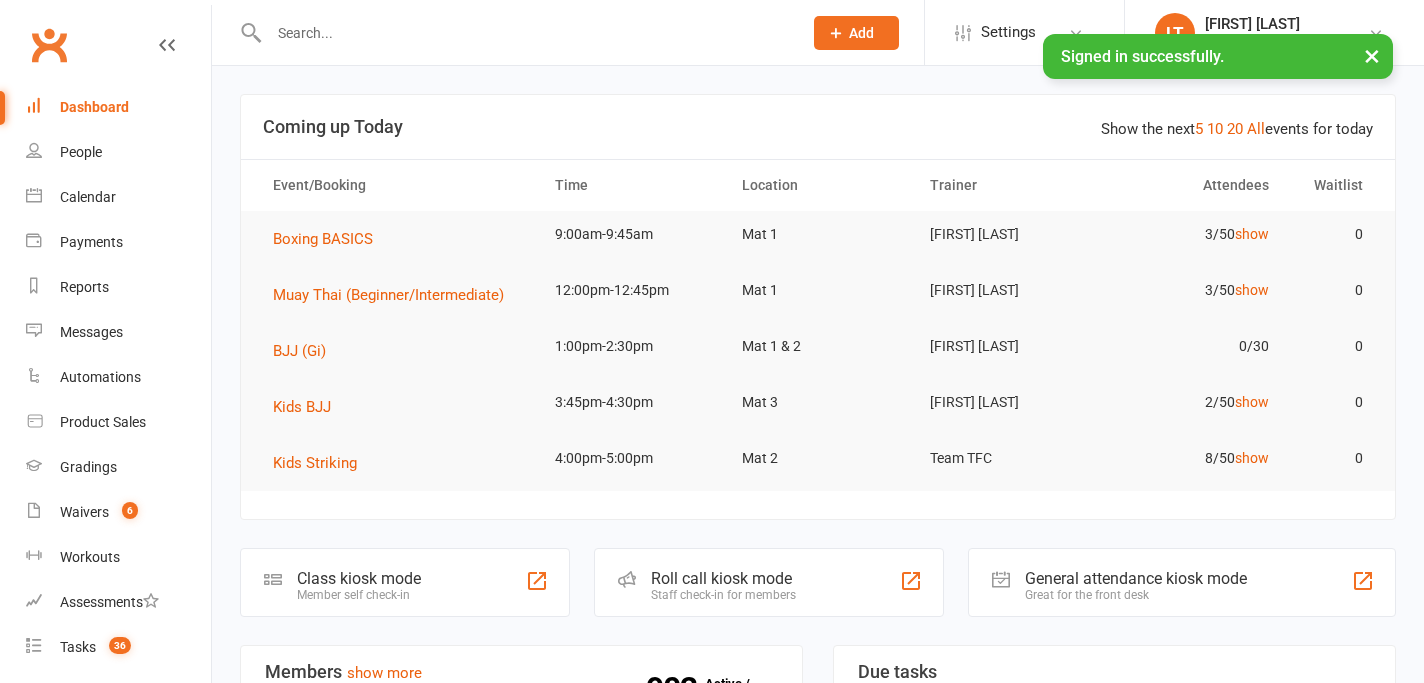scroll, scrollTop: 0, scrollLeft: 0, axis: both 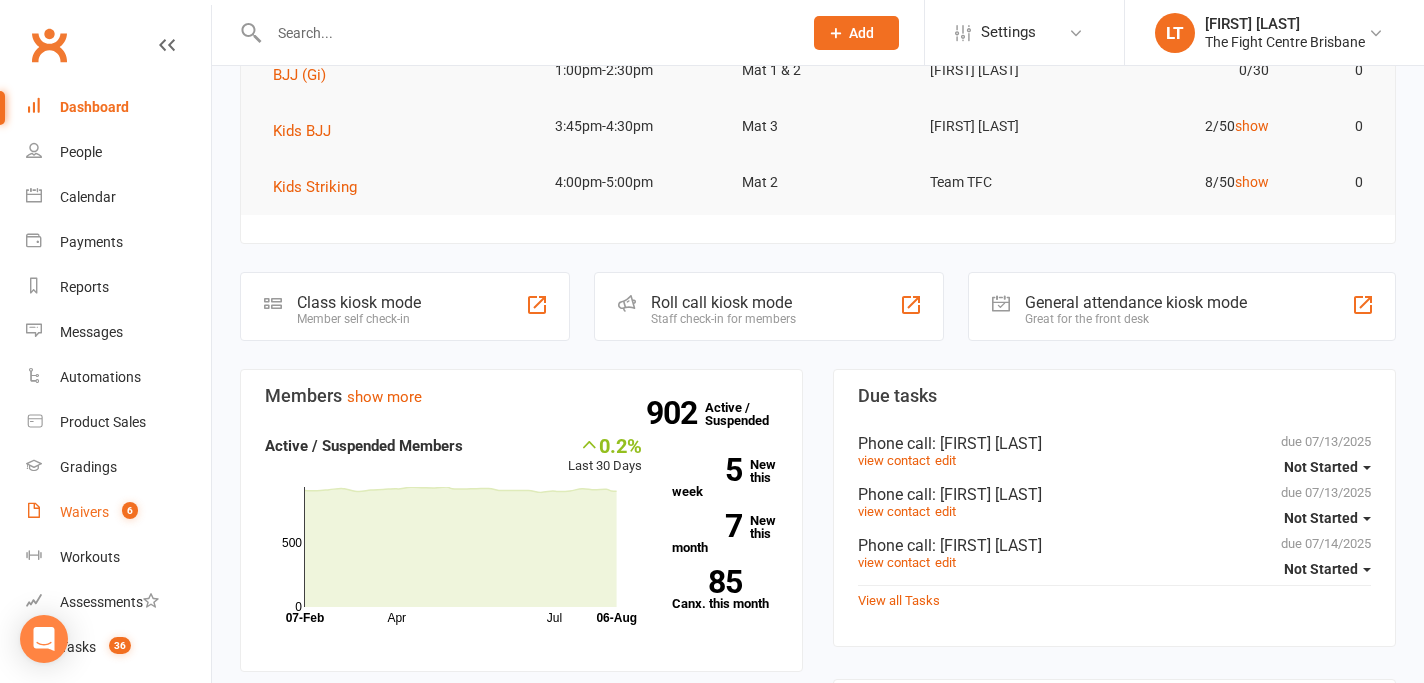 click on "Waivers" at bounding box center (84, 512) 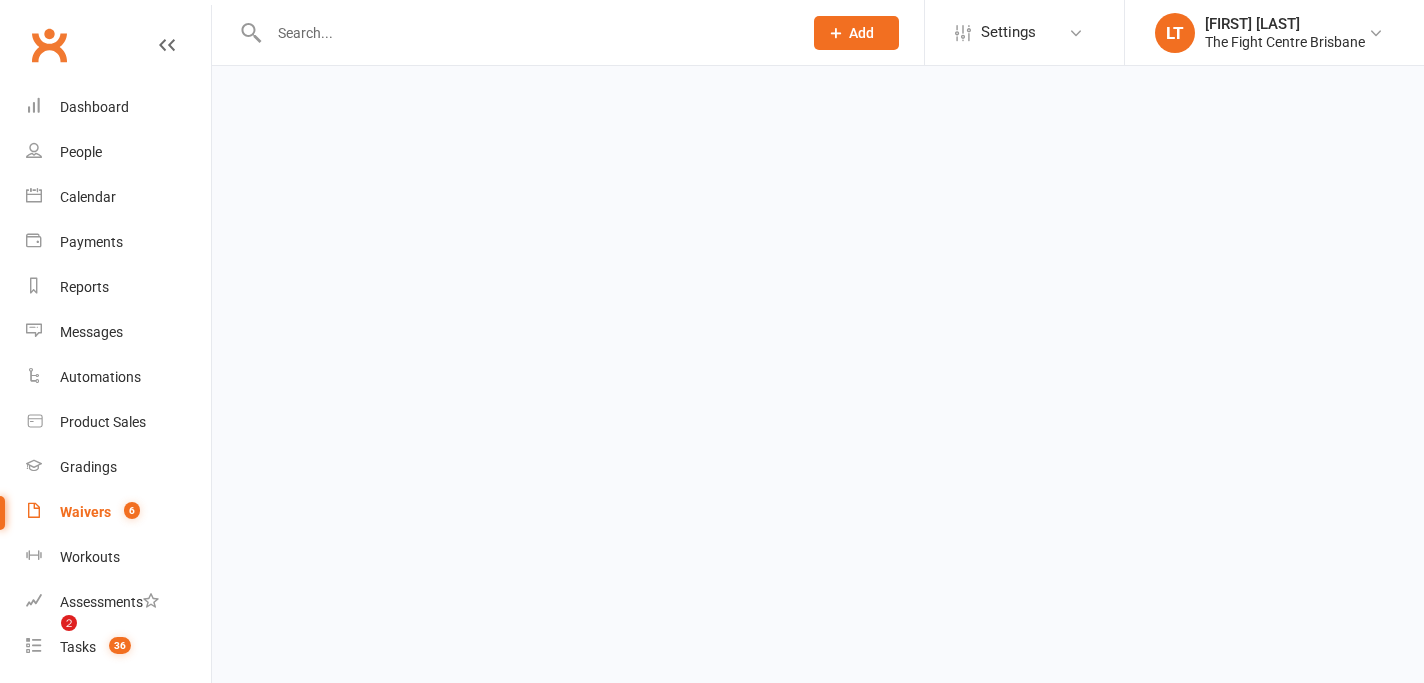 scroll, scrollTop: 0, scrollLeft: 0, axis: both 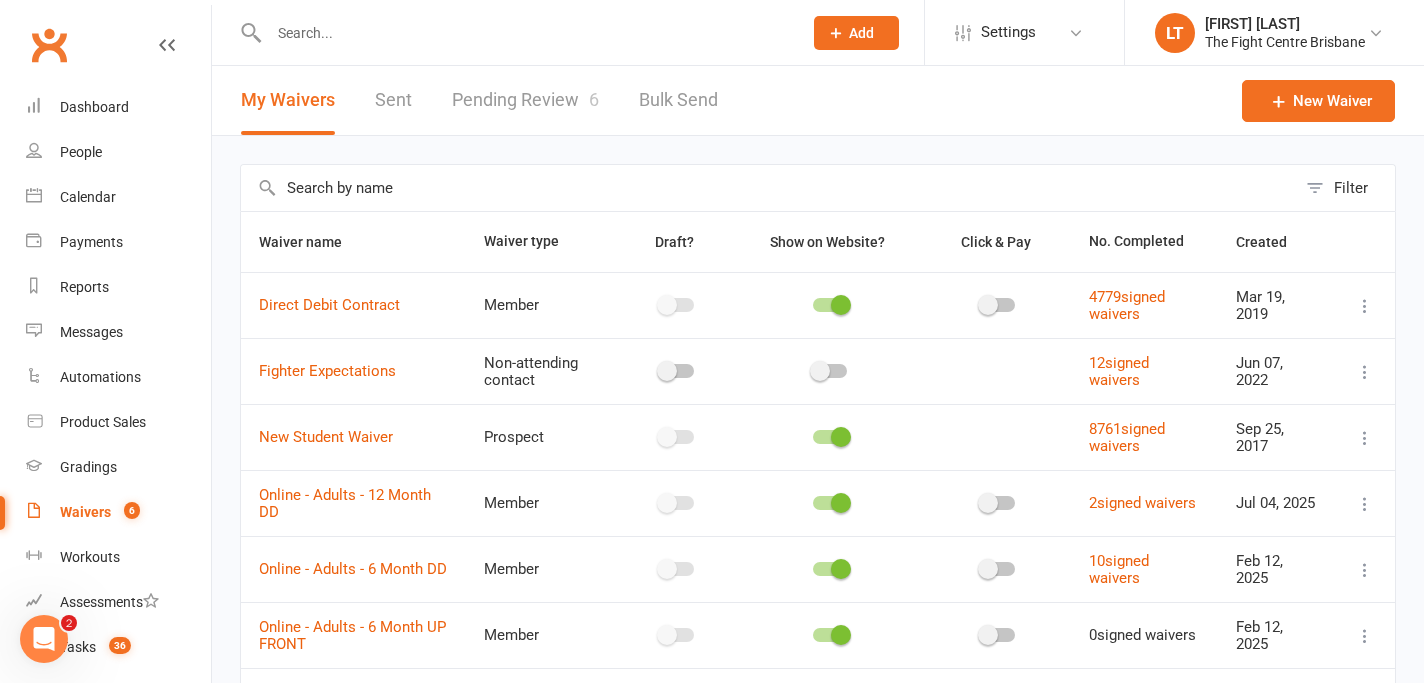 click on "Pending Review 6" at bounding box center [525, 100] 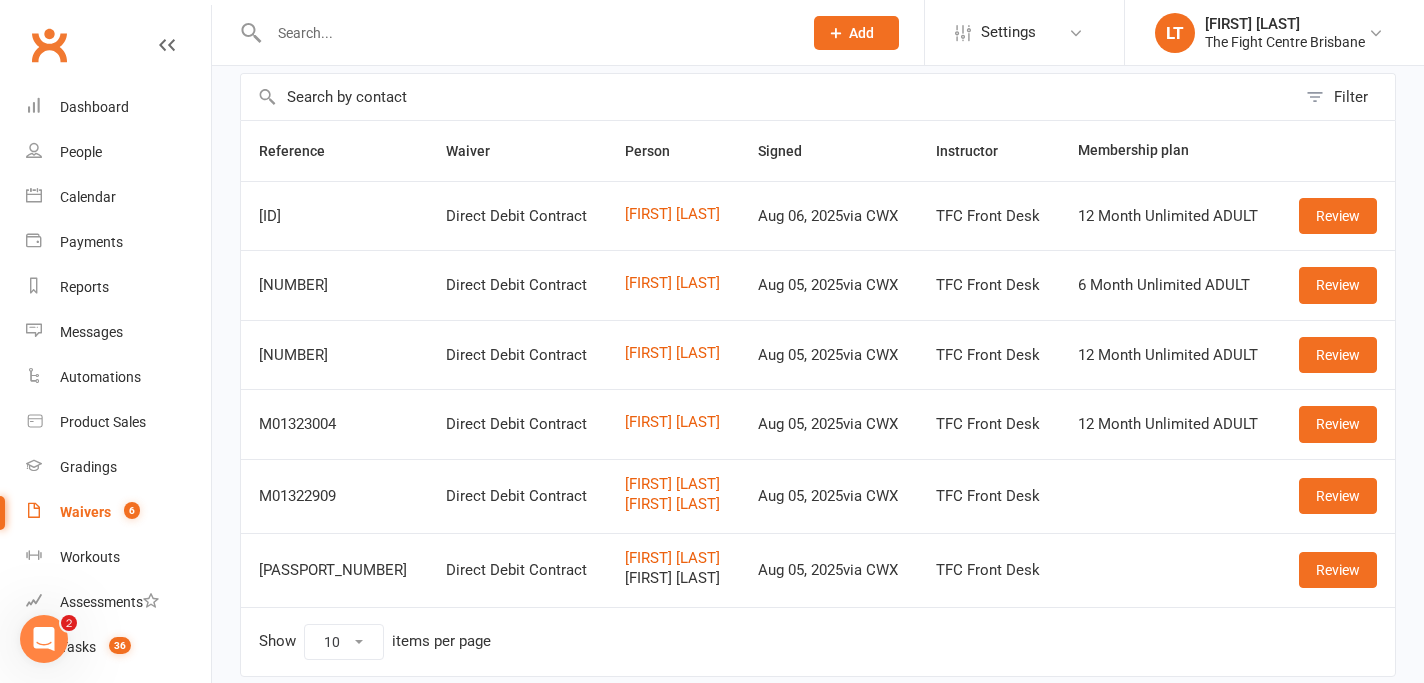 scroll, scrollTop: 169, scrollLeft: 0, axis: vertical 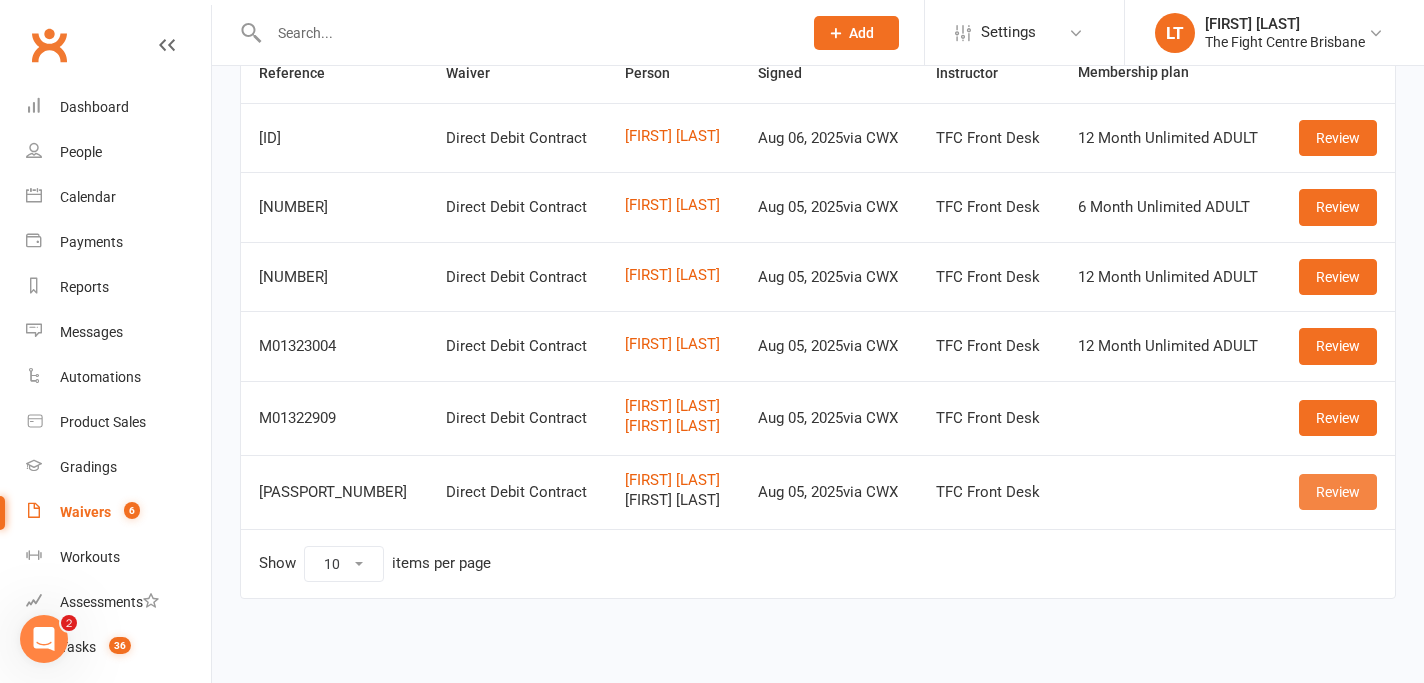 click on "Review" at bounding box center (1338, 492) 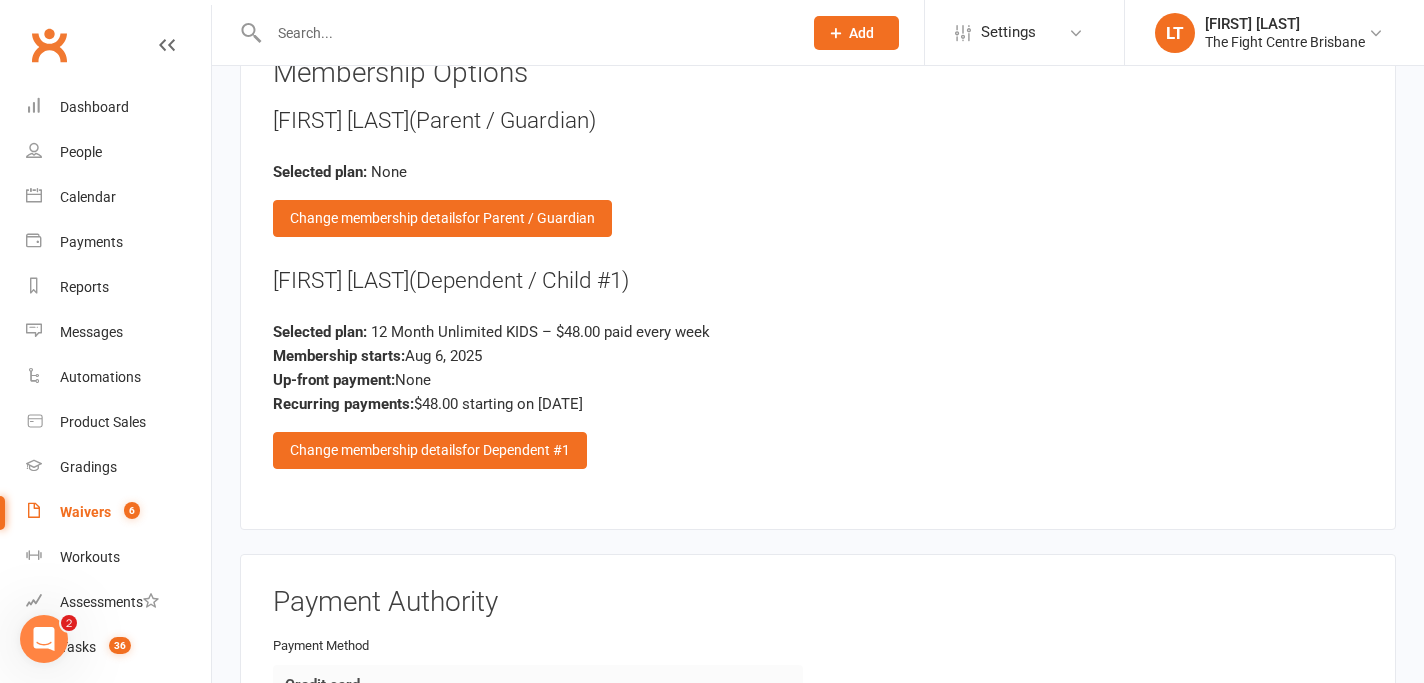 scroll, scrollTop: 4514, scrollLeft: 0, axis: vertical 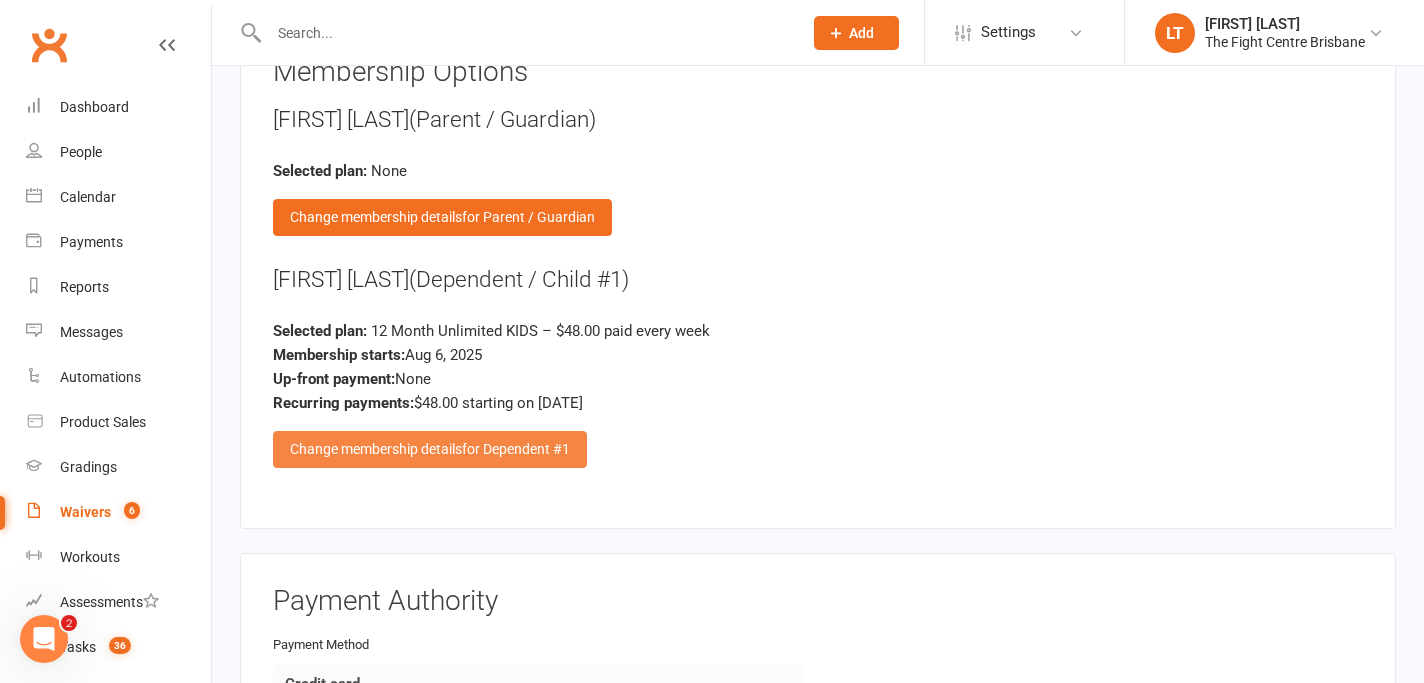 click on "Change membership details  for Dependent #1" at bounding box center [430, 449] 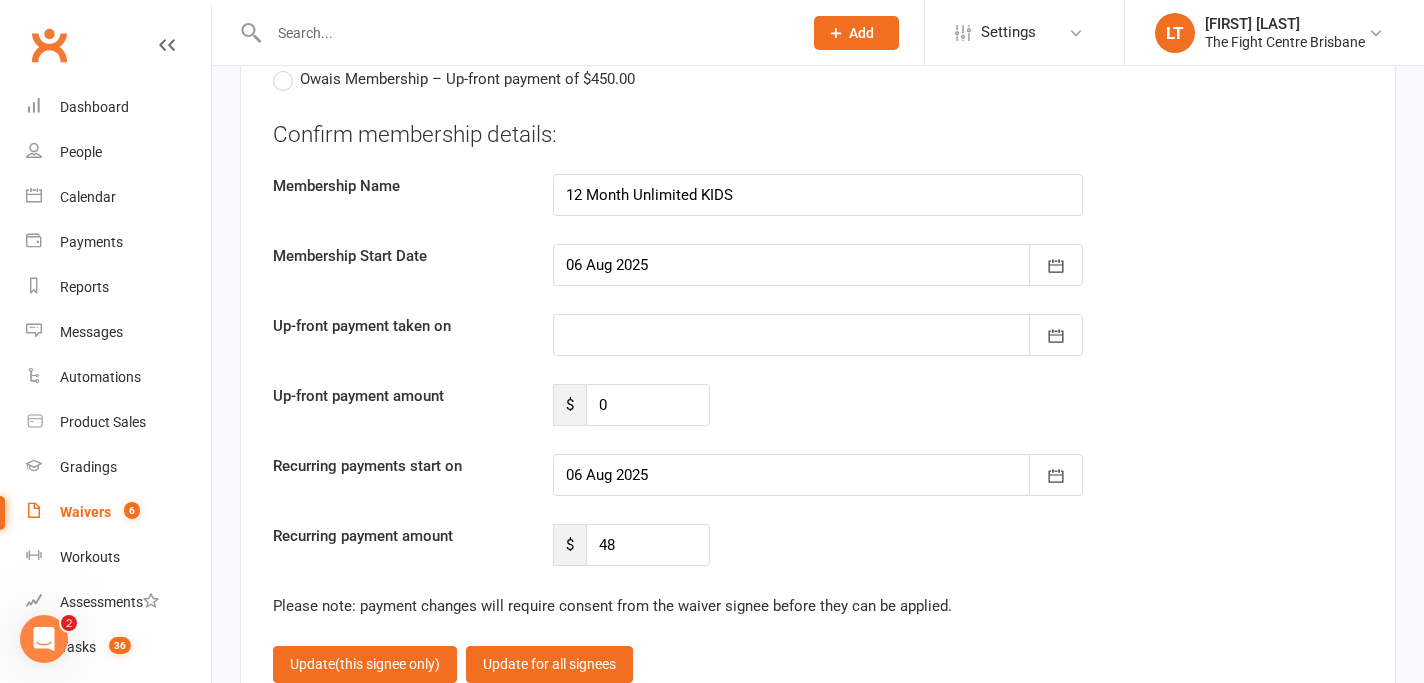 scroll, scrollTop: 5877, scrollLeft: 0, axis: vertical 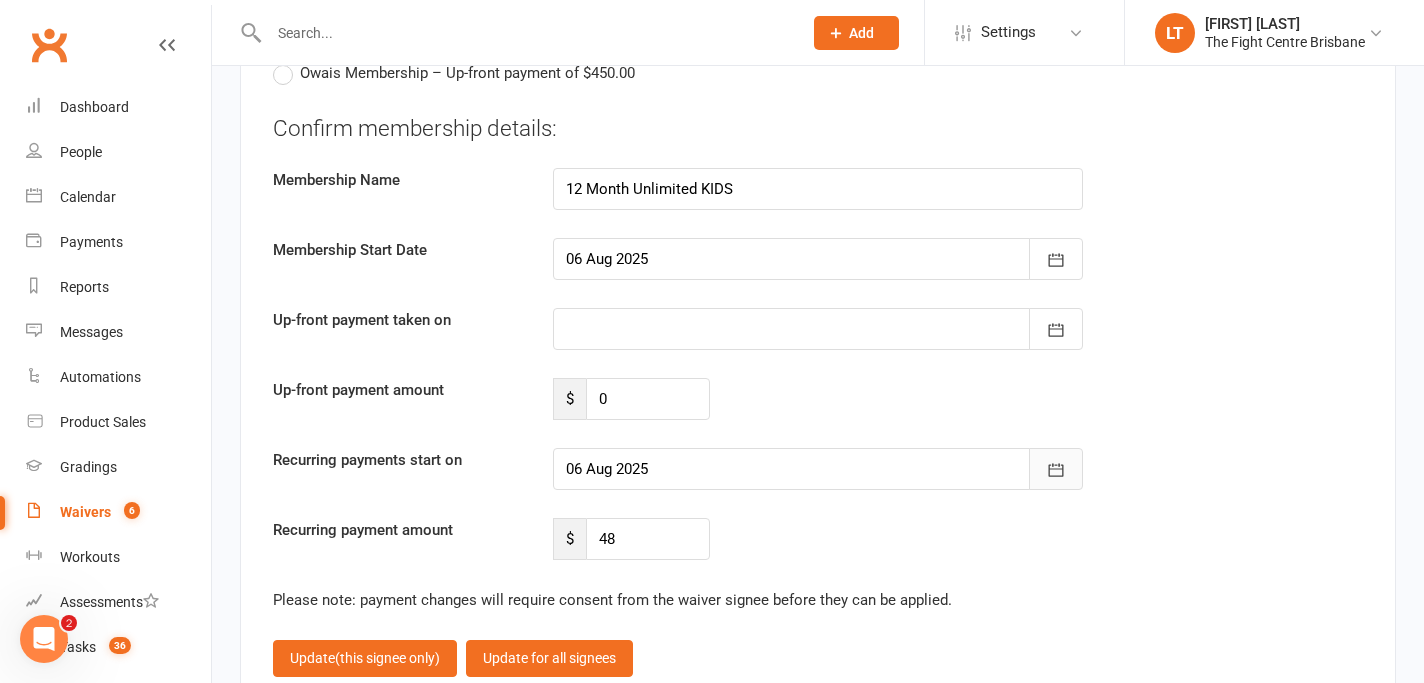 click 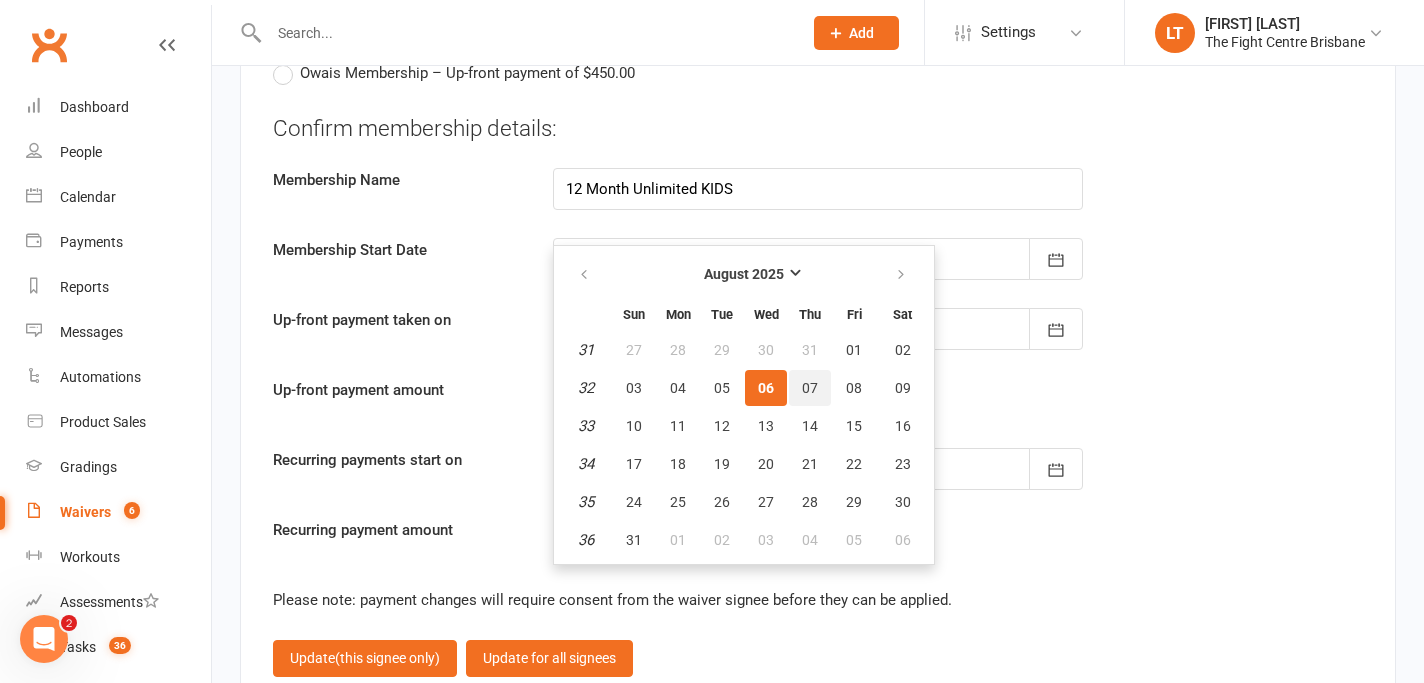 click on "07" at bounding box center (810, 388) 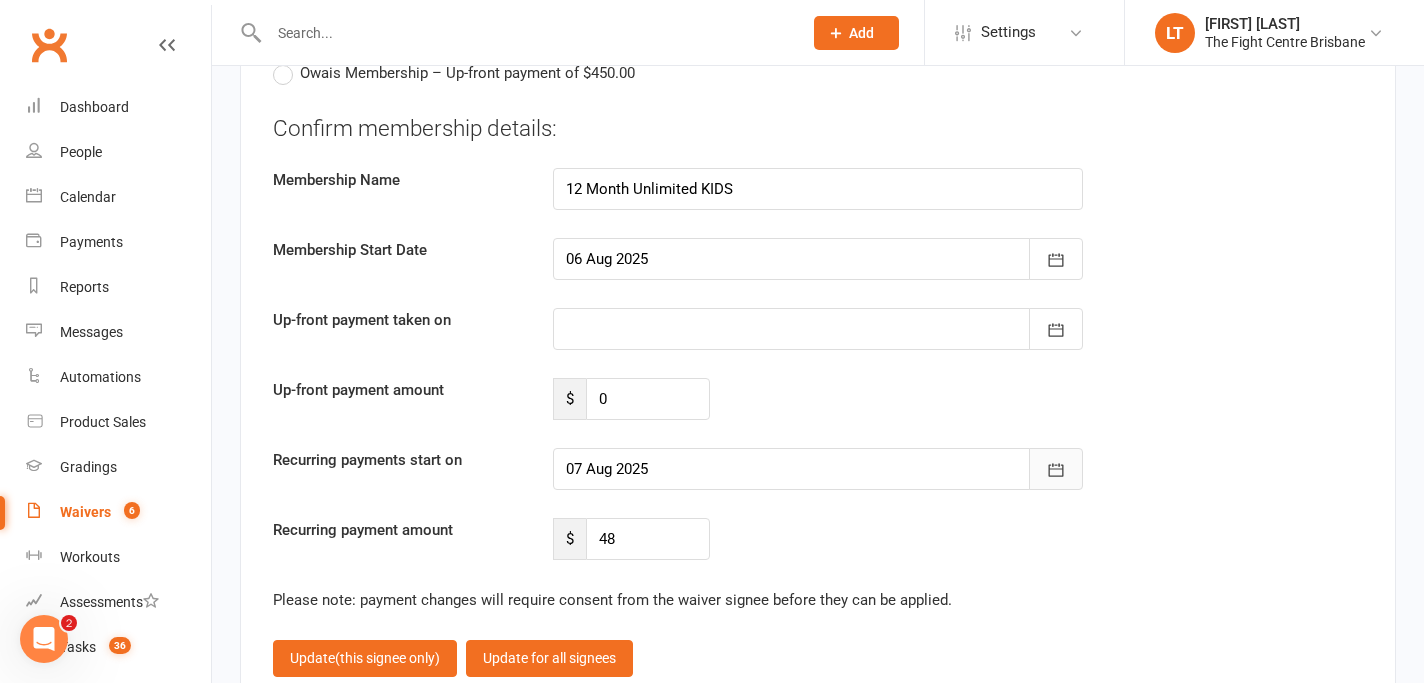 click 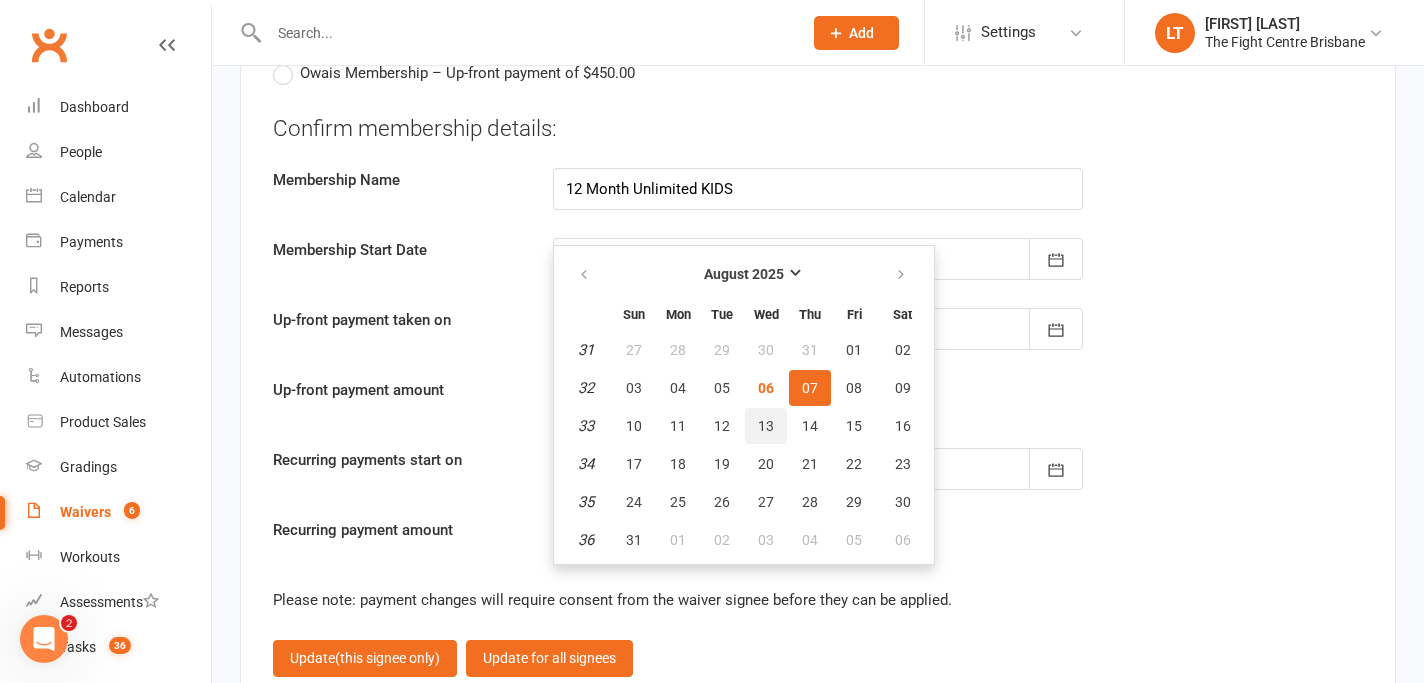 click on "13" at bounding box center [766, 426] 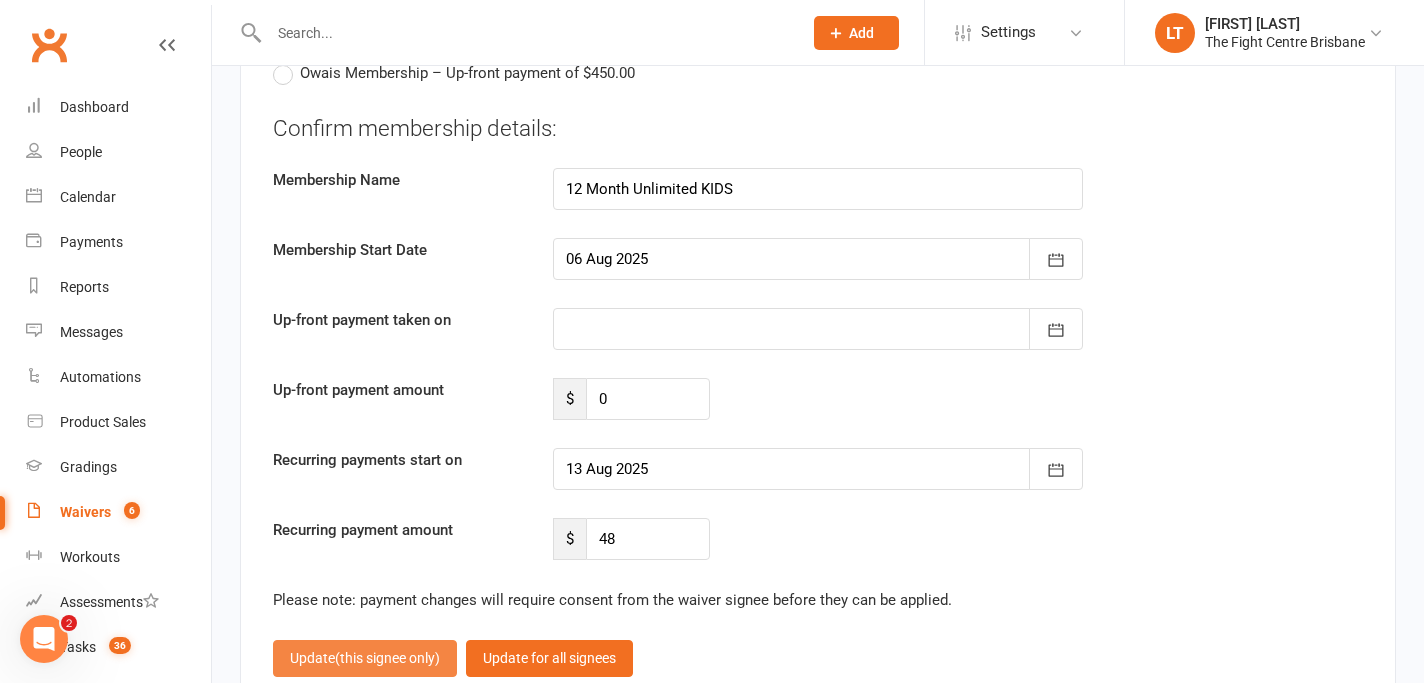 click on "(this signee only)" at bounding box center (387, 658) 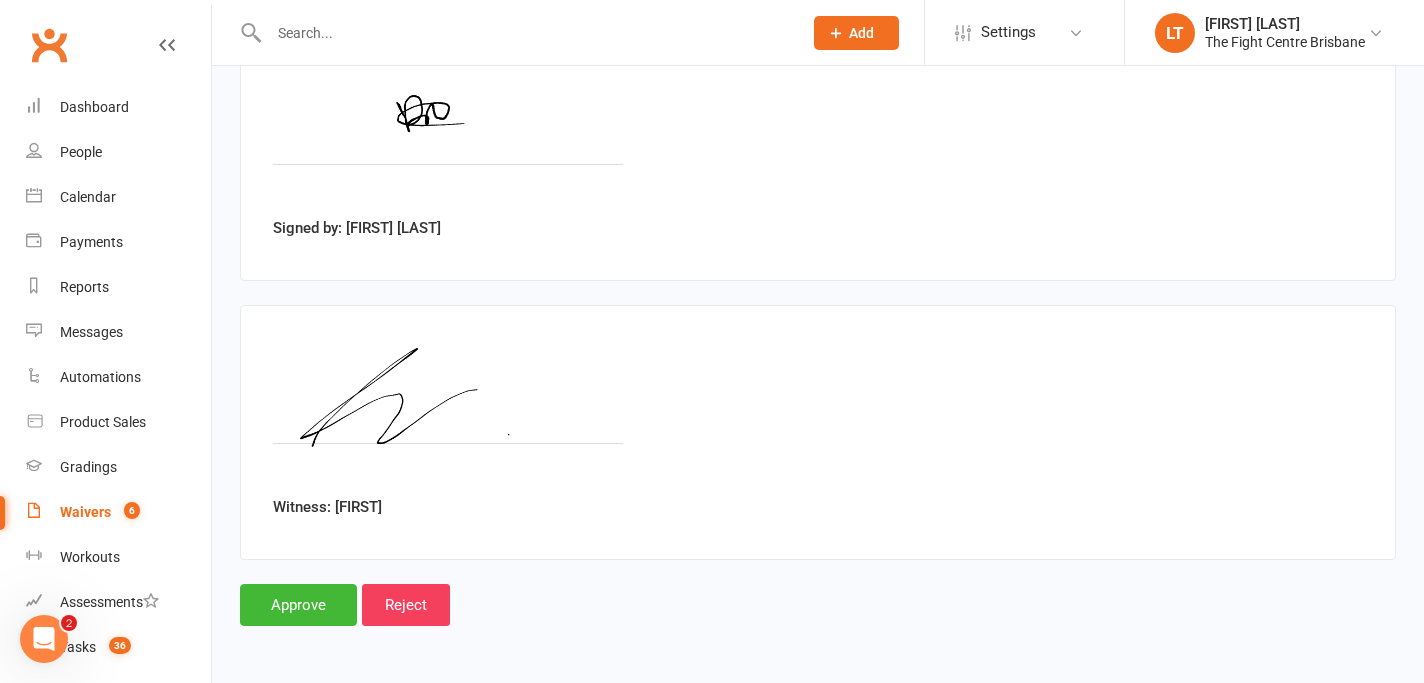scroll, scrollTop: 5445, scrollLeft: 0, axis: vertical 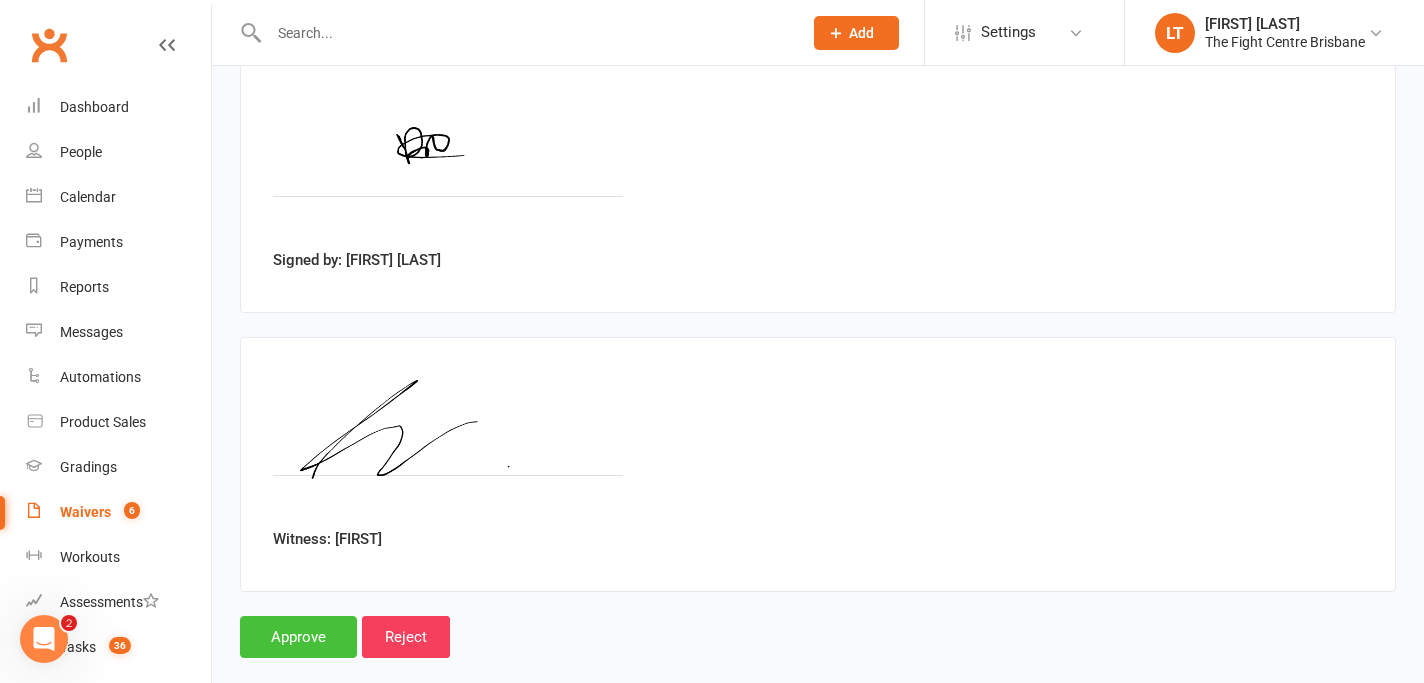 click on "Approve" at bounding box center [298, 637] 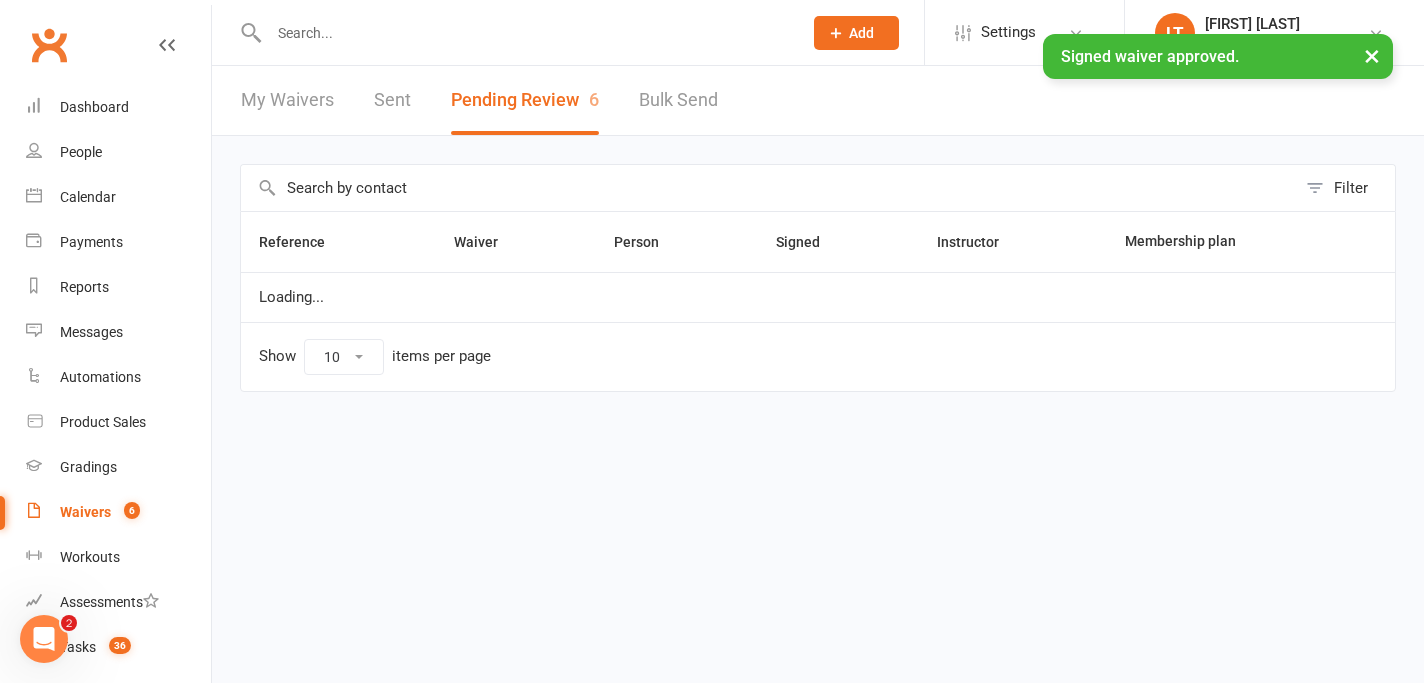 scroll, scrollTop: 0, scrollLeft: 0, axis: both 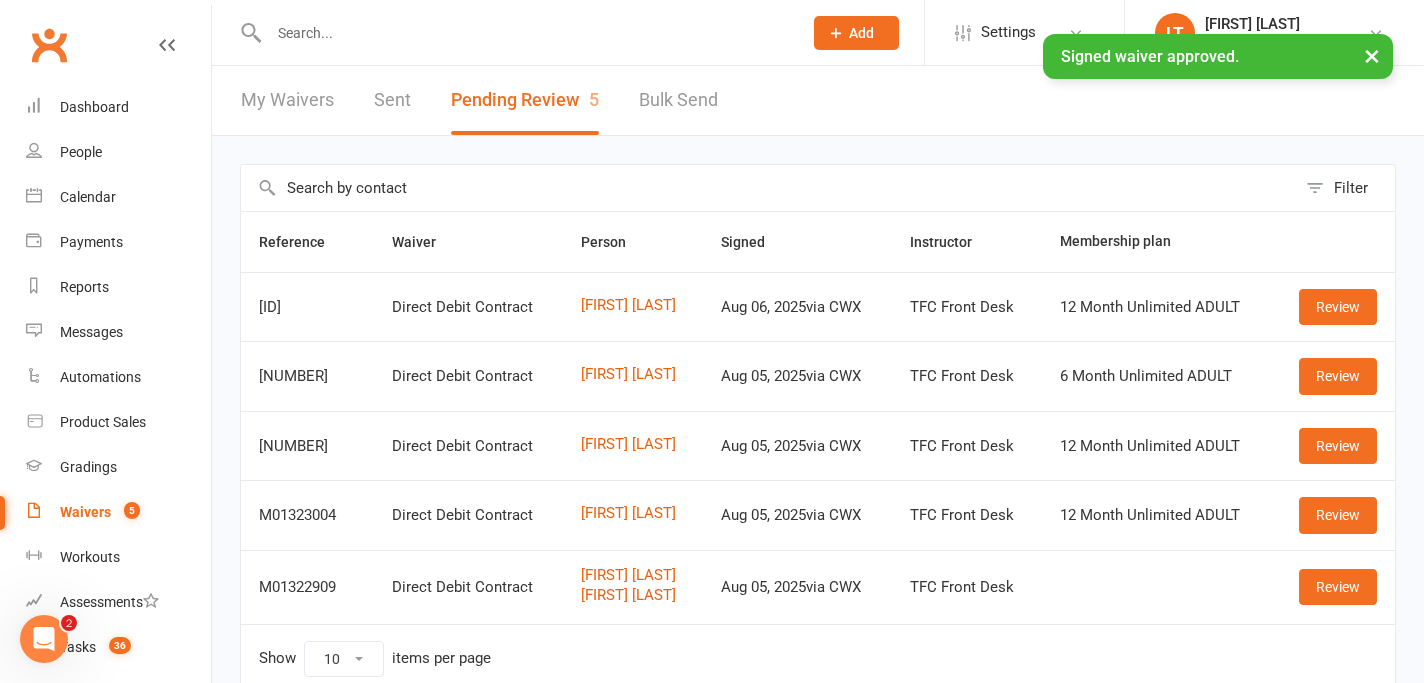 click at bounding box center [525, 33] 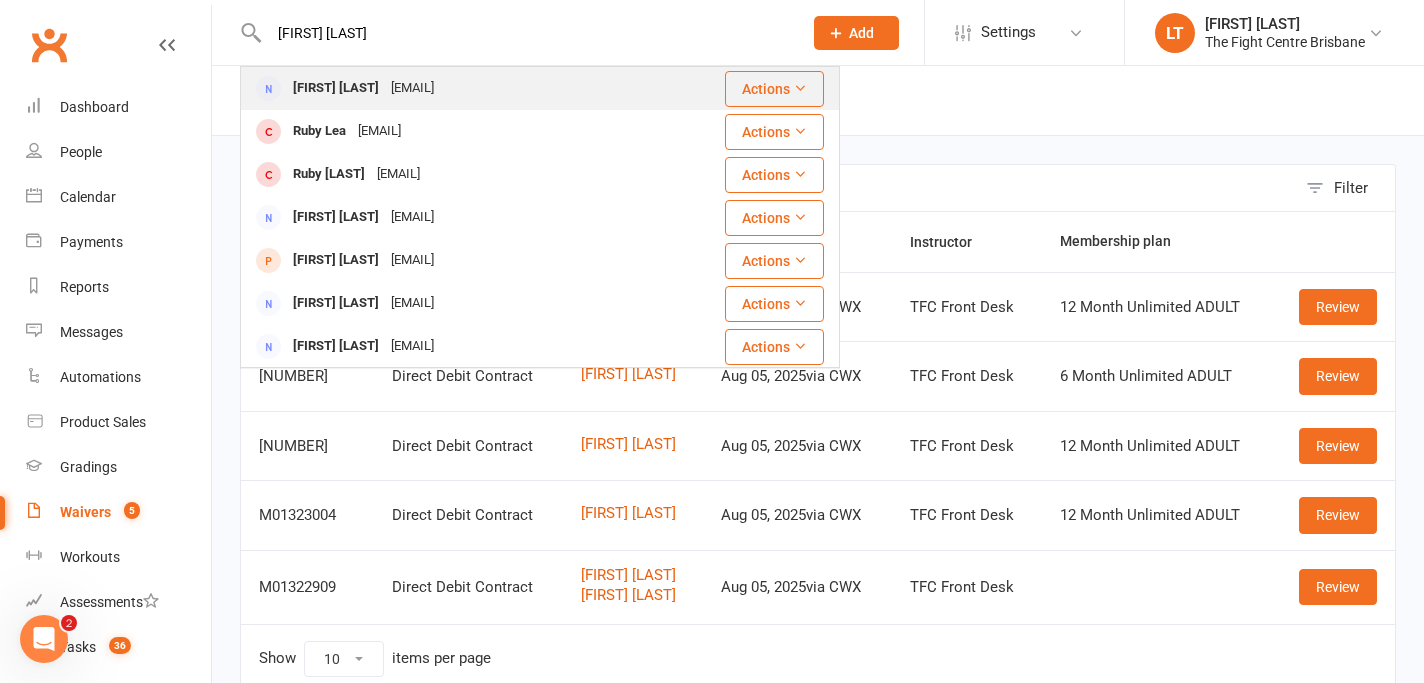 type on "Ruby Kaur" 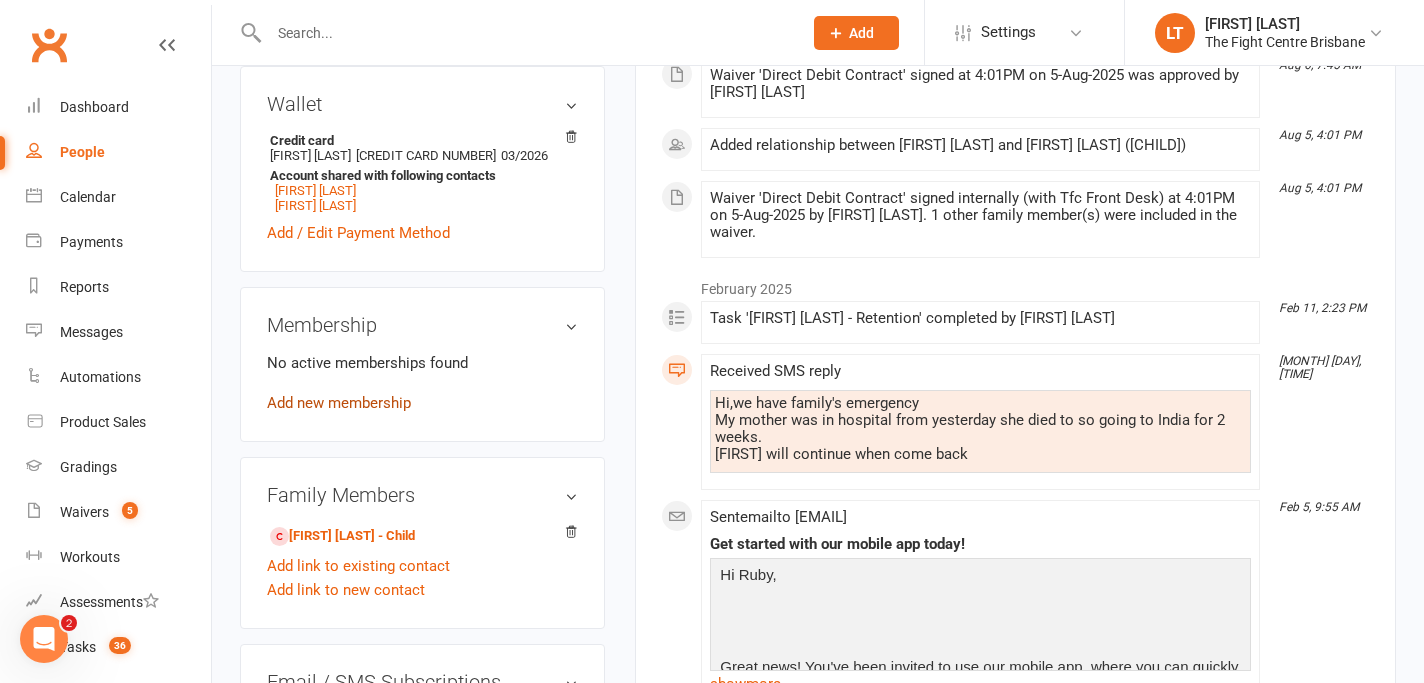 scroll, scrollTop: 585, scrollLeft: 0, axis: vertical 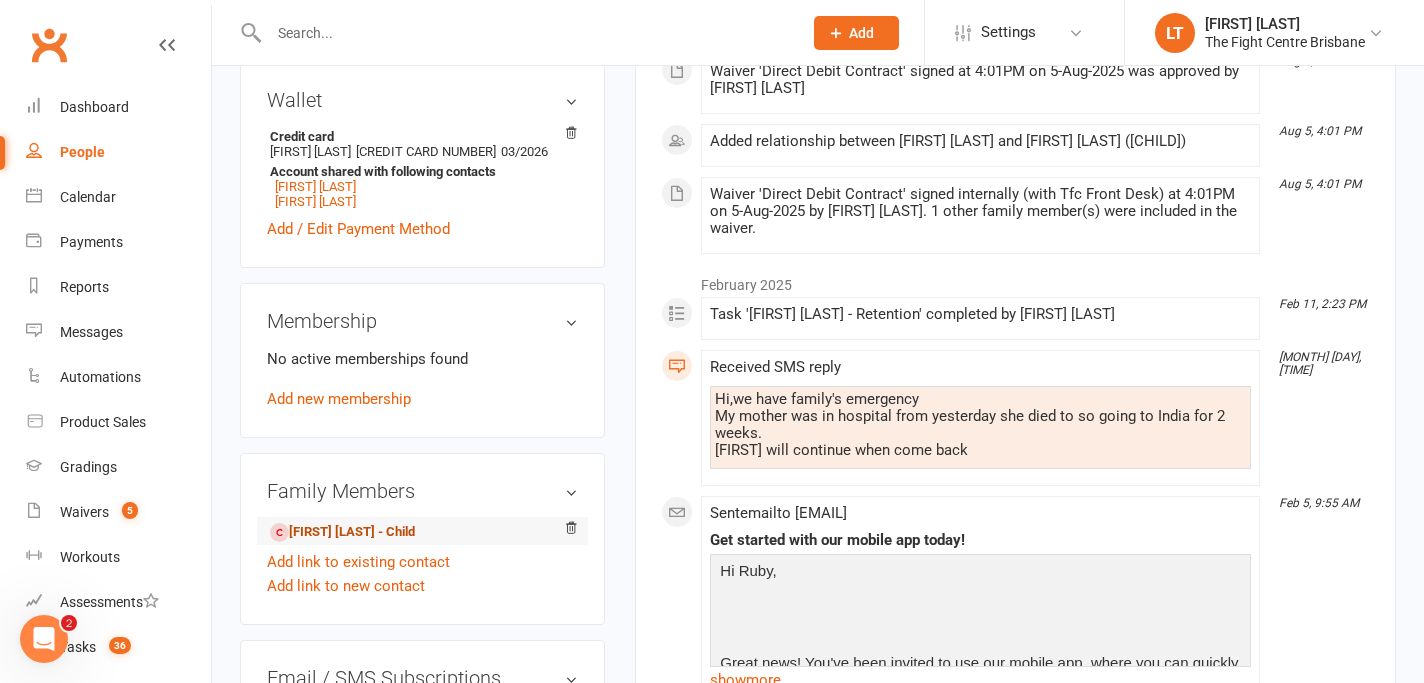 click on "Jordan Singh - Child" at bounding box center (342, 532) 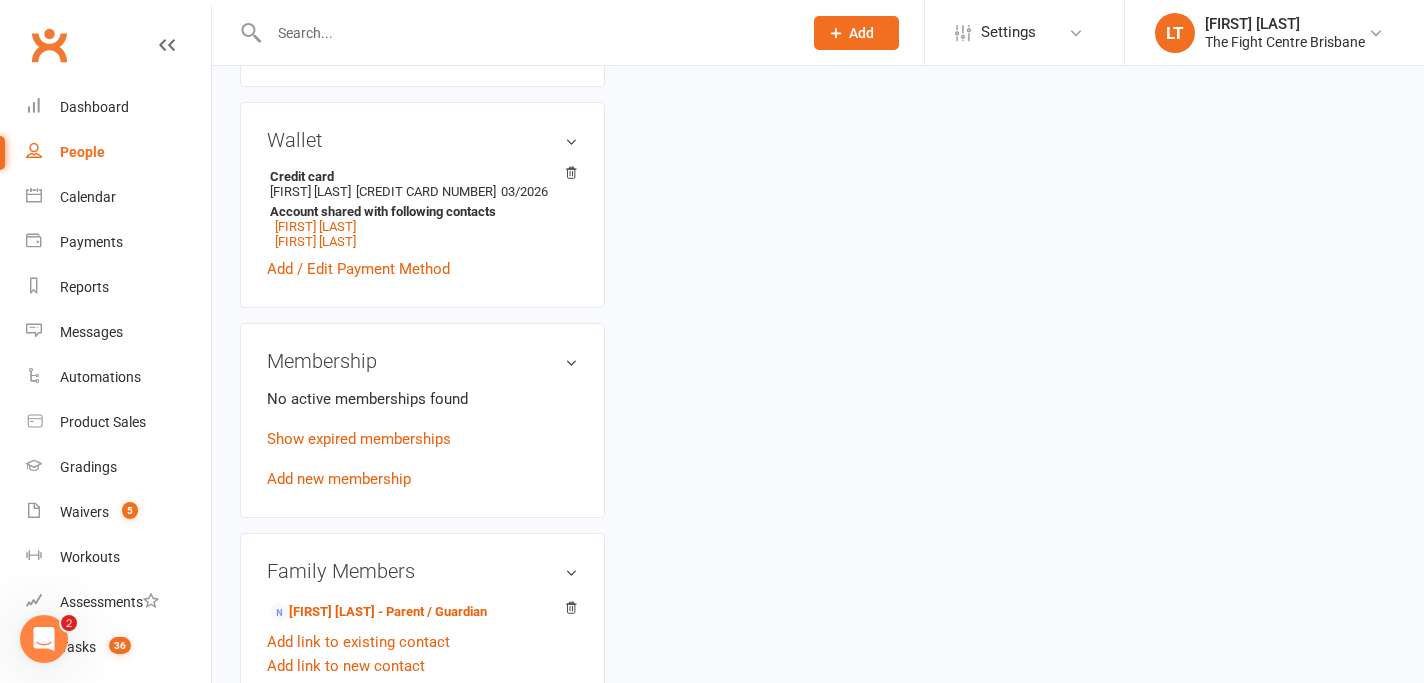 scroll, scrollTop: 0, scrollLeft: 0, axis: both 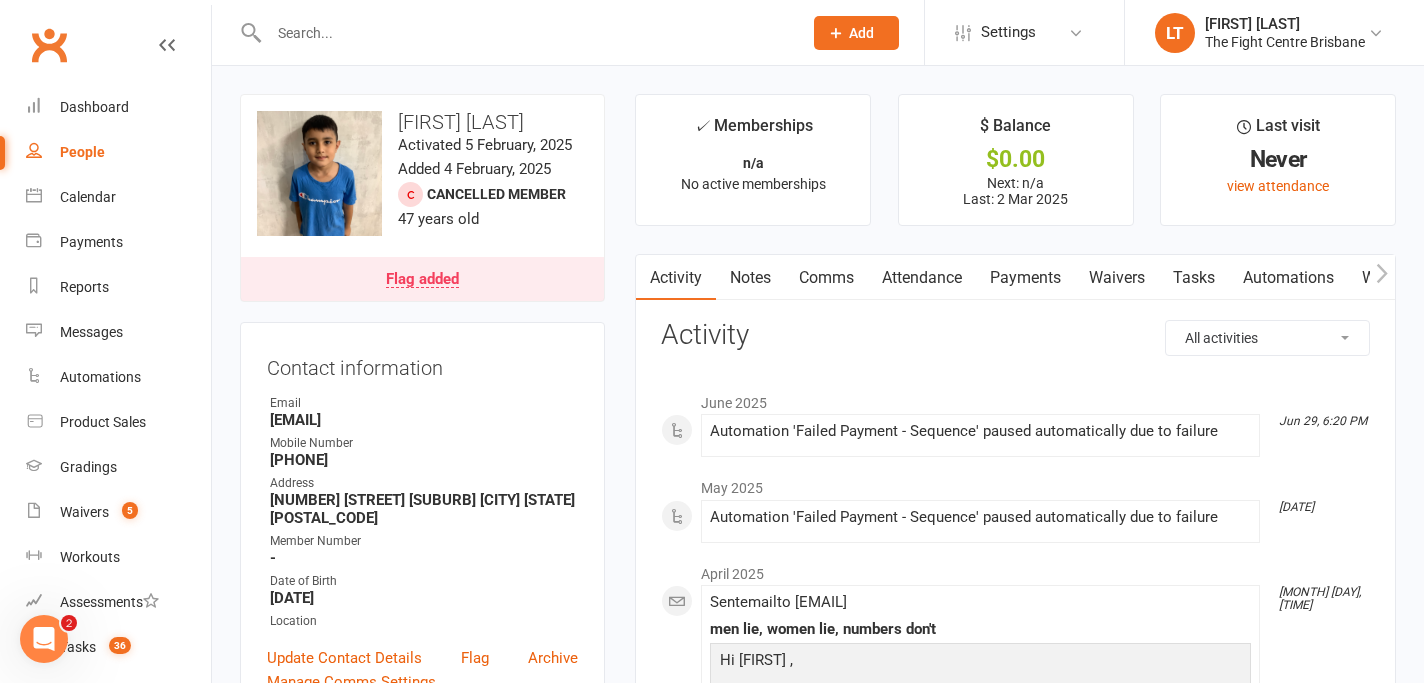 click on "Flag added" at bounding box center [422, 280] 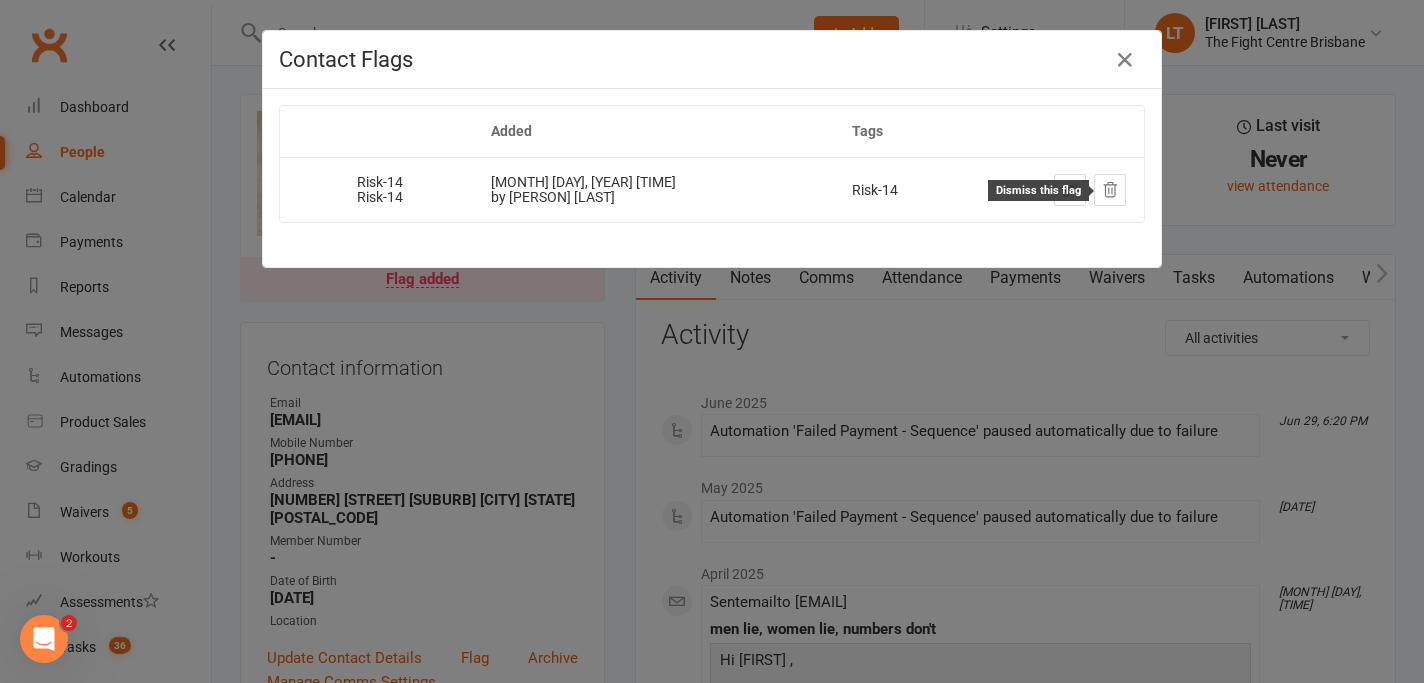 click 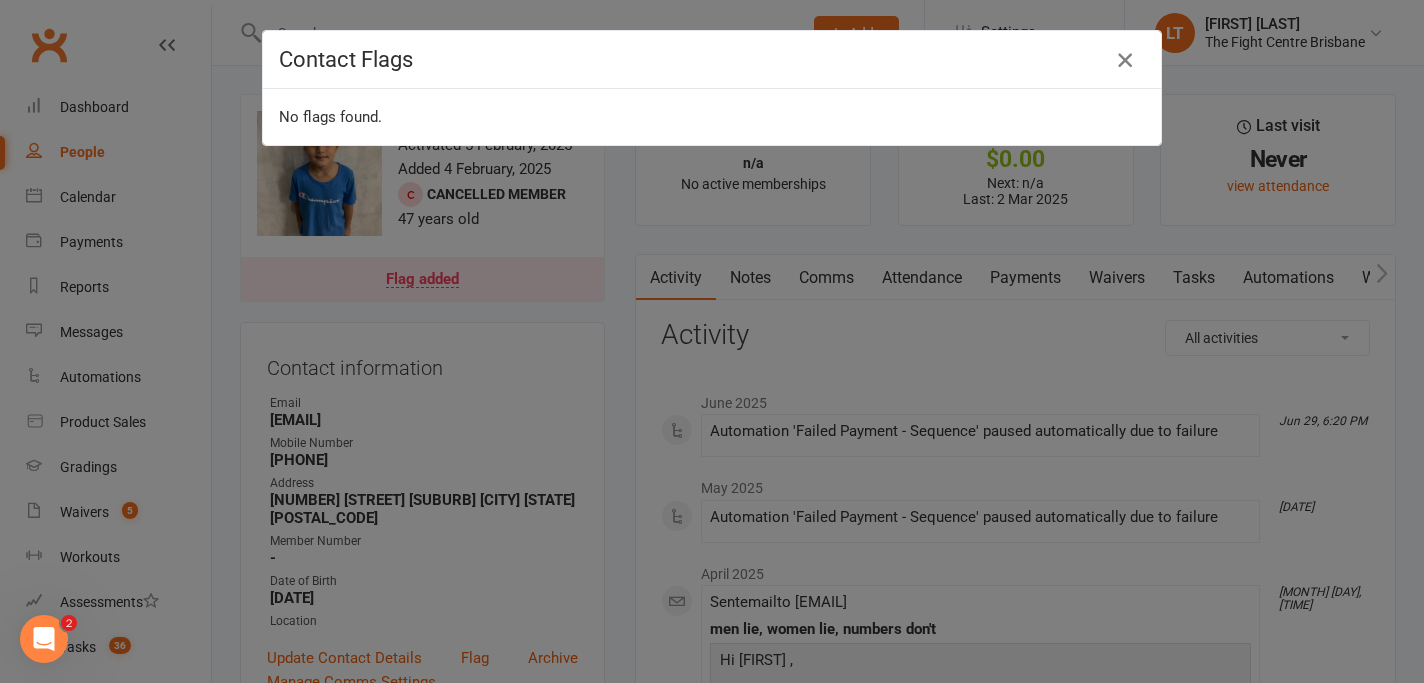 click at bounding box center (1125, 60) 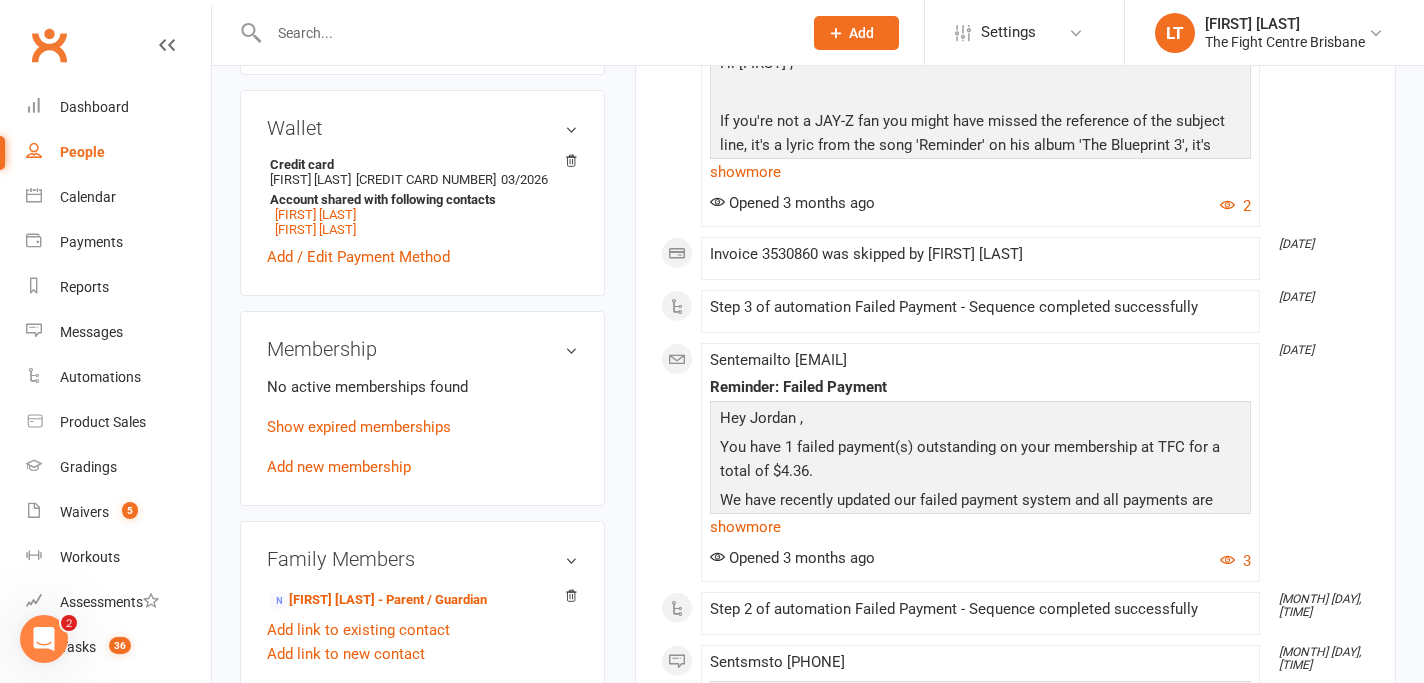 scroll, scrollTop: 698, scrollLeft: 0, axis: vertical 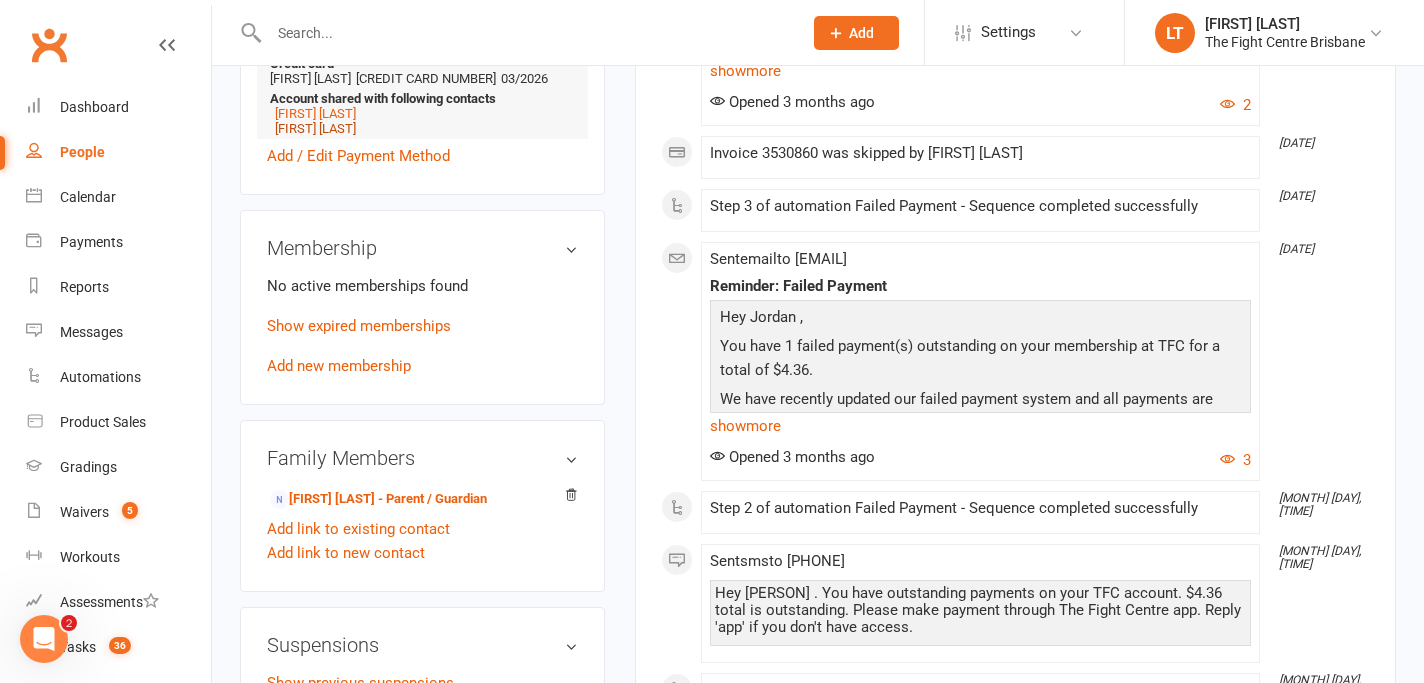 click on "Jordan Singh" at bounding box center (315, 128) 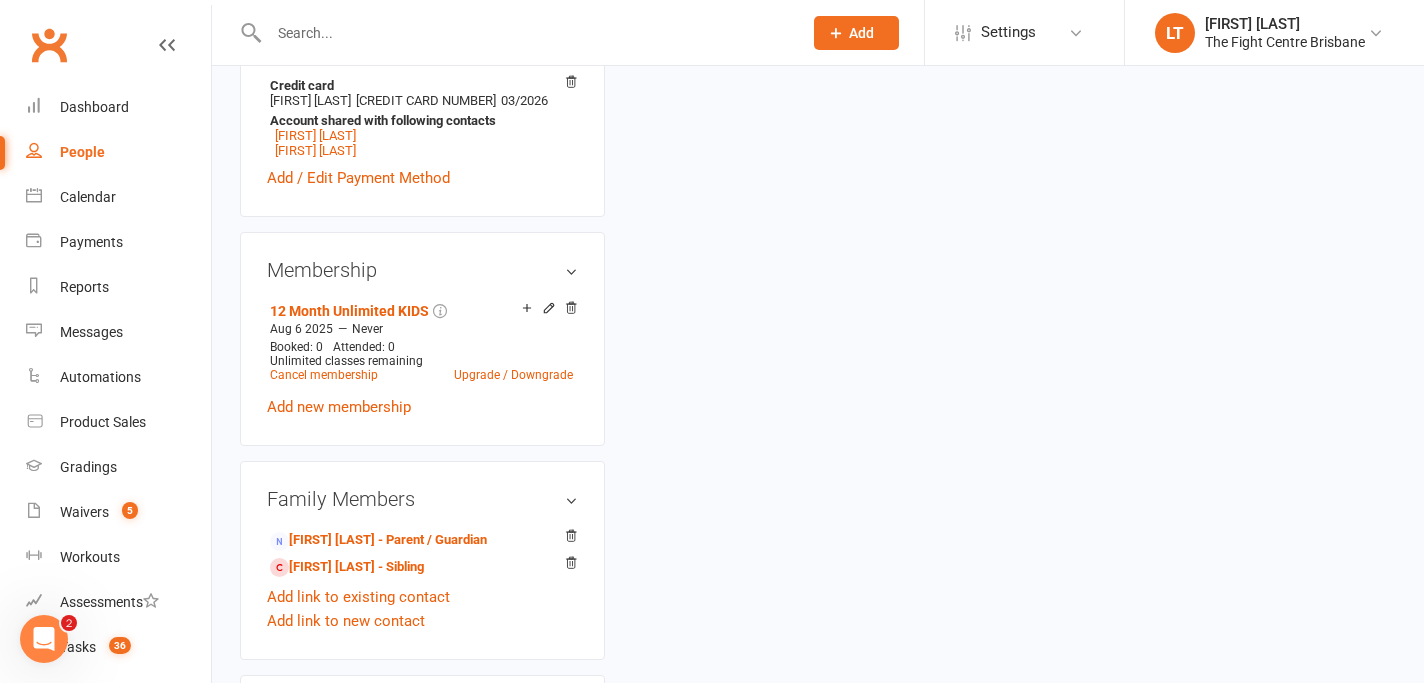 scroll, scrollTop: 0, scrollLeft: 0, axis: both 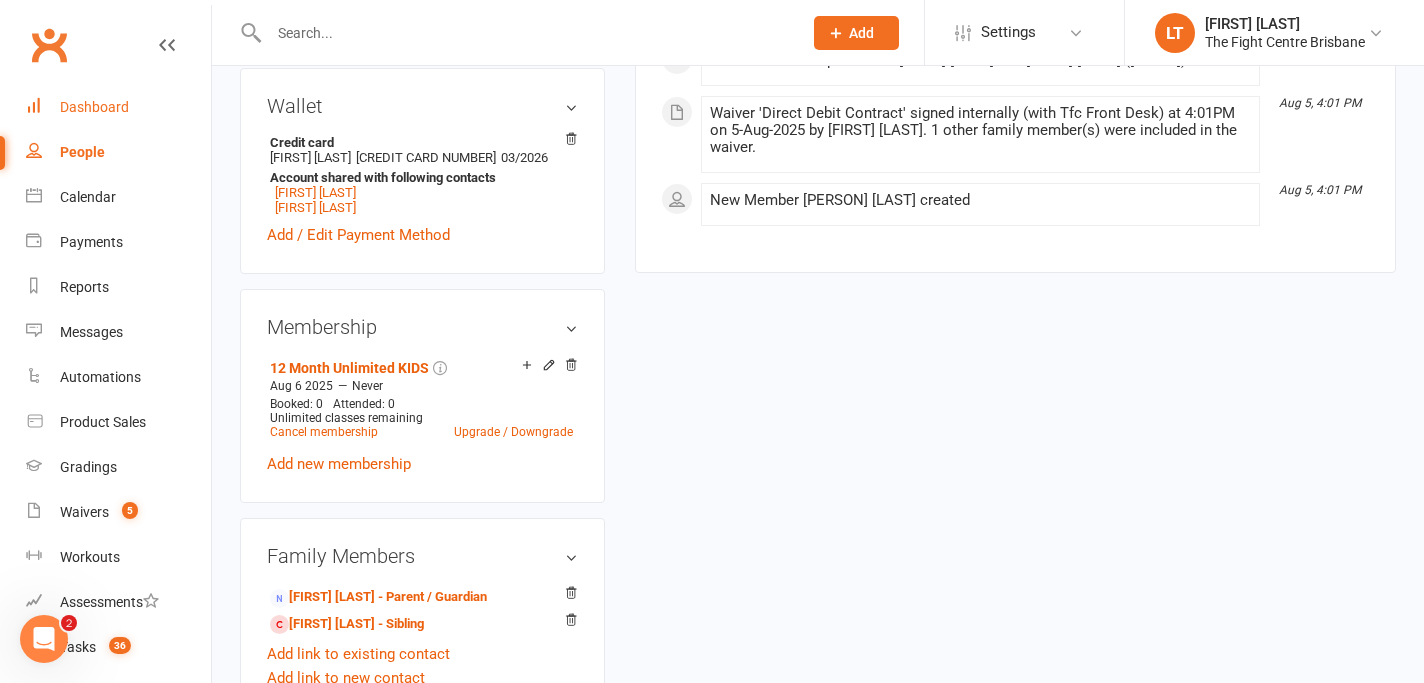 click on "Dashboard" at bounding box center [94, 107] 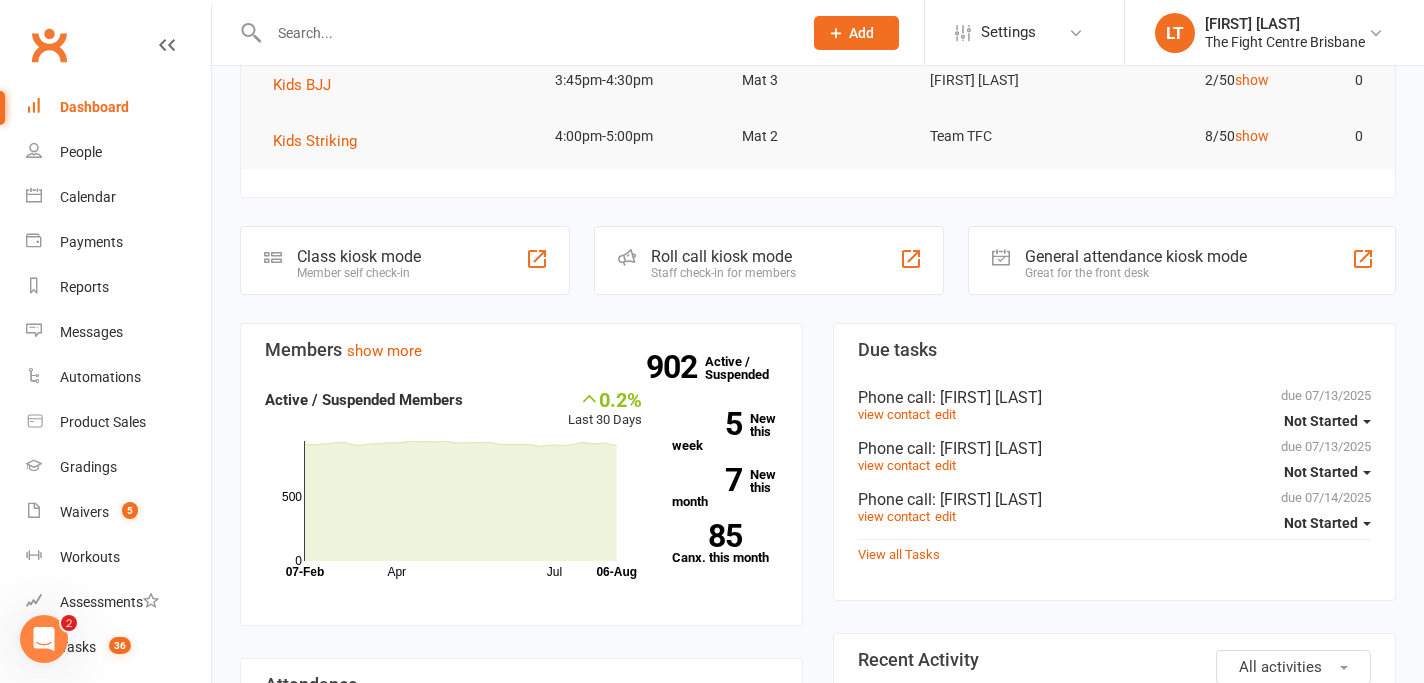 scroll, scrollTop: 722, scrollLeft: 0, axis: vertical 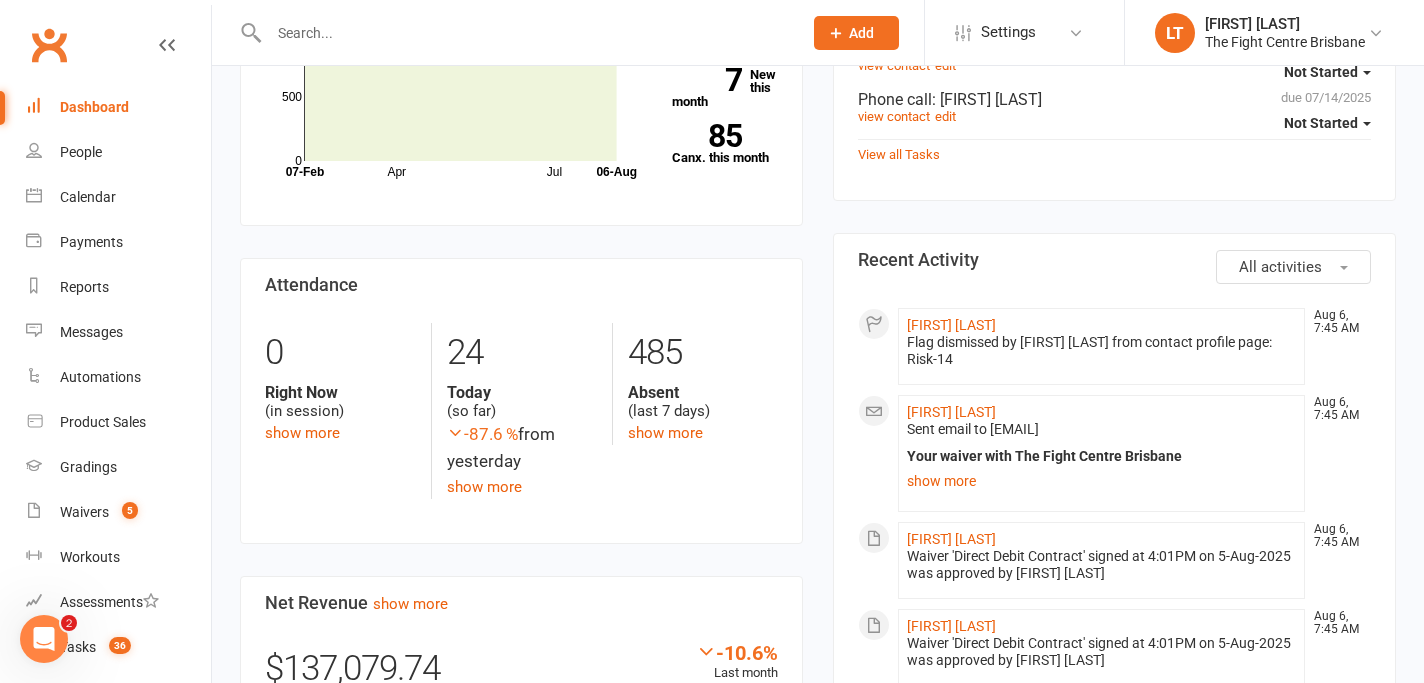 click 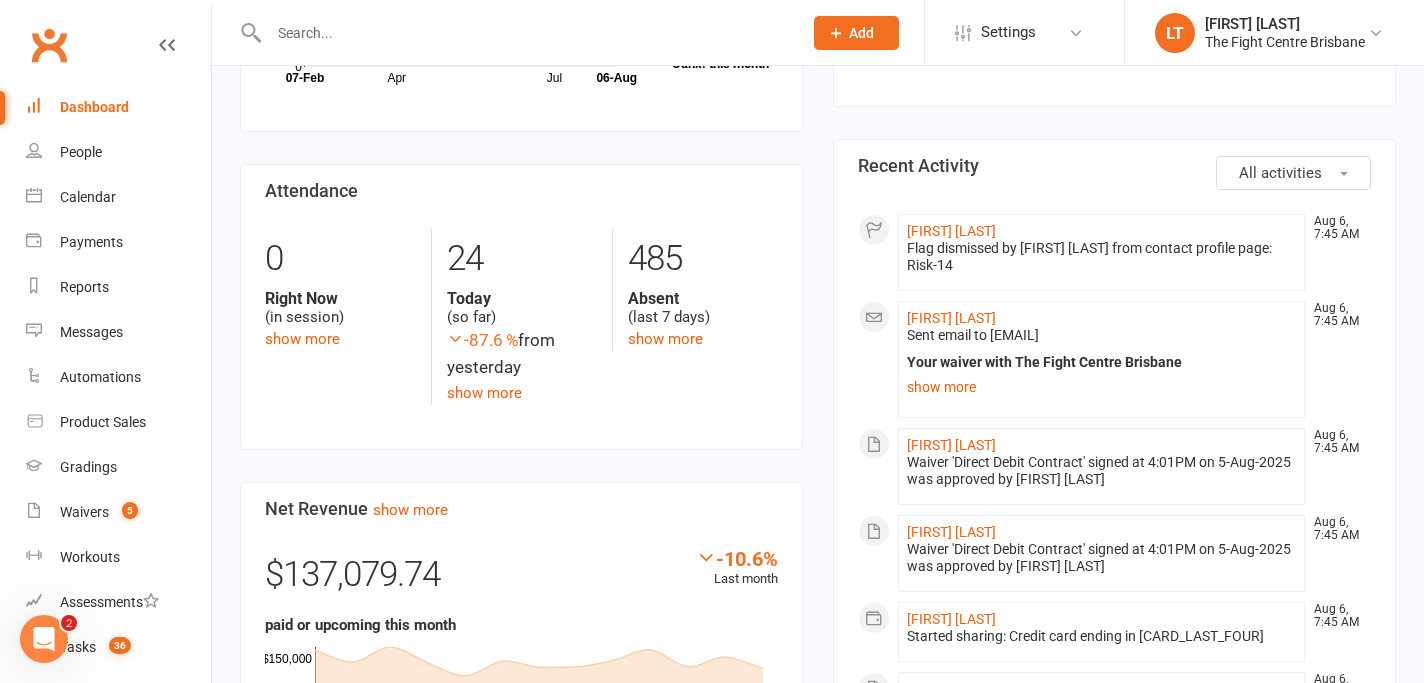 scroll, scrollTop: 831, scrollLeft: 0, axis: vertical 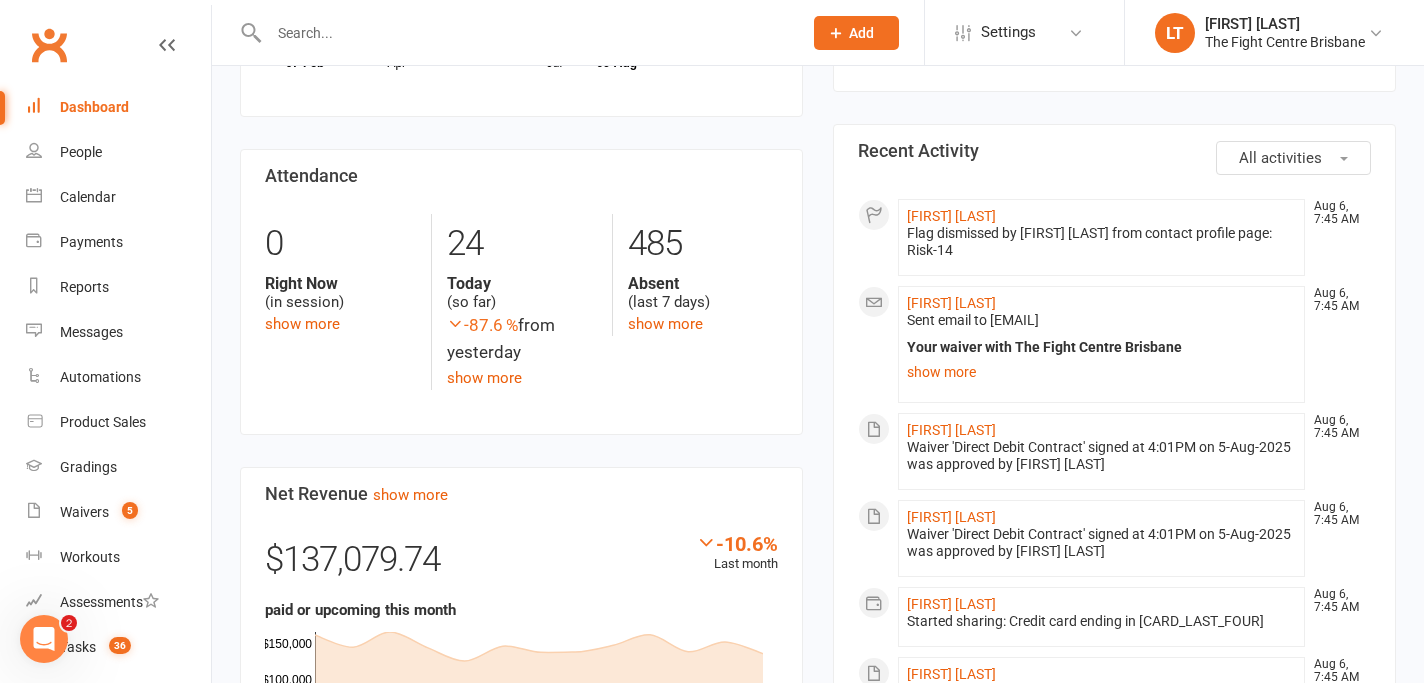 click on "Jordan Singh Aug 6, 7:45 AM Waiver 'Direct Debit Contract' signed at 4:01PM on 5-Aug-2025 was approved by Lorina Thompson" 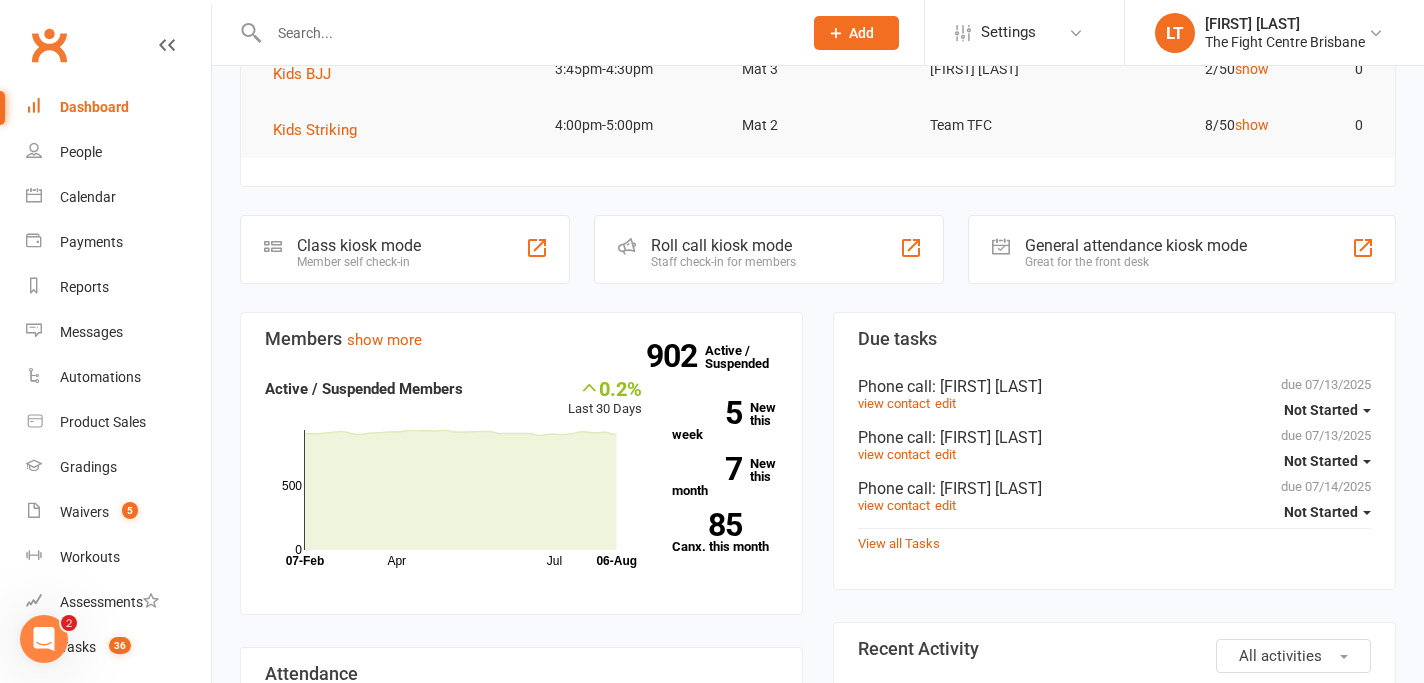 scroll, scrollTop: 0, scrollLeft: 0, axis: both 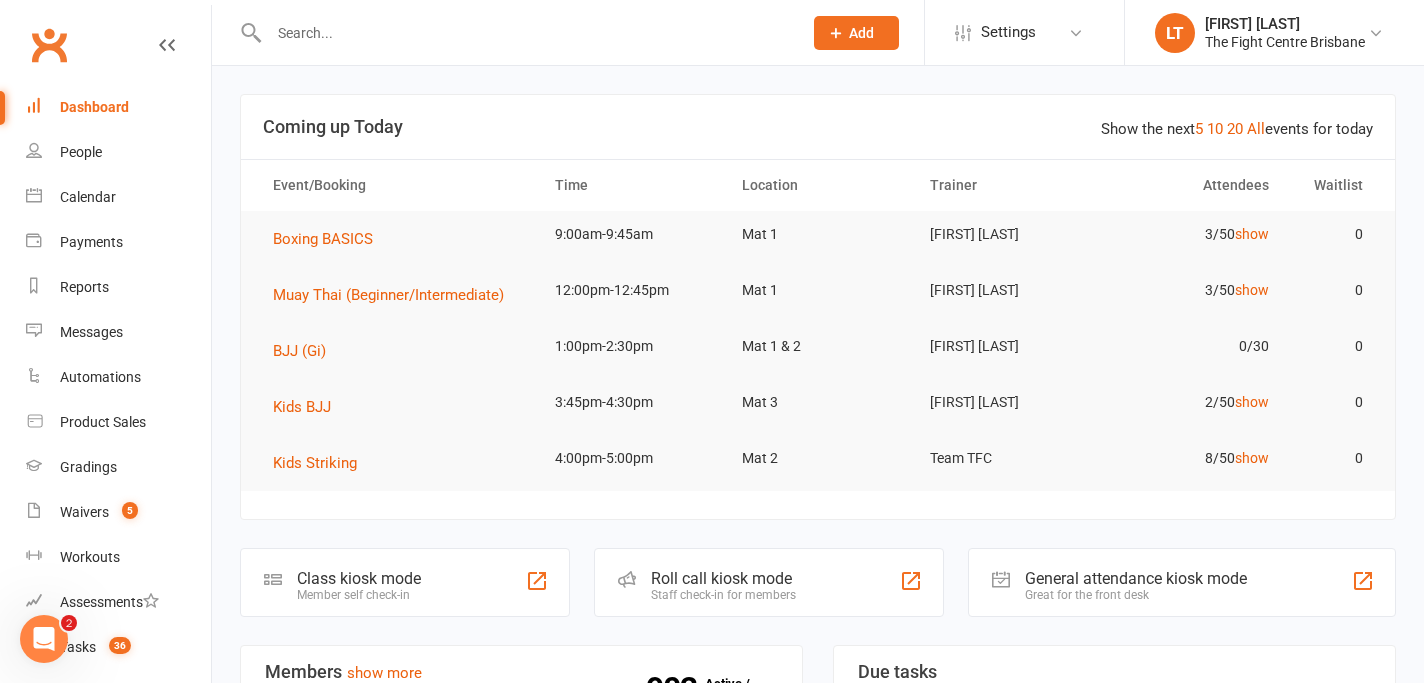 click at bounding box center [525, 33] 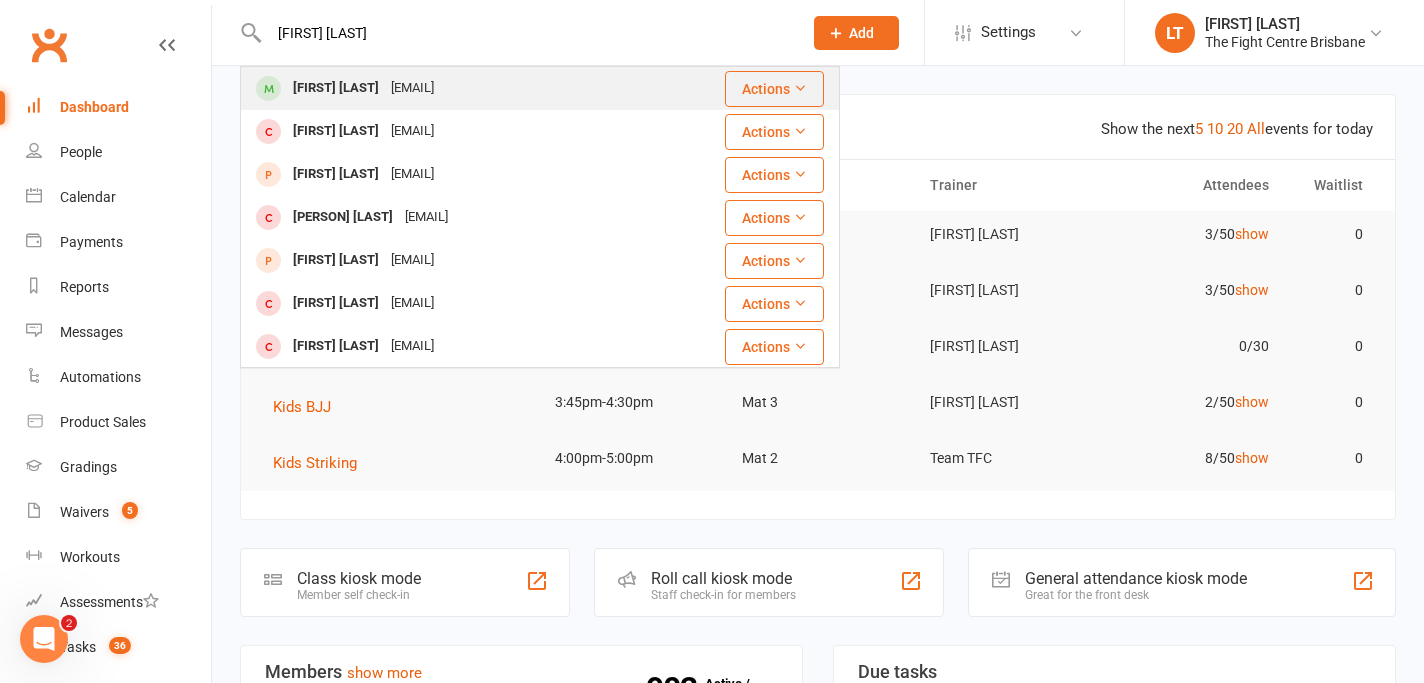 type on "jordan singh" 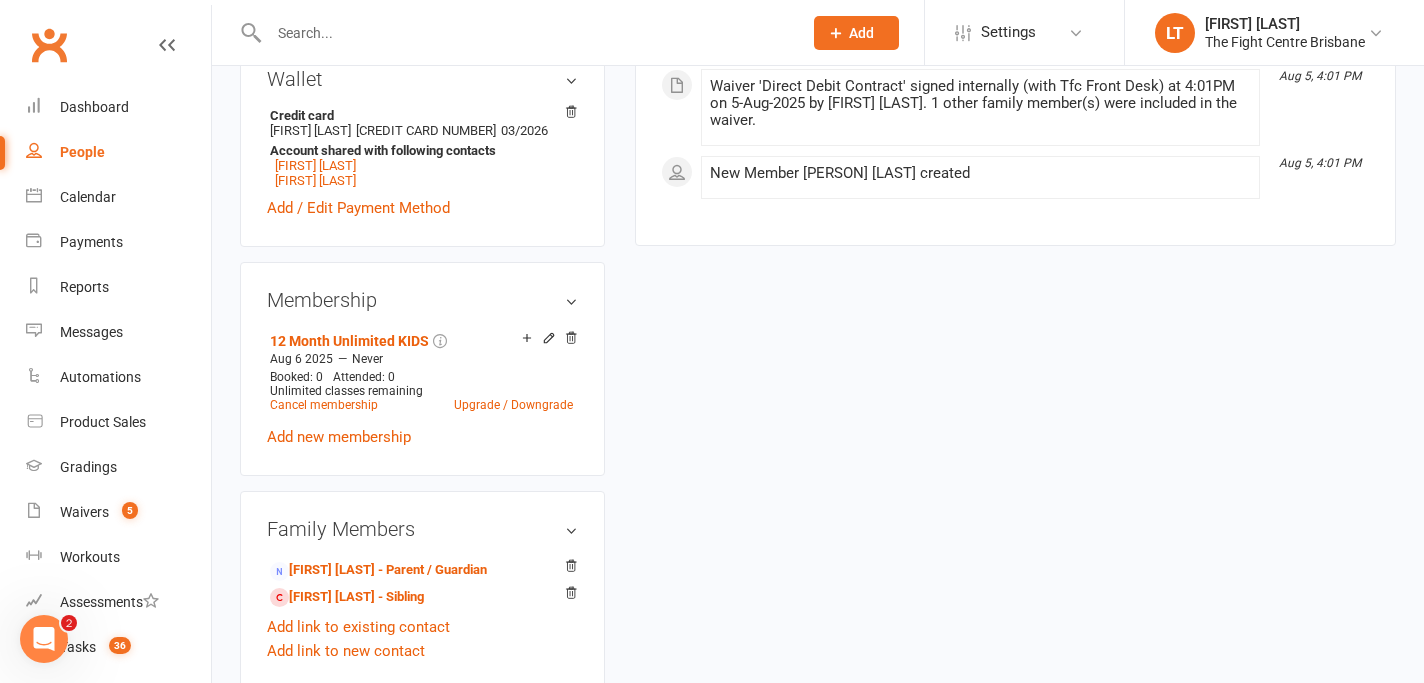 scroll, scrollTop: 772, scrollLeft: 0, axis: vertical 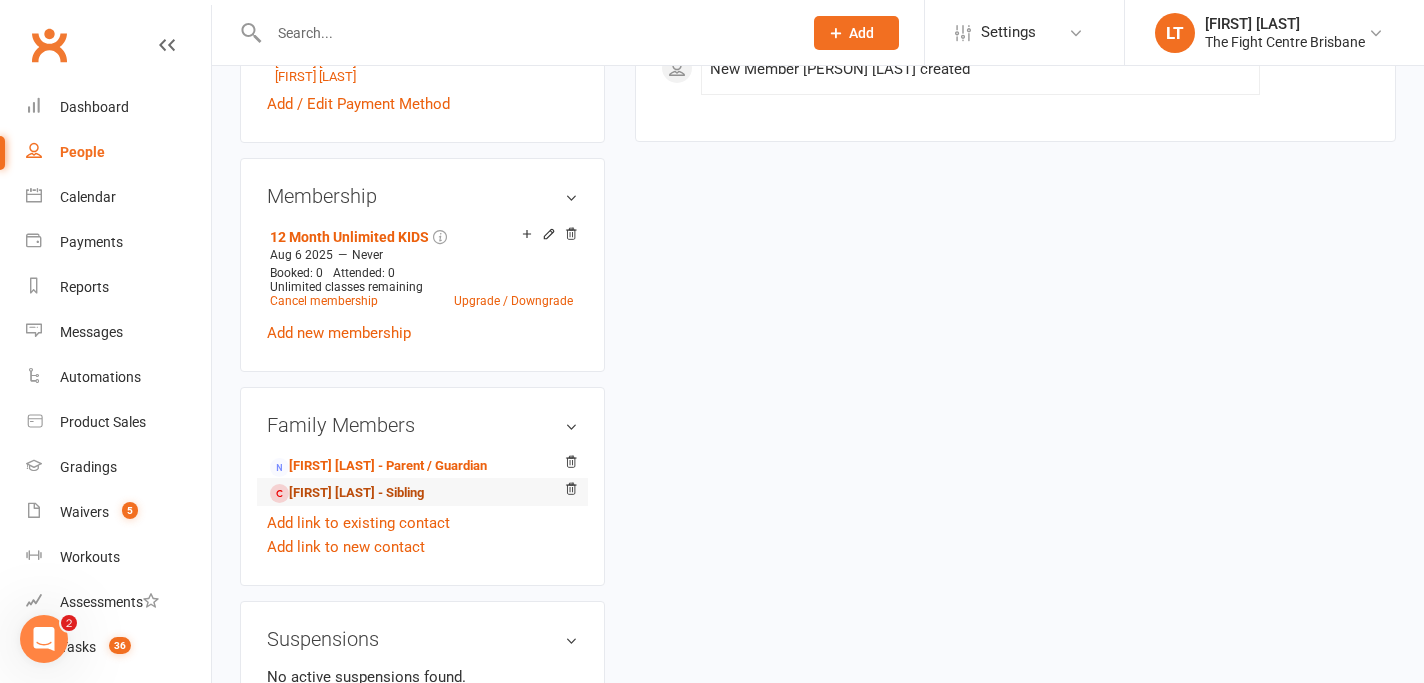 click on "Jordan Singh - Sibling" at bounding box center (347, 493) 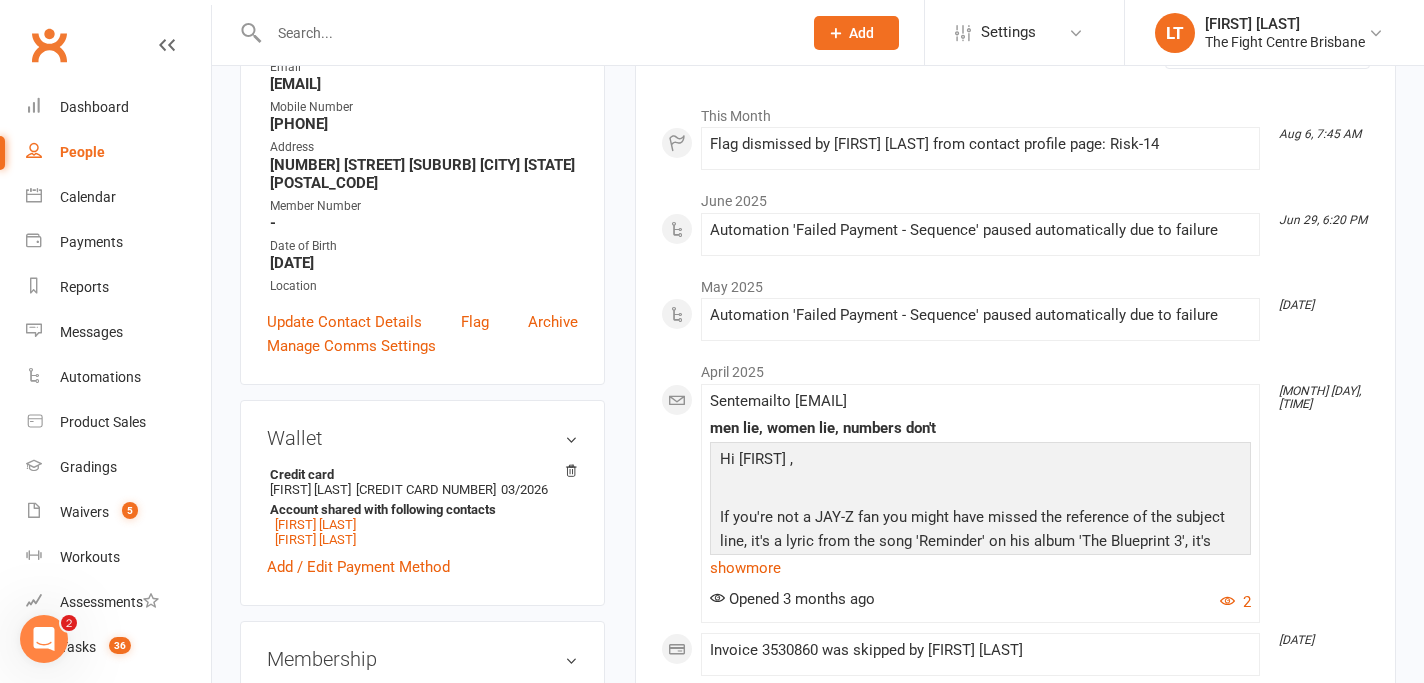 scroll, scrollTop: 653, scrollLeft: 0, axis: vertical 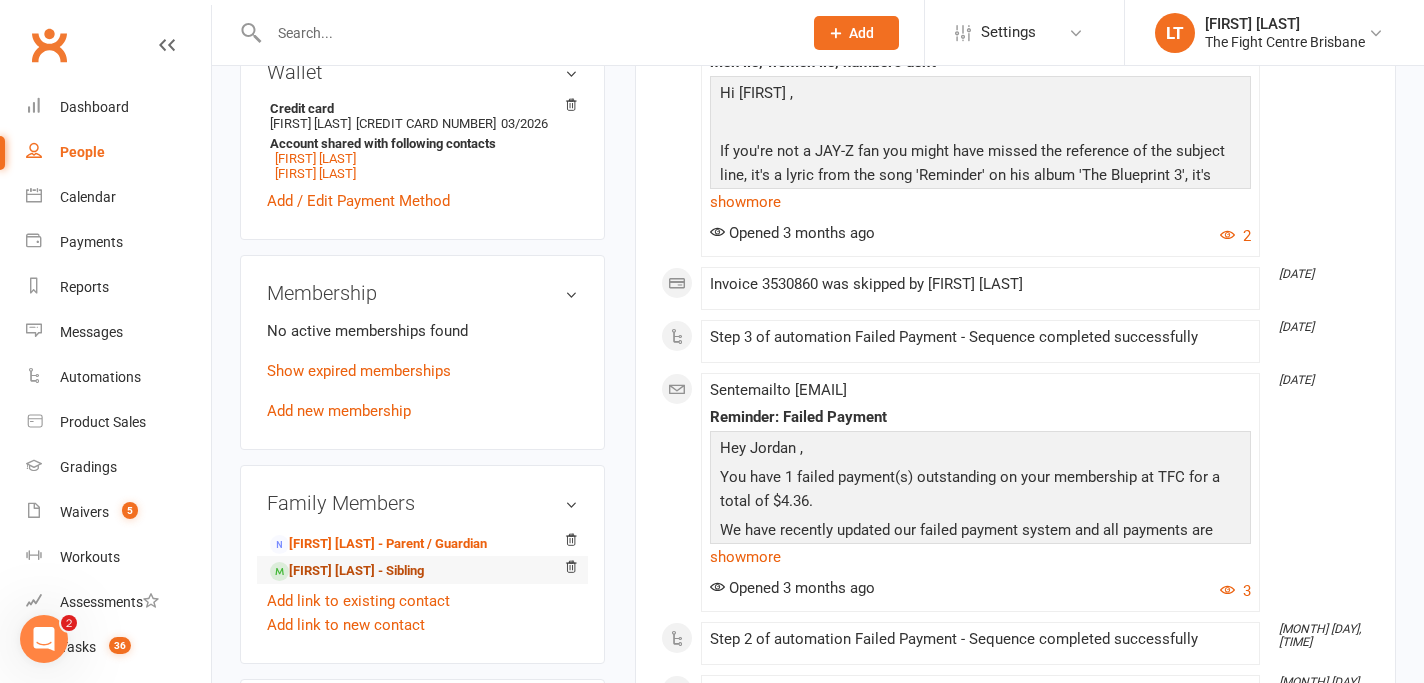 click on "Jordan Singh - Sibling" at bounding box center (347, 571) 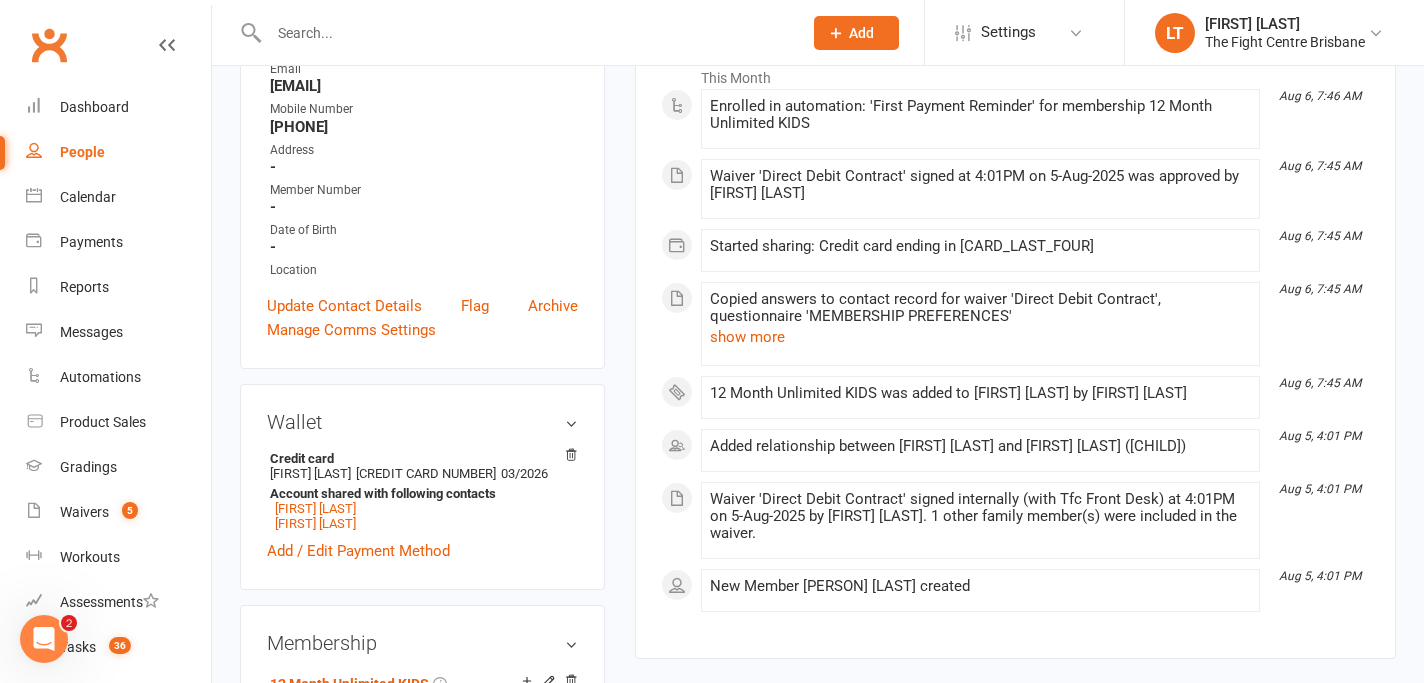 scroll, scrollTop: 408, scrollLeft: 0, axis: vertical 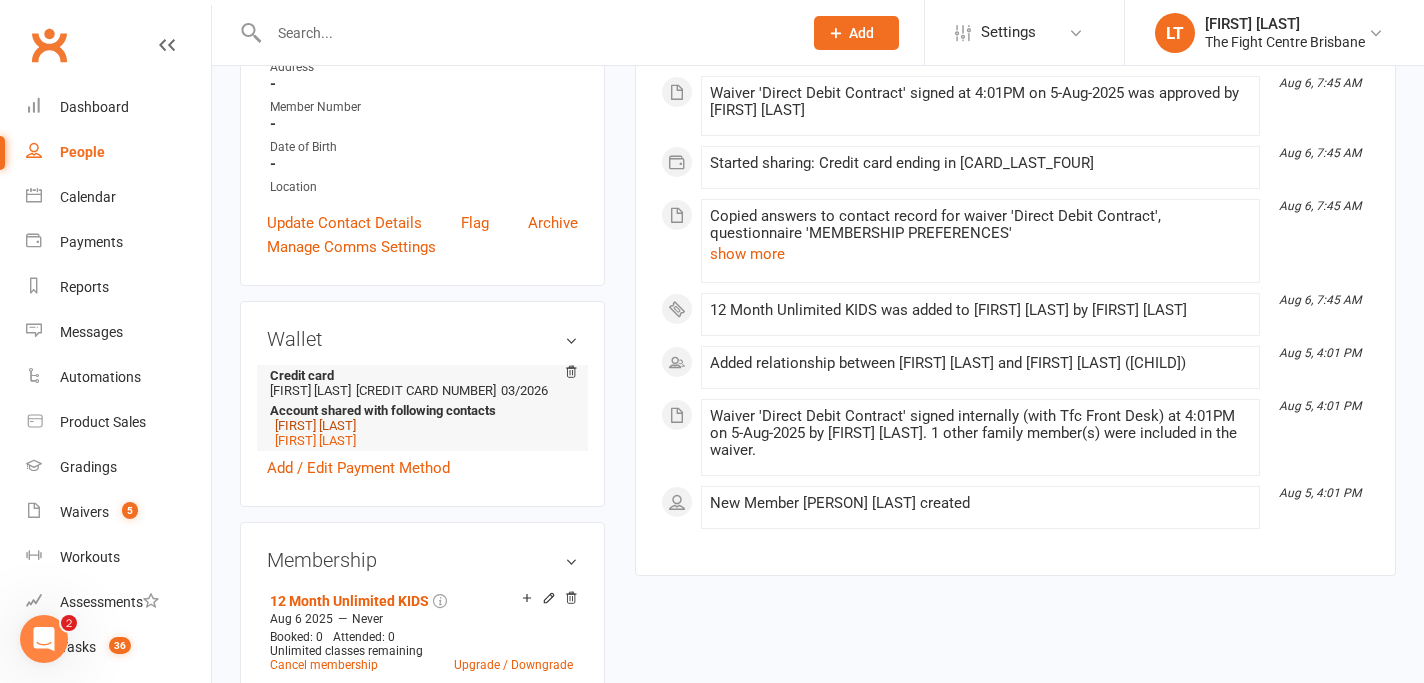 click on "Ruby Kaur" at bounding box center [315, 425] 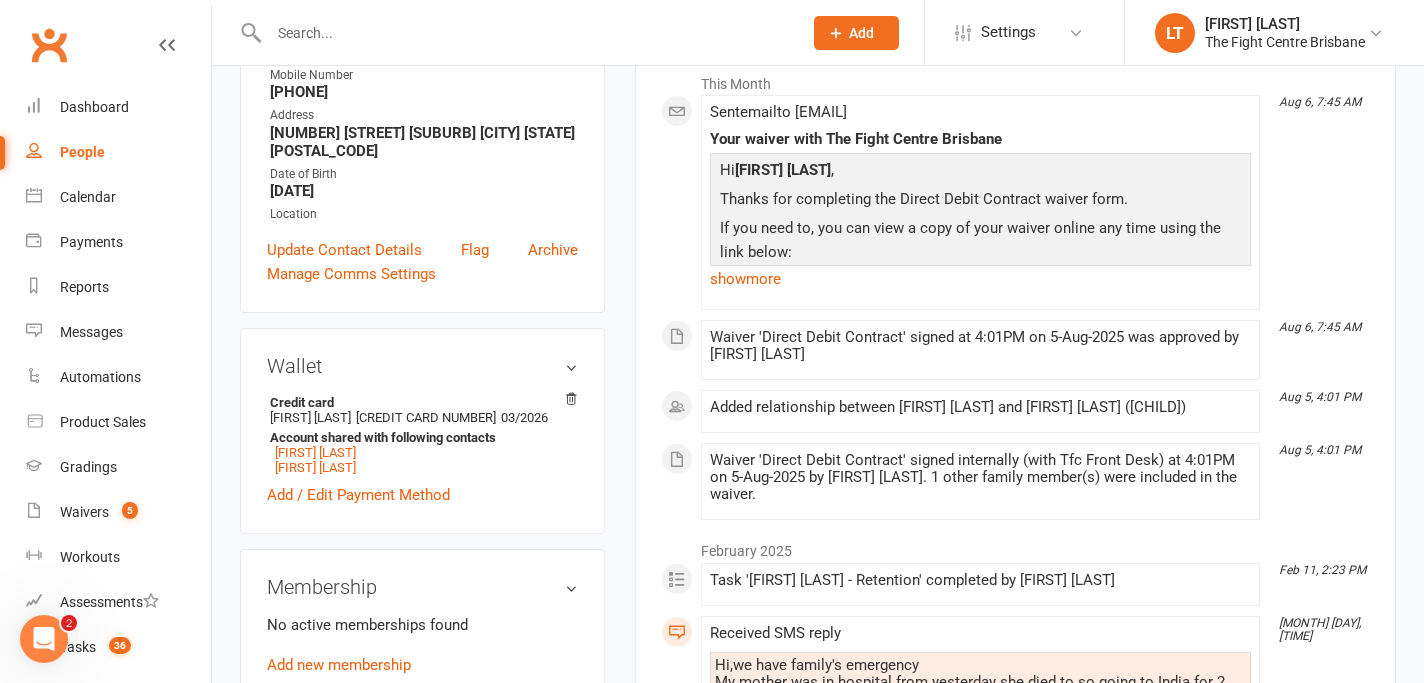 scroll, scrollTop: 0, scrollLeft: 0, axis: both 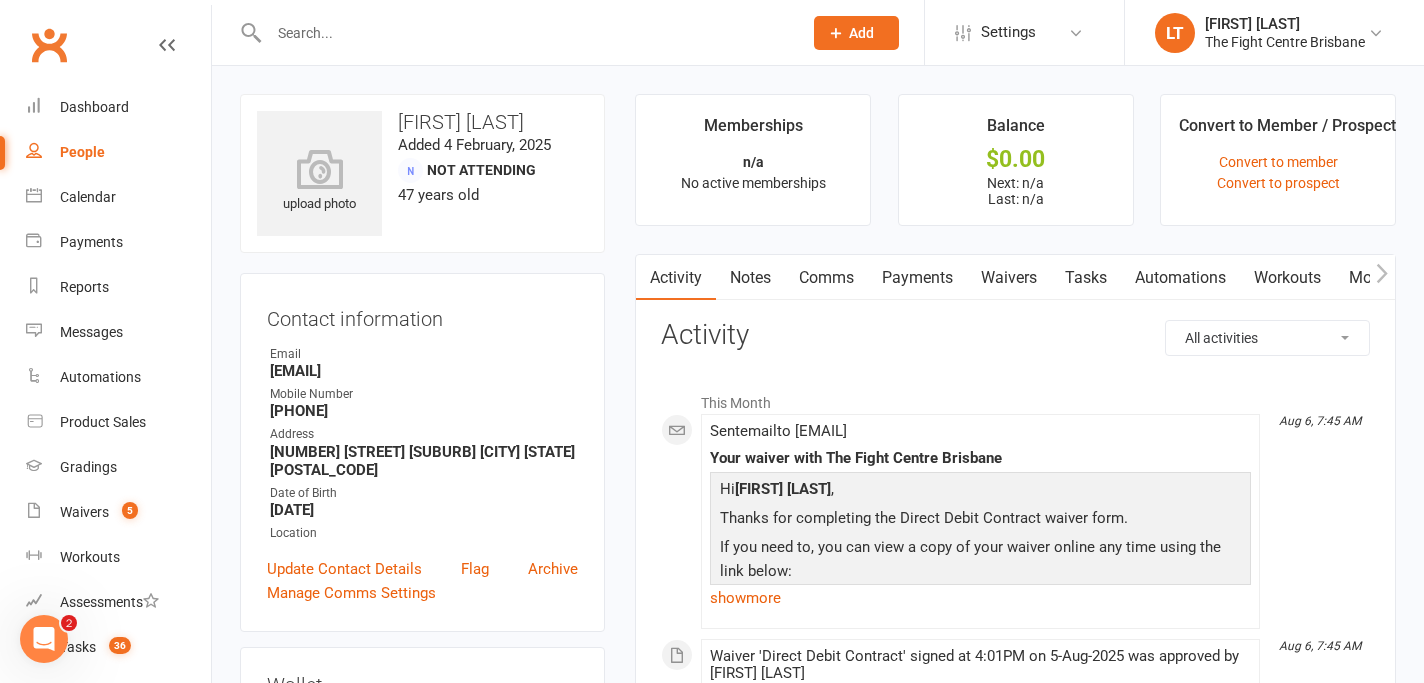 click on "Notes" at bounding box center [750, 278] 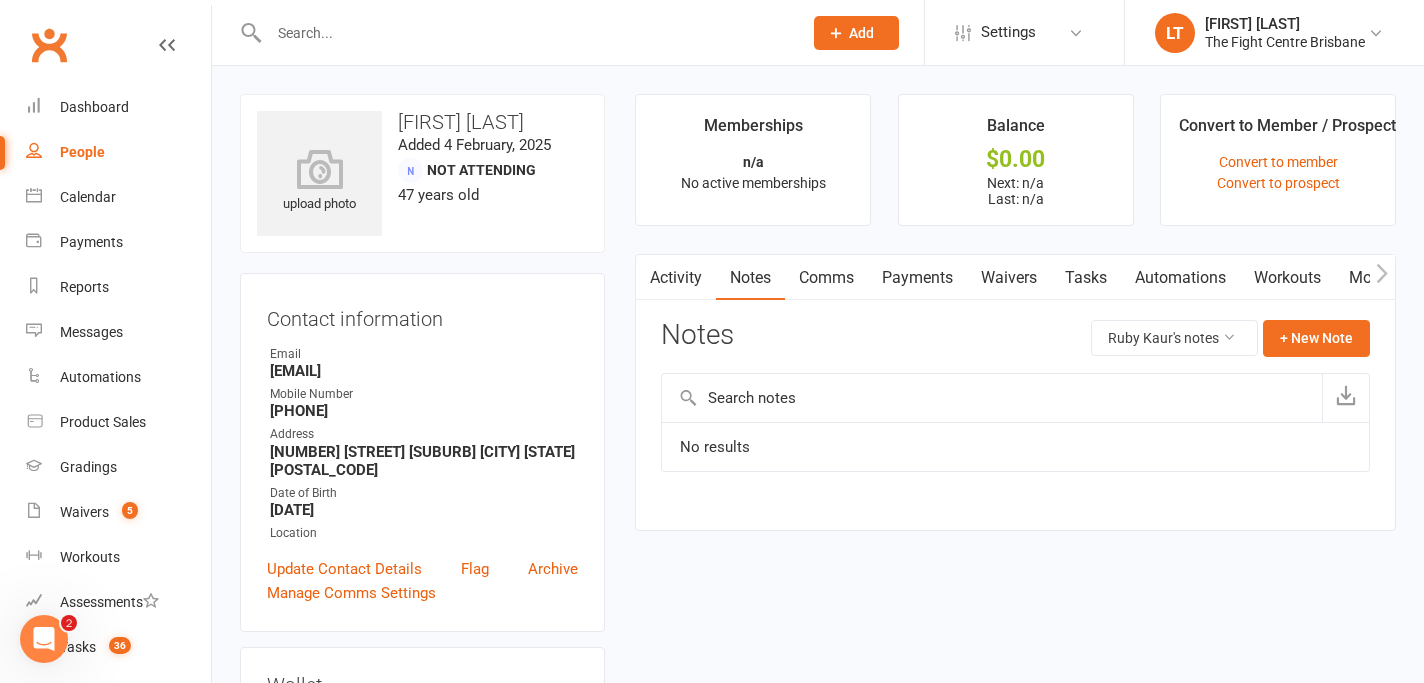 click on "Mobile App" at bounding box center [1389, 278] 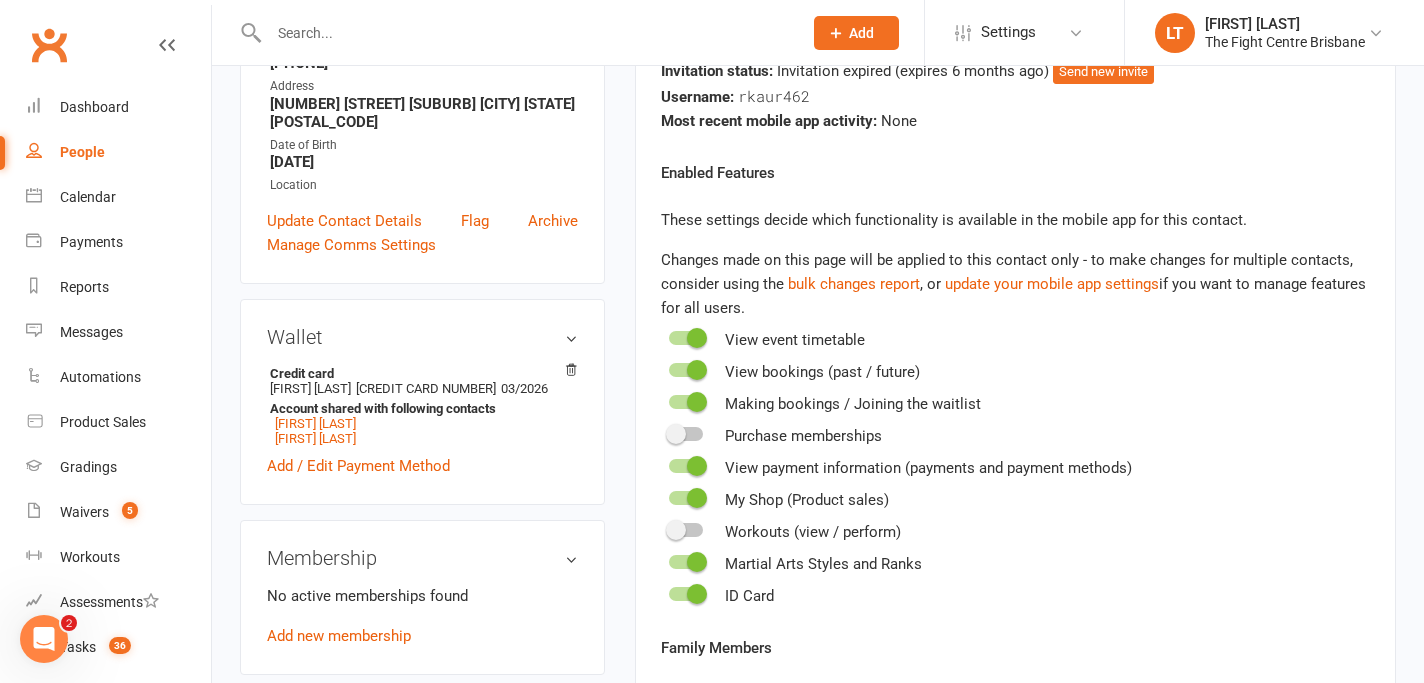 scroll, scrollTop: 689, scrollLeft: 0, axis: vertical 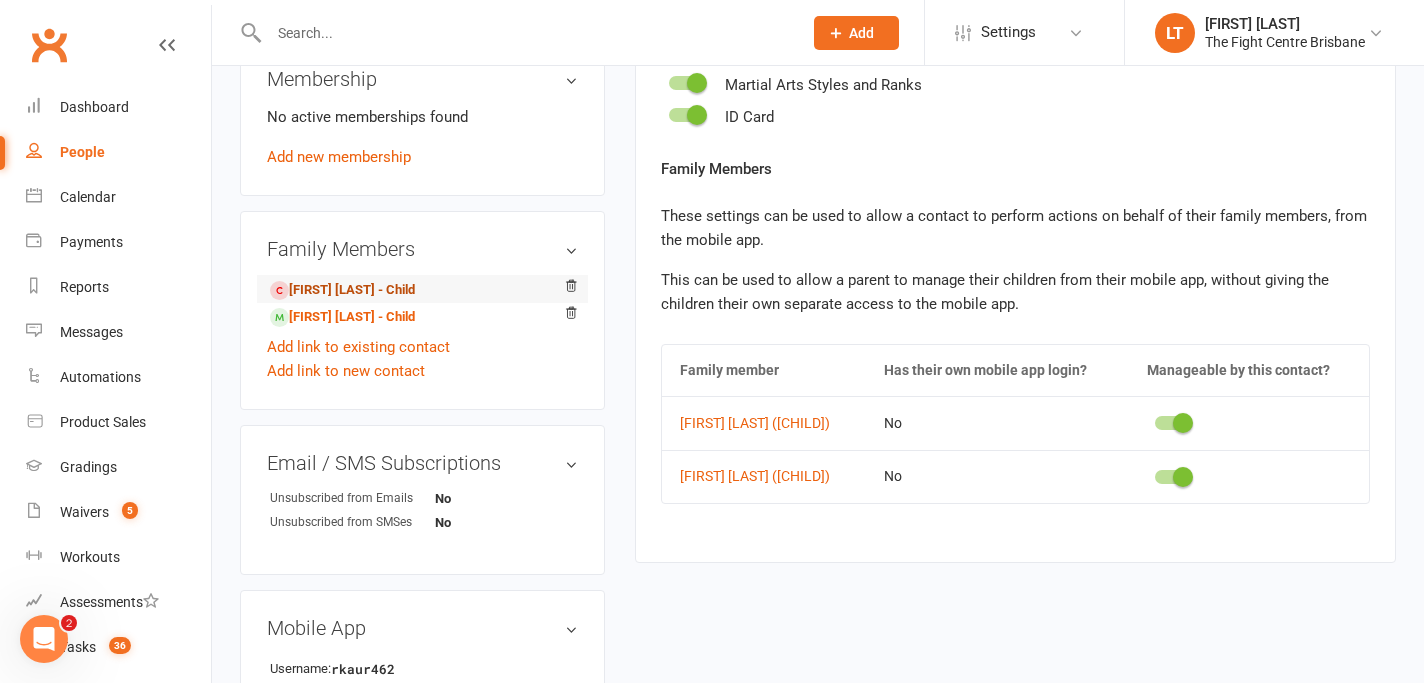 click on "Jordan Singh - Child" at bounding box center [342, 290] 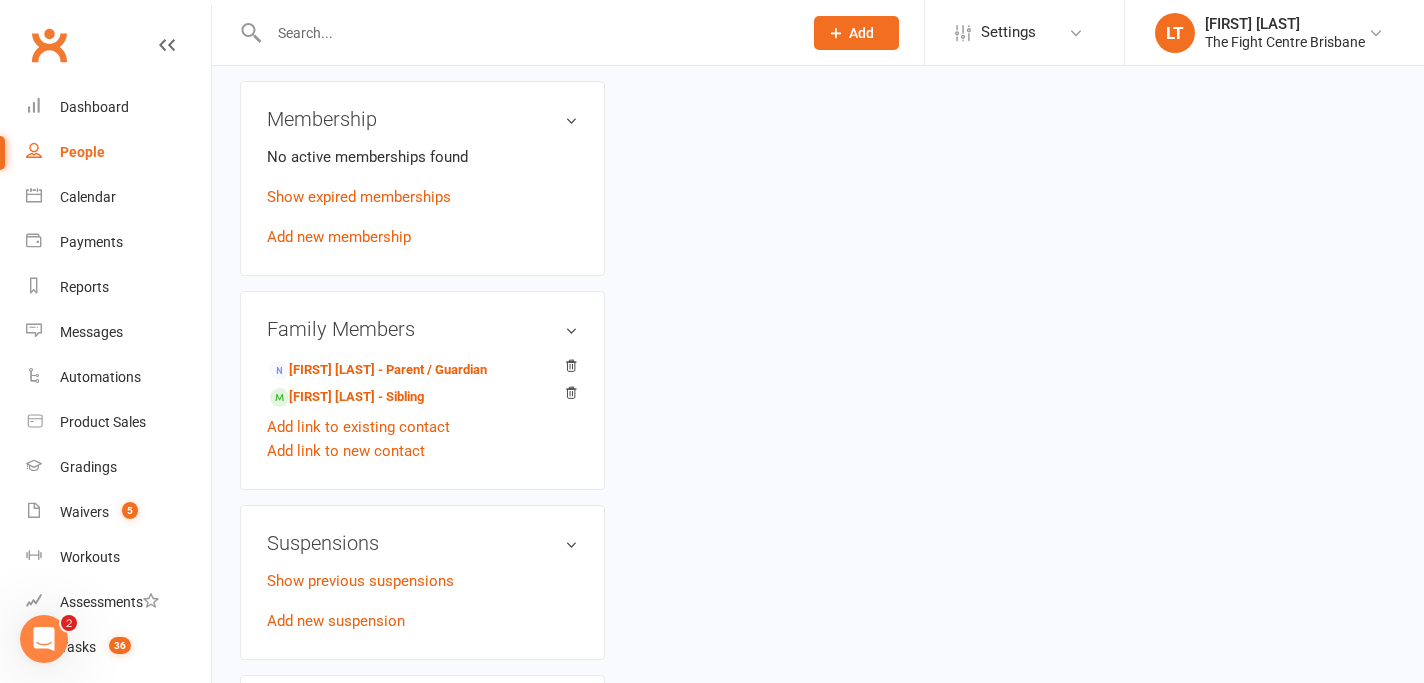 scroll, scrollTop: 0, scrollLeft: 0, axis: both 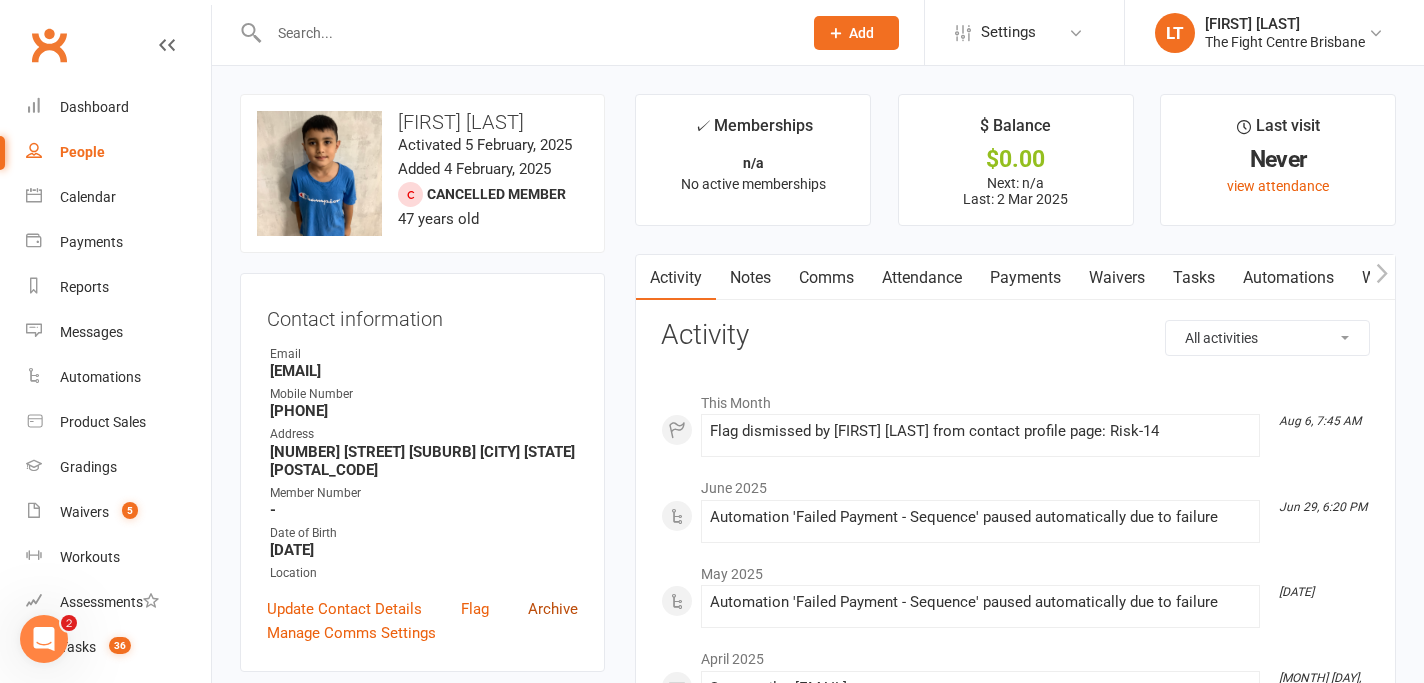 click on "Archive" at bounding box center (553, 609) 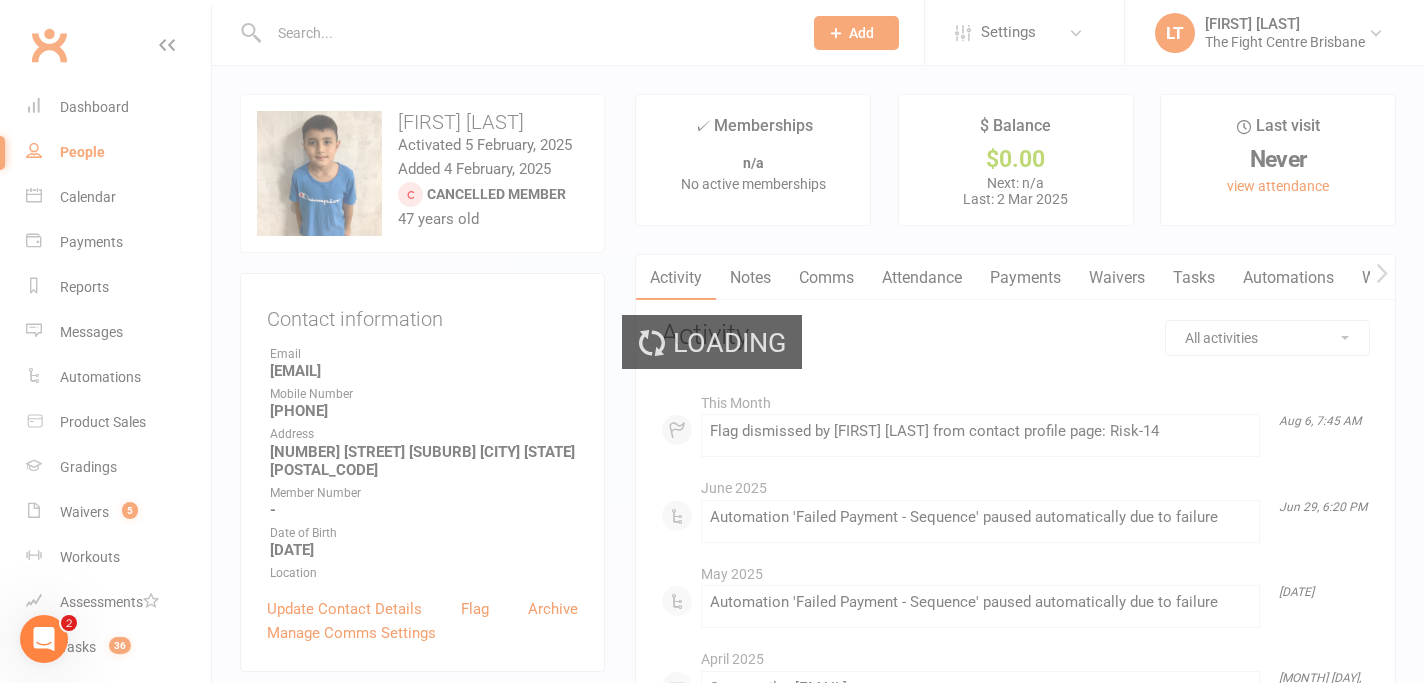 select on "100" 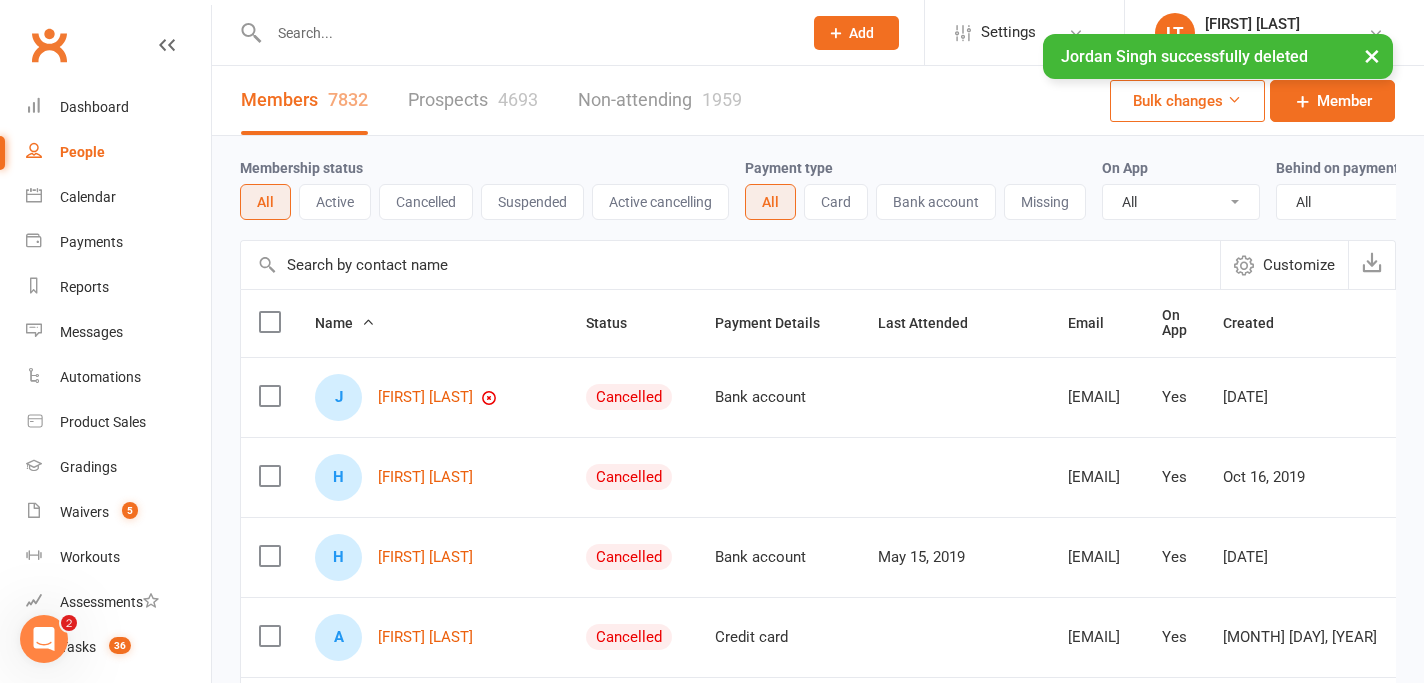click on "×" at bounding box center [1372, 55] 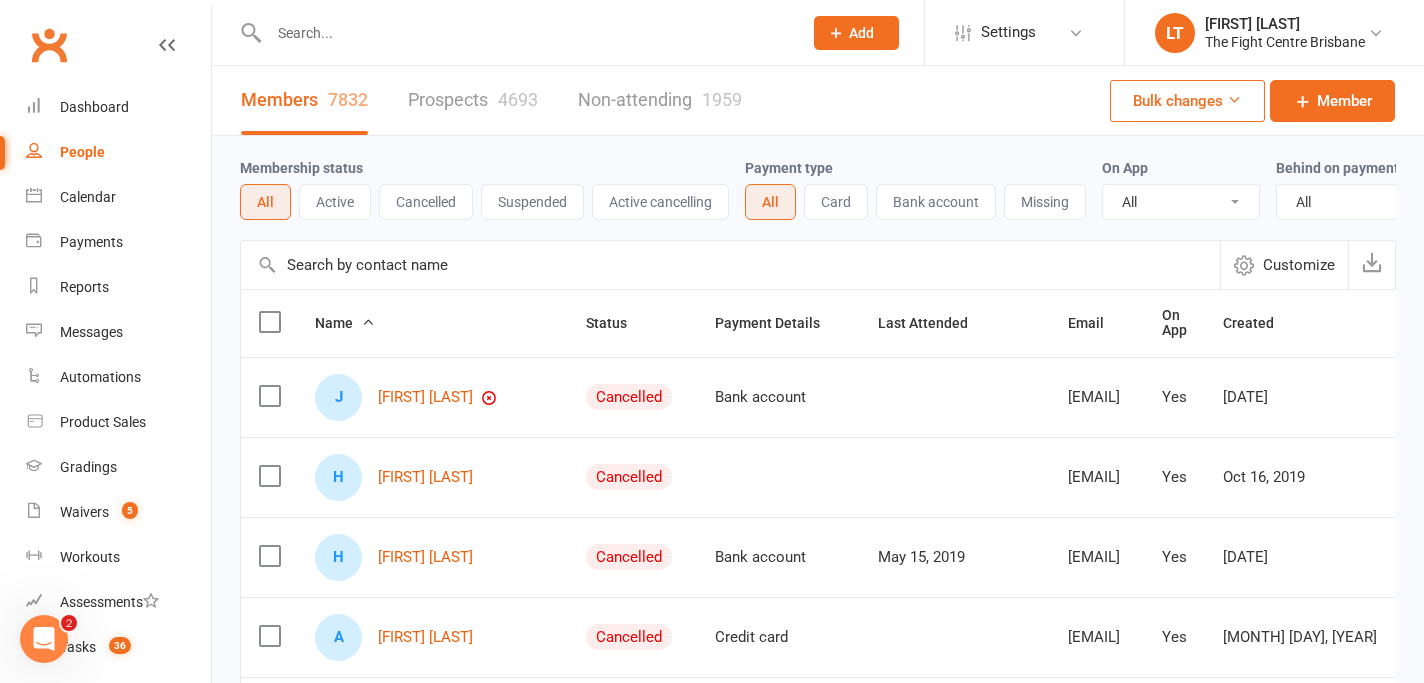 click at bounding box center [514, 32] 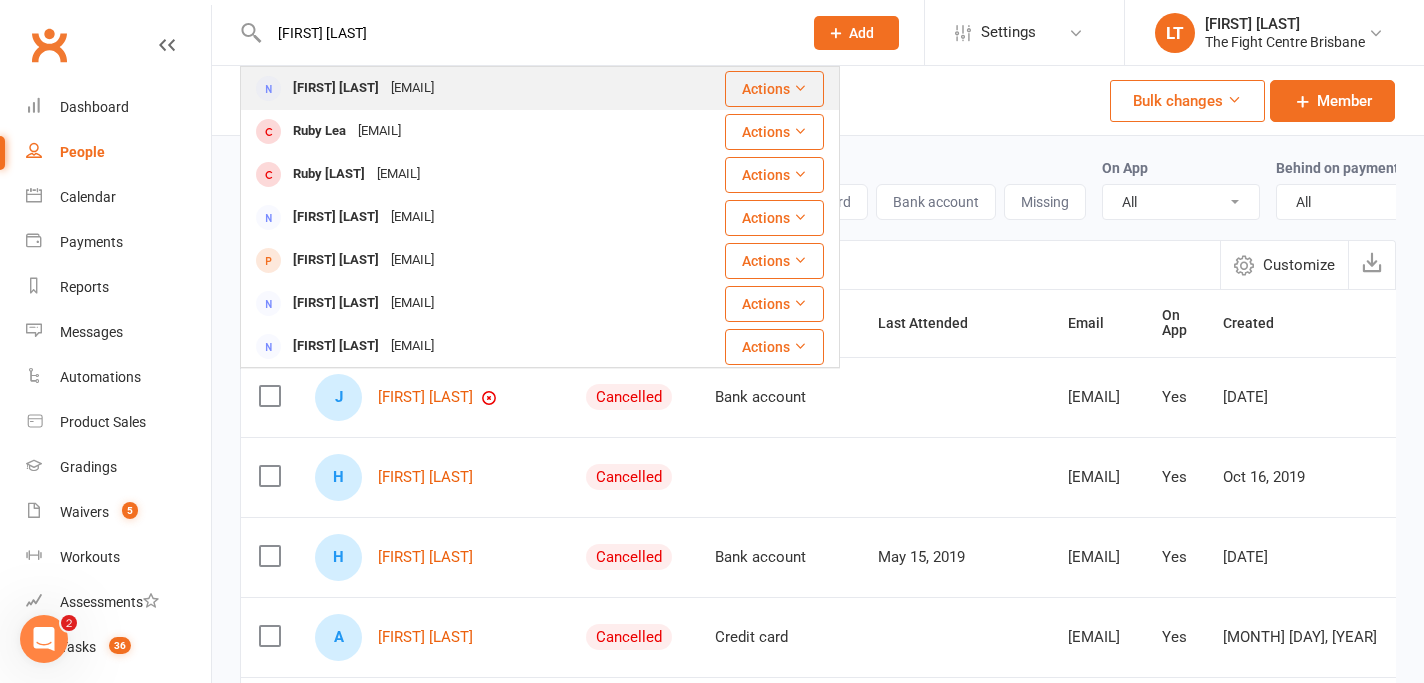 type on "ruby kaur" 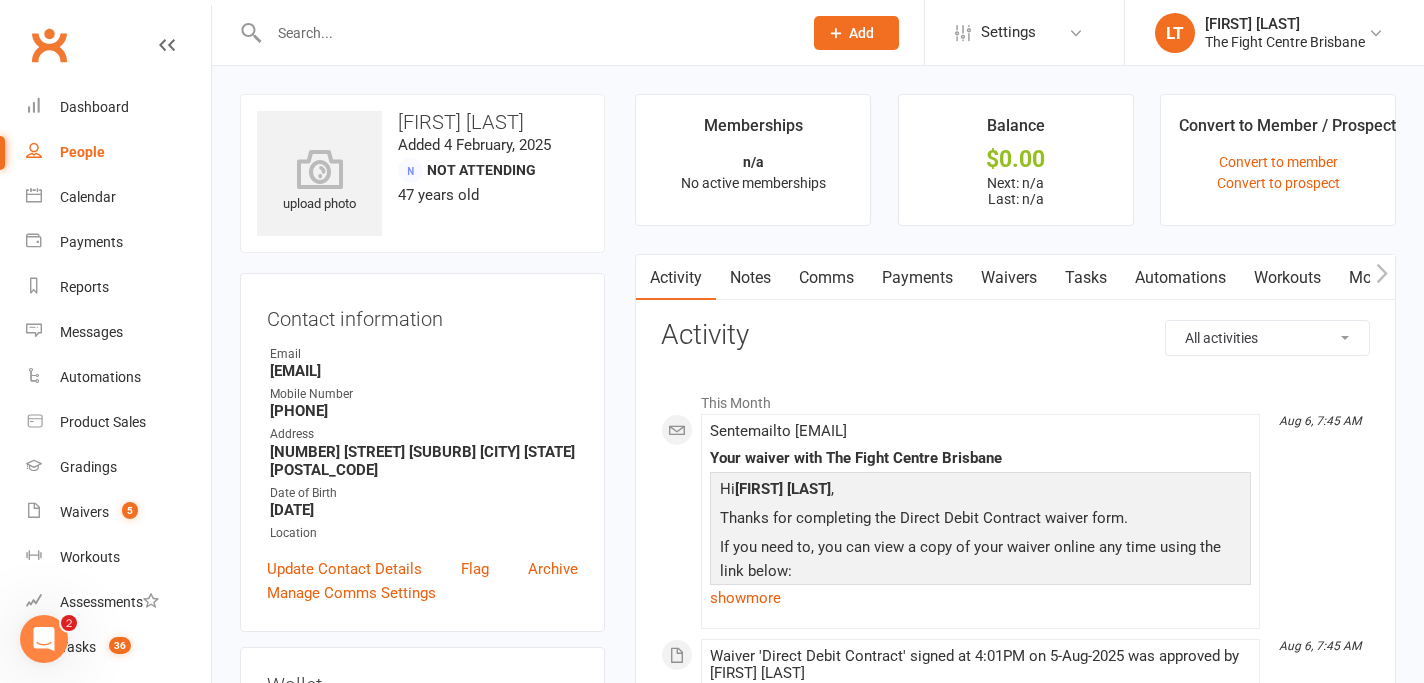 scroll, scrollTop: 155, scrollLeft: 0, axis: vertical 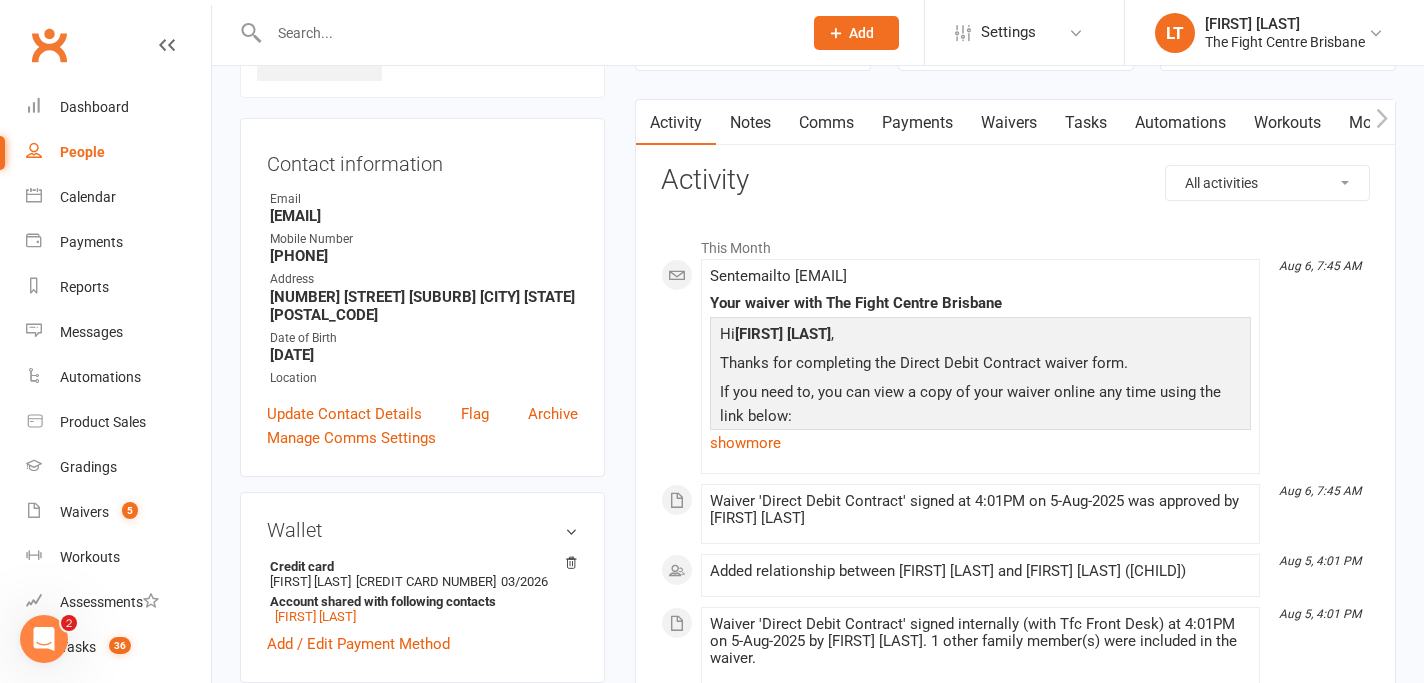 click on "Mobile App" at bounding box center [1389, 123] 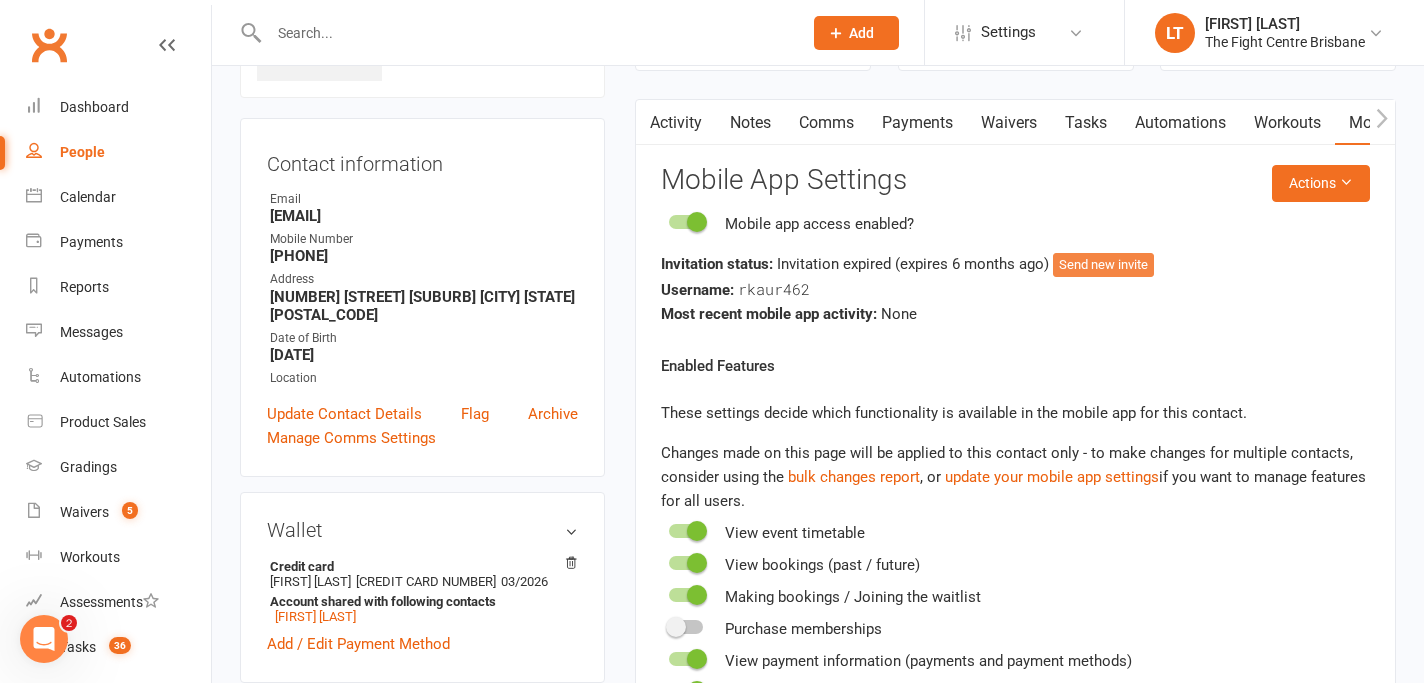 click on "Send new invite" at bounding box center [1103, 265] 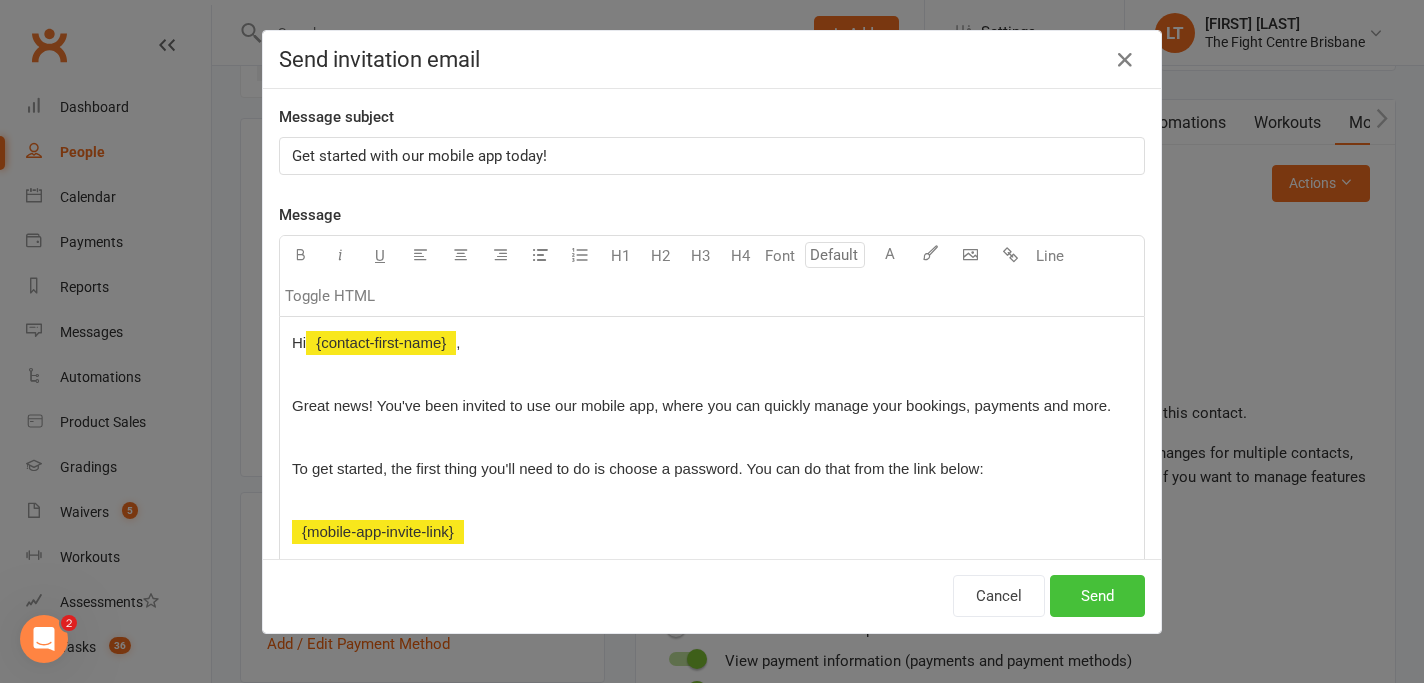 click on "Send" at bounding box center [1097, 596] 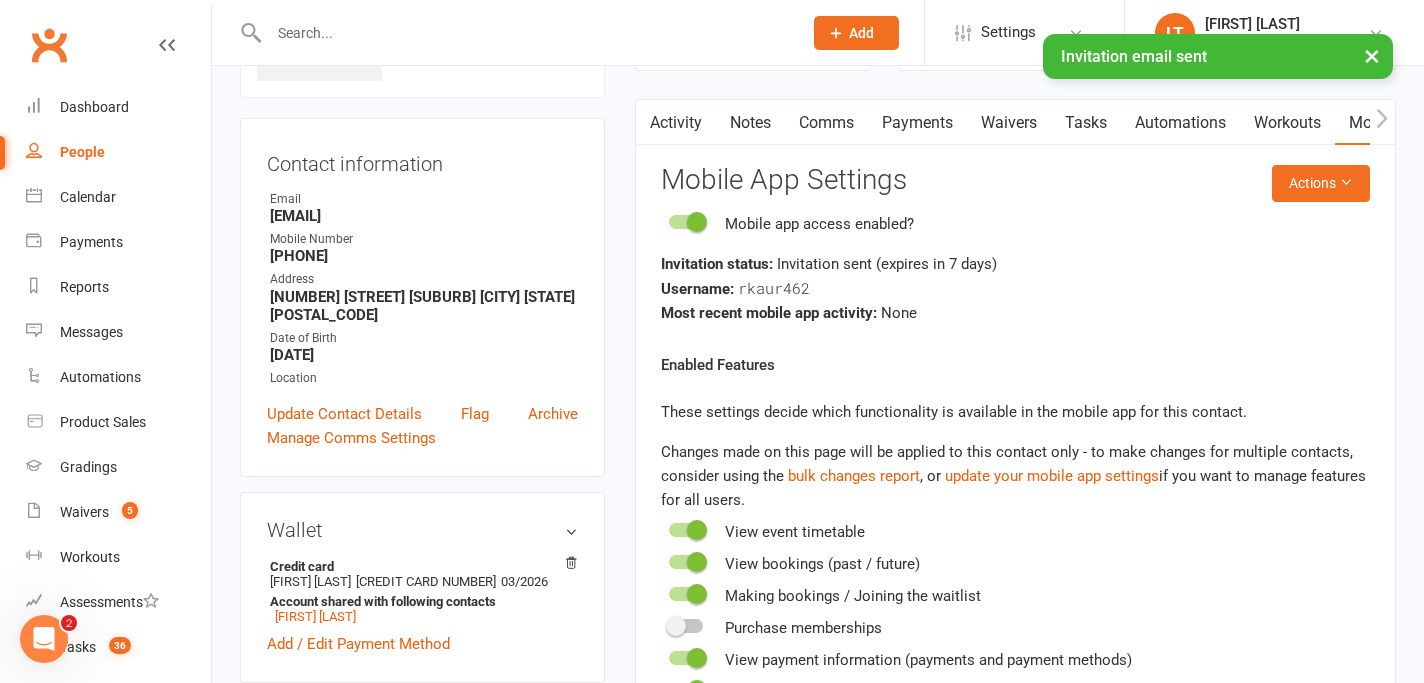 click on "×" at bounding box center [1372, 55] 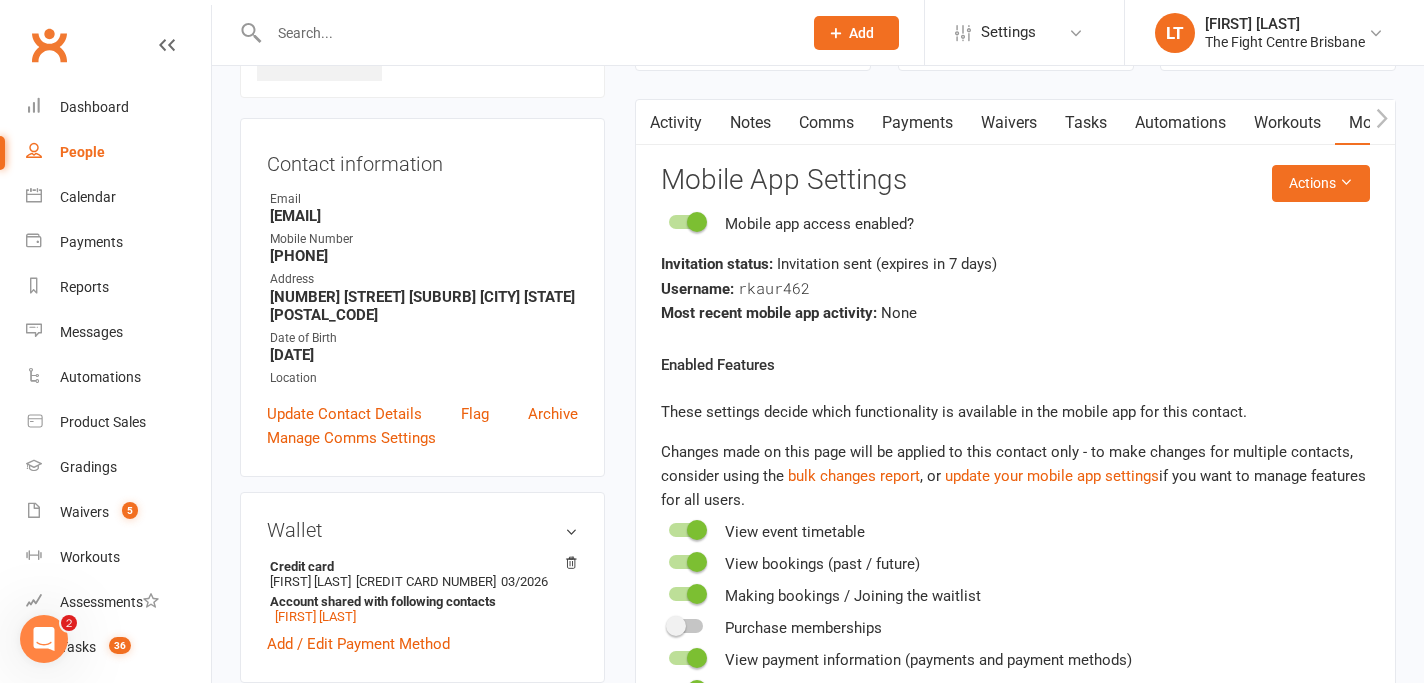 click on "Comms" at bounding box center (826, 123) 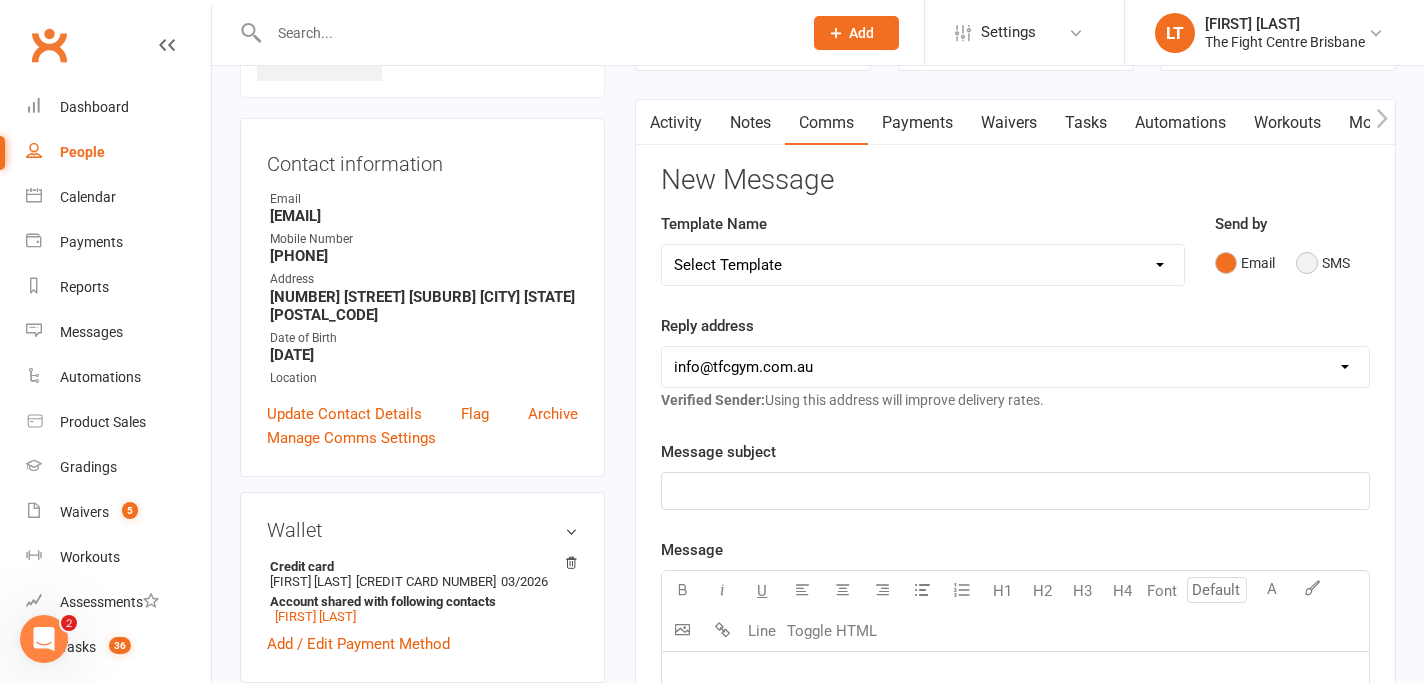 click on "SMS" at bounding box center (1323, 263) 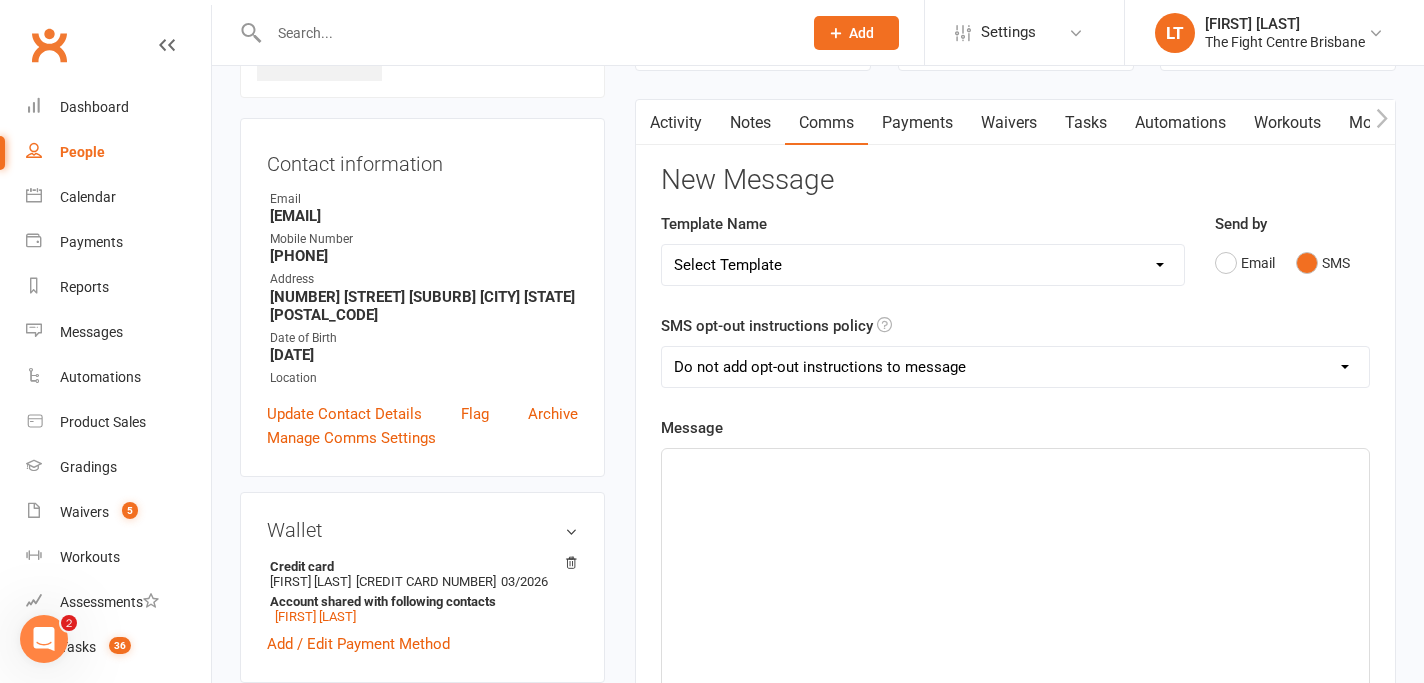 click on "﻿" 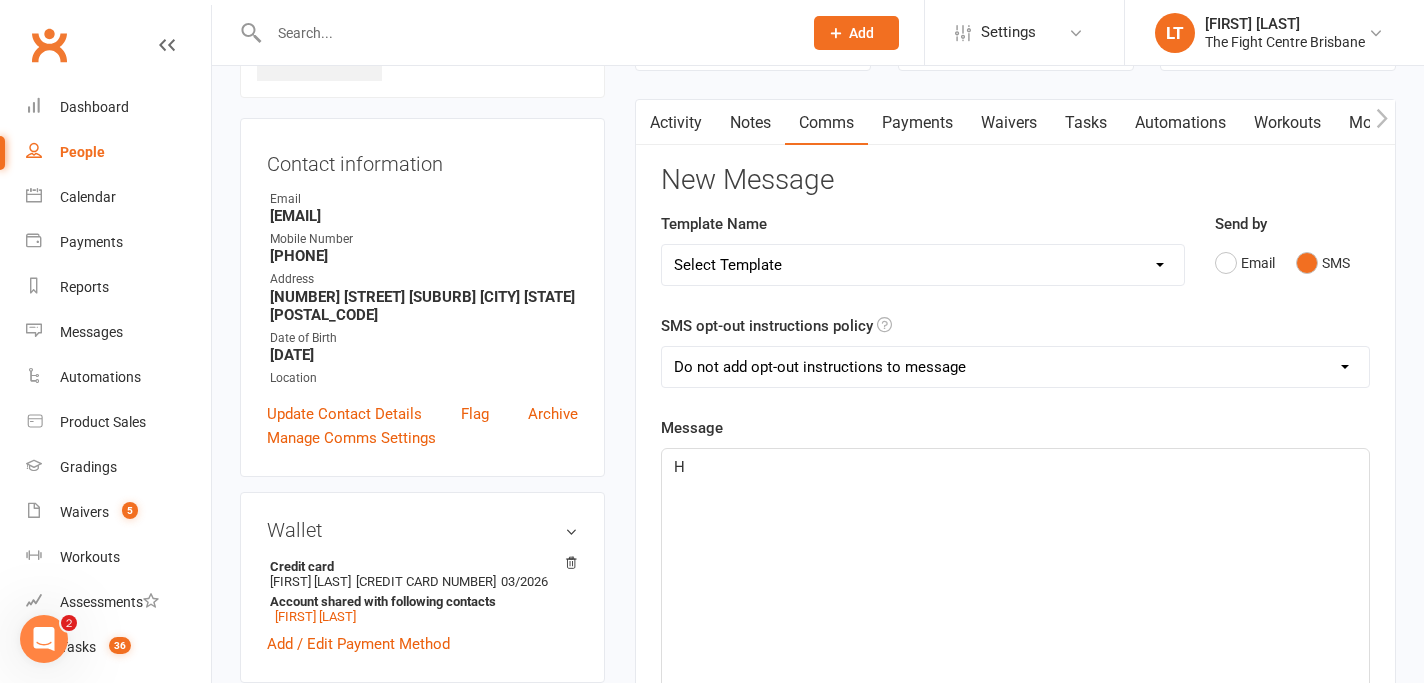 type 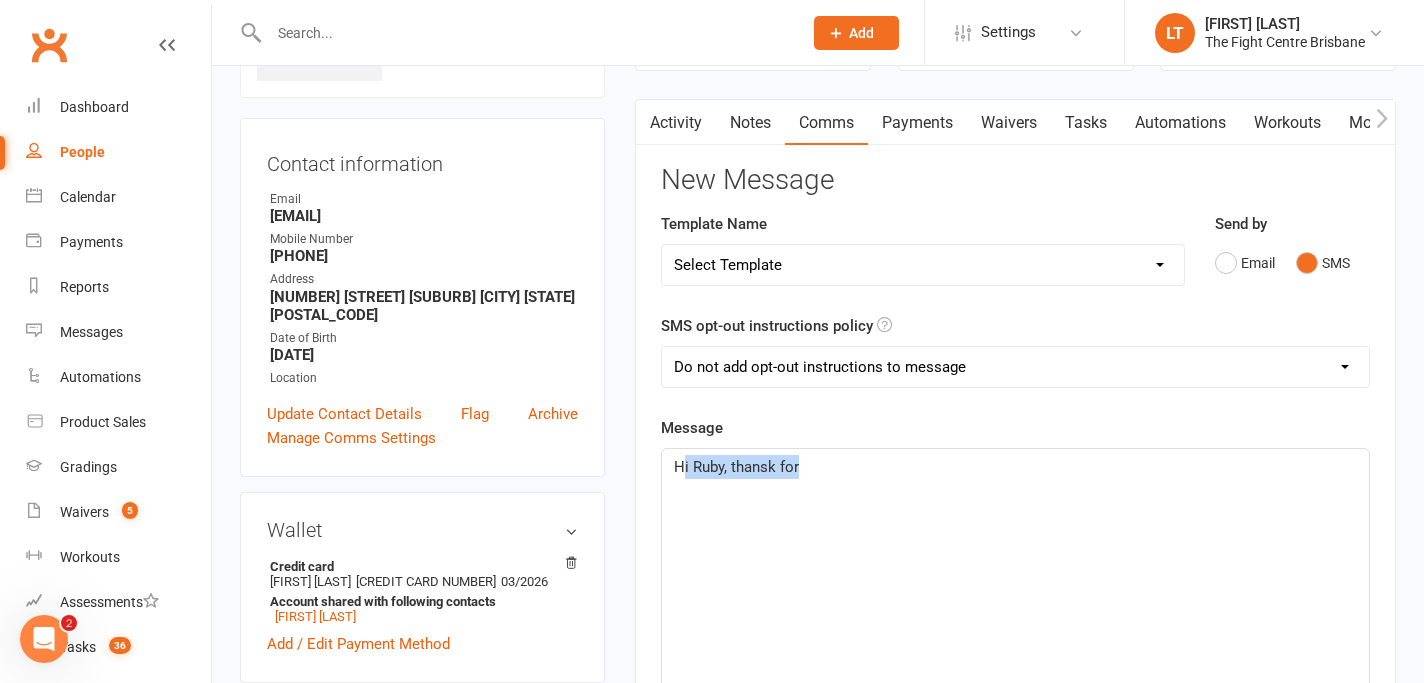 drag, startPoint x: 853, startPoint y: 481, endPoint x: 682, endPoint y: 465, distance: 171.7469 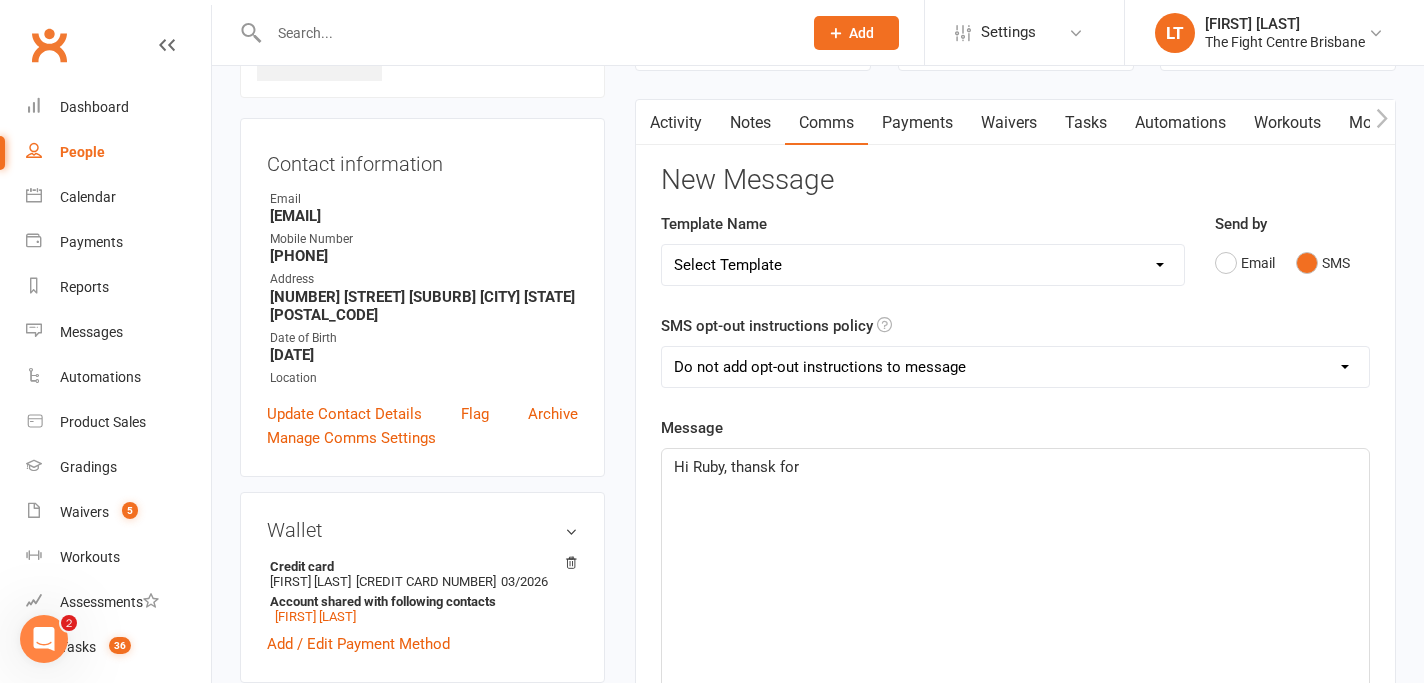 click on "Hi Ruby, thansk for" 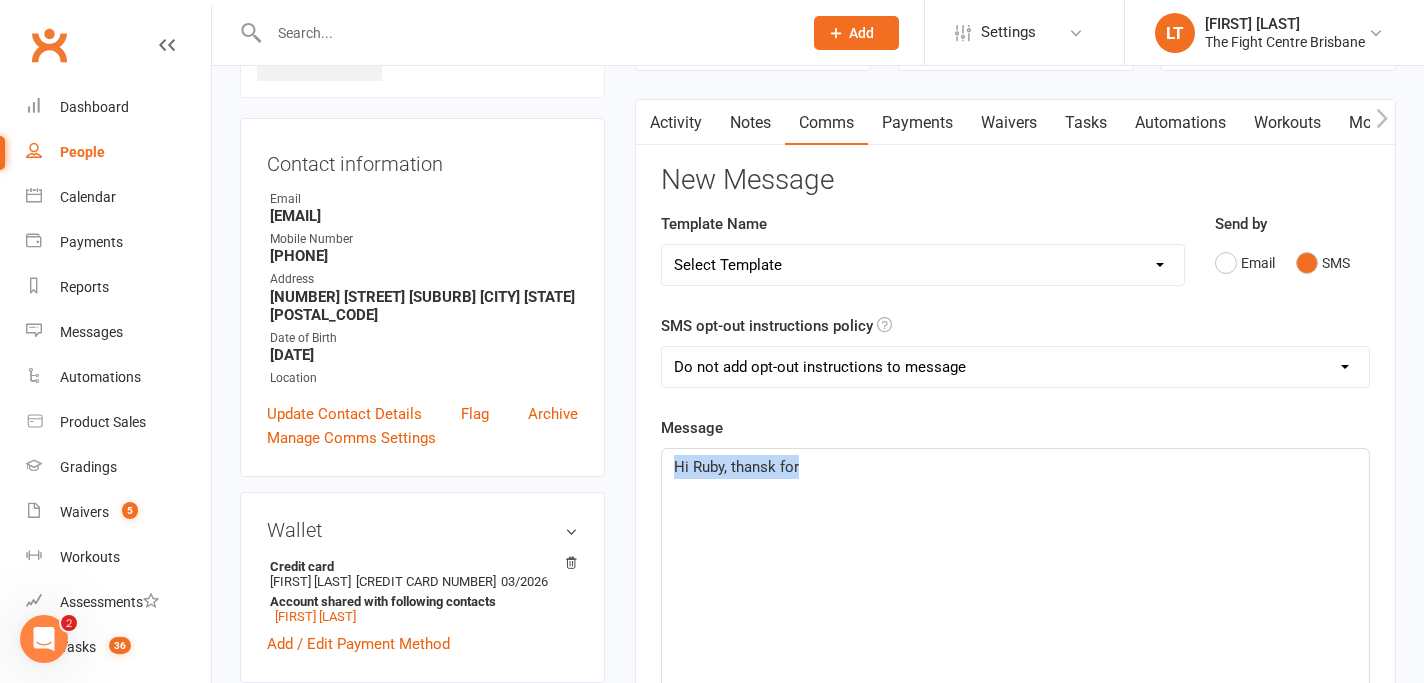 drag, startPoint x: 826, startPoint y: 479, endPoint x: 674, endPoint y: 467, distance: 152.47295 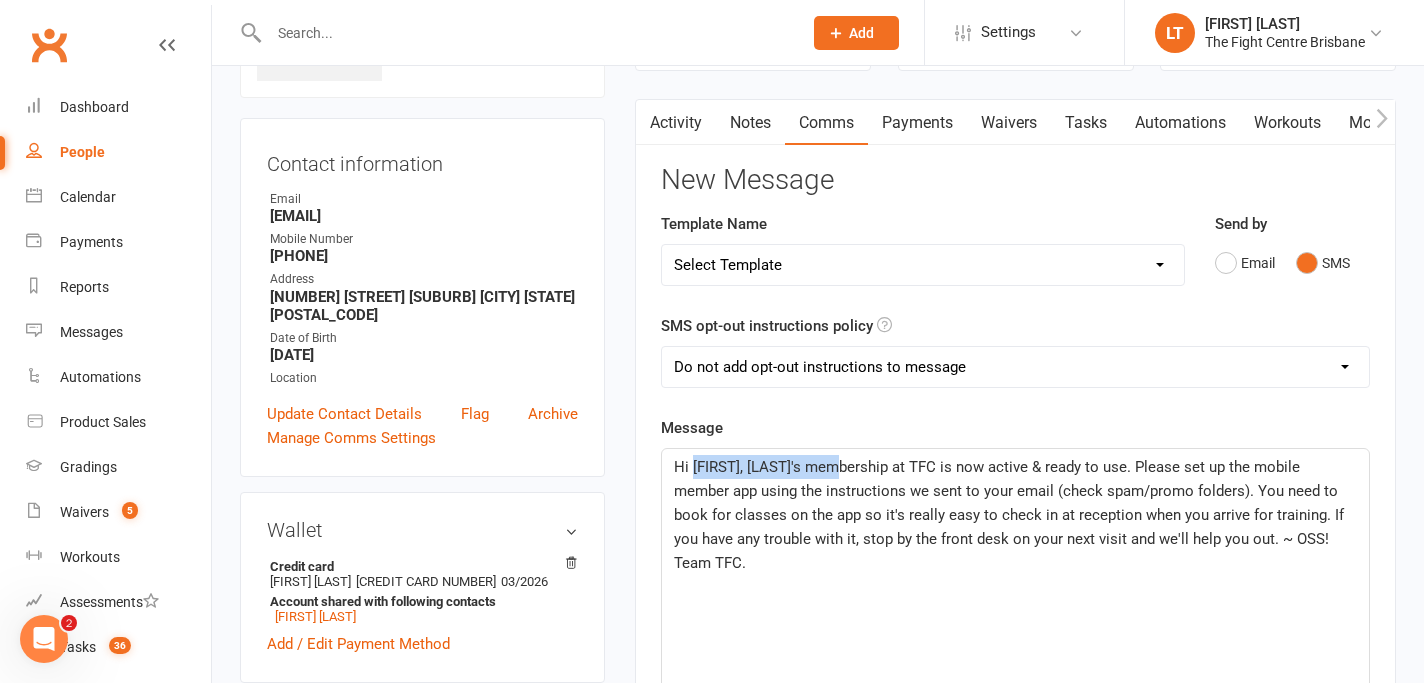 drag, startPoint x: 844, startPoint y: 467, endPoint x: 696, endPoint y: 472, distance: 148.08444 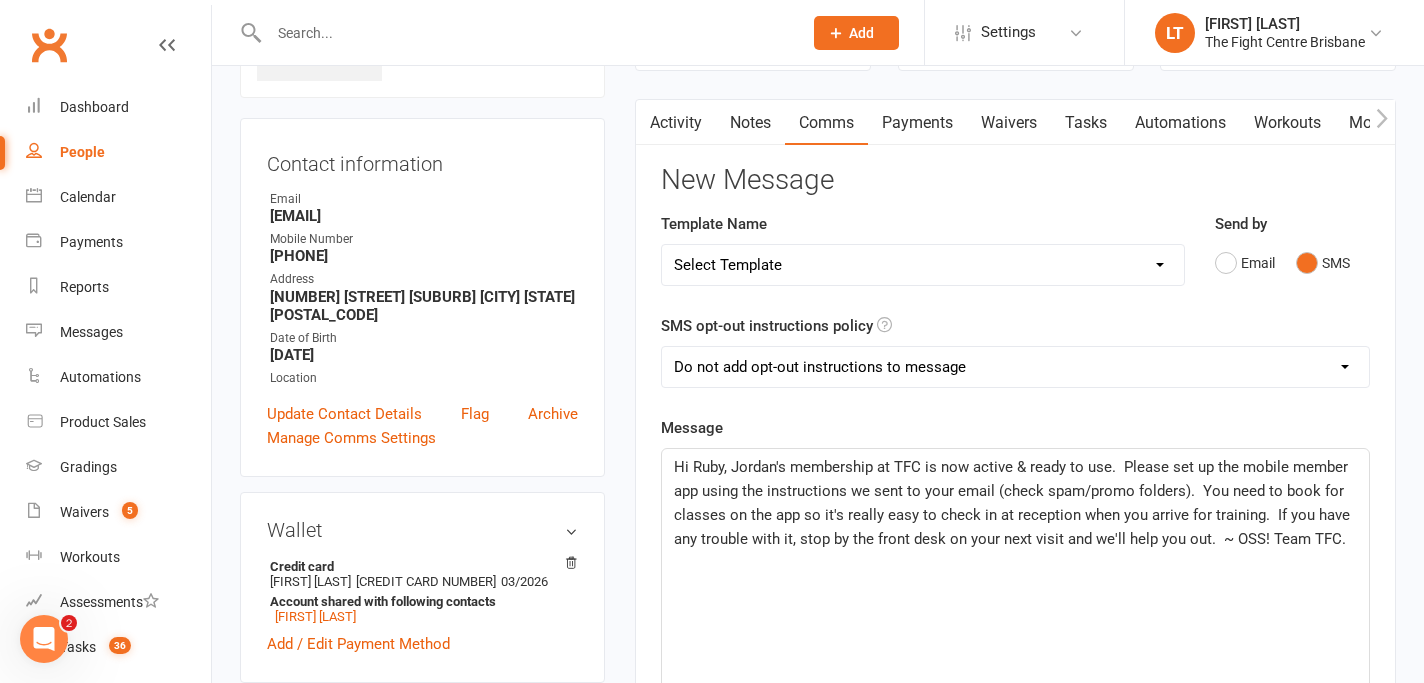 click on "Hi Ruby, Jordan's membership at TFC is now active & ready to use.  Please set up the mobile member app using the instructions we sent to your email (check spam/promo folders).  You need to book for classes on the app so it's really easy to check in at reception when you arrive for training.  If you have any trouble with it, stop by the front desk on your next visit and we'll help you out.  ~ OSS! Team TFC." 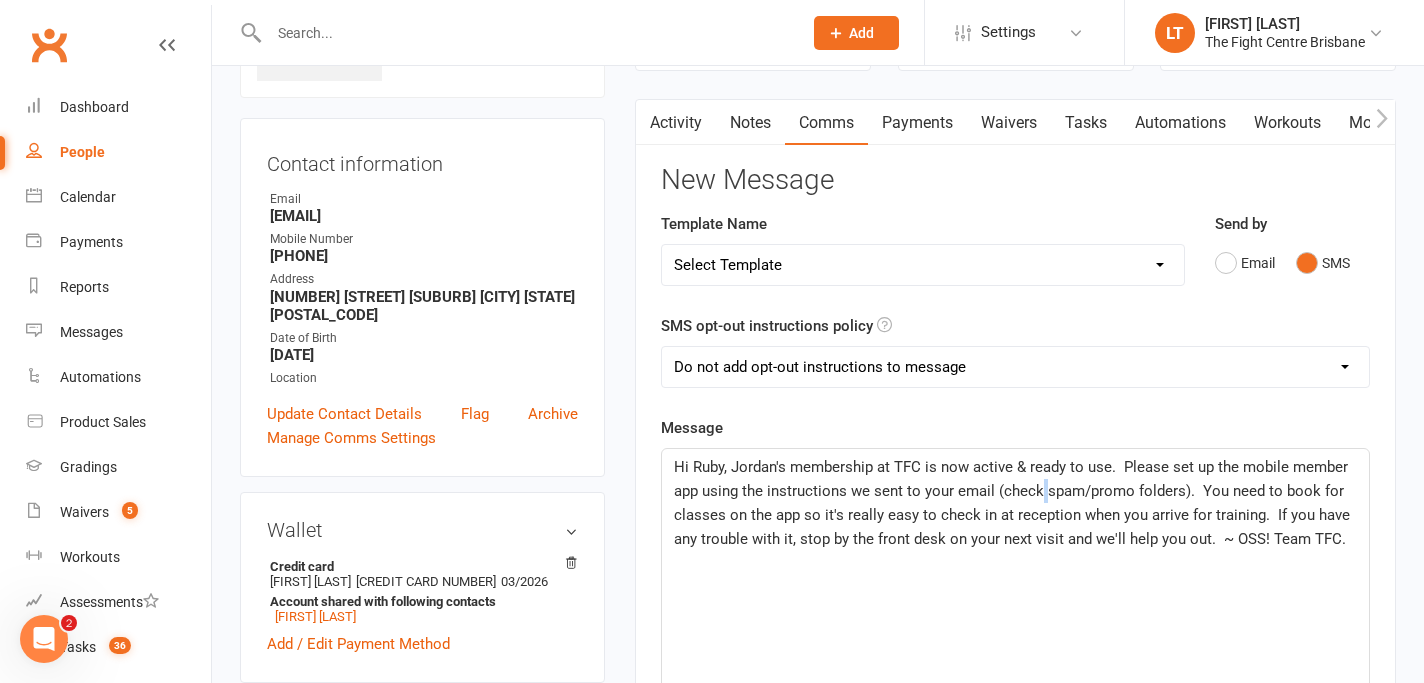click on "Hi Ruby, Jordan's membership at TFC is now active & ready to use.  Please set up the mobile member app using the instructions we sent to your email (check spam/promo folders).  You need to book for classes on the app so it's really easy to check in at reception when you arrive for training.  If you have any trouble with it, stop by the front desk on your next visit and we'll help you out.  ~ OSS! Team TFC." 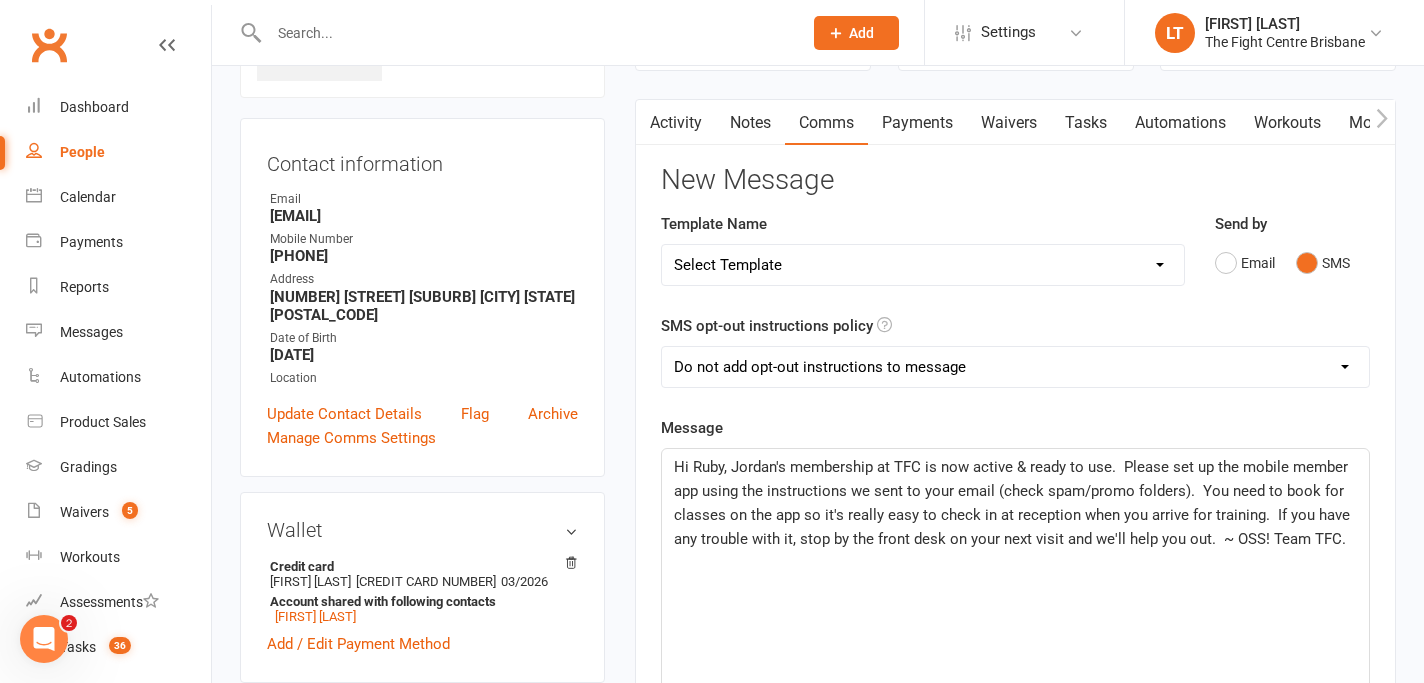 click on "Hi Ruby, Jordan's membership at TFC is now active & ready to use.  Please set up the mobile member app using the instructions we sent to your email (check spam/promo folders).  You need to book for classes on the app so it's really easy to check in at reception when you arrive for training.  If you have any trouble with it, stop by the front desk on your next visit and we'll help you out.  ~ OSS! Team TFC." 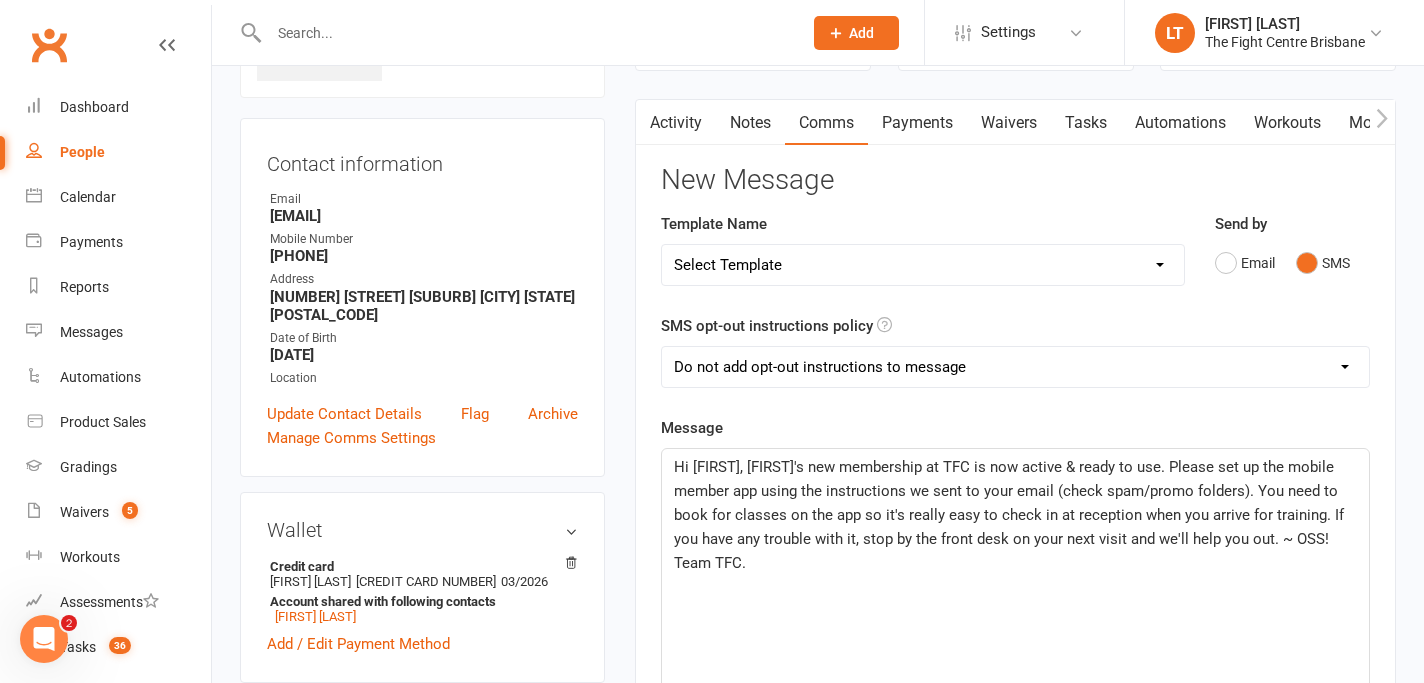 click on "Hi Ruby, Jordan's new membership at TFC is now active & ready to use.  Please set up the mobile member app using the instructions we sent to your email (check spam/promo folders).  You need to book for classes on the app so it's really easy to check in at reception when you arrive for training.  If you have any trouble with it, stop by the front desk on your next visit and we'll help you out.  ~ OSS! Team TFC." 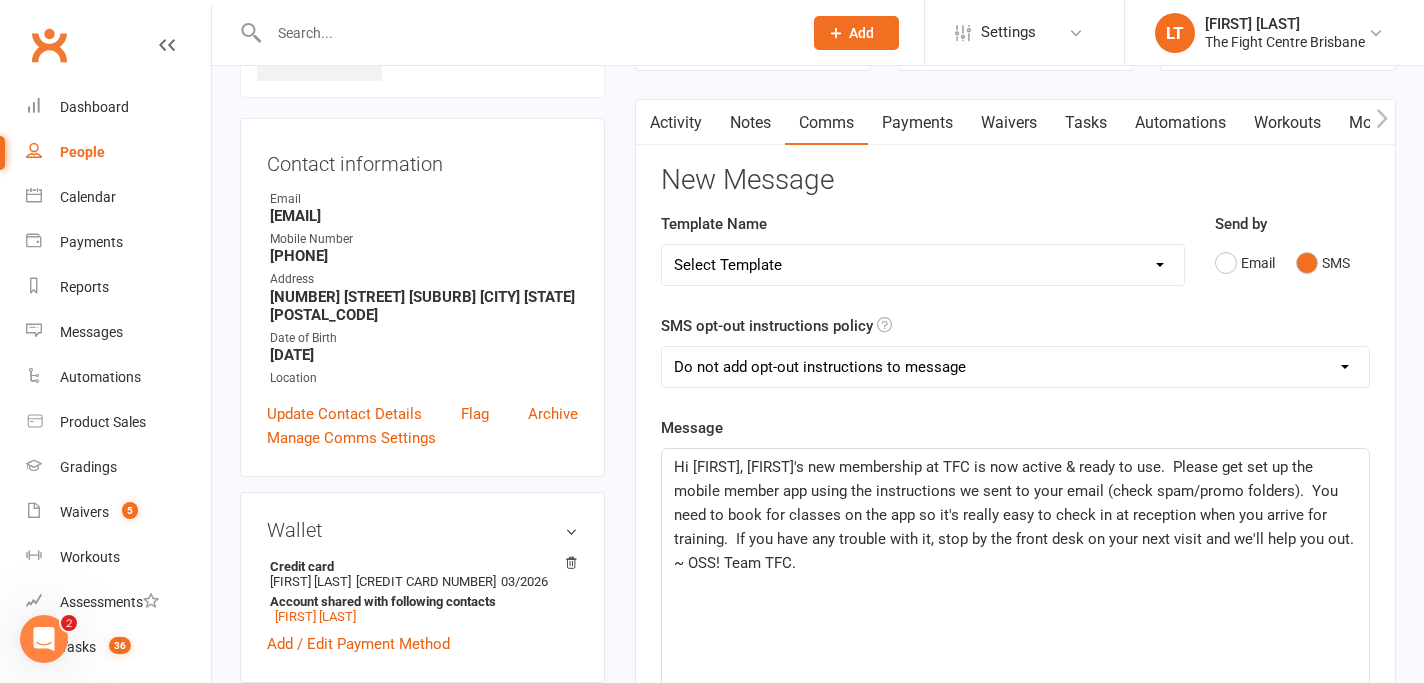 click on "Hi Ruby, Jordan's new membership at TFC is now active & ready to use.  Please get set up the mobile member app using the instructions we sent to your email (check spam/promo folders).  You need to book for classes on the app so it's really easy to check in at reception when you arrive for training.  If you have any trouble with it, stop by the front desk on your next visit and we'll help you out.  ~ OSS! Team TFC." 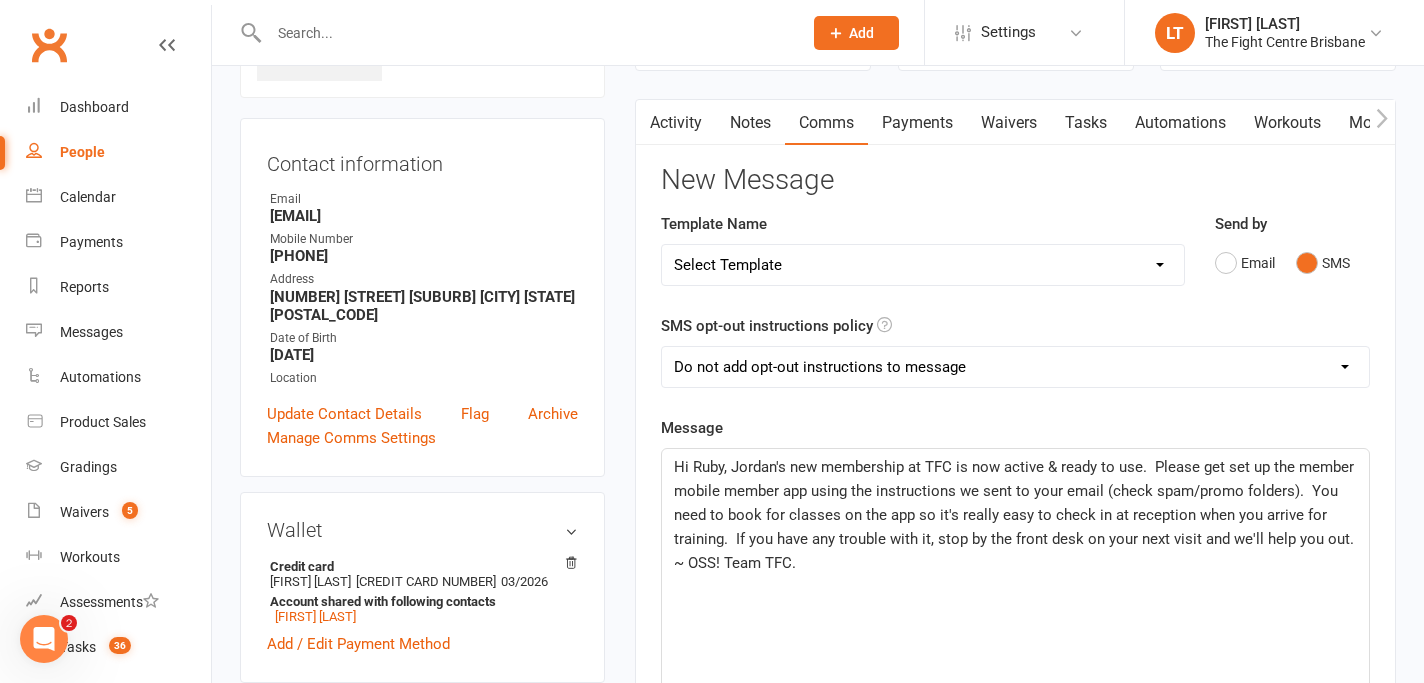 click on "Hi Ruby, Jordan's new membership at TFC is now active & ready to use.  Please get set up the member mobile member app using the instructions we sent to your email (check spam/promo folders).  You need to book for classes on the app so it's really easy to check in at reception when you arrive for training.  If you have any trouble with it, stop by the front desk on your next visit and we'll help you out.  ~ OSS! Team TFC." 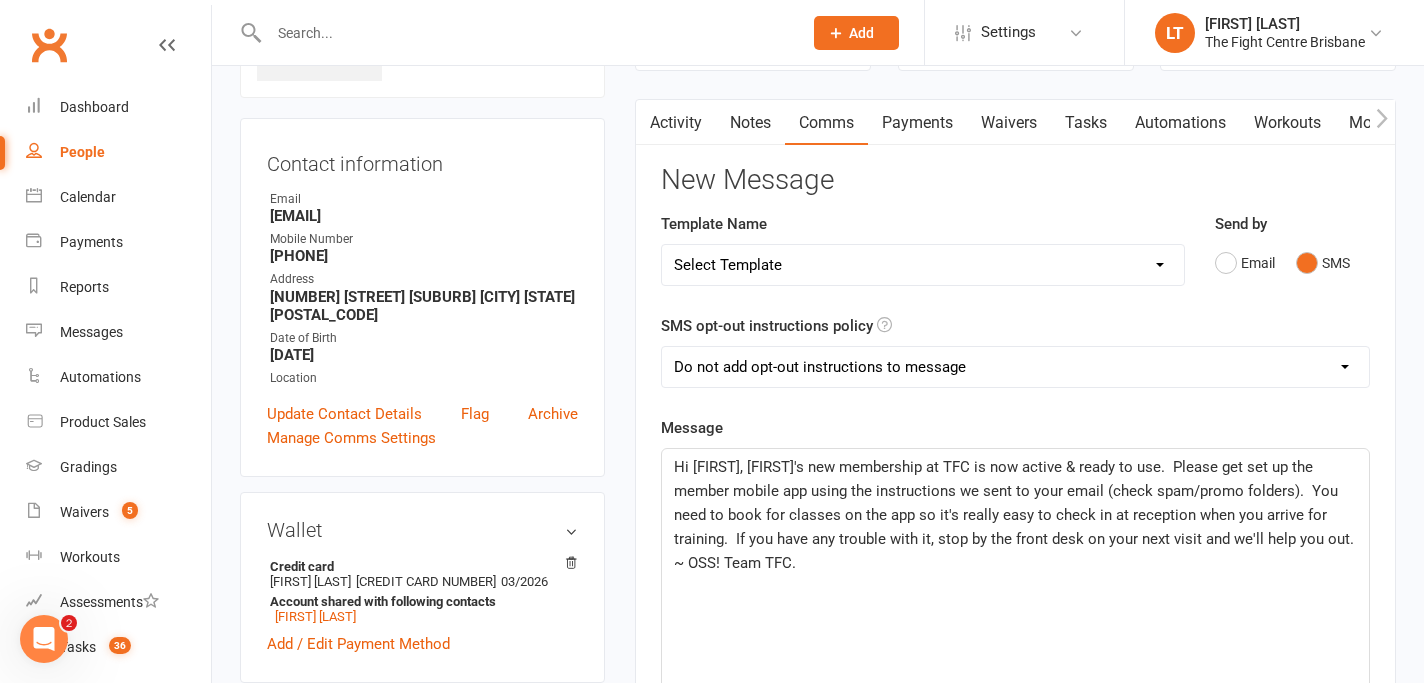 click on "Hi Ruby, Jordan's new membership at TFC is now active & ready to use.  Please get set up the member mobile app using the instructions we sent to your email (check spam/promo folders).  You need to book for classes on the app so it's really easy to check in at reception when you arrive for training.  If you have any trouble with it, stop by the front desk on your next visit and we'll help you out.  ~ OSS! Team TFC." 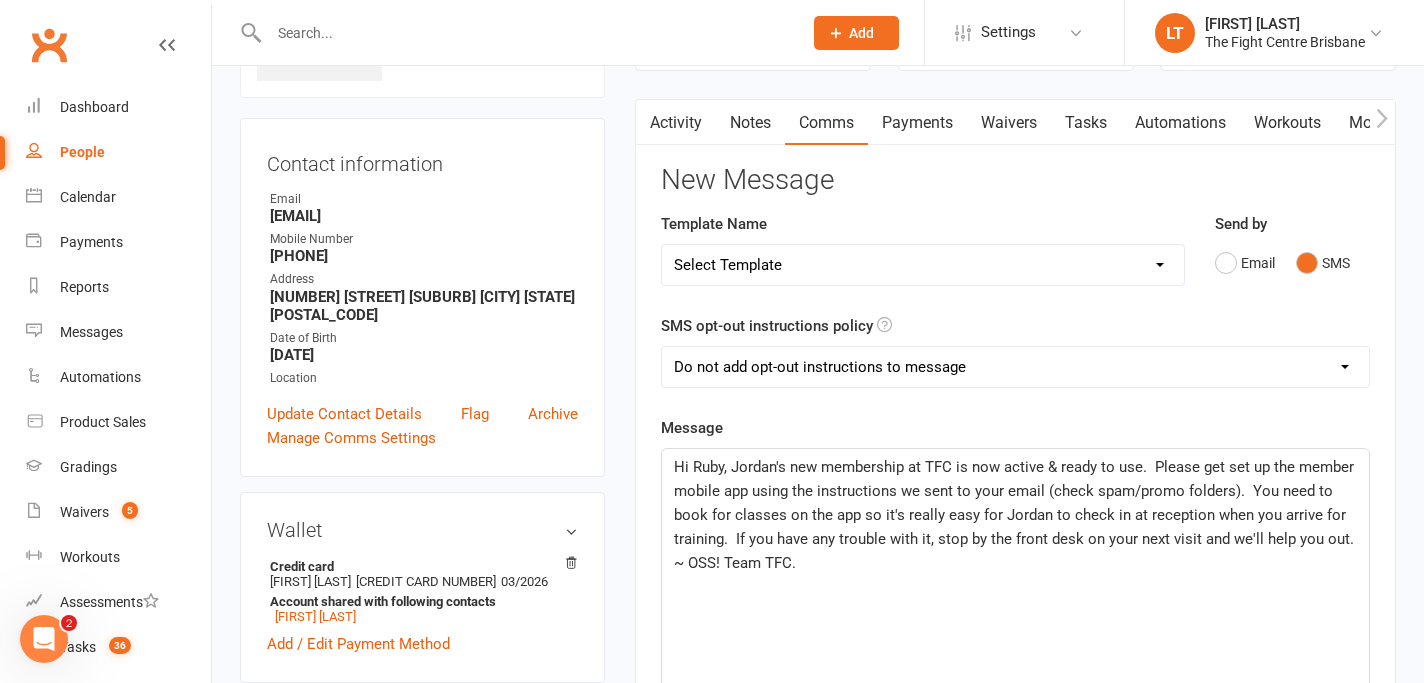 click on "Hi Ruby, Jordan's new membership at TFC is now active & ready to use.  Please get set up the member mobile app using the instructions we sent to your email (check spam/promo folders).  You need to book for classes on the app so it's really easy for Jordan to check in at reception when you arrive for training.  If you have any trouble with it, stop by the front desk on your next visit and we'll help you out.  ~ OSS! Team TFC." 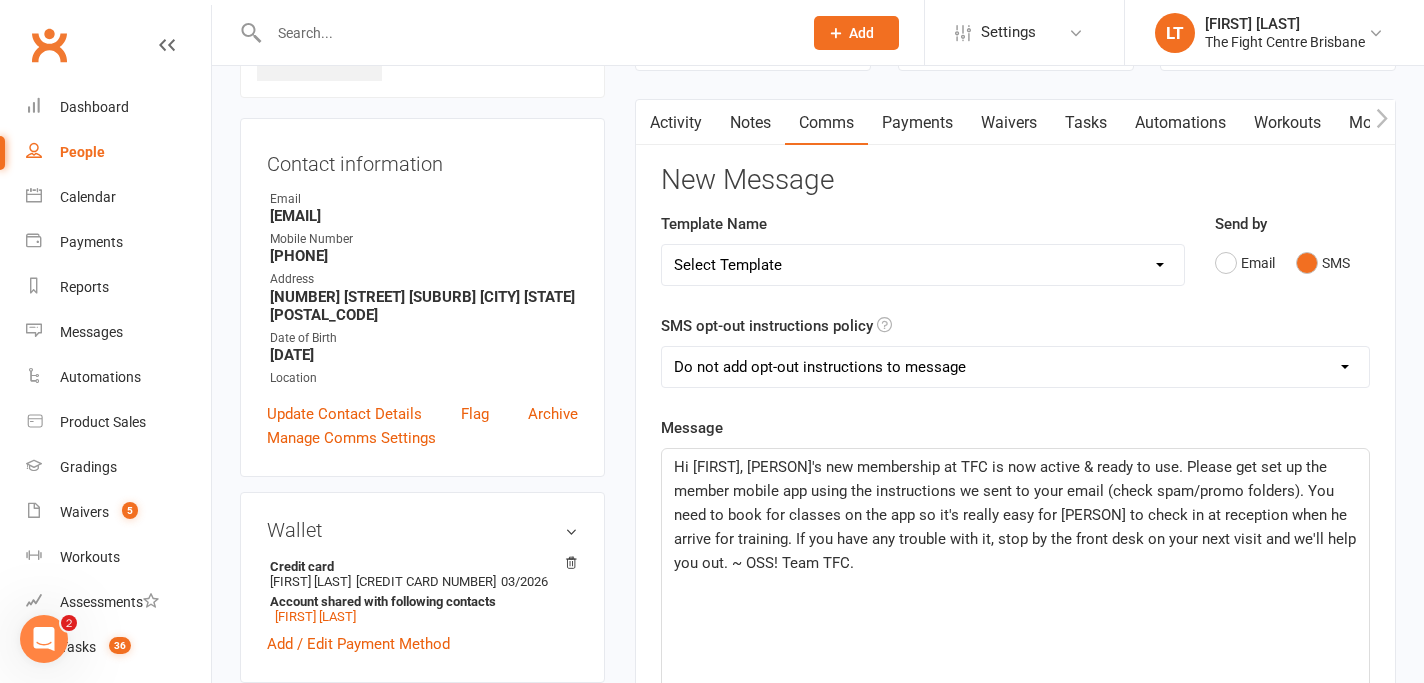 click on "Hi Ruby, Jordan's new membership at TFC is now active & ready to use.  Please get set up the member mobile app using the instructions we sent to your email (check spam/promo folders).  You need to book for classes on the app so it's really easy for Jordan to check in at reception when he arrive for training.  If you have any trouble with it, stop by the front desk on your next visit and we'll help you out.  ~ OSS! Team TFC." 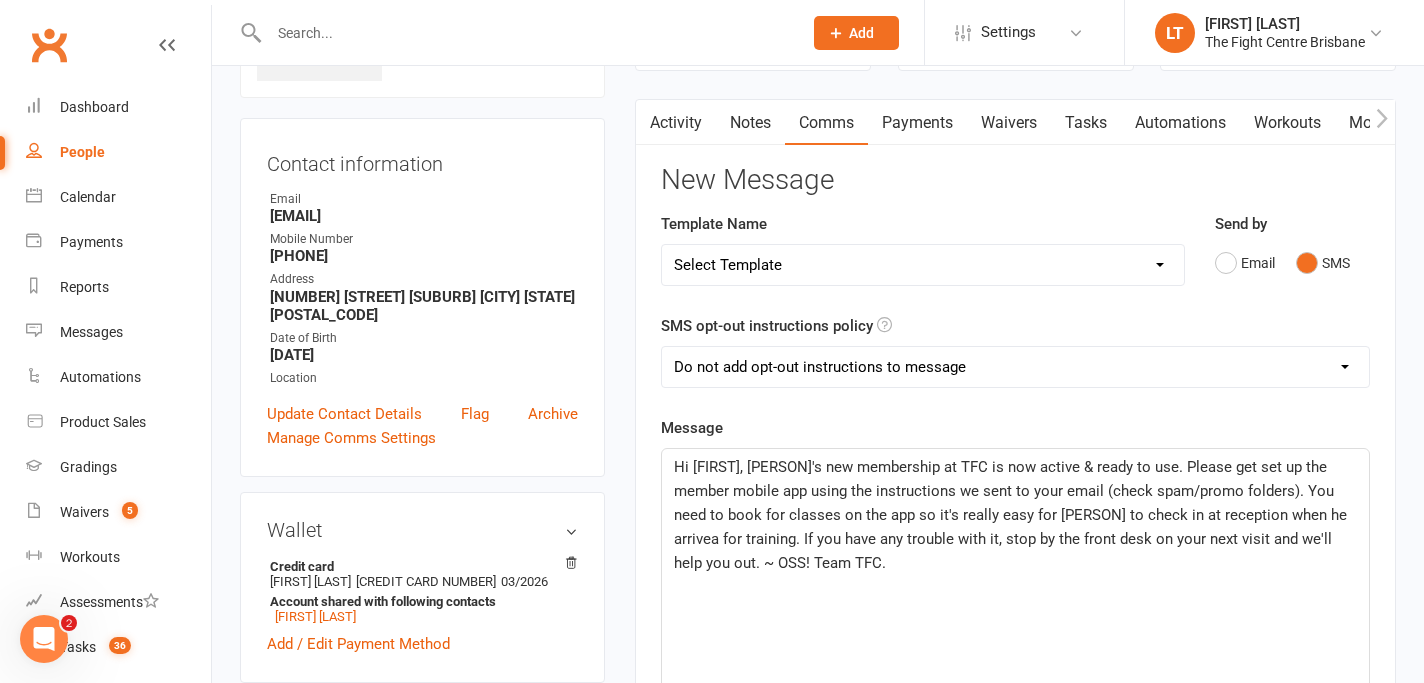 click on "Hi Ruby, Jordan's new membership at TFC is now active & ready to use.  Please get set up the member mobile app using the instructions we sent to your email (check spam/promo folders).  You need to book for classes on the app so it's really easy for Jordan to check in at reception when he arrivea for training.  If you have any trouble with it, stop by the front desk on your next visit and we'll help you out.  ~ OSS! Team TFC." 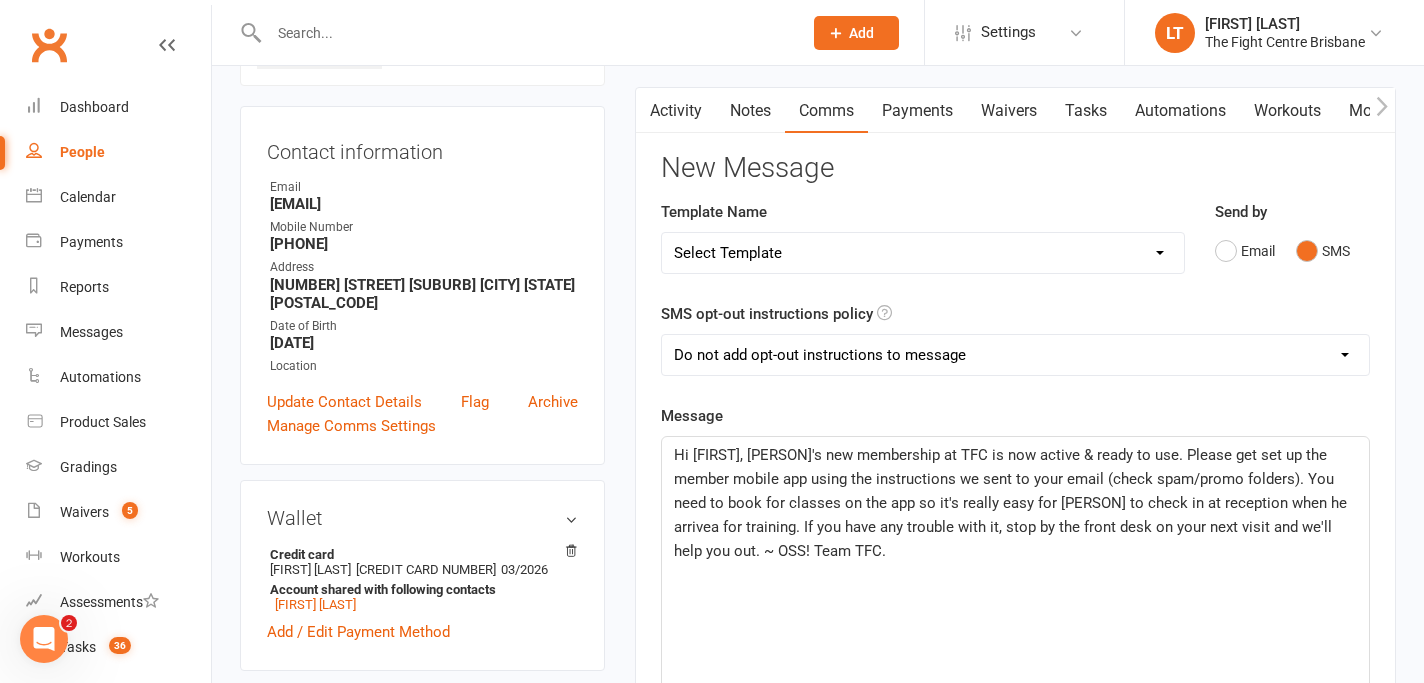 scroll, scrollTop: 166, scrollLeft: 0, axis: vertical 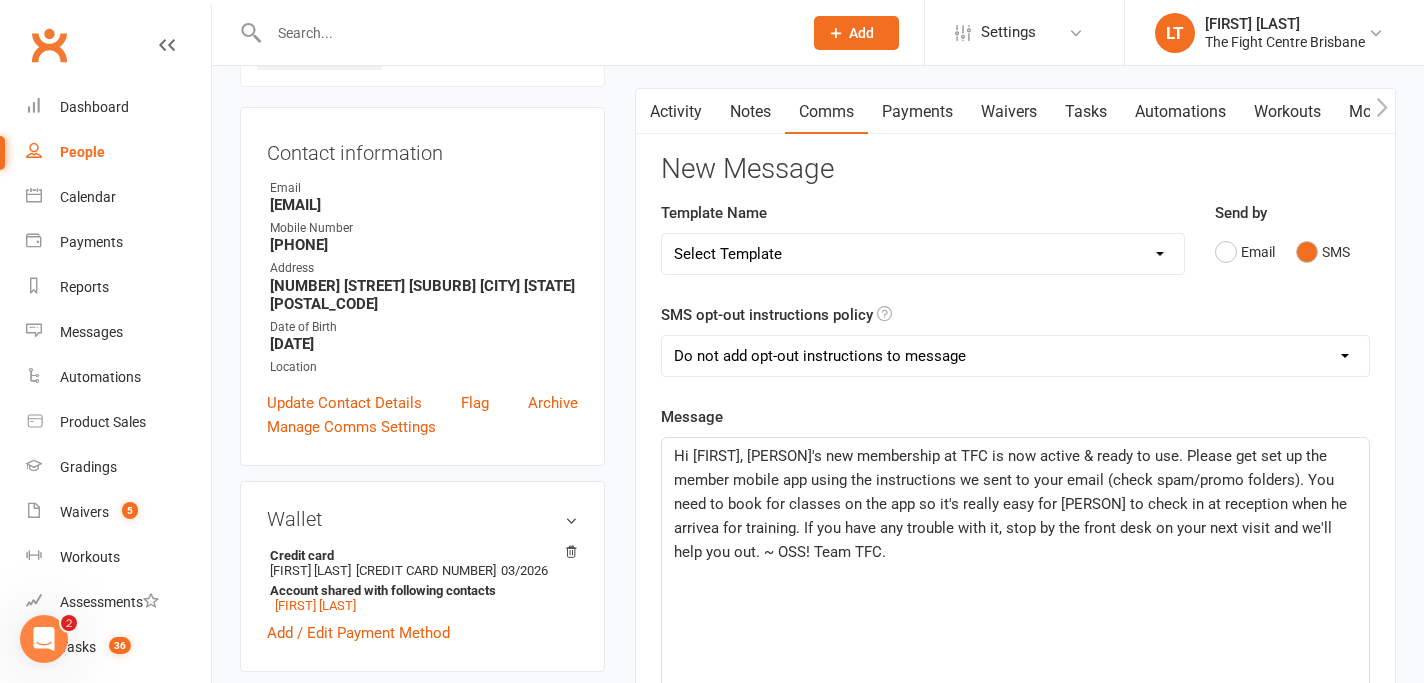 click on "Hi Ruby, Jordan's new membership at TFC is now active & ready to use.  Please get set up the member mobile app using the instructions we sent to your email (check spam/promo folders).  You need to book for classes on the app so it's really easy for Jordan to check in at reception when he arrivea for training.  If you have any trouble with it, stop by the front desk on your next visit and we'll help you out.  ~ OSS! Team TFC." 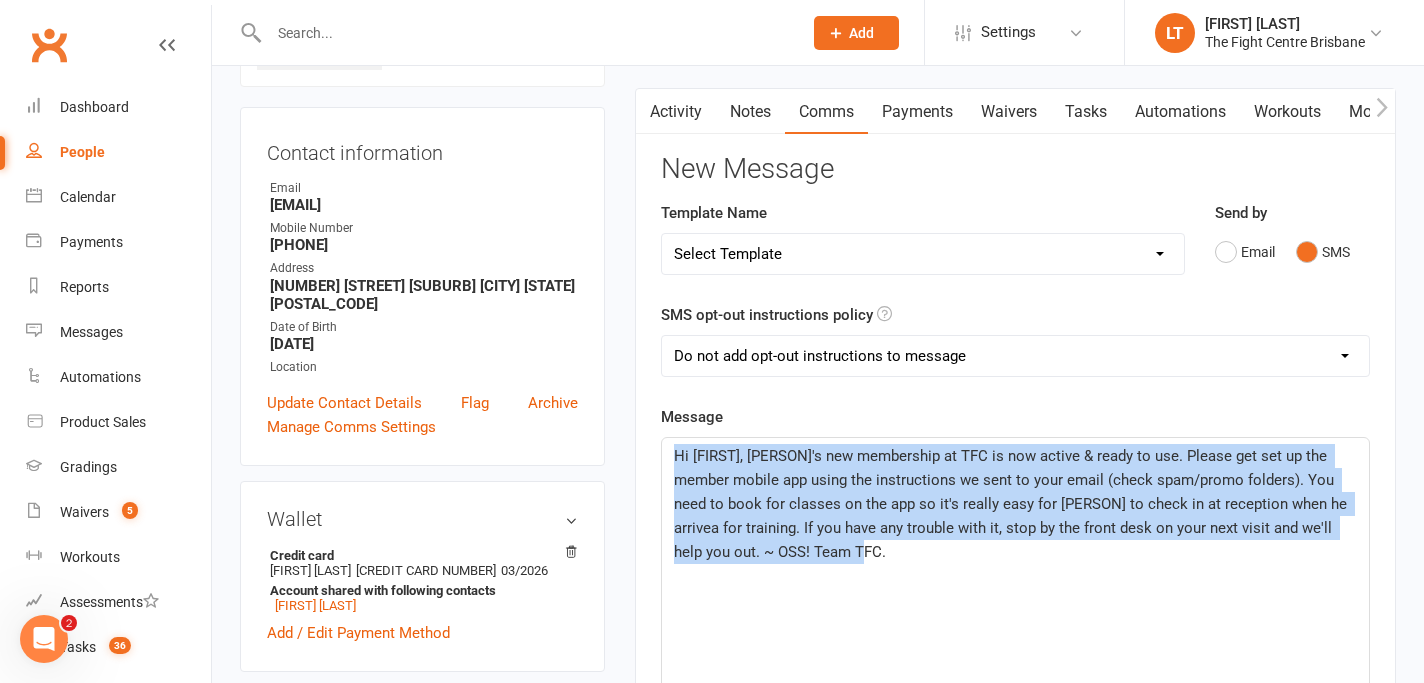 drag, startPoint x: 828, startPoint y: 552, endPoint x: 666, endPoint y: 432, distance: 201.60358 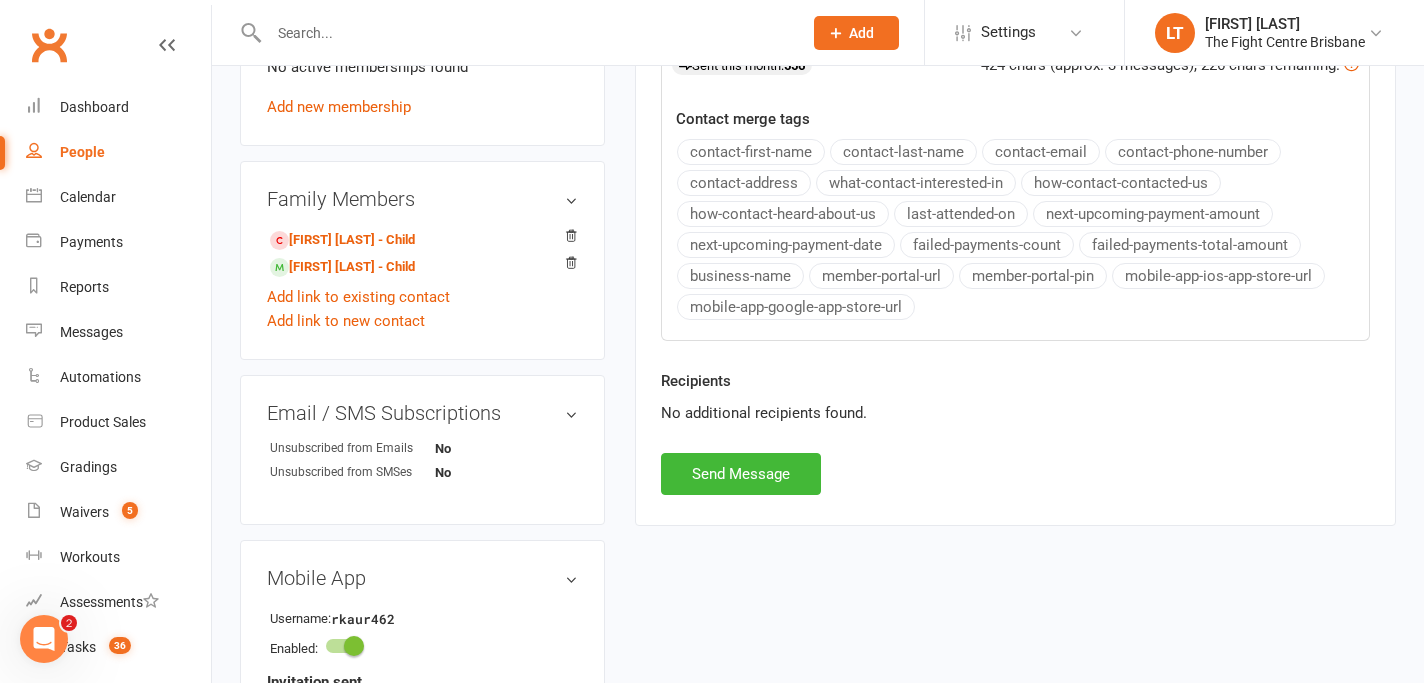 scroll, scrollTop: 945, scrollLeft: 0, axis: vertical 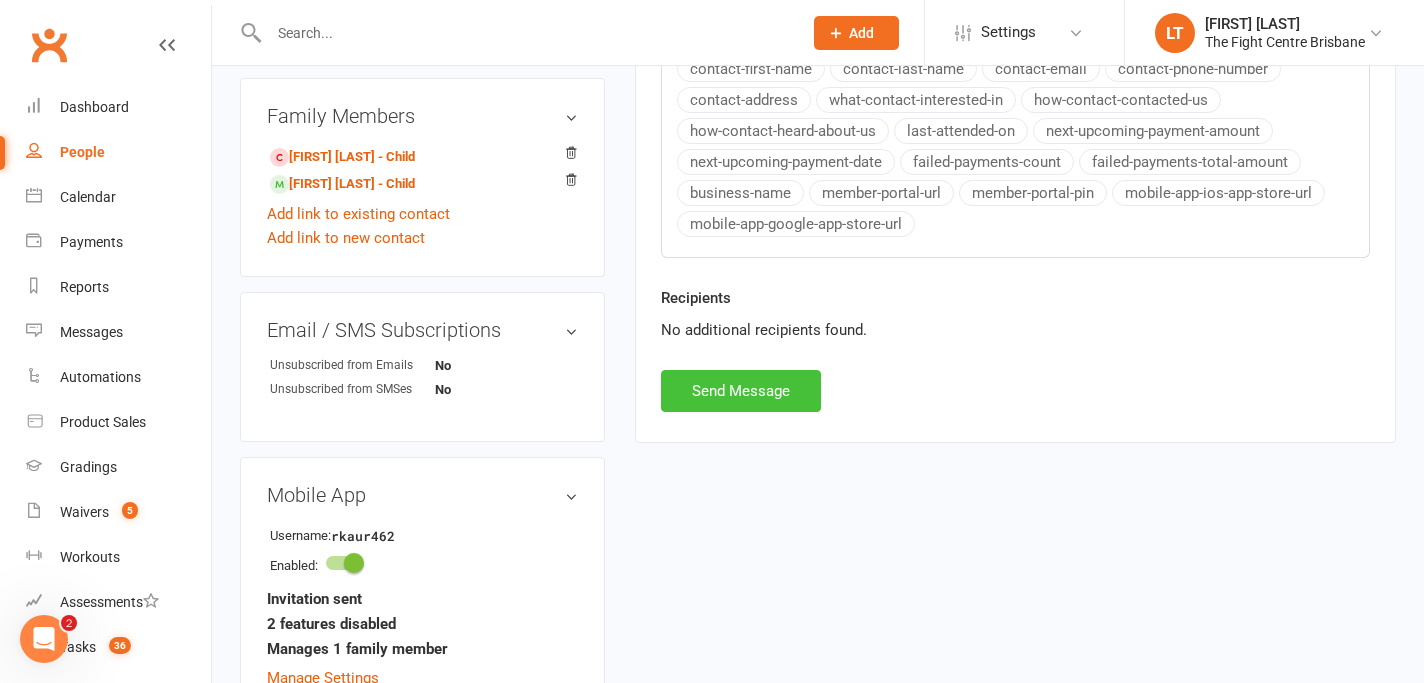 click on "Send Message" at bounding box center (741, 391) 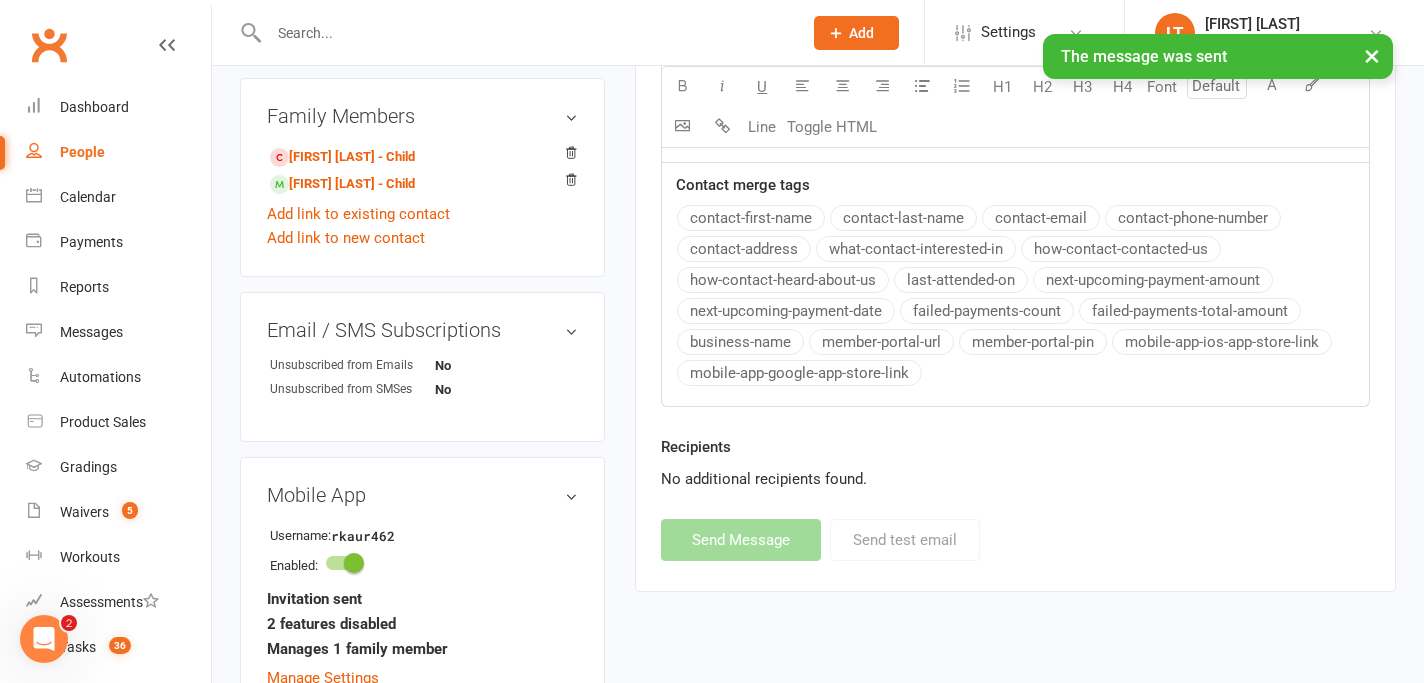 click on "×" at bounding box center [1372, 55] 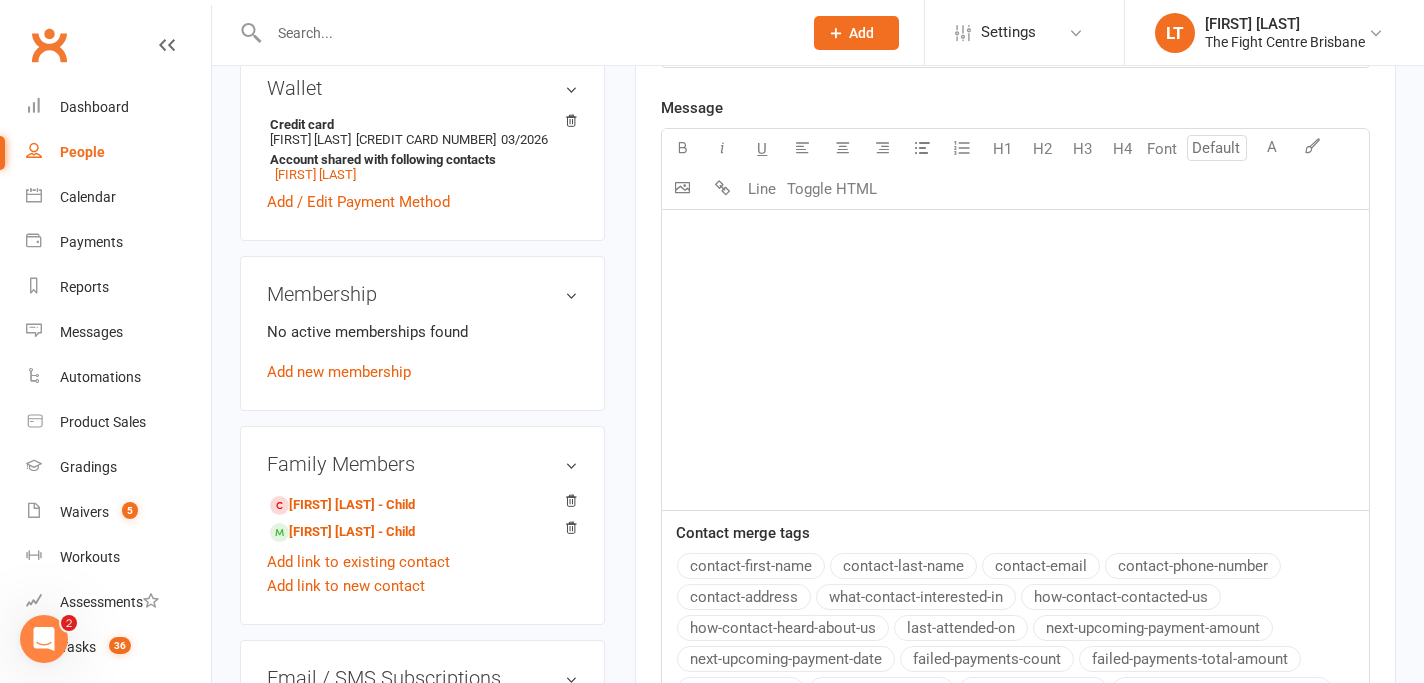 scroll, scrollTop: 0, scrollLeft: 0, axis: both 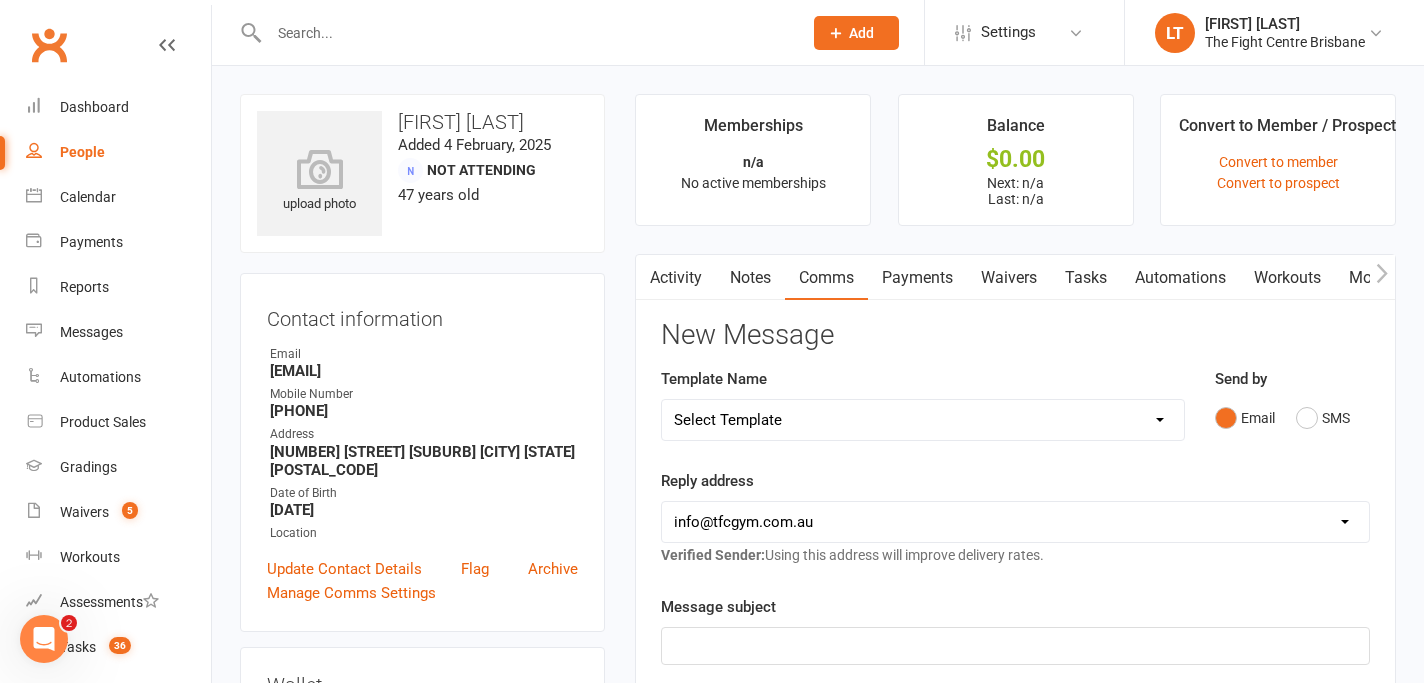 click on "Mobile App" at bounding box center (1389, 278) 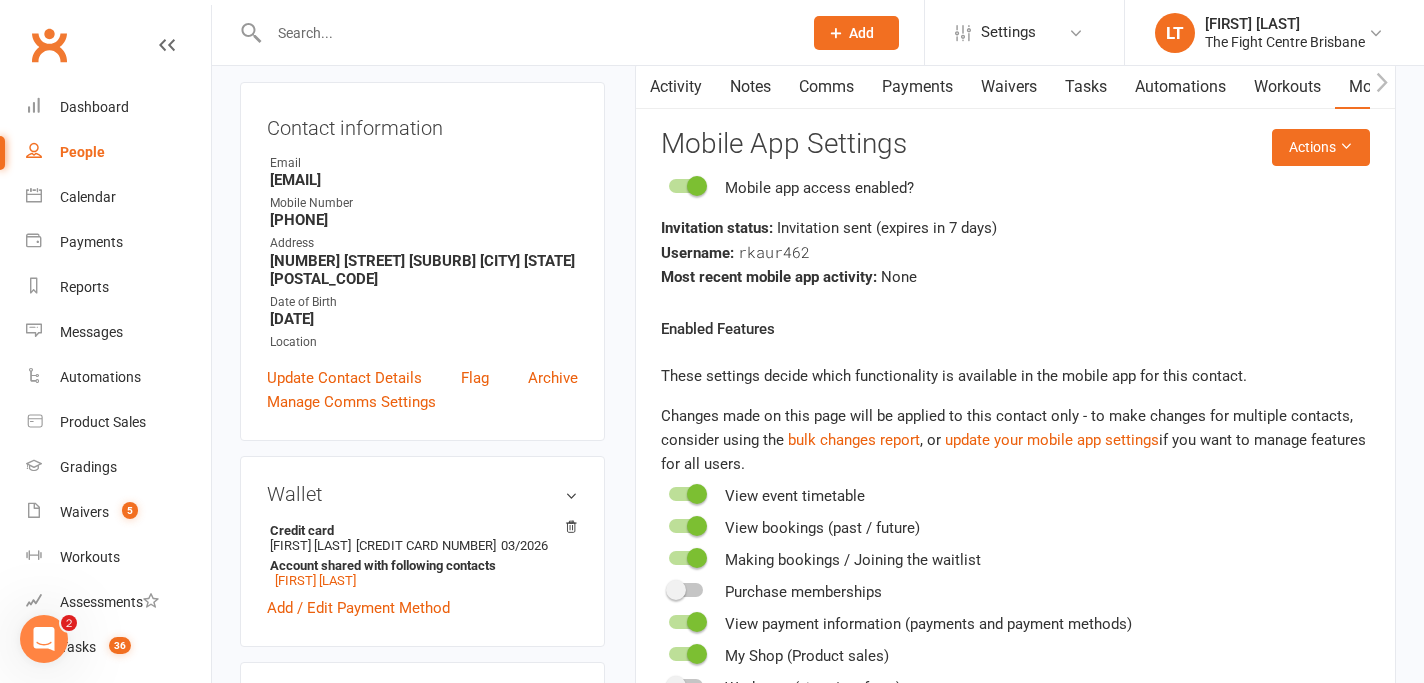 scroll, scrollTop: 0, scrollLeft: 0, axis: both 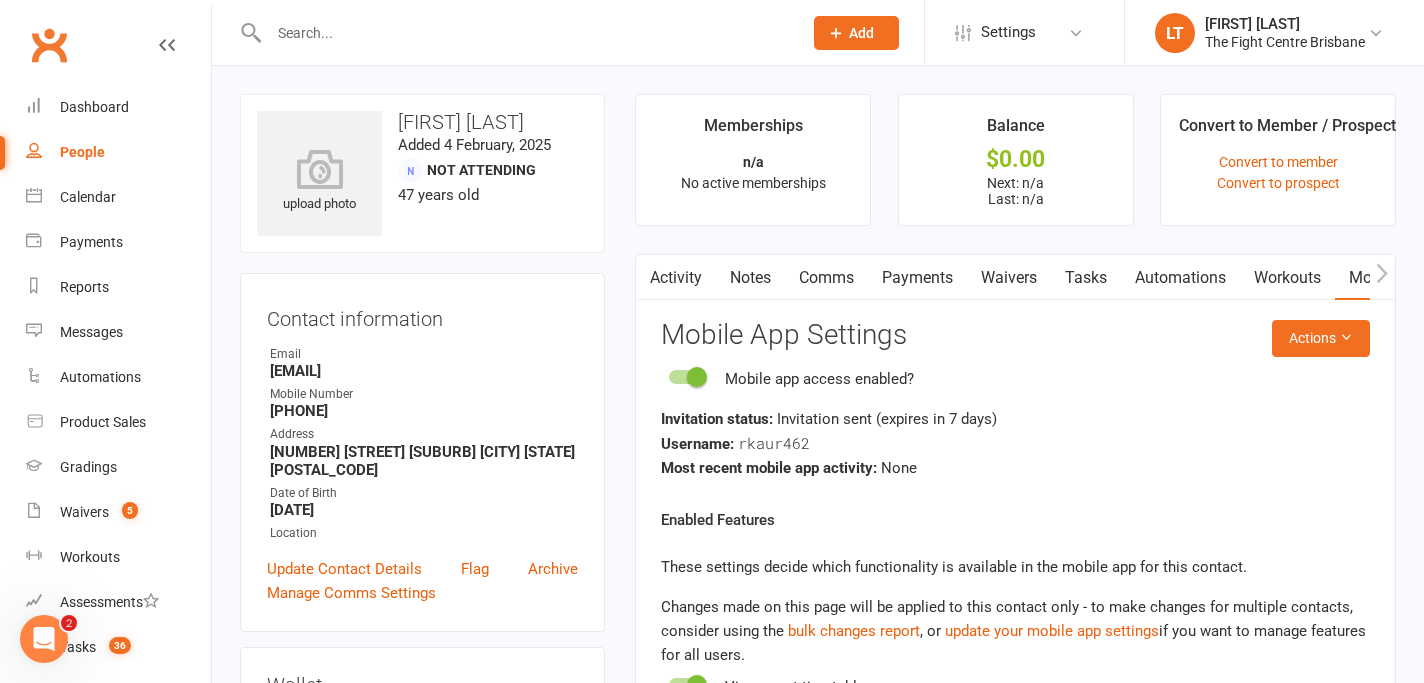 click on "Notes" at bounding box center (750, 278) 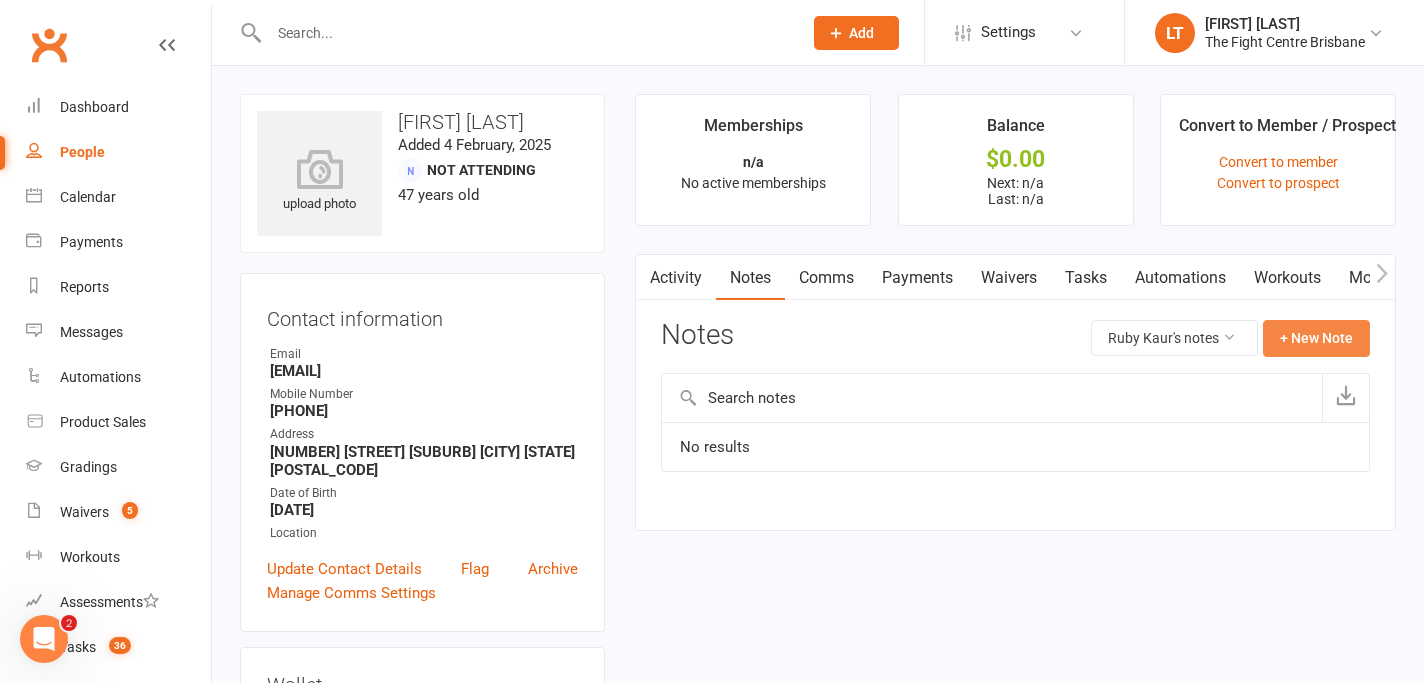 click on "+ New Note" at bounding box center [1316, 338] 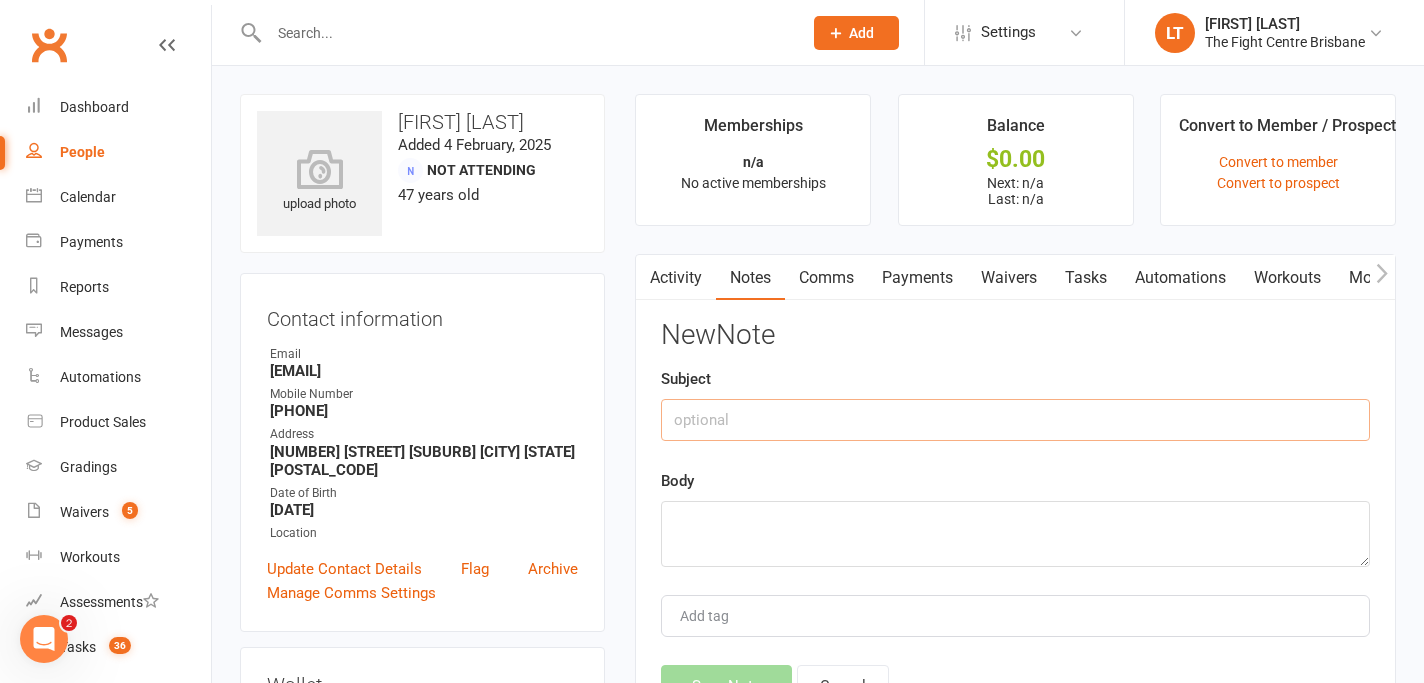 click at bounding box center [1015, 420] 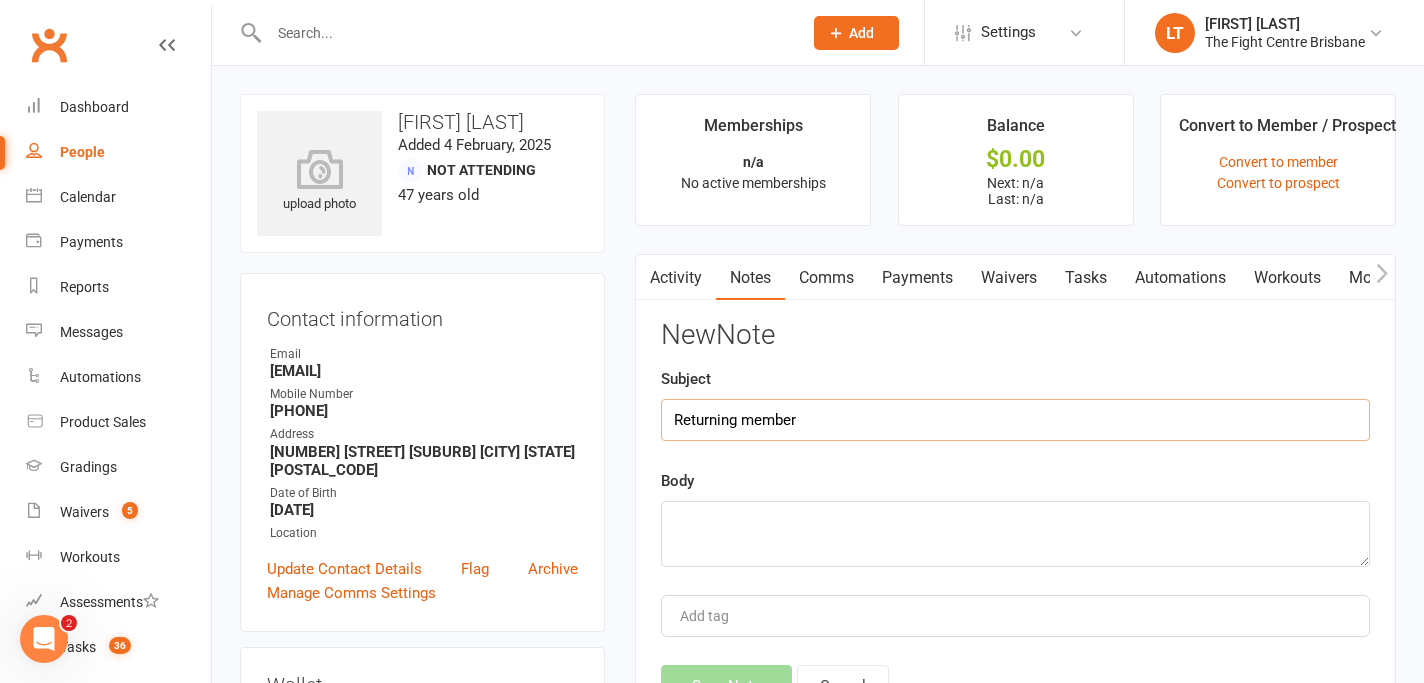 type on "Returning member" 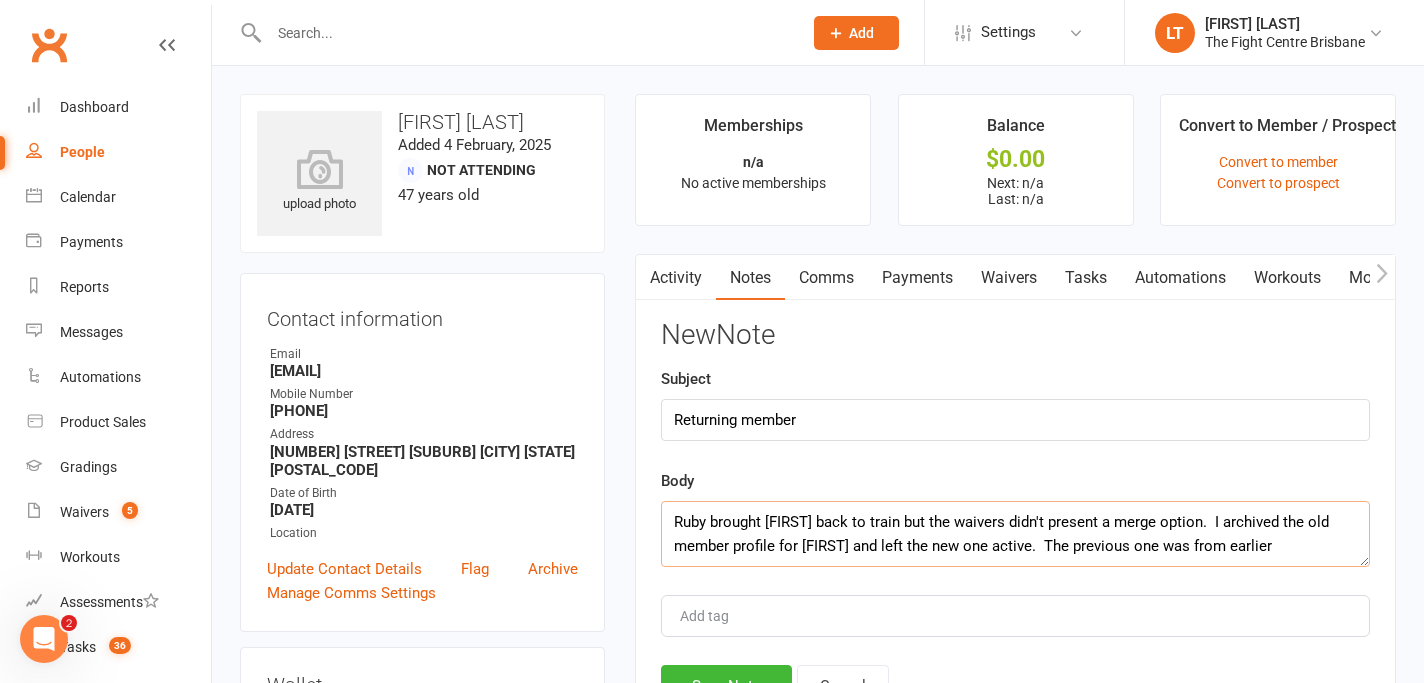 type on "Ruby brought Jordan back to train but the waivers didn't present a merge option.  I archived the old member profile for Jordan and left the new one active.  The previous one was from earlier" 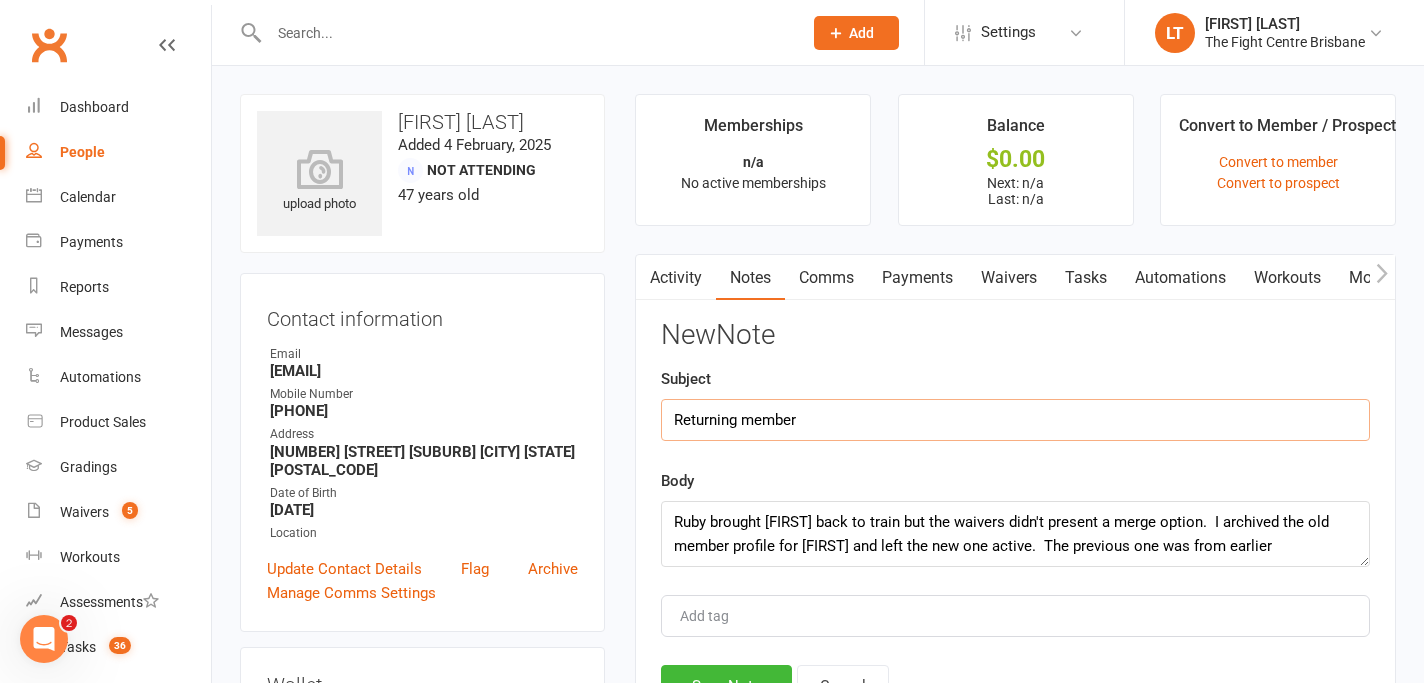 click on "Returning member" at bounding box center [1015, 420] 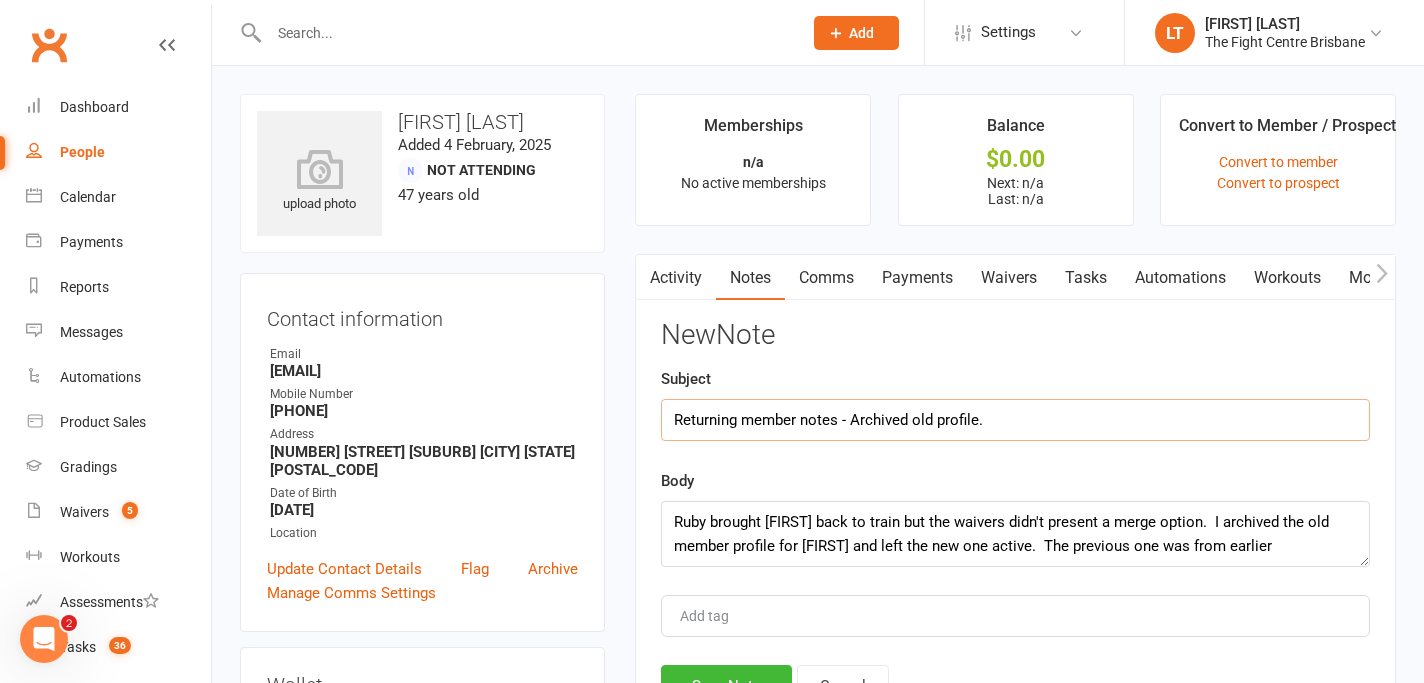 type on "Returning member notes - Archived old profile." 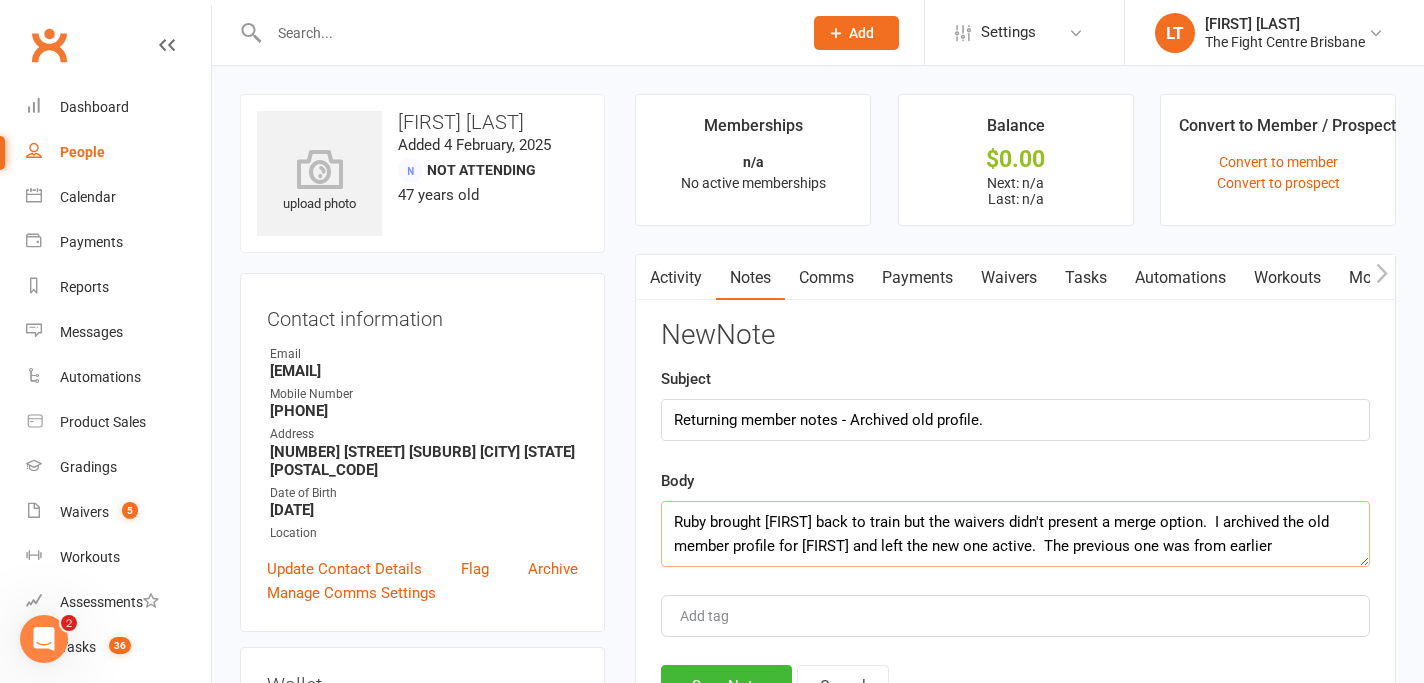 click on "Ruby brought Jordan back to train but the waivers didn't present a merge option.  I archived the old member profile for Jordan and left the new one active.  The previous one was from earlier" at bounding box center [1015, 534] 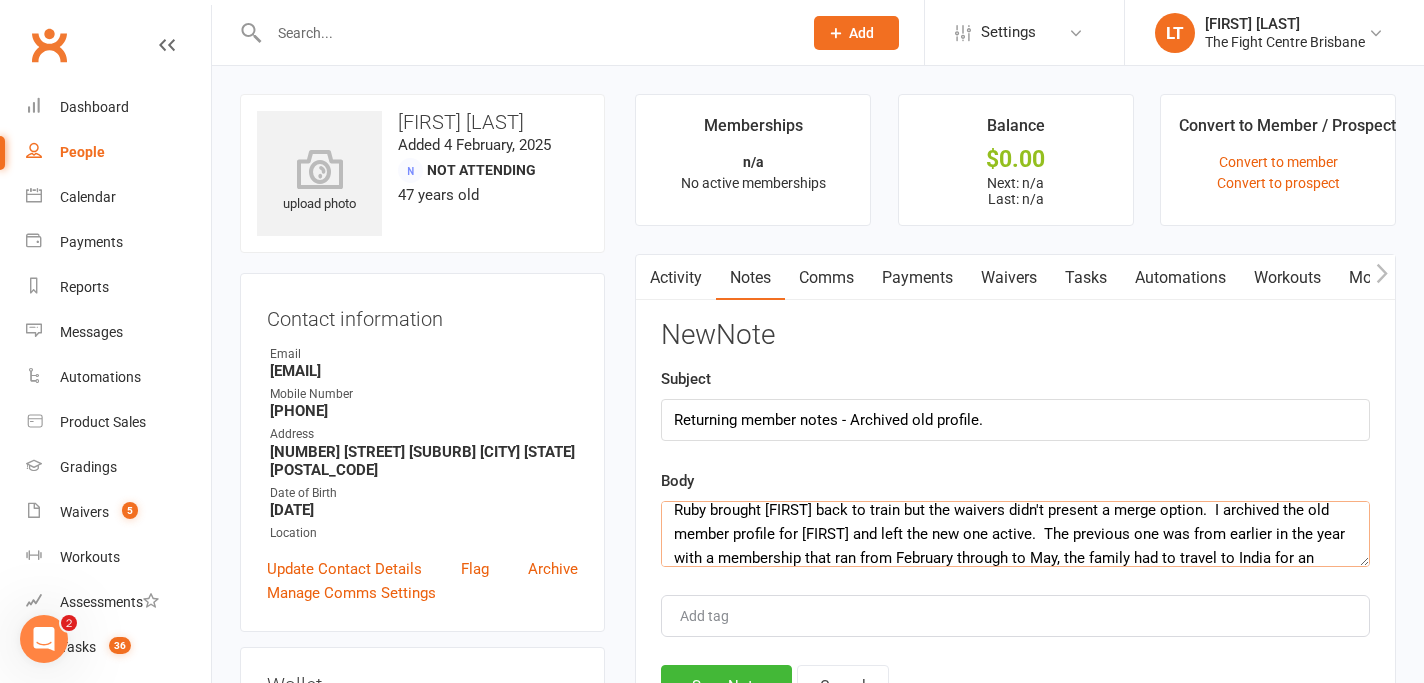 scroll, scrollTop: 36, scrollLeft: 0, axis: vertical 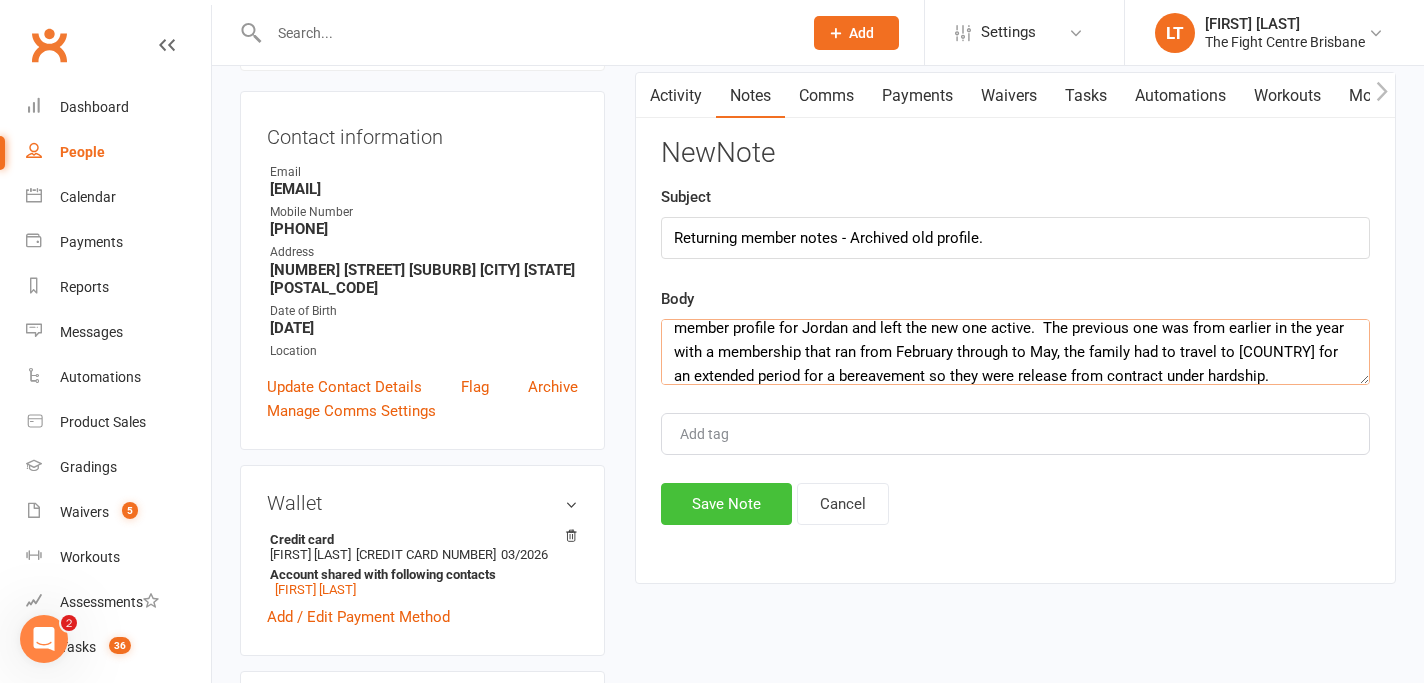 type on "Ruby brought Jordan back to train but the waivers didn't present a merge option.  I archived the old member profile for Jordan and left the new one active.  The previous one was from earlier in the year with a membership that ran from February through to May, the family had to travel to India for an extended period for a bereavement so they were release from contract under hardship." 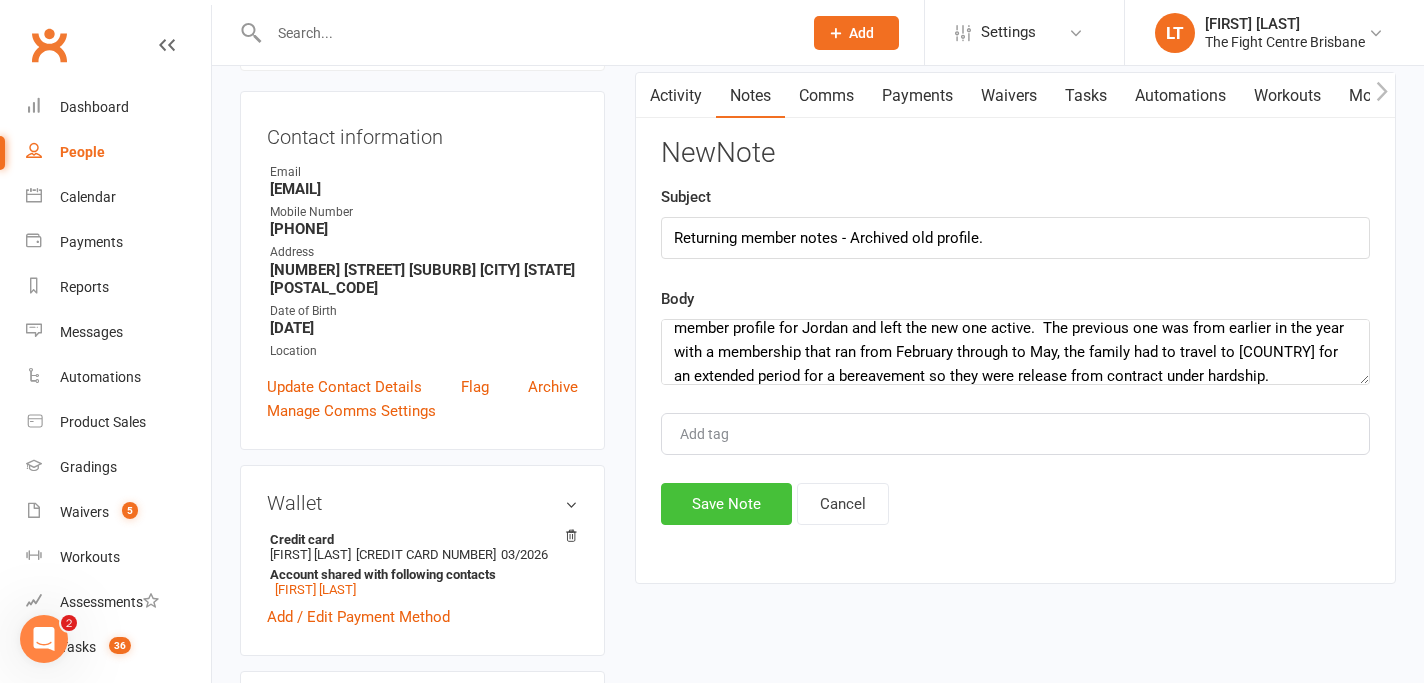 click on "Save Note" at bounding box center (726, 504) 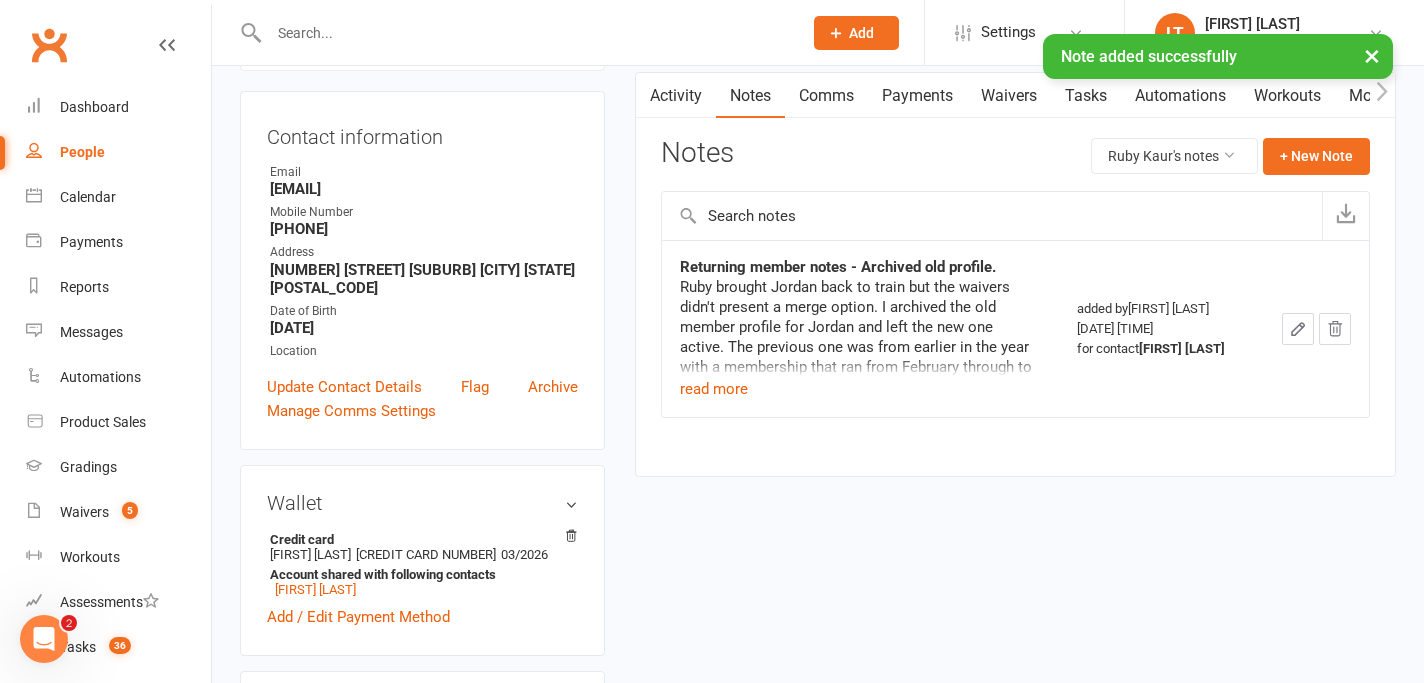 click on "×" at bounding box center (1372, 55) 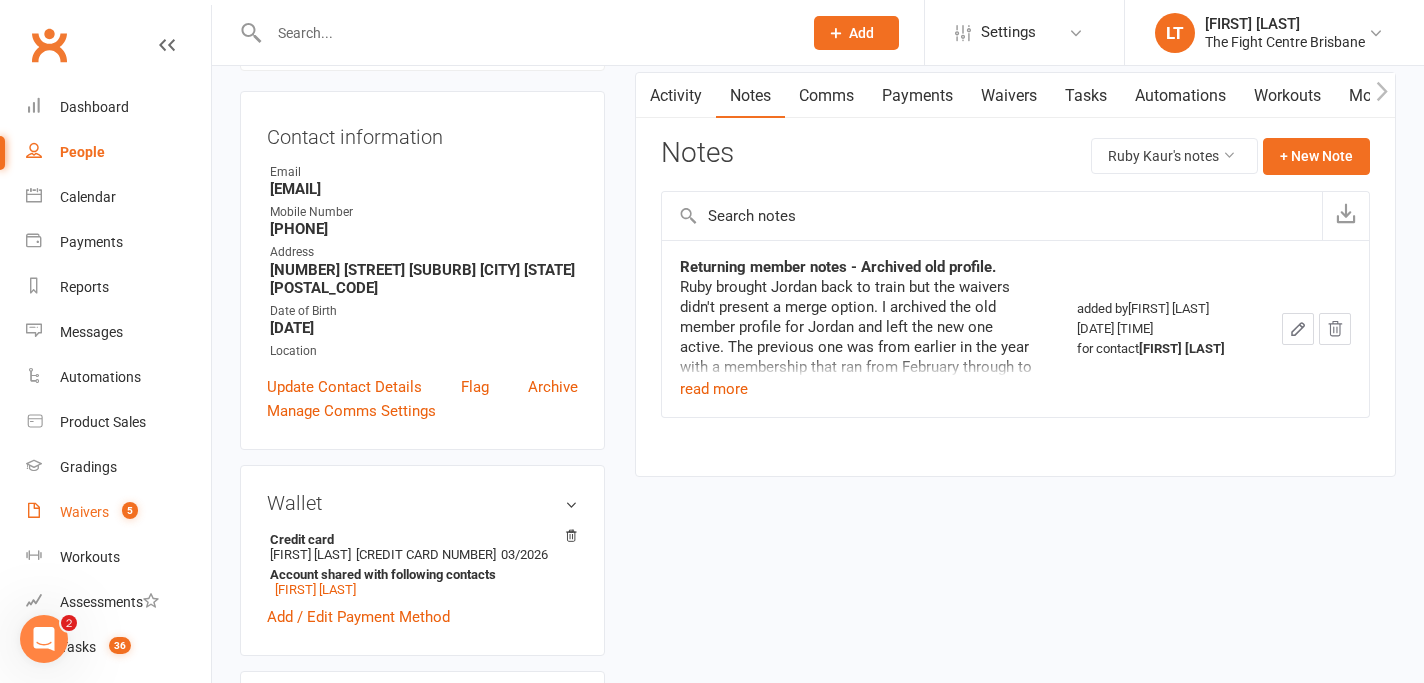 click on "Waivers" at bounding box center [84, 512] 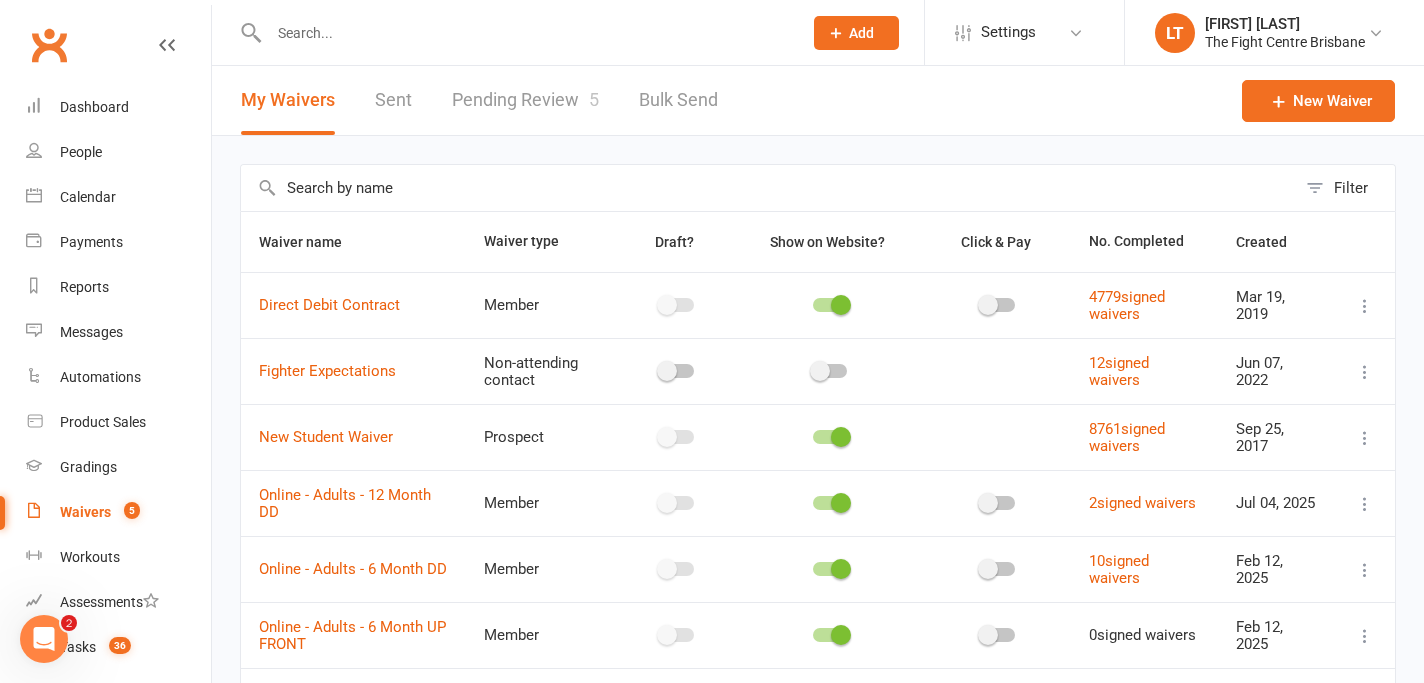 click on "Pending Review 5" at bounding box center [525, 100] 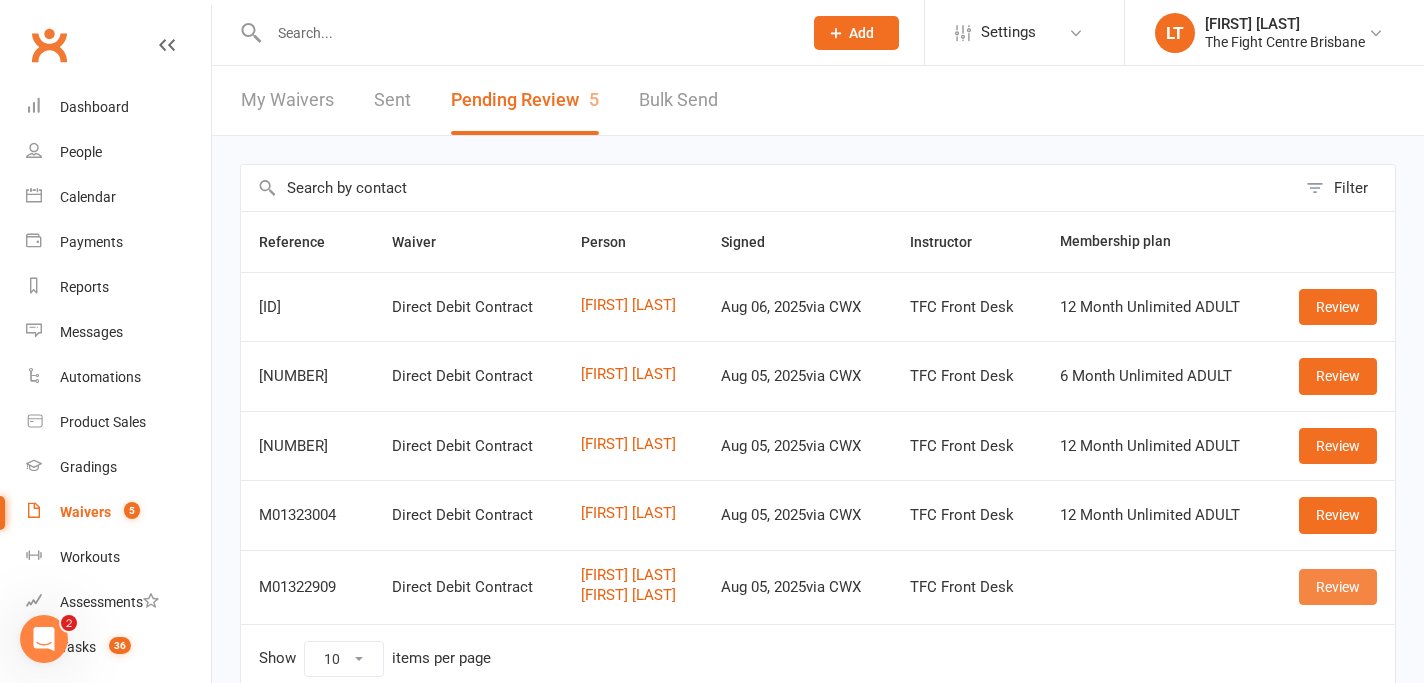 click on "Review" at bounding box center (1338, 587) 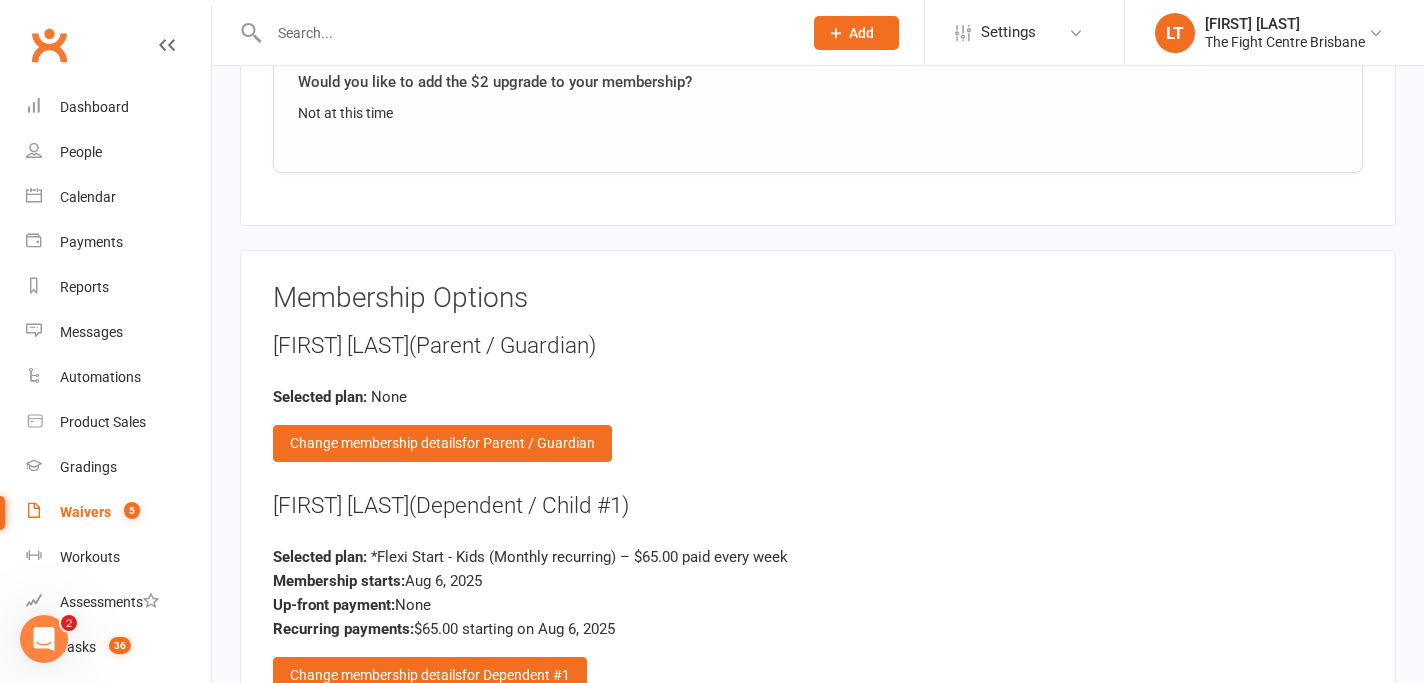 scroll, scrollTop: 4290, scrollLeft: 0, axis: vertical 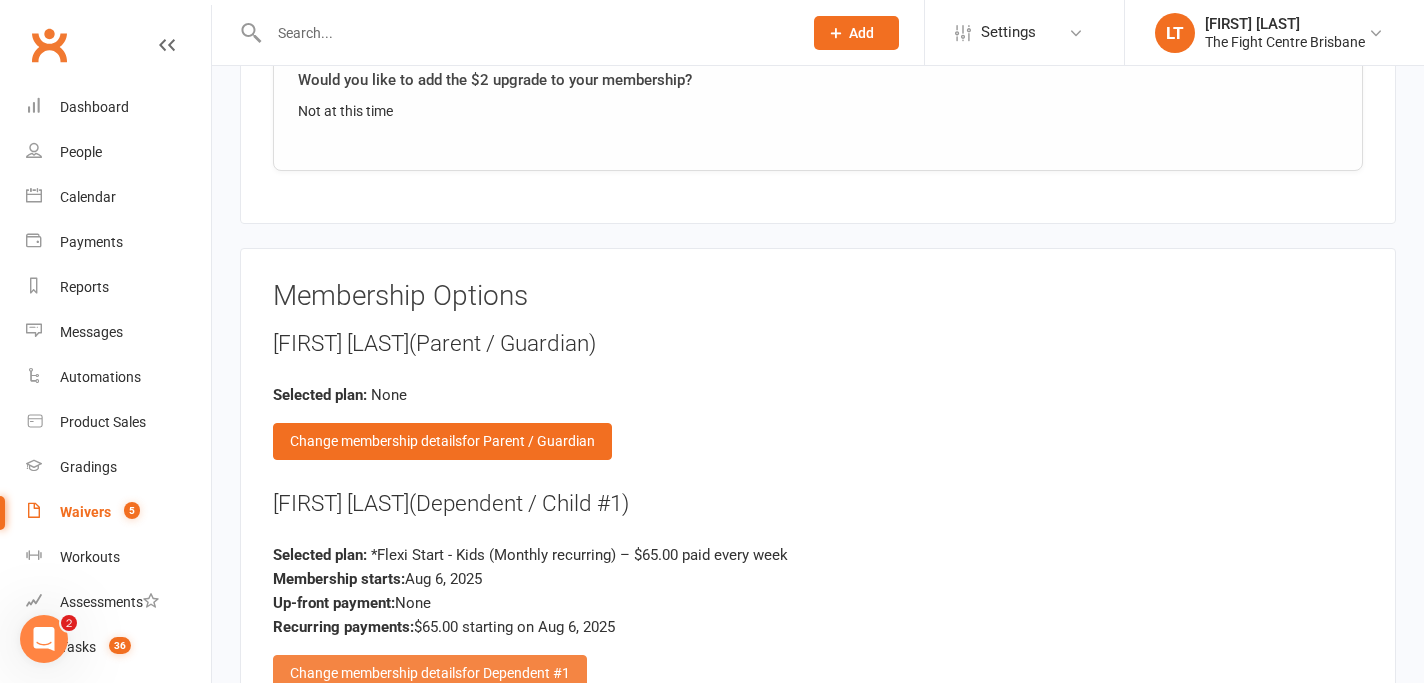 click on "for Dependent #1" at bounding box center (516, 673) 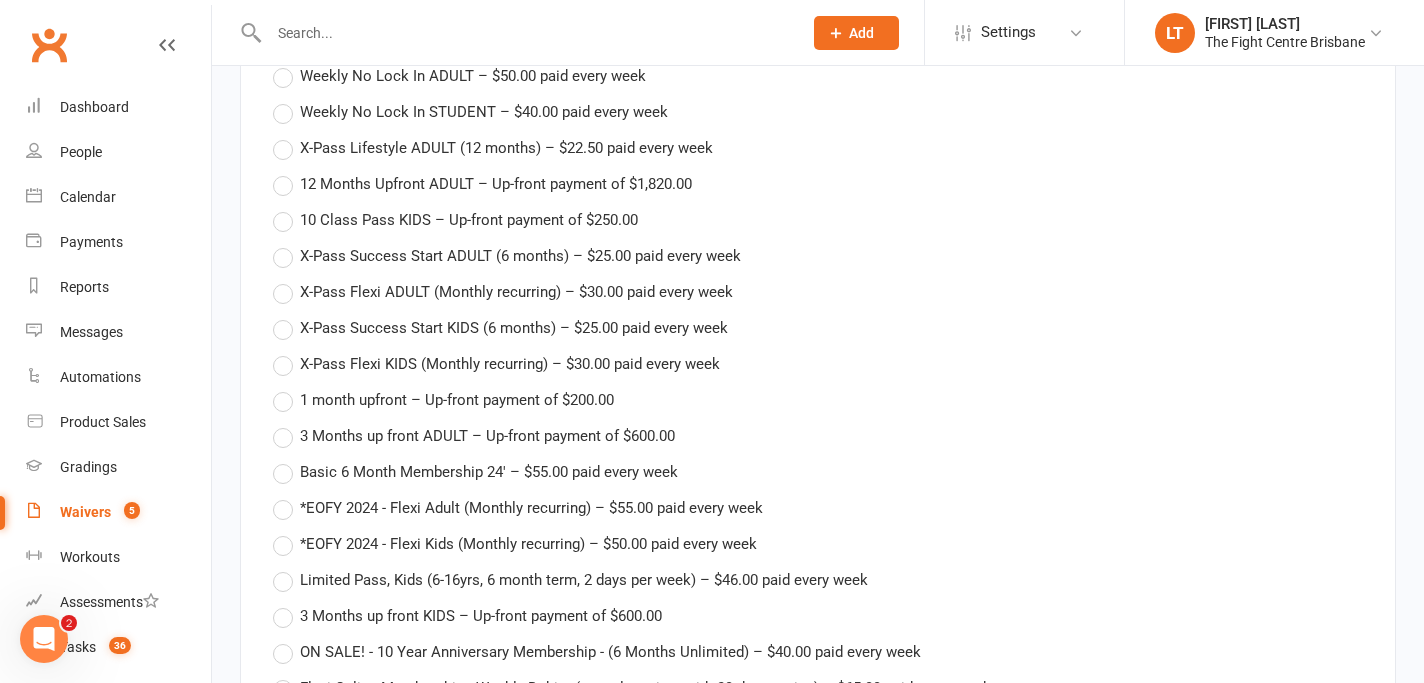 scroll, scrollTop: 6204, scrollLeft: 0, axis: vertical 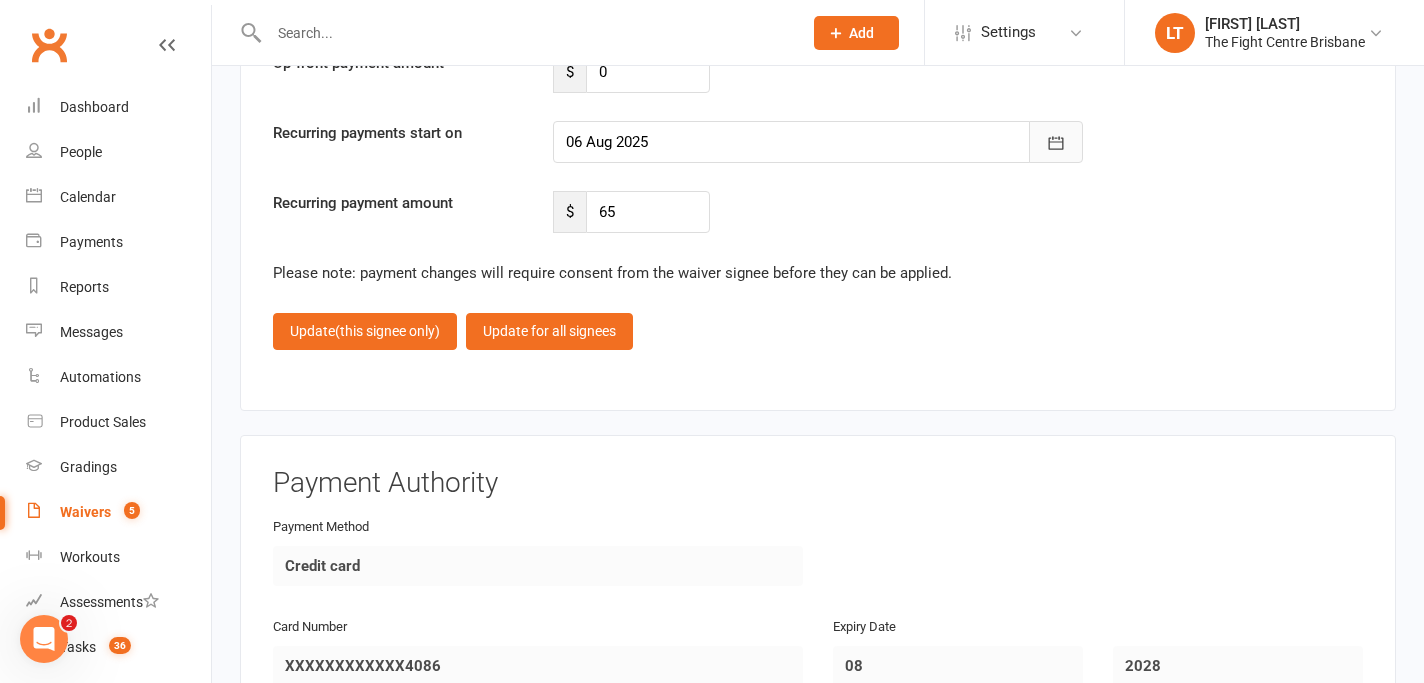 click at bounding box center [1056, 142] 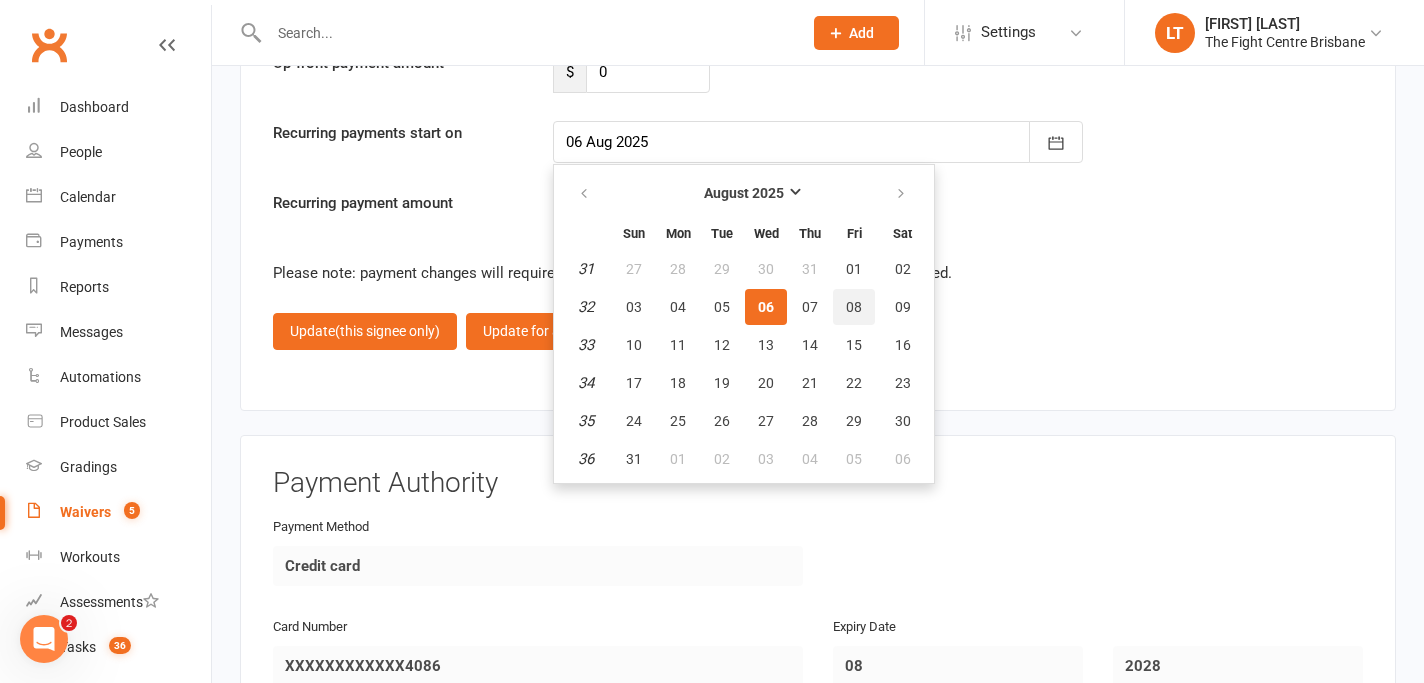 click on "08" at bounding box center [854, 307] 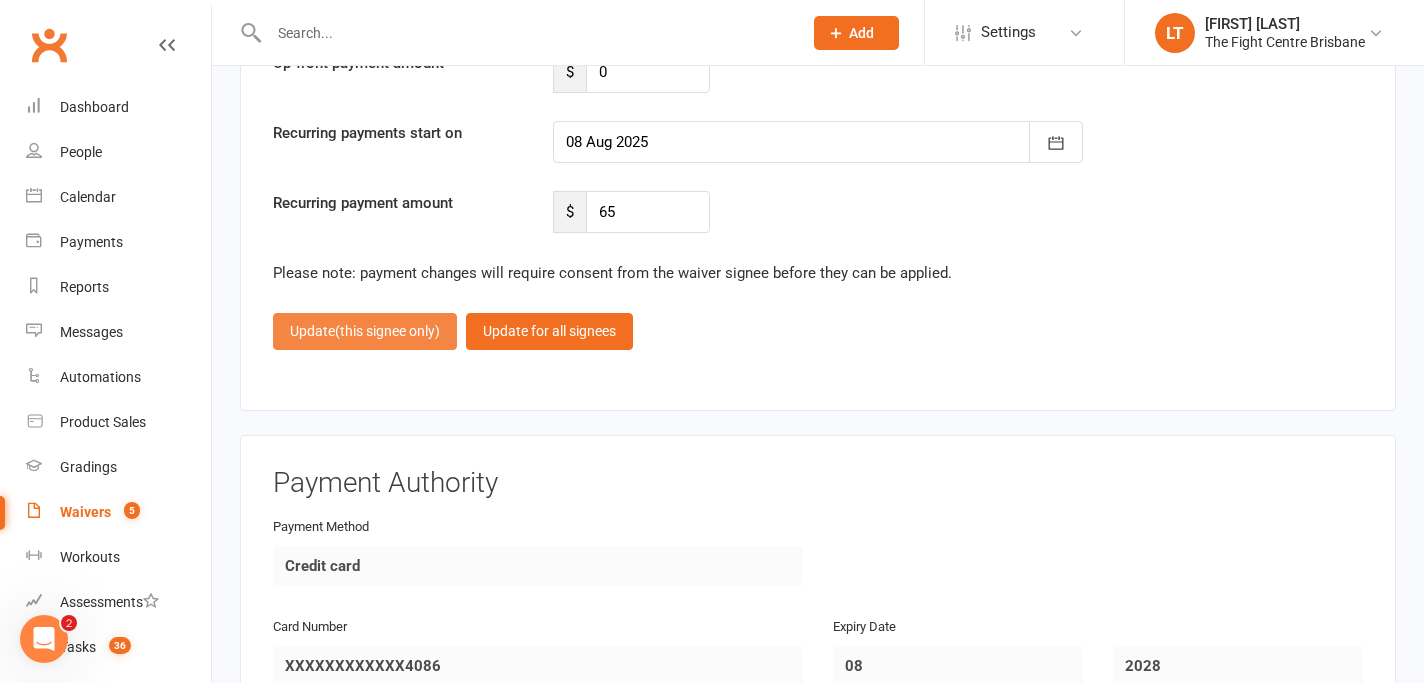 click on "(this signee only)" at bounding box center (387, 331) 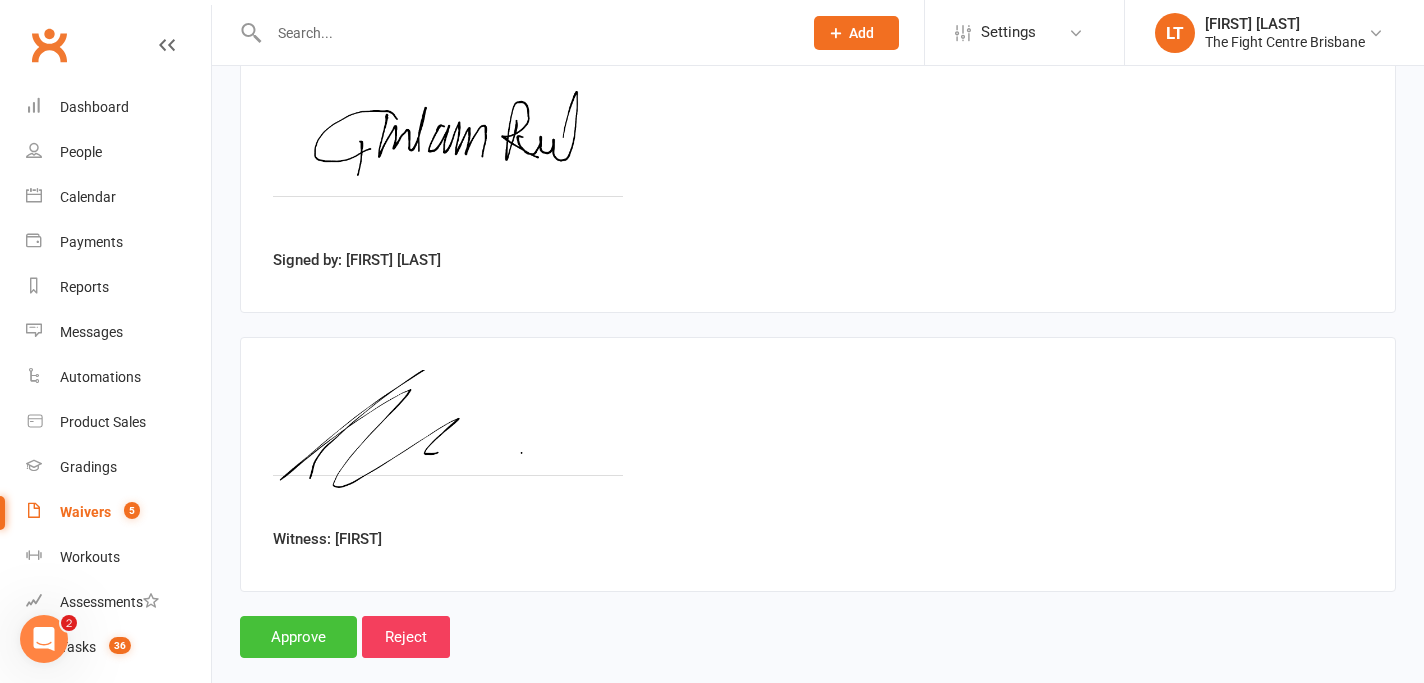 click on "Approve" at bounding box center (298, 637) 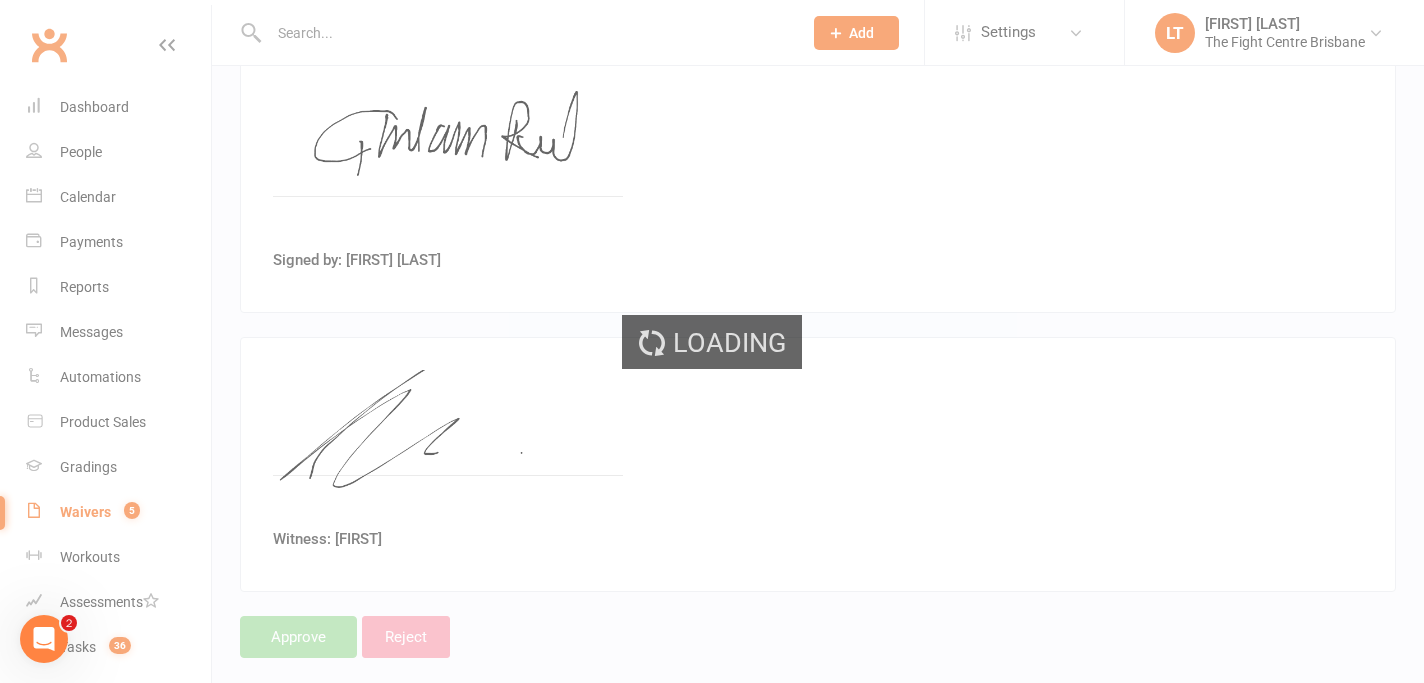 click on "Loading" at bounding box center (712, 341) 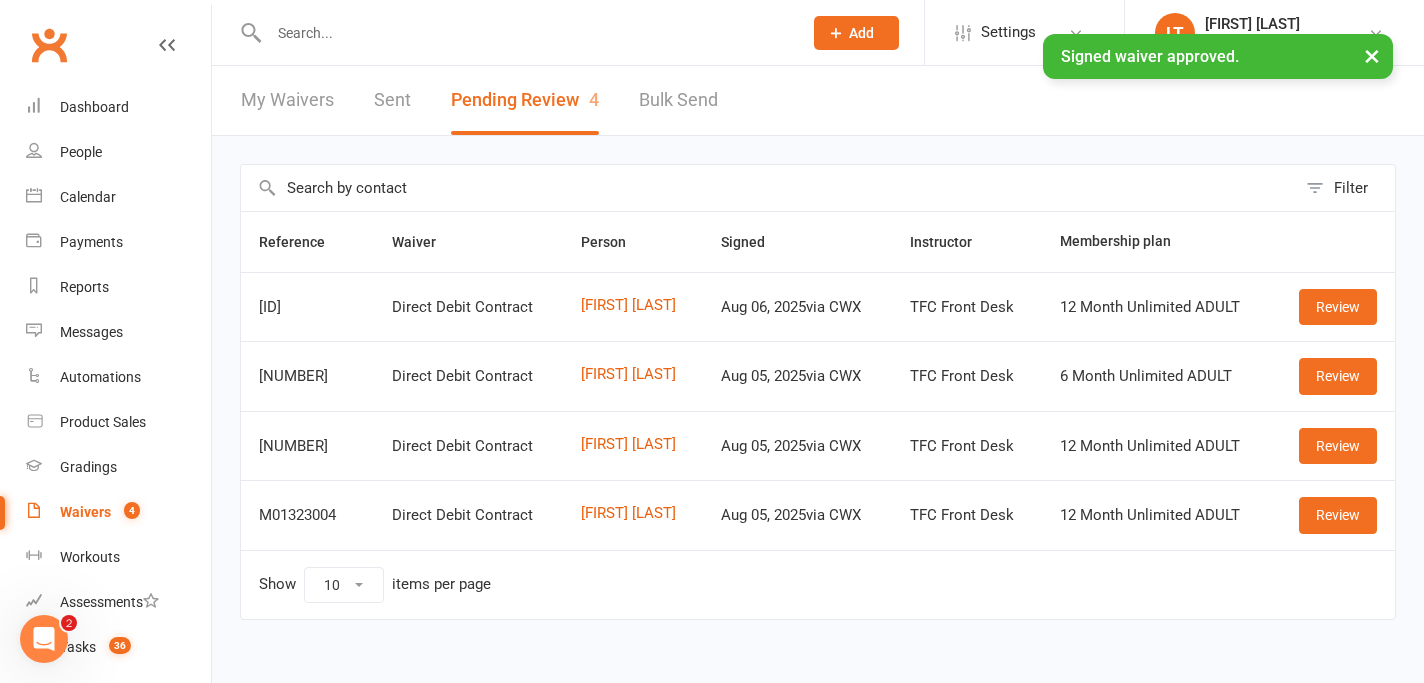 click at bounding box center [525, 33] 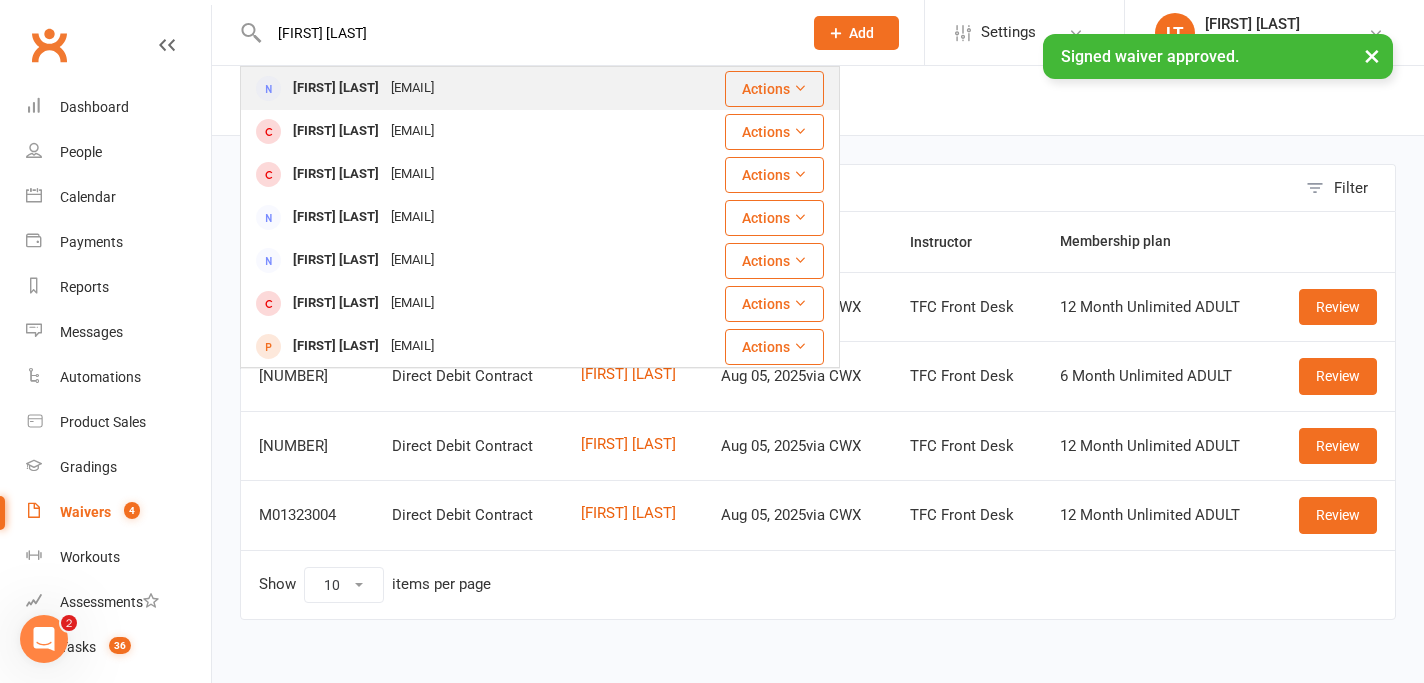 type on "rasul r" 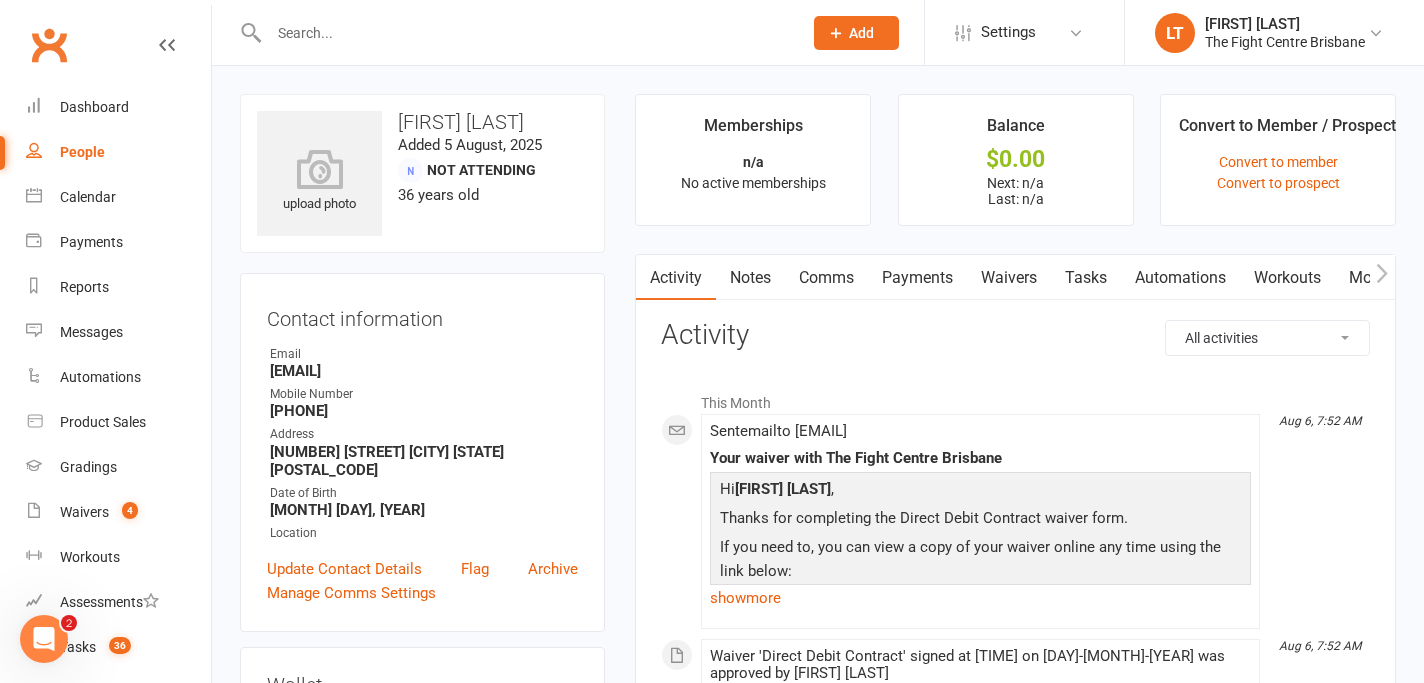 click on "Mobile App" at bounding box center (1389, 278) 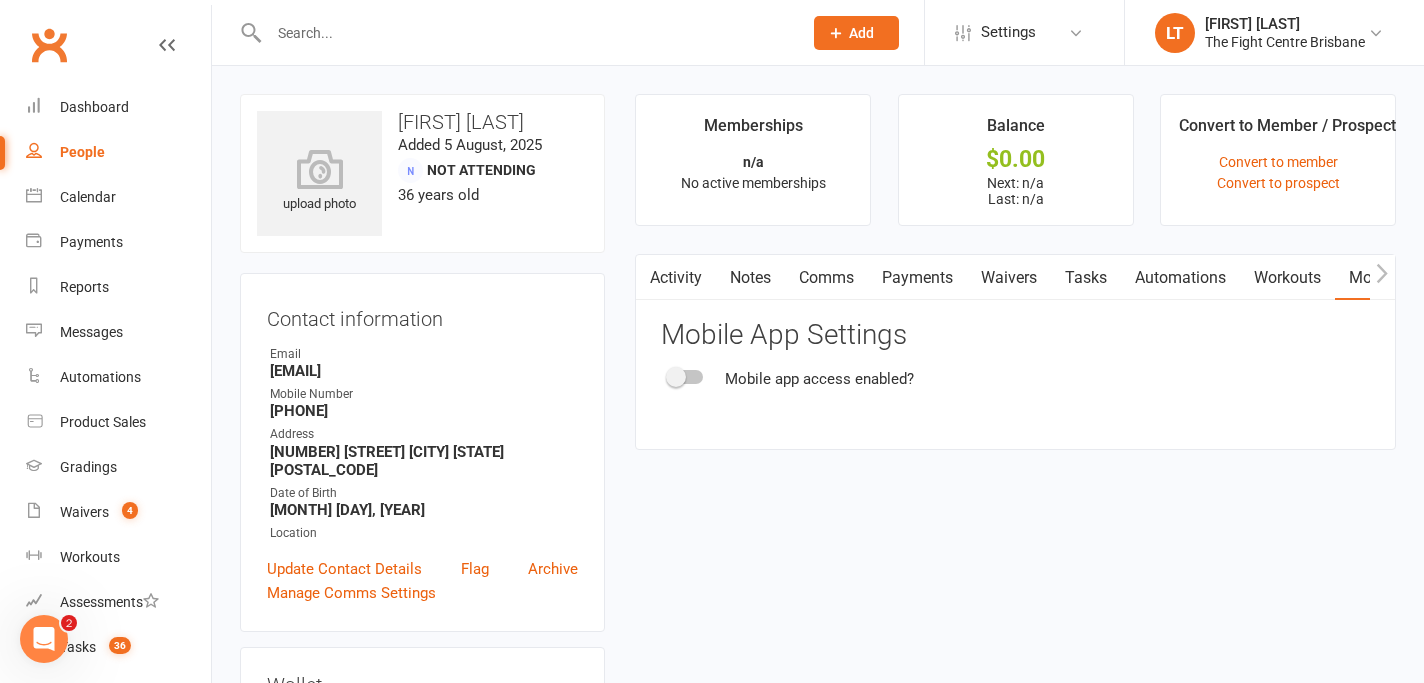 click at bounding box center [676, 377] 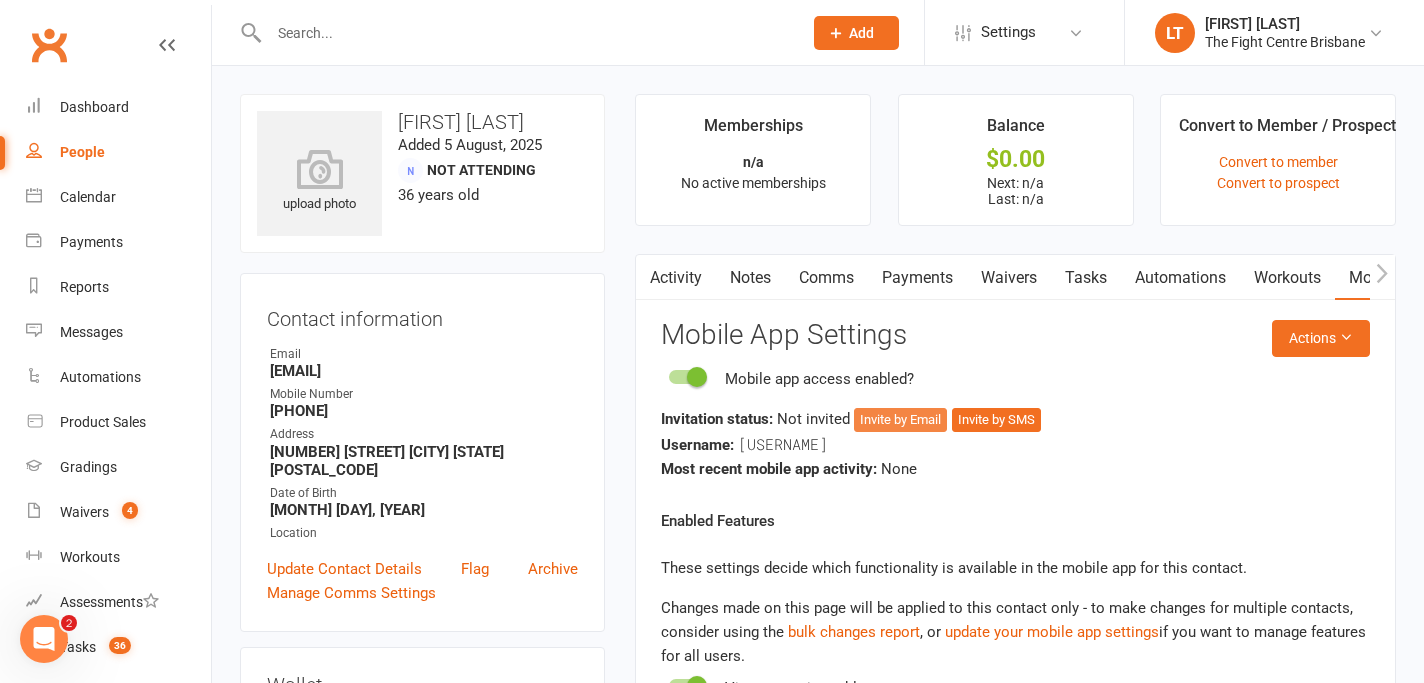 click on "Invite by Email" at bounding box center (900, 420) 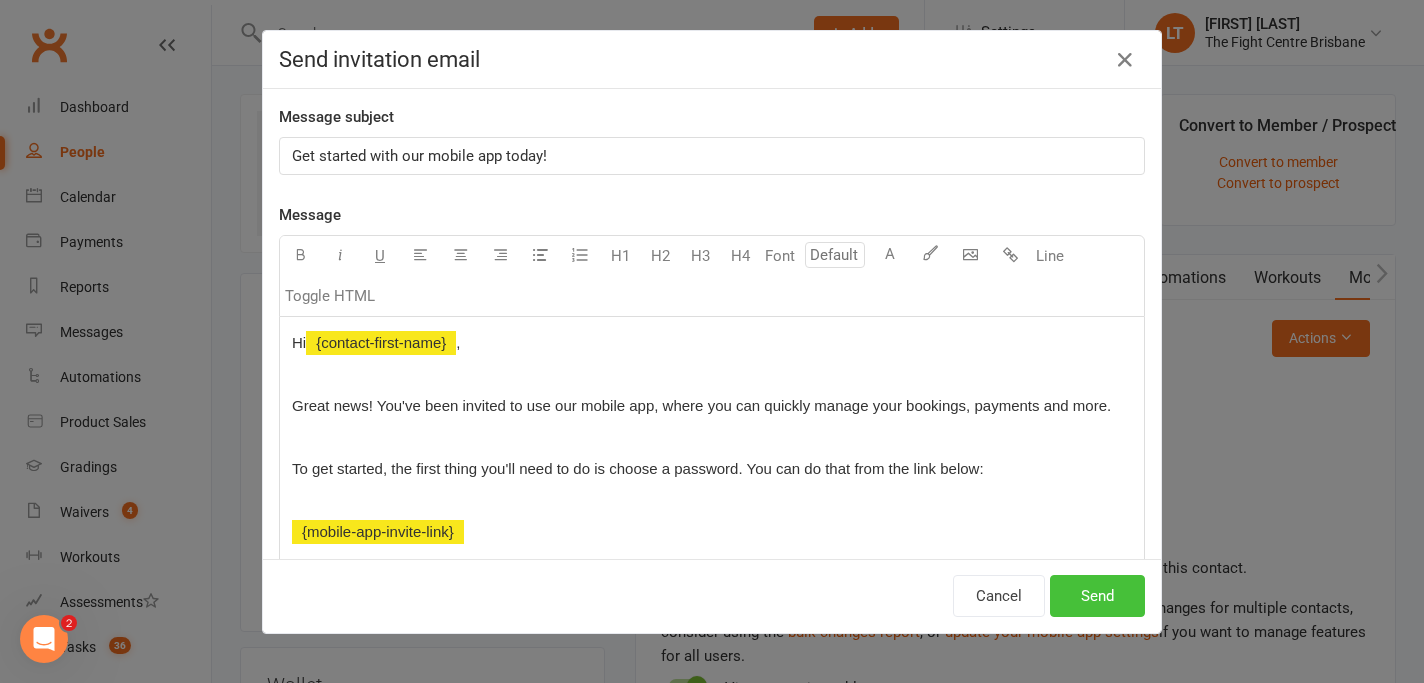 click on "Send" at bounding box center (1097, 596) 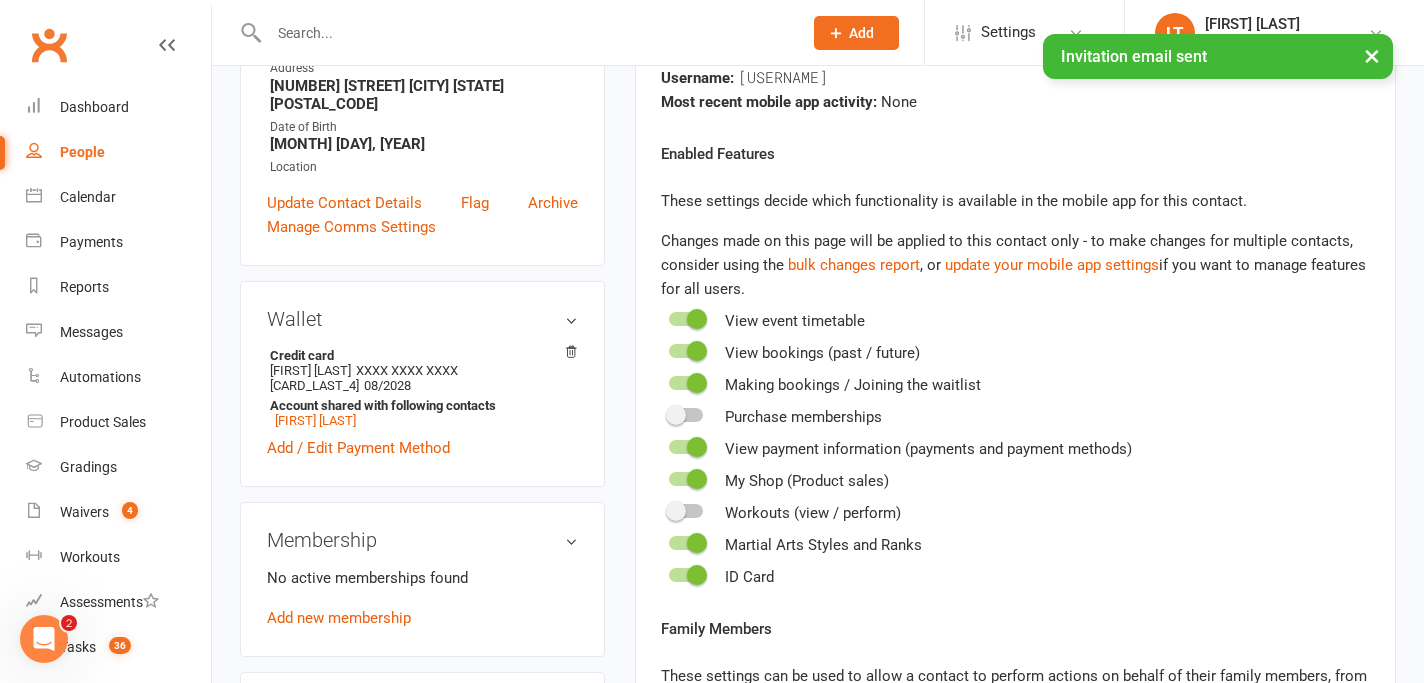 scroll, scrollTop: 170, scrollLeft: 0, axis: vertical 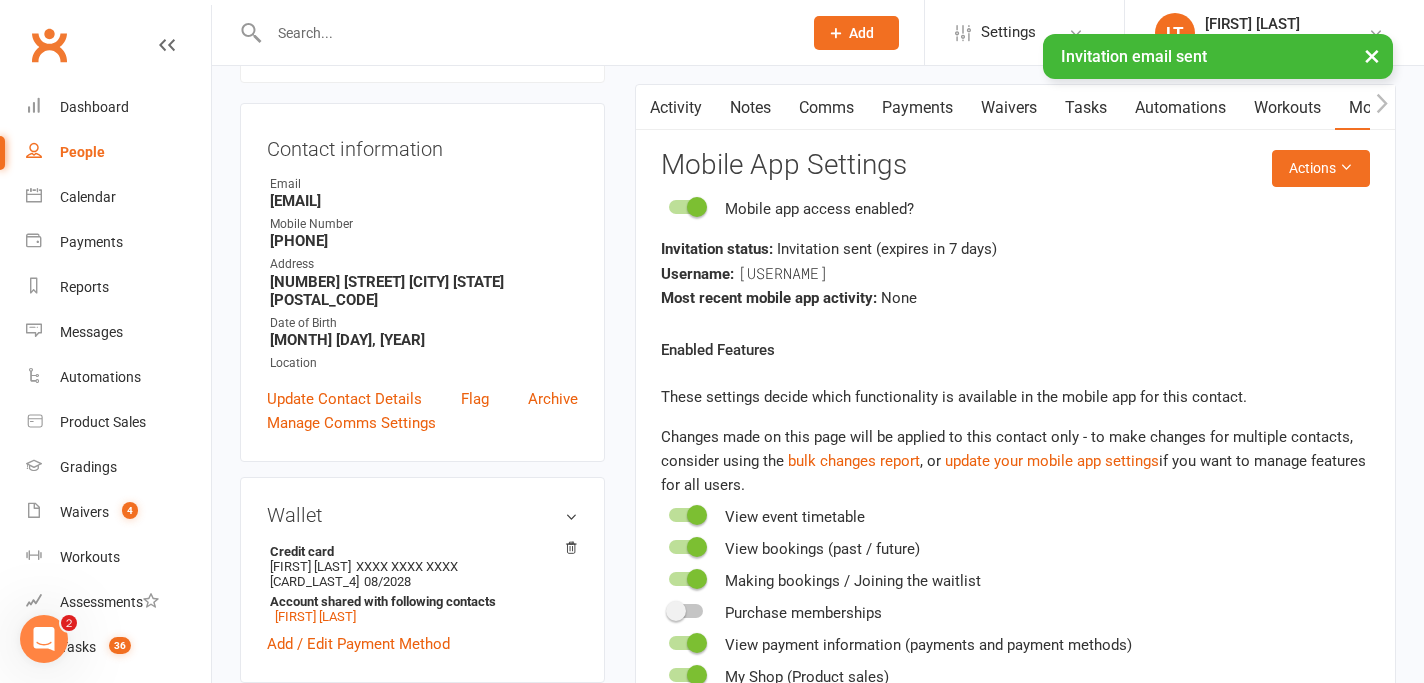 click on "Comms" at bounding box center (826, 108) 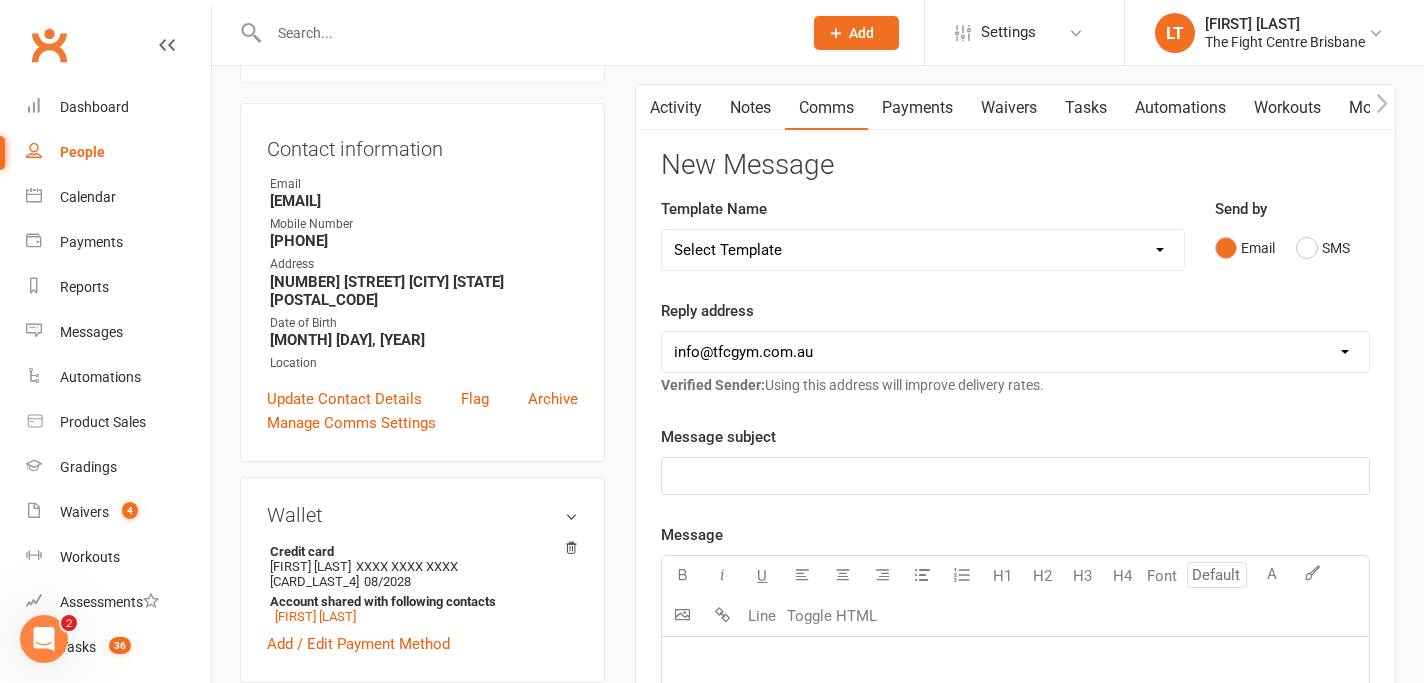 click on "Email SMS" at bounding box center (1292, 248) 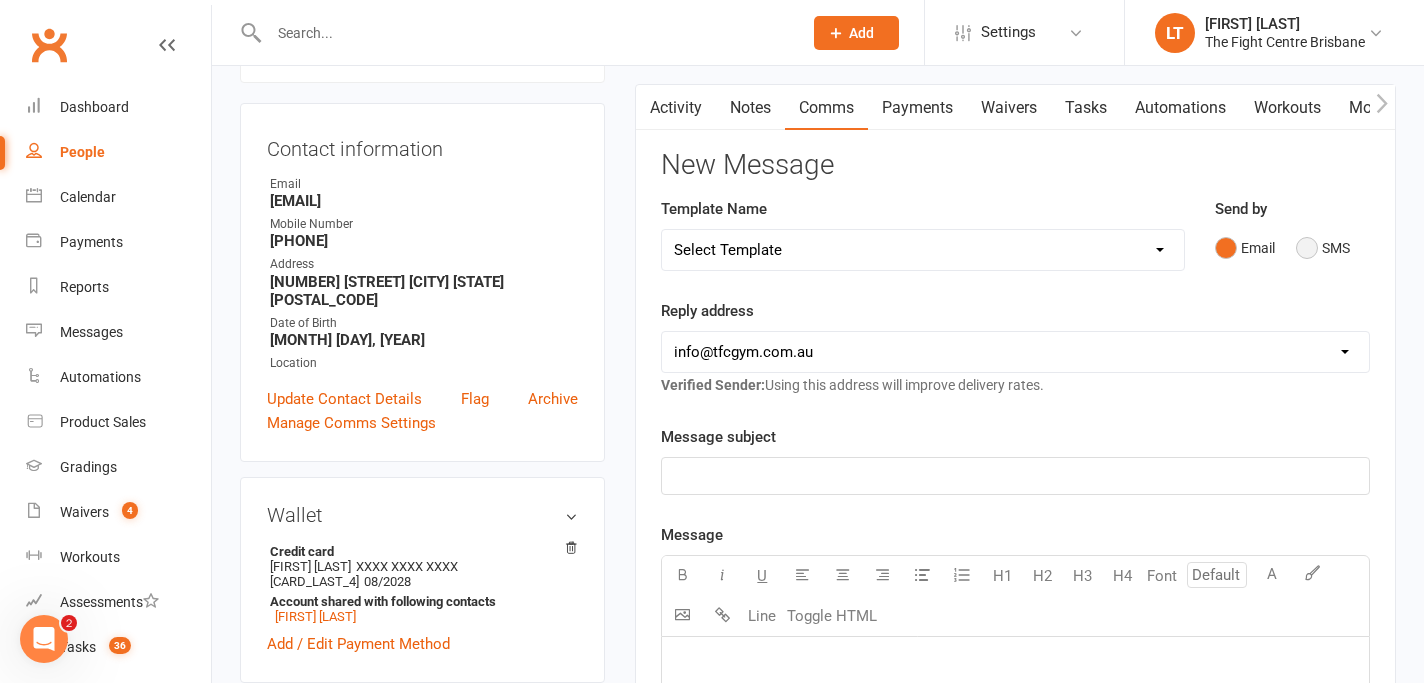 click on "SMS" at bounding box center [1323, 248] 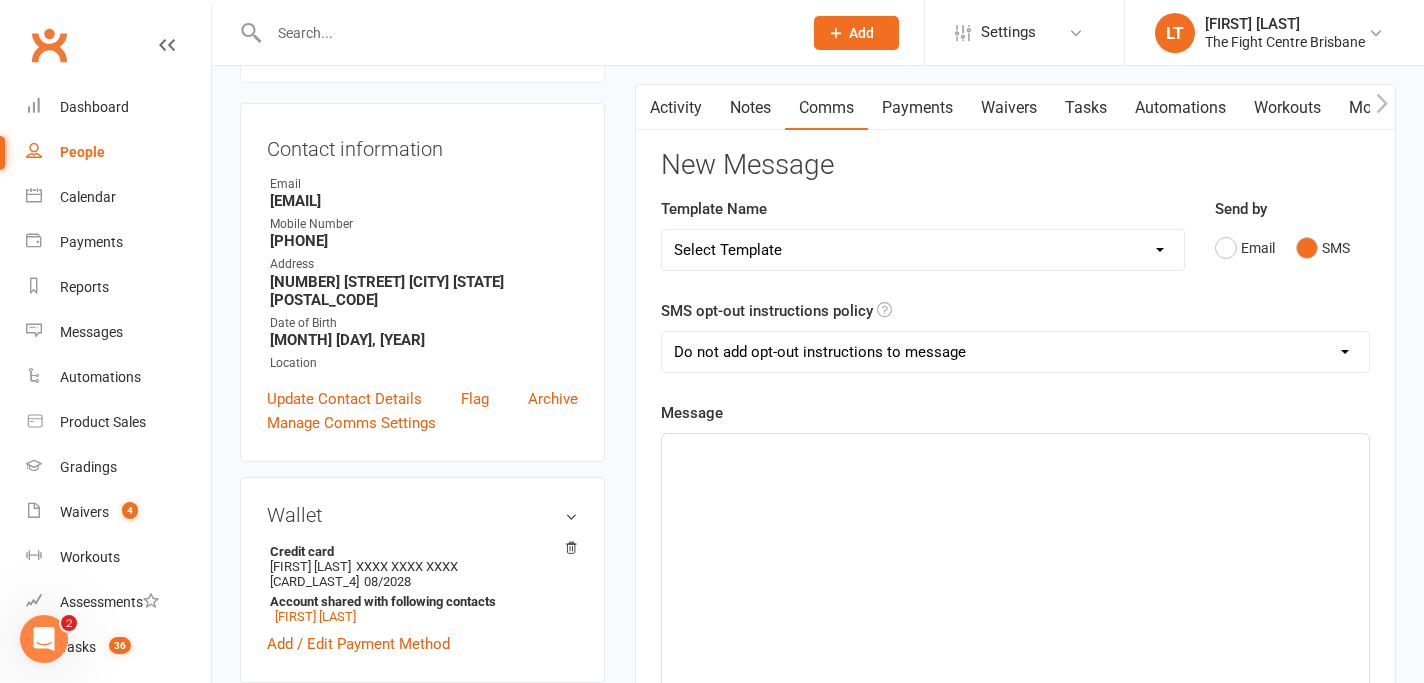 click on "﻿" 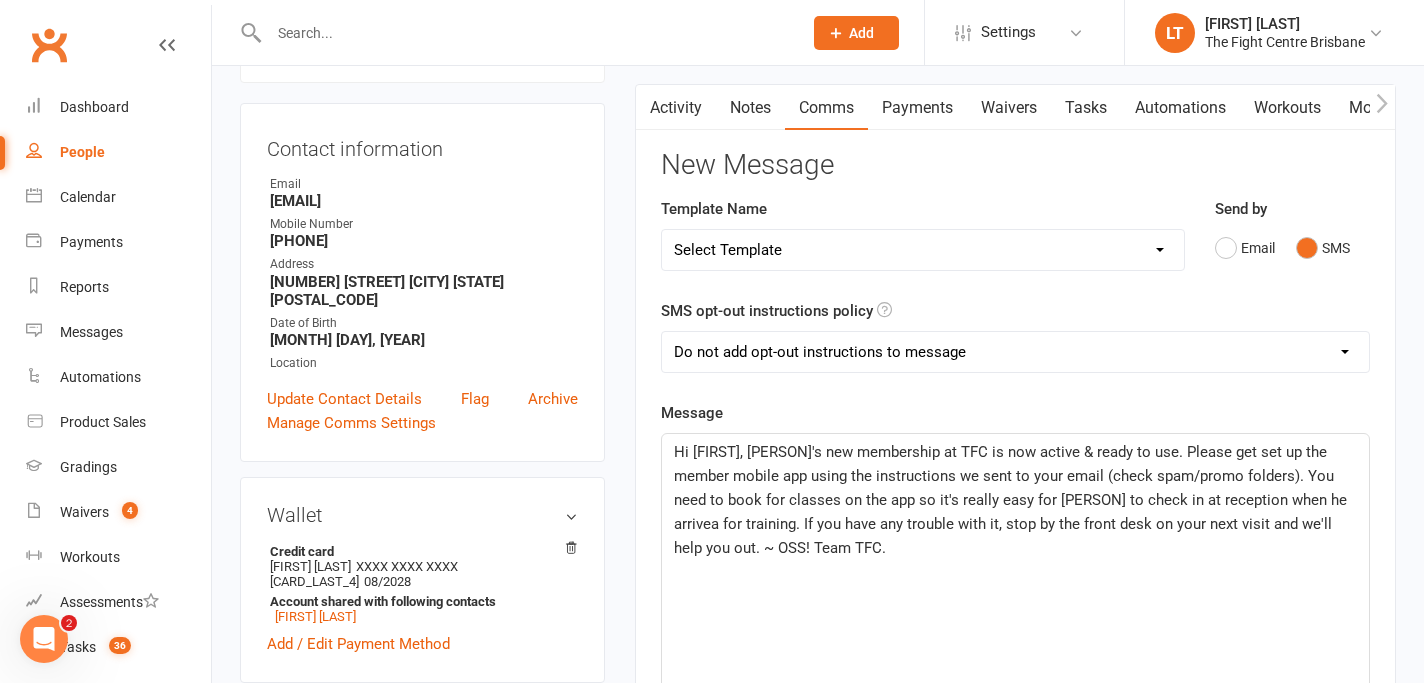 click on "Hi Ruby, Jordan's new membership at TFC is now active & ready to use.  Please get set up the member mobile app using the instructions we sent to your email (check spam/promo folders).  You need to book for classes on the app so it's really easy for Jordan to check in at reception when he arrivea for training.  If you have any trouble with it, stop by the front desk on your next visit and we'll help you out.  ~ OSS! Team TFC." 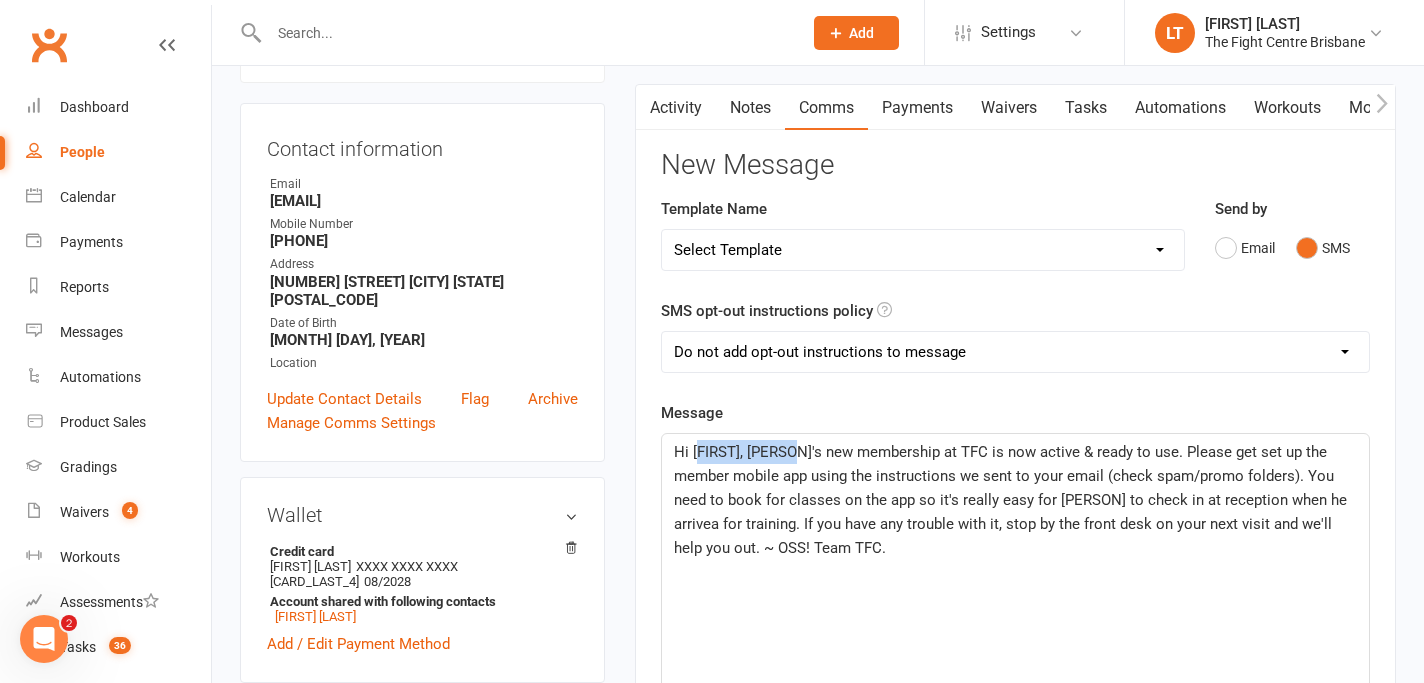 drag, startPoint x: 789, startPoint y: 452, endPoint x: 698, endPoint y: 457, distance: 91.13726 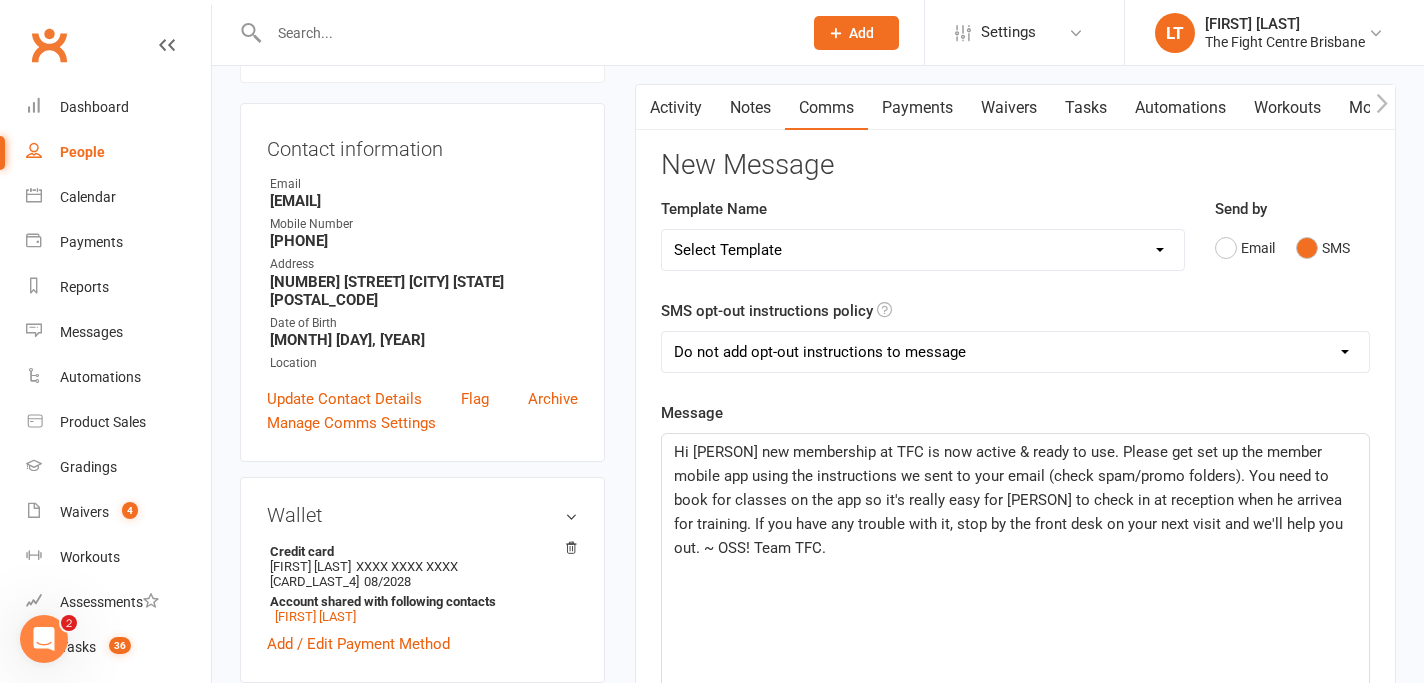 type 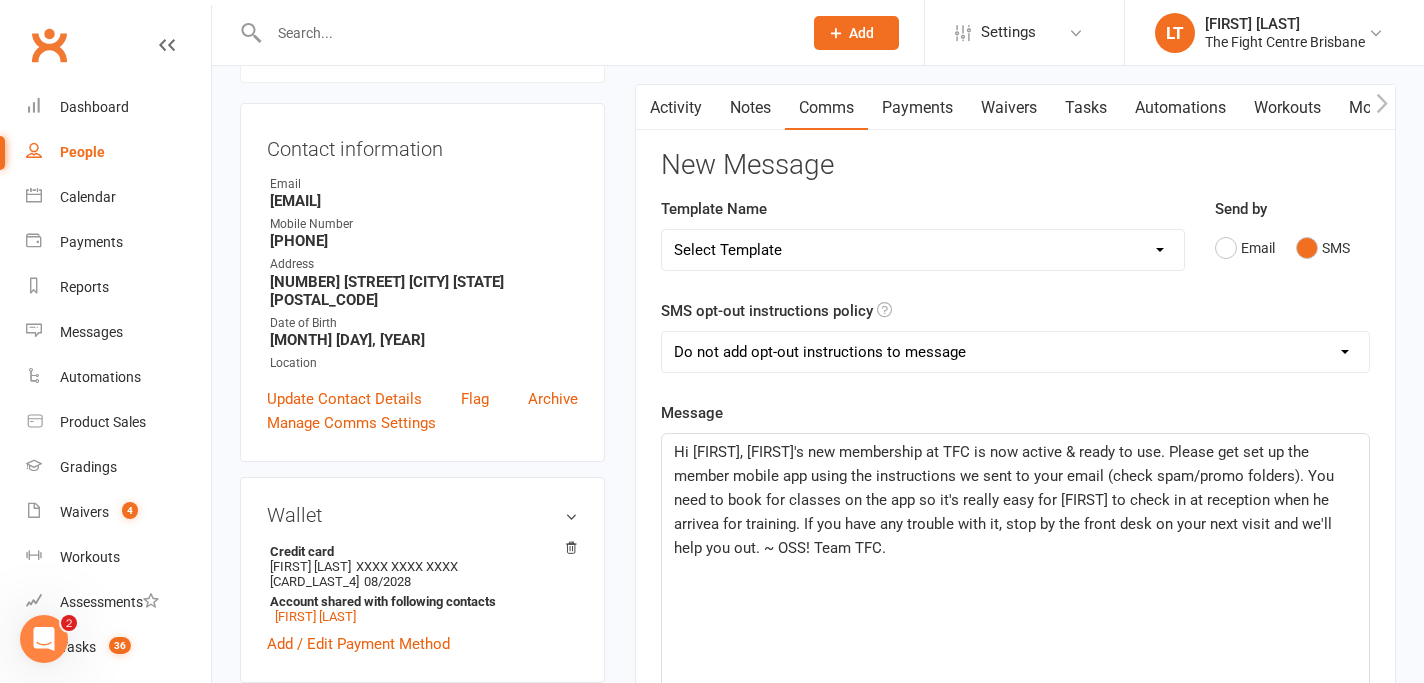 click on "Hi Rasul, Hasnan's new membership at TFC is now active & ready to use.  Please get set up the member mobile app using the instructions we sent to your email (check spam/promo folders).  You need to book for classes on the app so it's really easy for Jordan to check in at reception when he arrivea for training.  If you have any trouble with it, stop by the front desk on your next visit and we'll help you out.  ~ OSS! Team TFC." 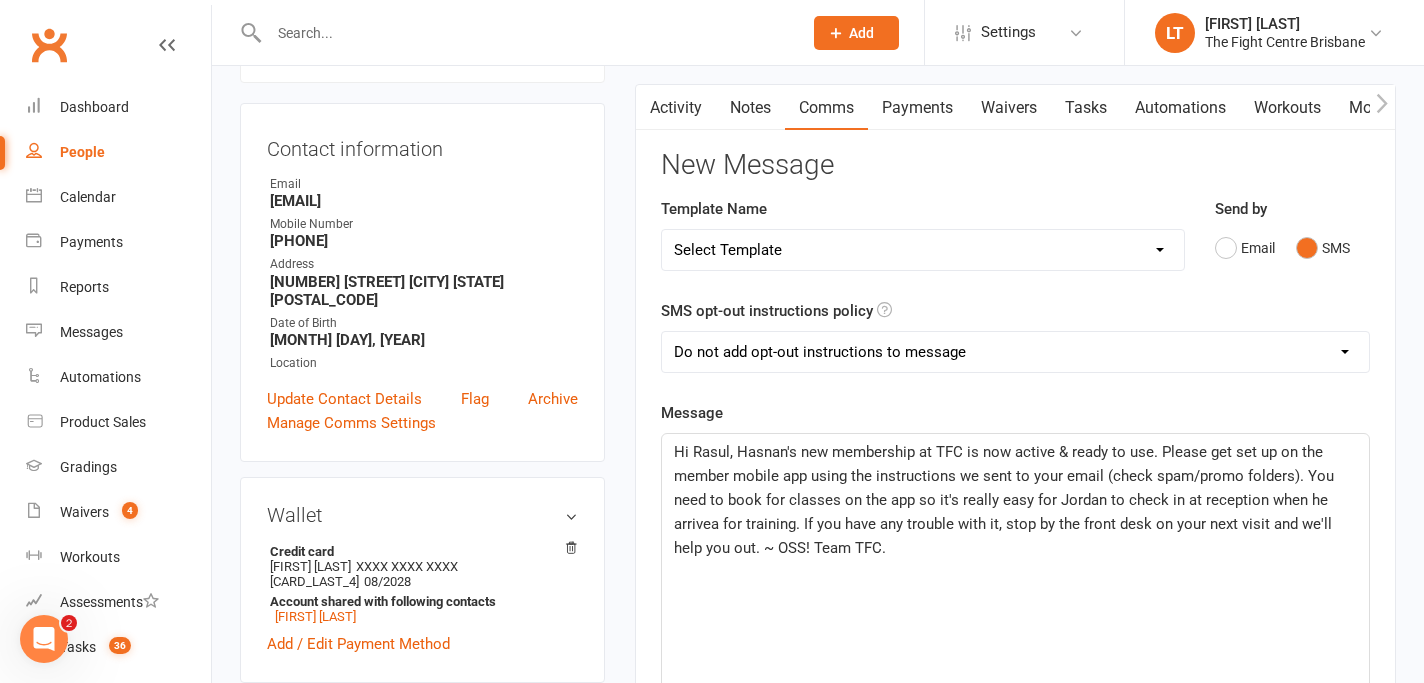 click on "Hi Rasul, Hasnan's new membership at TFC is now active & ready to use.  Please get set up on the member mobile app using the instructions we sent to your email (check spam/promo folders).  You need to book for classes on the app so it's really easy for Jordan to check in at reception when he arrivea for training.  If you have any trouble with it, stop by the front desk on your next visit and we'll help you out.  ~ OSS! Team TFC." 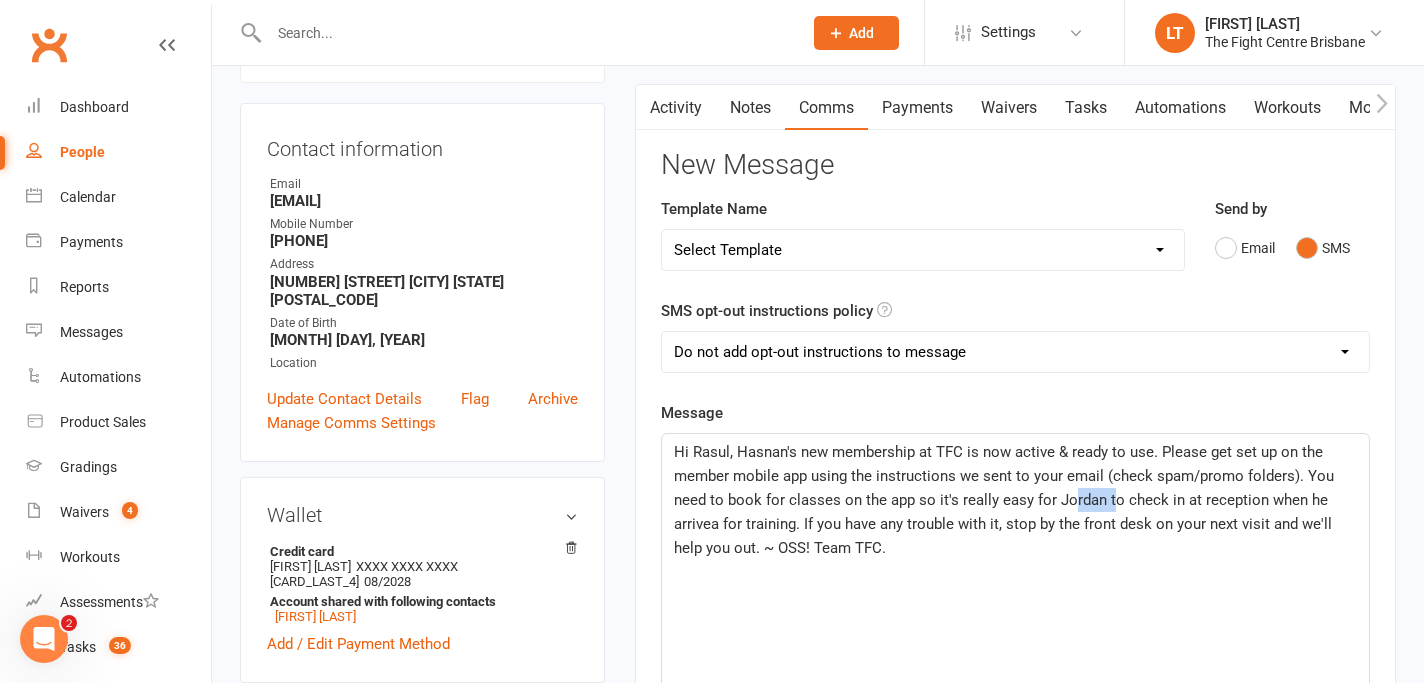 click on "Hi Rasul, Hasnan's new membership at TFC is now active & ready to use.  Please get set up on the member mobile app using the instructions we sent to your email (check spam/promo folders).  You need to book for classes on the app so it's really easy for Jordan to check in at reception when he arrivea for training.  If you have any trouble with it, stop by the front desk on your next visit and we'll help you out.  ~ OSS! Team TFC." 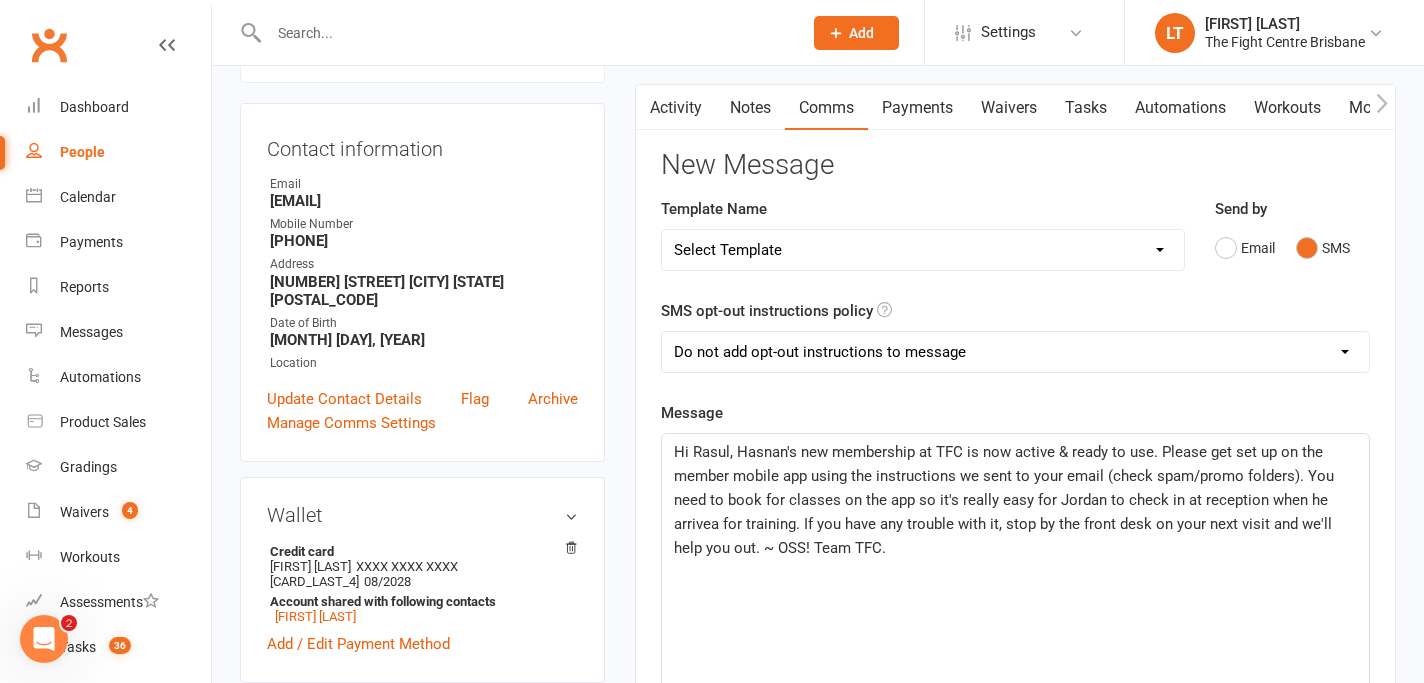 click on "Hi Rasul, Hasnan's new membership at TFC is now active & ready to use.  Please get set up on the member mobile app using the instructions we sent to your email (check spam/promo folders).  You need to book for classes on the app so it's really easy for Jordan to check in at reception when he arrivea for training.  If you have any trouble with it, stop by the front desk on your next visit and we'll help you out.  ~ OSS! Team TFC." 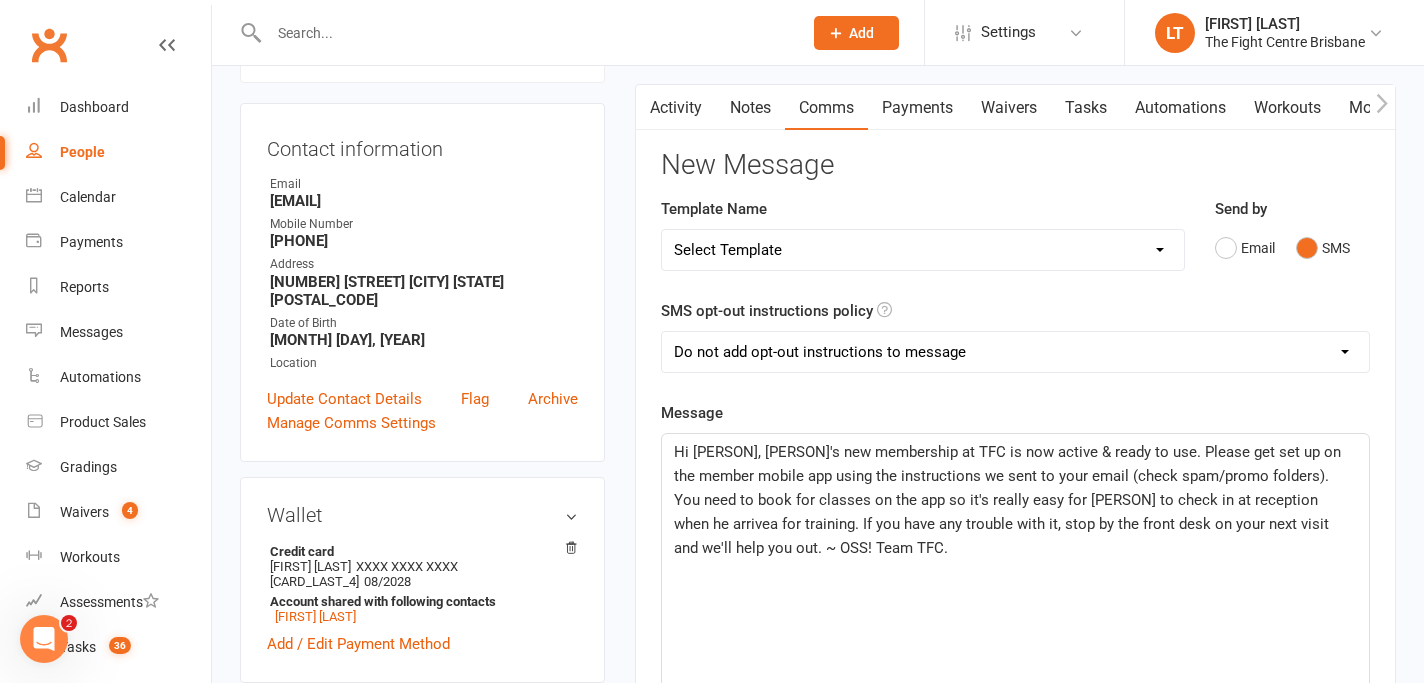 click on "Hi Rasul, Hasnan's new membership at TFC is now active & ready to use.  Please get set up on the member mobile app using the instructions we sent to your email (check spam/promo folders).  You need to book for classes on the app so it's really easy for Hasnan to check in at reception when he arrivea for training.  If you have any trouble with it, stop by the front desk on your next visit and we'll help you out.  ~ OSS! Team TFC." 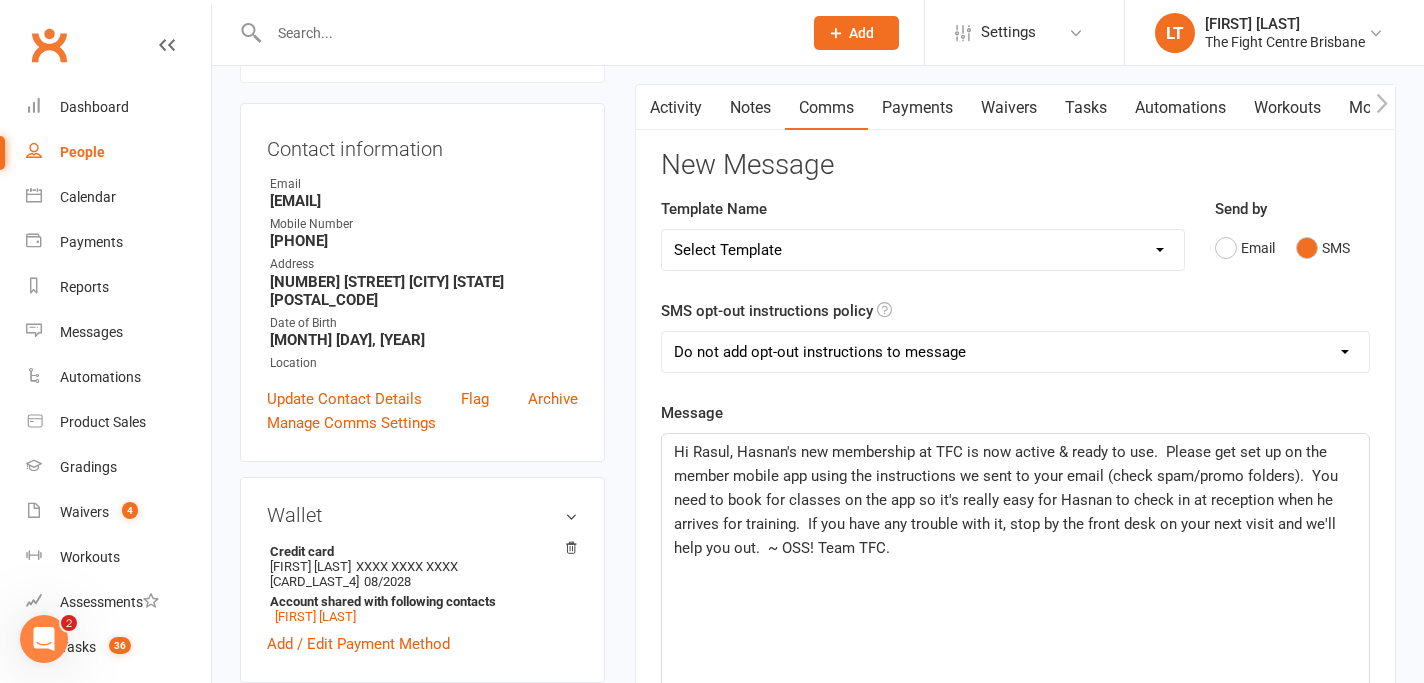 click on "Hi Rasul, Hasnan's new membership at TFC is now active & ready to use.  Please get set up on the member mobile app using the instructions we sent to your email (check spam/promo folders).  You need to book for classes on the app so it's really easy for Hasnan to check in at reception when he arrives for training.  If you have any trouble with it, stop by the front desk on your next visit and we'll help you out.  ~ OSS! Team TFC." 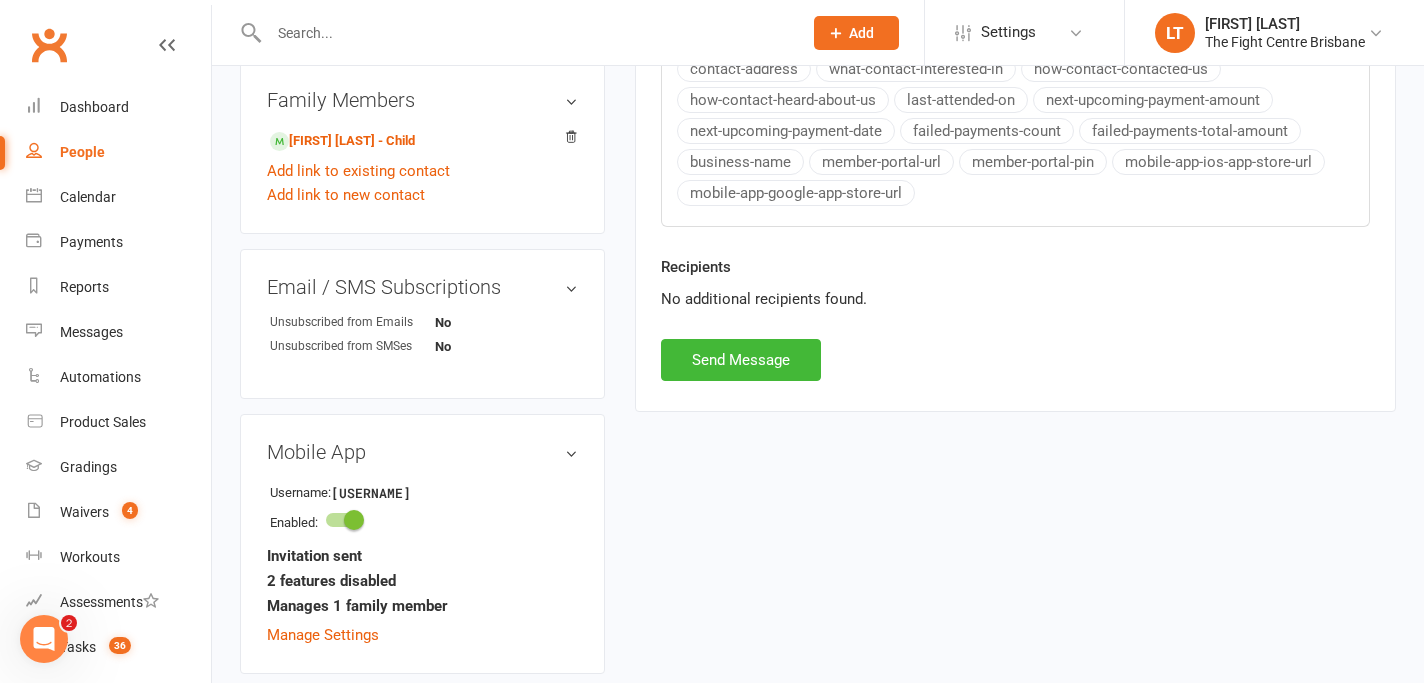 scroll, scrollTop: 1141, scrollLeft: 0, axis: vertical 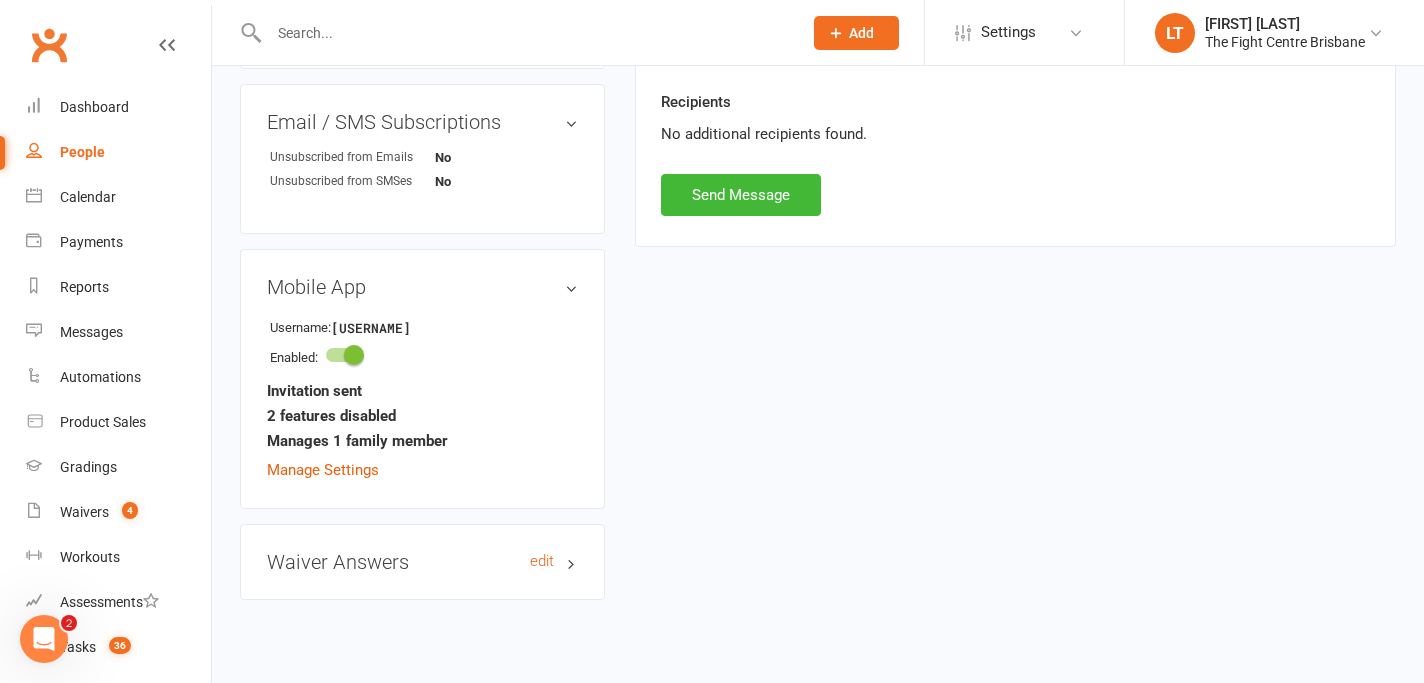 click on "Waiver Answers  edit" at bounding box center (422, 562) 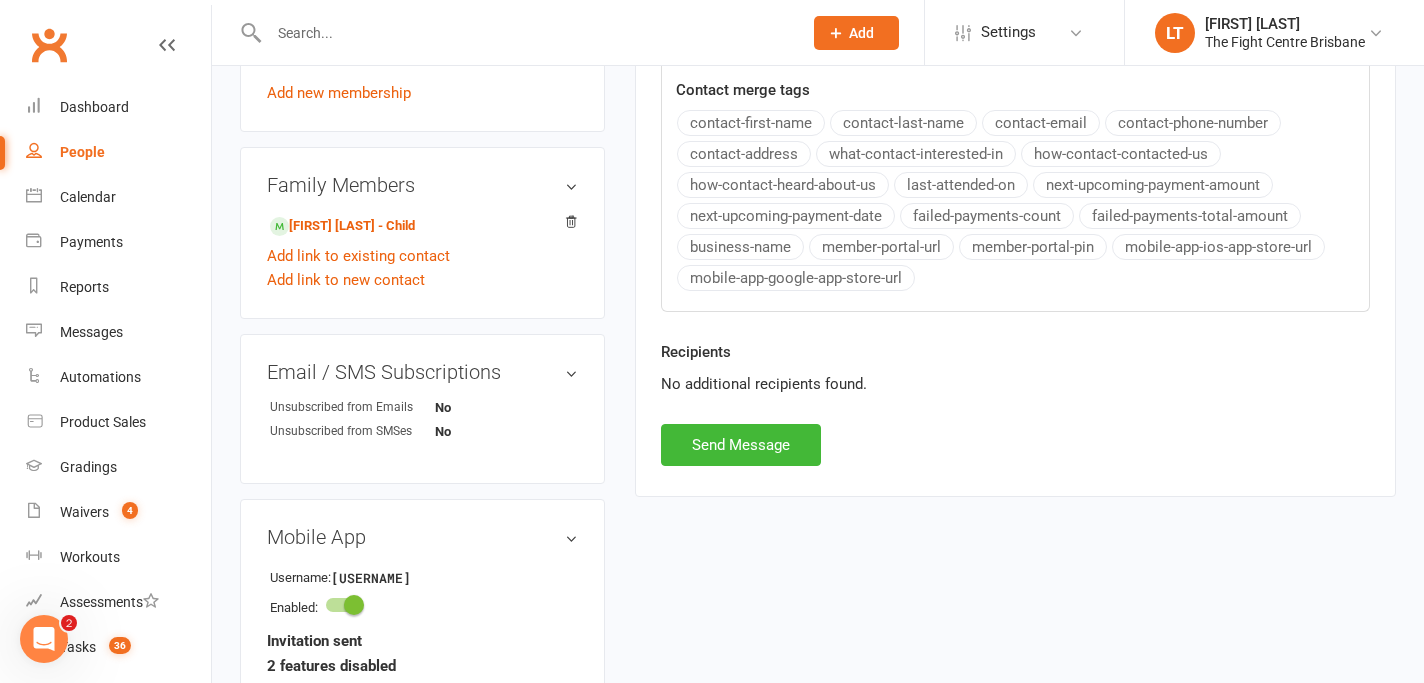 scroll, scrollTop: 1164, scrollLeft: 0, axis: vertical 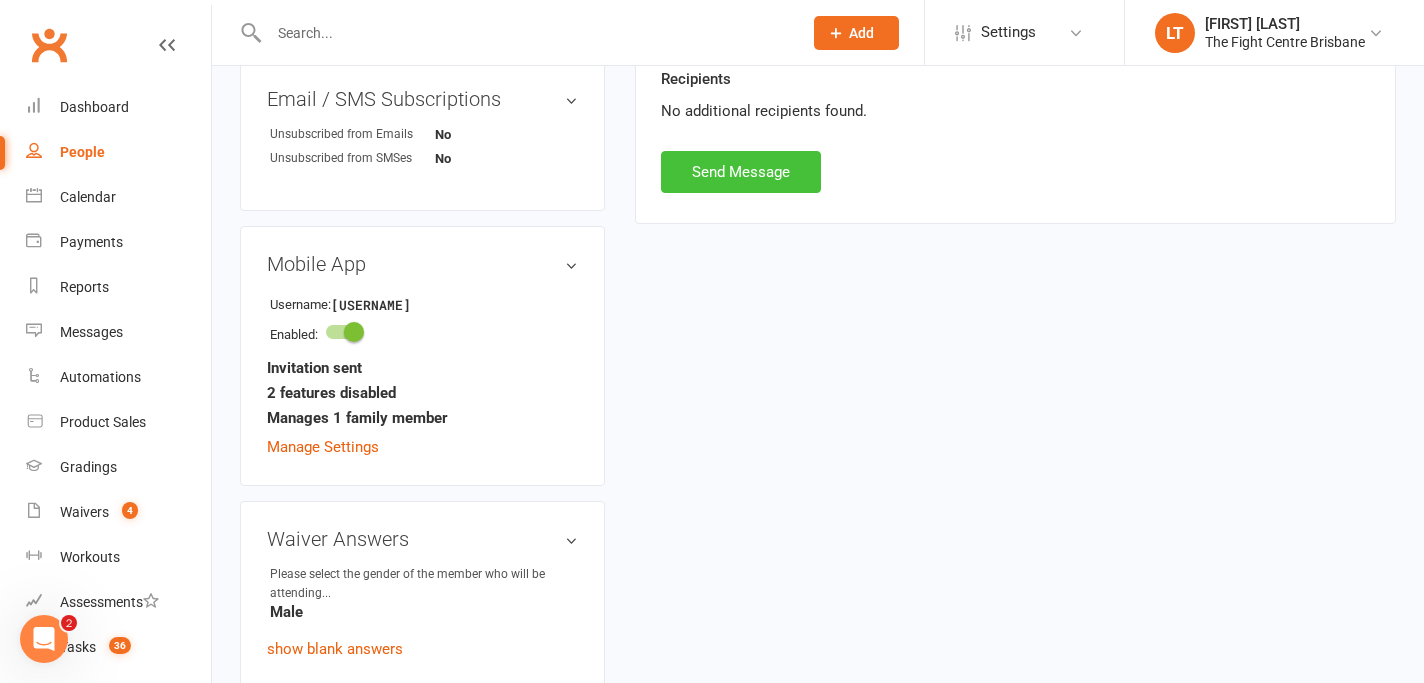 click on "Send Message" at bounding box center (741, 172) 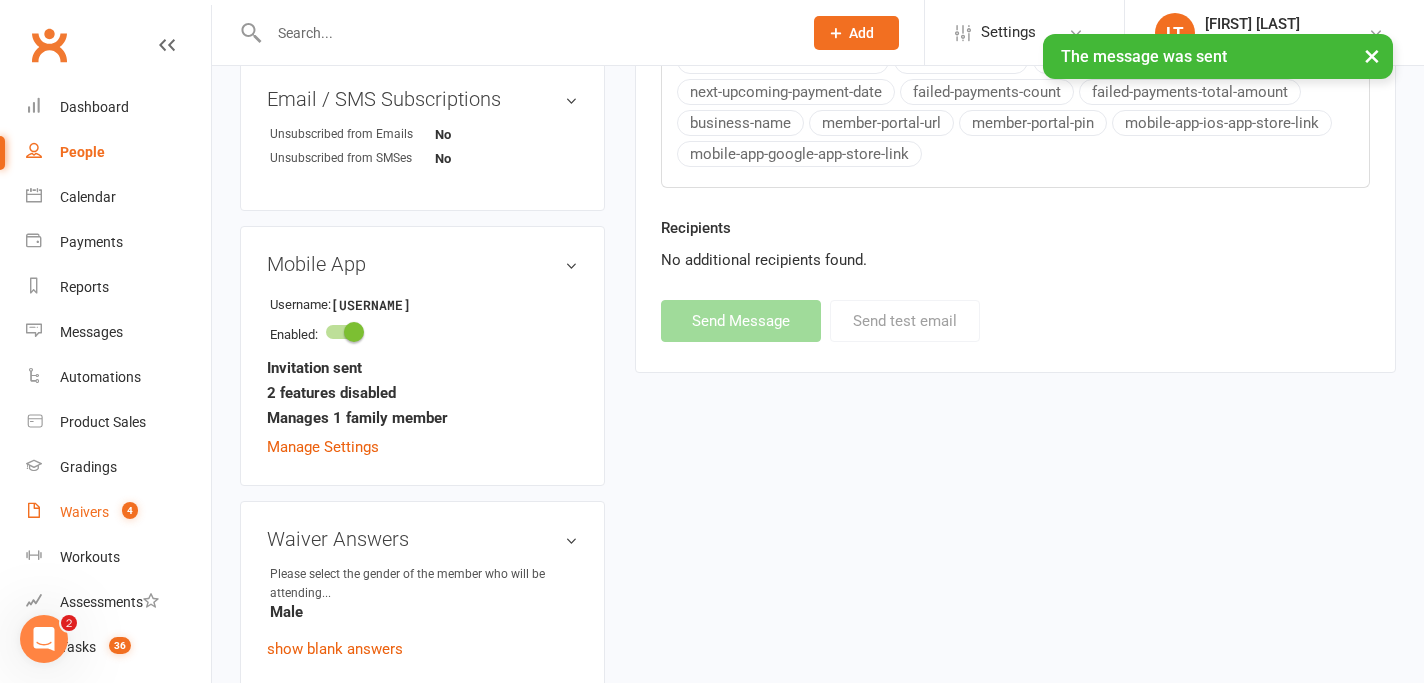 click on "Waivers" at bounding box center [84, 512] 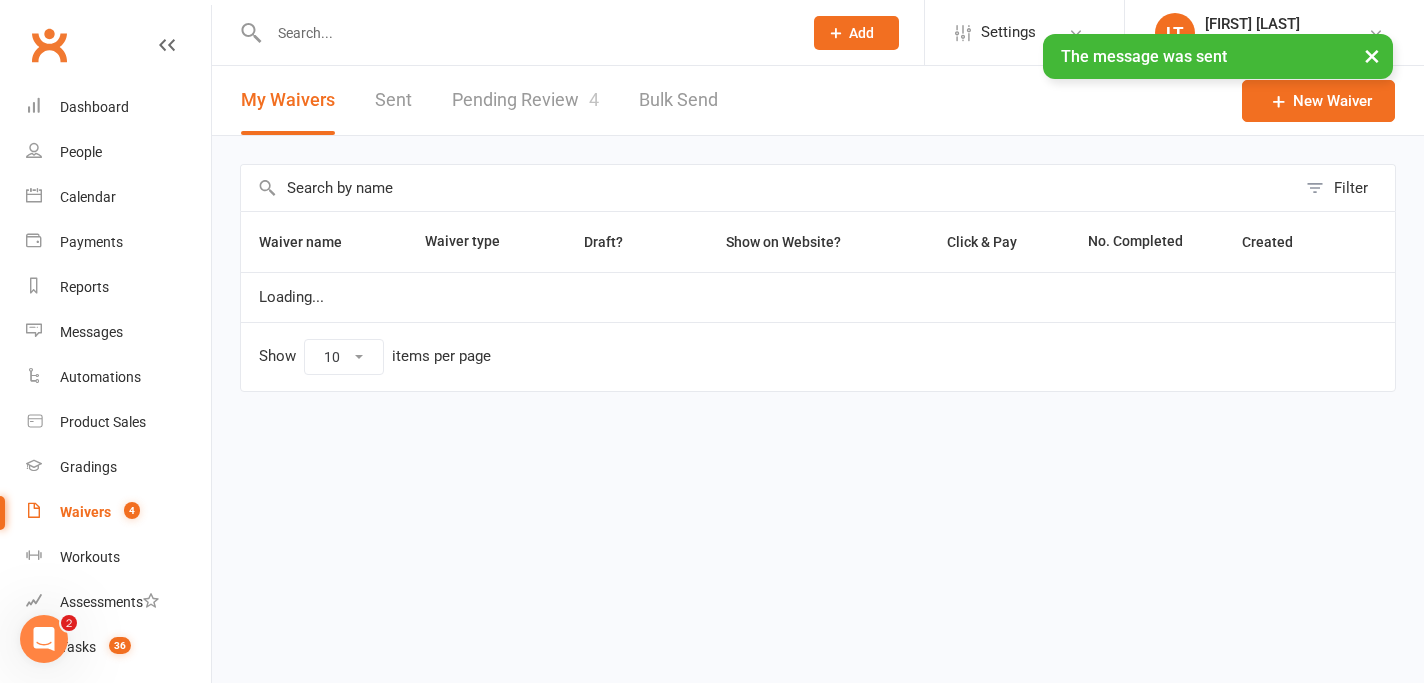 click on "Waivers" at bounding box center [85, 512] 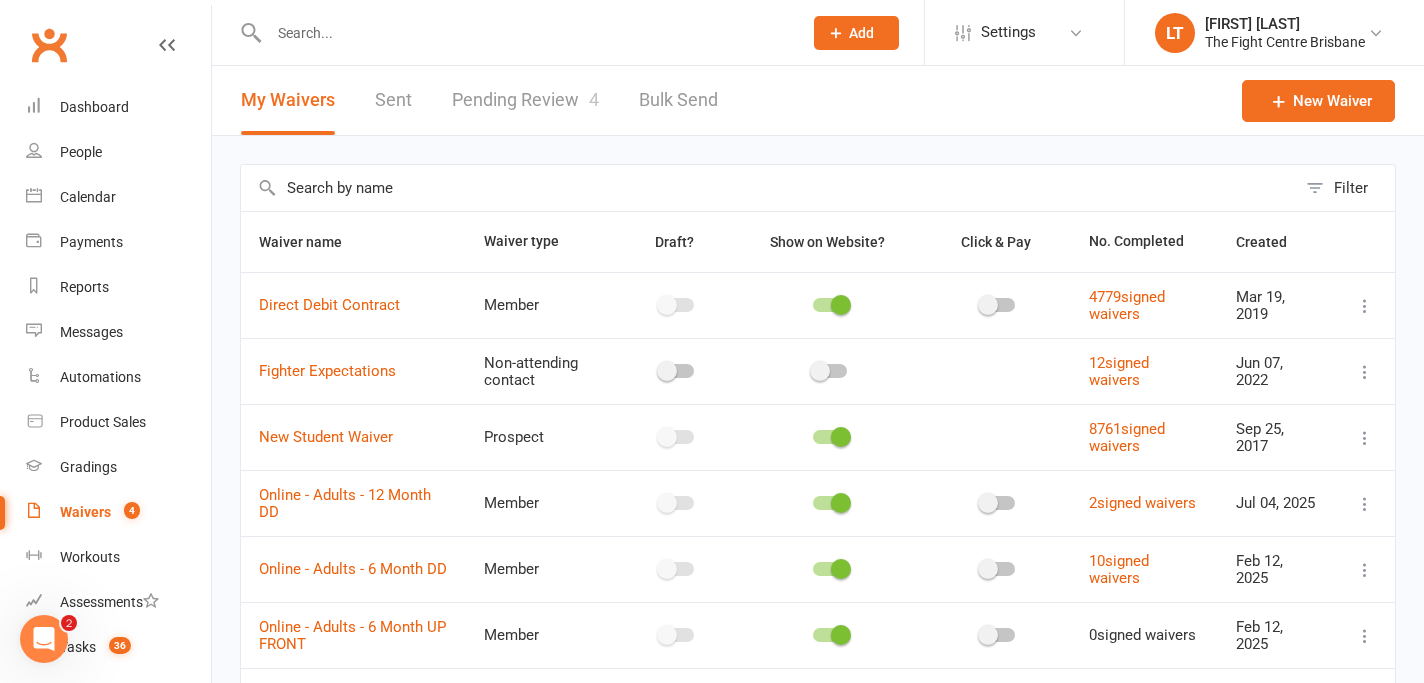 click on "Pending Review 4" at bounding box center (525, 100) 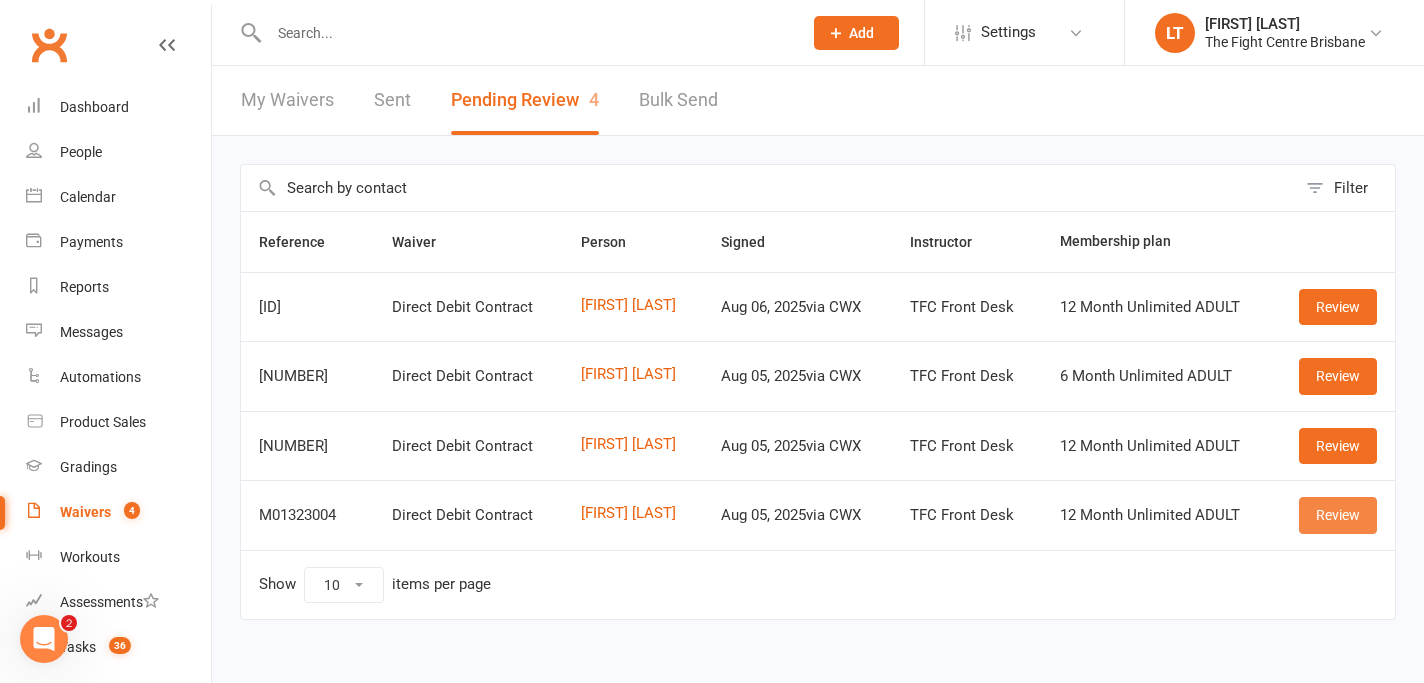 click on "Review" at bounding box center [1338, 515] 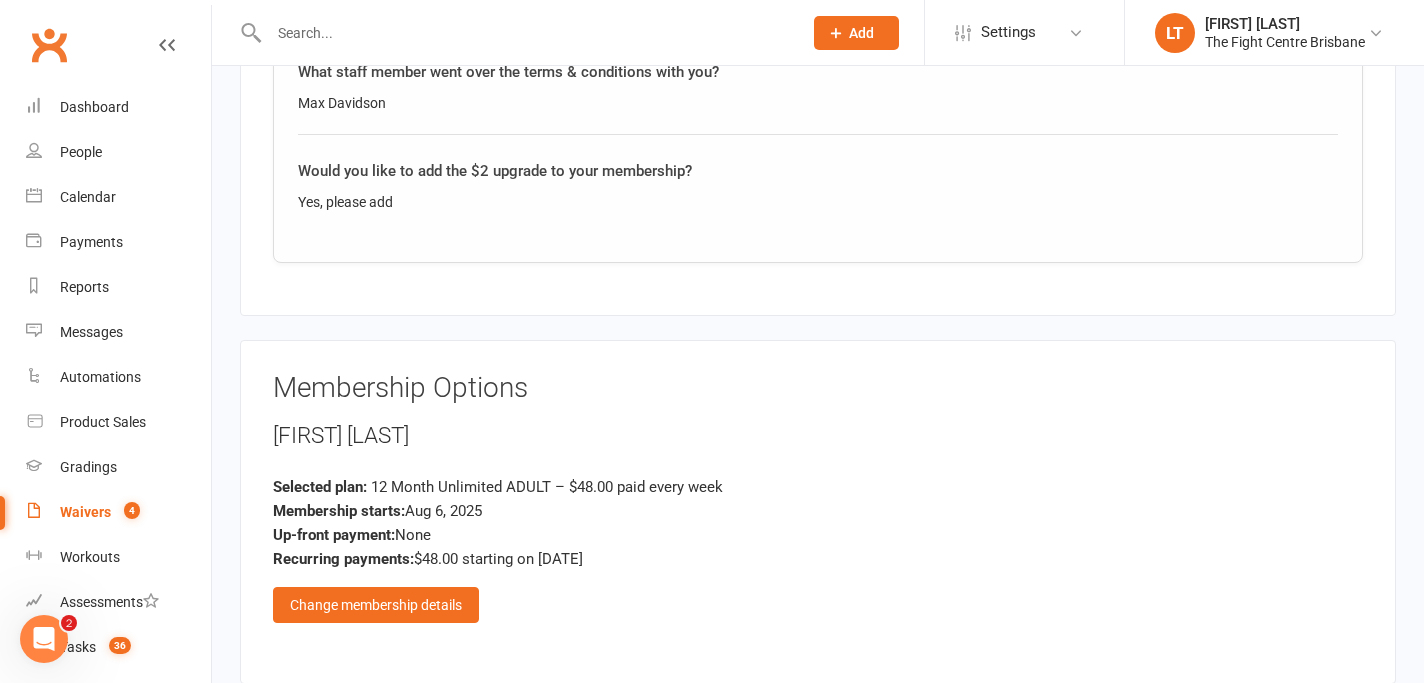 scroll, scrollTop: 3365, scrollLeft: 0, axis: vertical 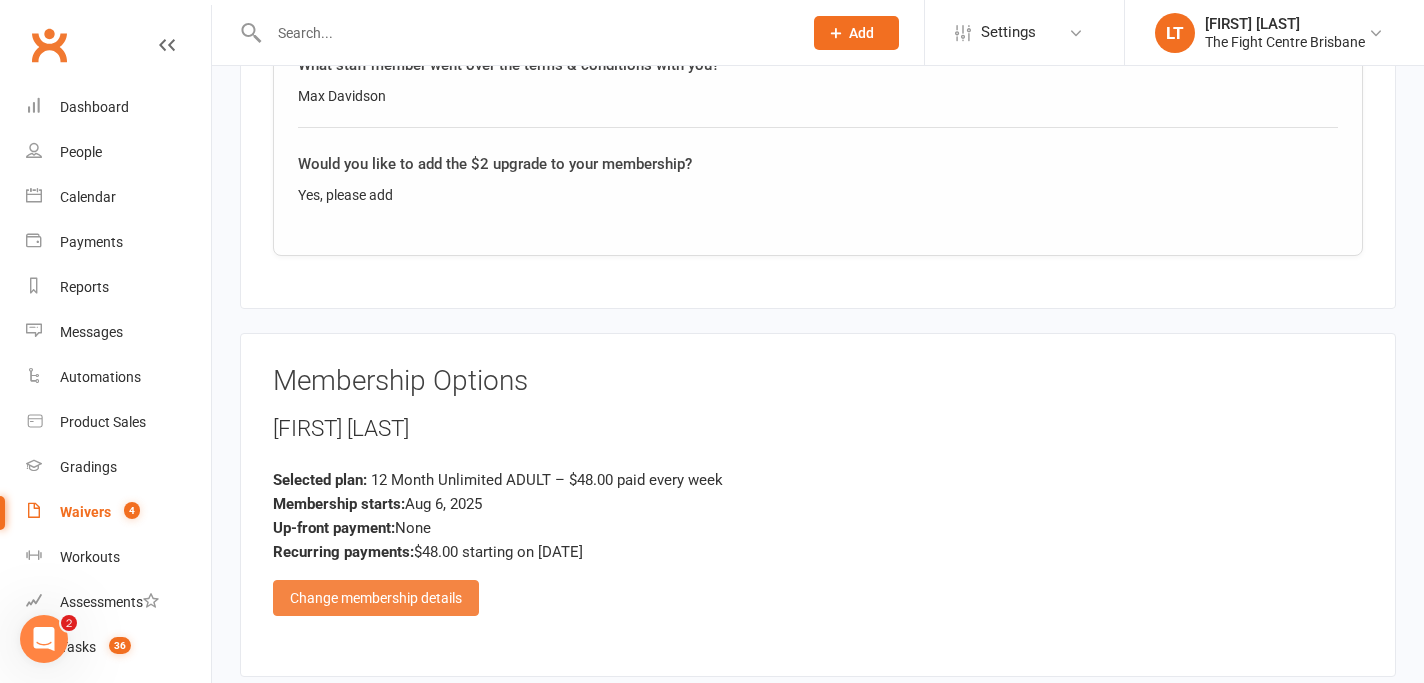 click on "Change membership details" at bounding box center (376, 598) 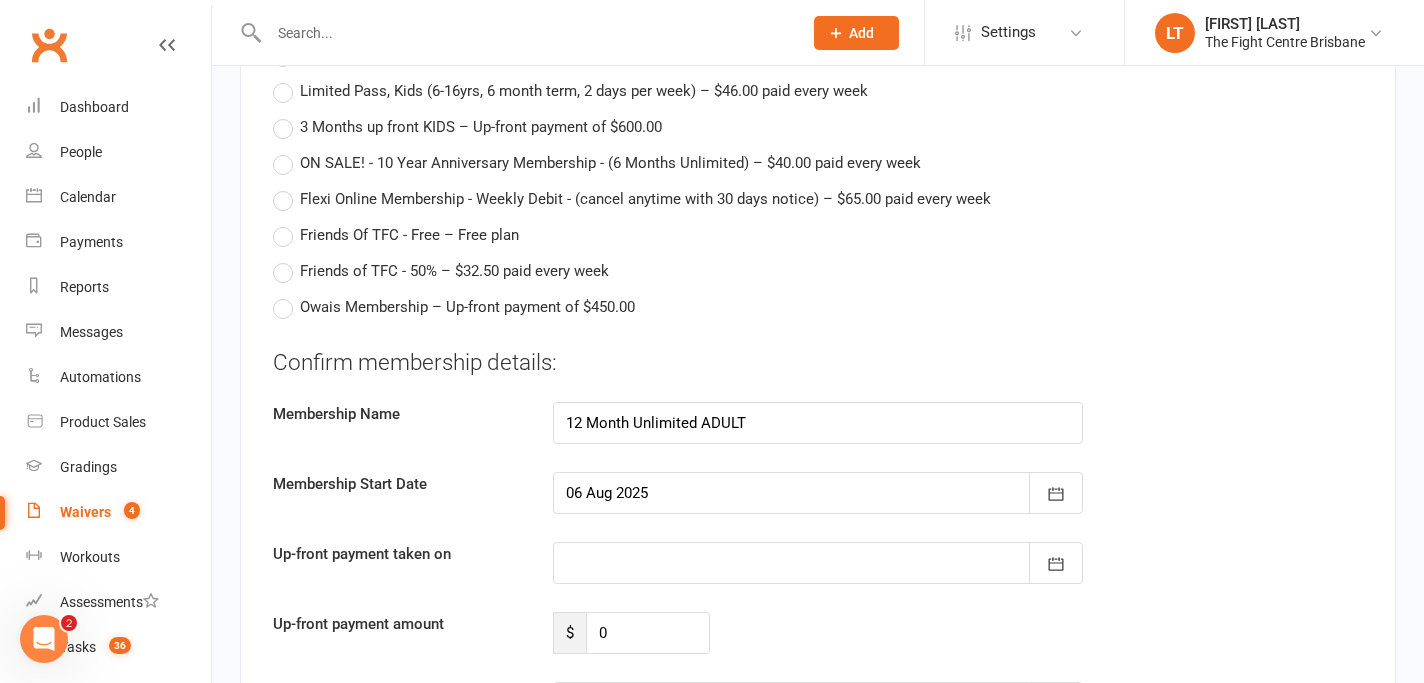 scroll, scrollTop: 4946, scrollLeft: 0, axis: vertical 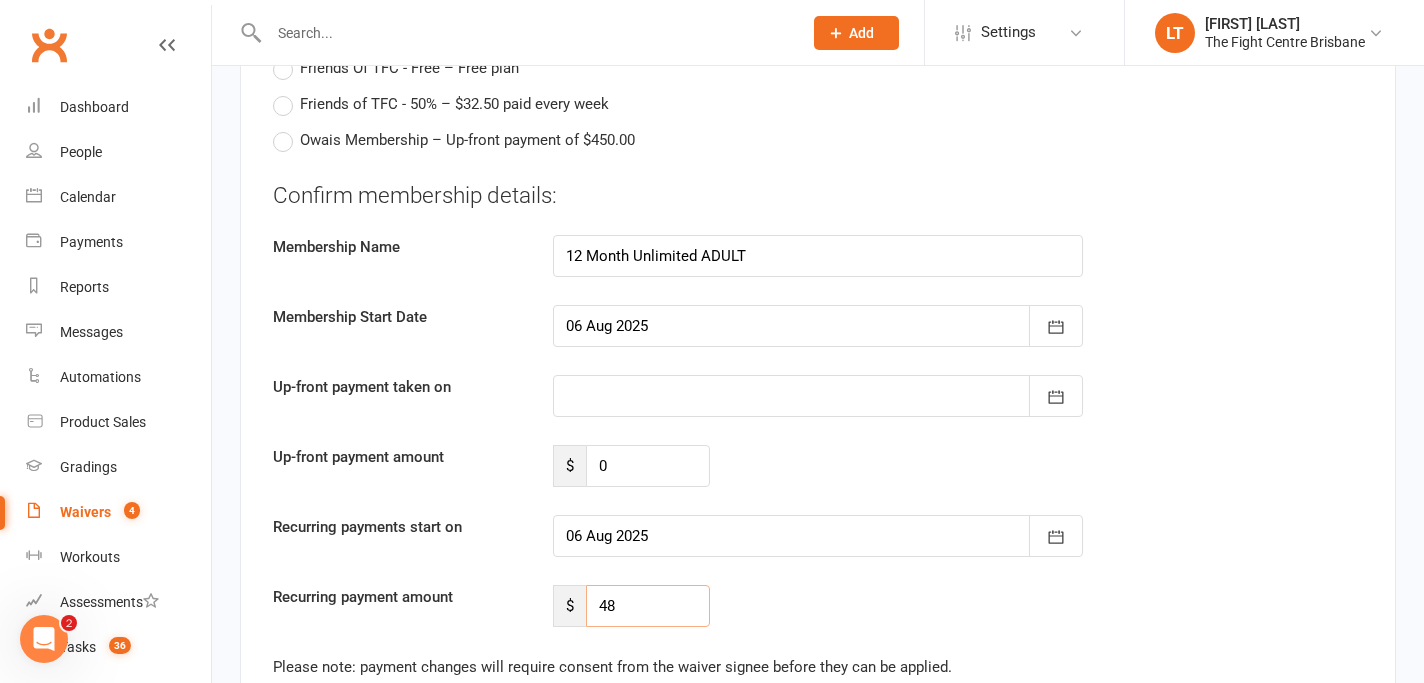 click on "48" at bounding box center [648, 606] 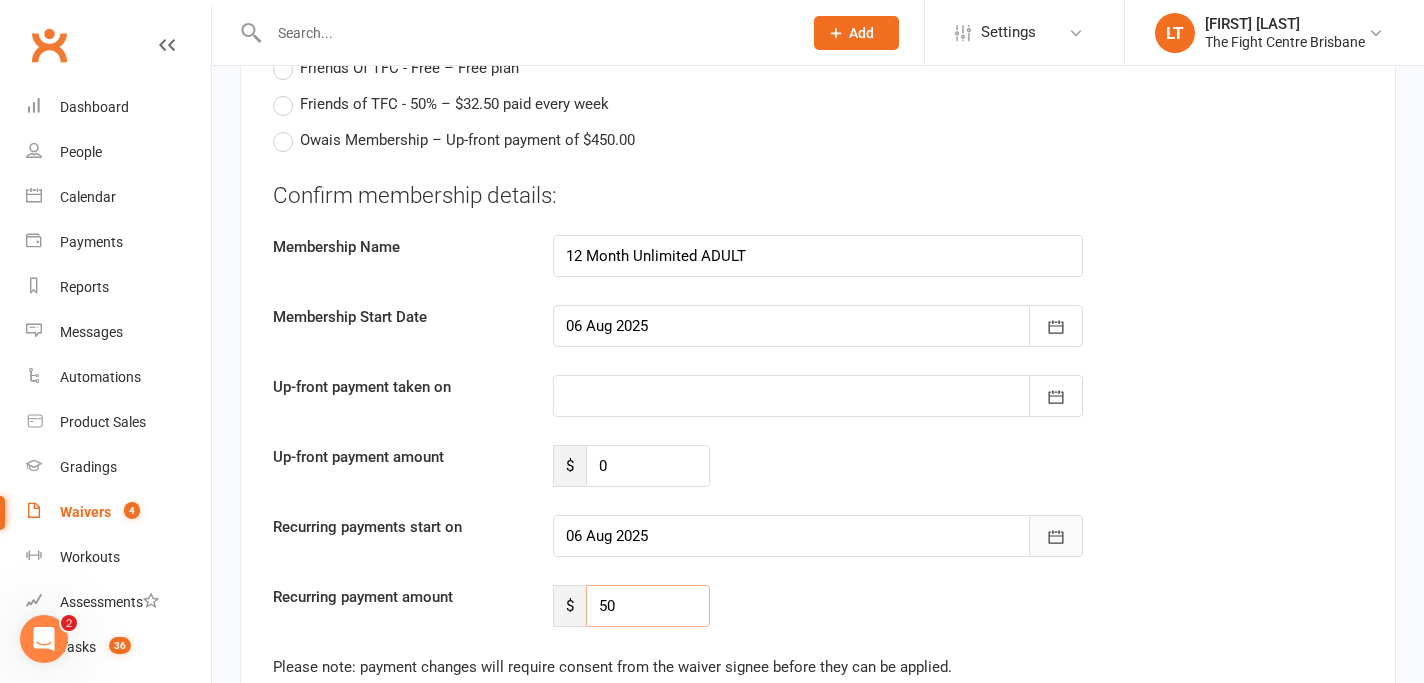 type on "50" 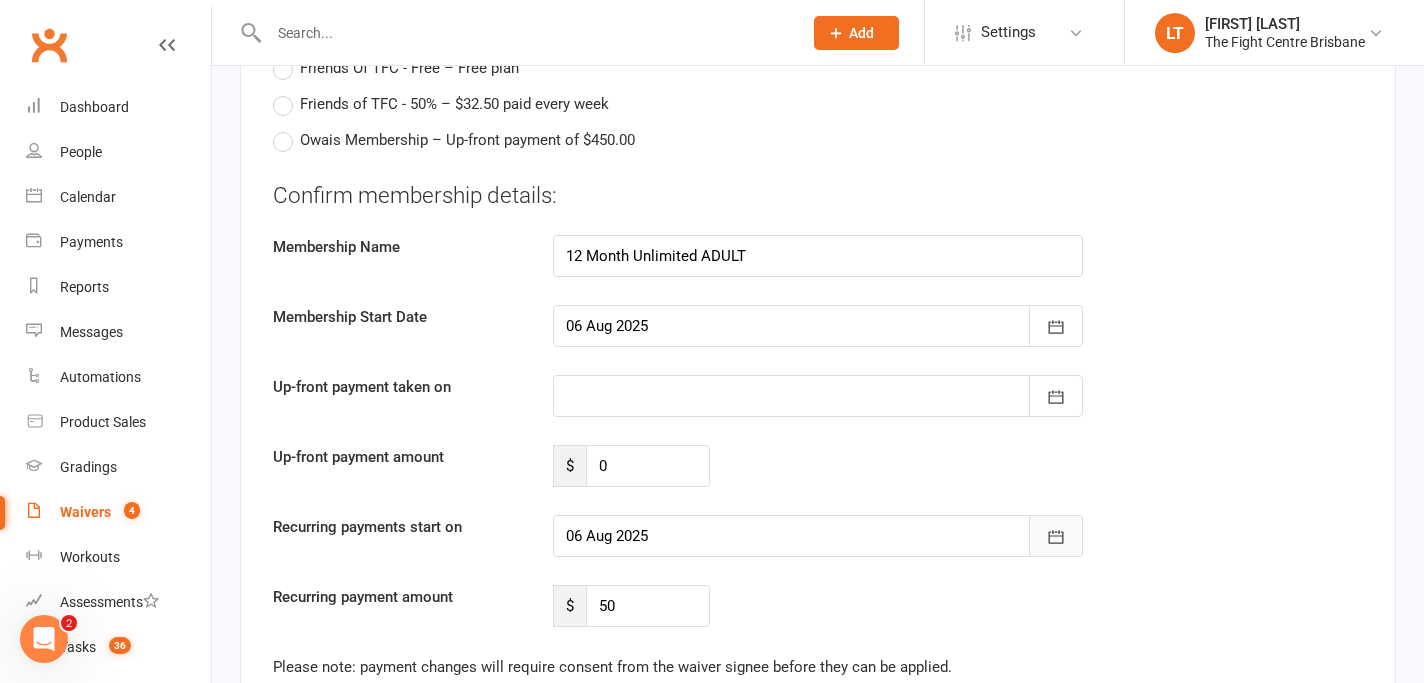 click 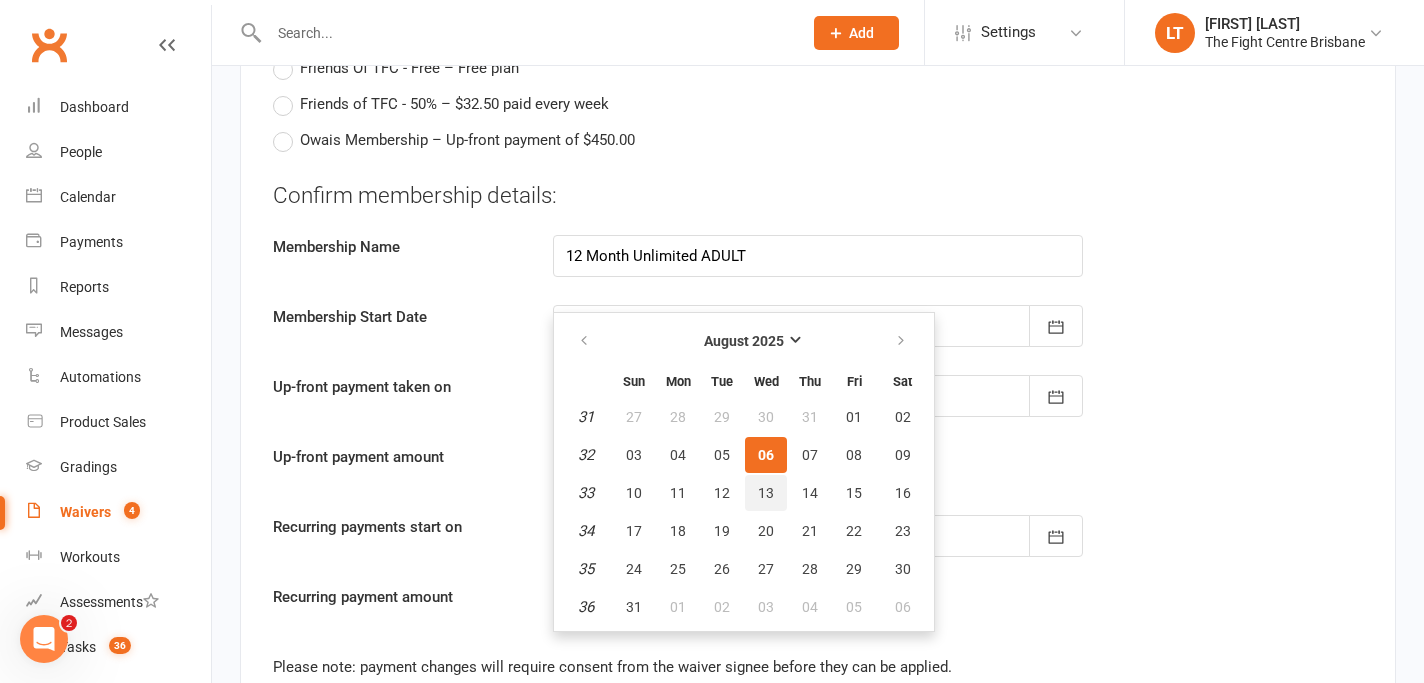 click on "13" at bounding box center [766, 493] 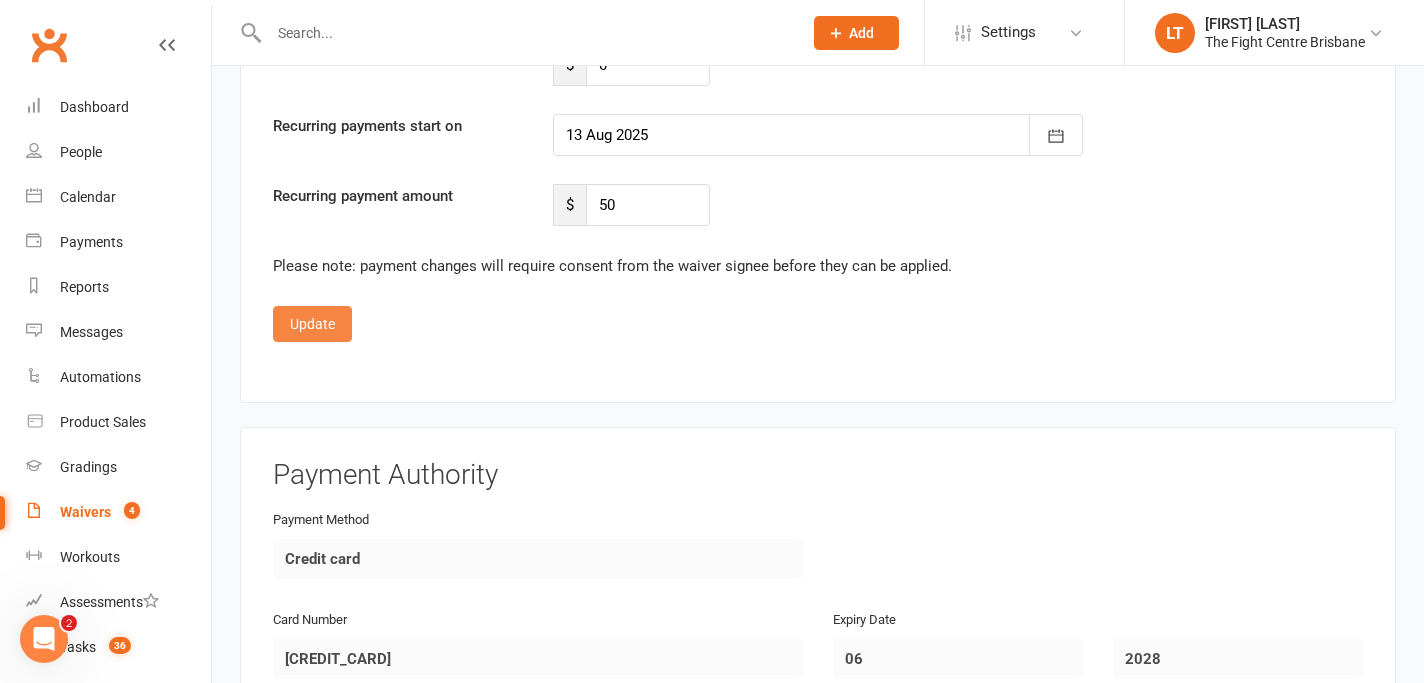 click on "Update" at bounding box center (312, 324) 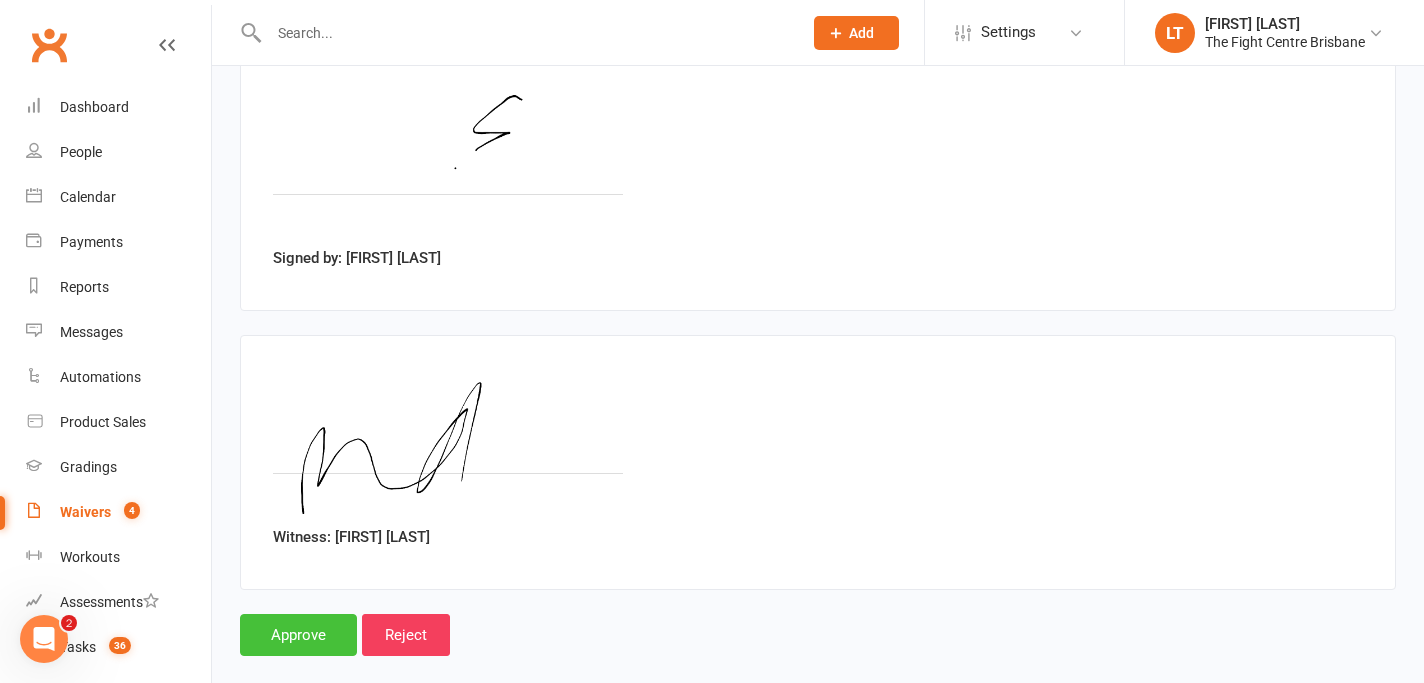 click on "Approve" at bounding box center (298, 635) 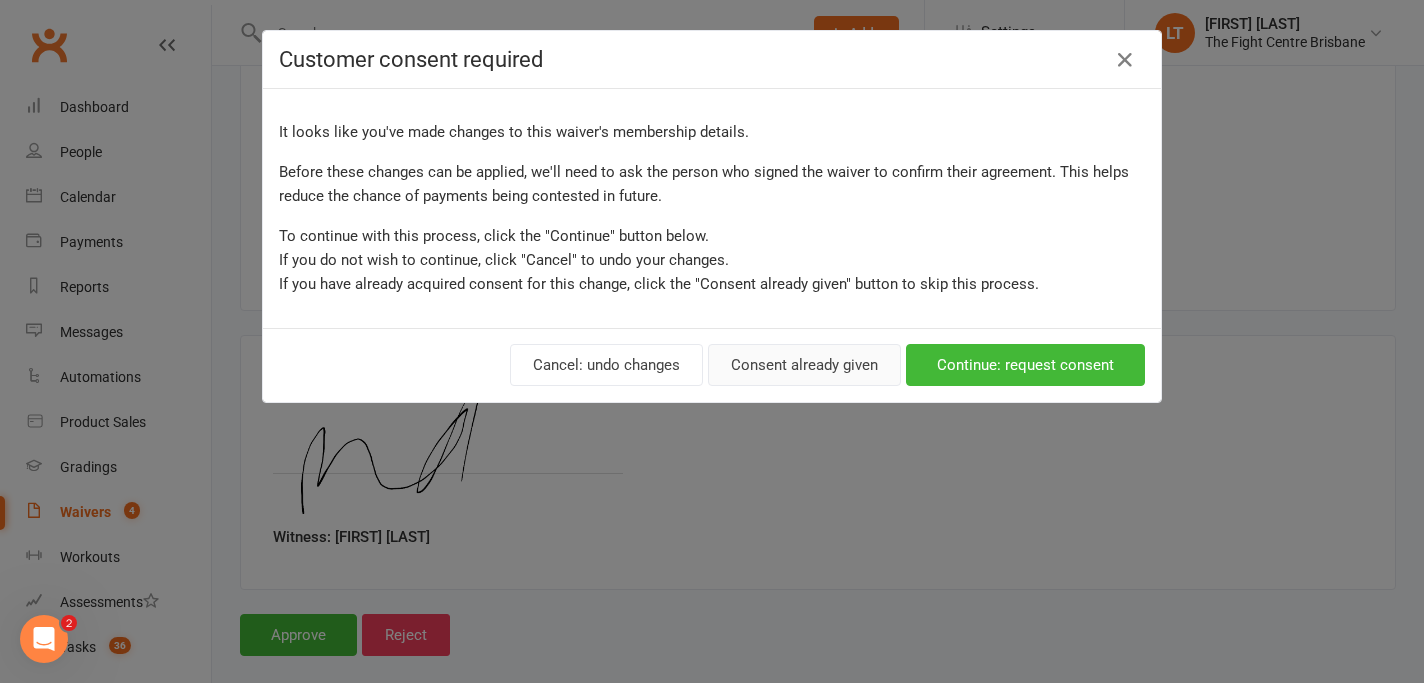 click on "Consent already given" at bounding box center (804, 365) 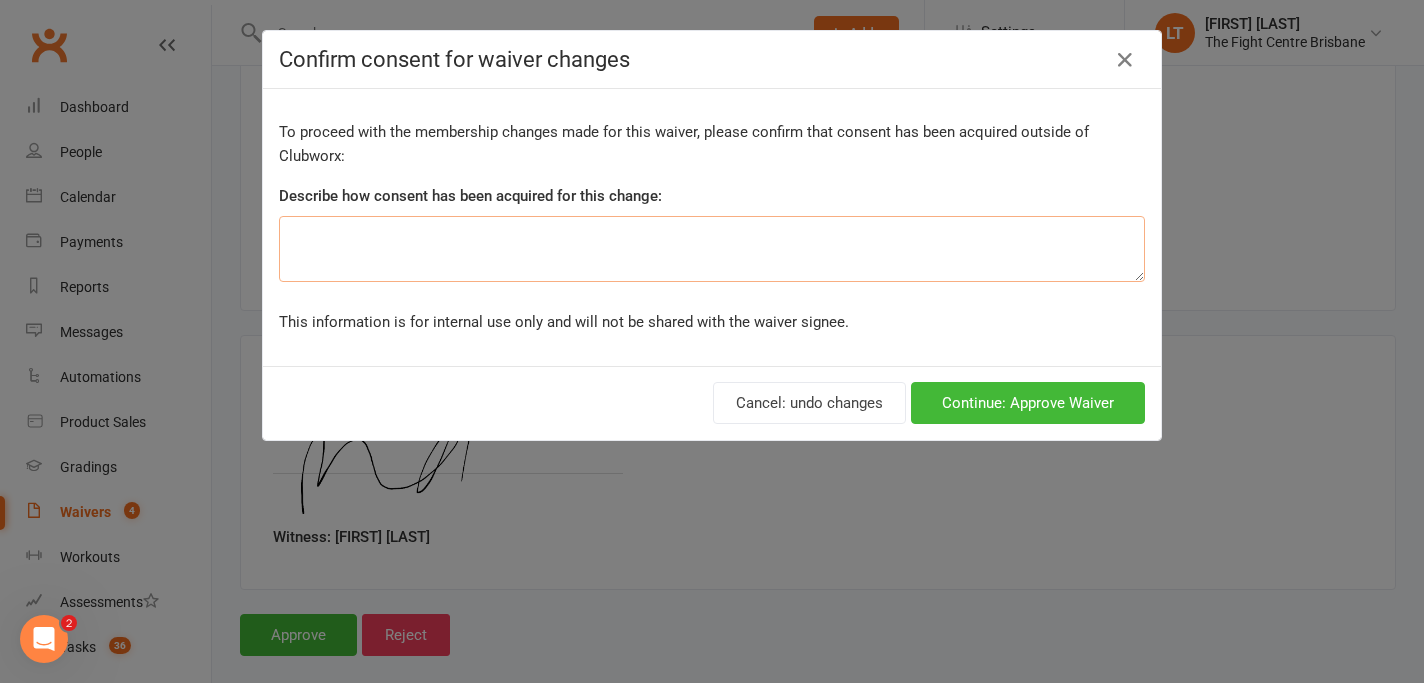 click at bounding box center [712, 249] 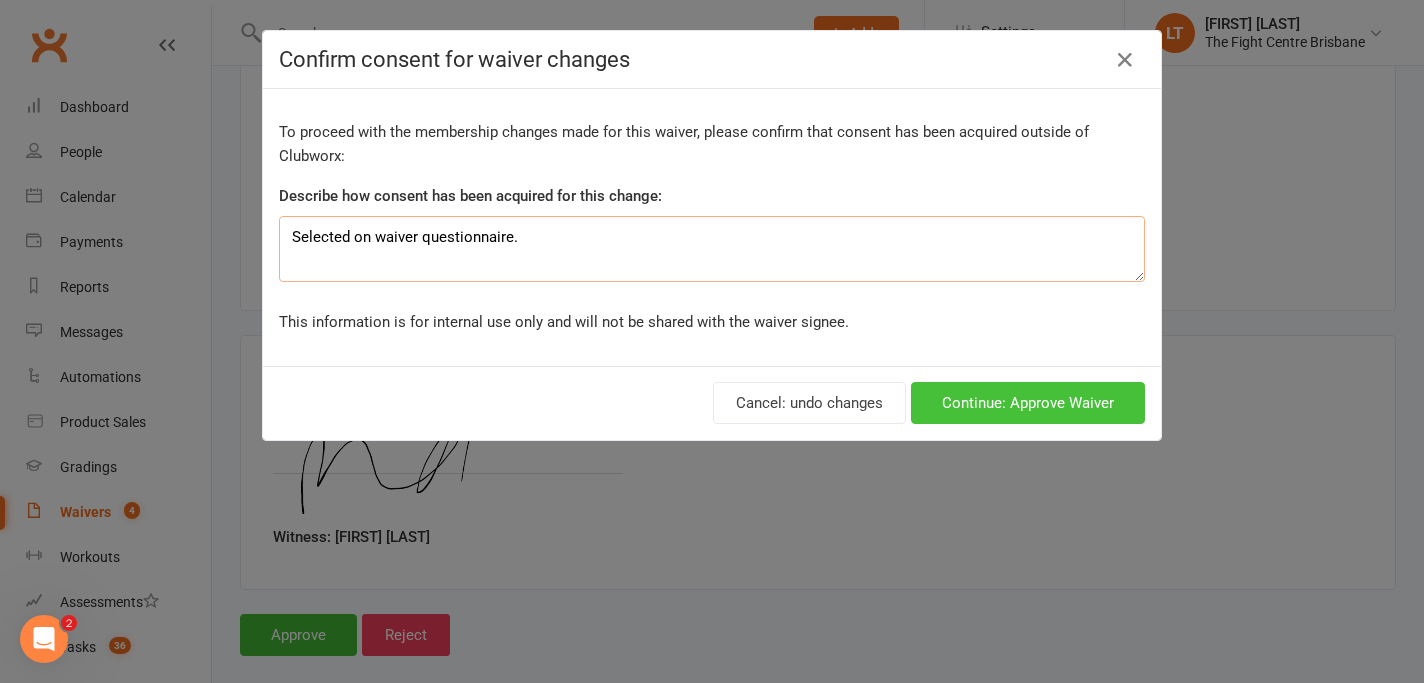 type on "Selected on waiver questionnaire." 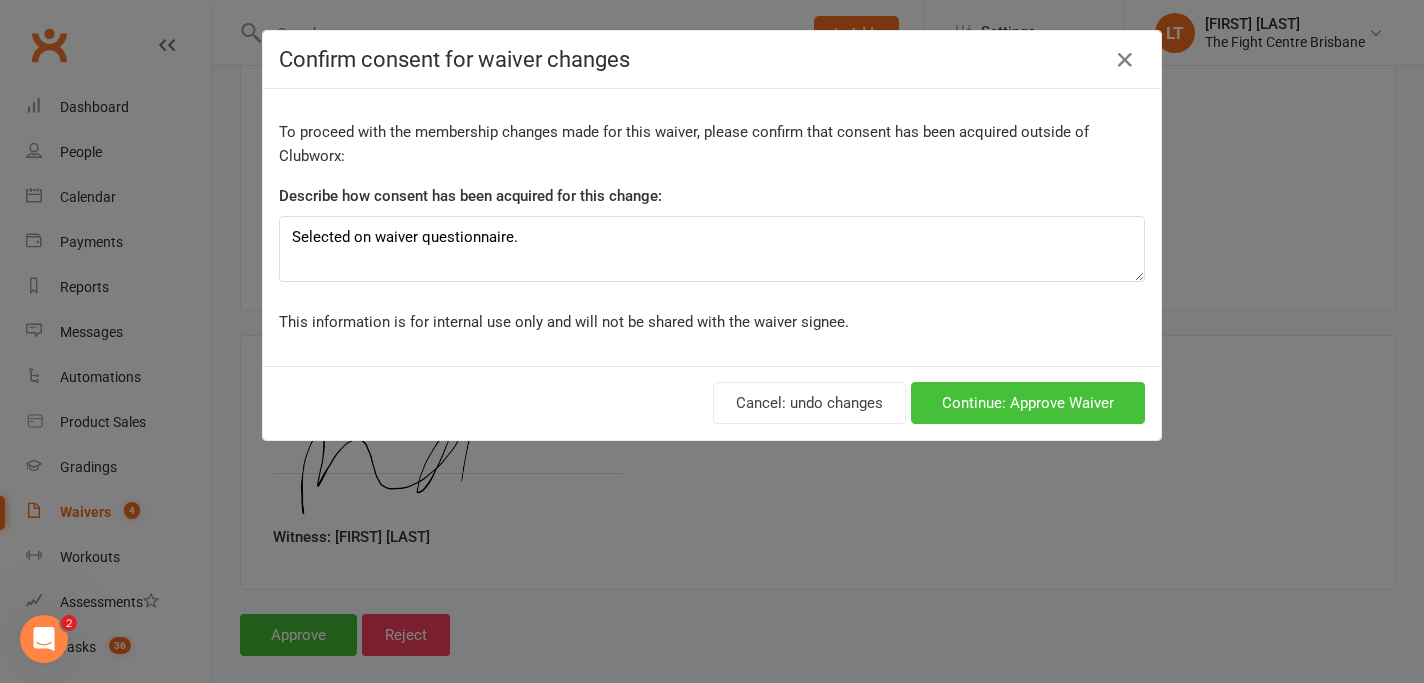 click on "Continue: Approve Waiver" at bounding box center [1028, 403] 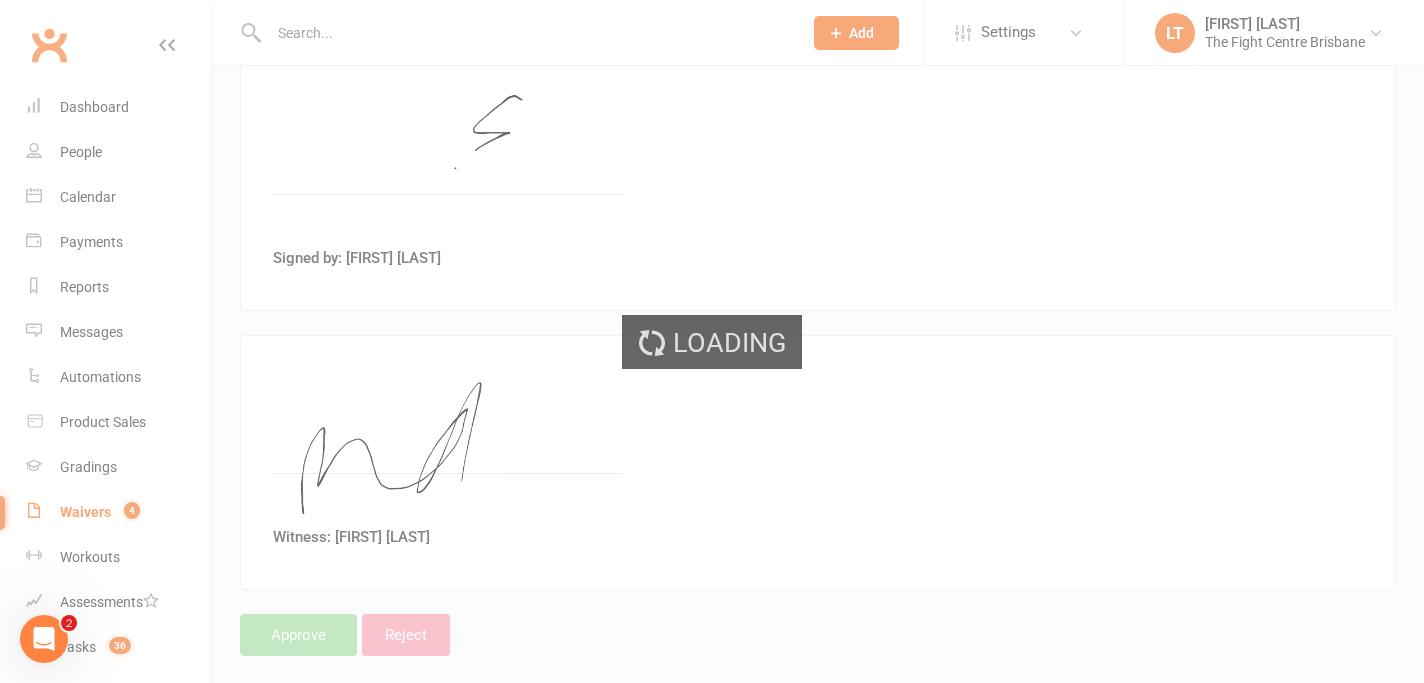 scroll, scrollTop: 0, scrollLeft: 0, axis: both 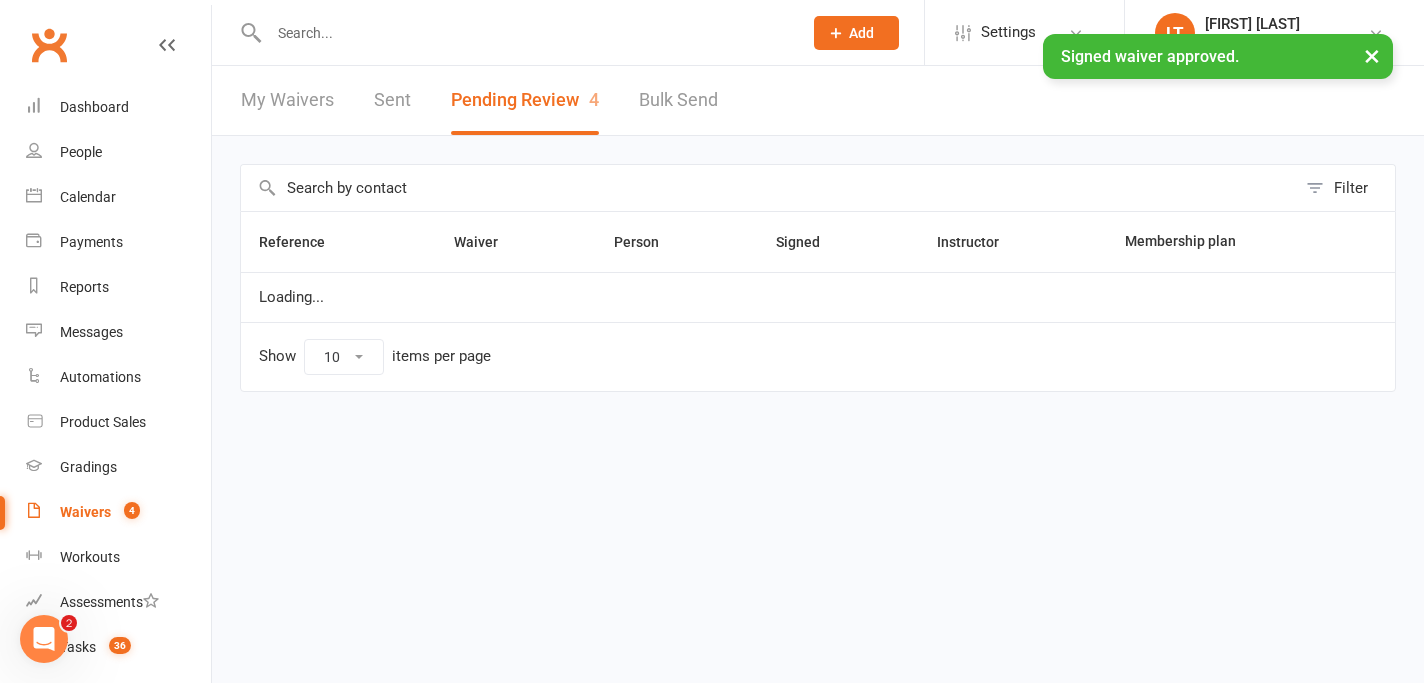 click at bounding box center (525, 33) 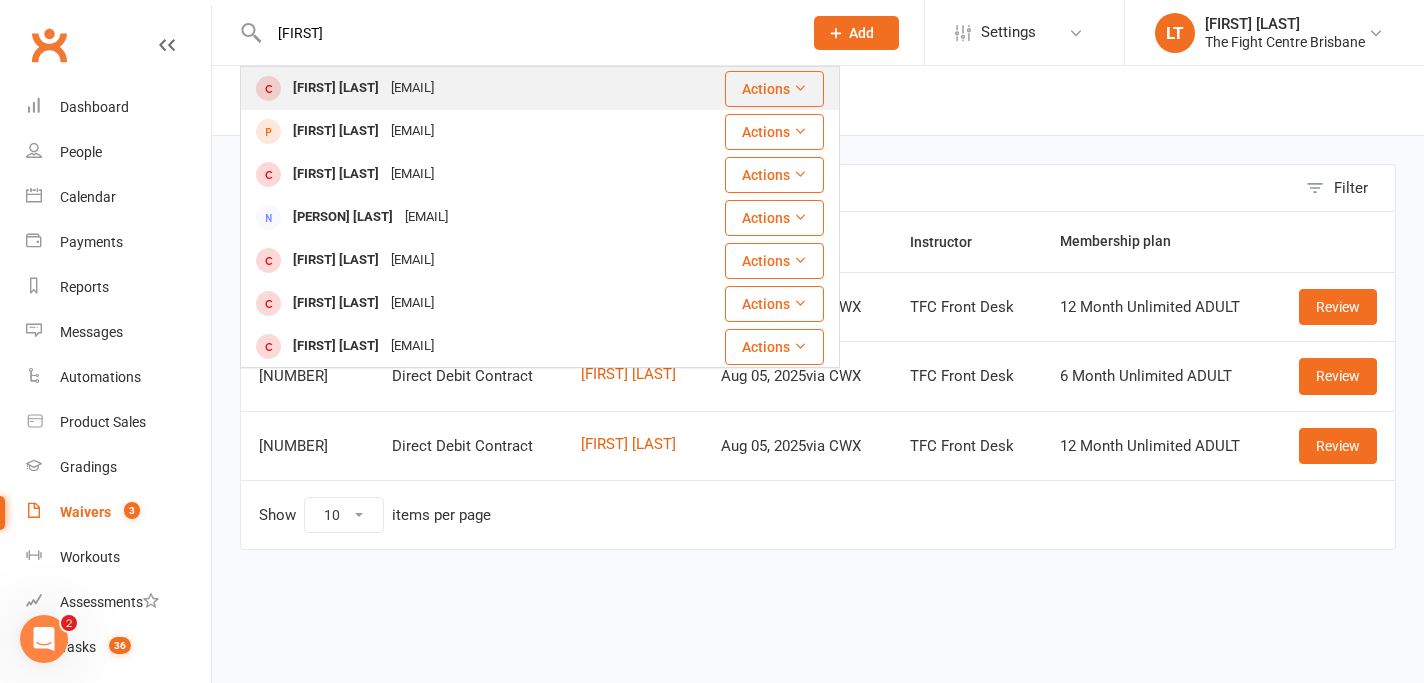 type on "Soulomon" 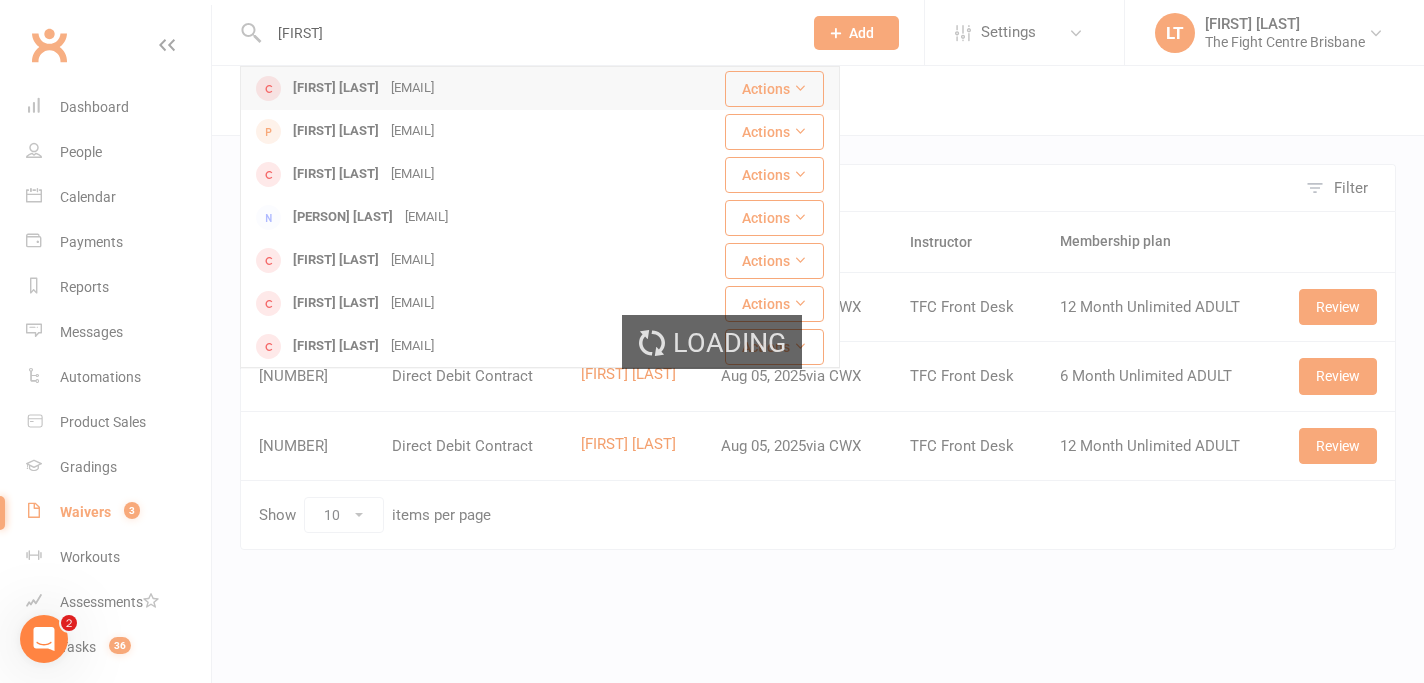 type 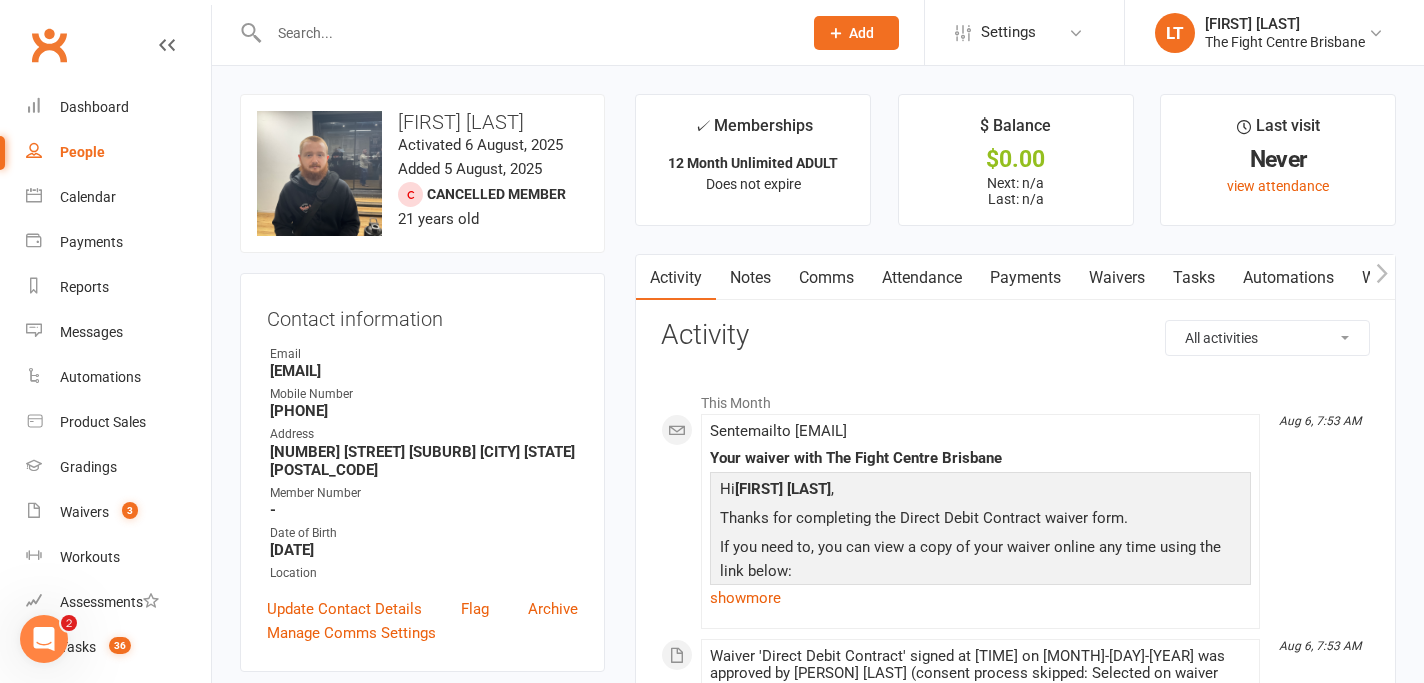 click 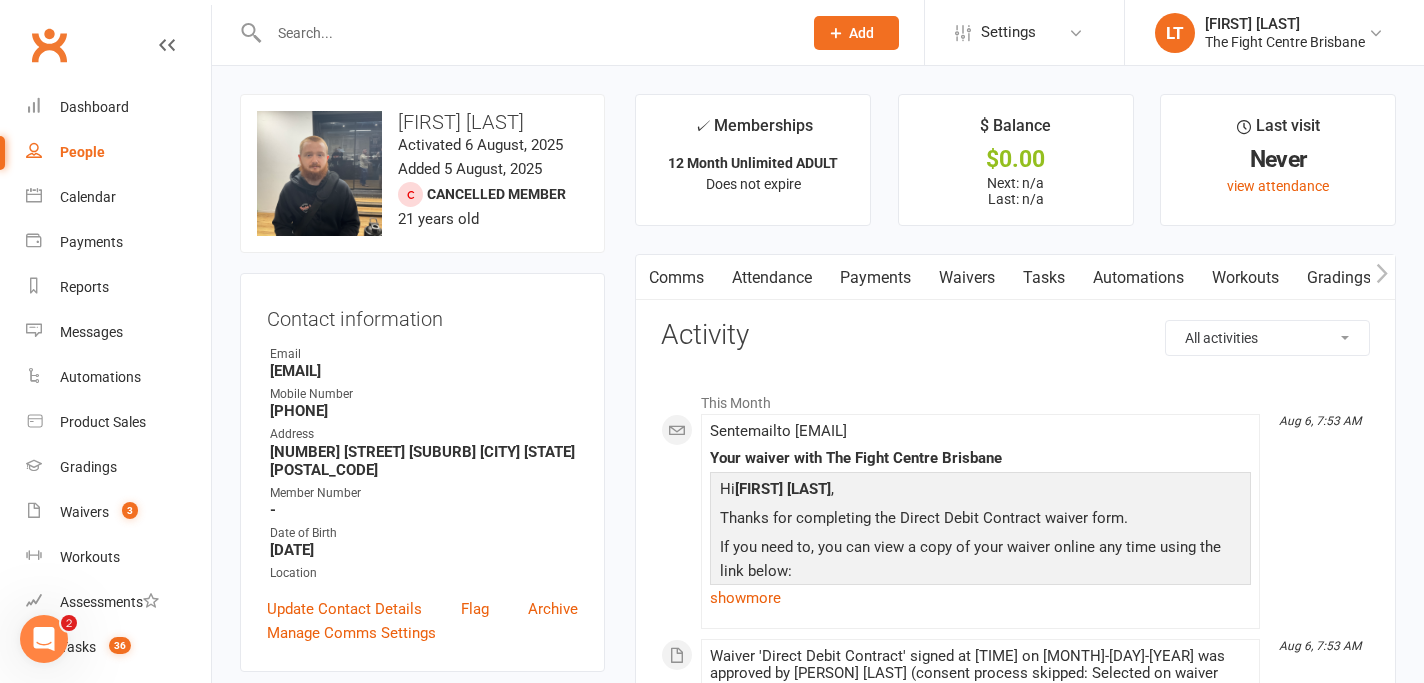 click 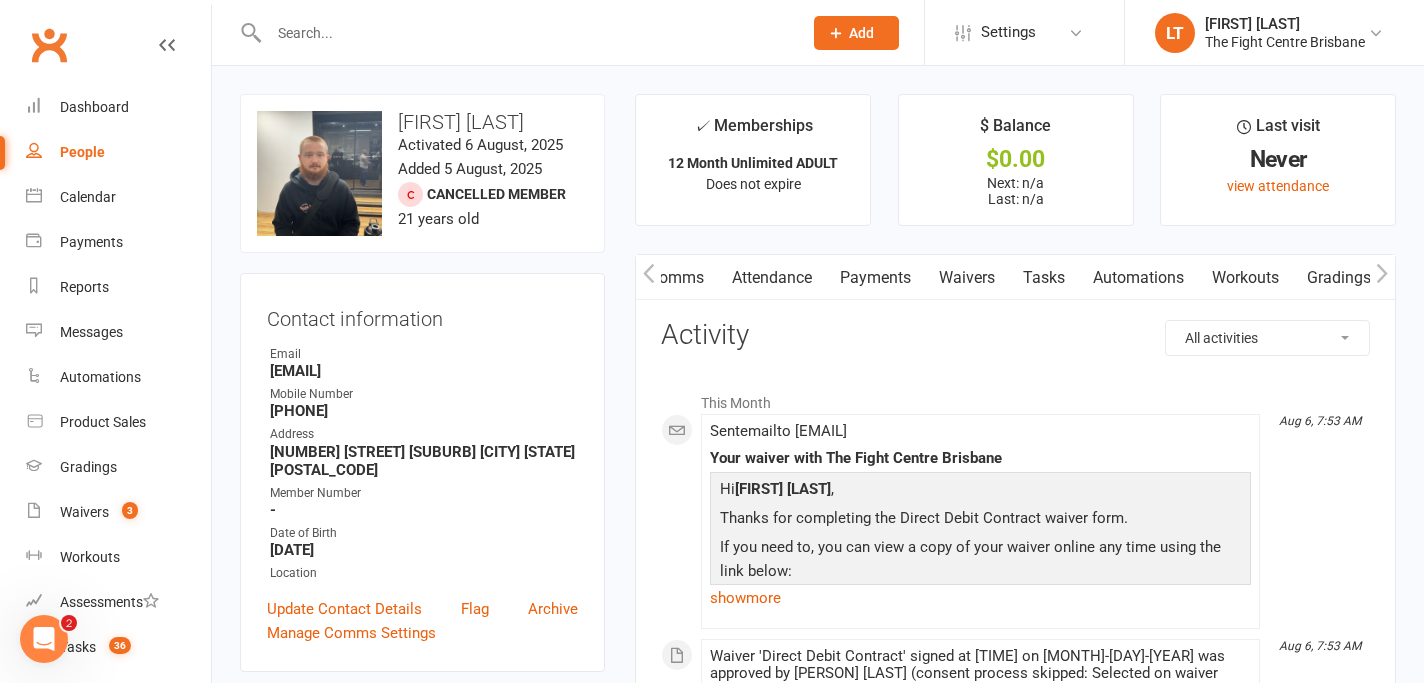 click 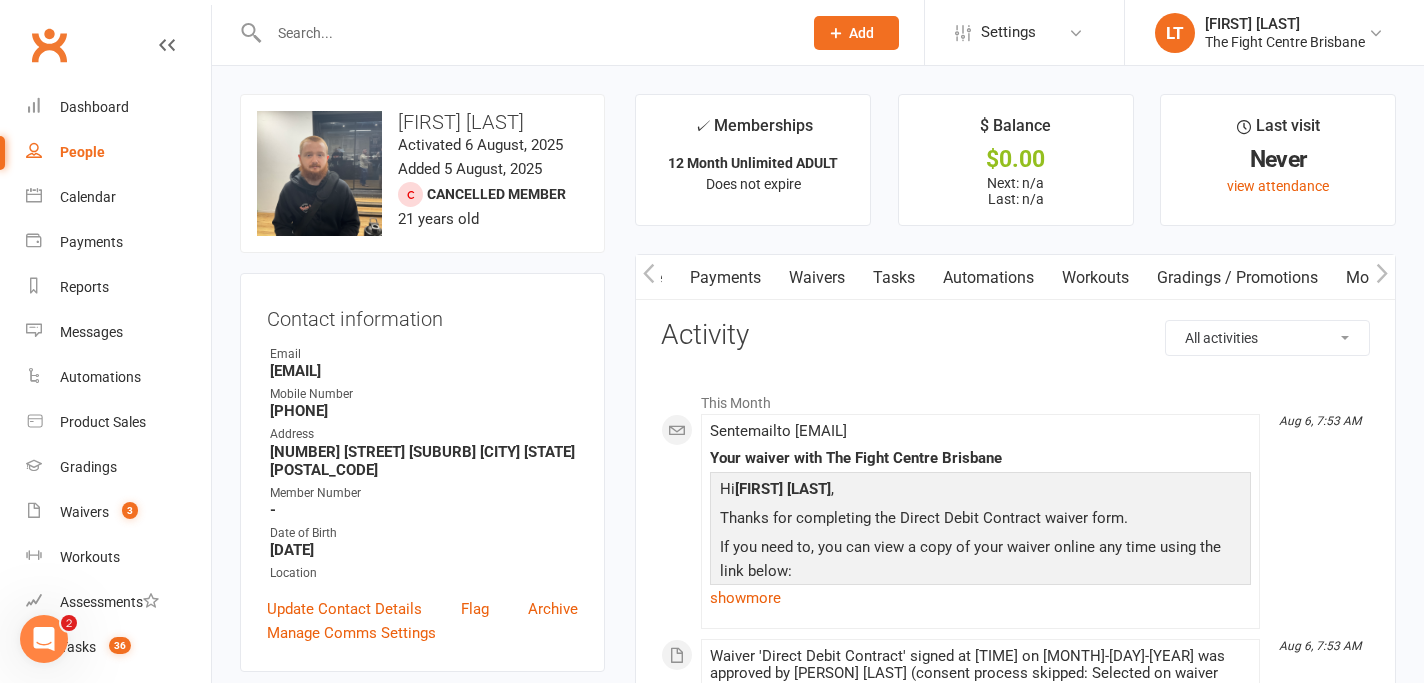 scroll, scrollTop: 0, scrollLeft: 300, axis: horizontal 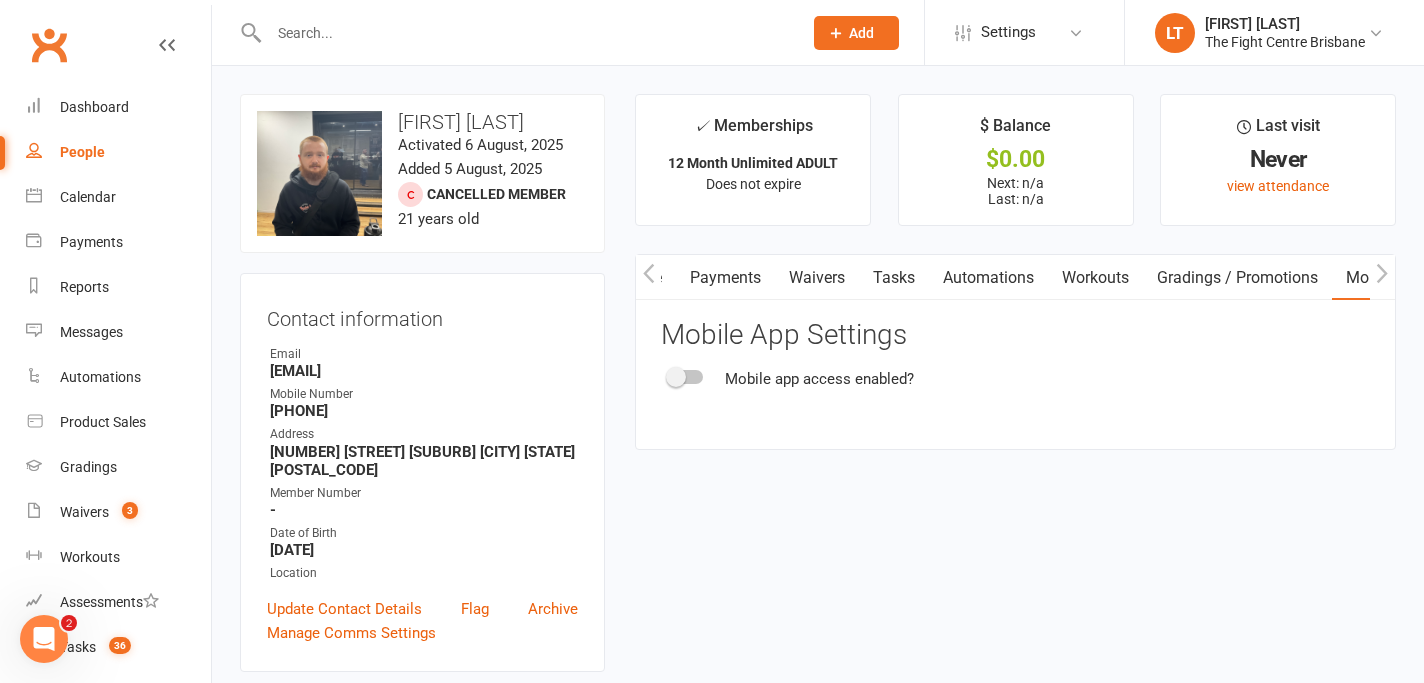 click at bounding box center (676, 377) 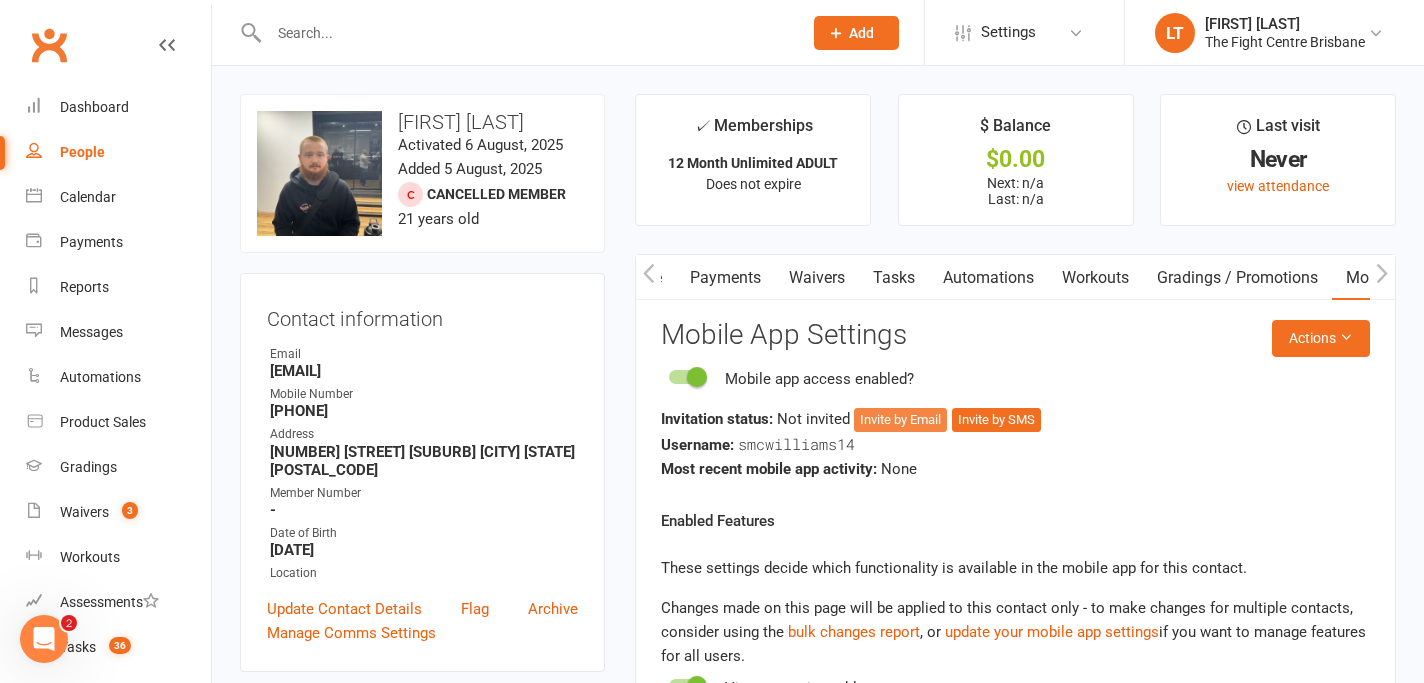 click on "Invite by Email" at bounding box center (900, 420) 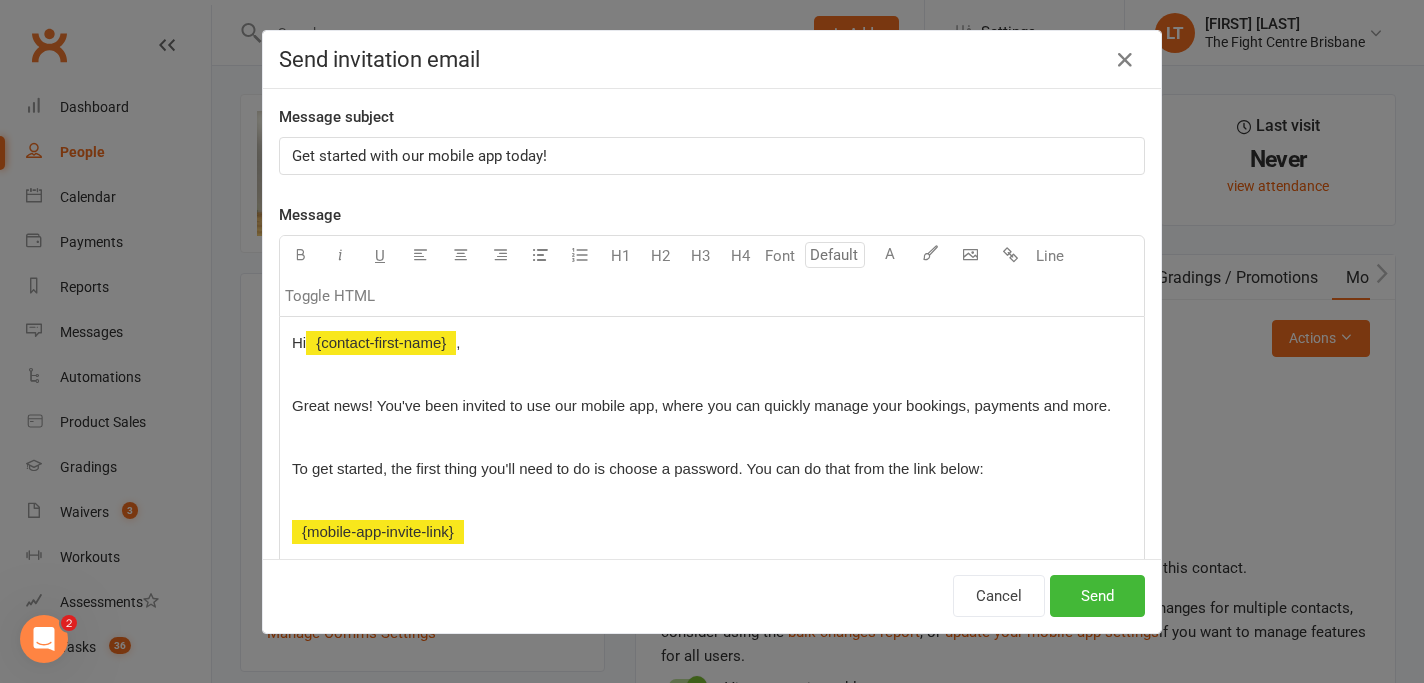 click on "U H1 H2 H3 H4 Font A Line Toggle HTML" at bounding box center [712, 276] 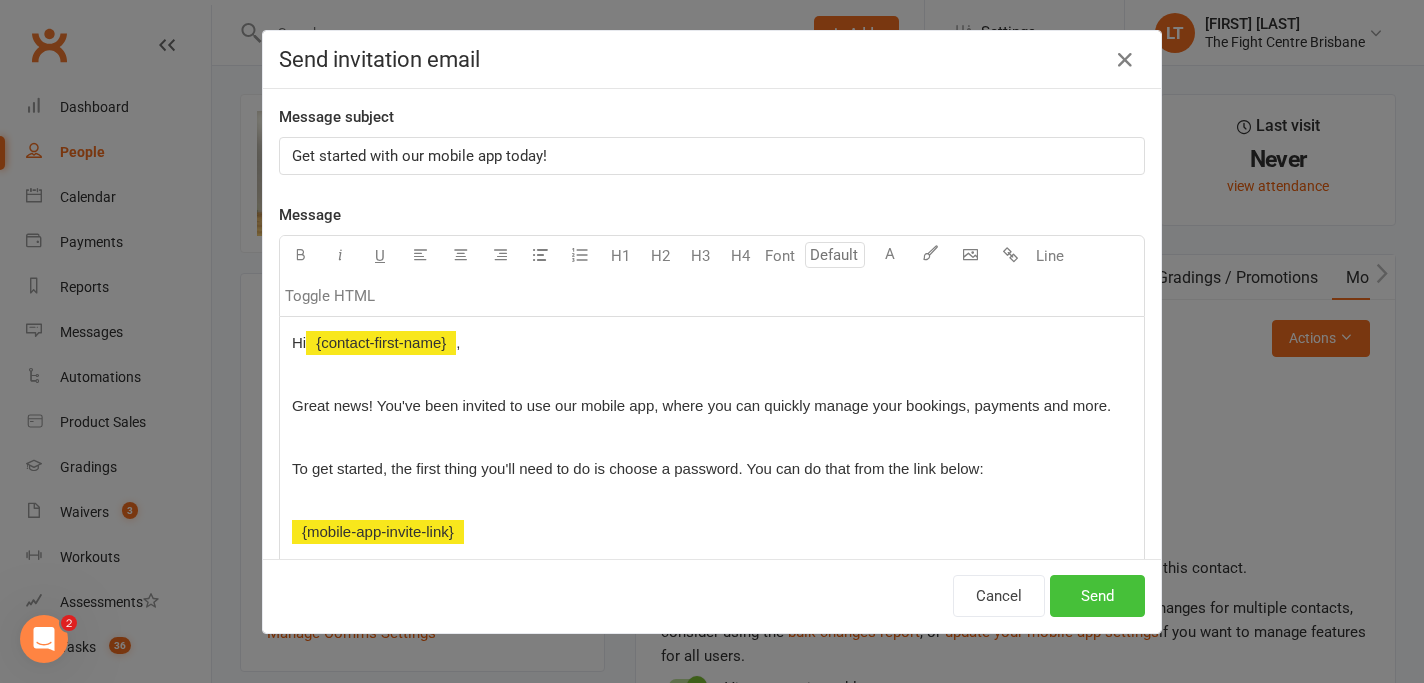 click on "Send" at bounding box center [1097, 596] 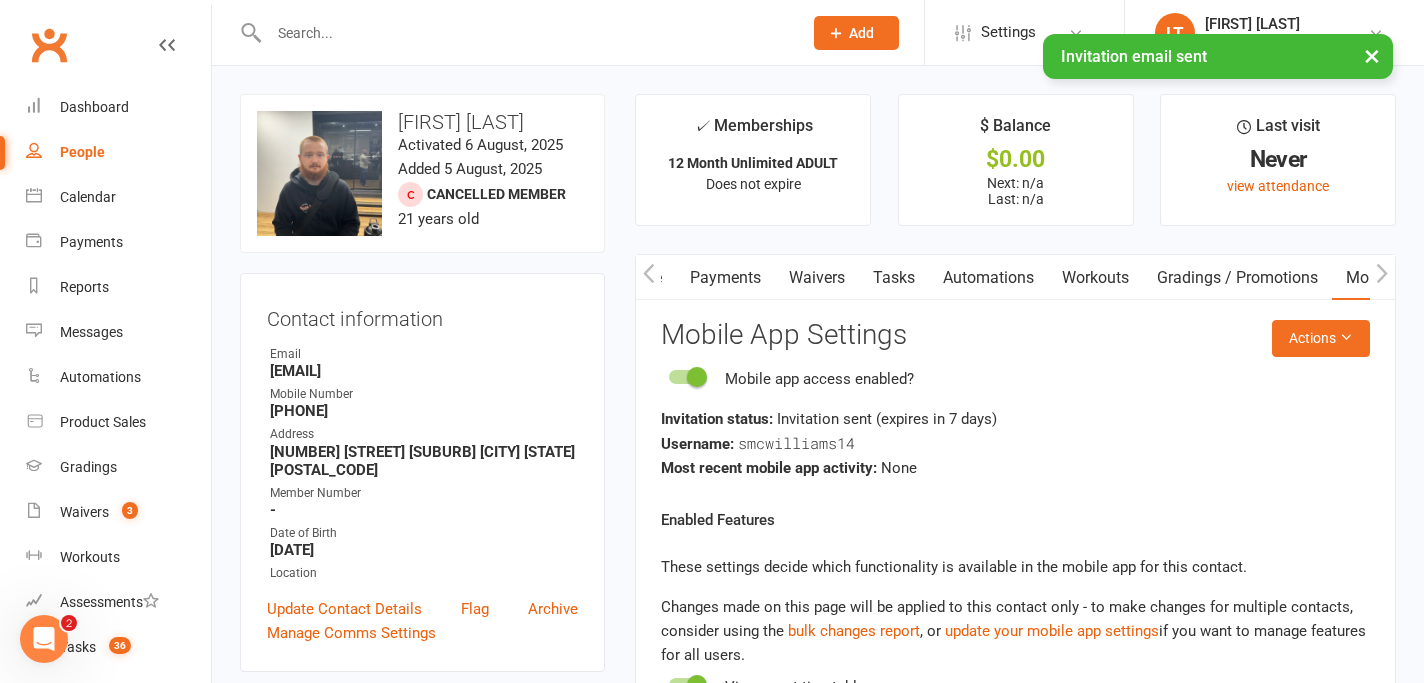 click 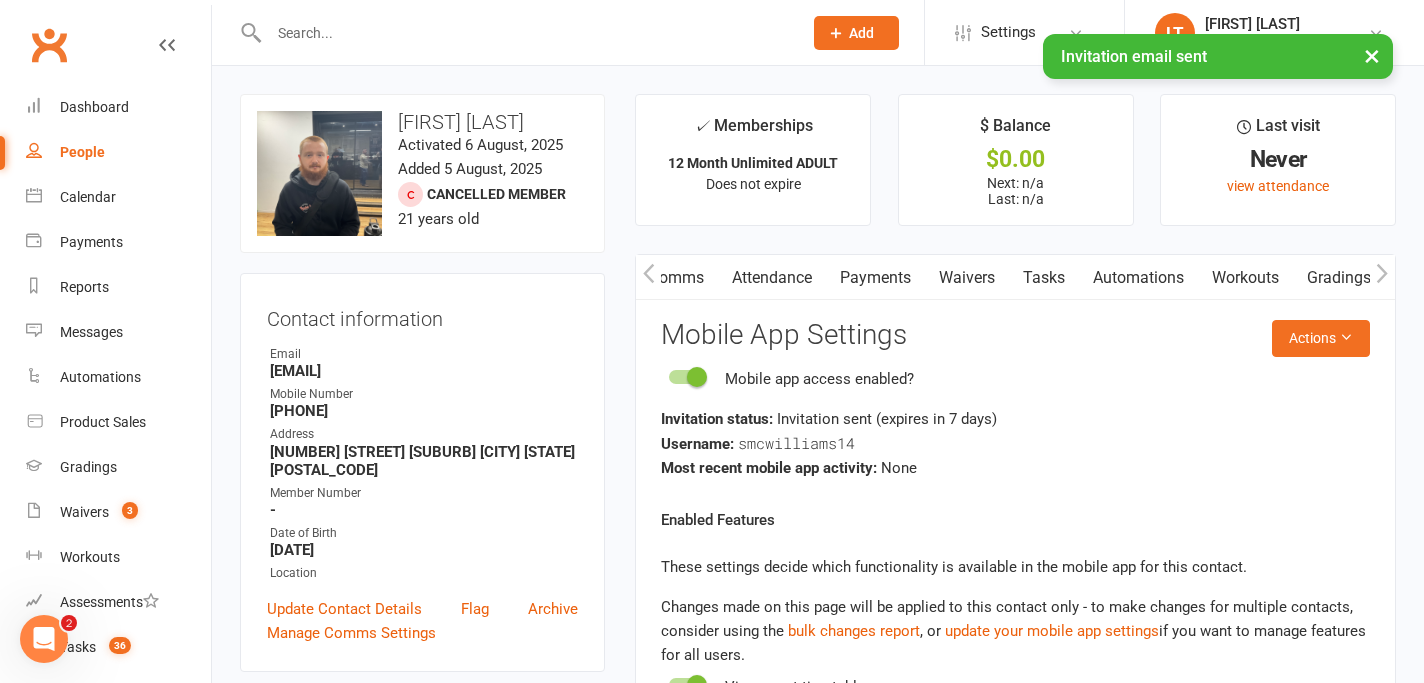 scroll, scrollTop: 0, scrollLeft: 150, axis: horizontal 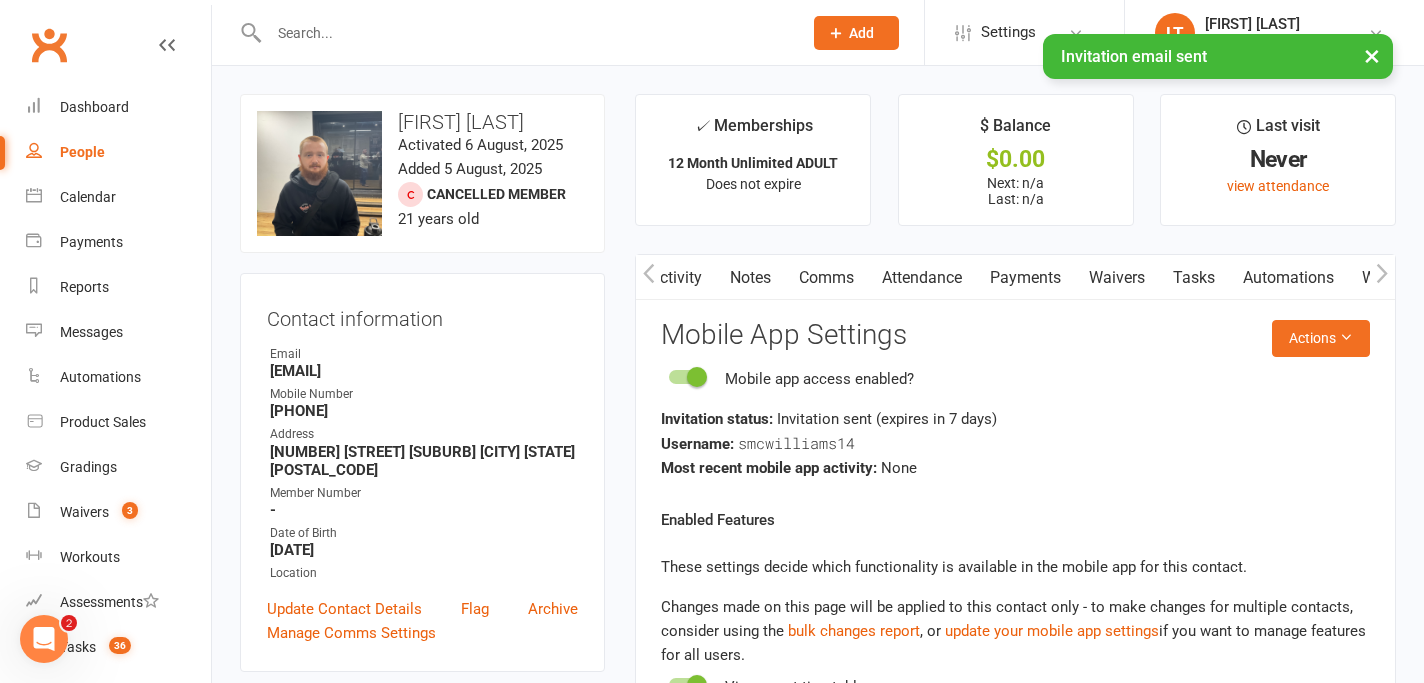 click 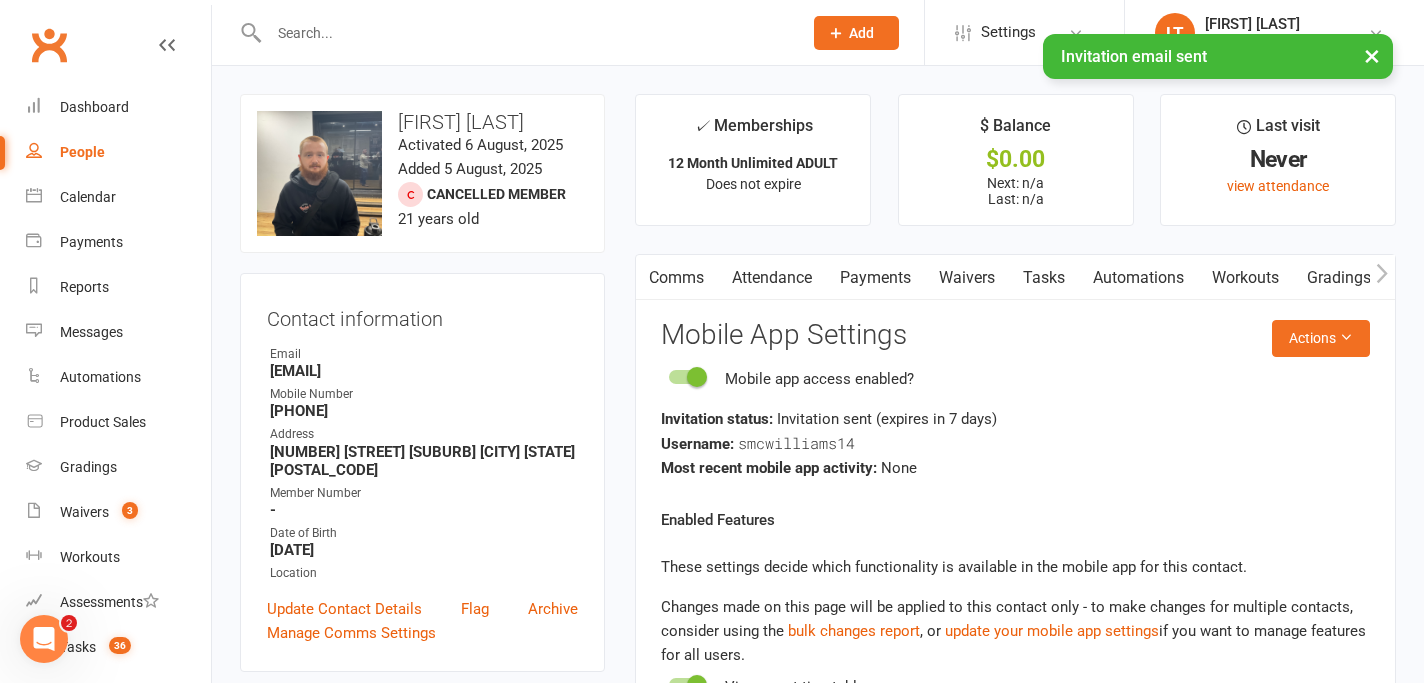 scroll, scrollTop: 0, scrollLeft: 0, axis: both 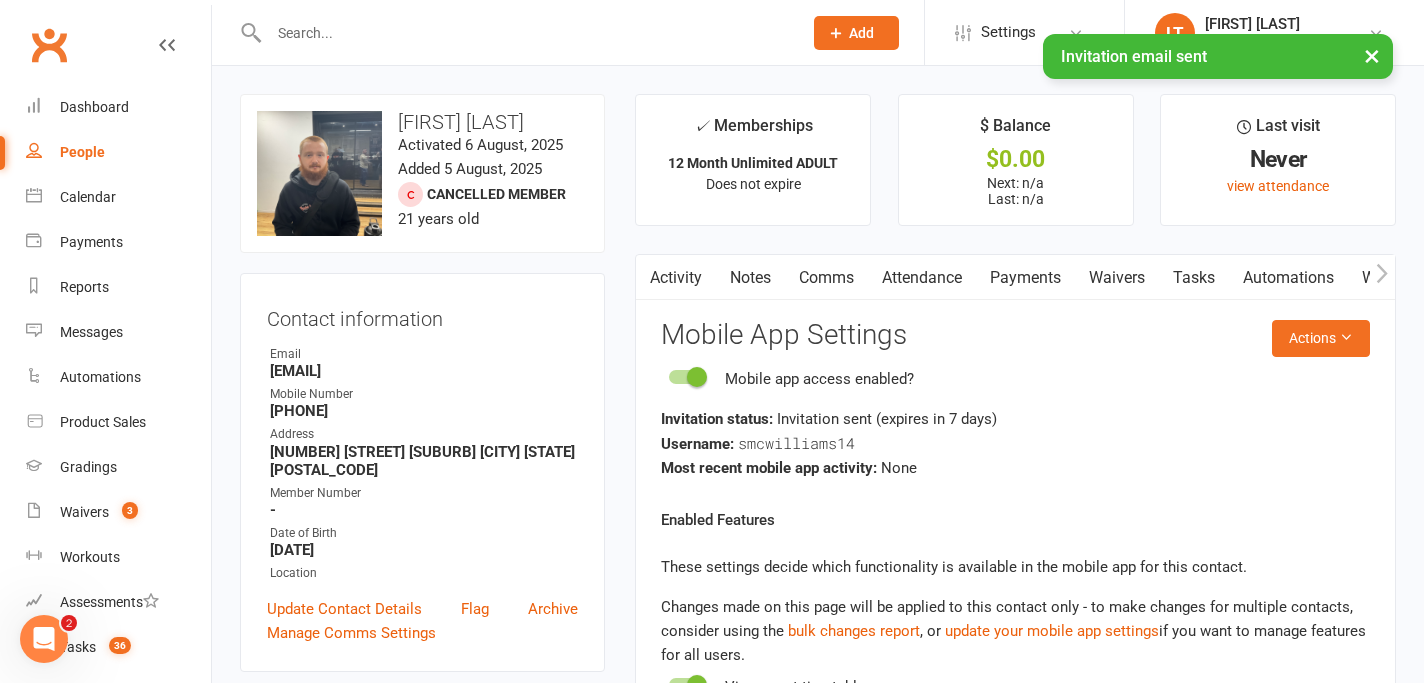 click on "Comms" at bounding box center [826, 278] 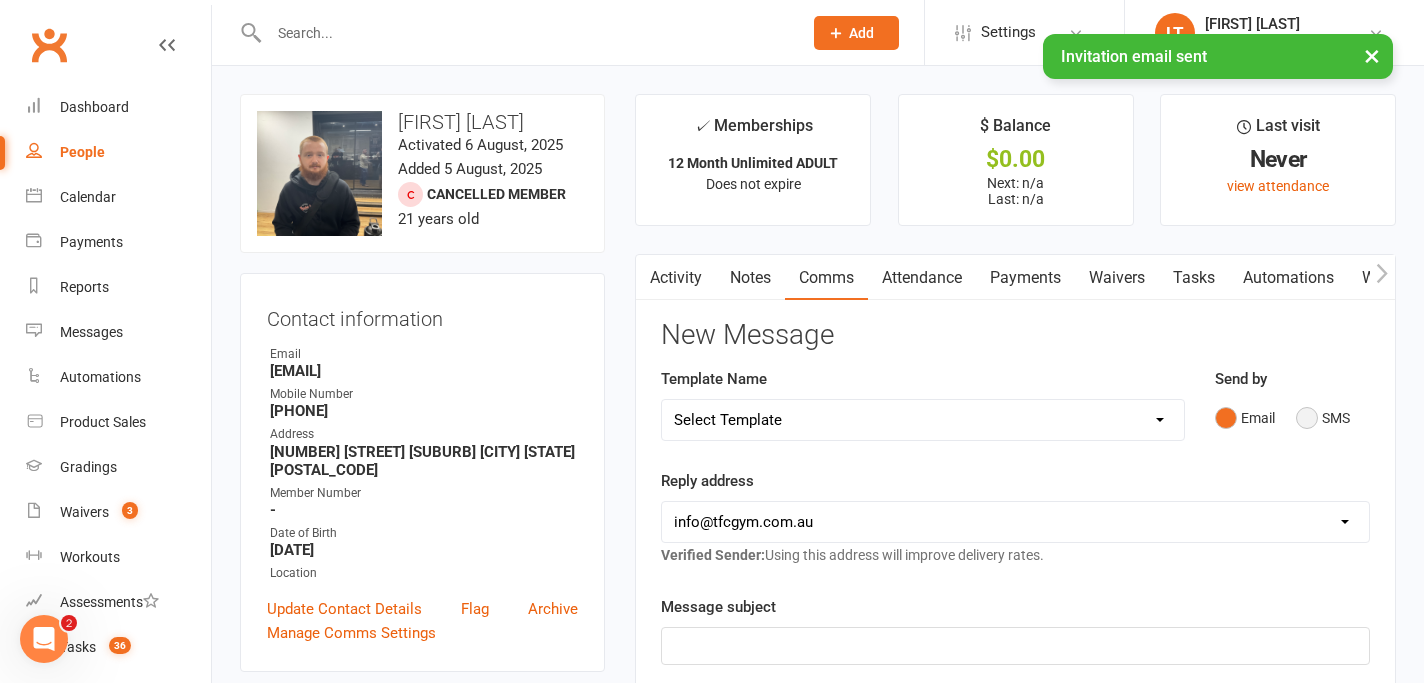 click on "SMS" at bounding box center (1323, 418) 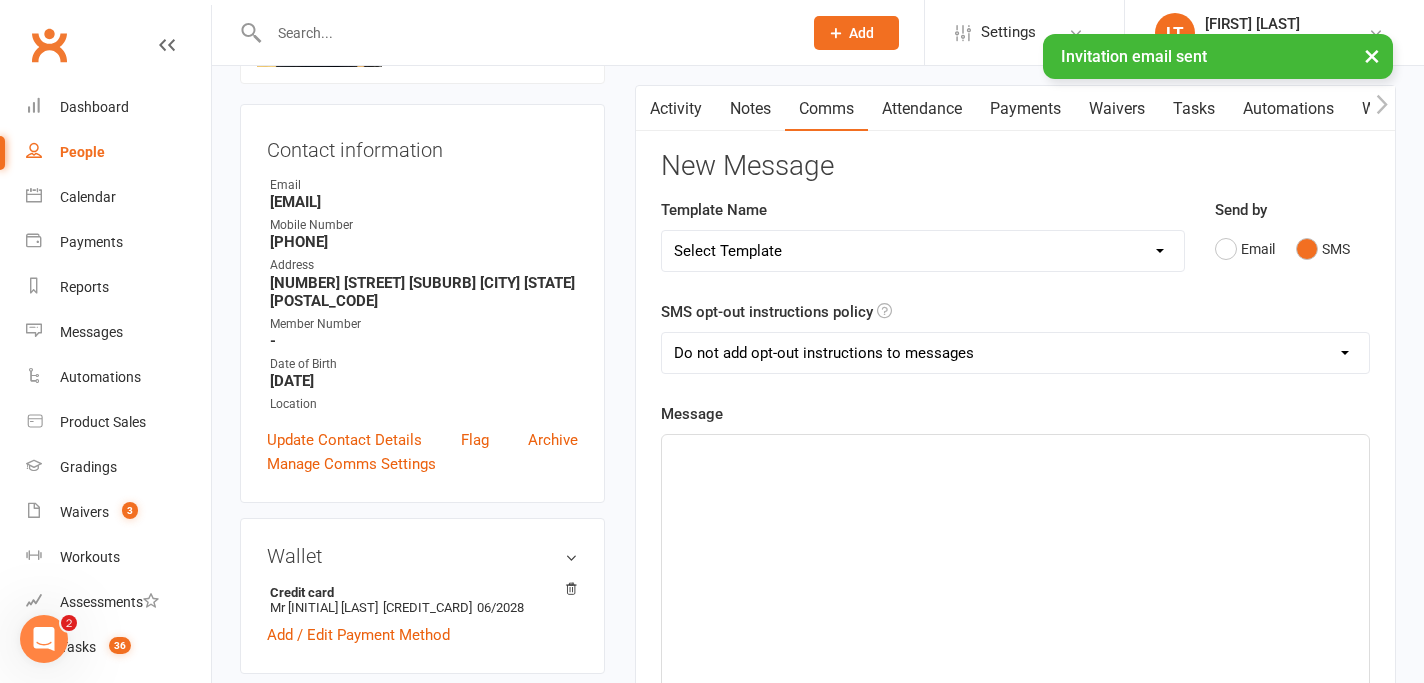 scroll, scrollTop: 199, scrollLeft: 0, axis: vertical 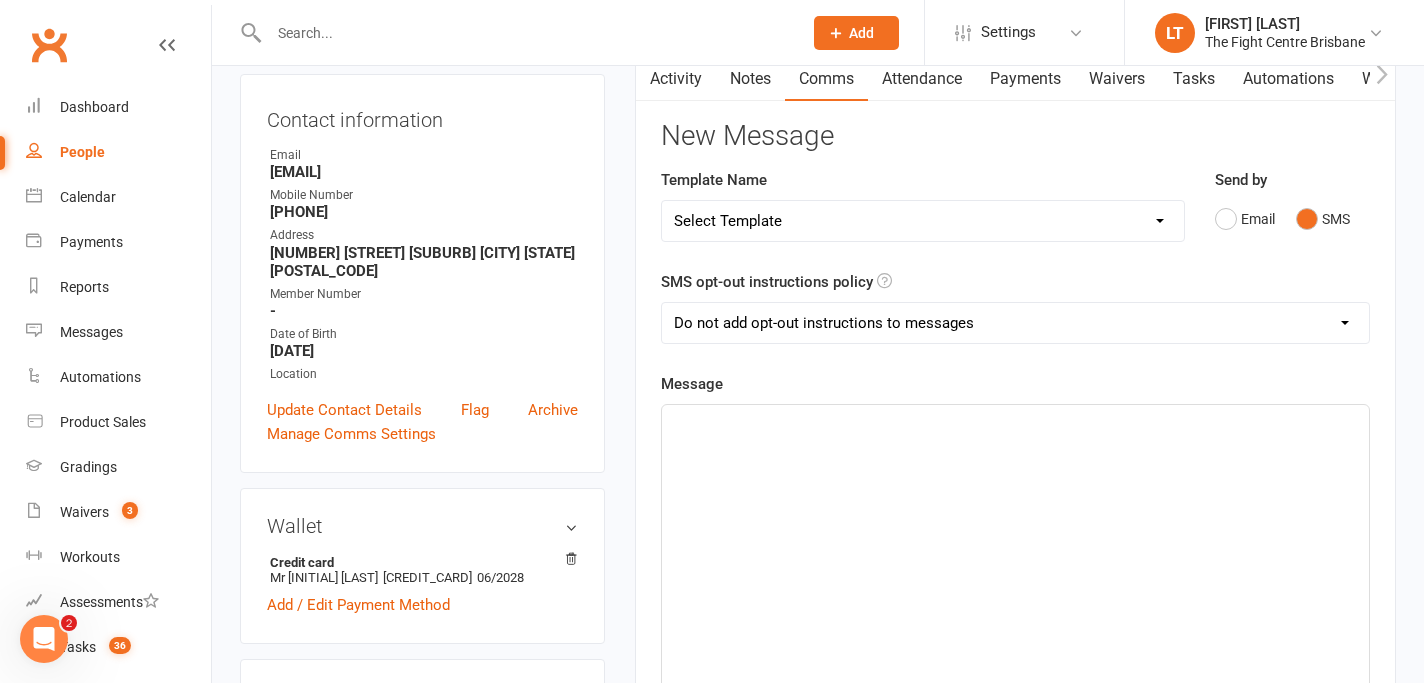 click on "﻿" 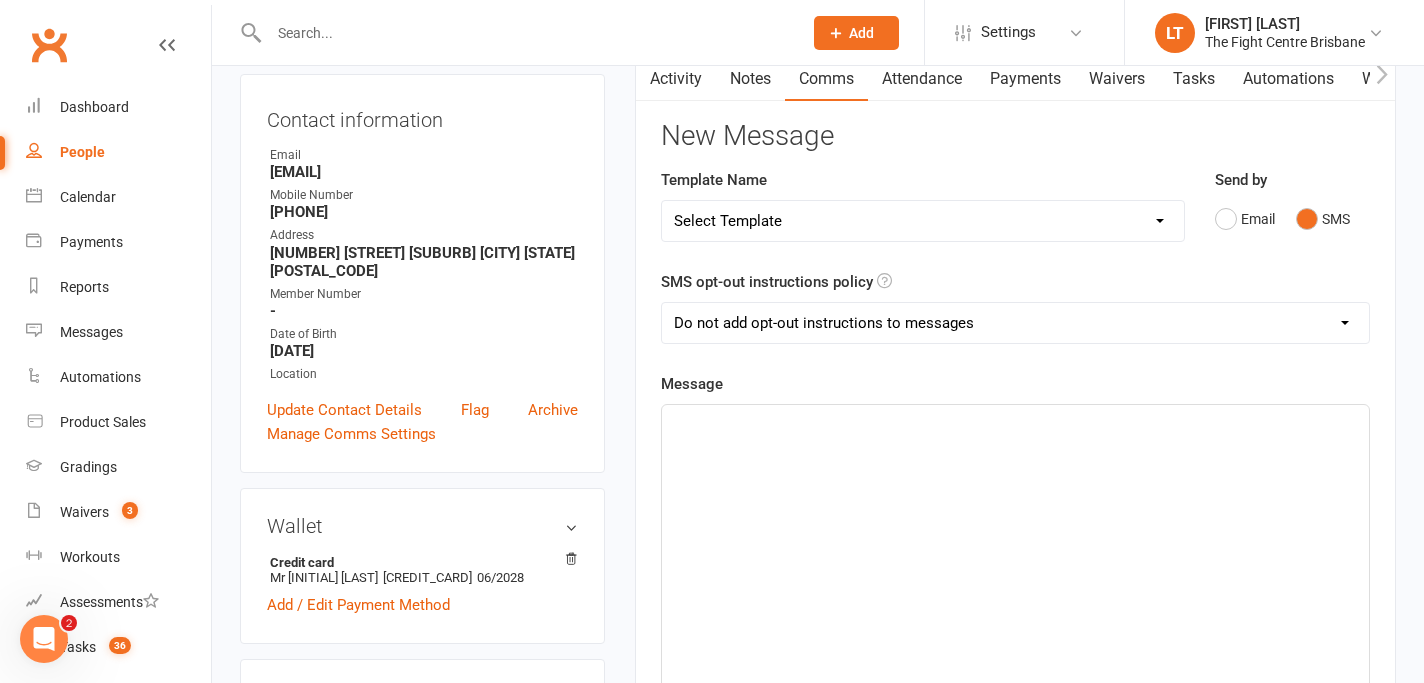 paste 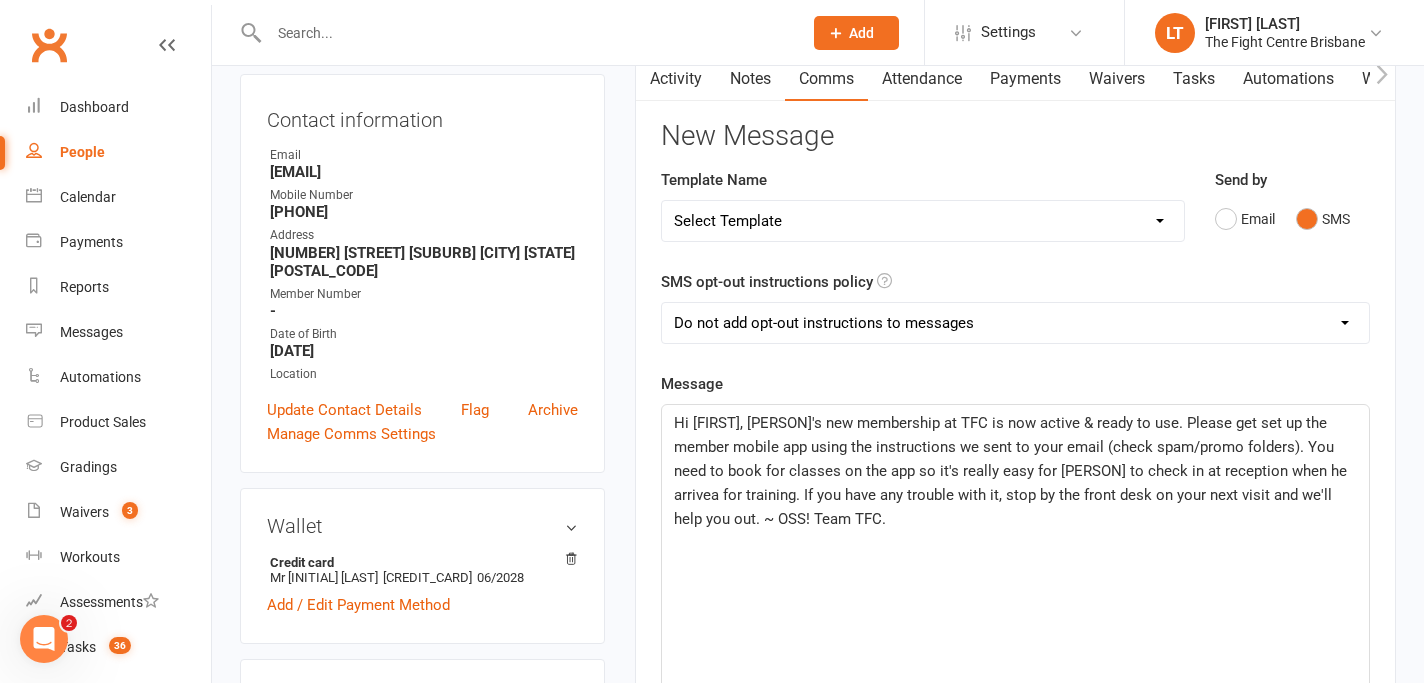 click on "Hi Ruby, Jordan's new membership at TFC is now active & ready to use.  Please get set up the member mobile app using the instructions we sent to your email (check spam/promo folders).  You need to book for classes on the app so it's really easy for Jordan to check in at reception when he arrivea for training.  If you have any trouble with it, stop by the front desk on your next visit and we'll help you out.  ~ OSS! Team TFC." 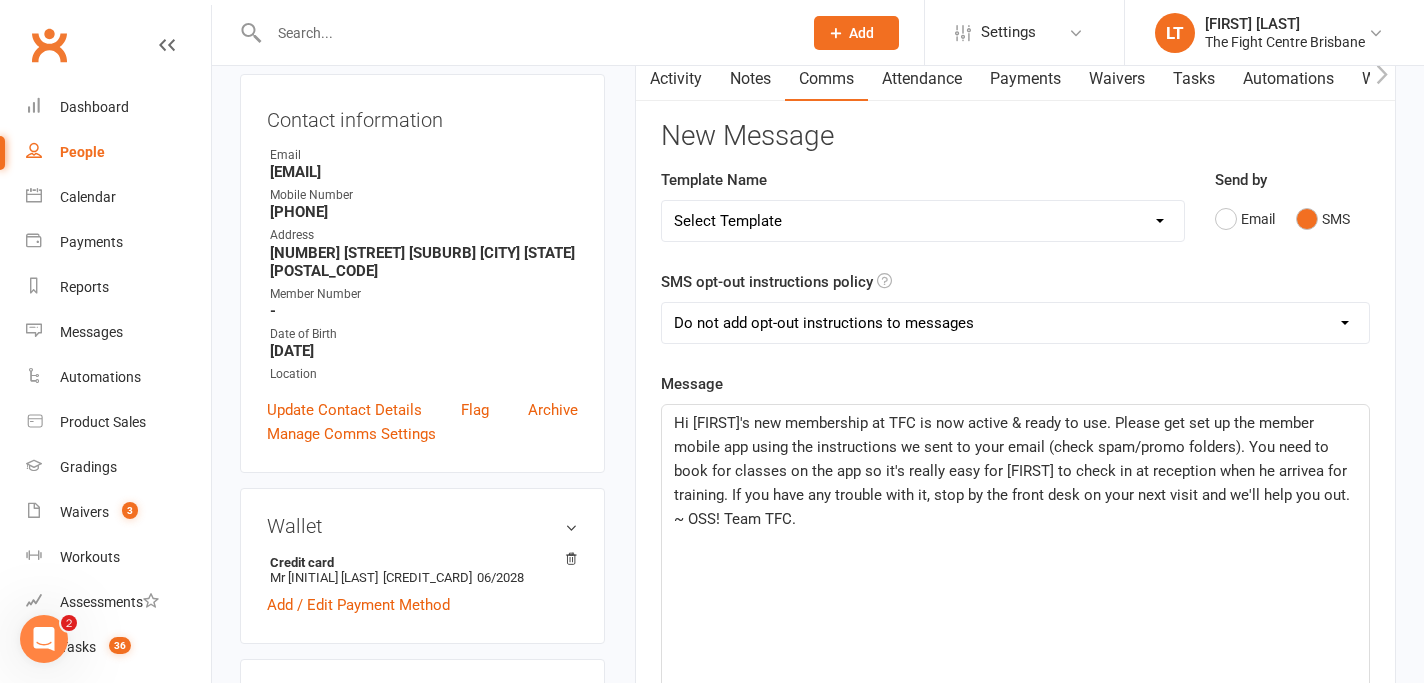 type 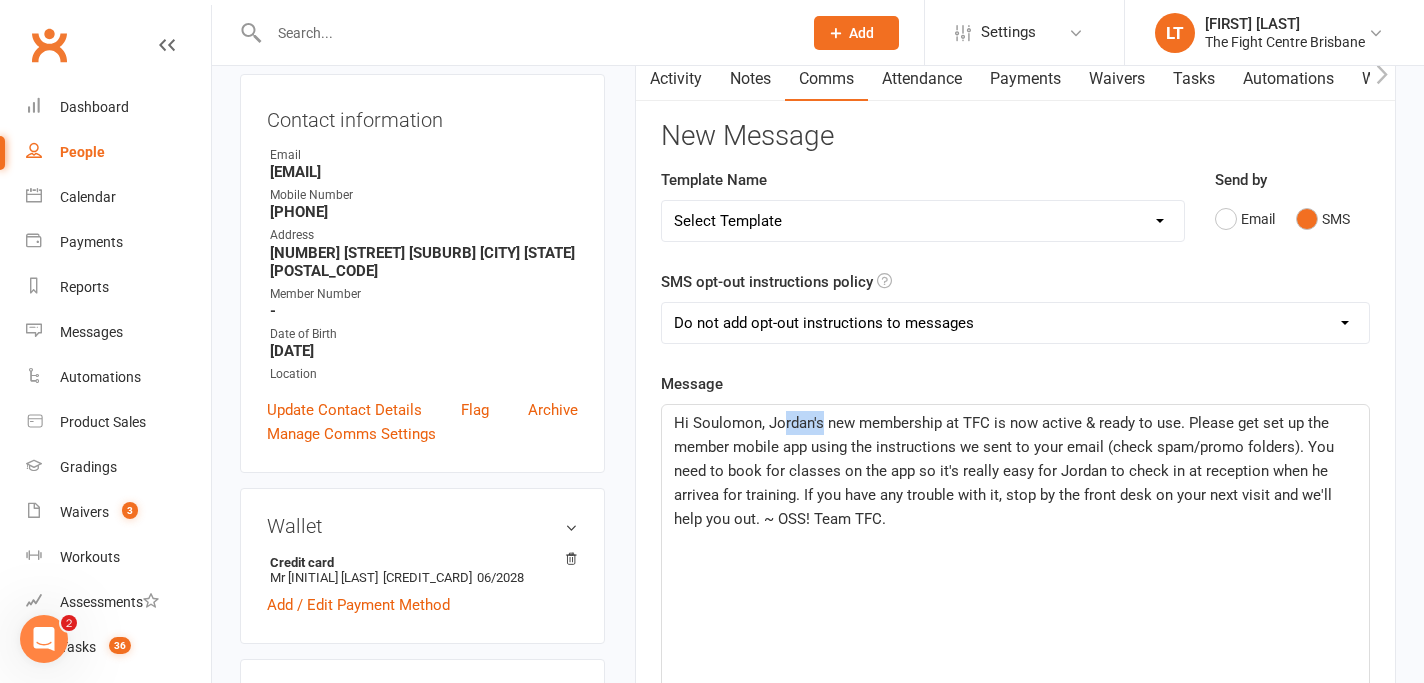 drag, startPoint x: 820, startPoint y: 425, endPoint x: 779, endPoint y: 422, distance: 41.109608 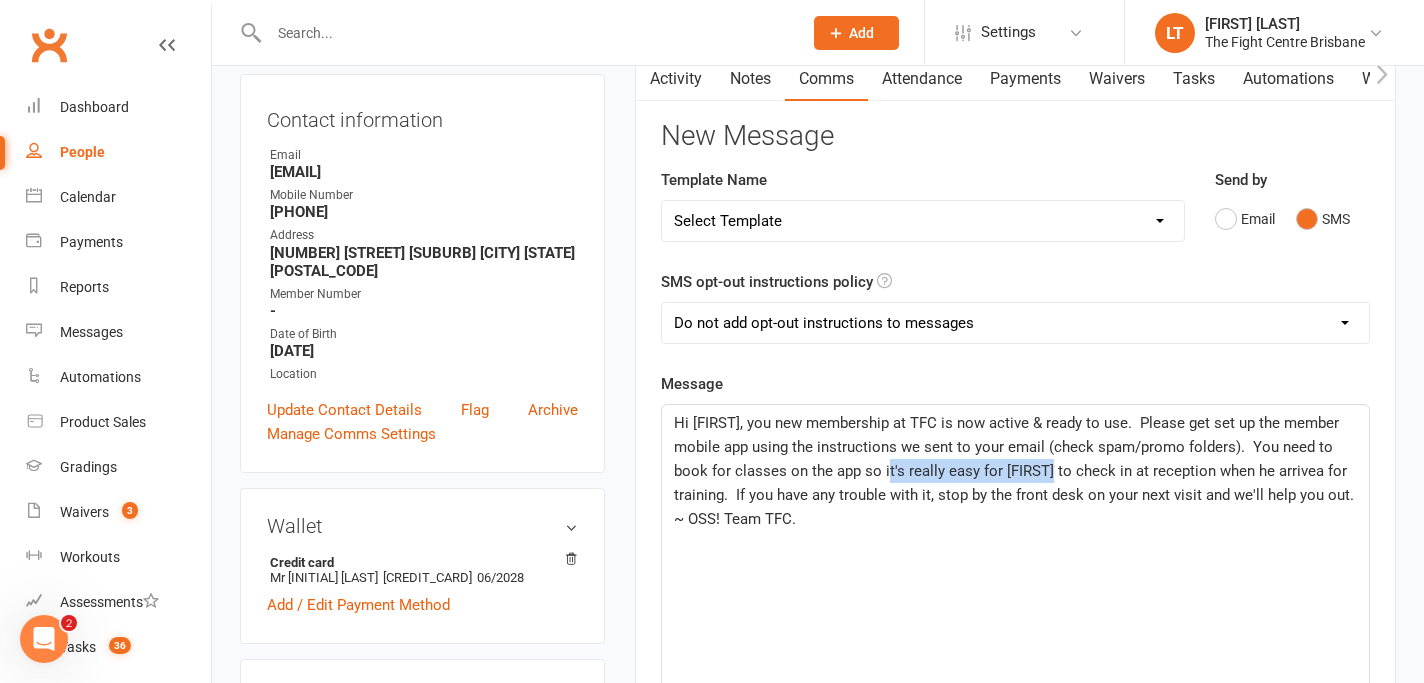drag, startPoint x: 1044, startPoint y: 472, endPoint x: 881, endPoint y: 468, distance: 163.04907 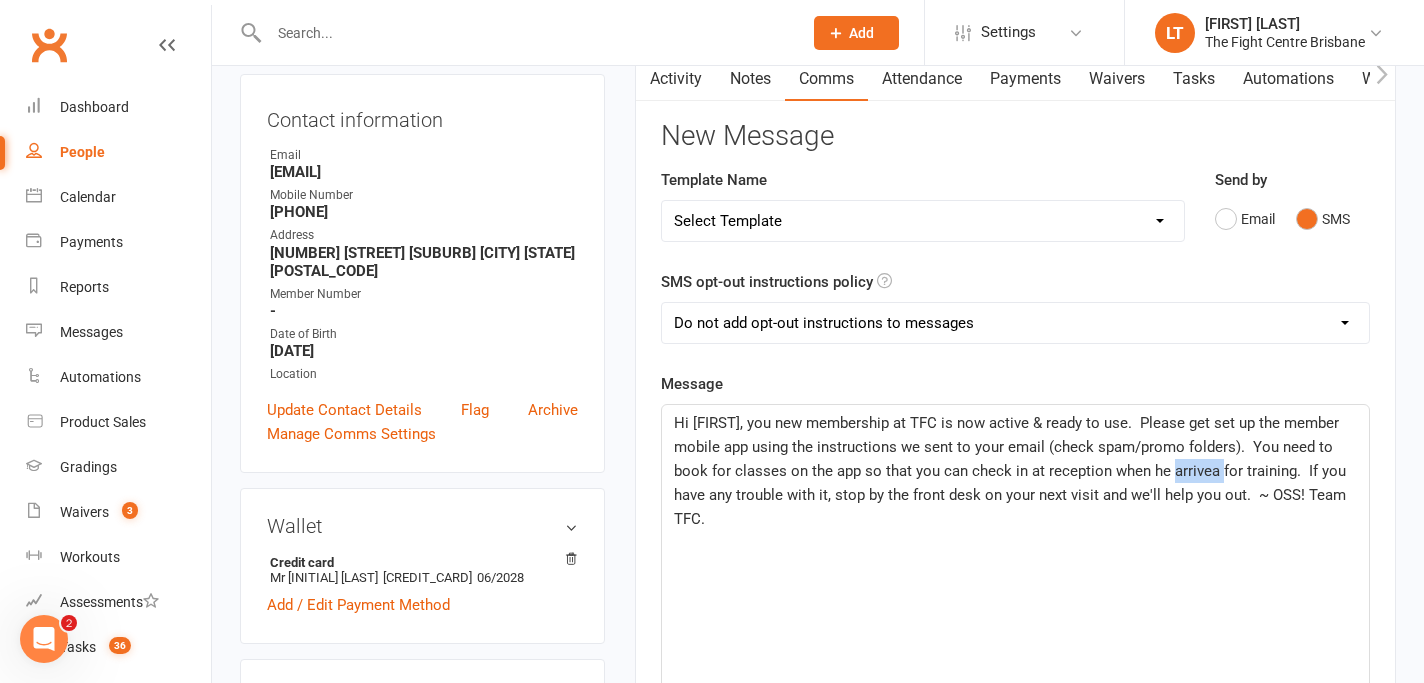 drag, startPoint x: 1212, startPoint y: 469, endPoint x: 1163, endPoint y: 472, distance: 49.09175 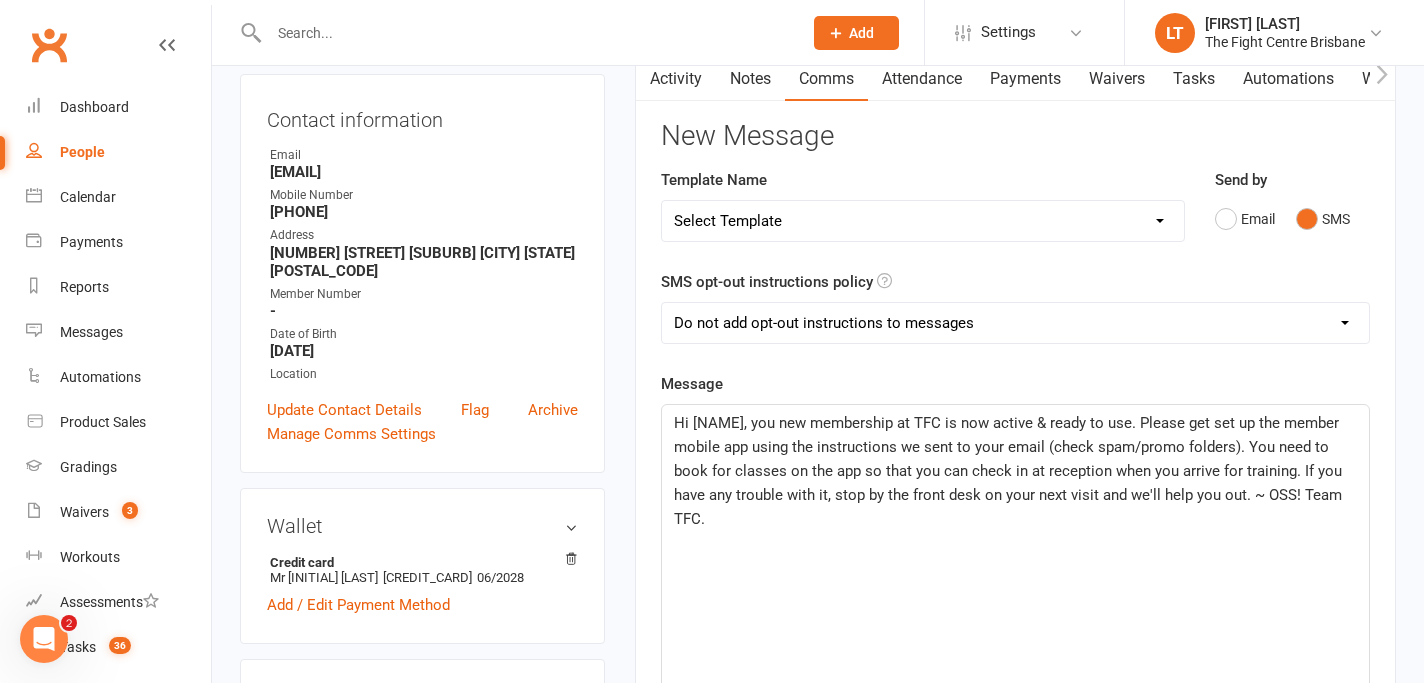 drag, startPoint x: 794, startPoint y: 507, endPoint x: 660, endPoint y: 433, distance: 153.07515 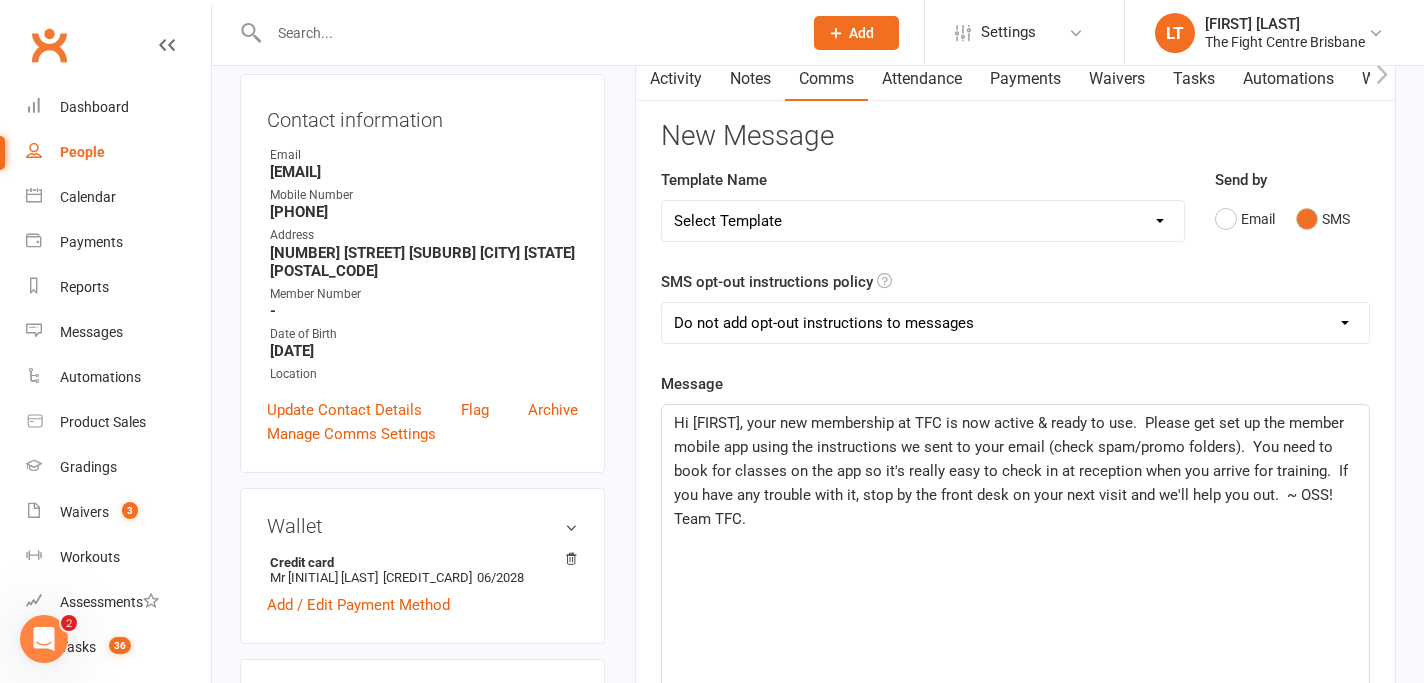 click on "Hi Soulomon, your new membership at TFC is now active & ready to use.  Please get set up the member mobile app using the instructions we sent to your email (check spam/promo folders).  You need to book for classes on the app so that you can check in at reception when you arrive for training.  If you have any trouble with it, stop by the front desk on your next visit and we'll help you out.  ~ OSS! Team TFC." 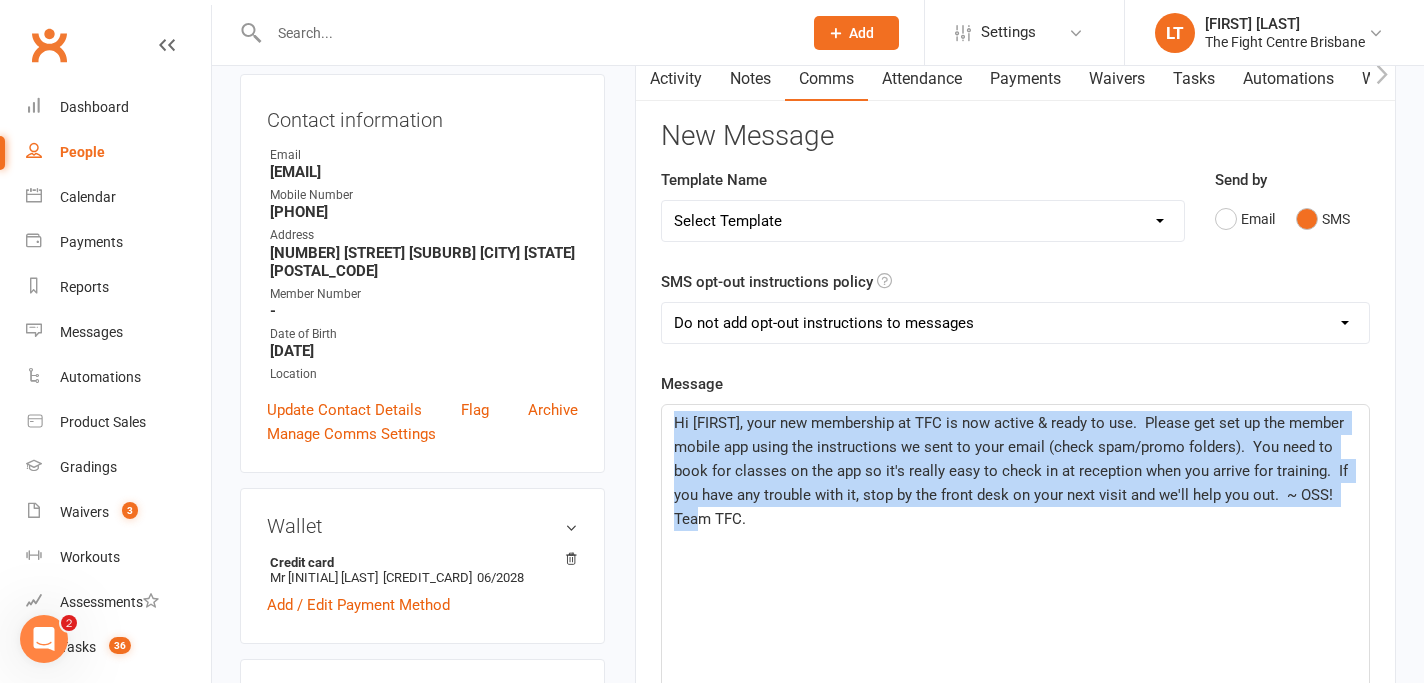 drag, startPoint x: 788, startPoint y: 531, endPoint x: 678, endPoint y: 419, distance: 156.98407 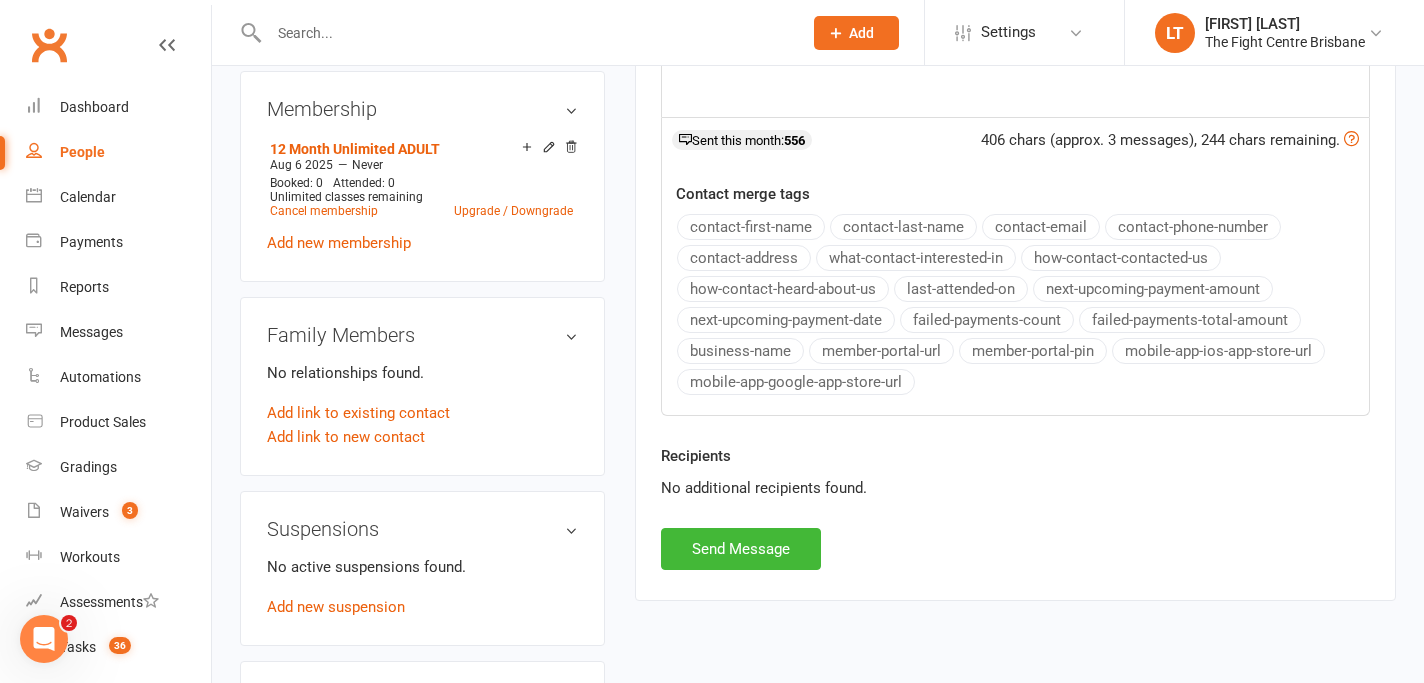 scroll, scrollTop: 848, scrollLeft: 0, axis: vertical 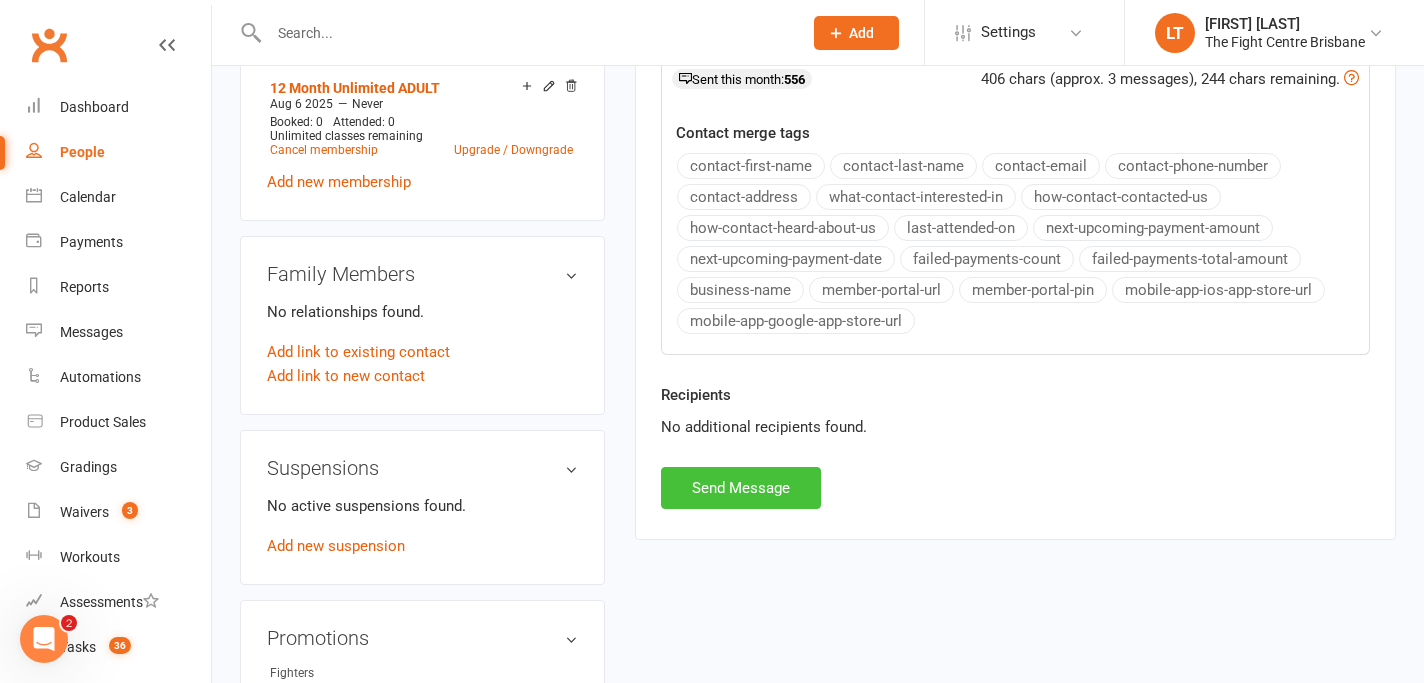 click on "Send Message" at bounding box center [741, 488] 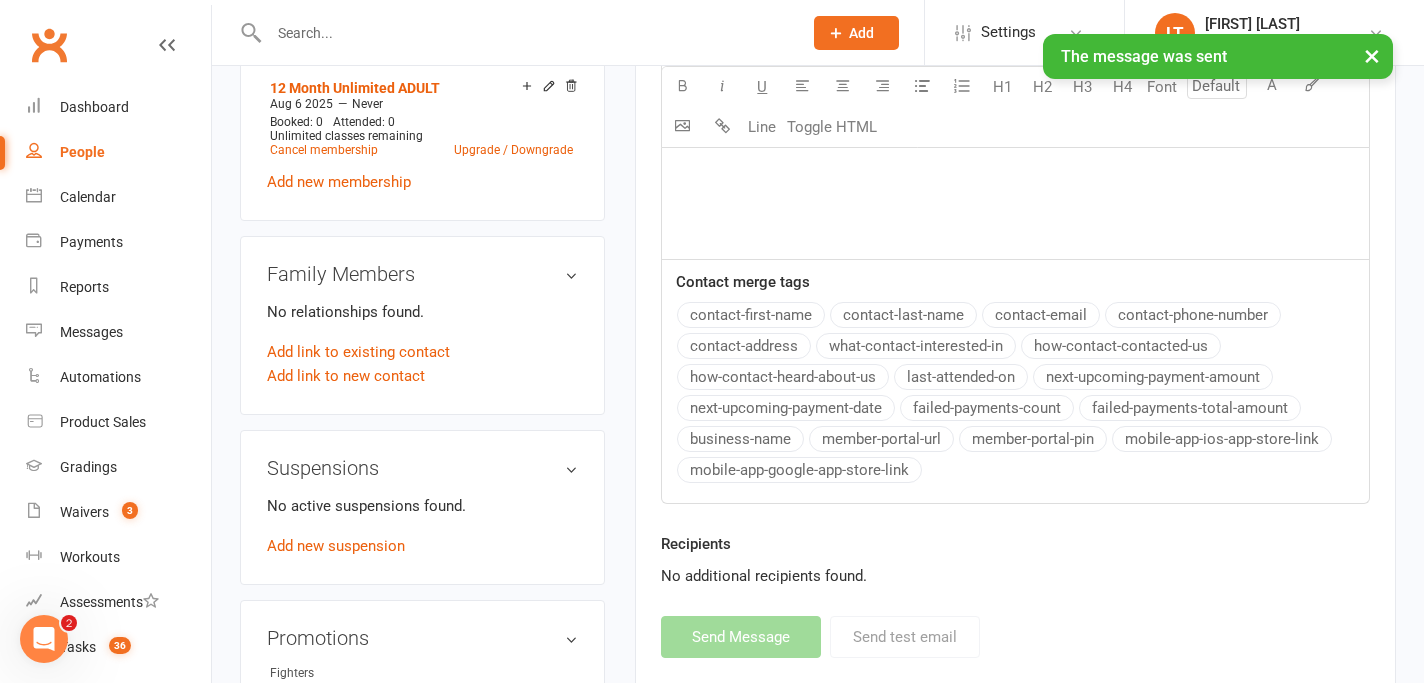 click on "×" at bounding box center (1372, 55) 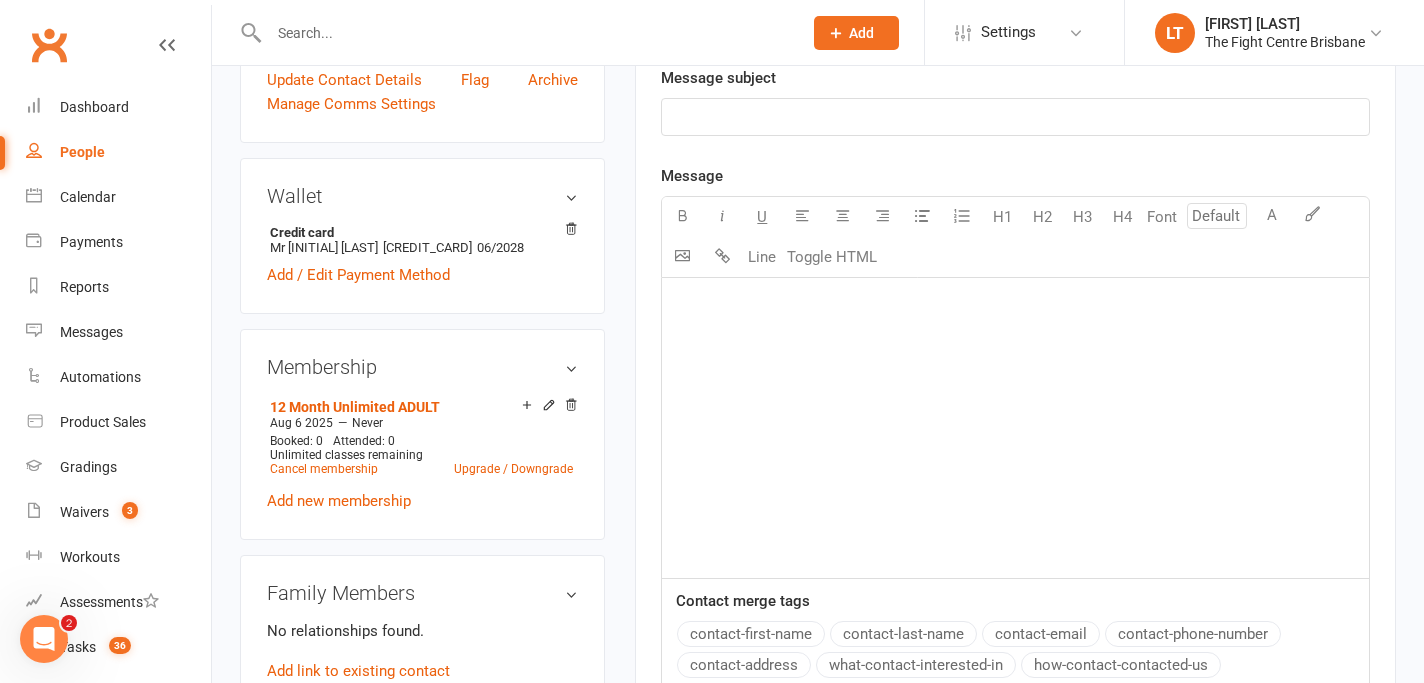 scroll, scrollTop: 0, scrollLeft: 0, axis: both 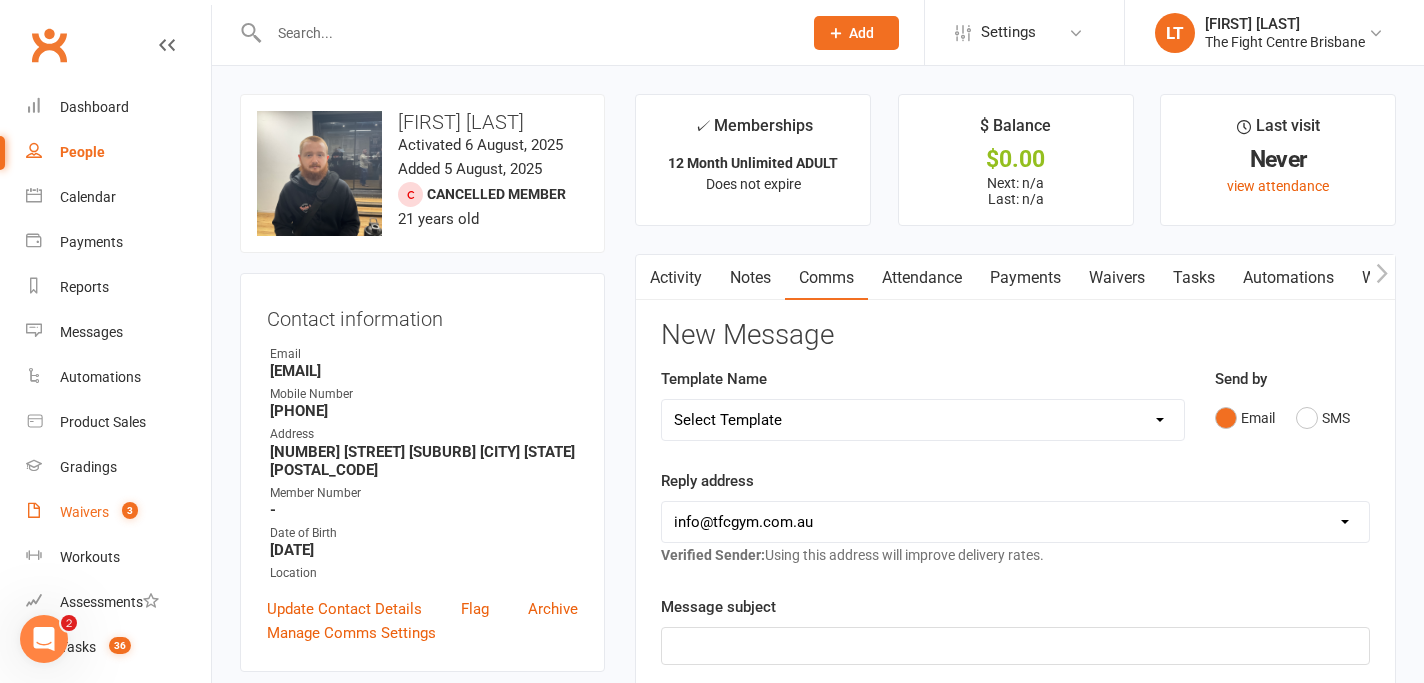 click on "Waivers   3" at bounding box center [118, 512] 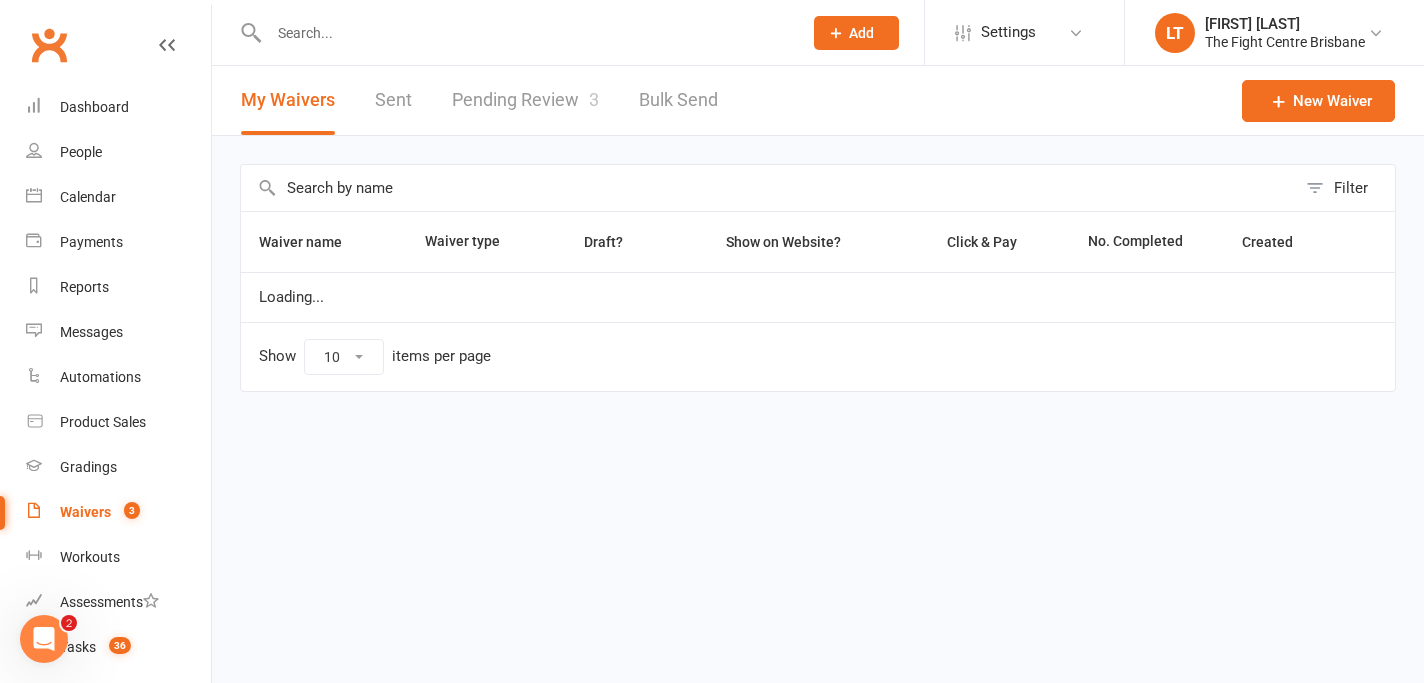 click on "Waivers   3" at bounding box center [118, 512] 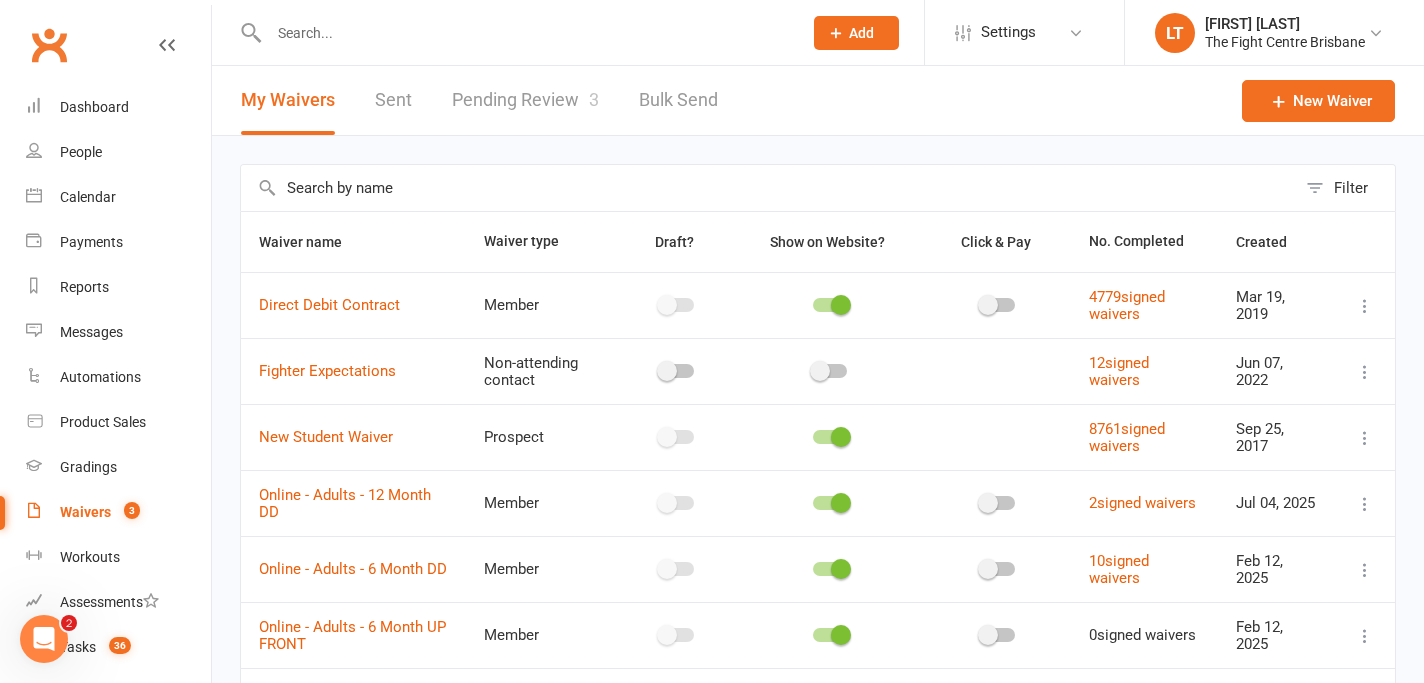click on "Pending Review 3" at bounding box center [525, 100] 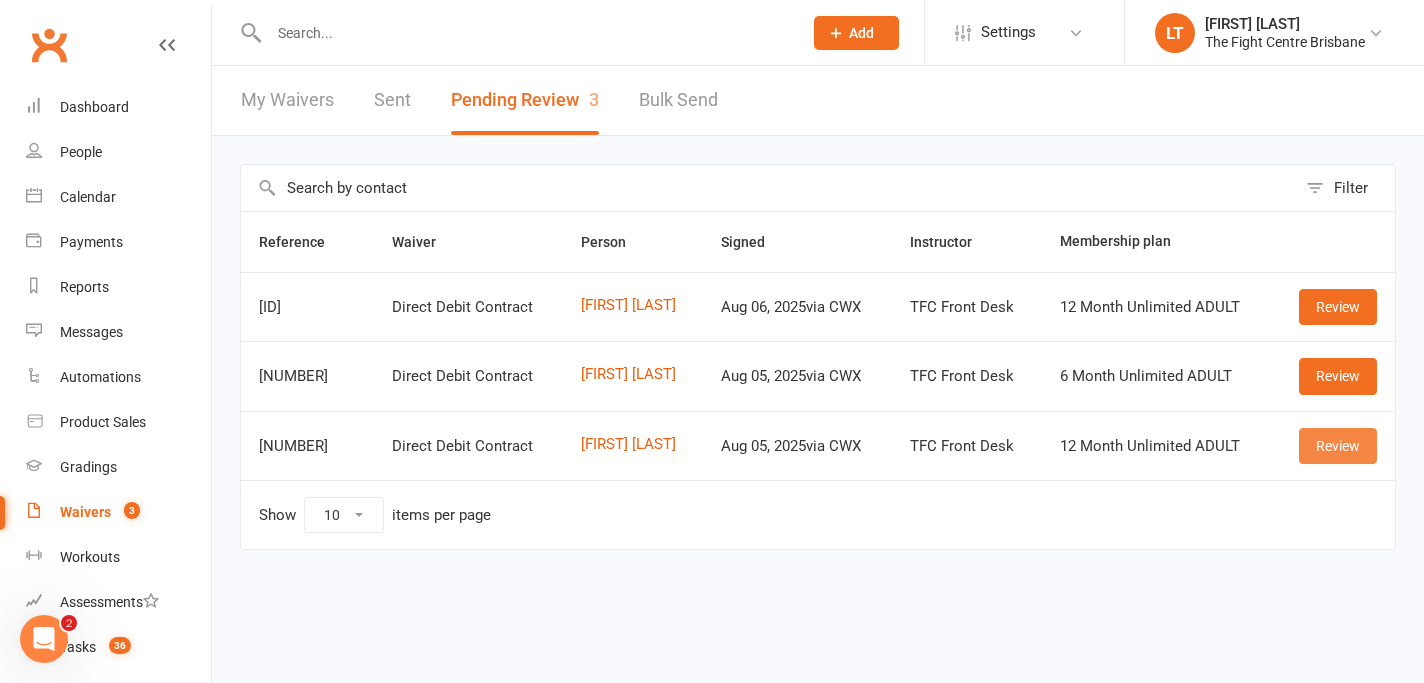 click on "Review" at bounding box center (1338, 446) 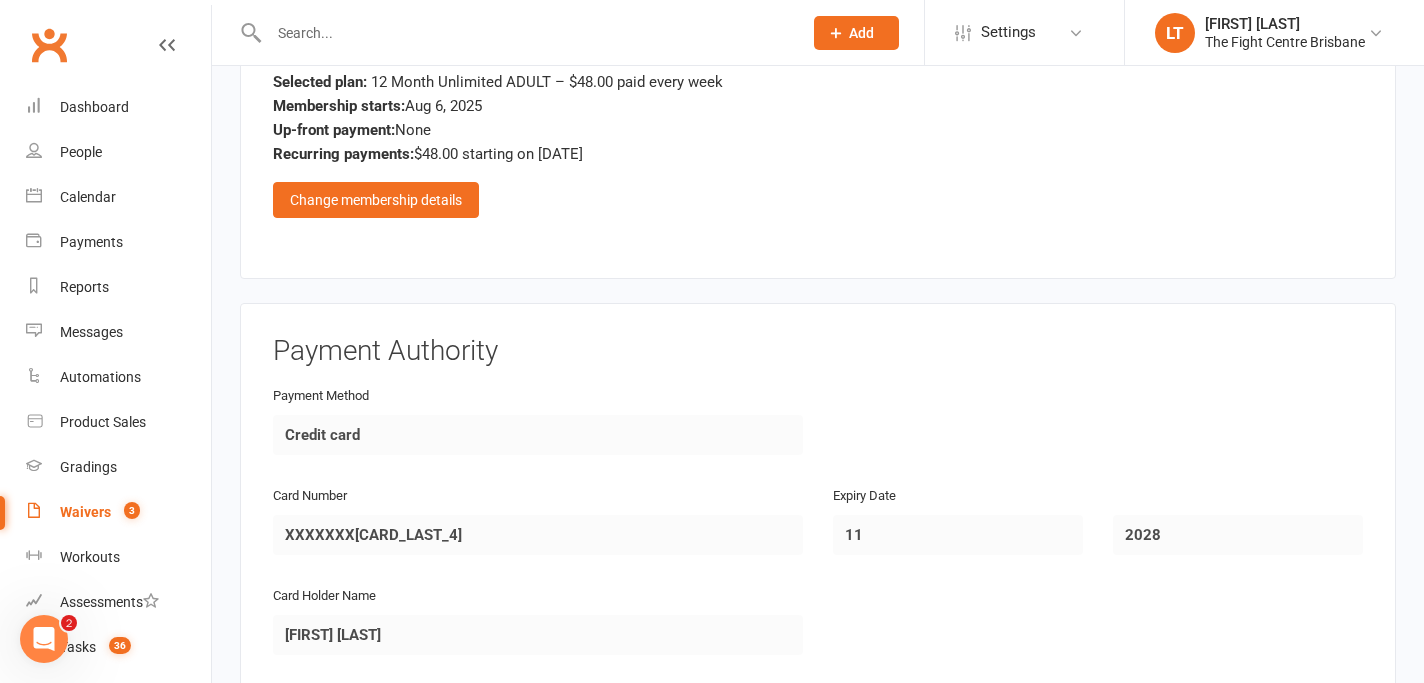 scroll, scrollTop: 3697, scrollLeft: 0, axis: vertical 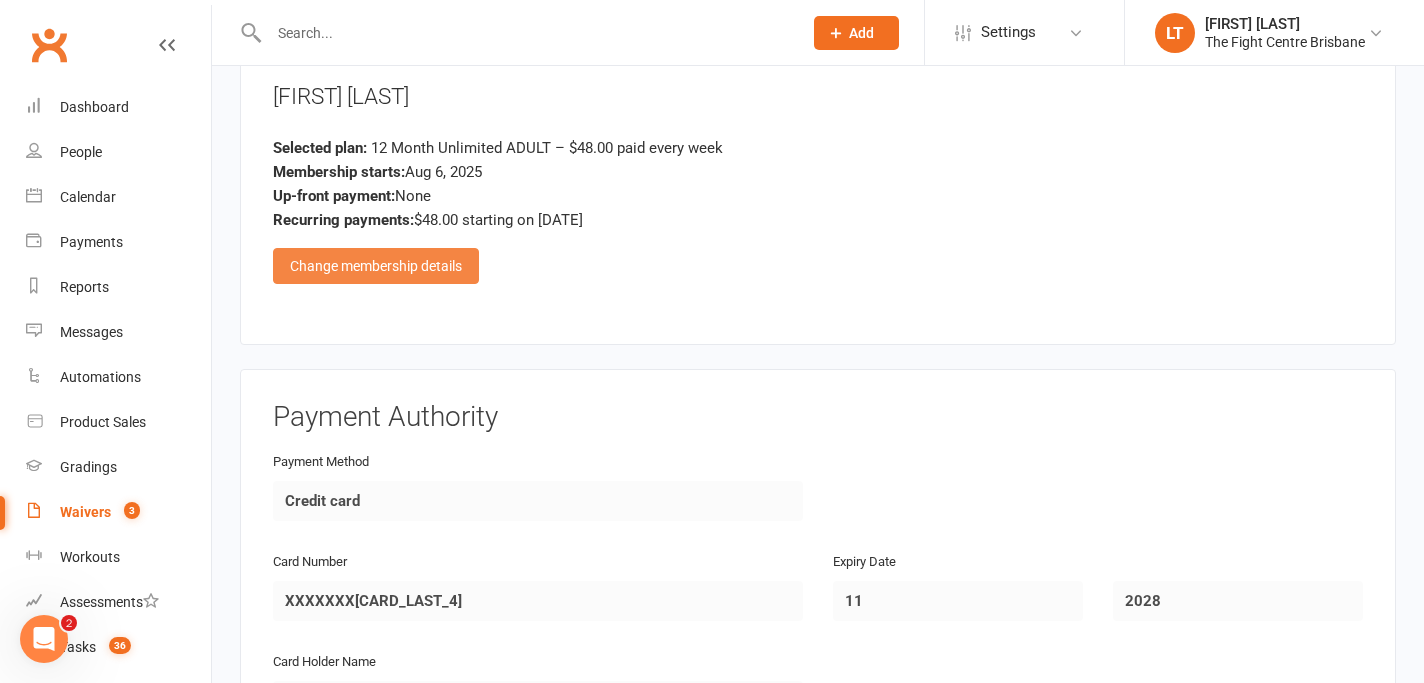 click on "Change membership details" at bounding box center (376, 266) 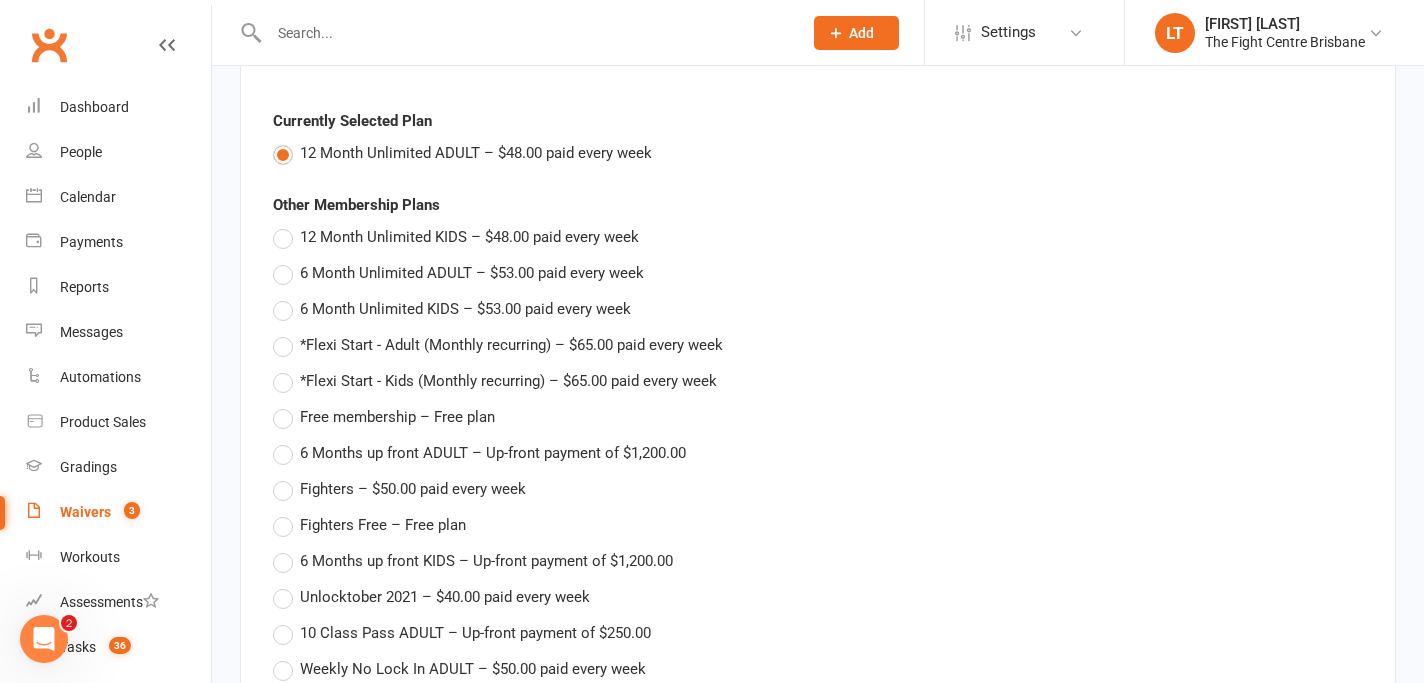 click on "*Flexi Start - Kids (Monthly recurring) – $65.00 paid every week" at bounding box center (818, 381) 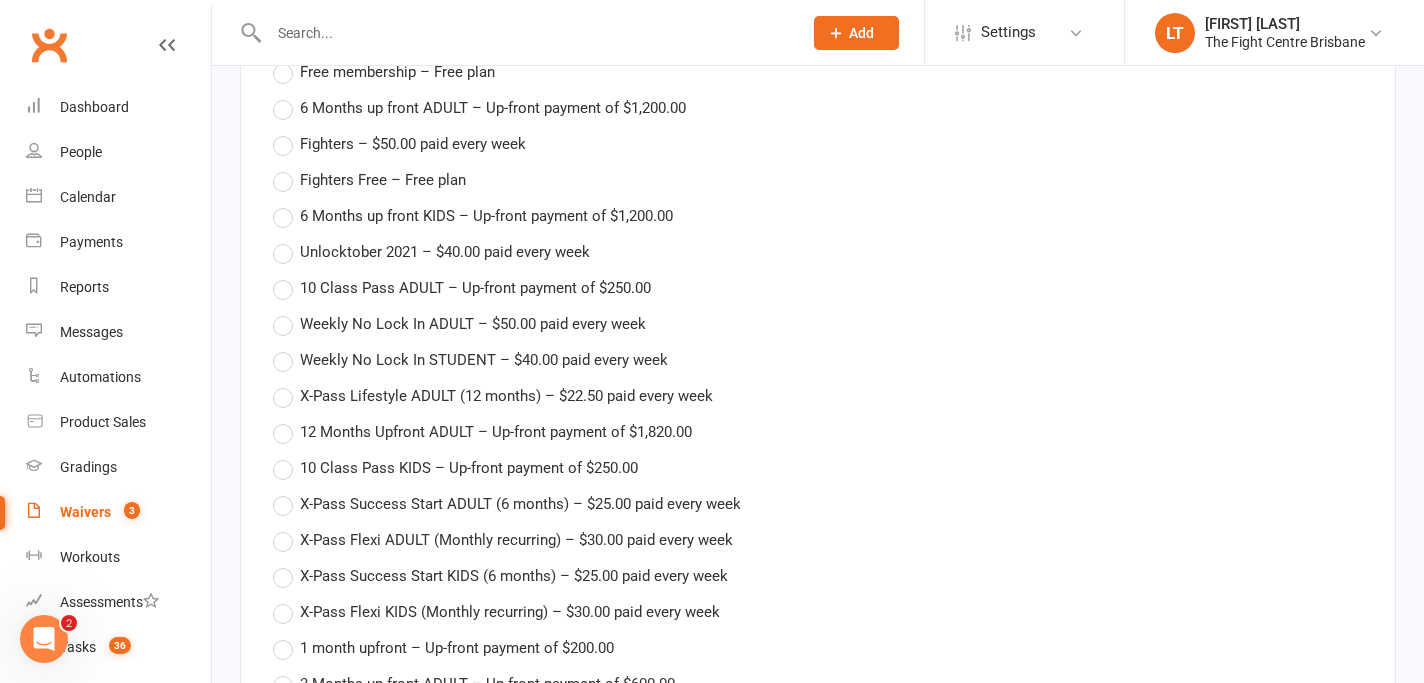 scroll, scrollTop: 5300, scrollLeft: 0, axis: vertical 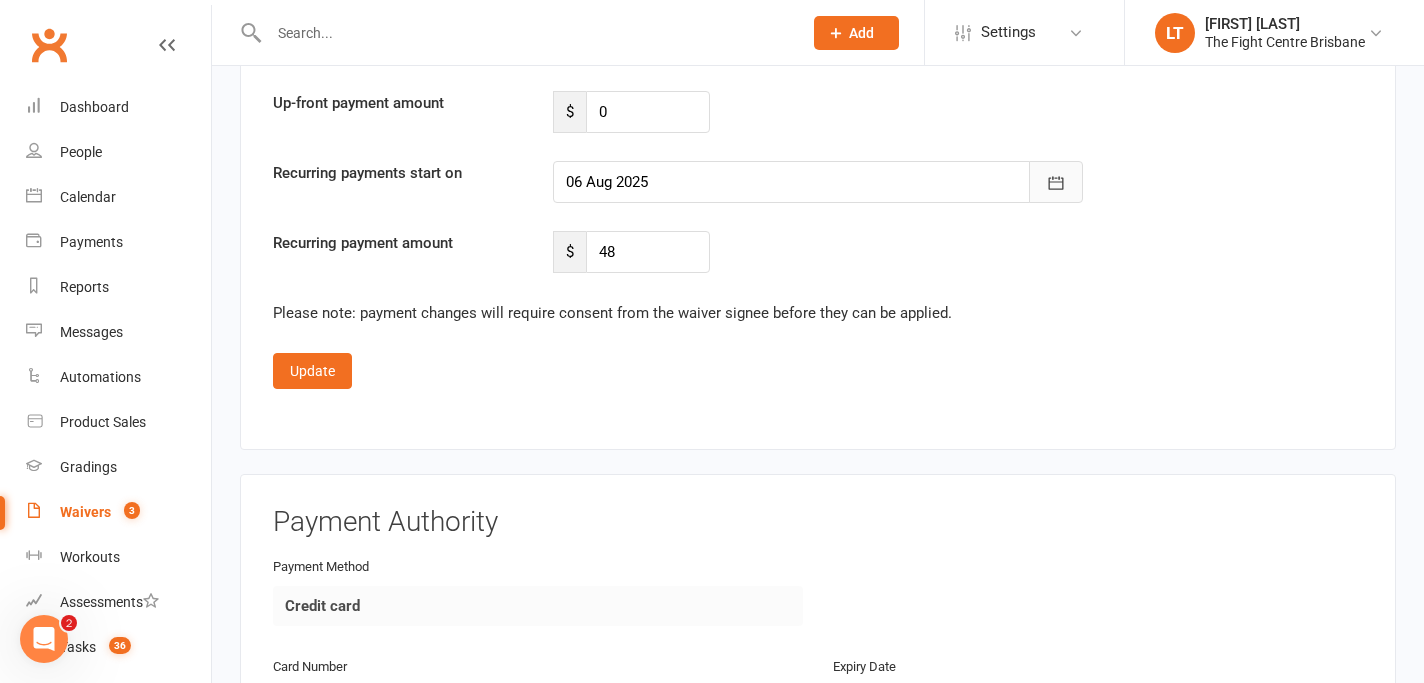 click at bounding box center [1056, 182] 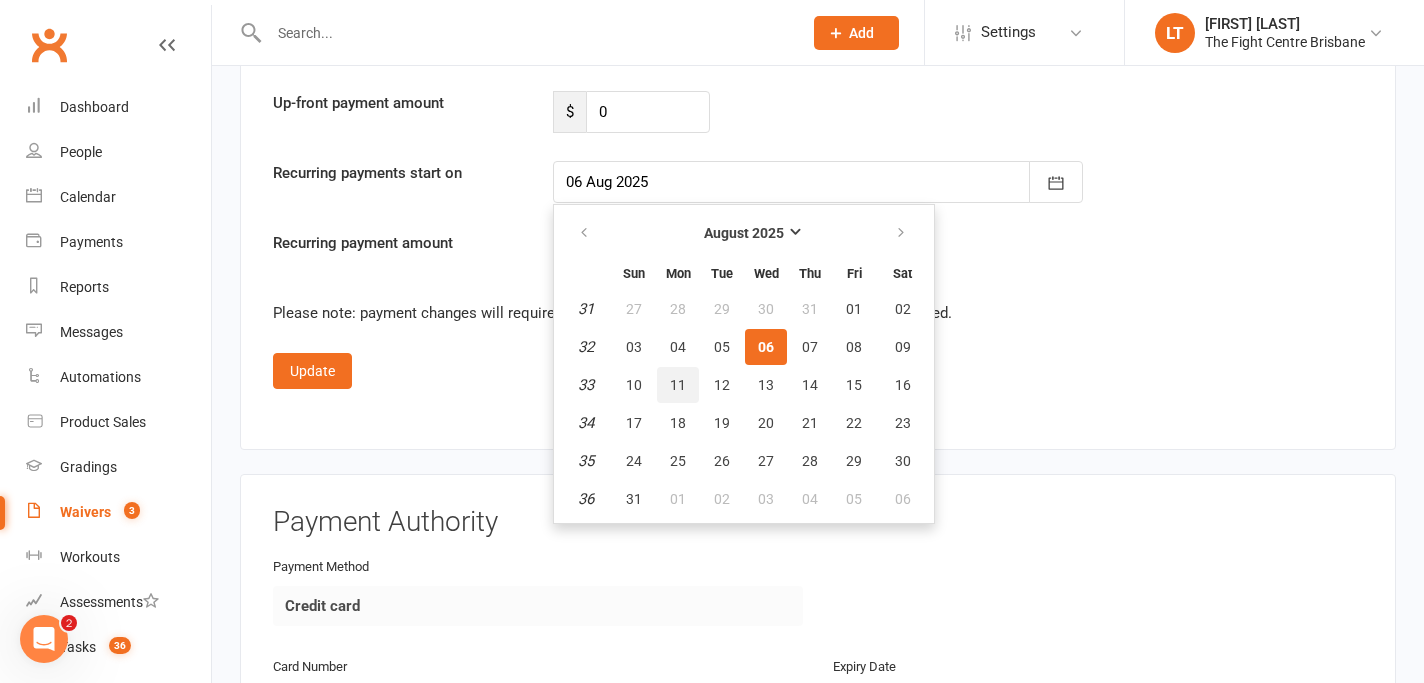 click on "11" at bounding box center [678, 385] 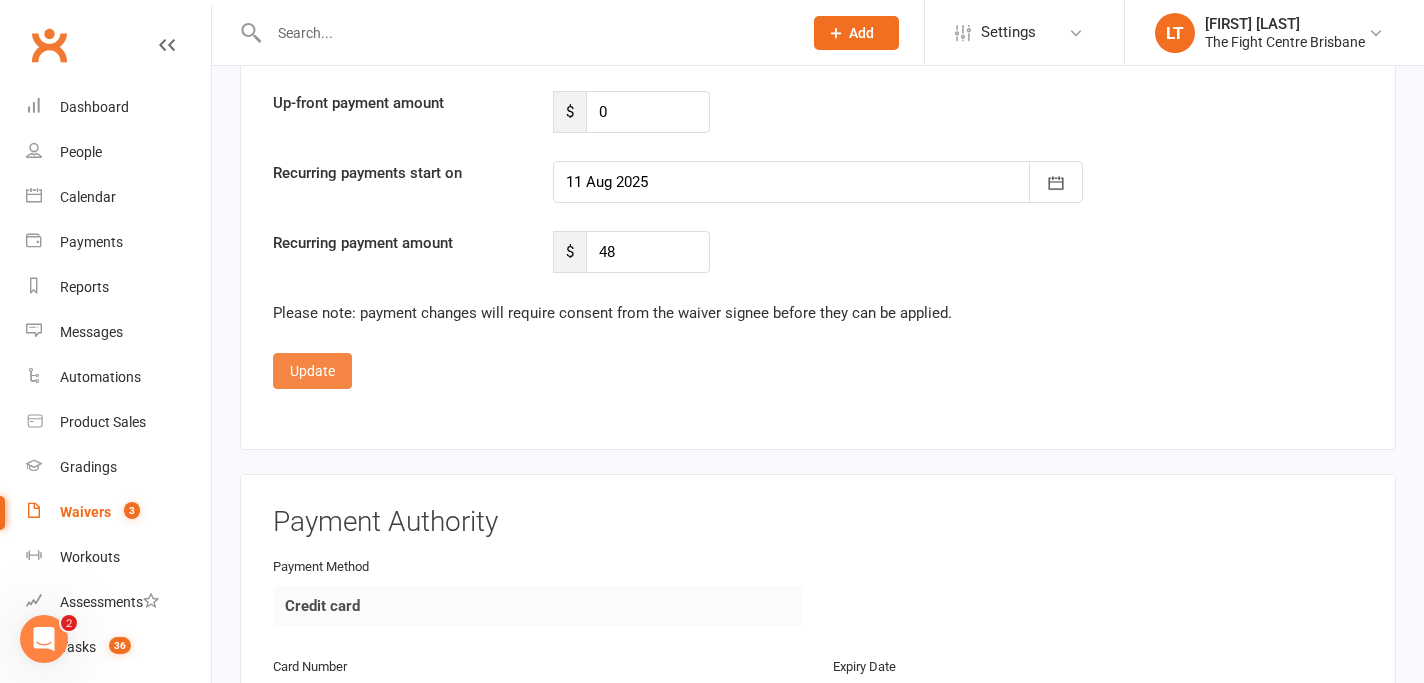 click on "Update" at bounding box center [312, 371] 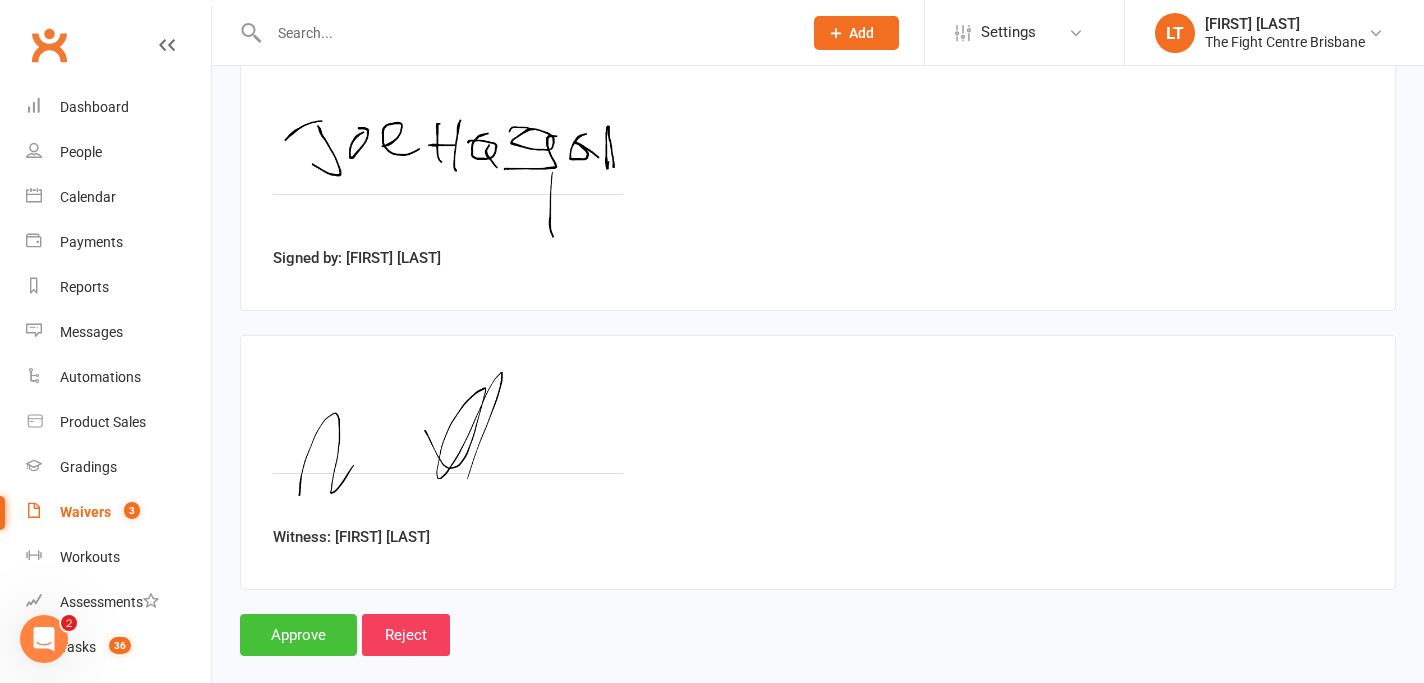 click on "Approve" at bounding box center [298, 635] 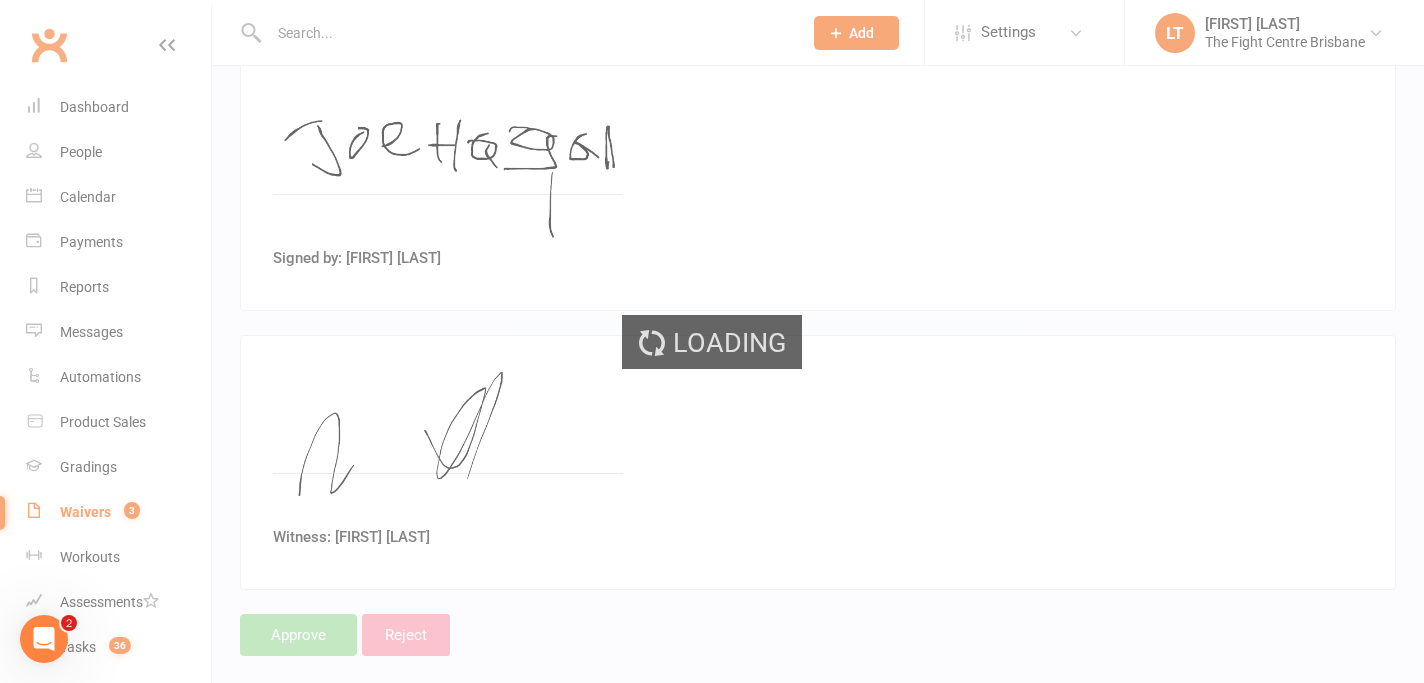click on "Loading" at bounding box center (712, 341) 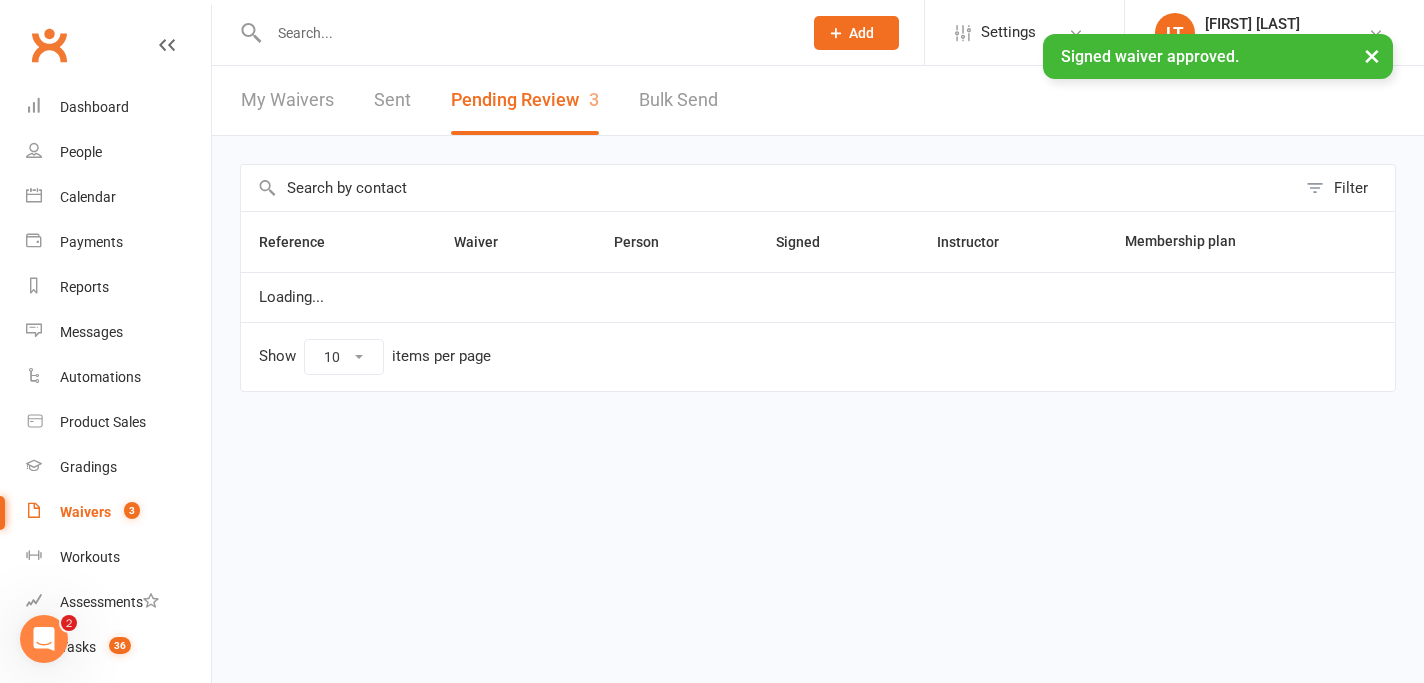 click on "× Signed waiver approved." at bounding box center (699, 34) 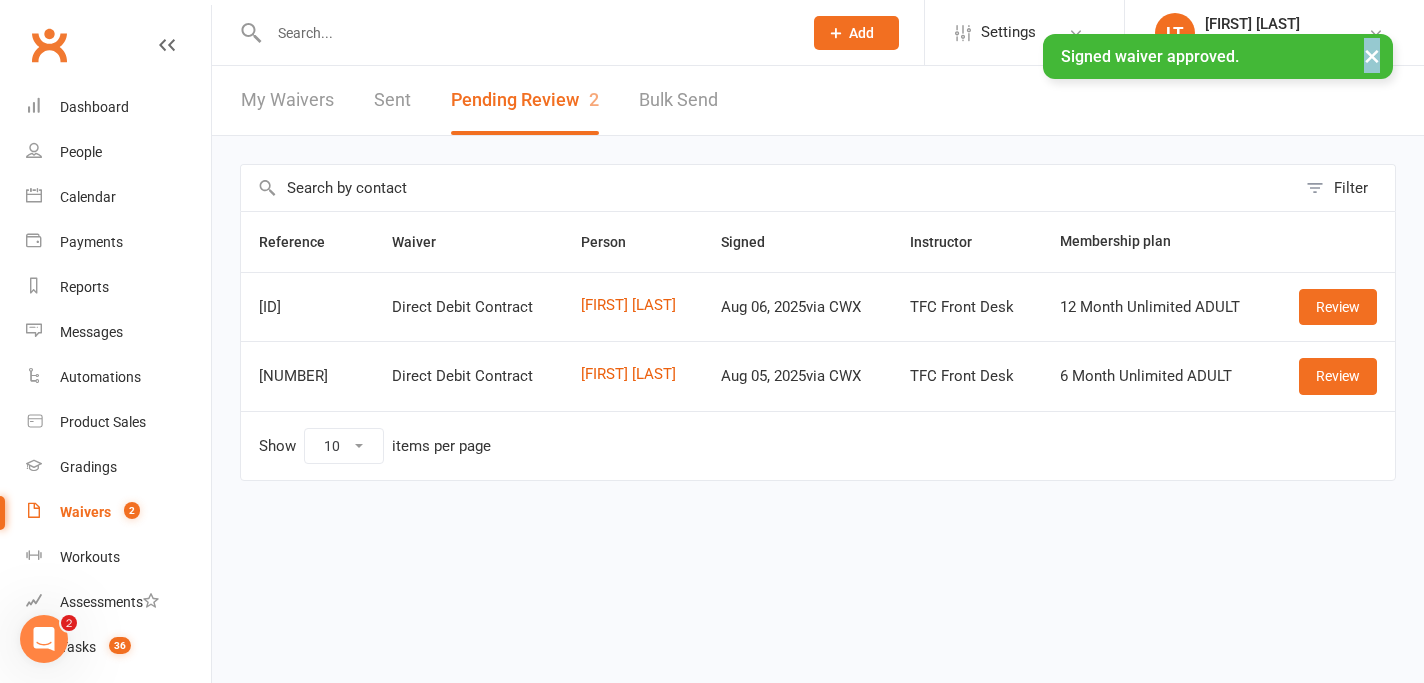 click on "× Signed waiver approved." at bounding box center (699, 34) 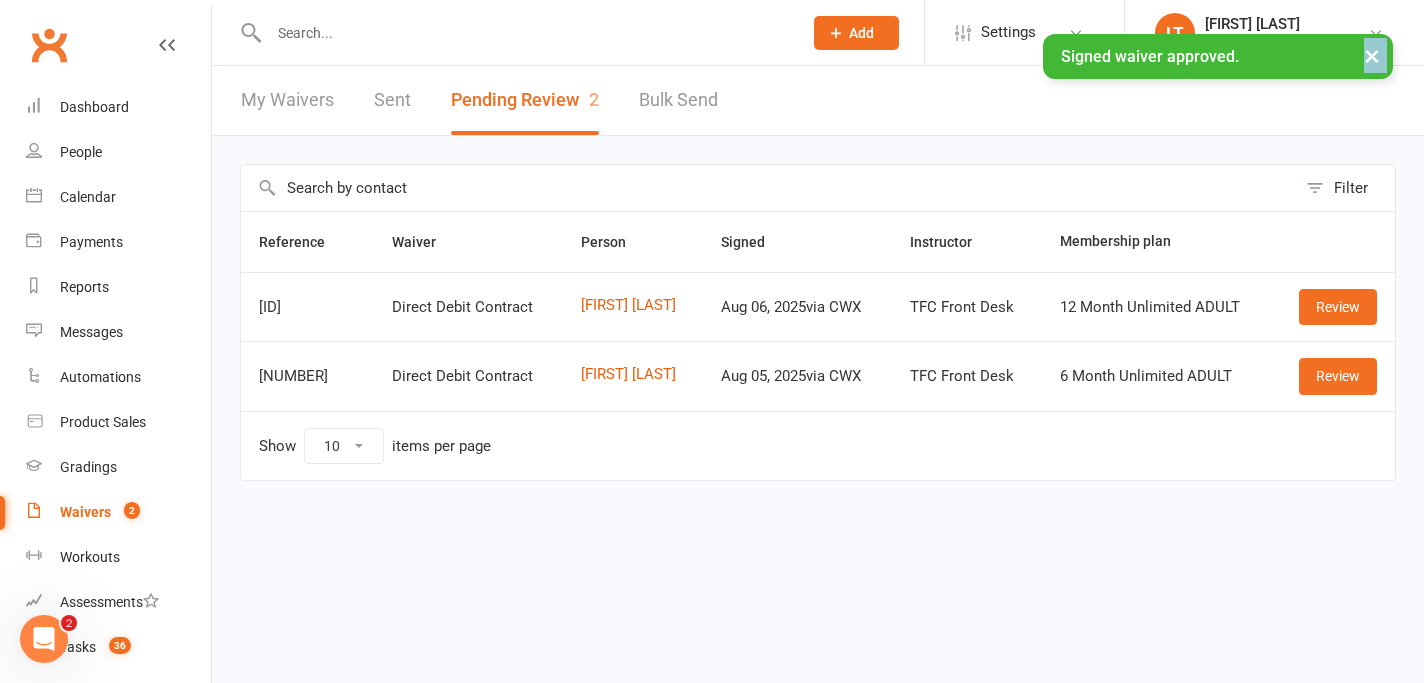 click on "× Signed waiver approved." at bounding box center [699, 34] 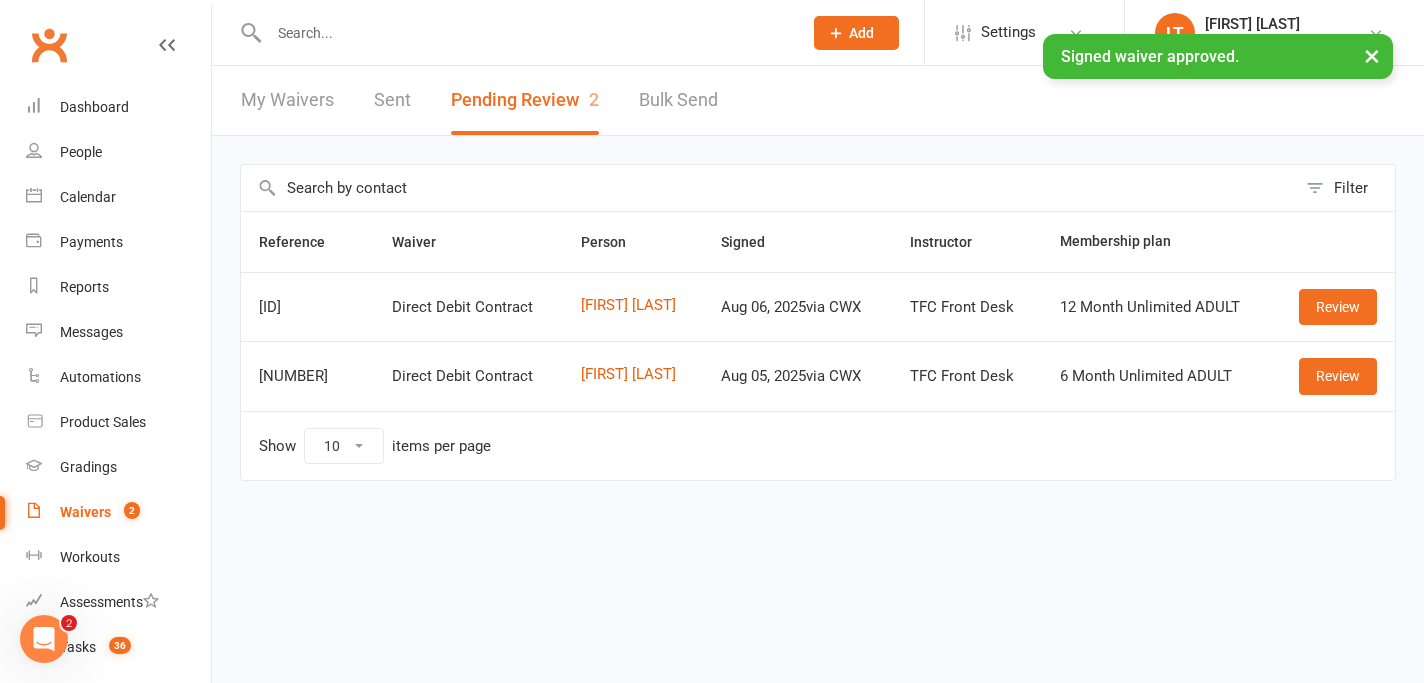 click at bounding box center (525, 33) 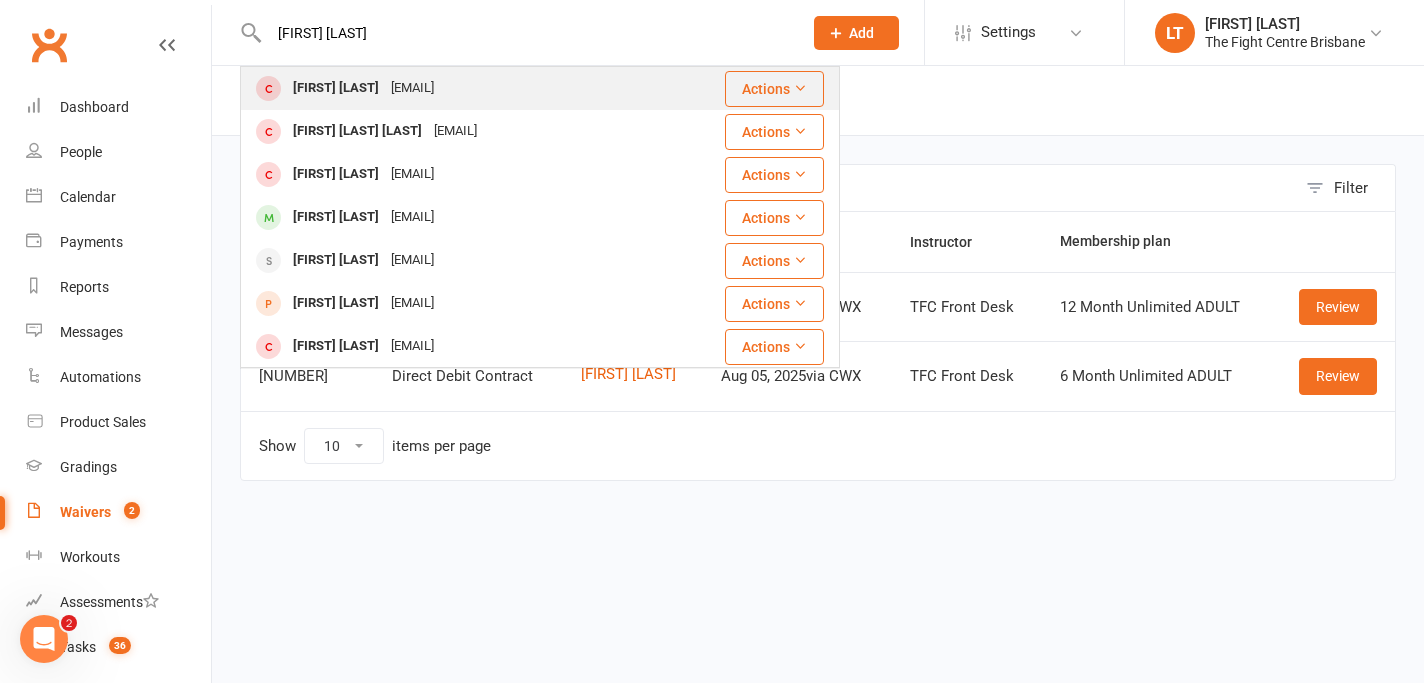 type on "Joe Hagan" 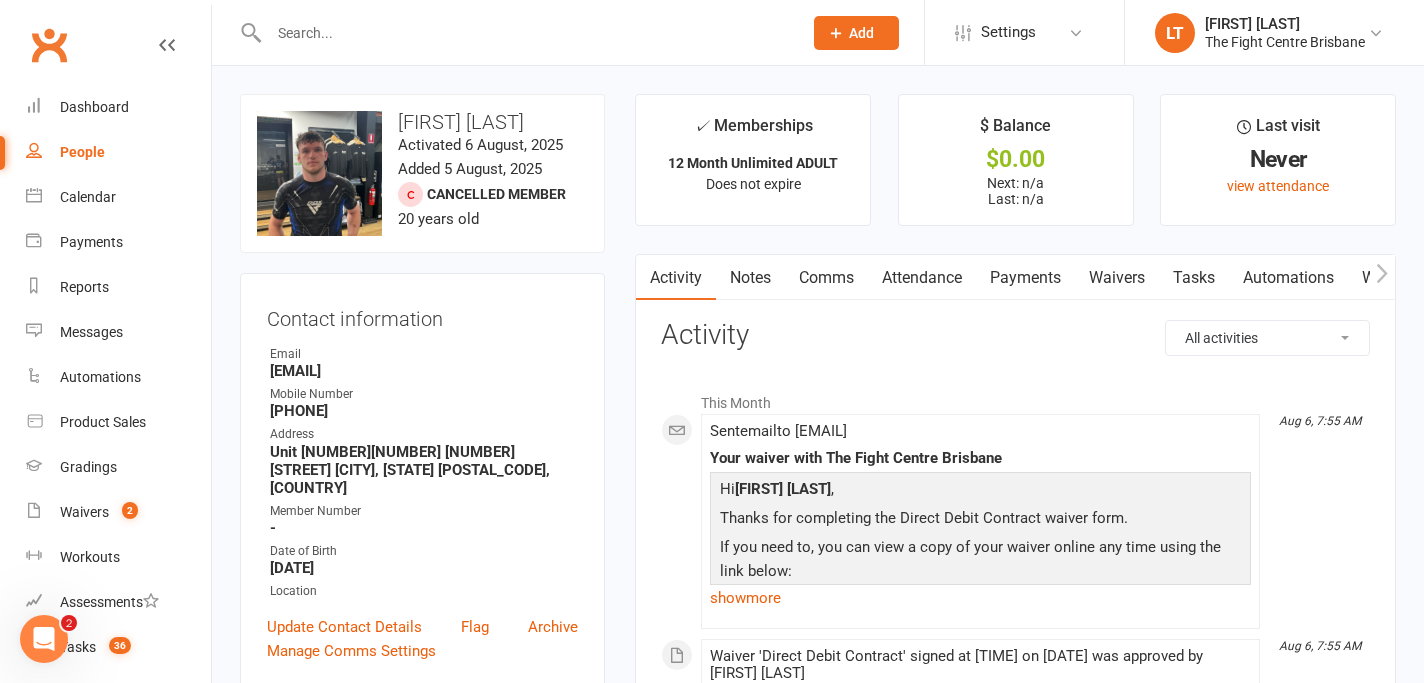 click 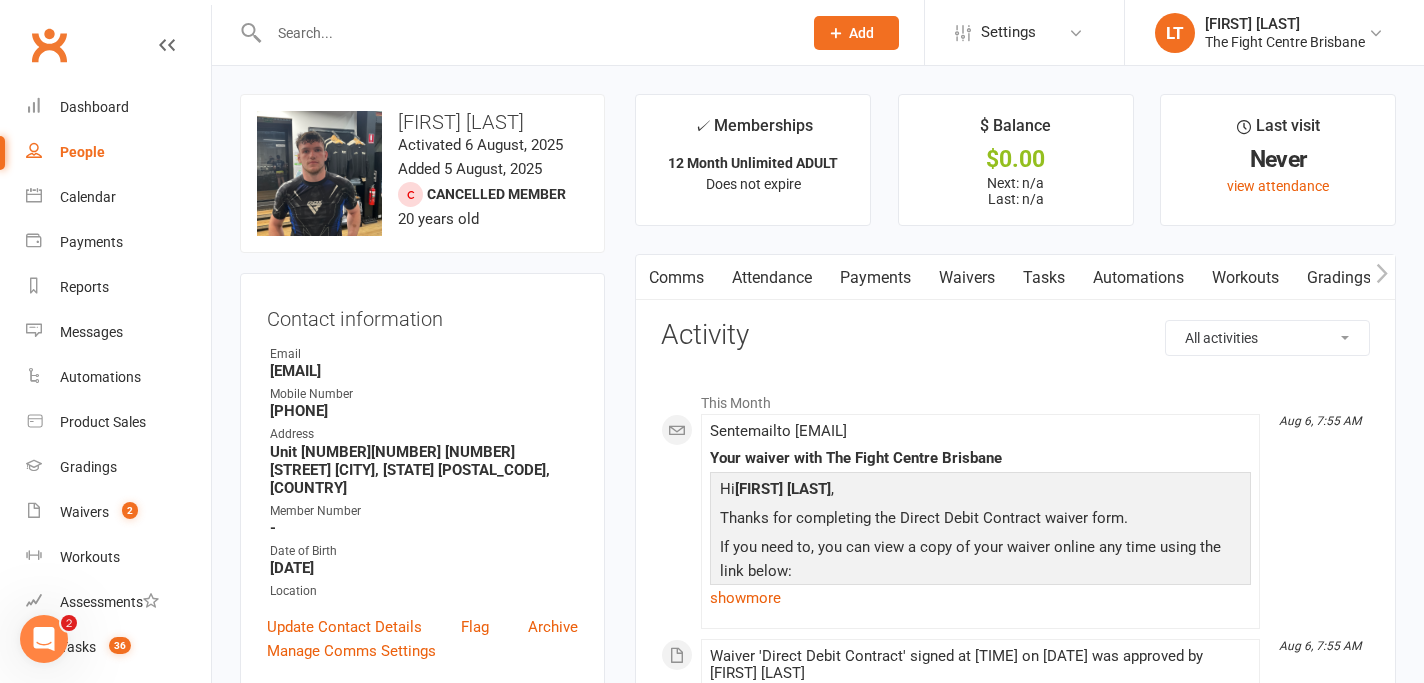 click 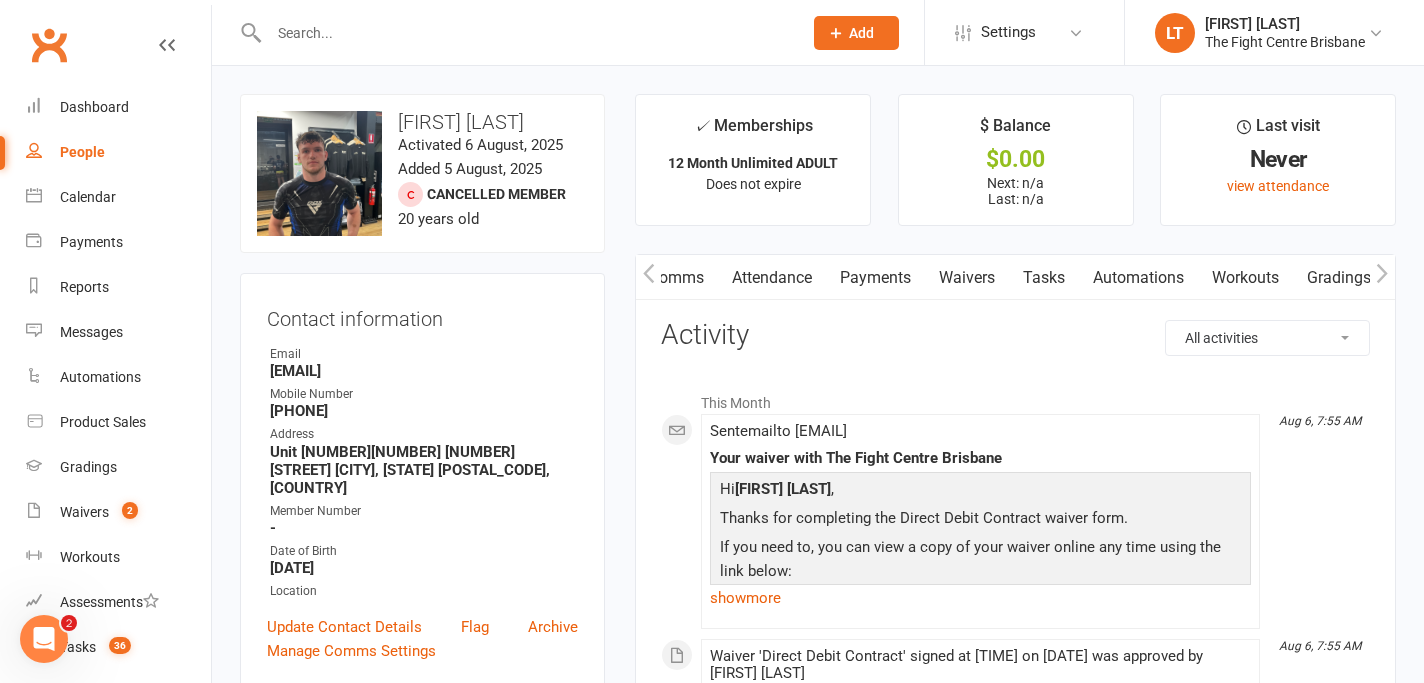 click 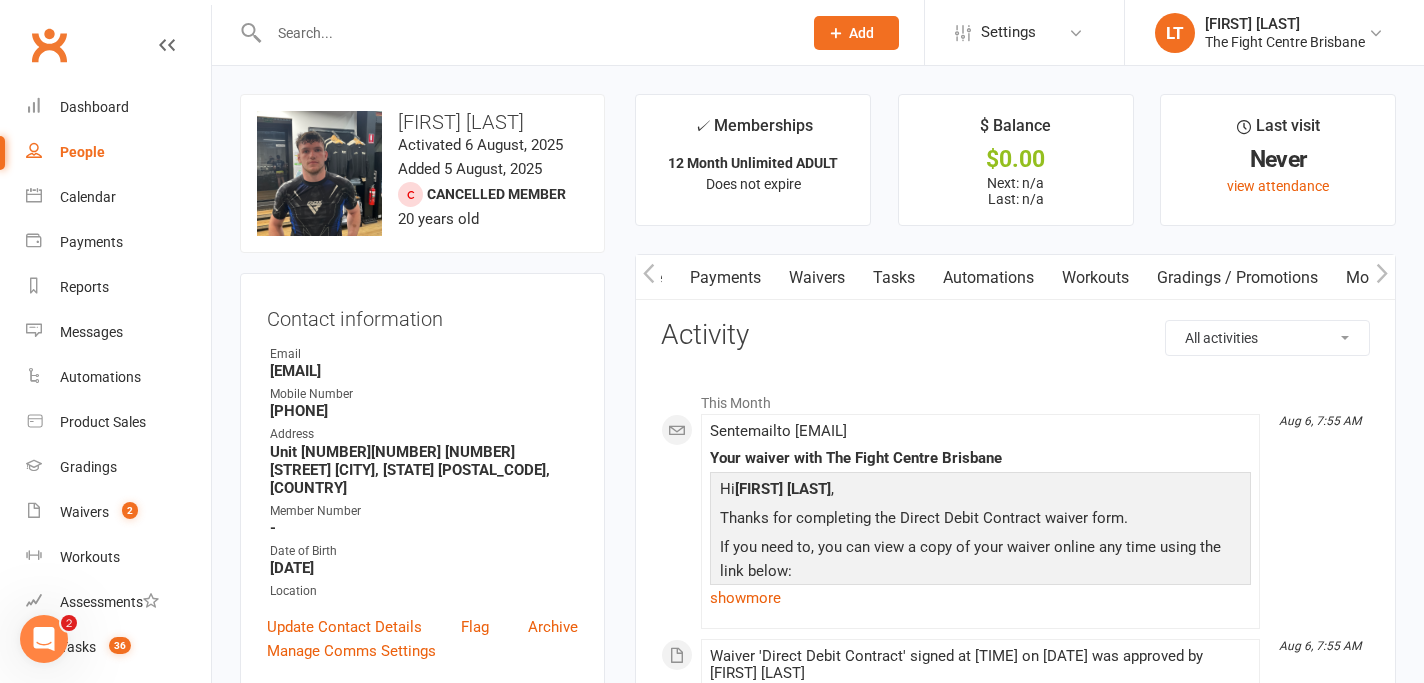 scroll, scrollTop: 0, scrollLeft: 300, axis: horizontal 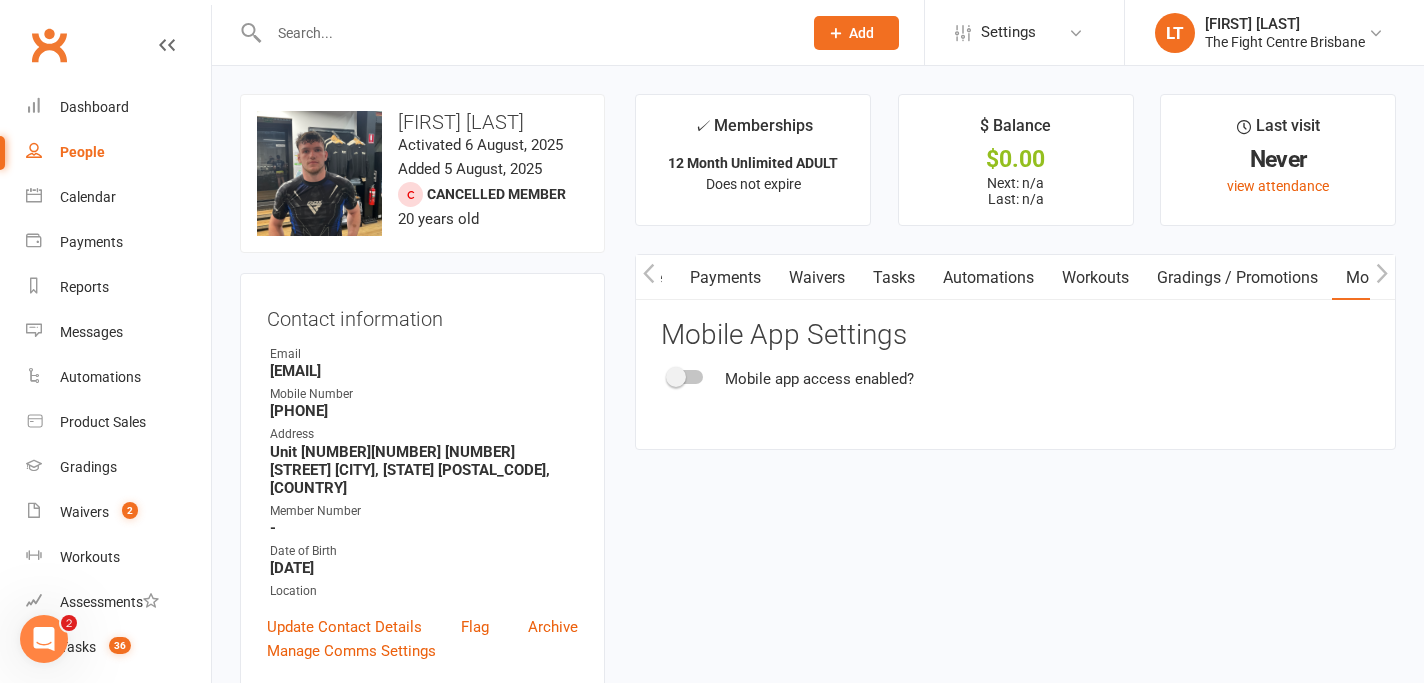 click at bounding box center (686, 377) 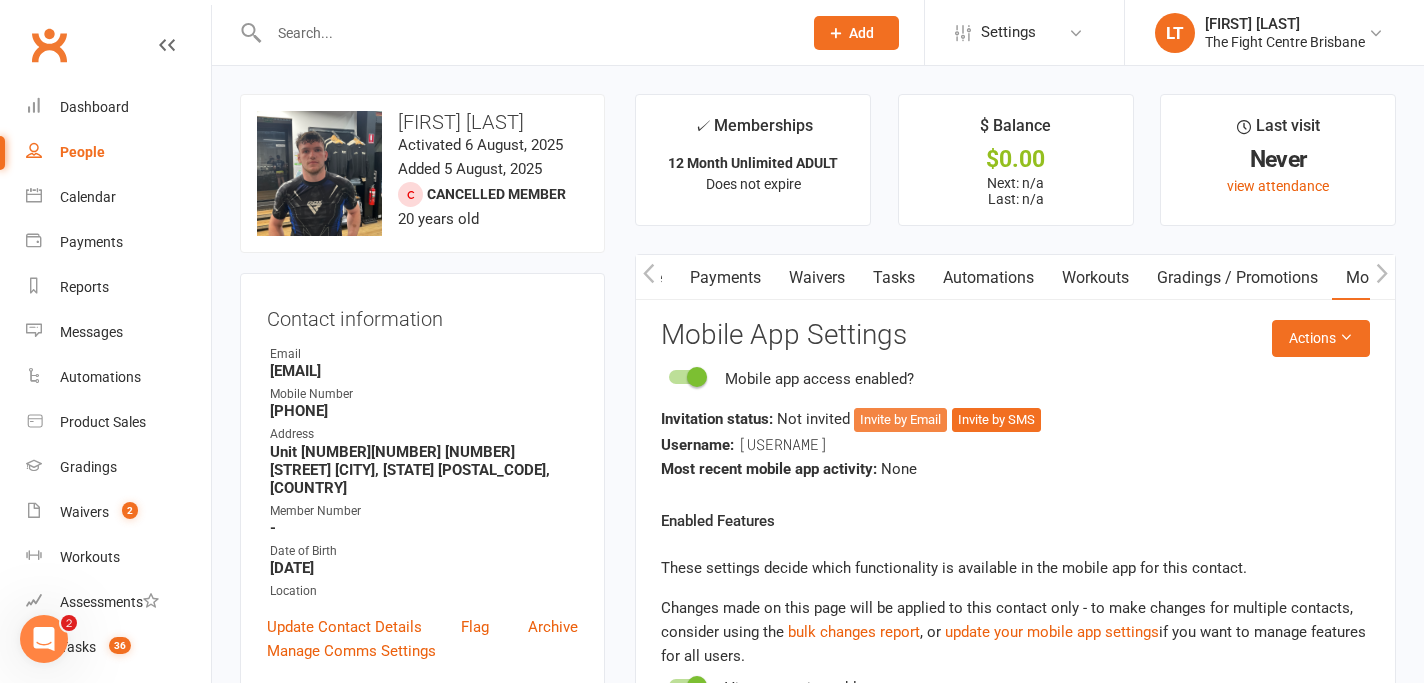 click on "Invite by Email" at bounding box center (900, 420) 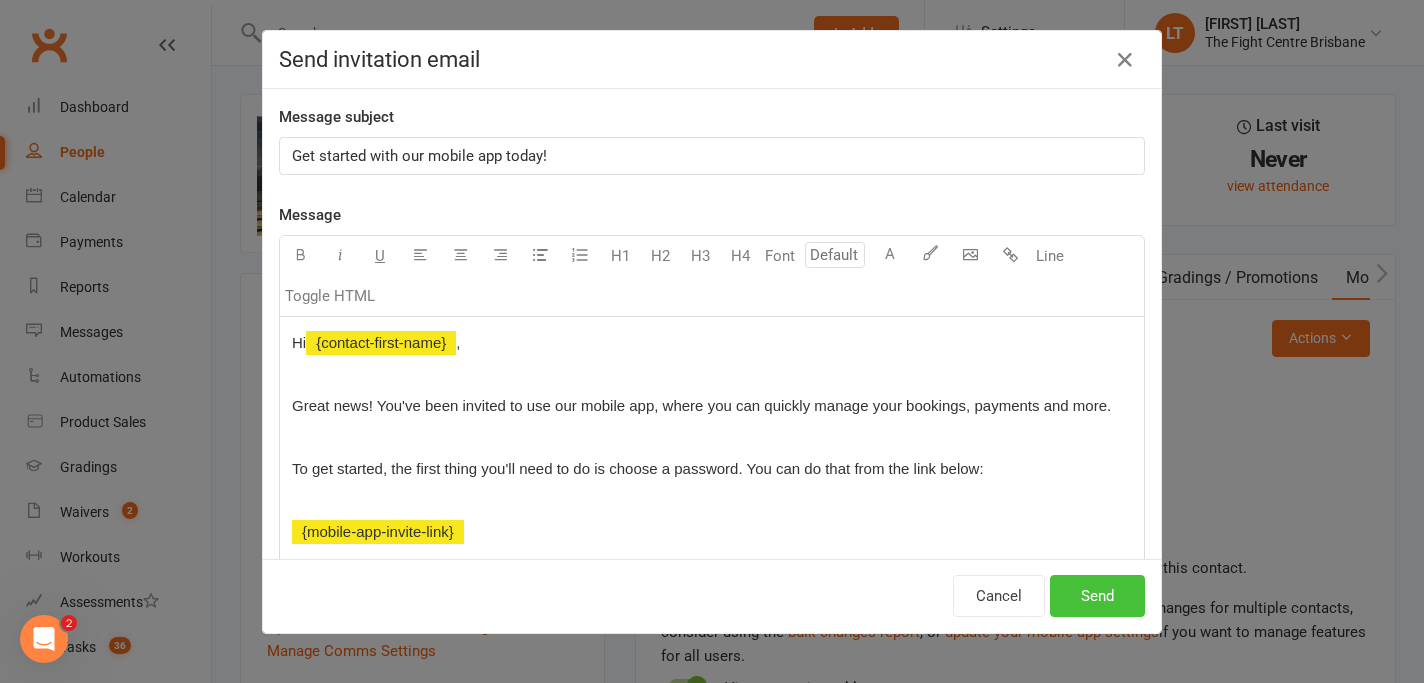 click on "Send" at bounding box center (1097, 596) 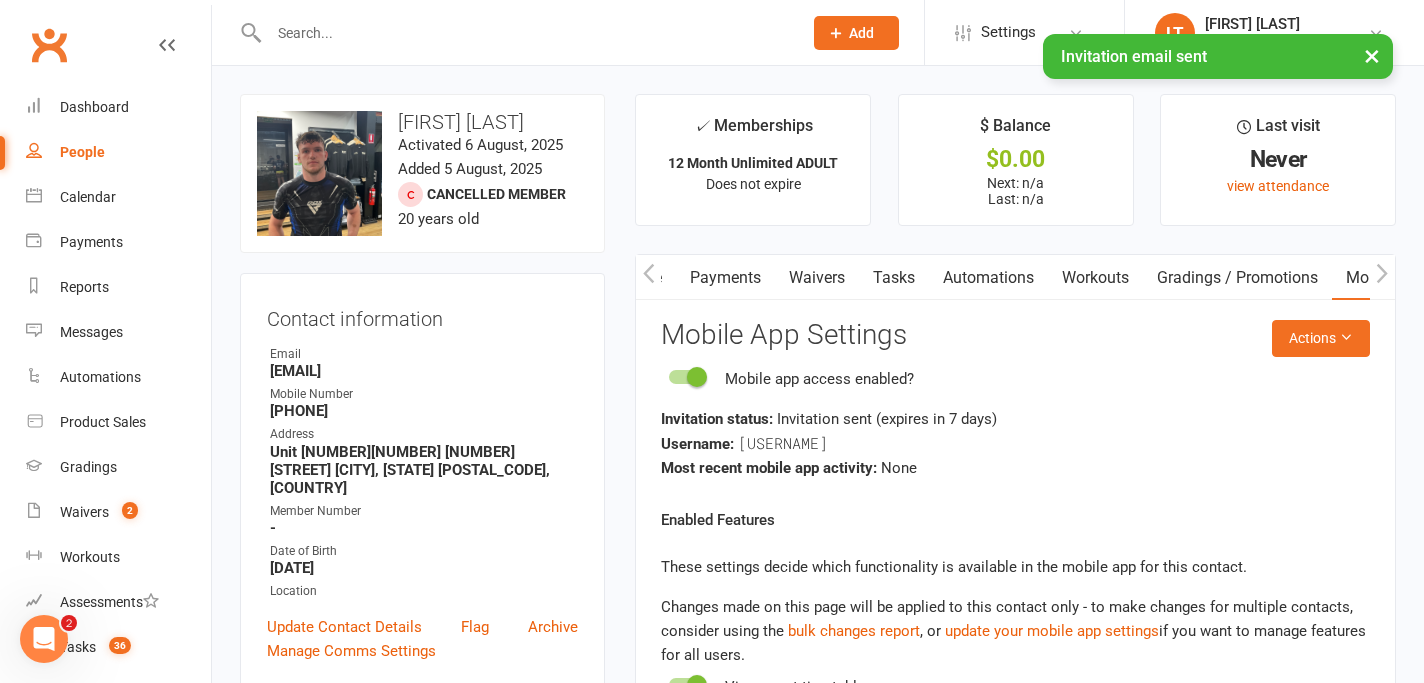 click 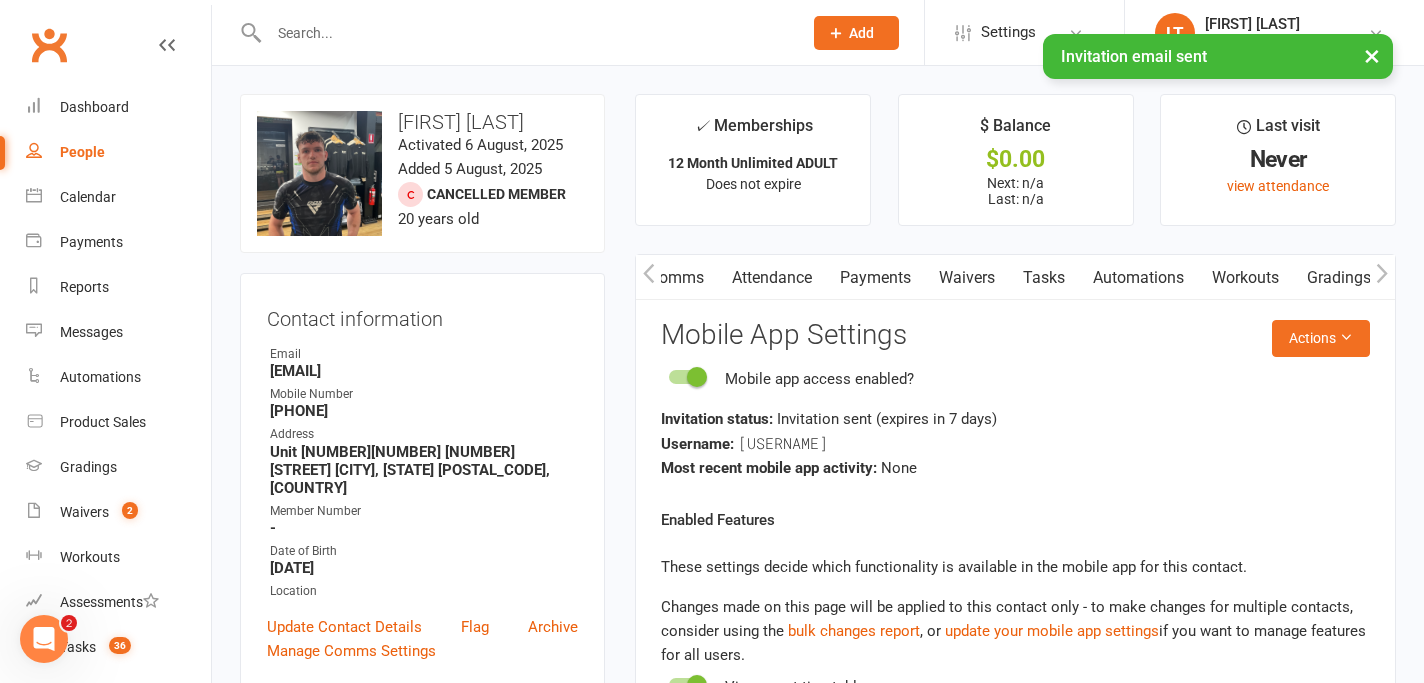 click 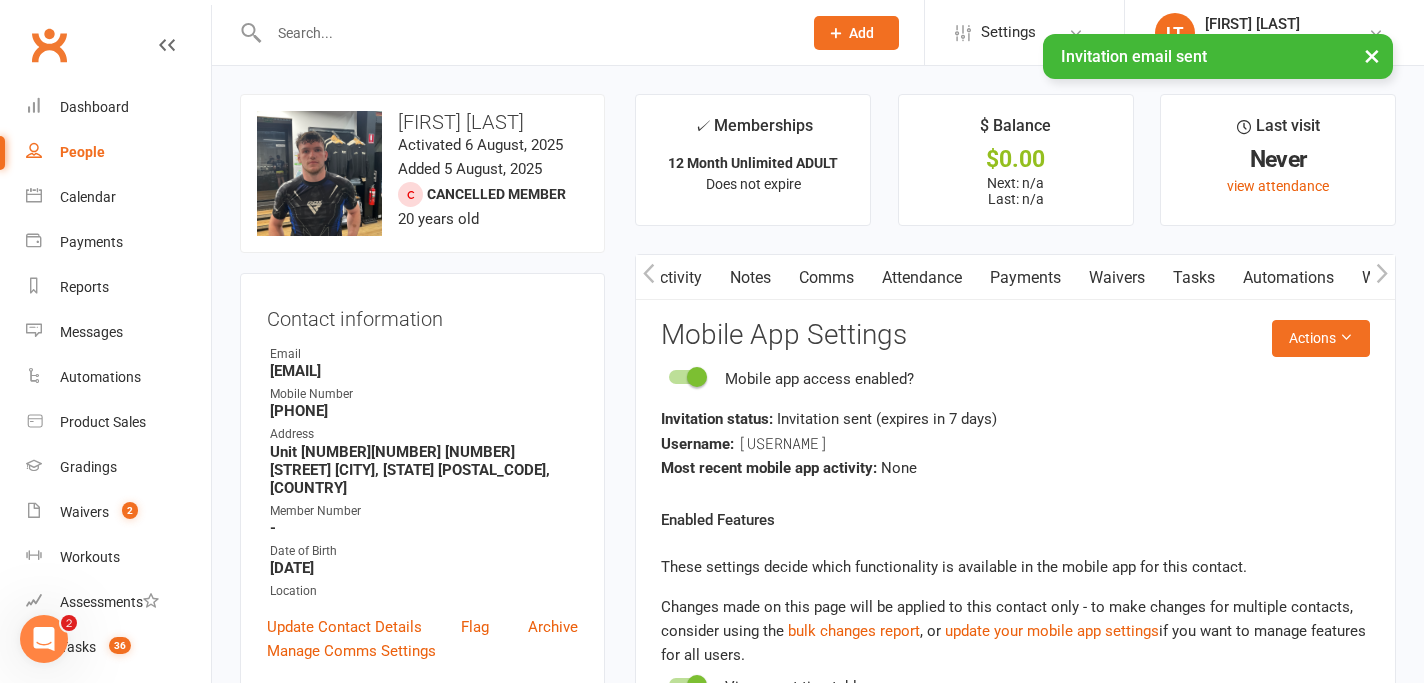 click 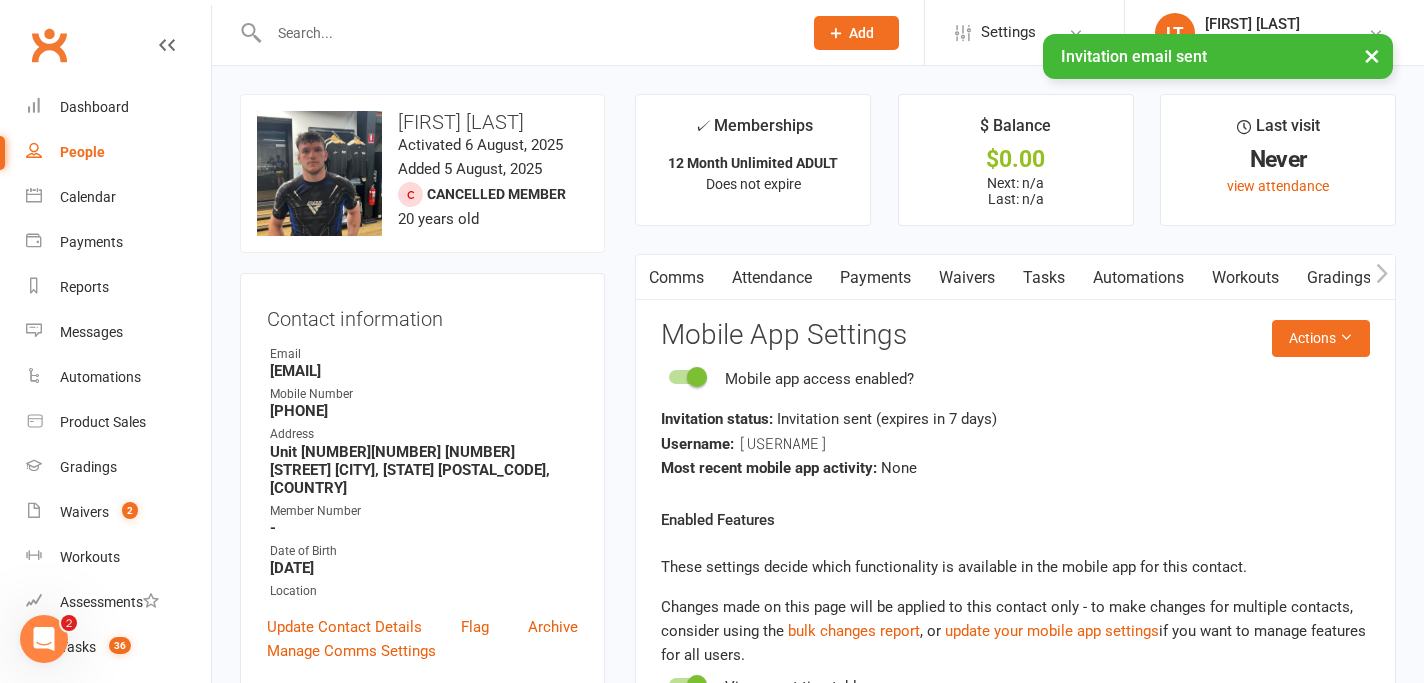 scroll, scrollTop: 0, scrollLeft: 0, axis: both 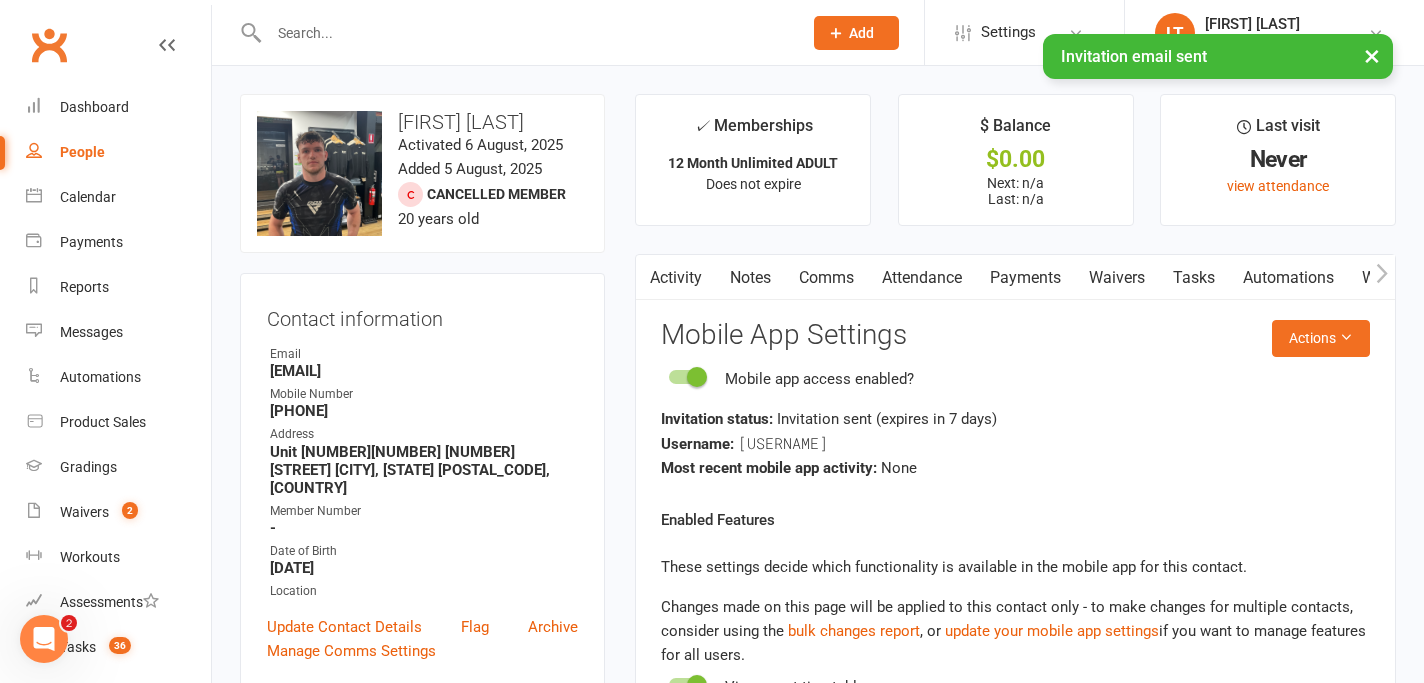 click on "Comms" at bounding box center (826, 278) 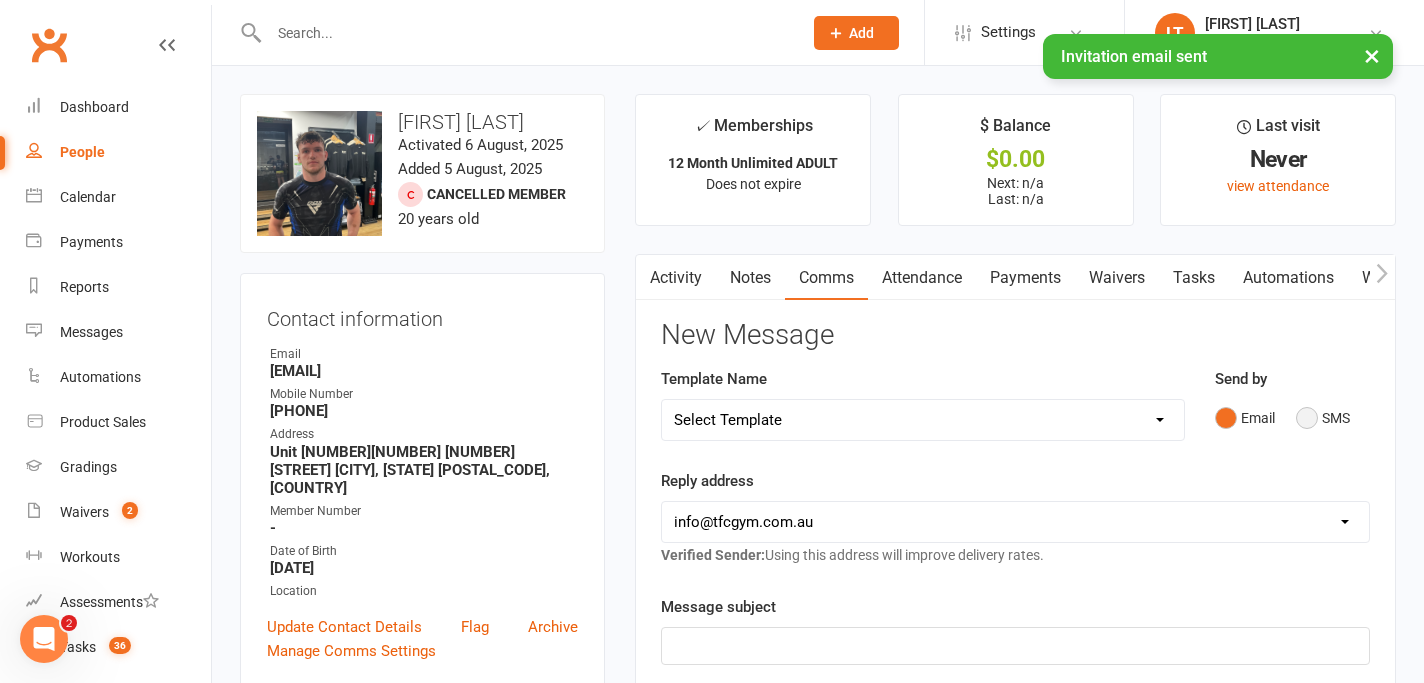 click on "SMS" at bounding box center (1323, 418) 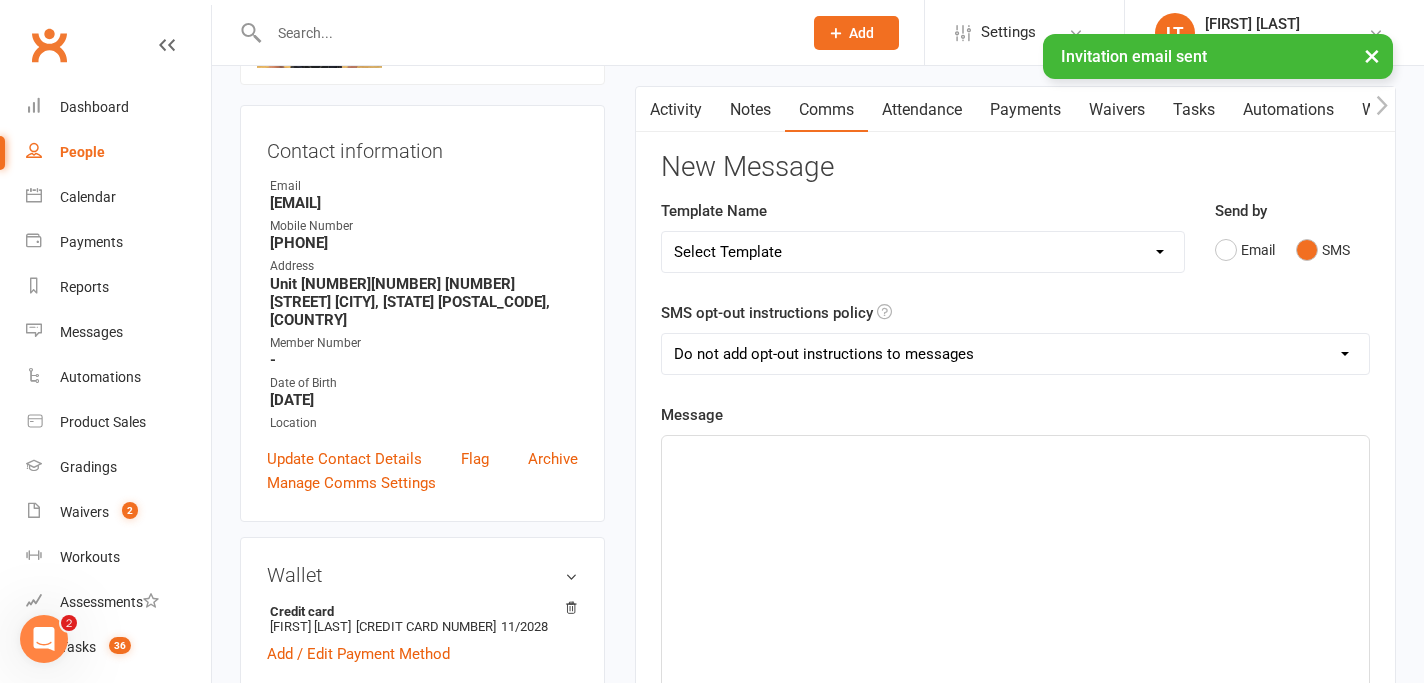 scroll, scrollTop: 169, scrollLeft: 0, axis: vertical 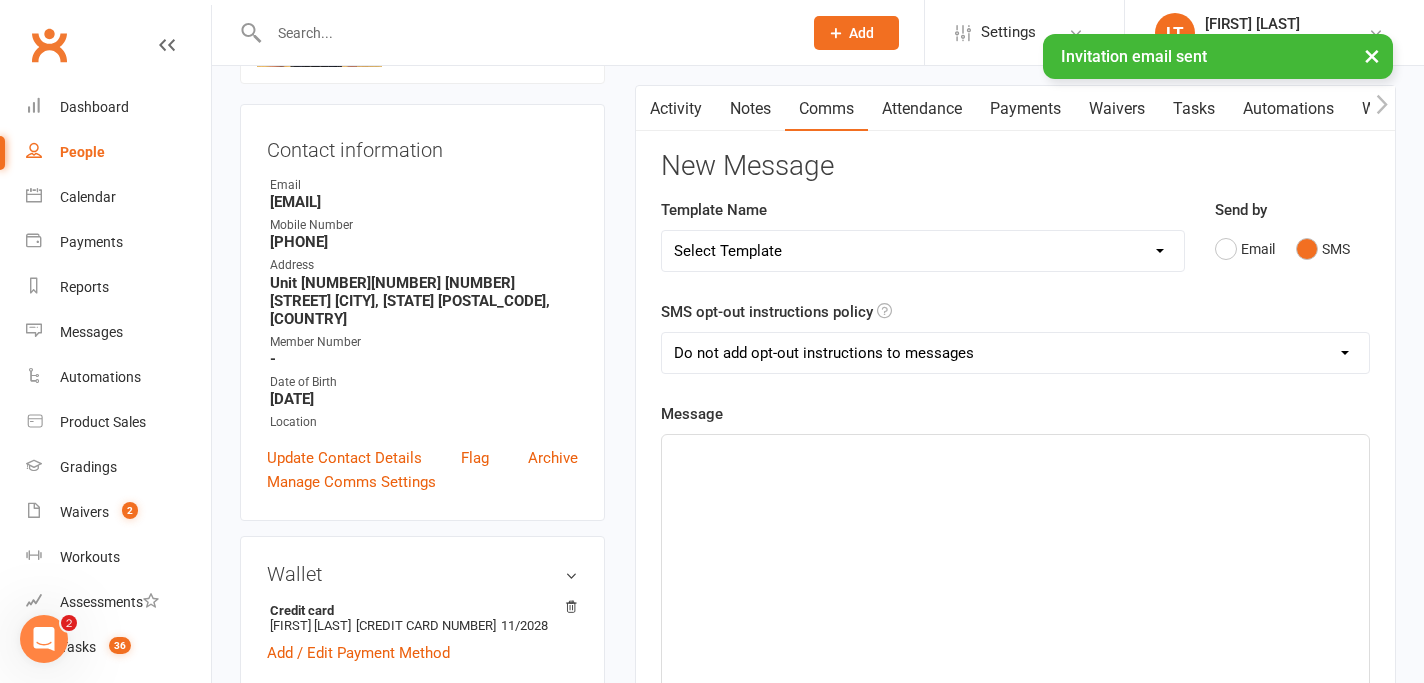type 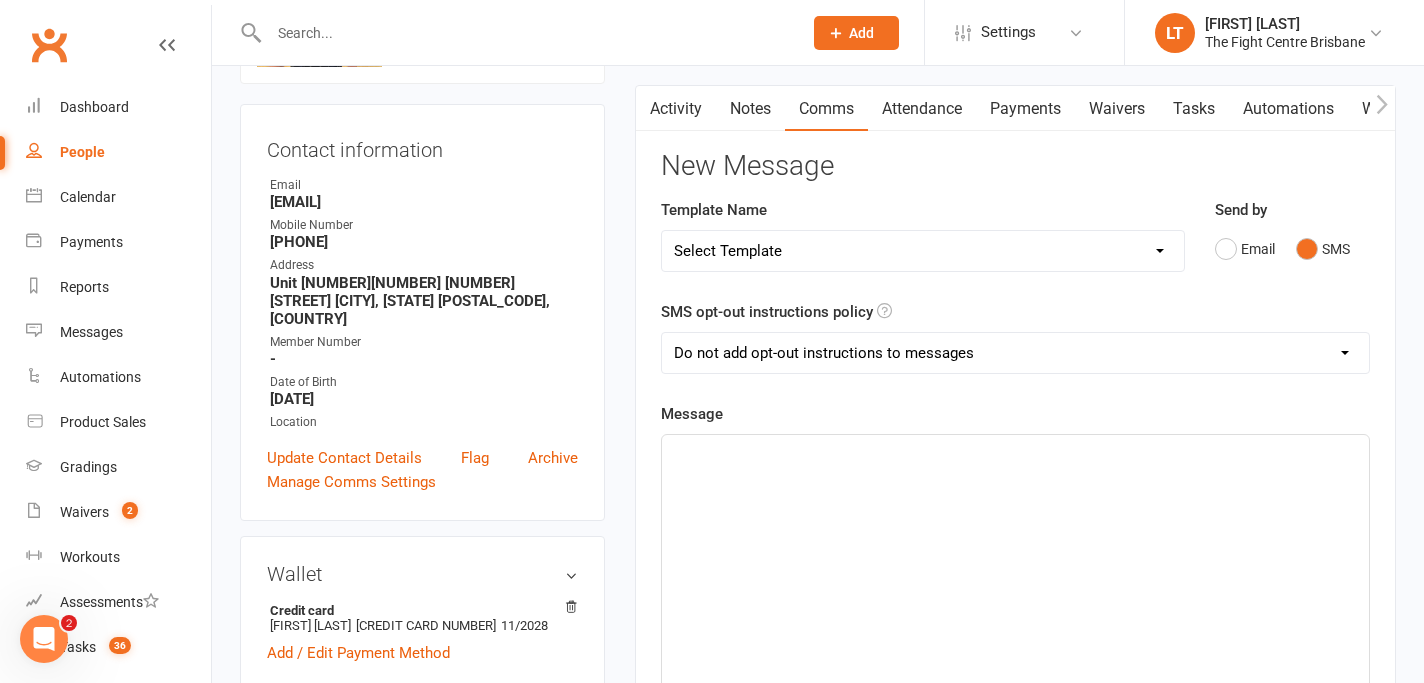 paste 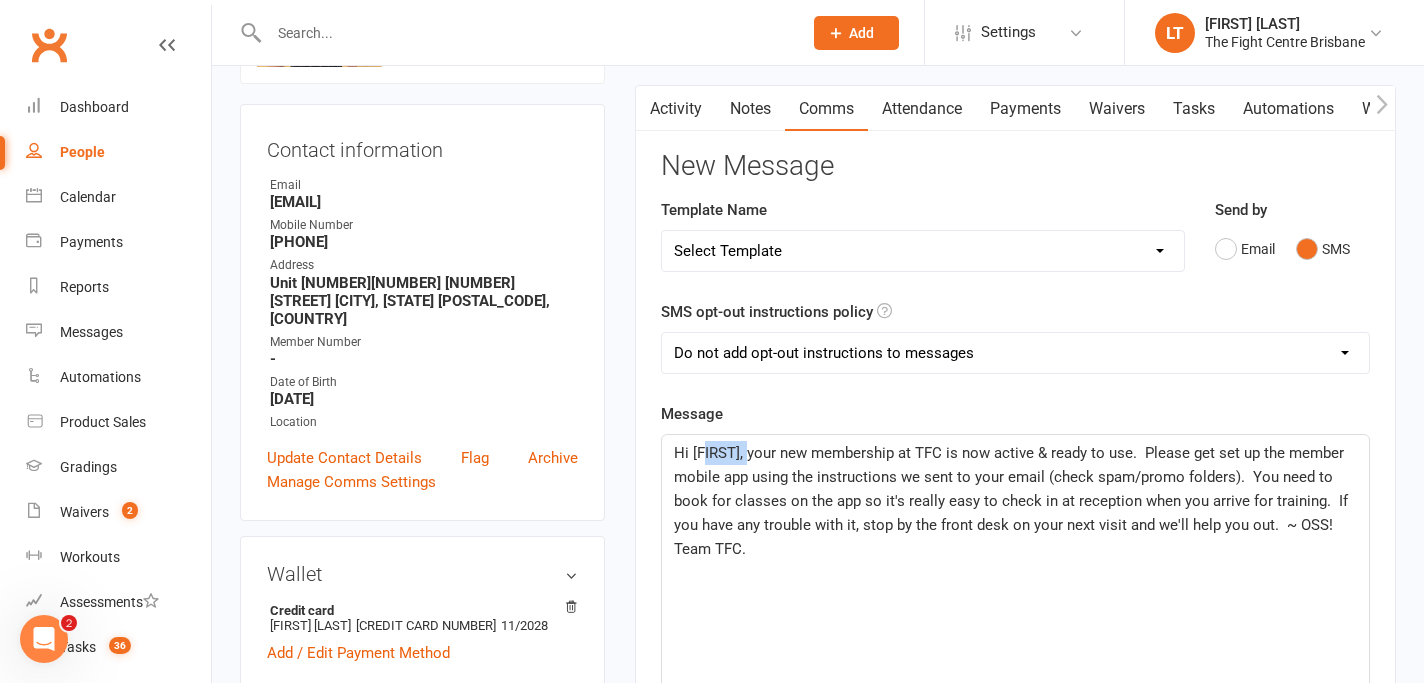 drag, startPoint x: 762, startPoint y: 454, endPoint x: 711, endPoint y: 454, distance: 51 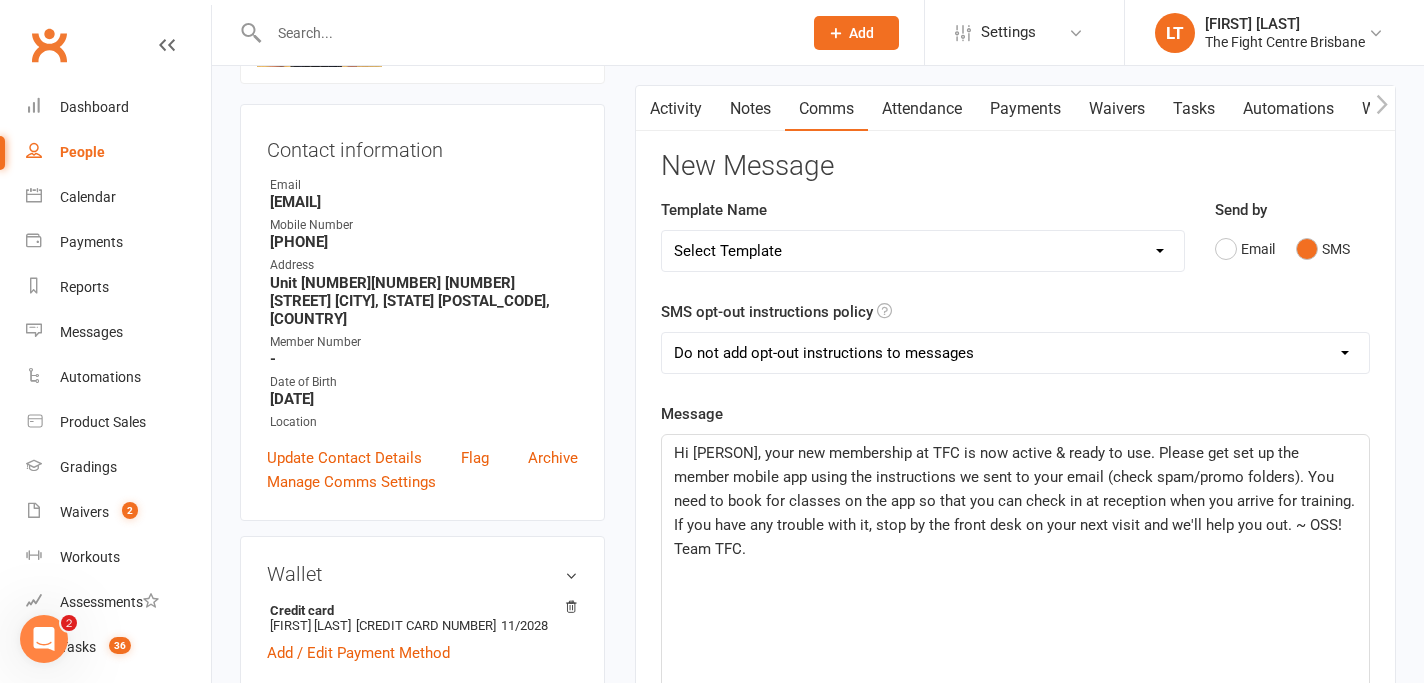 type 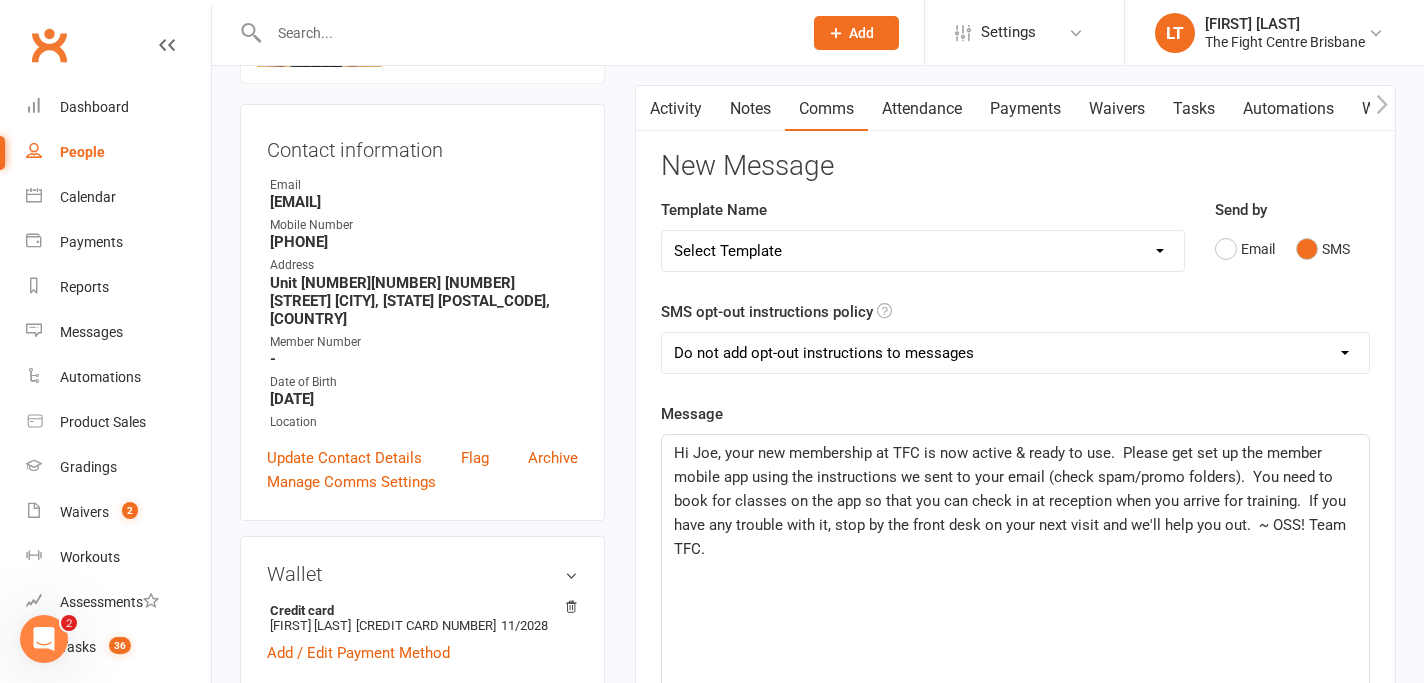 click on "Hi Joe, your new membership at TFC is now active & ready to use.  Please get set up the member mobile app using the instructions we sent to your email (check spam/promo folders).  You need to book for classes on the app so that you can check in at reception when you arrive for training.  If you have any trouble with it, stop by the front desk on your next visit and we'll help you out.  ~ OSS! Team TFC." 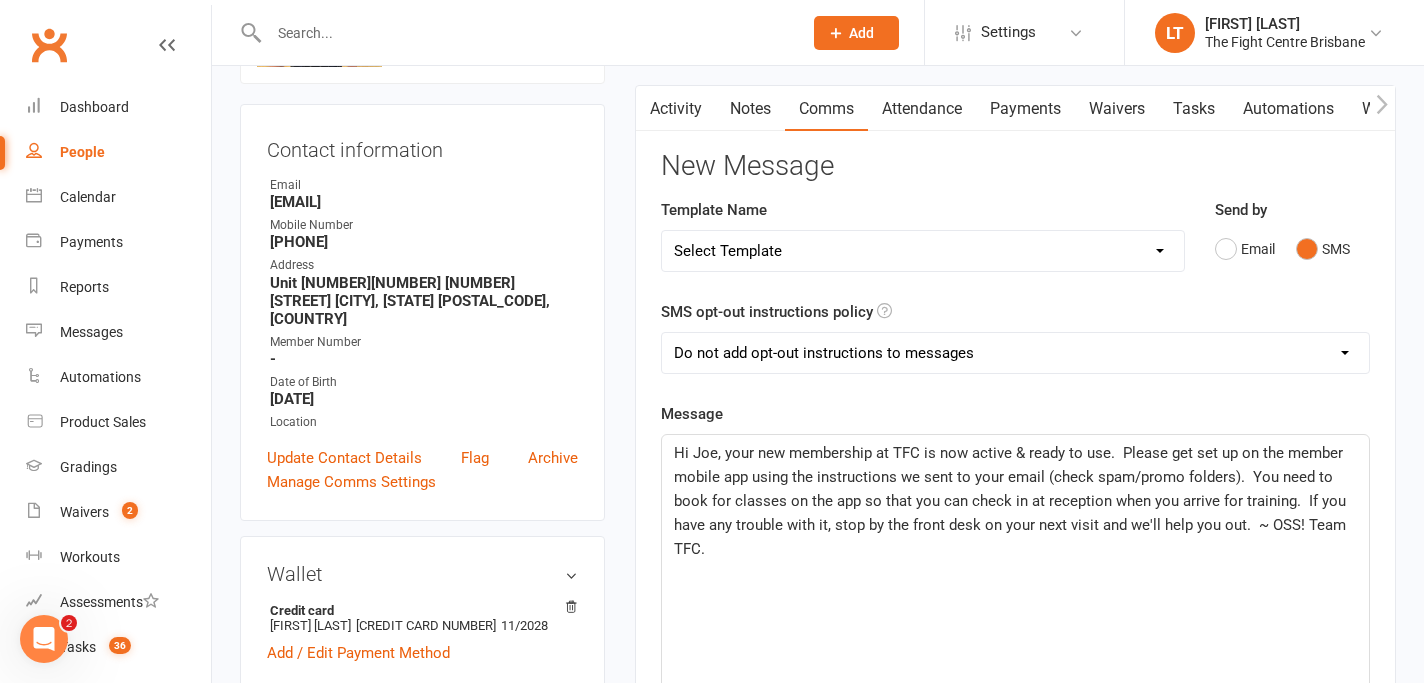 click on "Hi Joe, your new membership at TFC is now active & ready to use.  Please get set up on the member mobile app using the instructions we sent to your email (check spam/promo folders).  You need to book for classes on the app so that you can check in at reception when you arrive for training.  If you have any trouble with it, stop by the front desk on your next visit and we'll help you out.  ~ OSS! Team TFC." 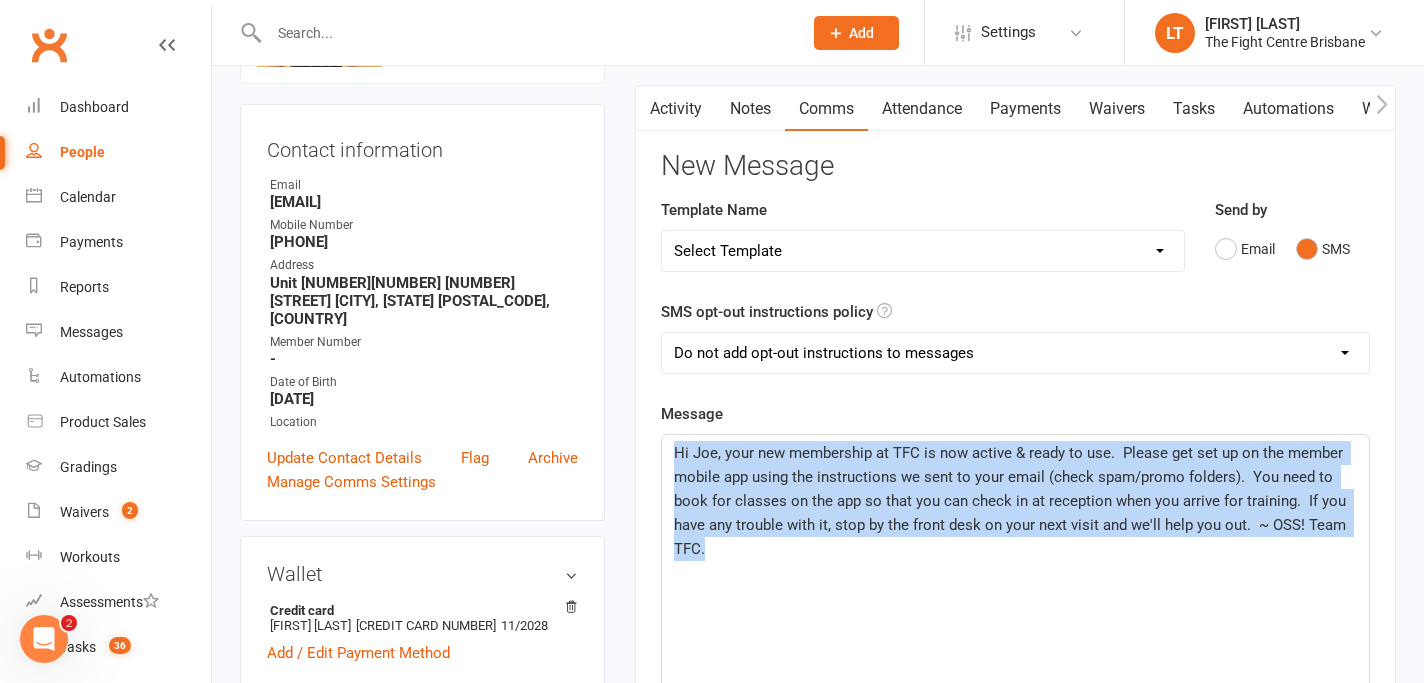 drag, startPoint x: 774, startPoint y: 553, endPoint x: 652, endPoint y: 422, distance: 179.01117 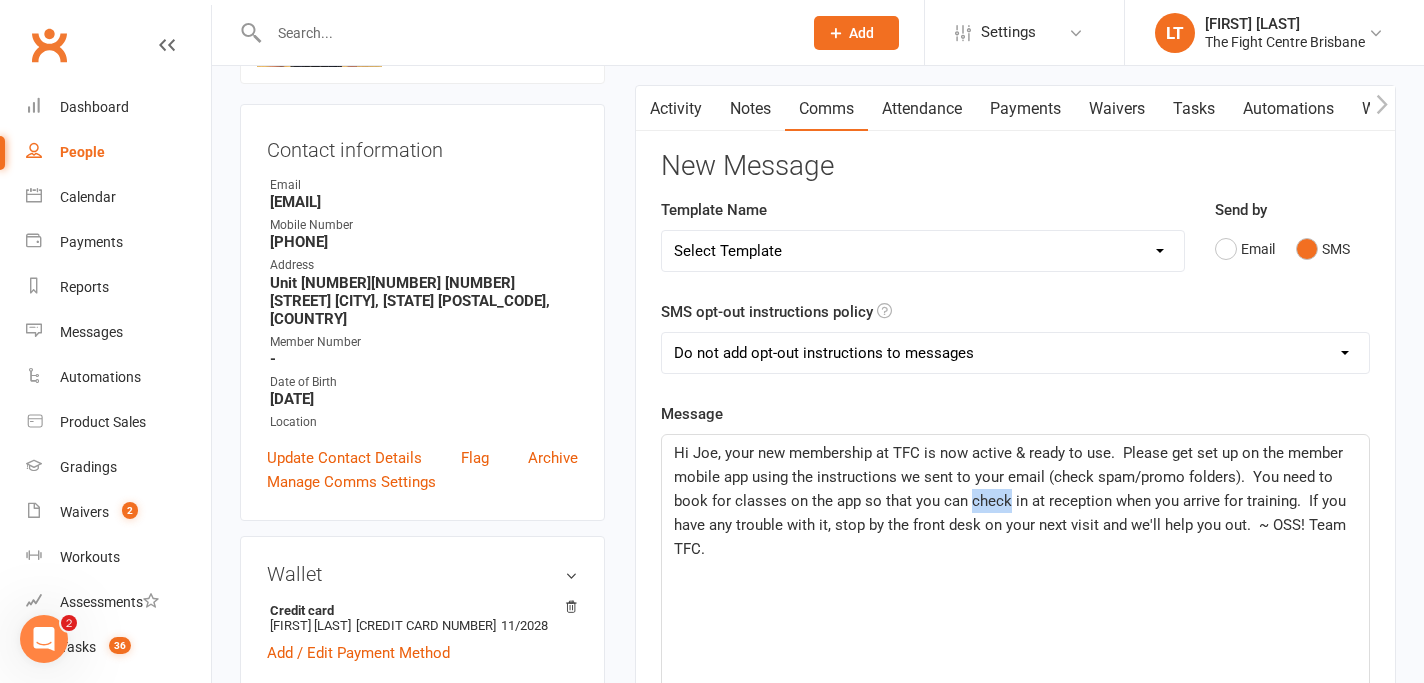 click on "Hi Joe, your new membership at TFC is now active & ready to use.  Please get set up on the member mobile app using the instructions we sent to your email (check spam/promo folders).  You need to book for classes on the app so that you can check in at reception when you arrive for training.  If you have any trouble with it, stop by the front desk on your next visit and we'll help you out.  ~ OSS! Team TFC." 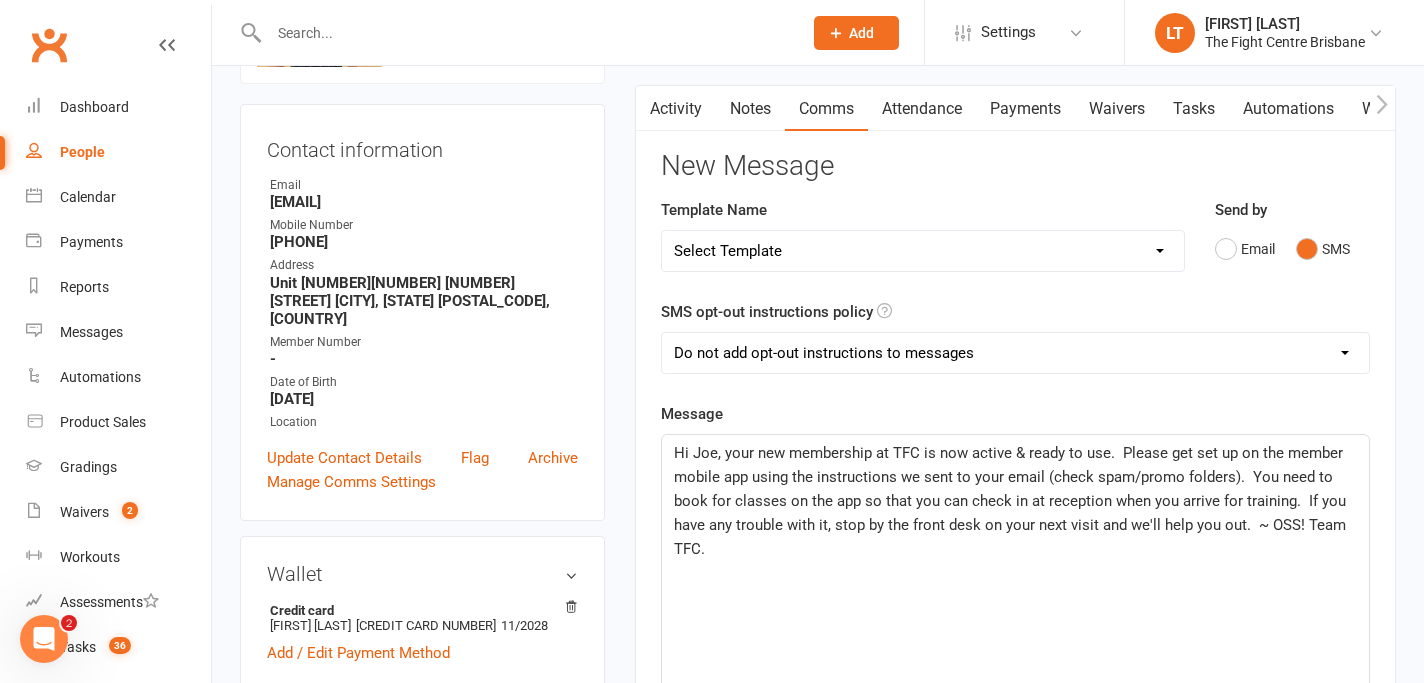 click on "Hi Joe, your new membership at TFC is now active & ready to use.  Please get set up on the member mobile app using the instructions we sent to your email (check spam/promo folders).  You need to book for classes on the app so that you can check in at reception when you arrive for training.  If you have any trouble with it, stop by the front desk on your next visit and we'll help you out.  ~ OSS! Team TFC." 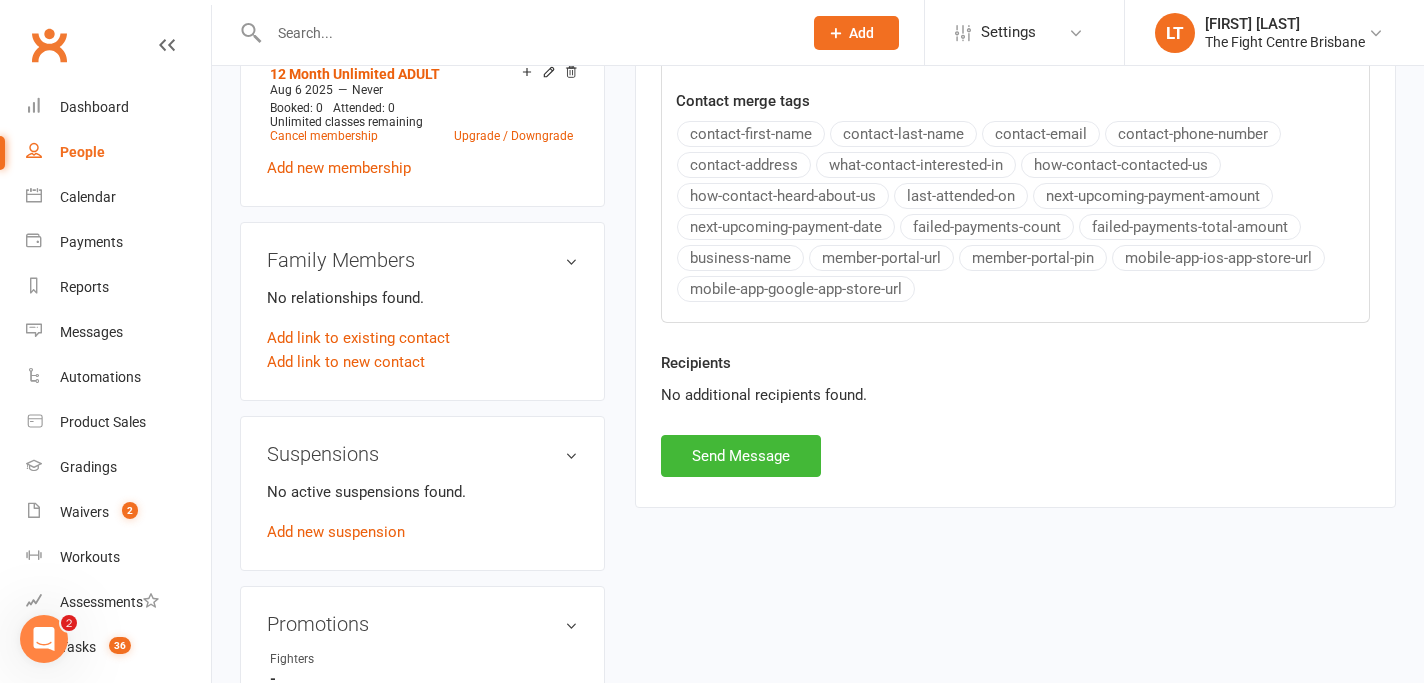 scroll, scrollTop: 930, scrollLeft: 0, axis: vertical 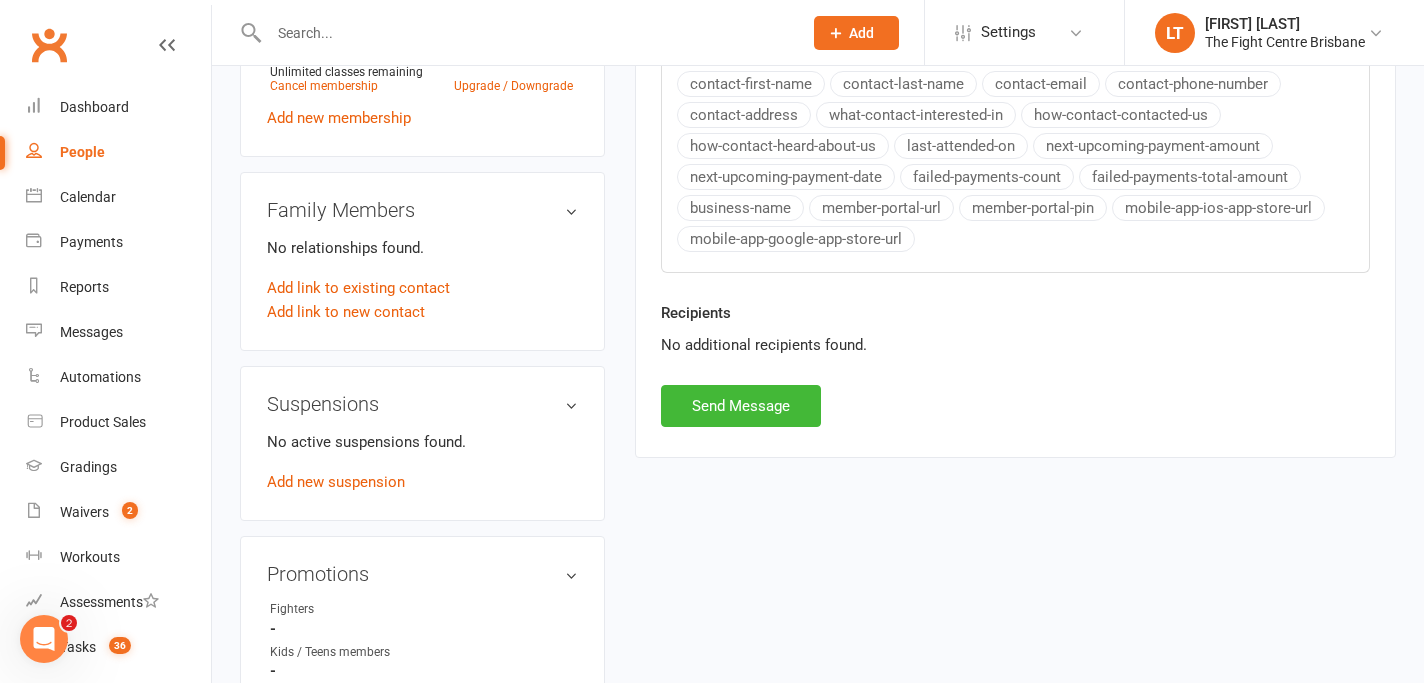 click on "upload photo change photo Joe Hagan Activated 6 August, 2025 Added 5 August, 2025   Cancelled member 20 years old  Contact information Owner   Email  Joehagan4355@gmail.com
Mobile Number  0429013672
Address  Unit 20304 37d harbour Rd Brisbane Queensland 4007
Member Number  -
Date of Birth  April 17, 2005
Location
Update Contact Details Flag Archive Manage Comms Settings
Wallet Credit card Joseph hagan  xxxx xxxx xxxx 0127  11/2028
Add / Edit Payment Method
Membership      12 Month Unlimited ADULT Aug 6 2025 — Never Booked: 0 Attended: 0 Unlimited classes remaining   Cancel membership Upgrade / Downgrade Add new membership
Family Members  No relationships found. Add link to existing contact  Add link to new contact
Suspensions  No active suspensions found. Add new suspension
Promotions  edit Fighters -
Kids / Teens members -
No more check in calls -
Online training check in -
First week message -
Email / SMS Subscriptions  edit Member Portal Login Details  edit edit edit" at bounding box center [818, 493] 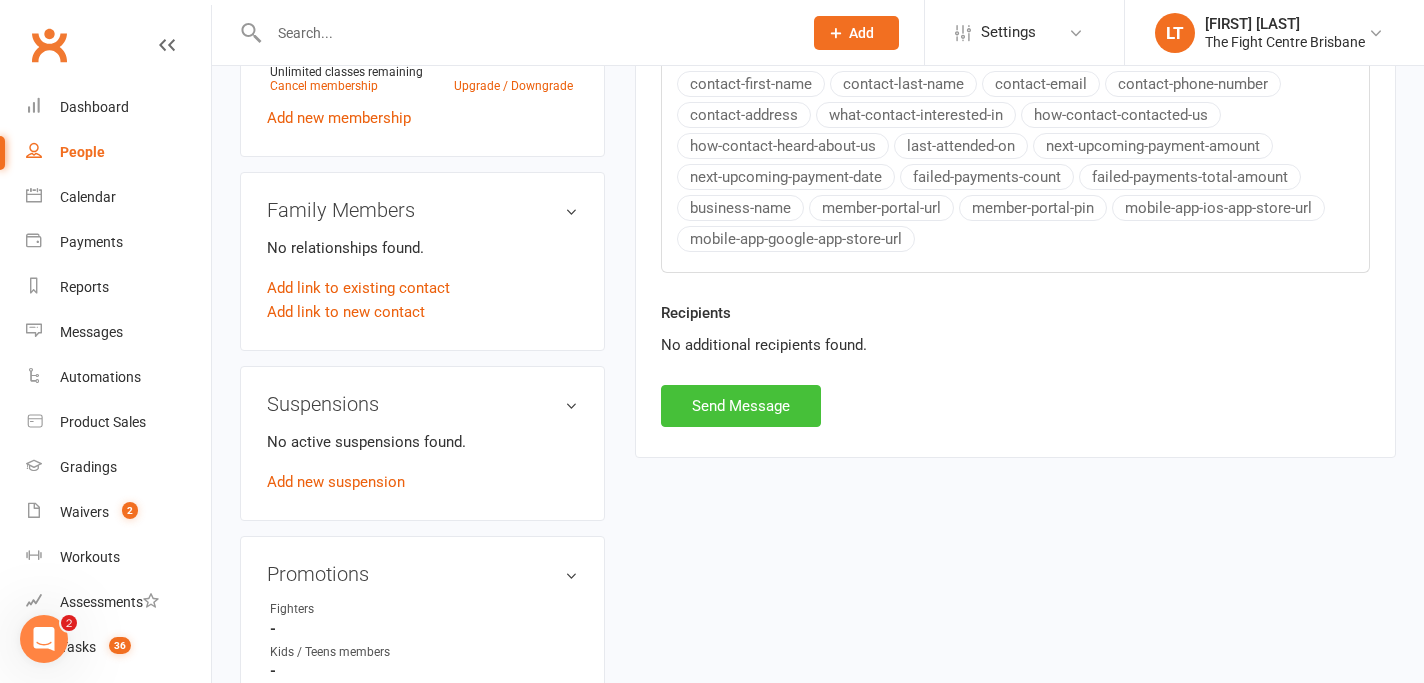 click on "Send Message" at bounding box center (741, 406) 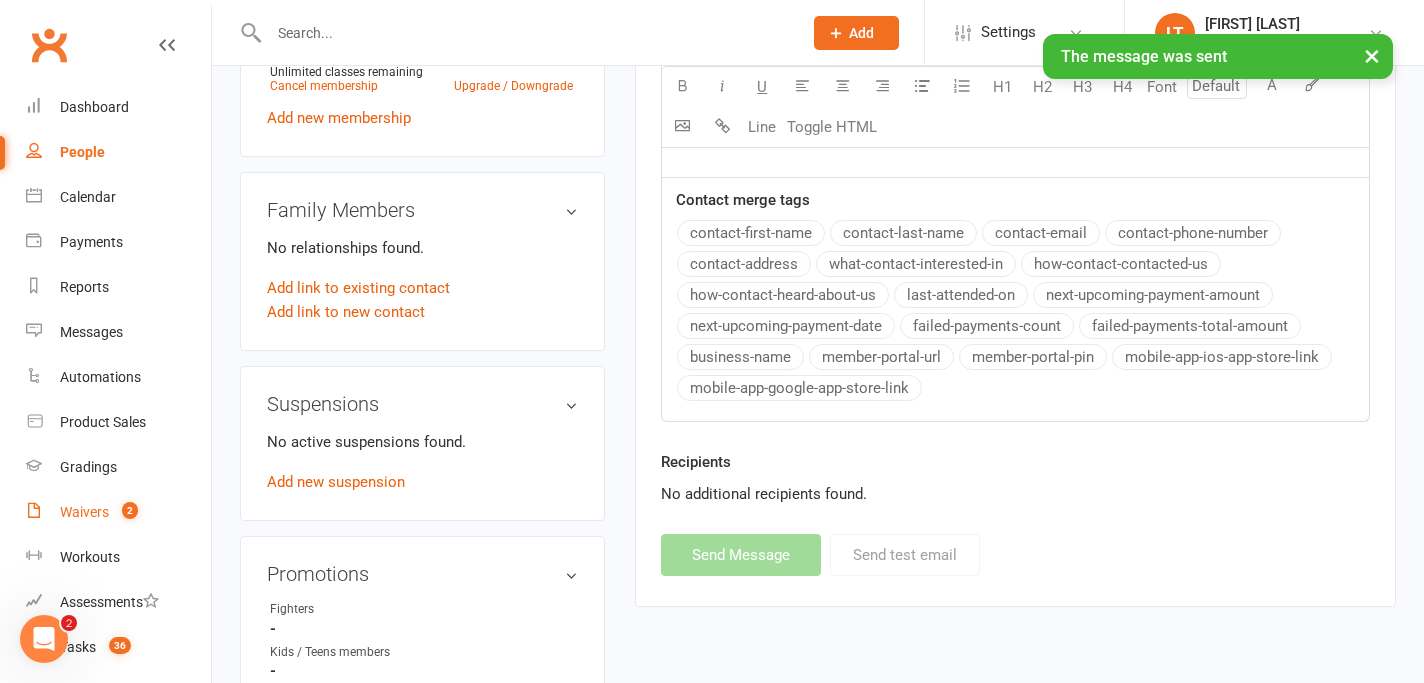 click on "Waivers" at bounding box center [84, 512] 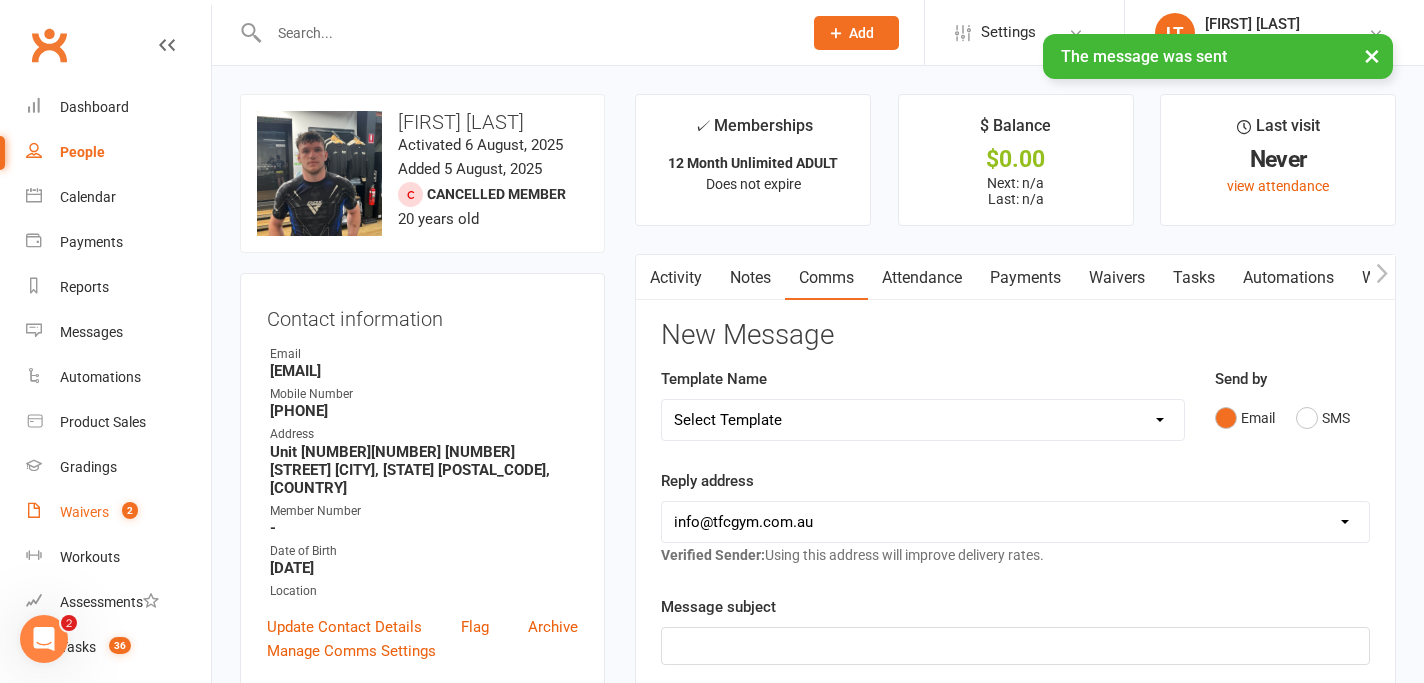 click on "Waivers" at bounding box center [84, 512] 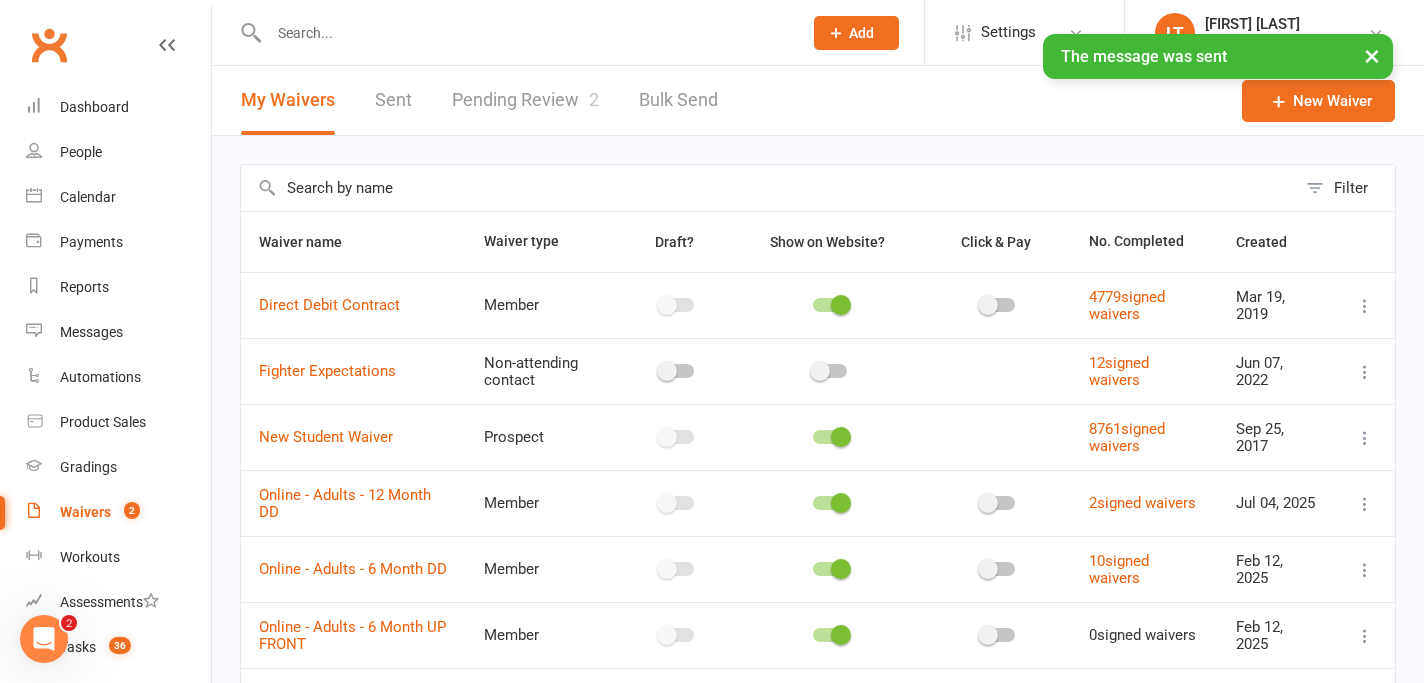 click on "Pending Review 2" at bounding box center [525, 100] 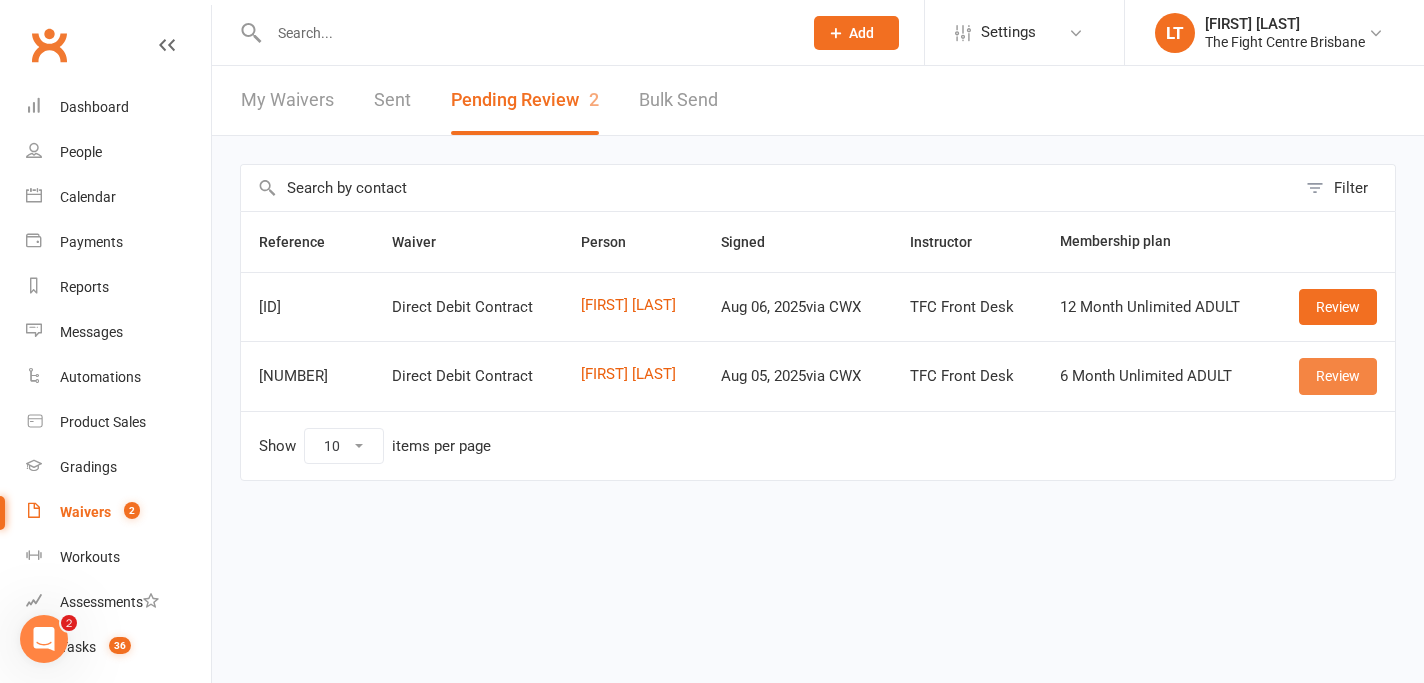 click on "Review" at bounding box center (1338, 376) 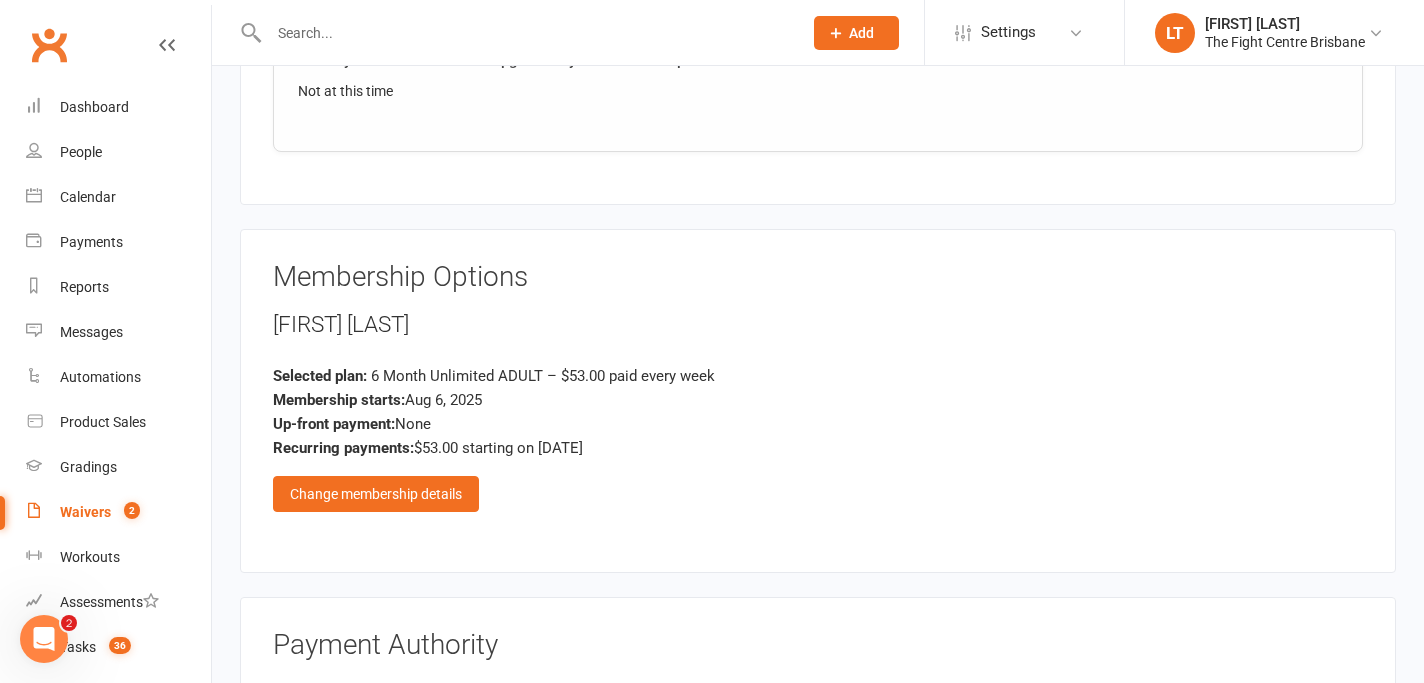scroll, scrollTop: 3473, scrollLeft: 0, axis: vertical 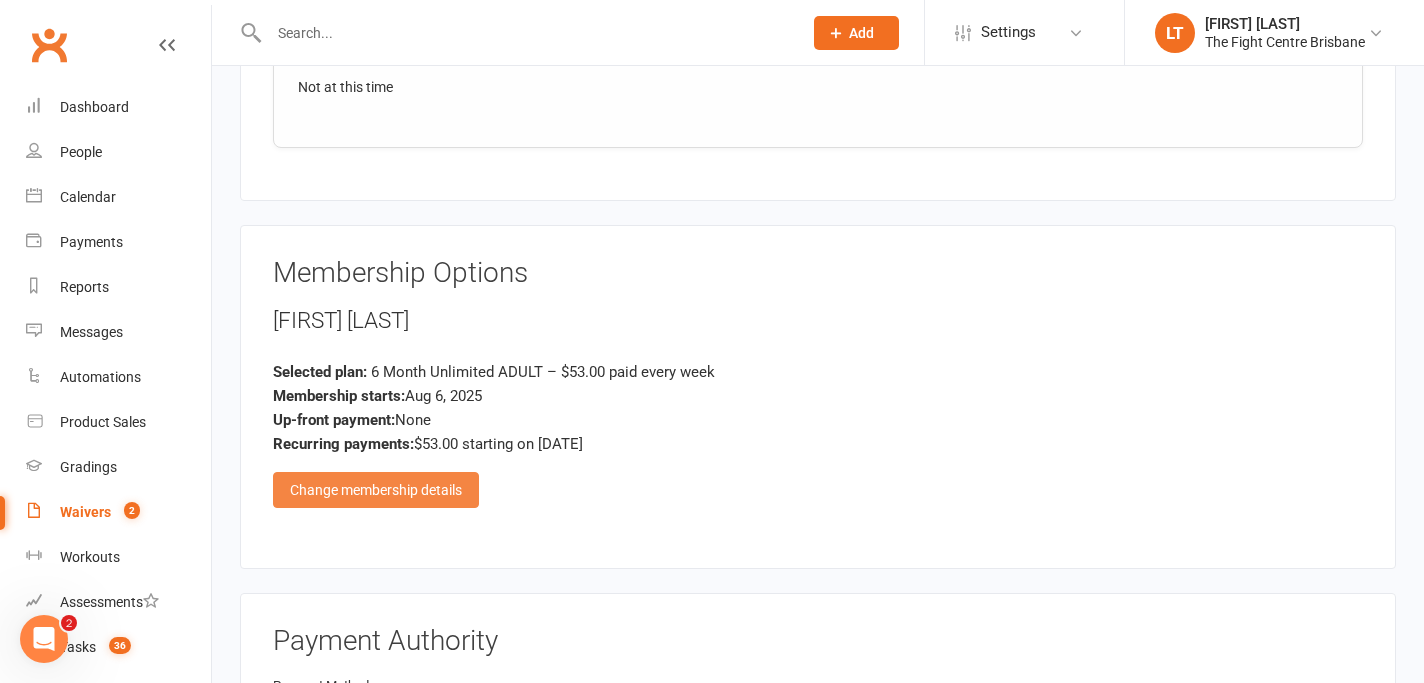 click on "Change membership details" at bounding box center [376, 490] 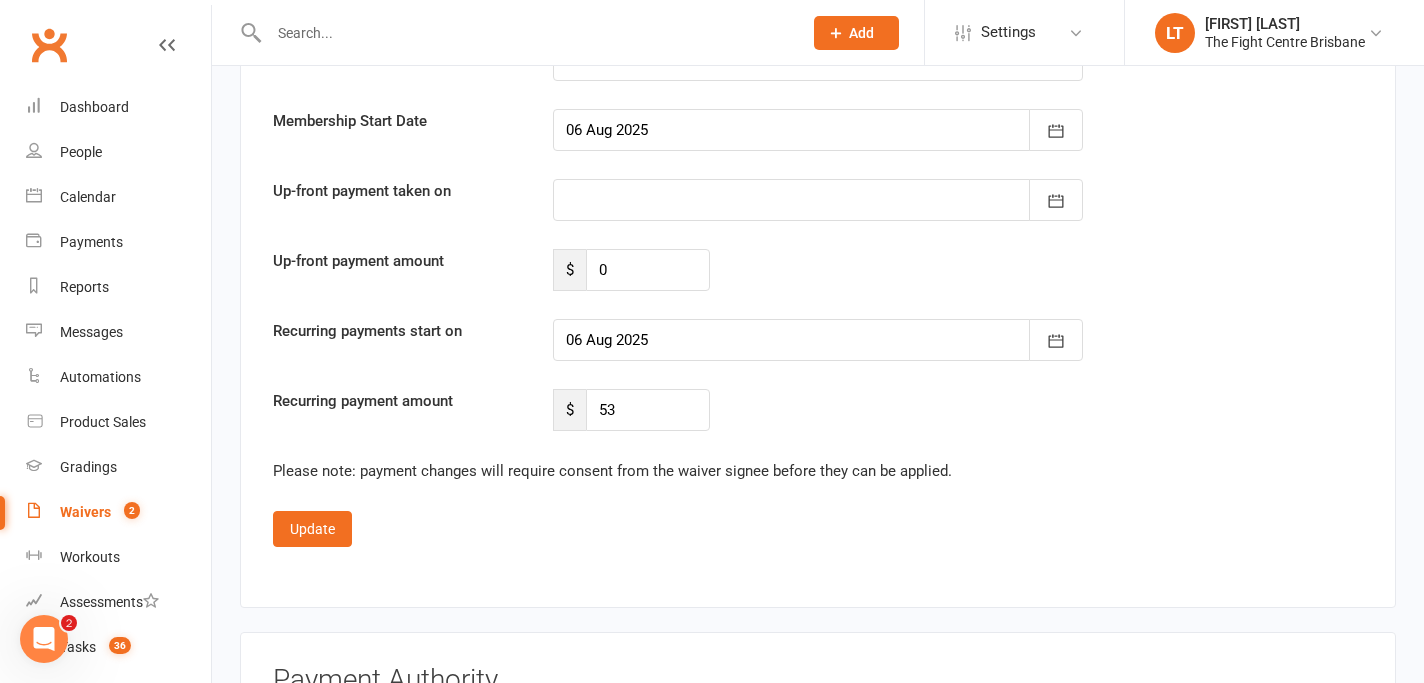 scroll, scrollTop: 5131, scrollLeft: 0, axis: vertical 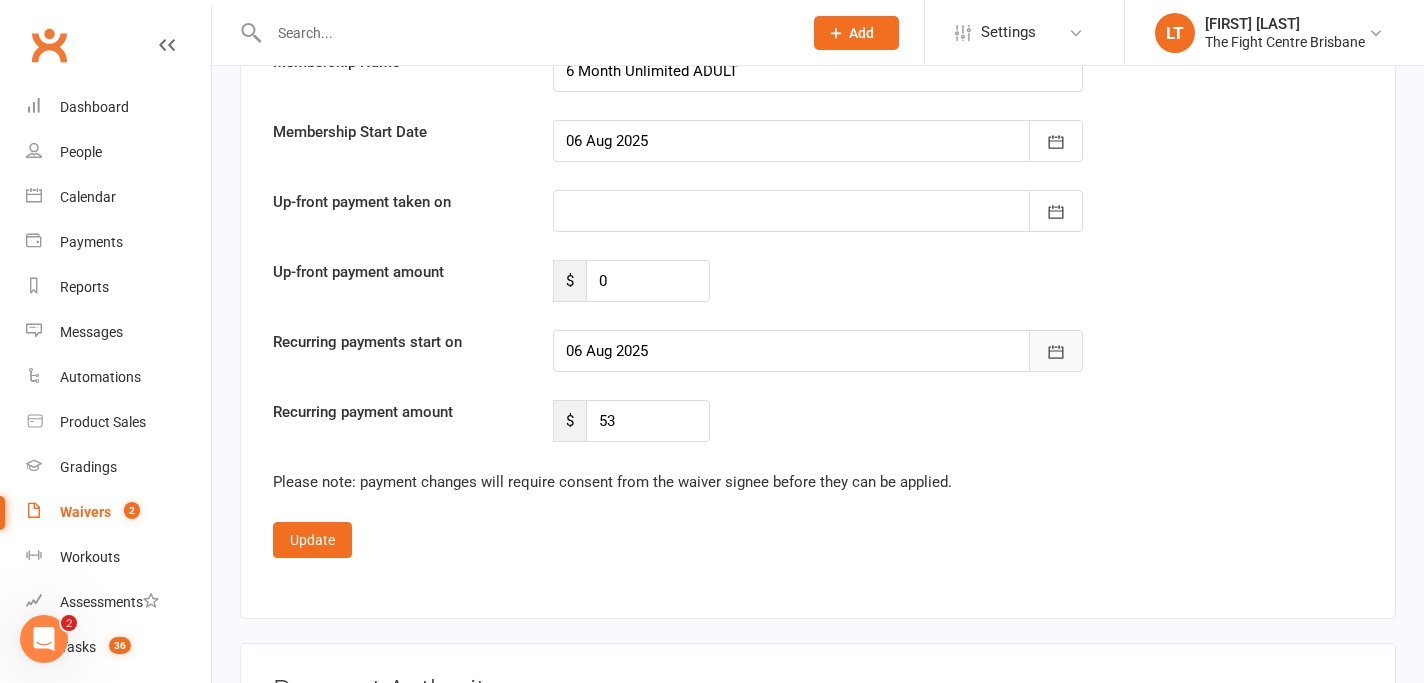 click at bounding box center (1056, 351) 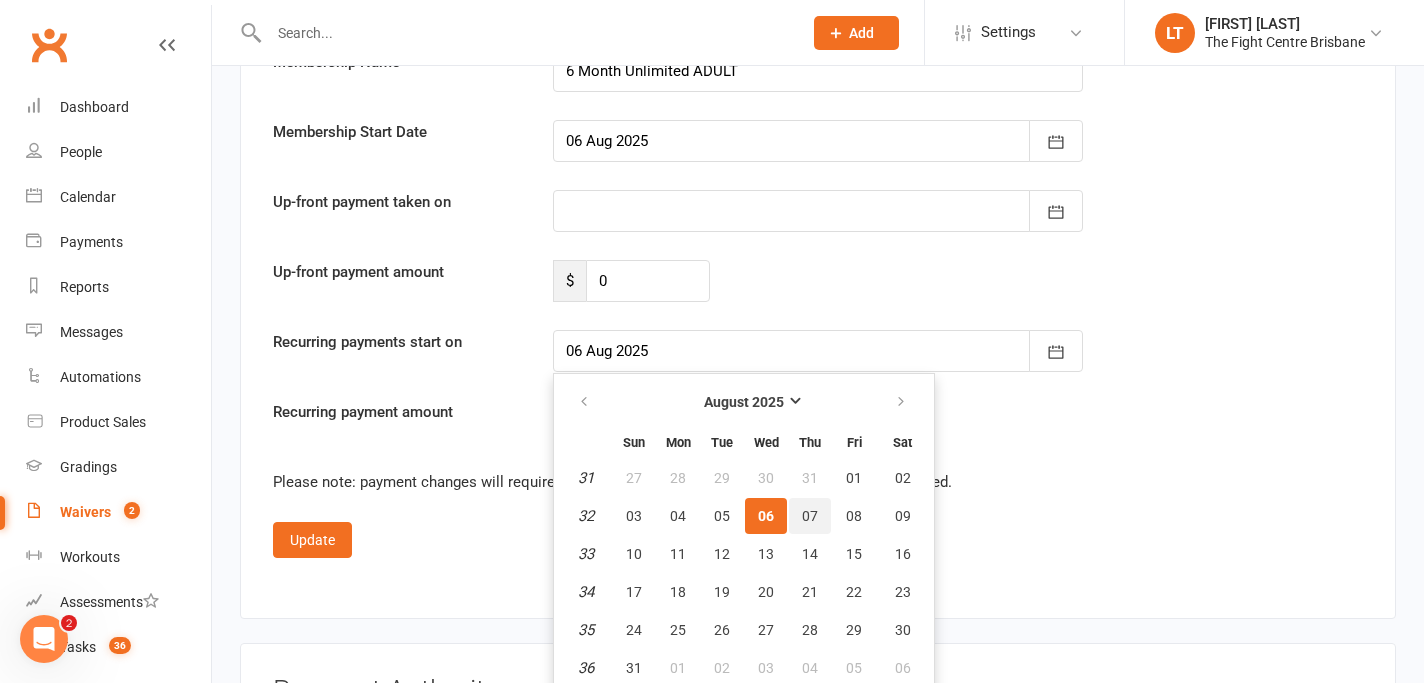 click on "07" at bounding box center (810, 516) 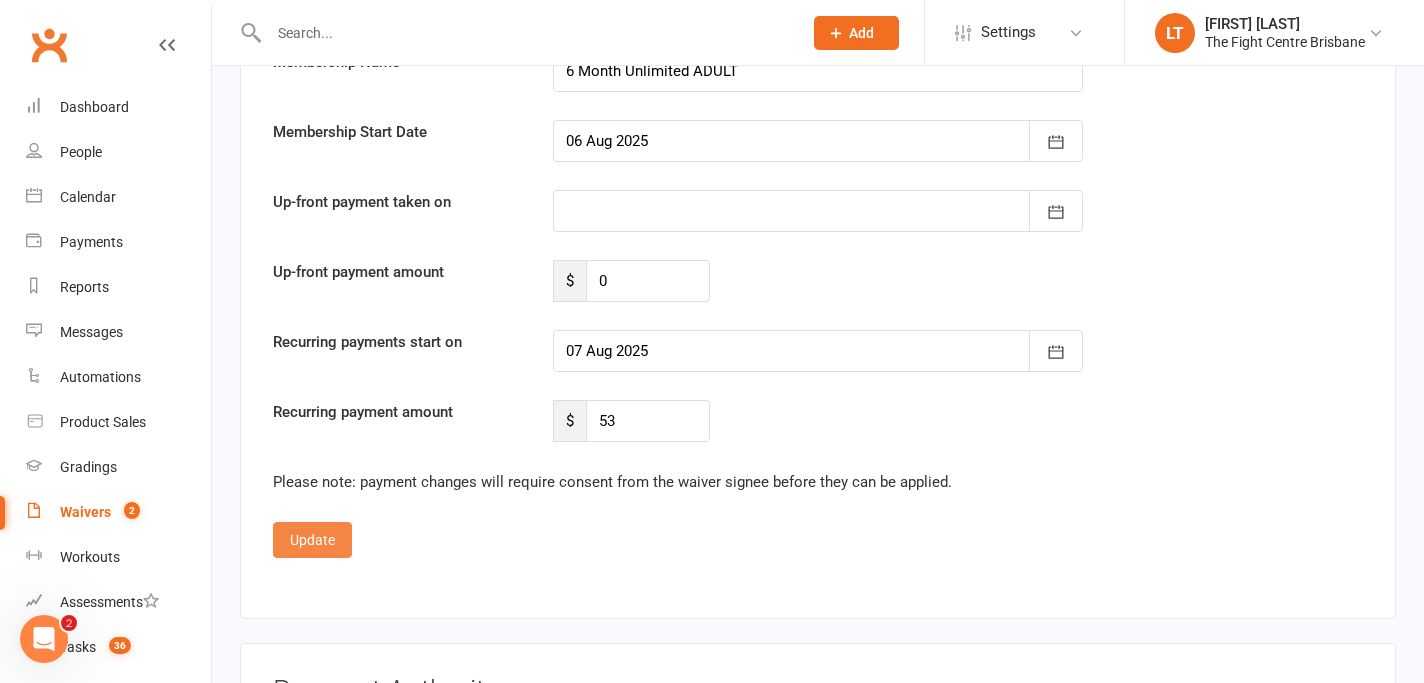 click on "Update" at bounding box center [312, 540] 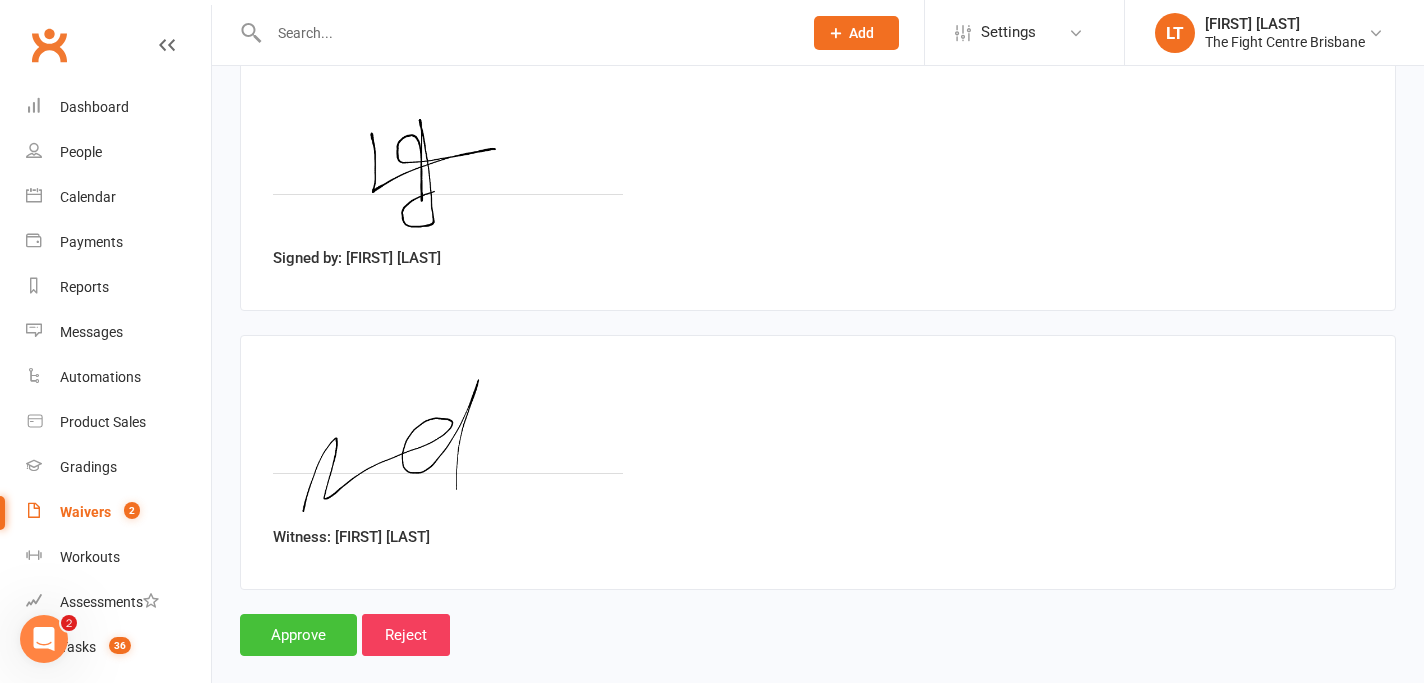 click on "Approve" at bounding box center (298, 635) 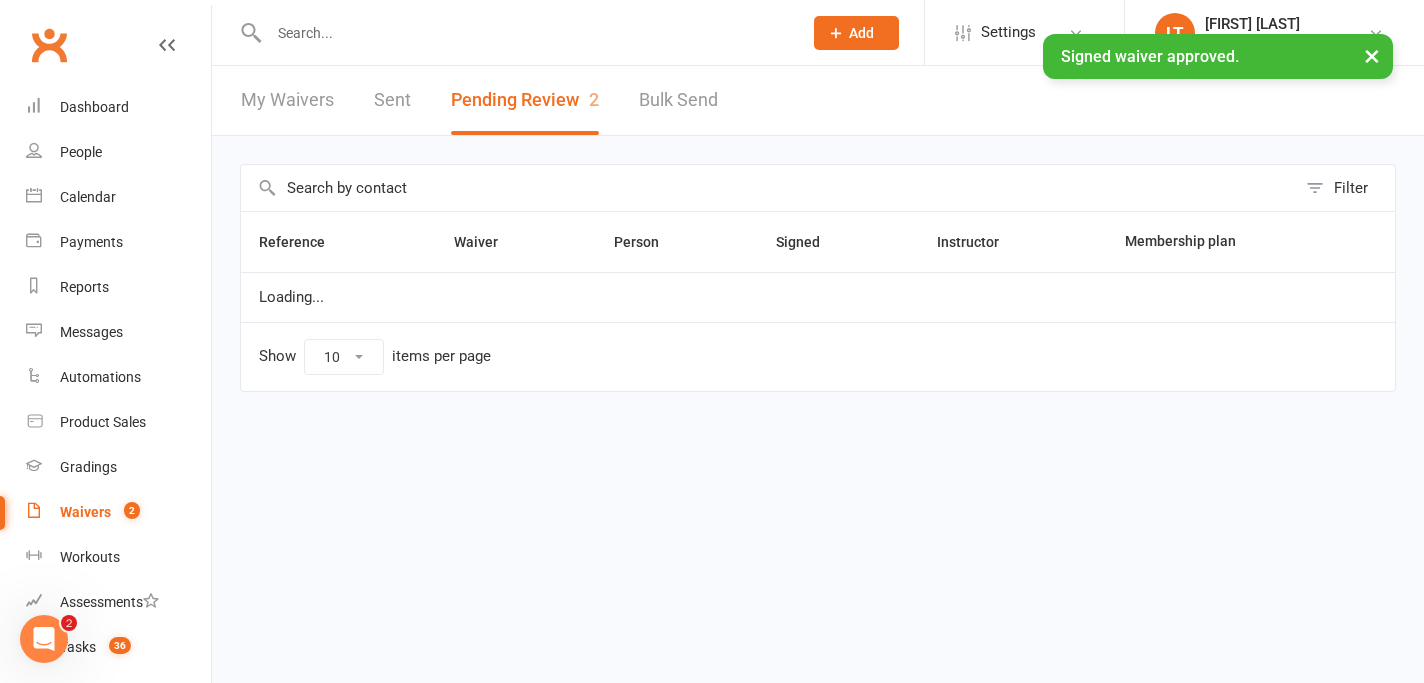 scroll, scrollTop: 0, scrollLeft: 0, axis: both 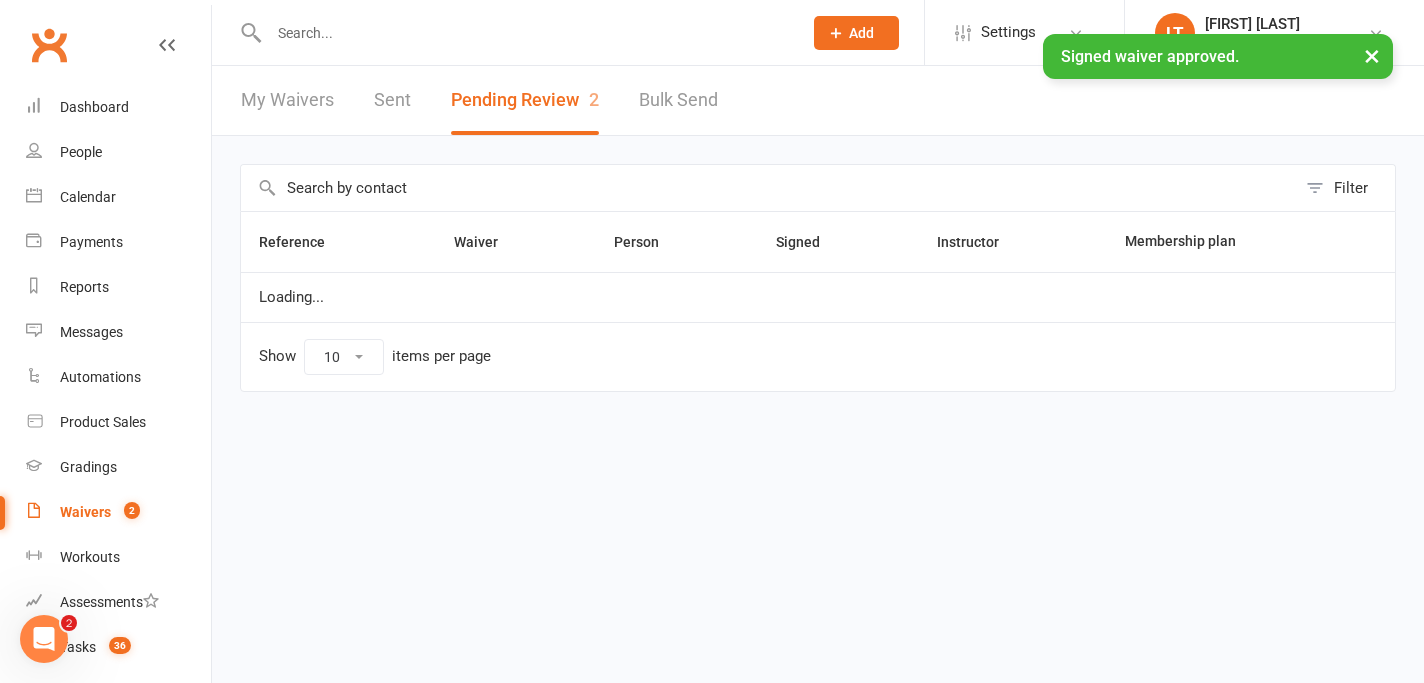 click at bounding box center (525, 33) 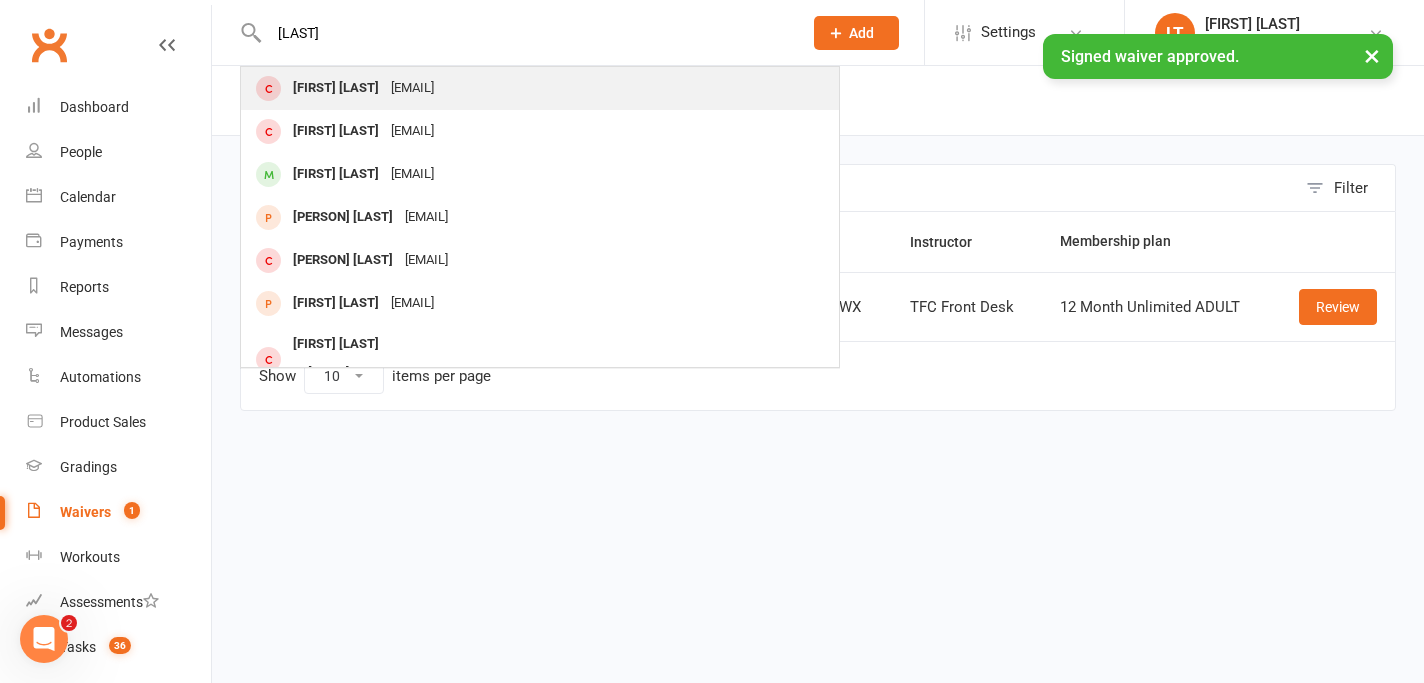 type on "Abdikani Mo" 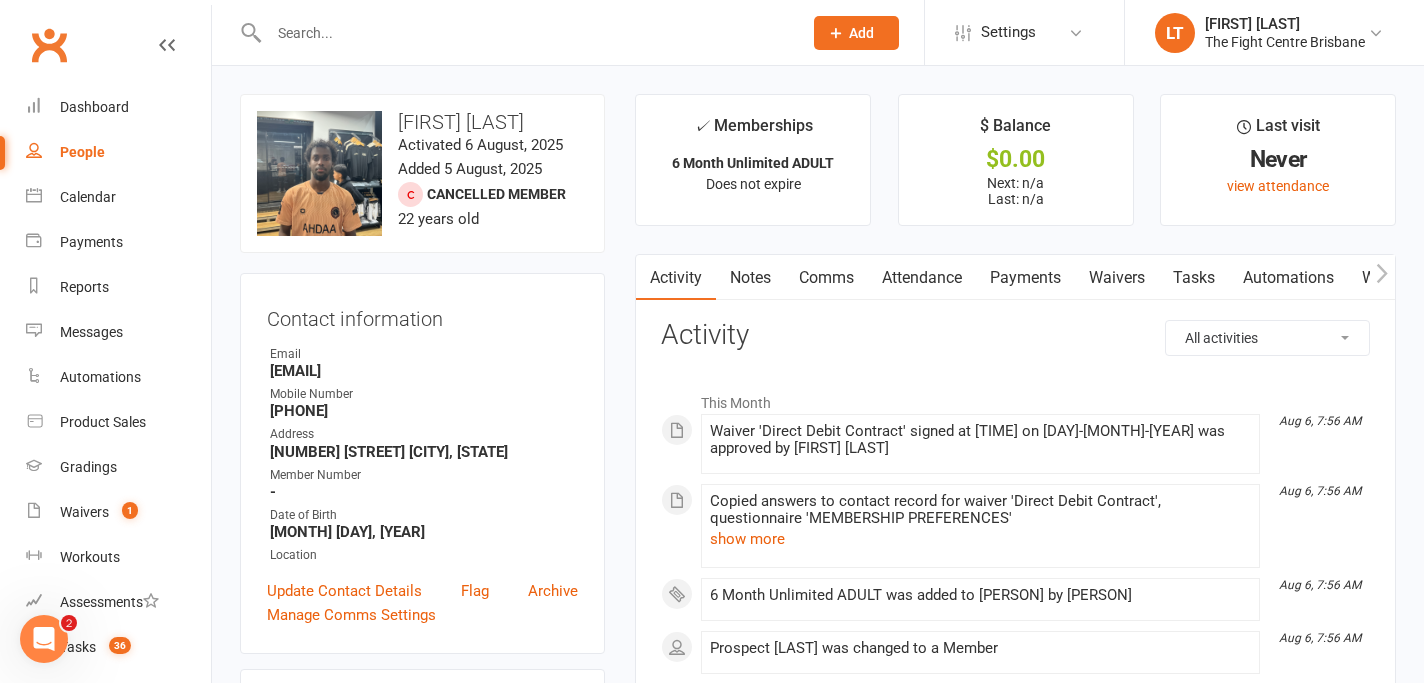 click at bounding box center [1382, 277] 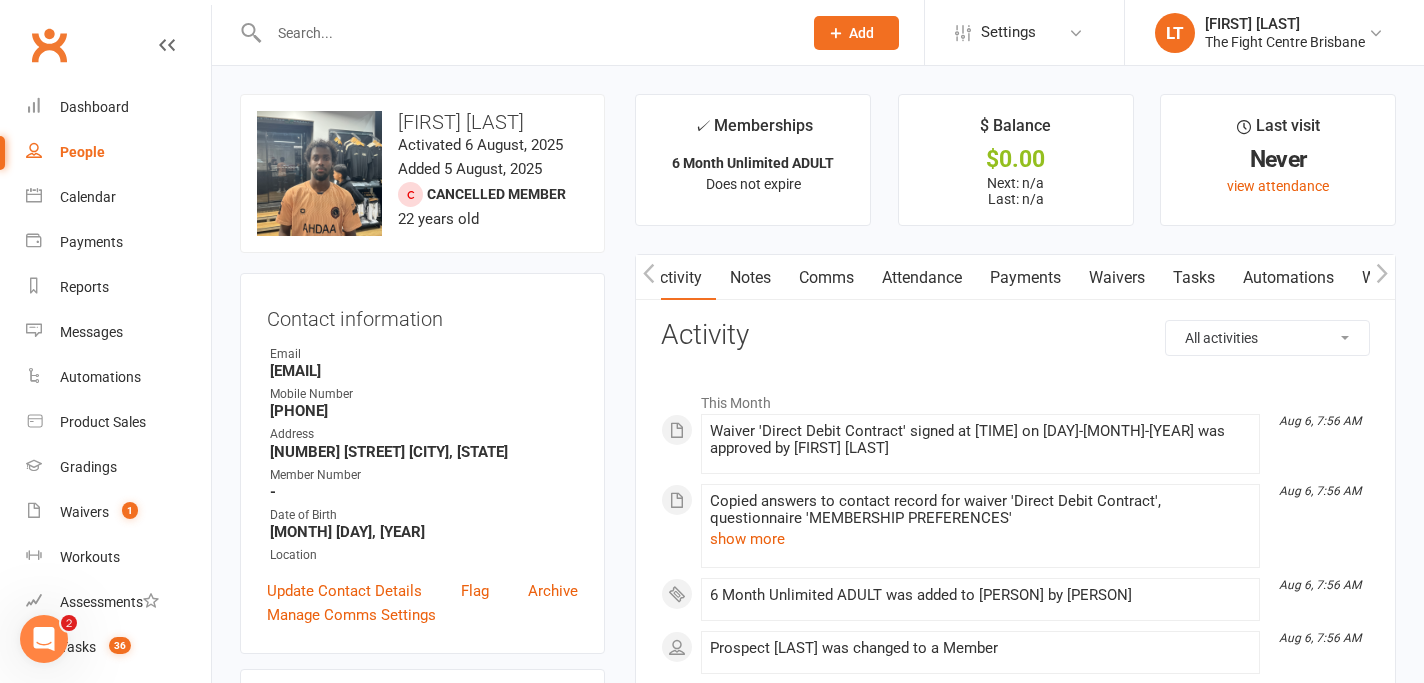 scroll, scrollTop: 0, scrollLeft: 150, axis: horizontal 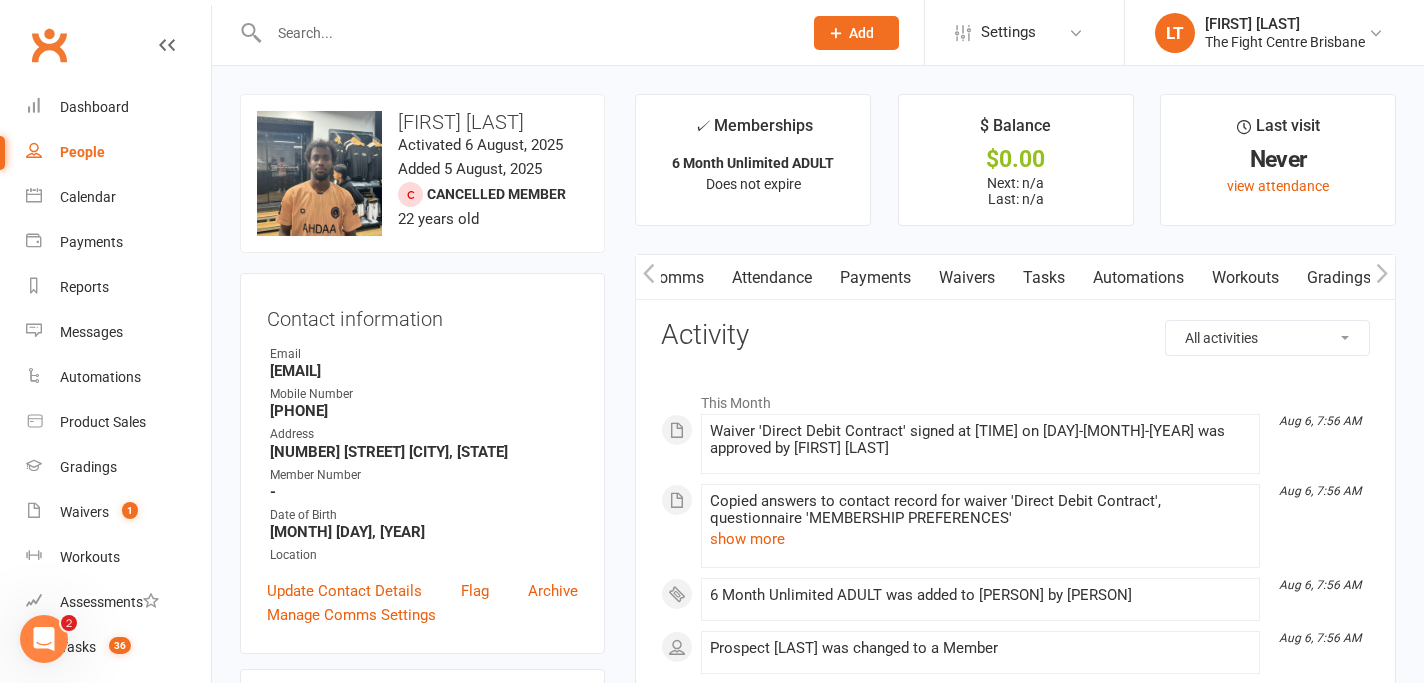 click on "✓ Memberships 6 Month Unlimited ADULT Does not expire $ Balance $0.00 Next: n/a Last: n/a Last visit Never view attendance
Activity Notes Comms Attendance Payments Waivers Tasks Automations Workouts Gradings / Promotions Mobile App Credit balance
All activities Bookings / Attendances Communications Notes Failed SMSes Gradings Members Memberships Mobile App POS Sales Payments Credit Vouchers Prospects Reports Automations Tasks Waivers Workouts Kiosk Mode Consent Assessments Contact Flags Family Relationships Activity This Month Aug 6, 7:56 AM Waiver 'Direct Debit Contract' signed at 7:21PM on 5-Aug-2025 was approved by Lorina Thompson   Aug 6, 7:56 AM Copied answers to contact record for waiver 'Direct Debit Contract', questionnaire 'MEMBERSHIP PREFERENCES'   show more Aug 6, 7:56 AM 6 Month Unlimited ADULT was added to Abdikani Mohamed by Lorina Thompson   Aug 6, 7:56 AM Prospect Abdikani Mohamed was changed to a Member   Aug 5, 7:21 PM   Aug 5, 5:50 PM   Sent  email  to   abdikanii658@gmail.com    Hi" at bounding box center [1015, 717] 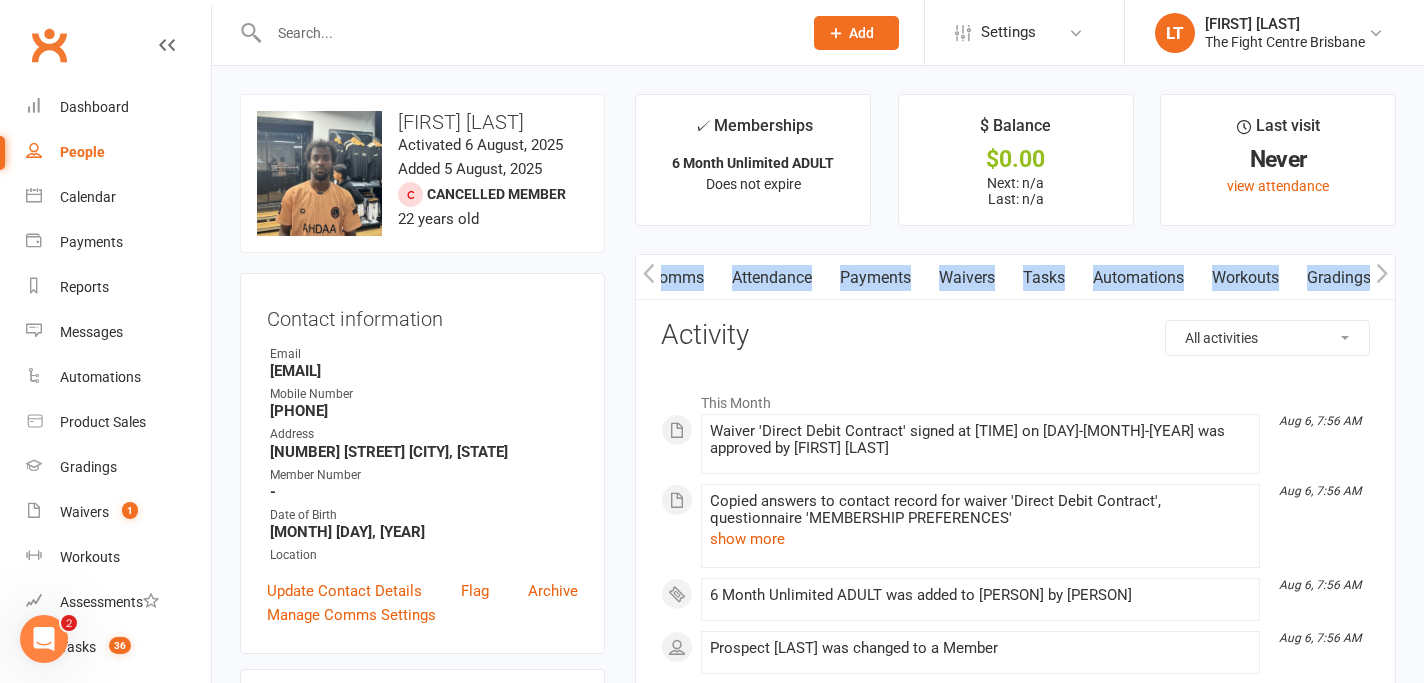 click 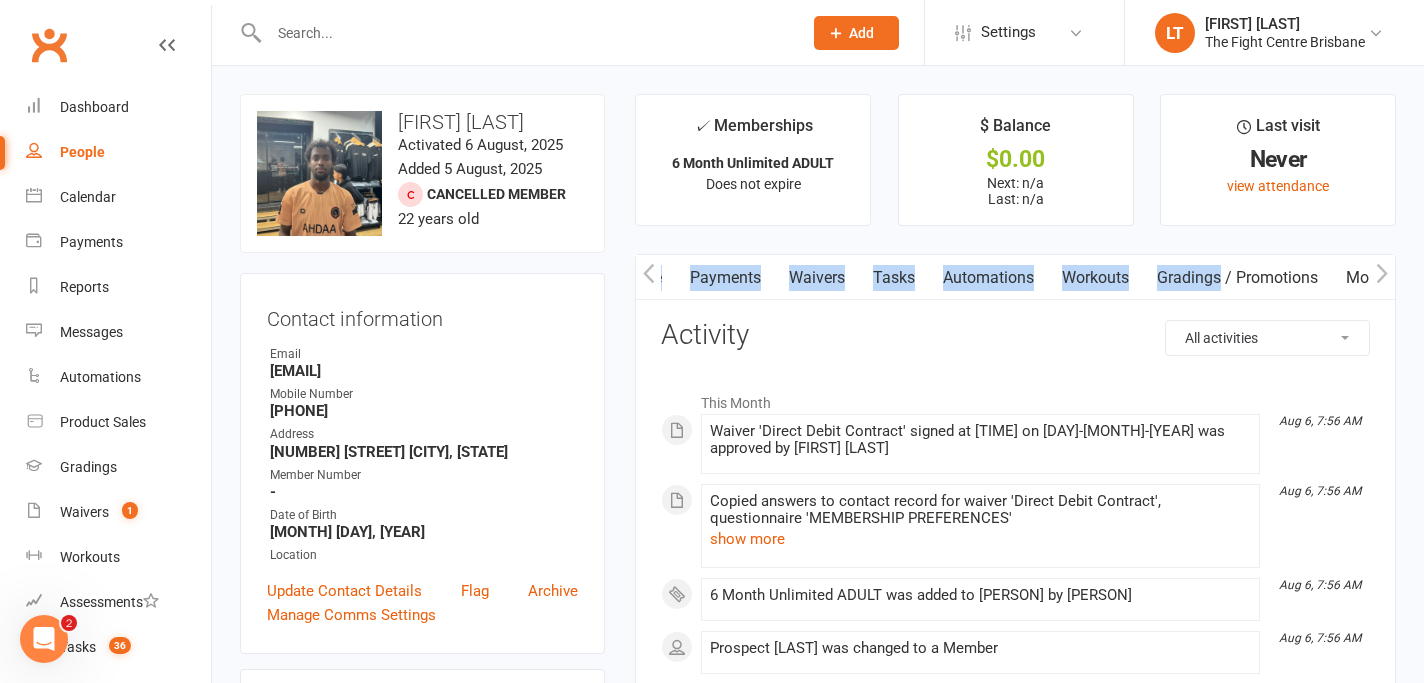 click 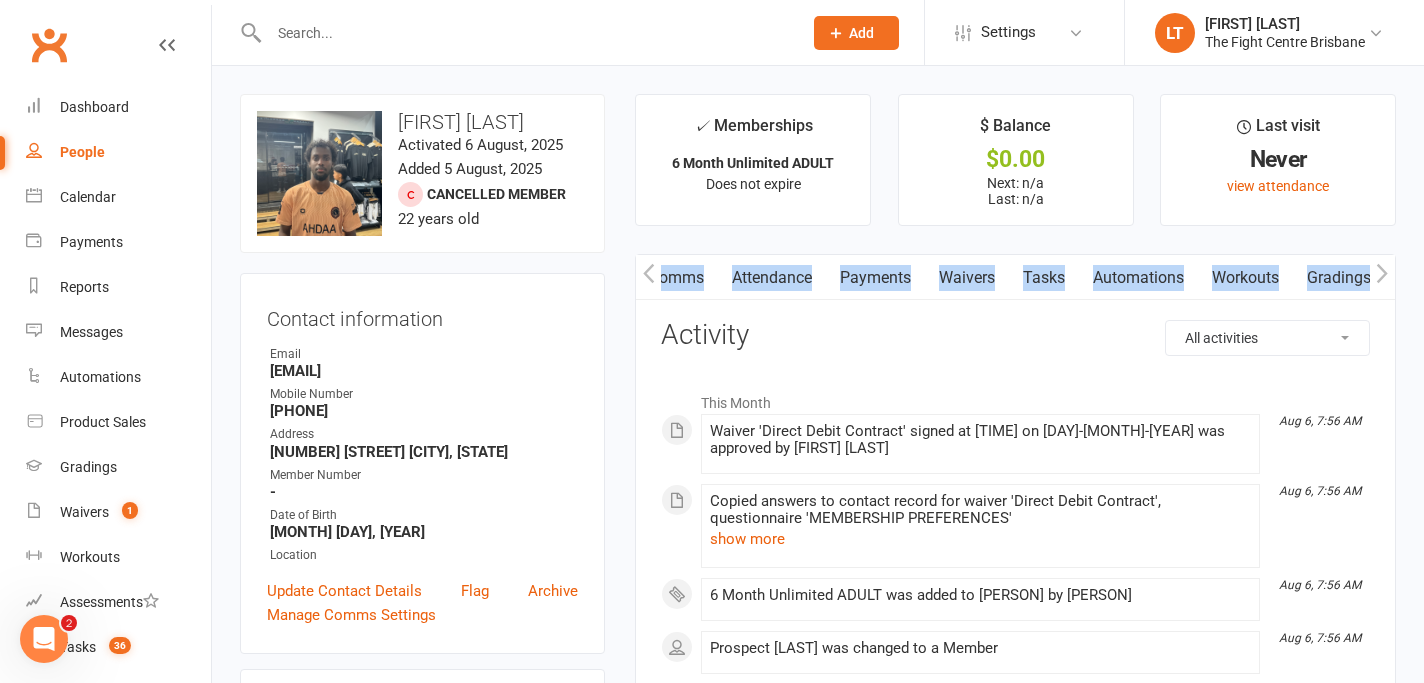 scroll, scrollTop: 0, scrollLeft: 300, axis: horizontal 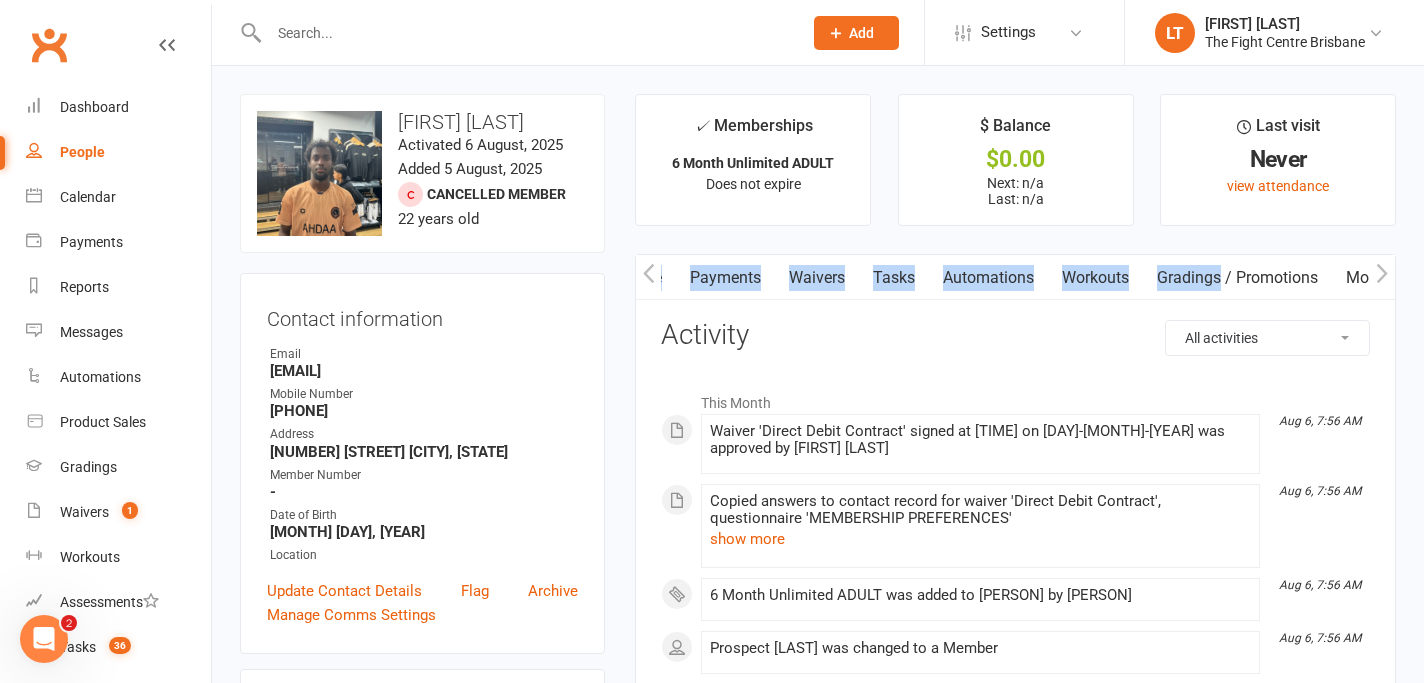 click on "Mobile App" at bounding box center [1386, 278] 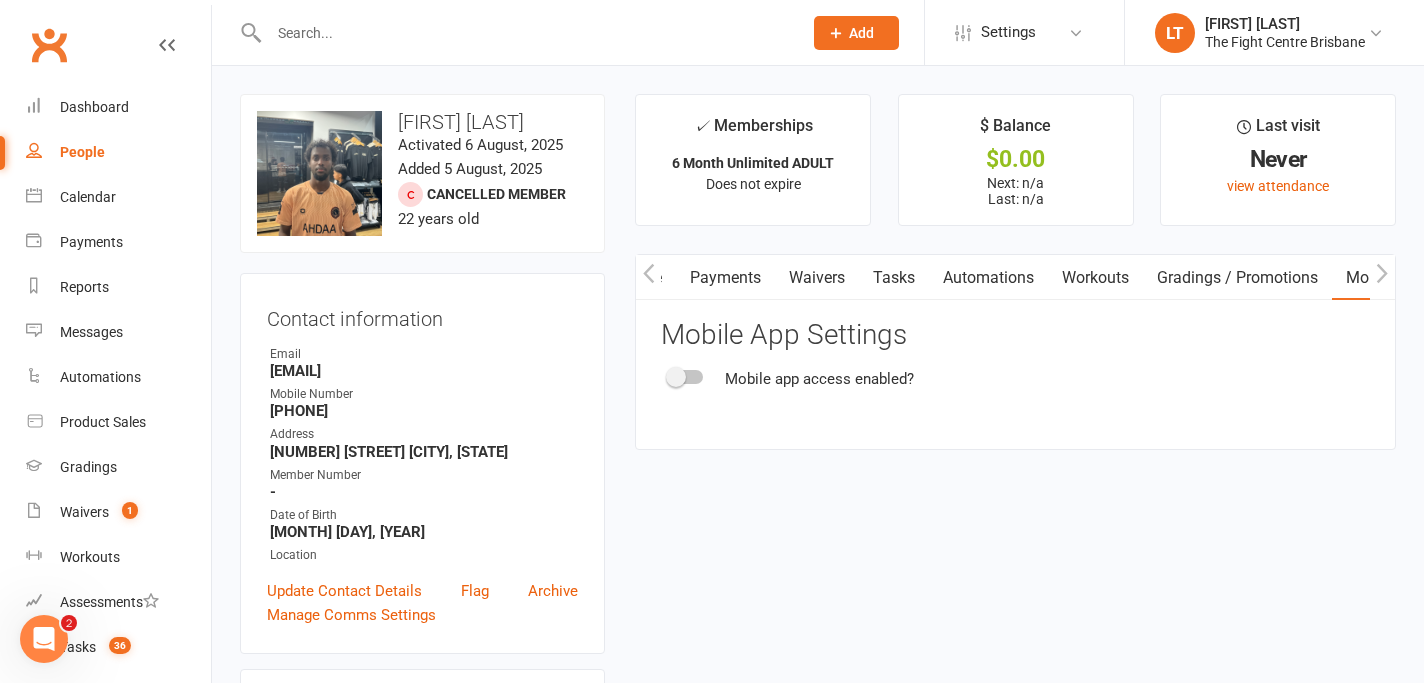 click at bounding box center (686, 377) 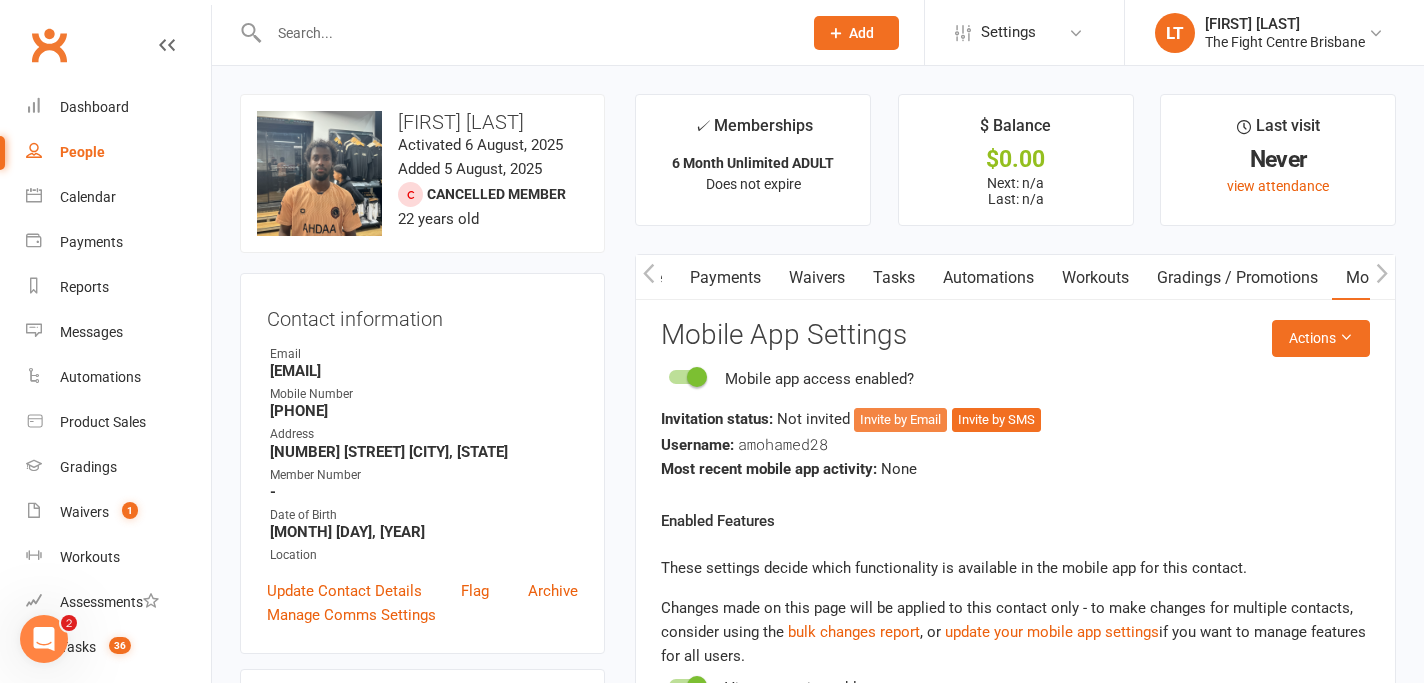 click on "Invite by Email" at bounding box center [900, 420] 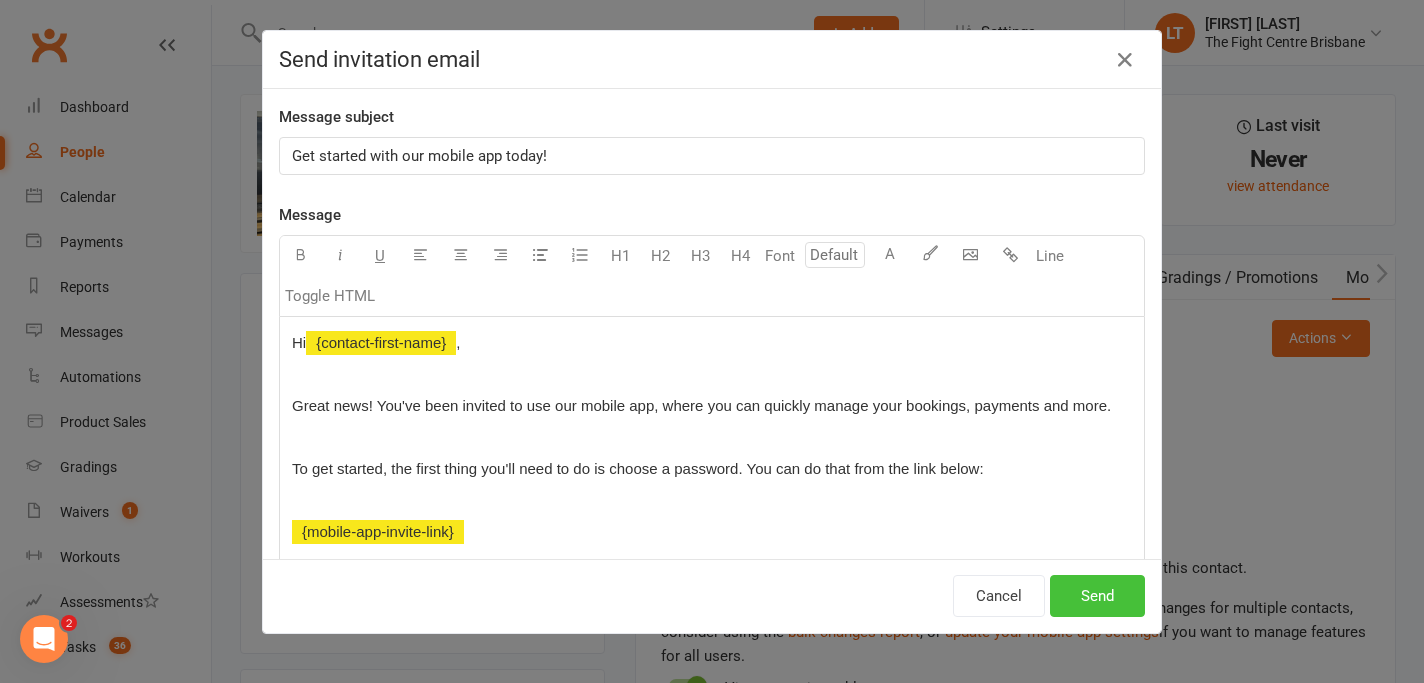 click on "Send" at bounding box center (1097, 596) 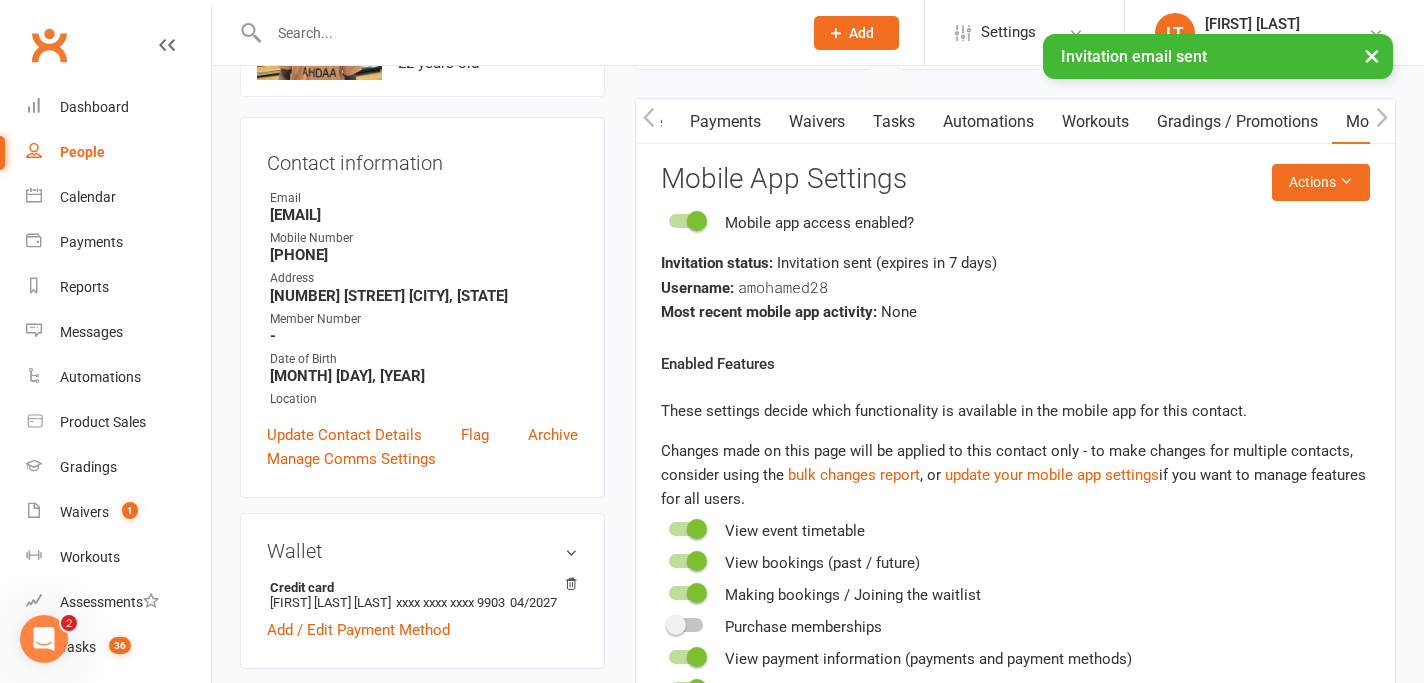 scroll, scrollTop: 183, scrollLeft: 0, axis: vertical 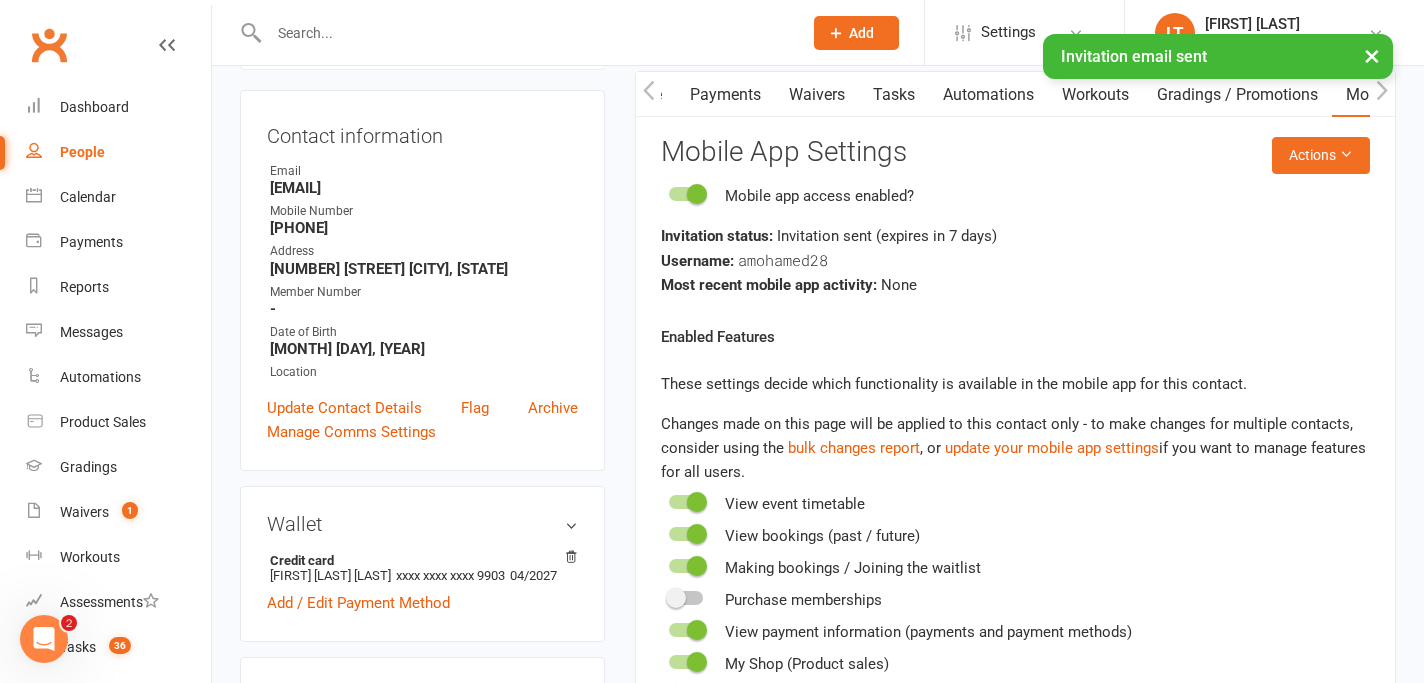 click 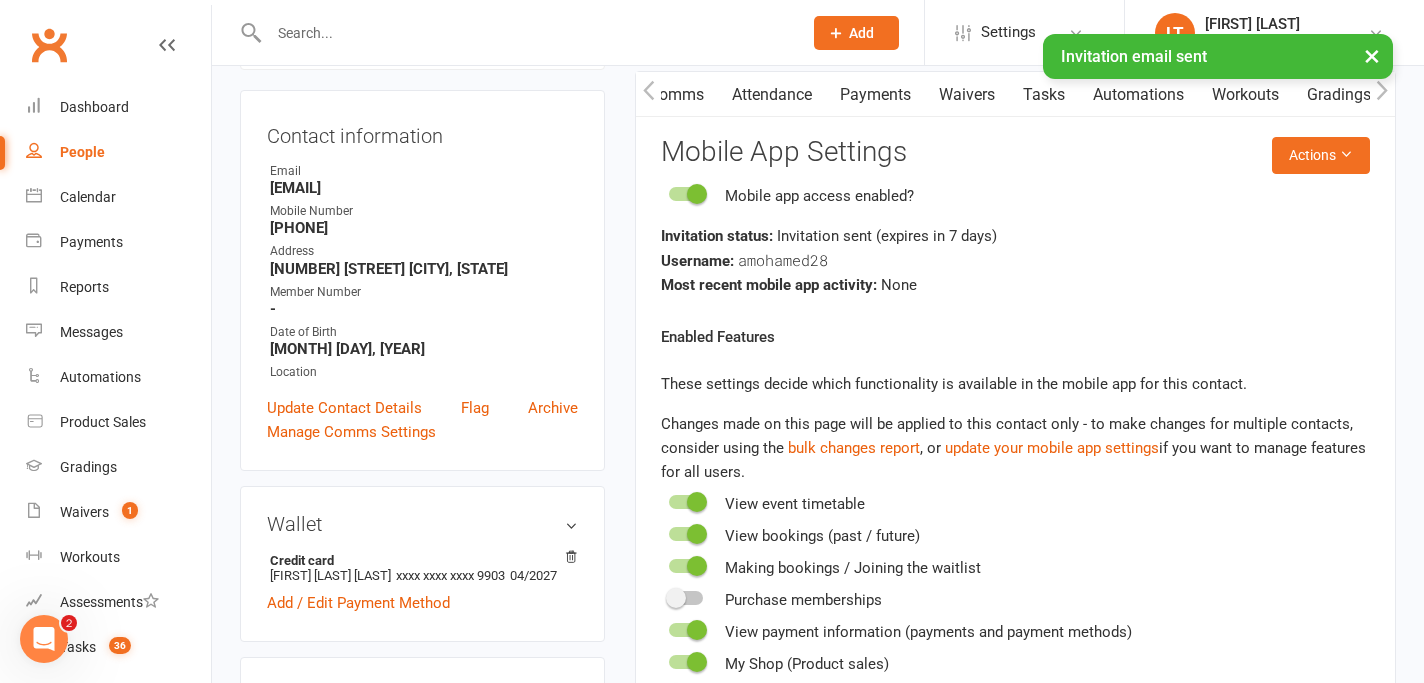 click 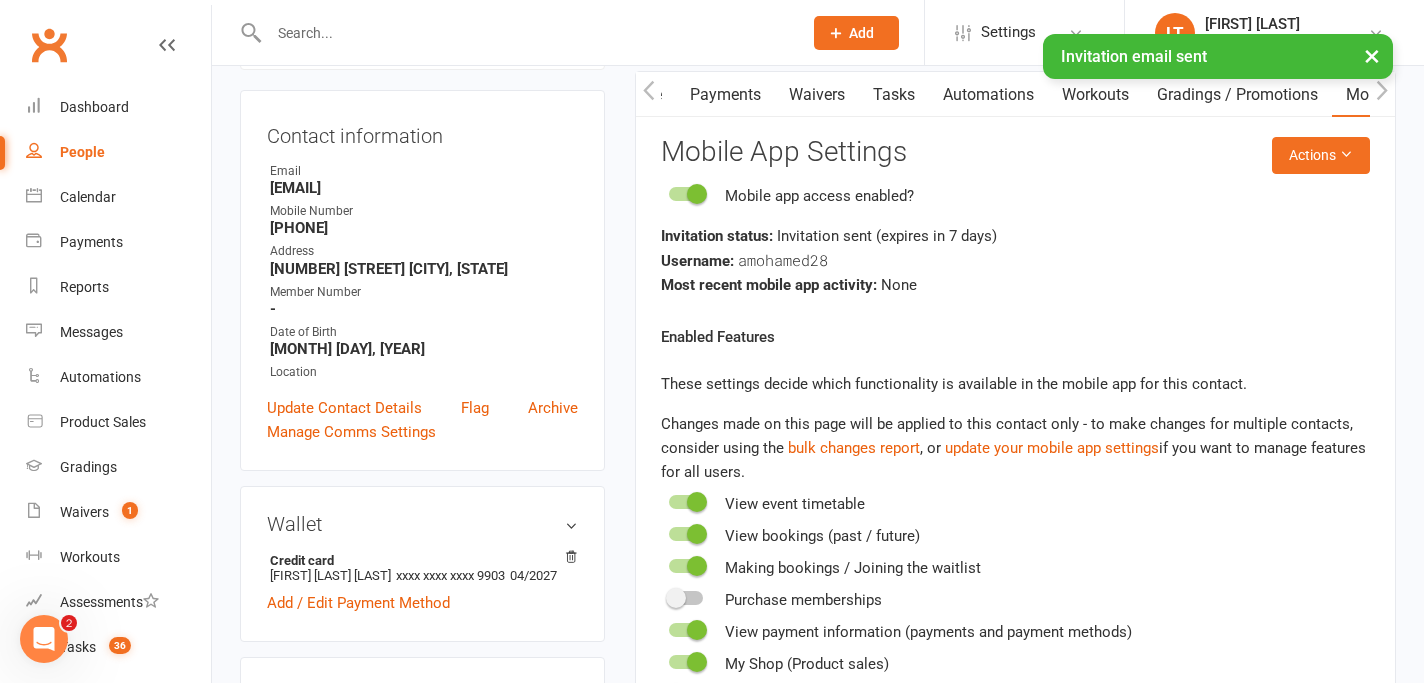 click 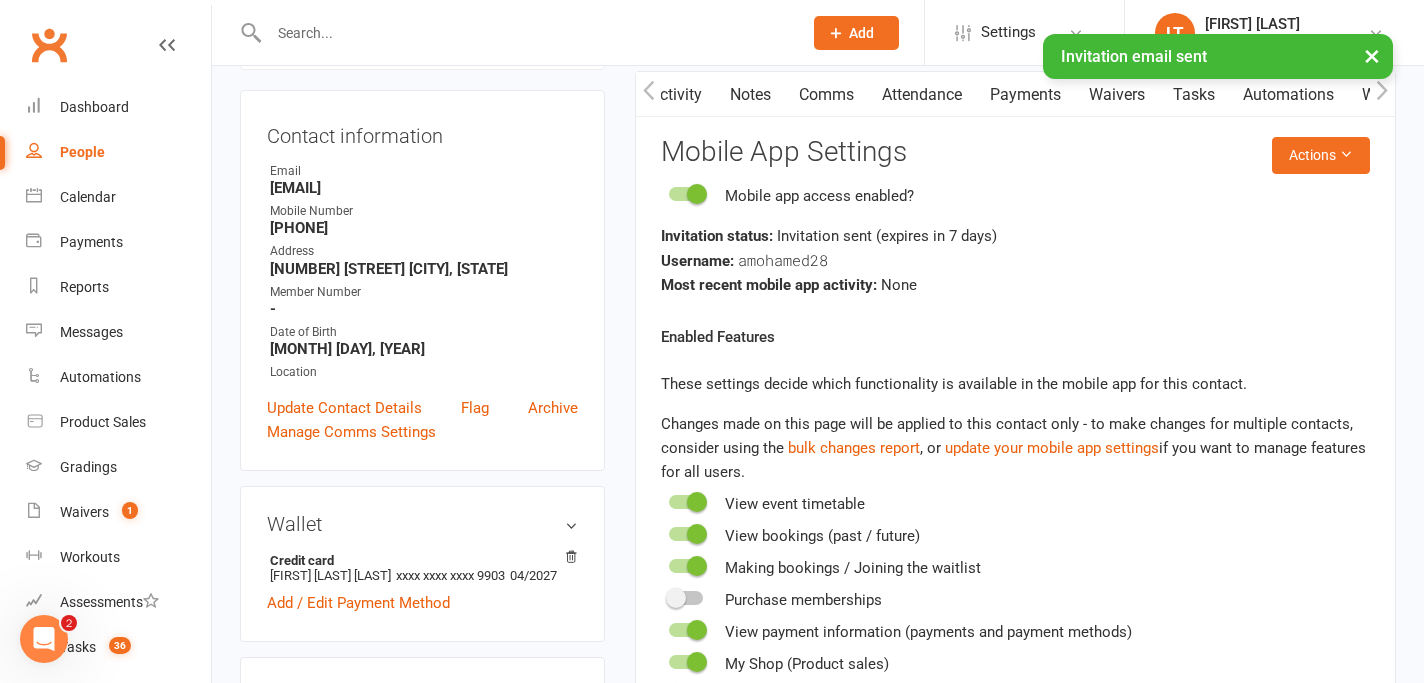 scroll, scrollTop: 0, scrollLeft: 0, axis: both 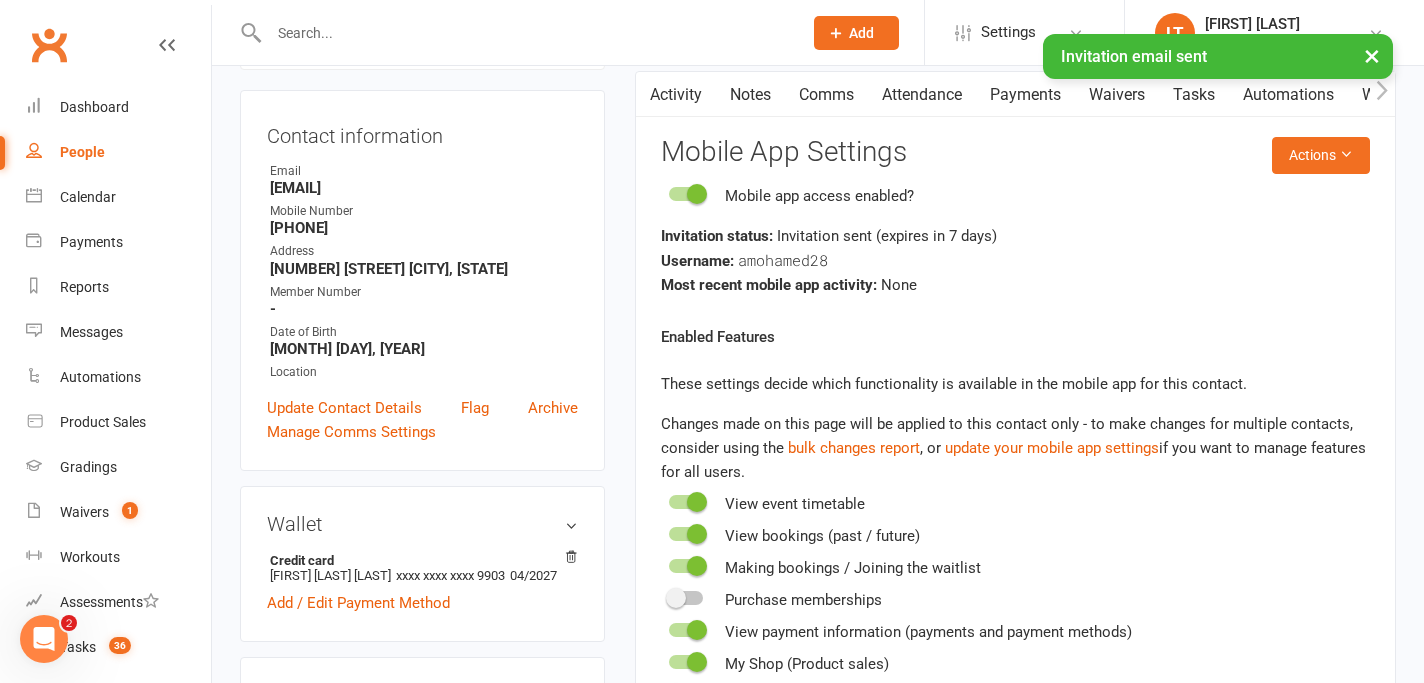 click on "Comms" at bounding box center (826, 95) 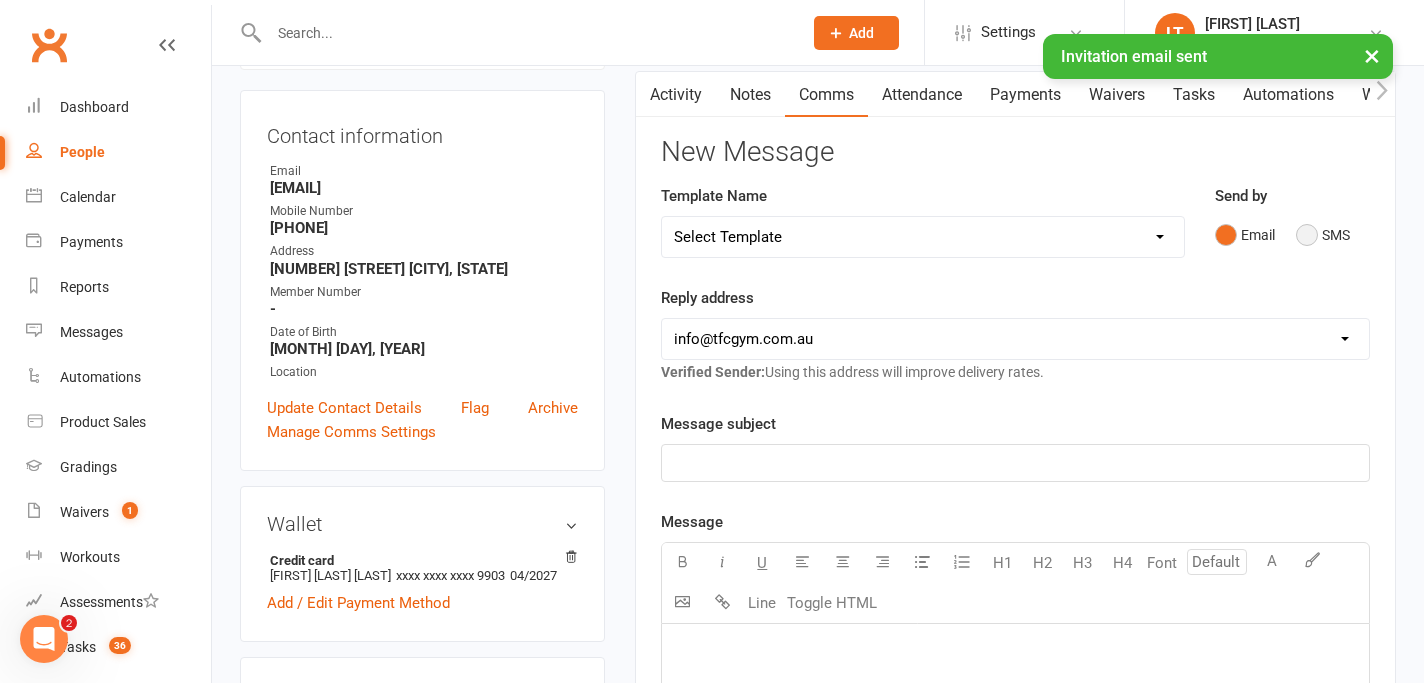 click on "SMS" at bounding box center [1323, 235] 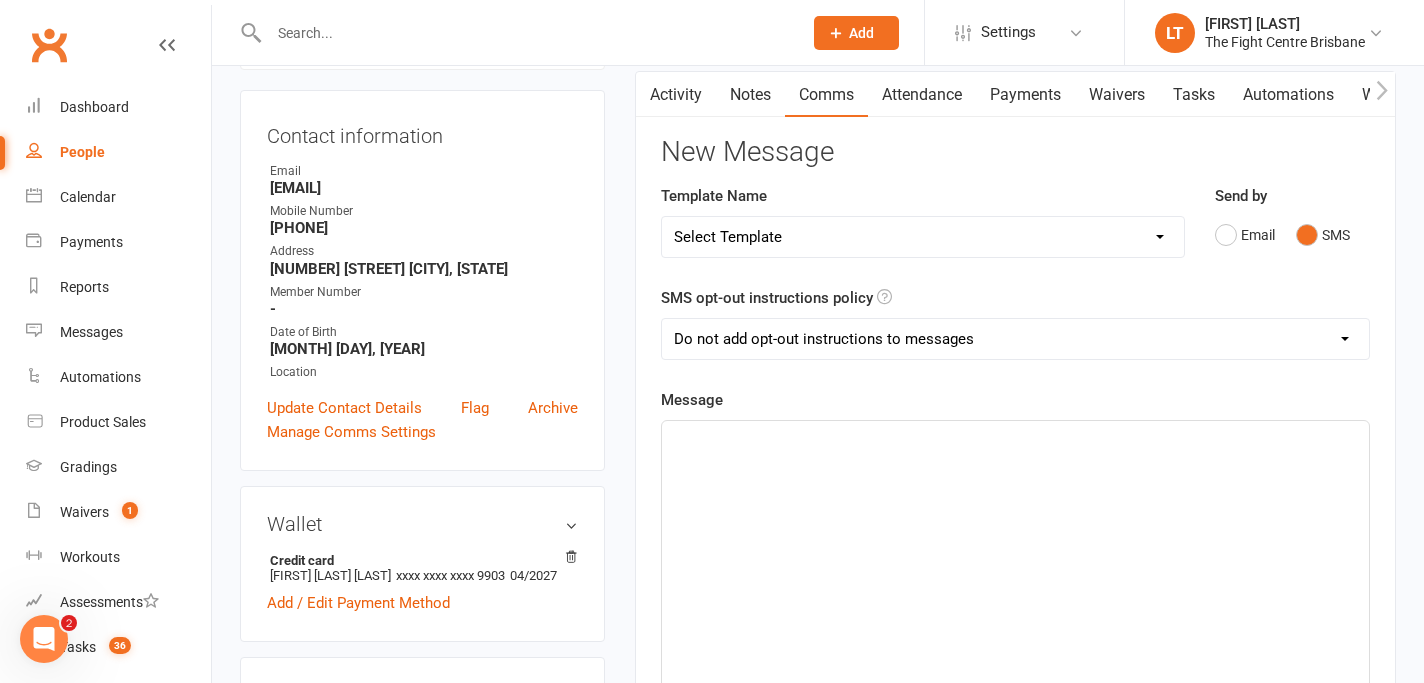 click on "﻿" 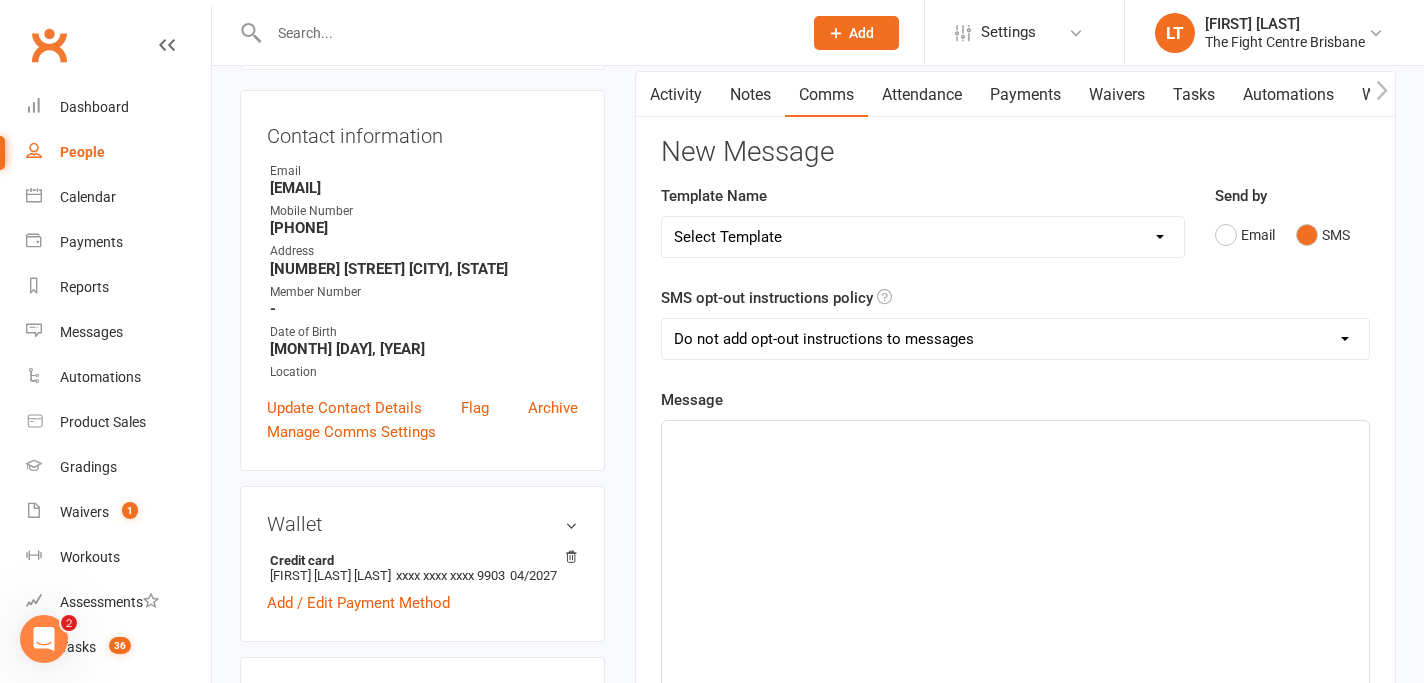 paste 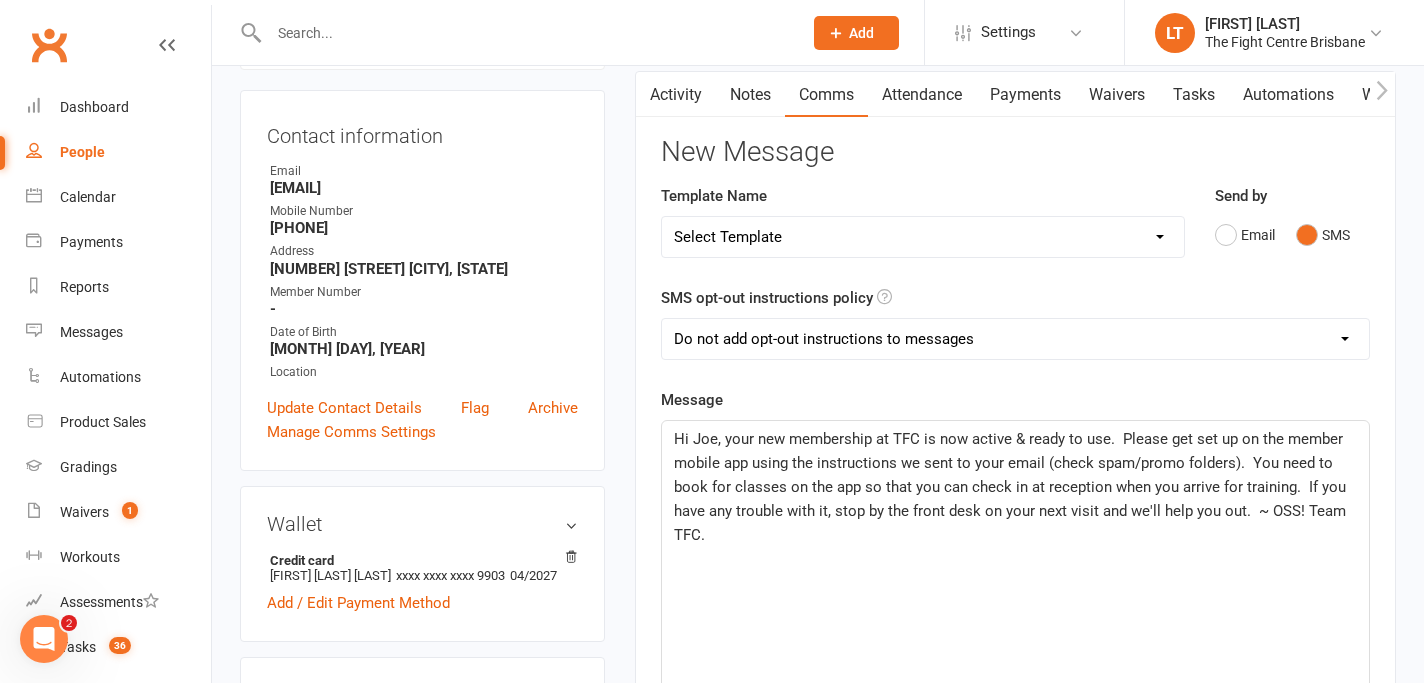 click on "Hi Joe, your new membership at TFC is now active & ready to use.  Please get set up on the member mobile app using the instructions we sent to your email (check spam/promo folders).  You need to book for classes on the app so that you can check in at reception when you arrive for training.  If you have any trouble with it, stop by the front desk on your next visit and we'll help you out.  ~ OSS! Team TFC." 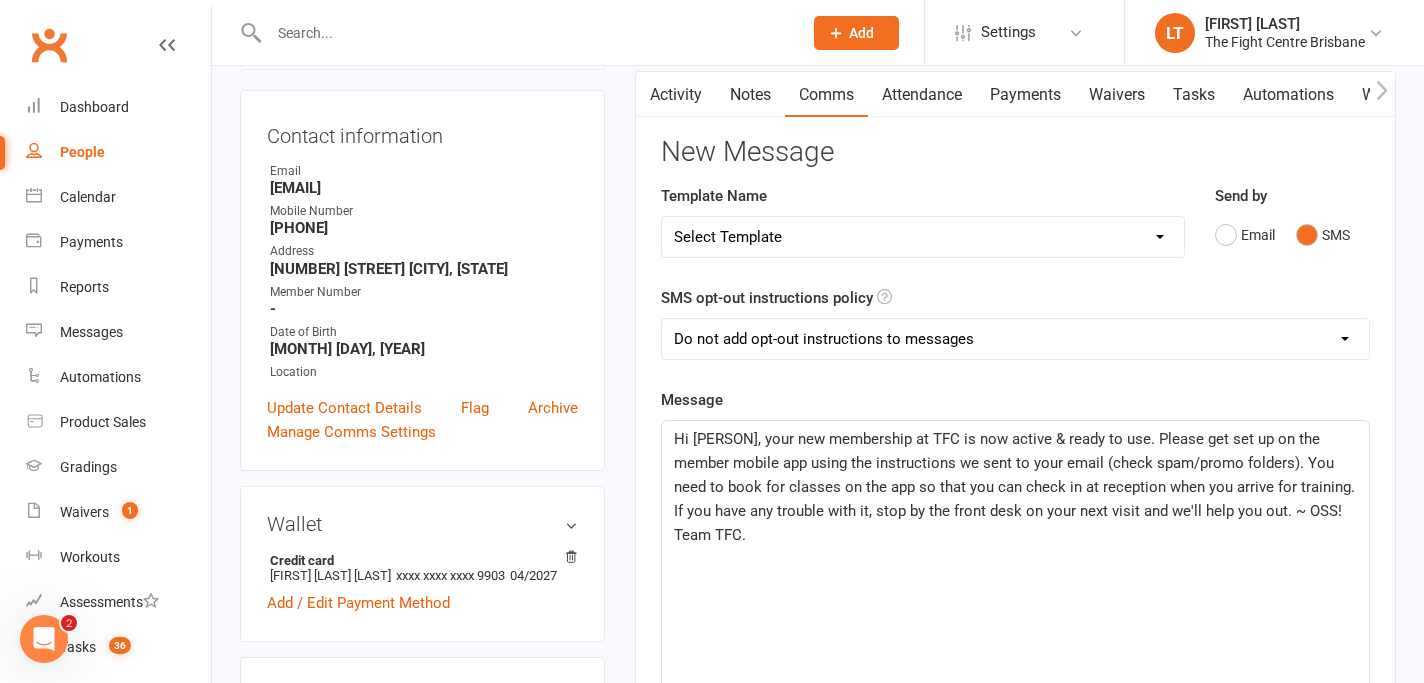 type 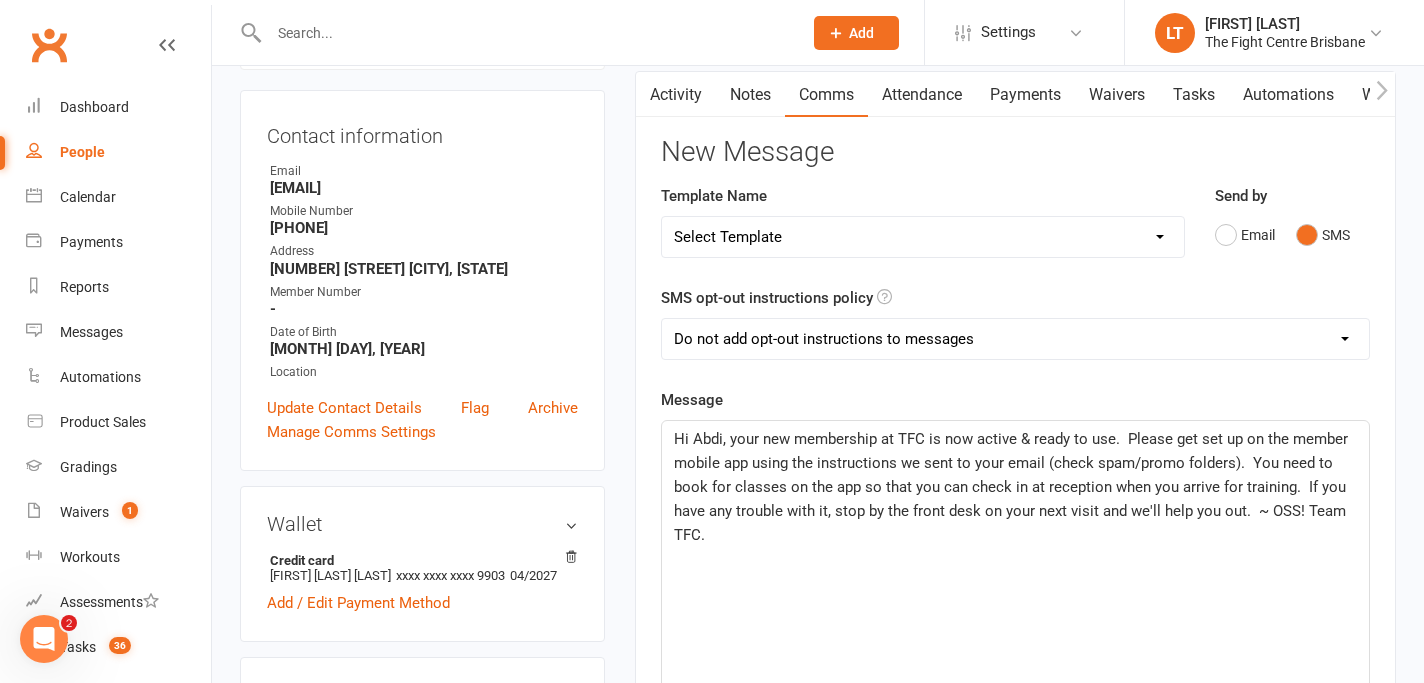 click on "Hi Abdi, your new membership at TFC is now active & ready to use.  Please get set up on the member mobile app using the instructions we sent to your email (check spam/promo folders).  You need to book for classes on the app so that you can check in at reception when you arrive for training.  If you have any trouble with it, stop by the front desk on your next visit and we'll help you out.  ~ OSS! Team TFC." 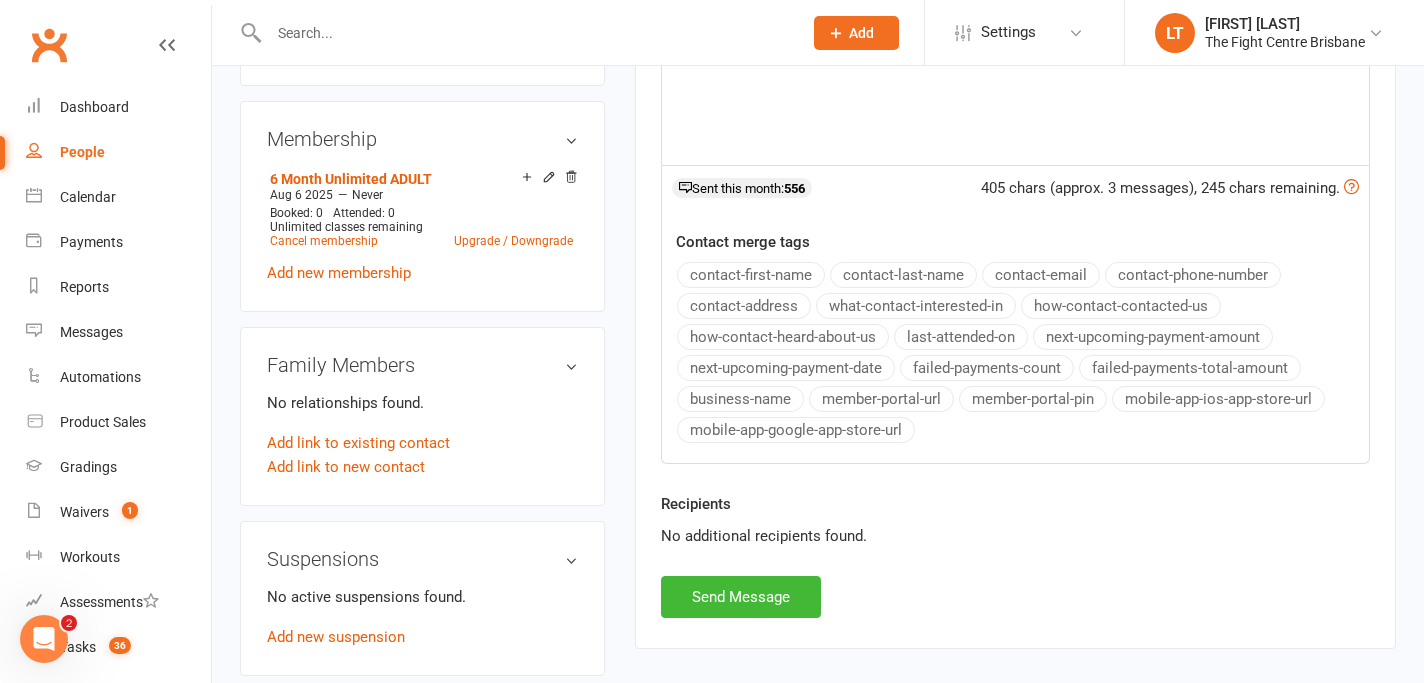 scroll, scrollTop: 867, scrollLeft: 0, axis: vertical 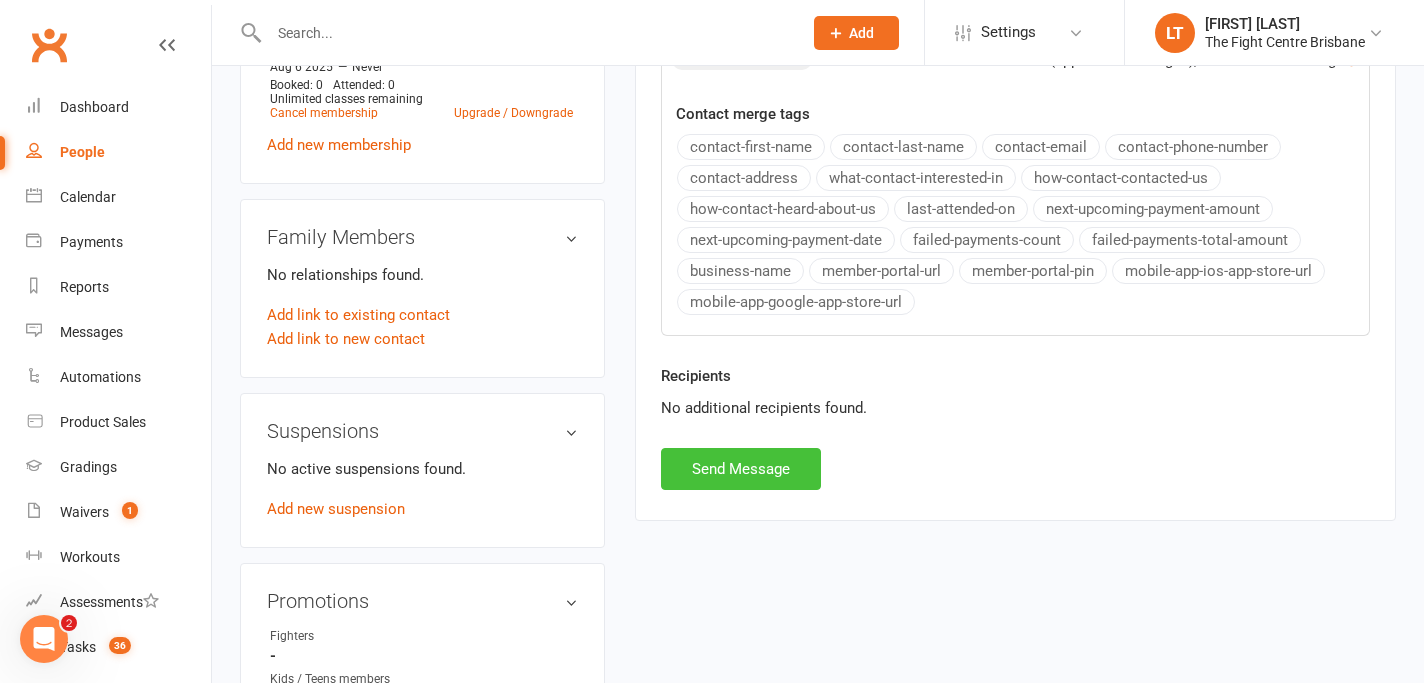 click on "Send Message" at bounding box center (741, 469) 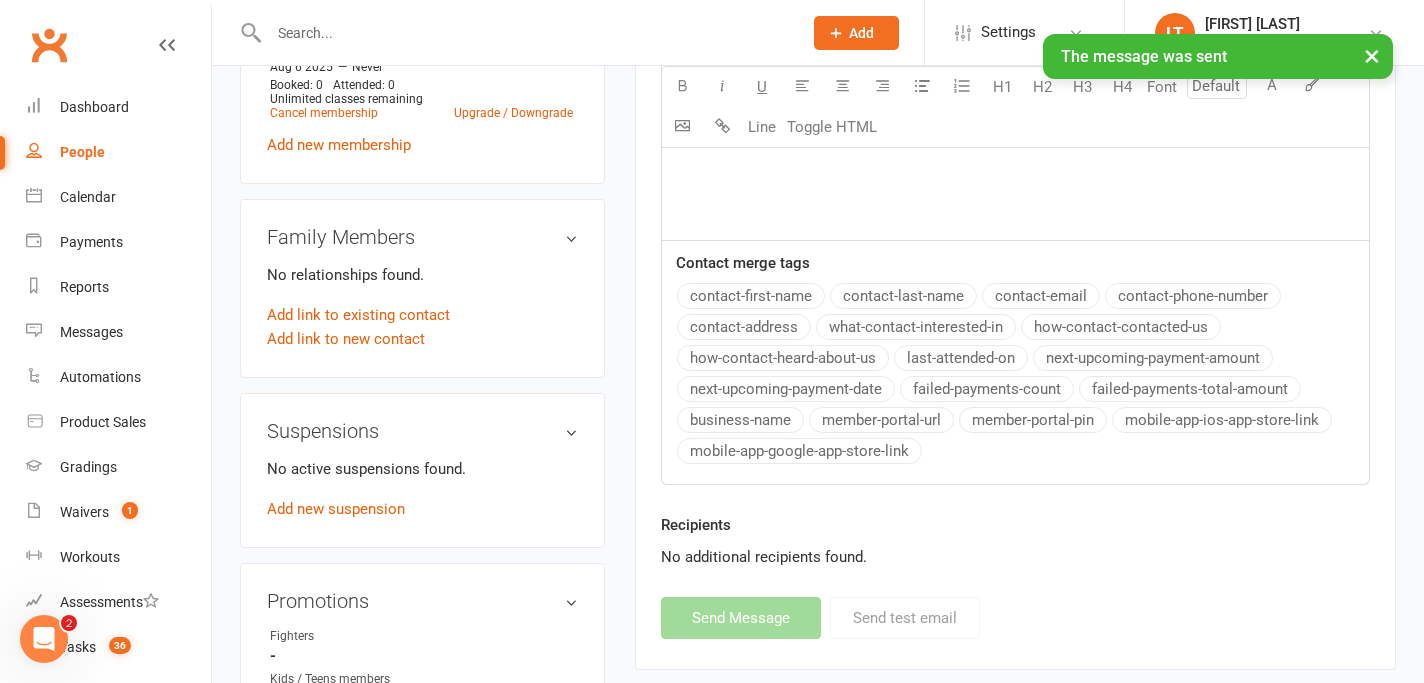 click on "×" at bounding box center [1372, 55] 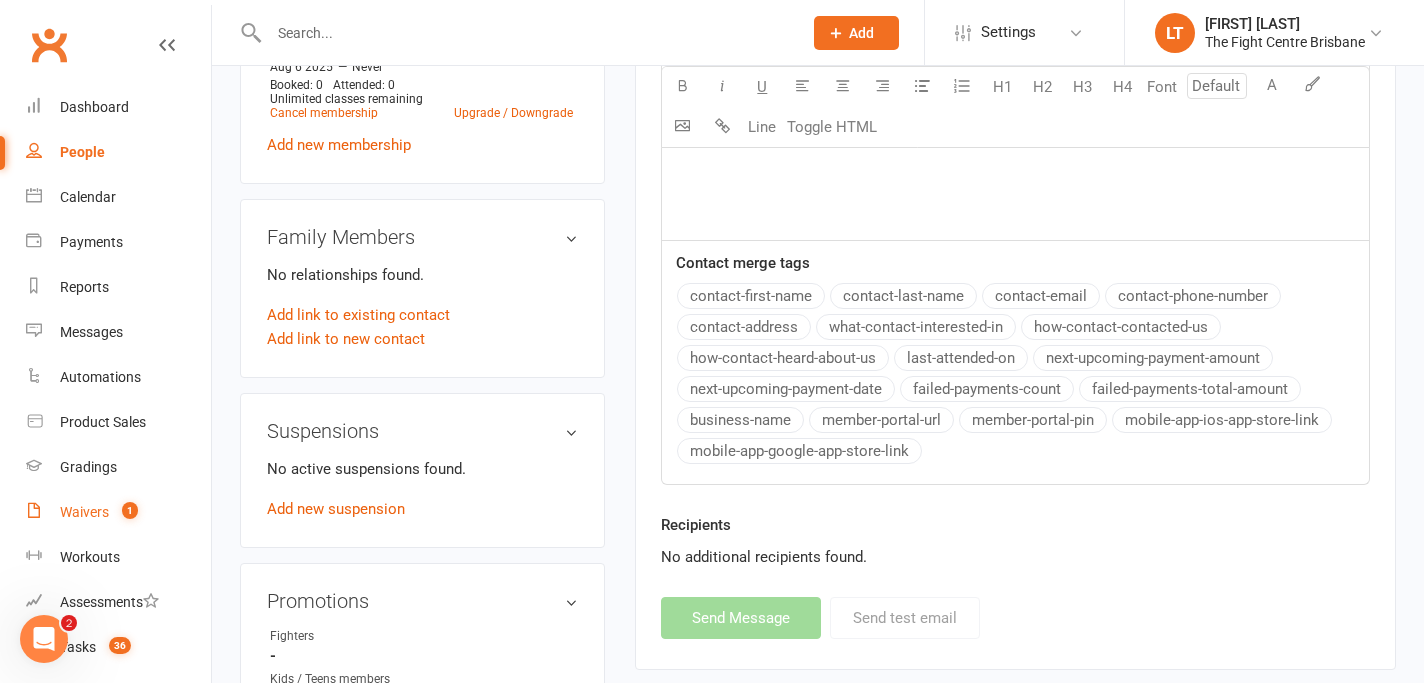 click on "Waivers" at bounding box center [84, 512] 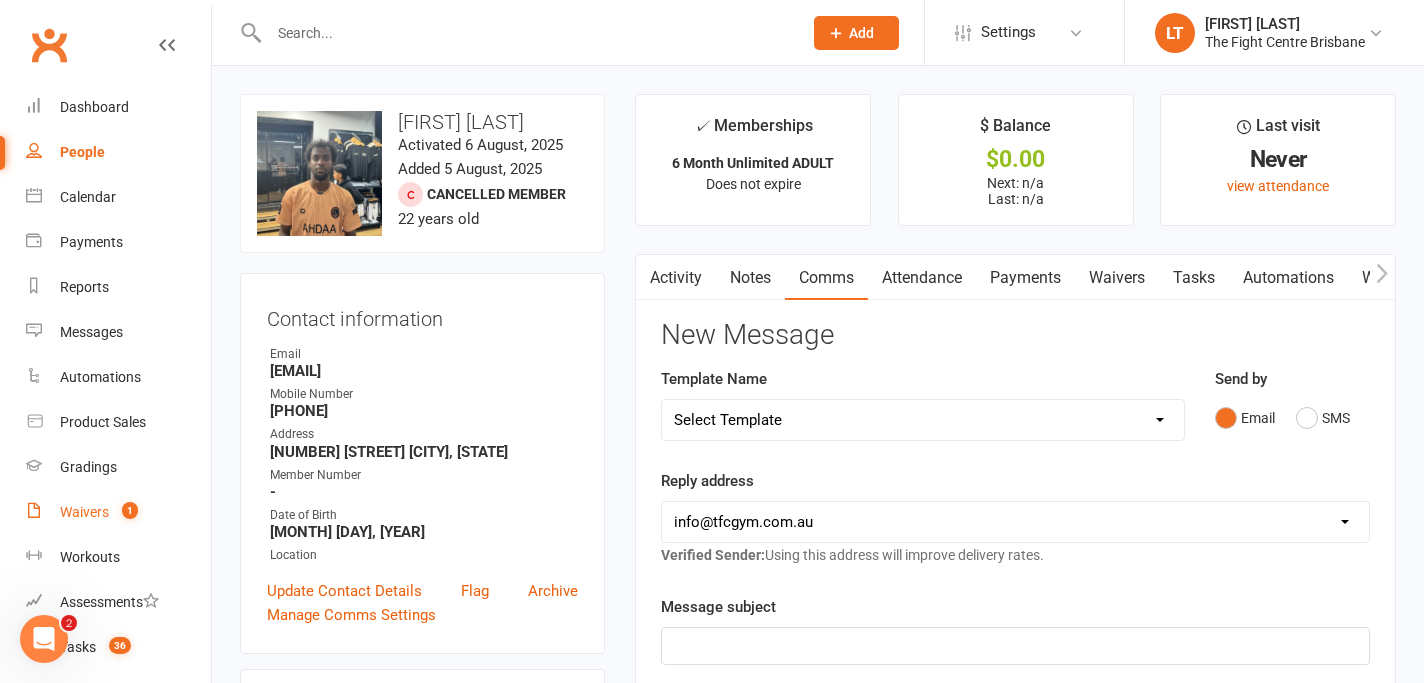 click on "Waivers" at bounding box center (84, 512) 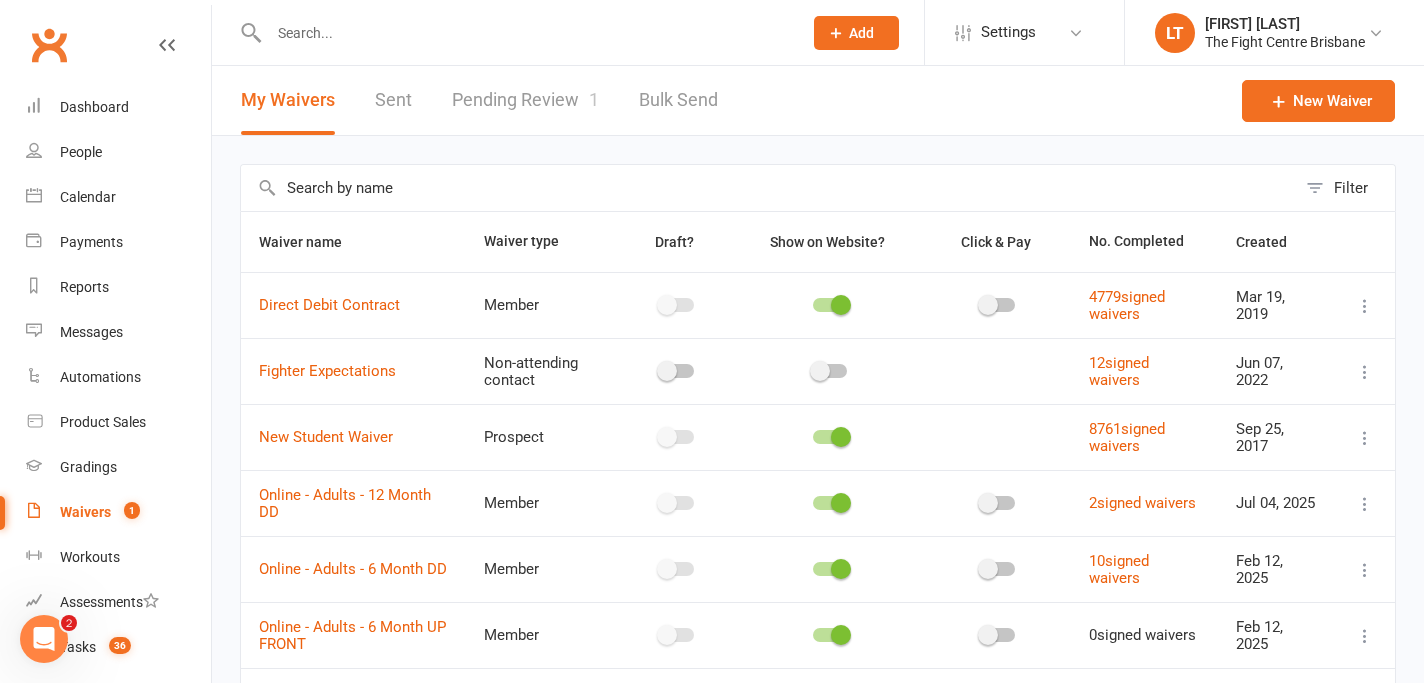 click on "Pending Review 1" at bounding box center (525, 100) 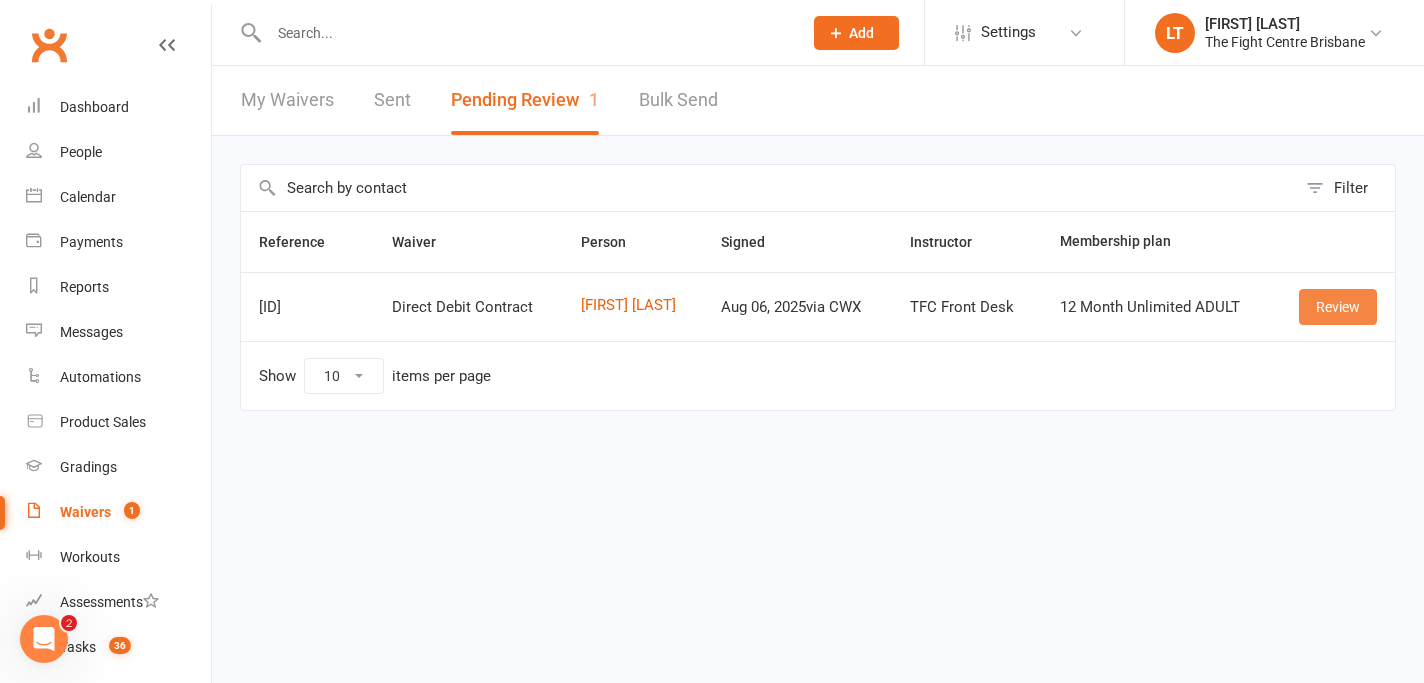 click on "Review" at bounding box center (1338, 307) 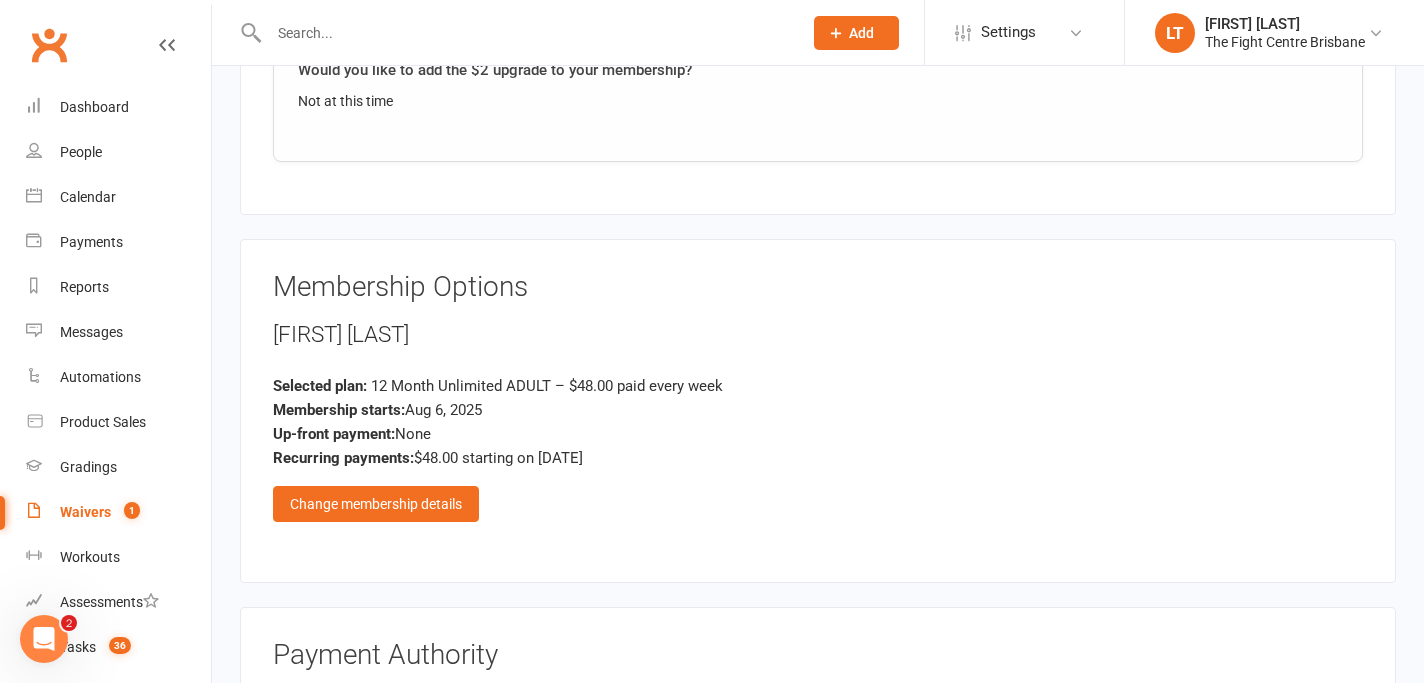scroll, scrollTop: 3461, scrollLeft: 0, axis: vertical 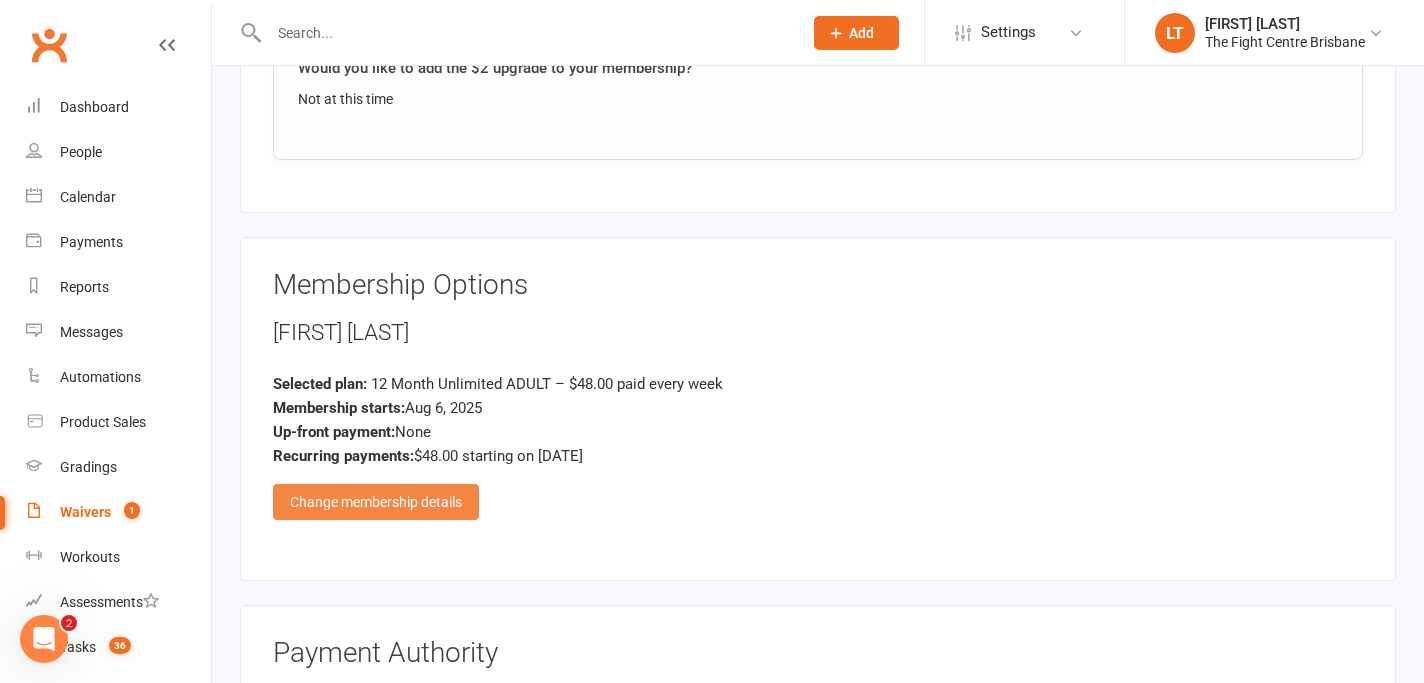 click on "Change membership details" at bounding box center (376, 502) 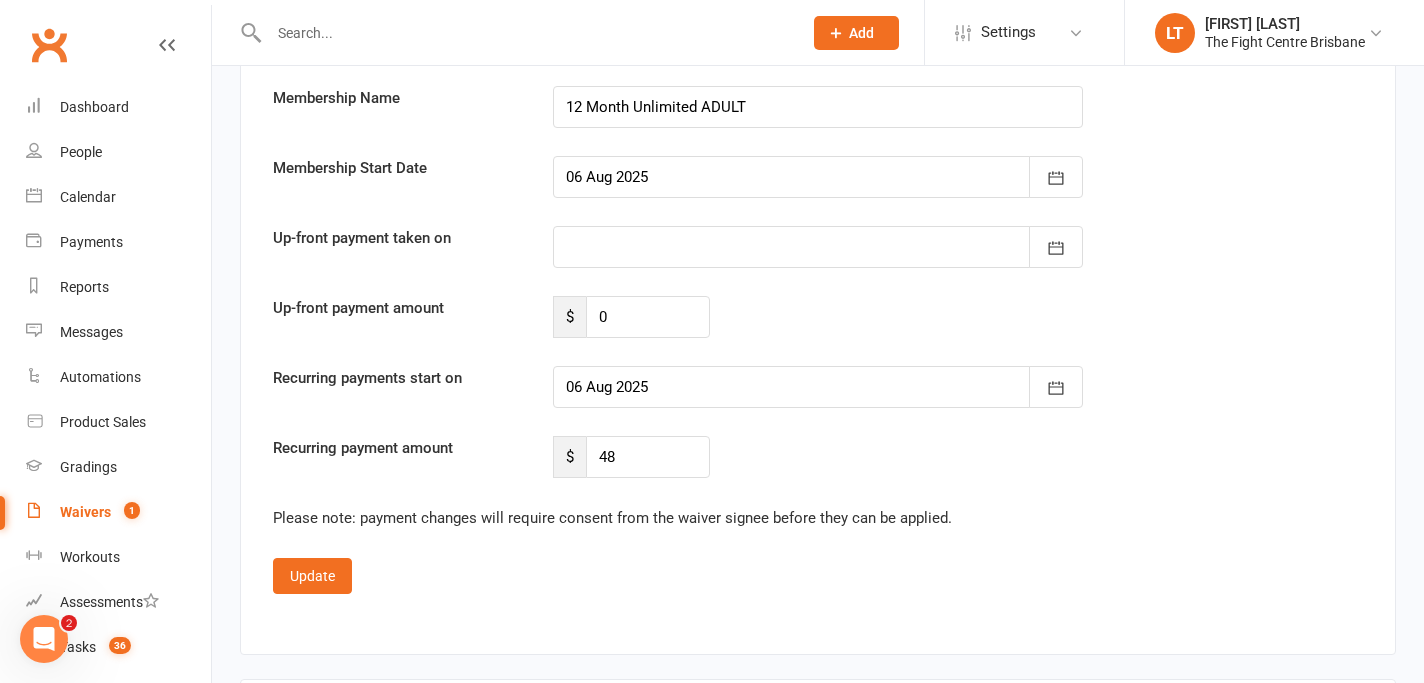 scroll, scrollTop: 4941, scrollLeft: 0, axis: vertical 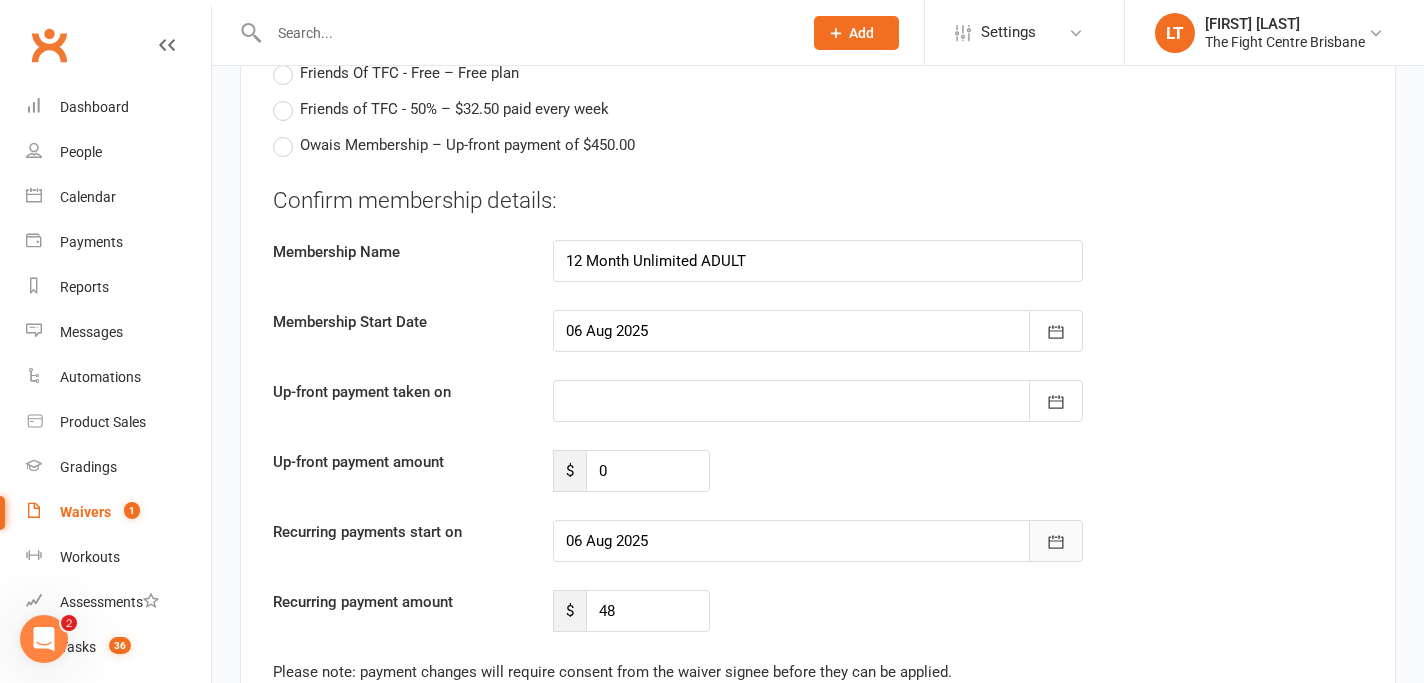 click at bounding box center [1056, 541] 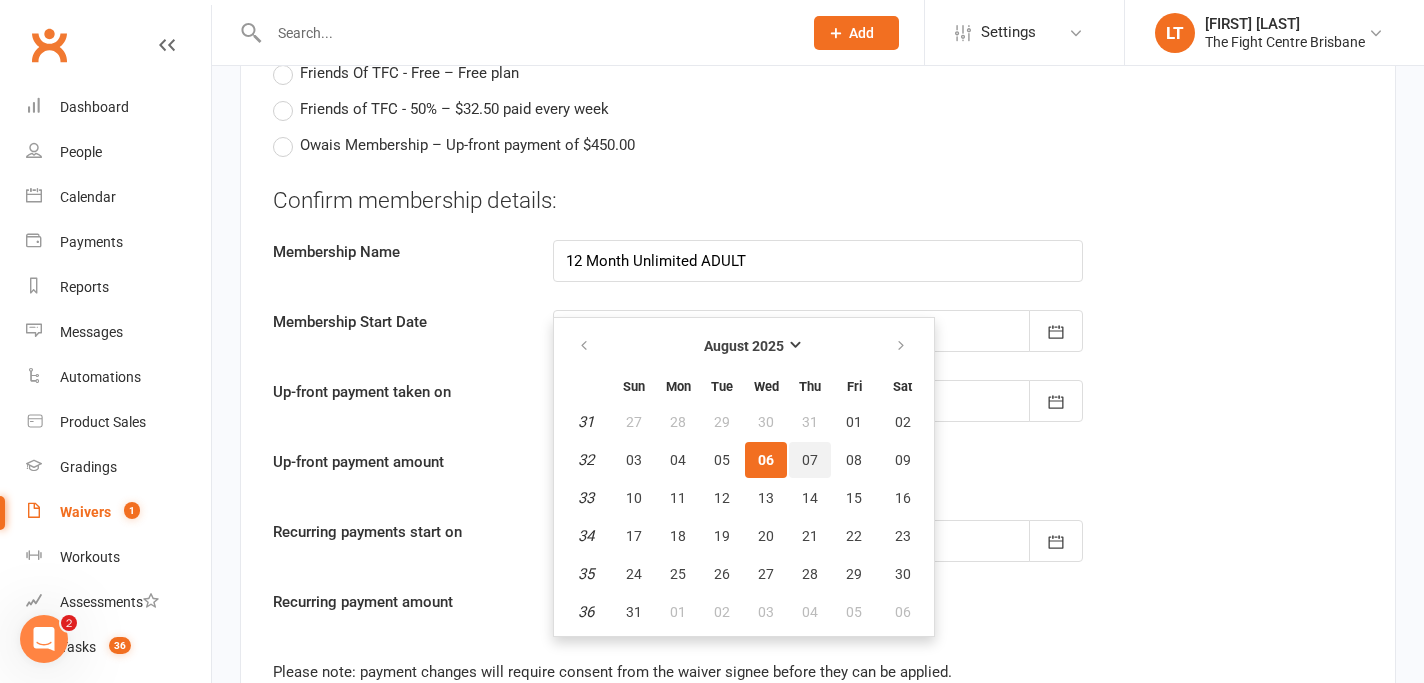 click on "07" at bounding box center [810, 460] 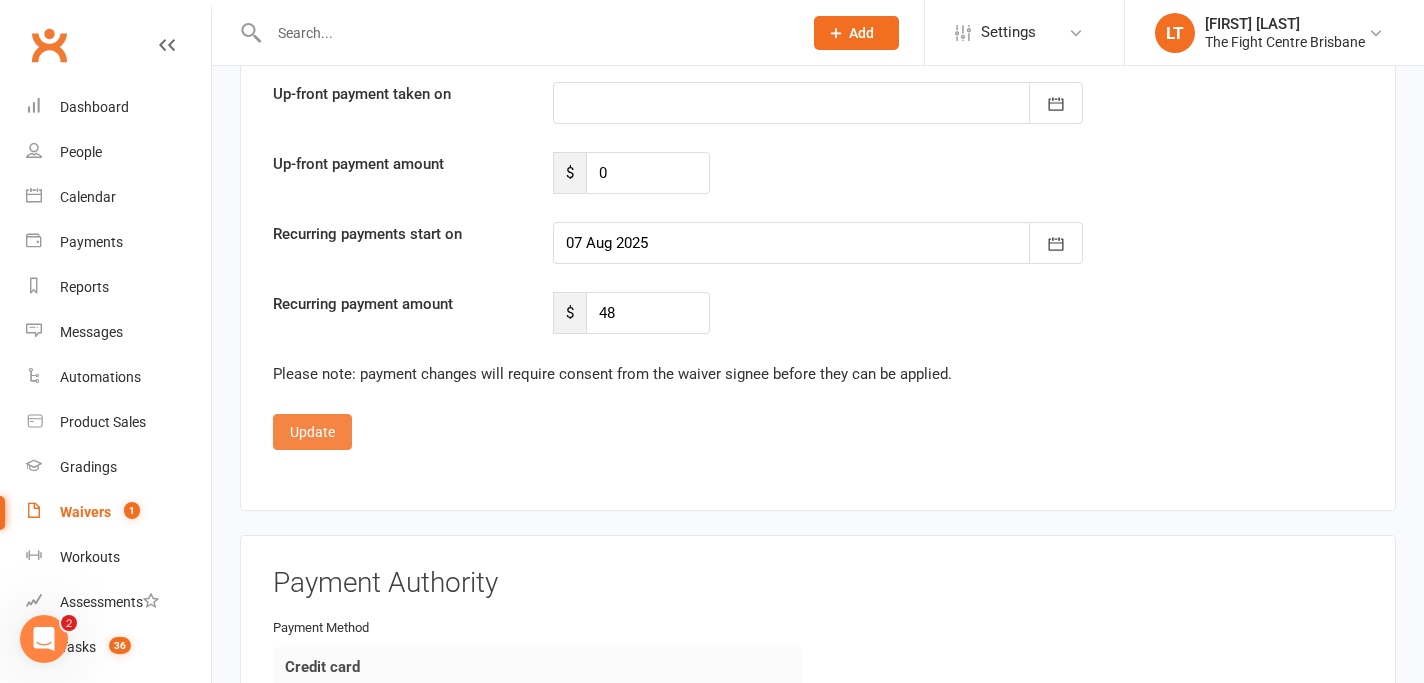 click on "Update" at bounding box center (312, 432) 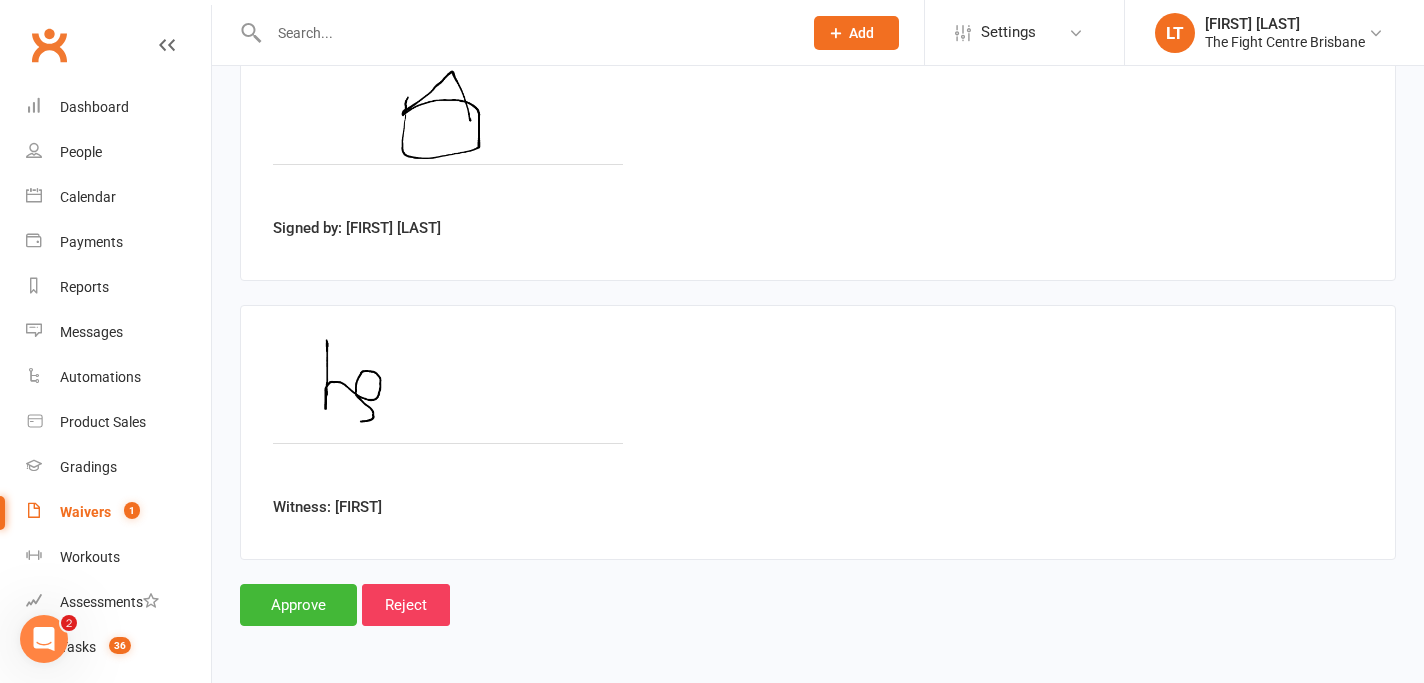scroll, scrollTop: 4447, scrollLeft: 0, axis: vertical 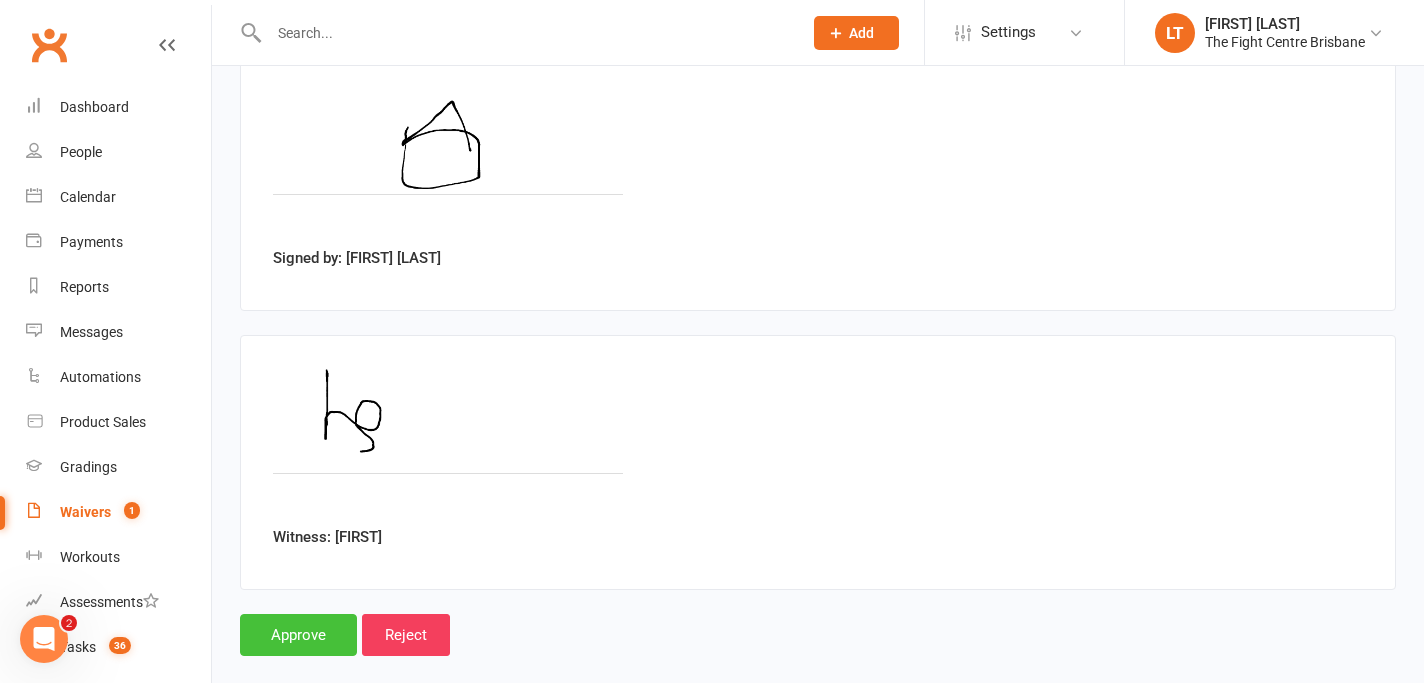 click on "Approve" at bounding box center (298, 635) 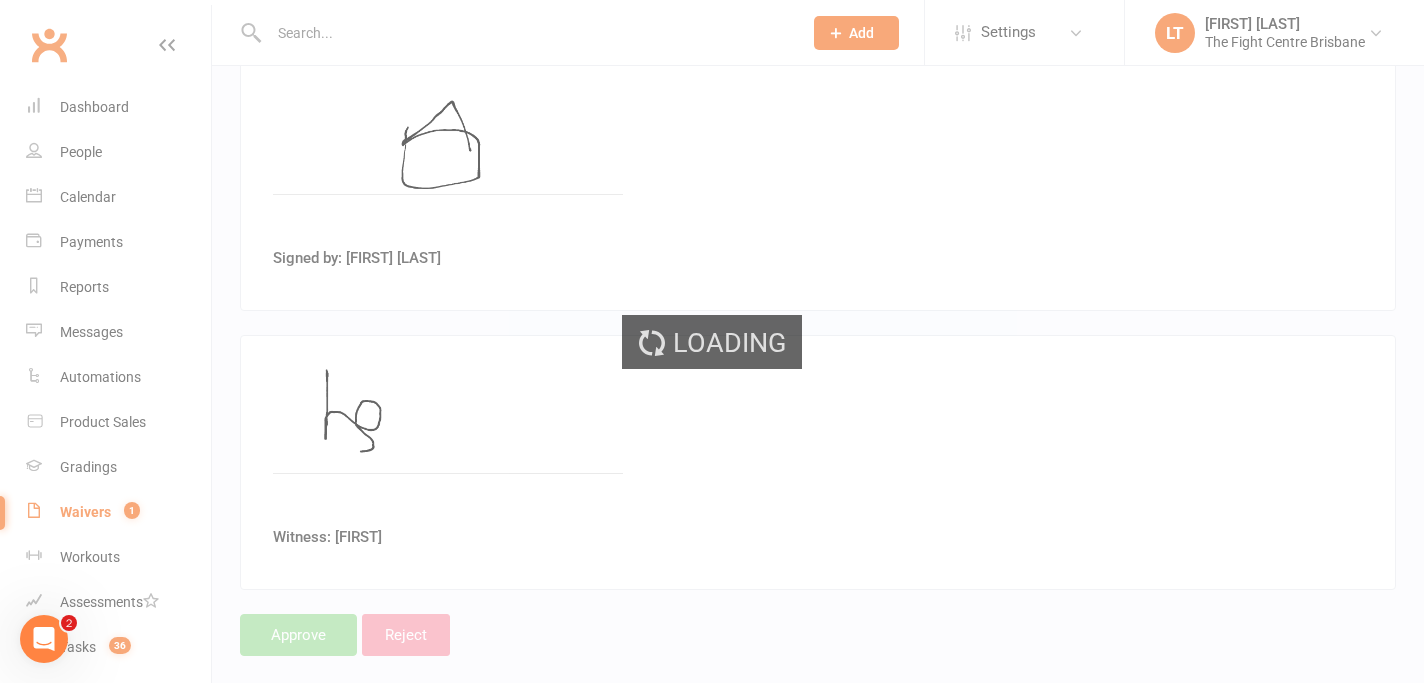 click on "Loading" at bounding box center [712, 341] 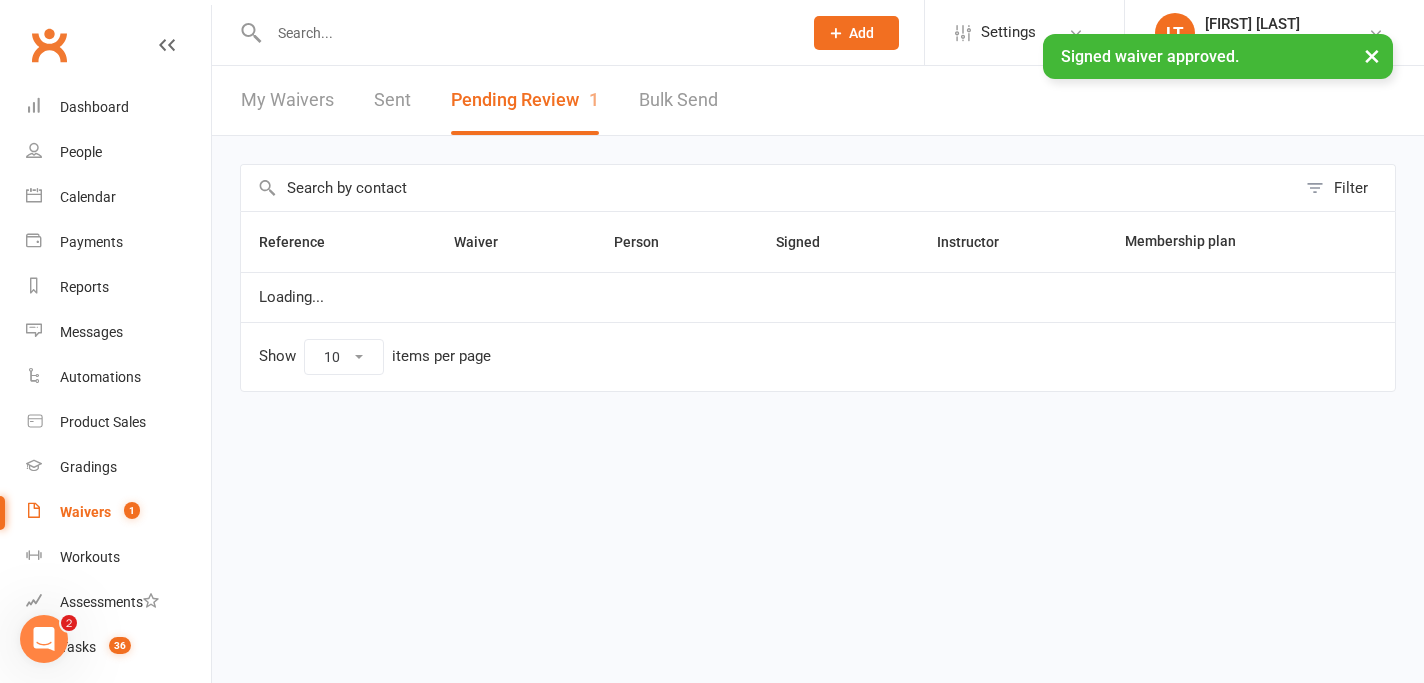 scroll, scrollTop: 0, scrollLeft: 0, axis: both 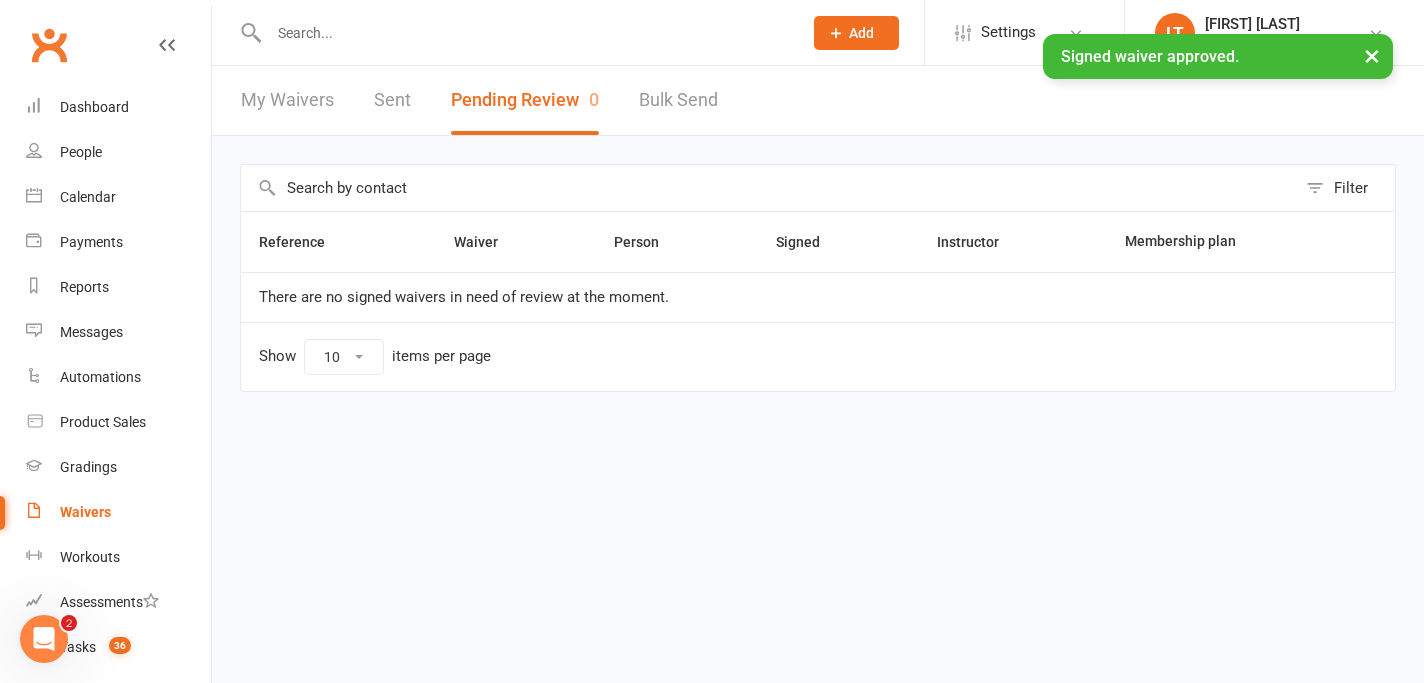 click at bounding box center [525, 33] 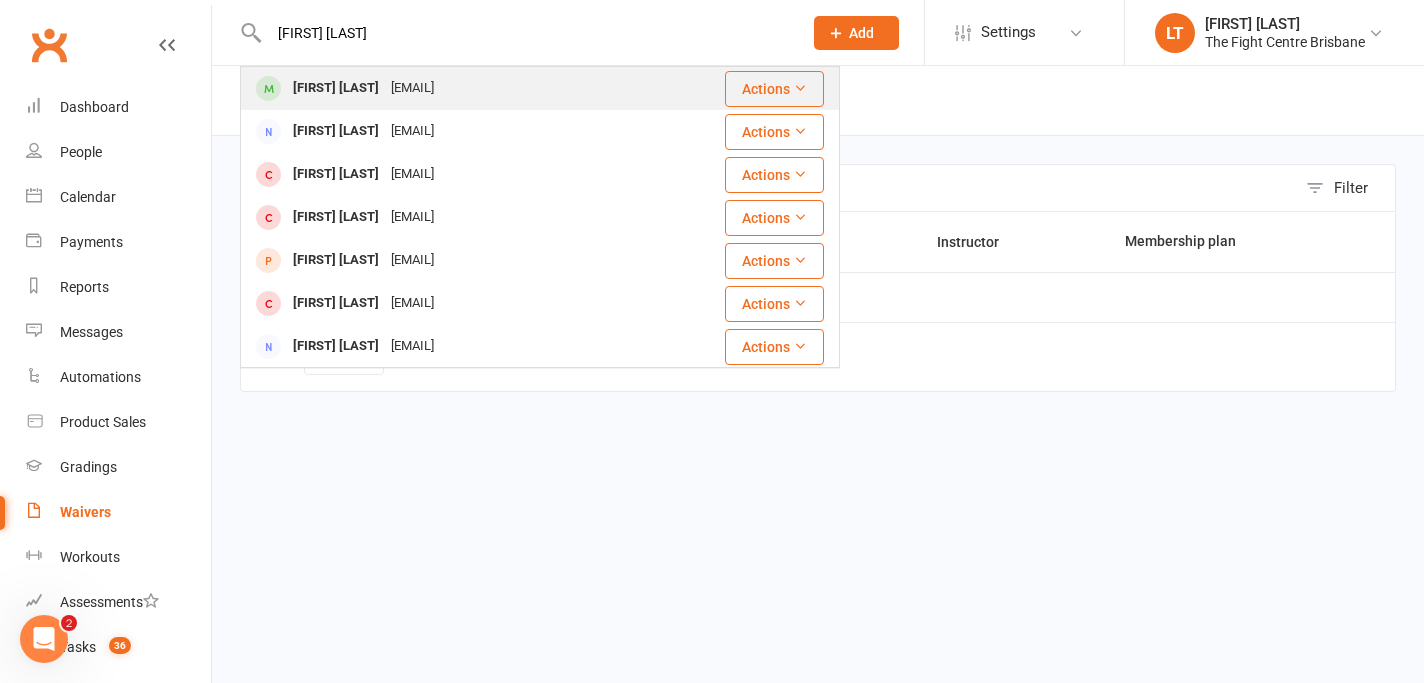 type on "[FIRST] [LAST]" 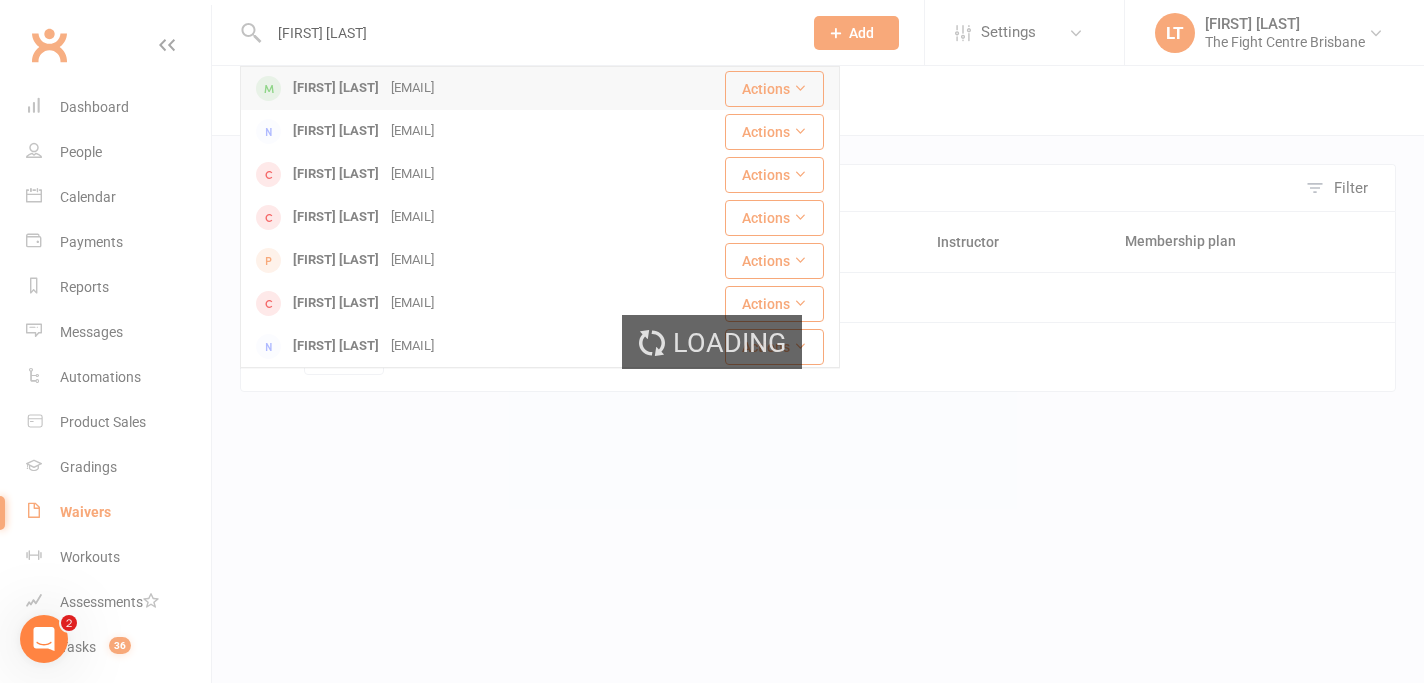 type 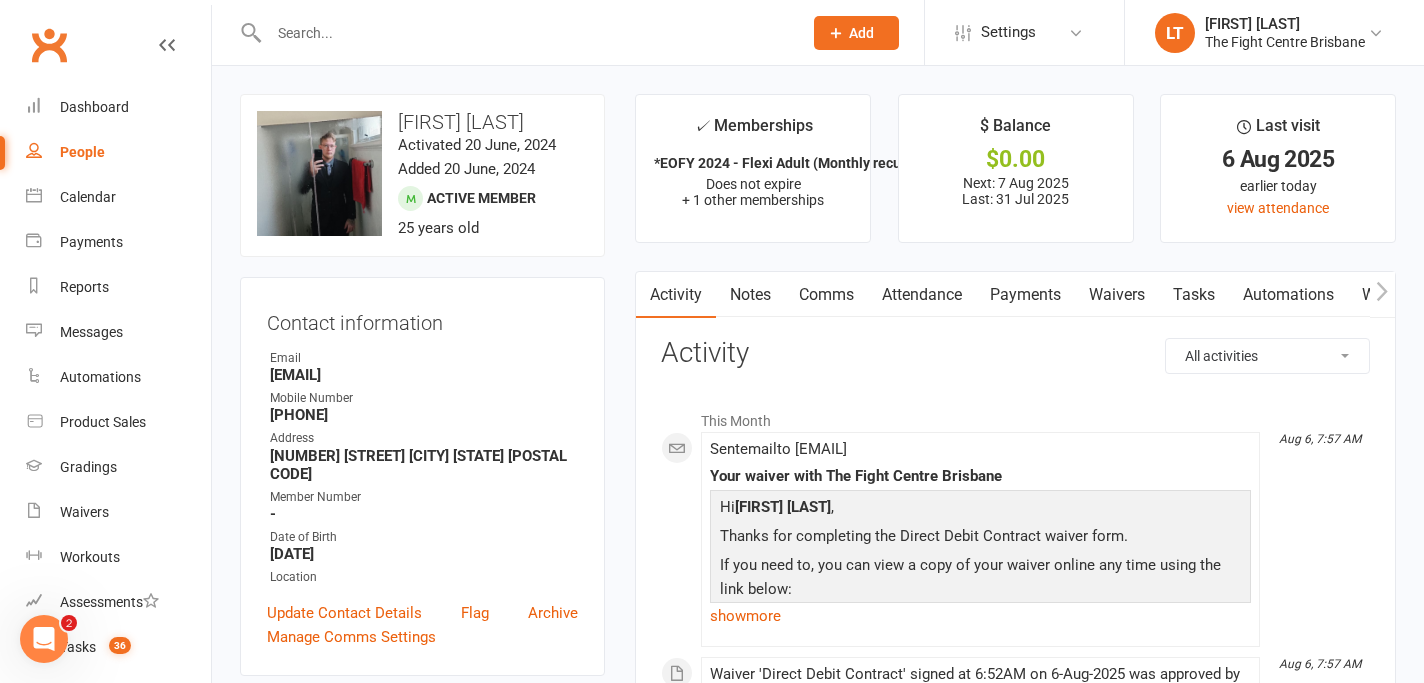 click at bounding box center (1382, 294) 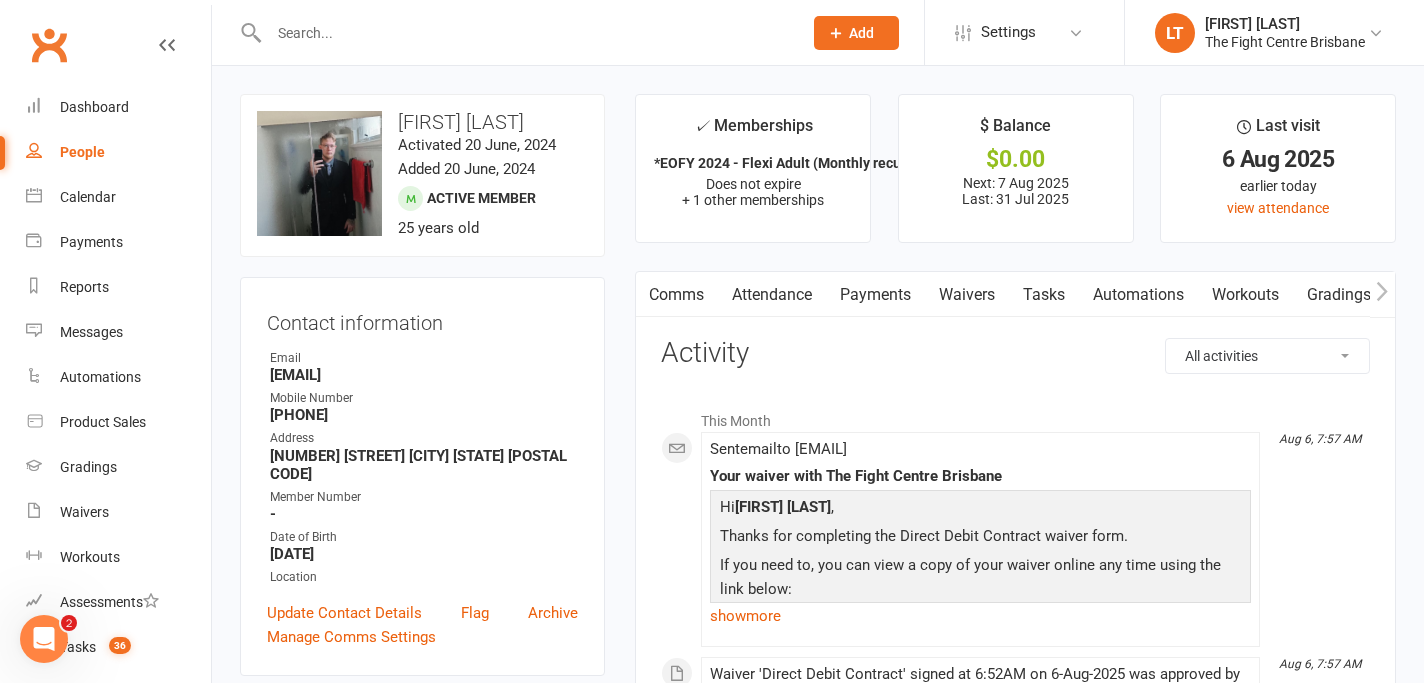 click at bounding box center [1382, 294] 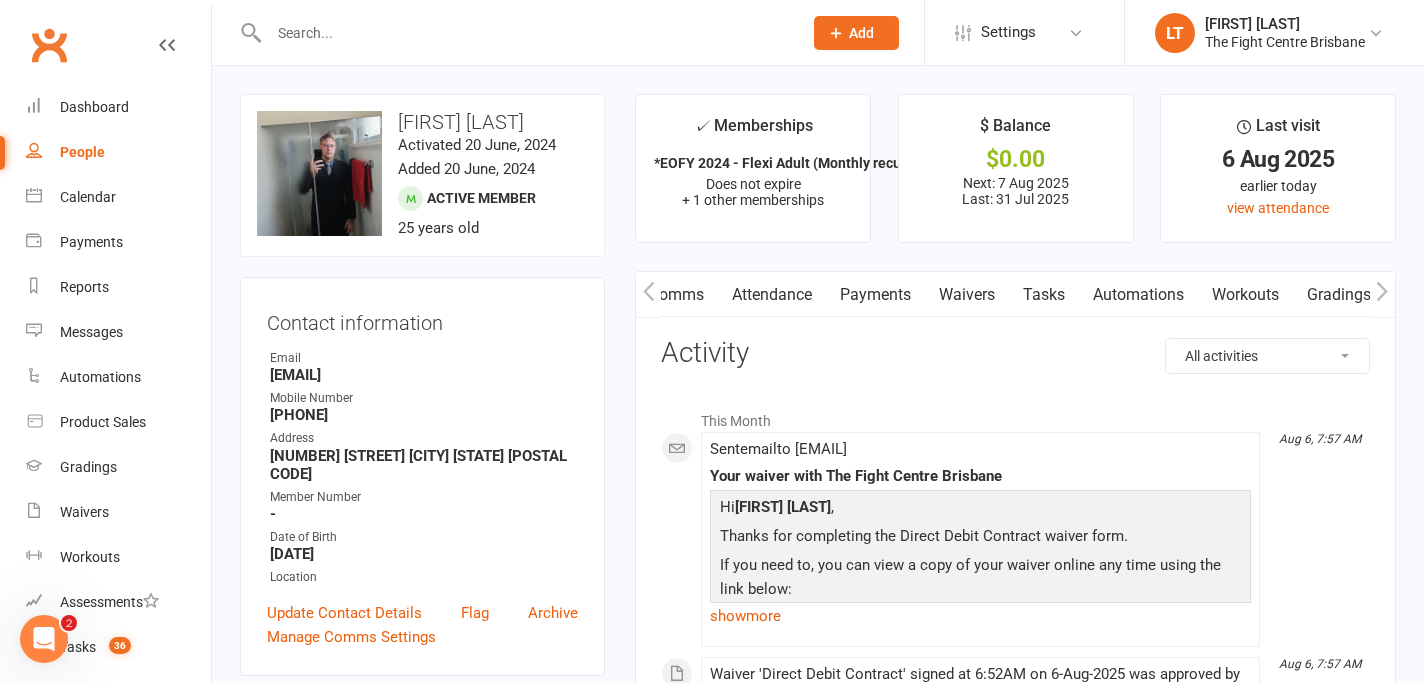 scroll, scrollTop: 0, scrollLeft: 300, axis: horizontal 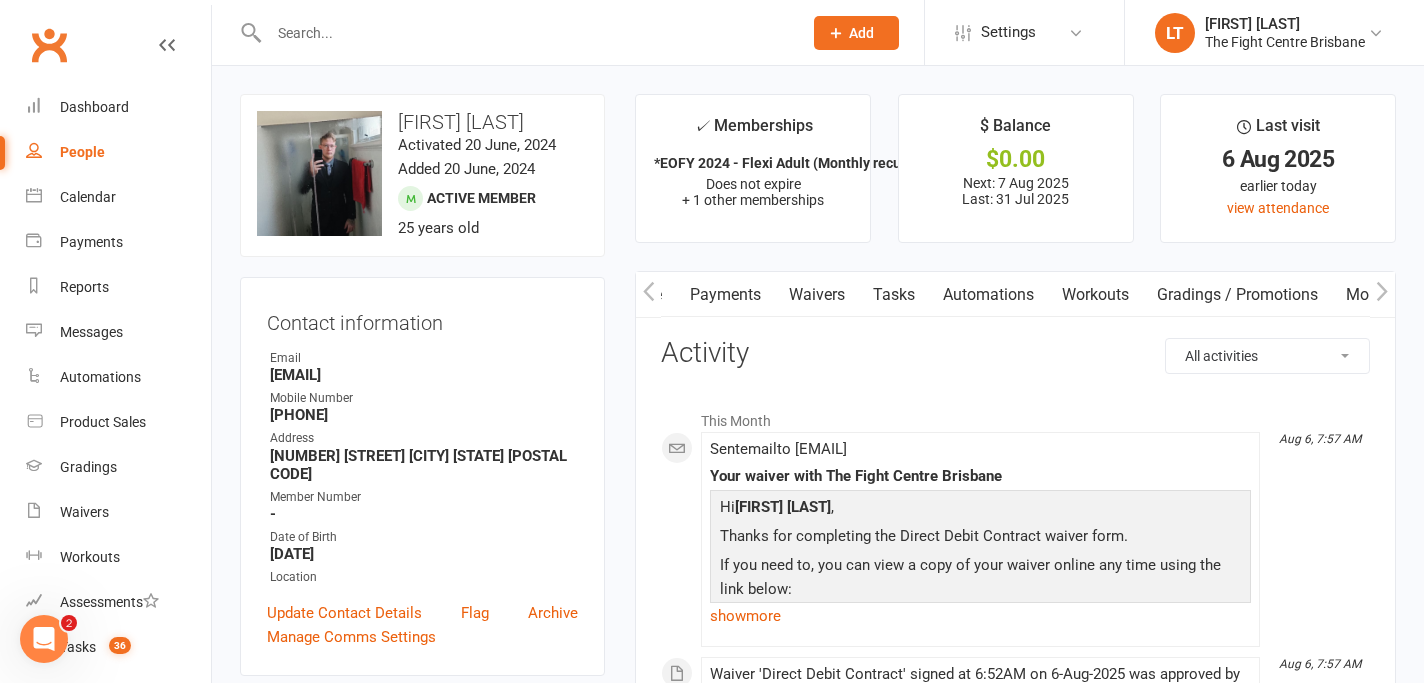 click on "Payments" at bounding box center [725, 295] 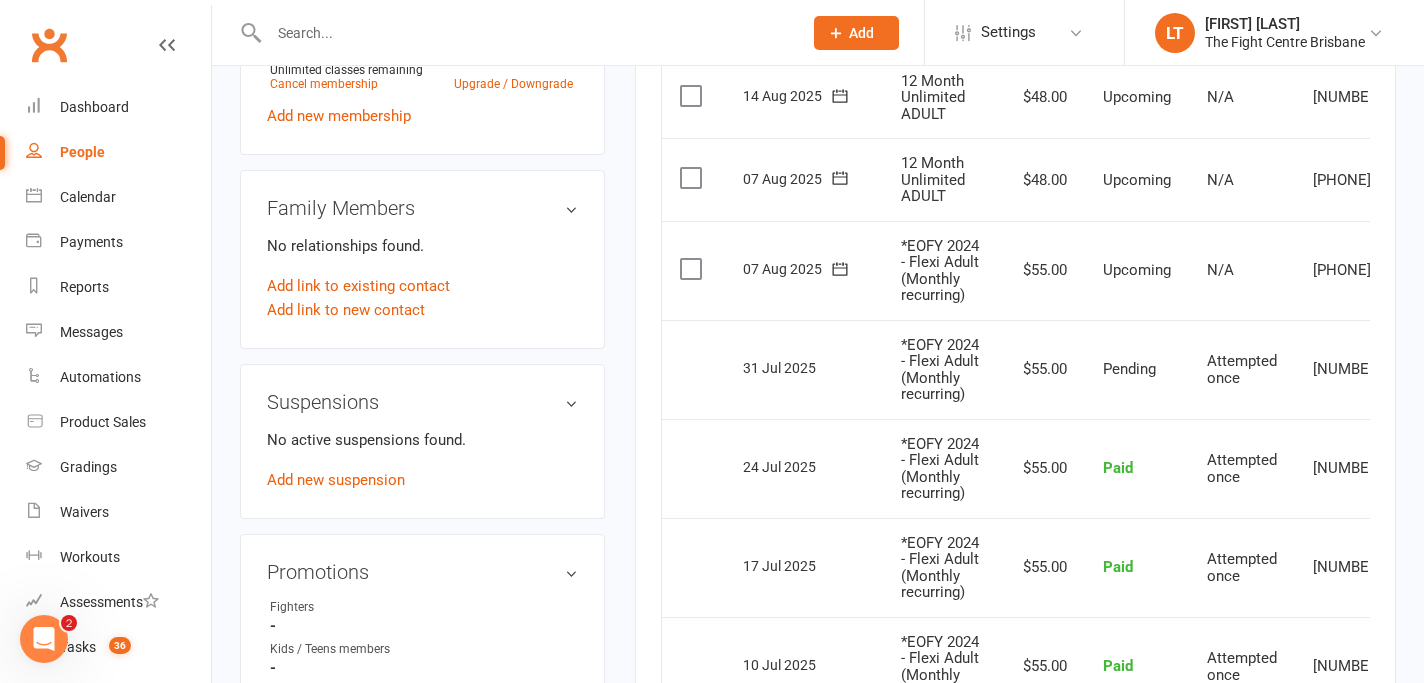 scroll, scrollTop: 653, scrollLeft: 0, axis: vertical 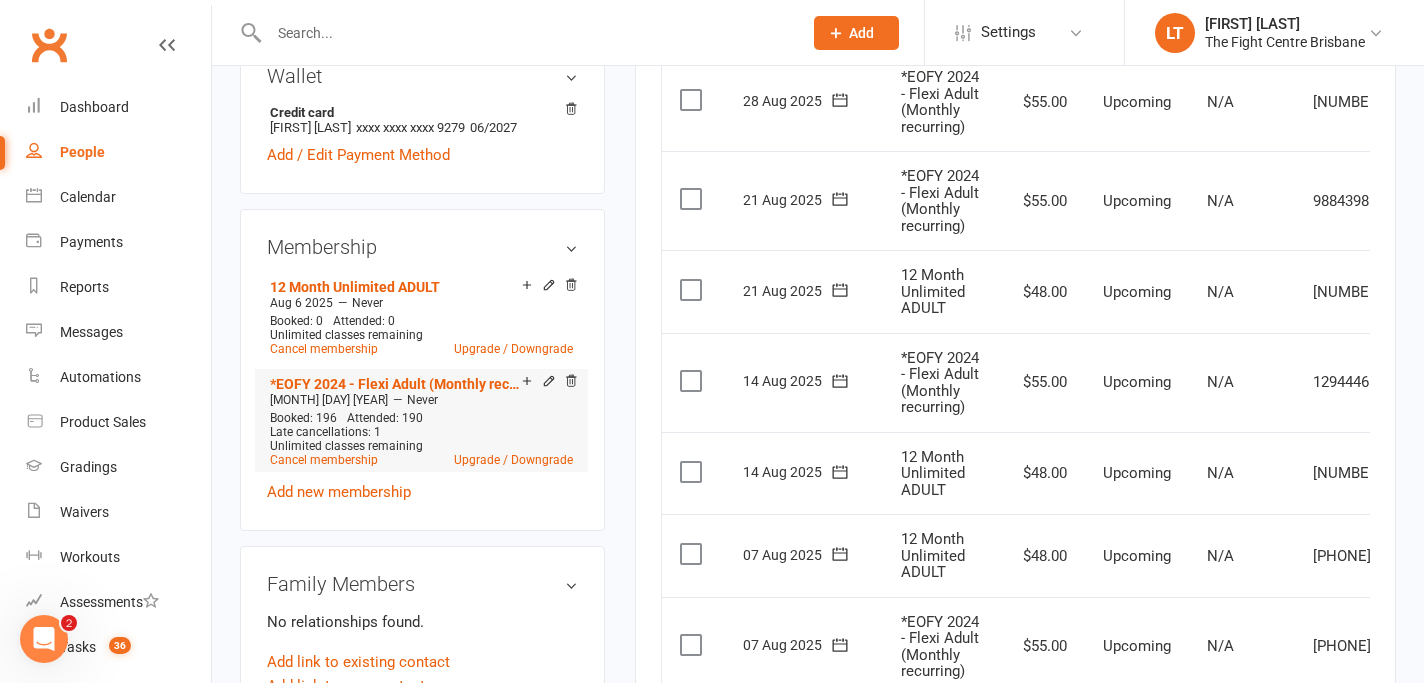 click at bounding box center [546, 382] 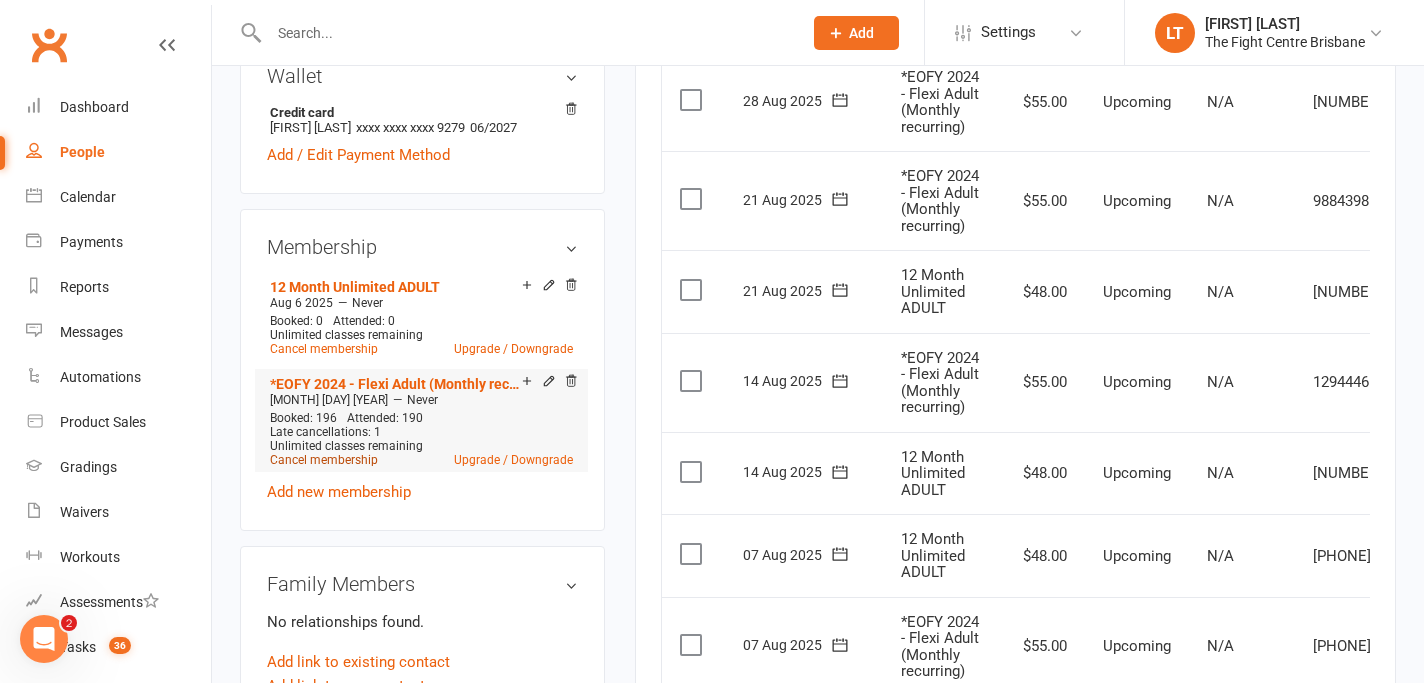 click on "Cancel membership" at bounding box center [324, 460] 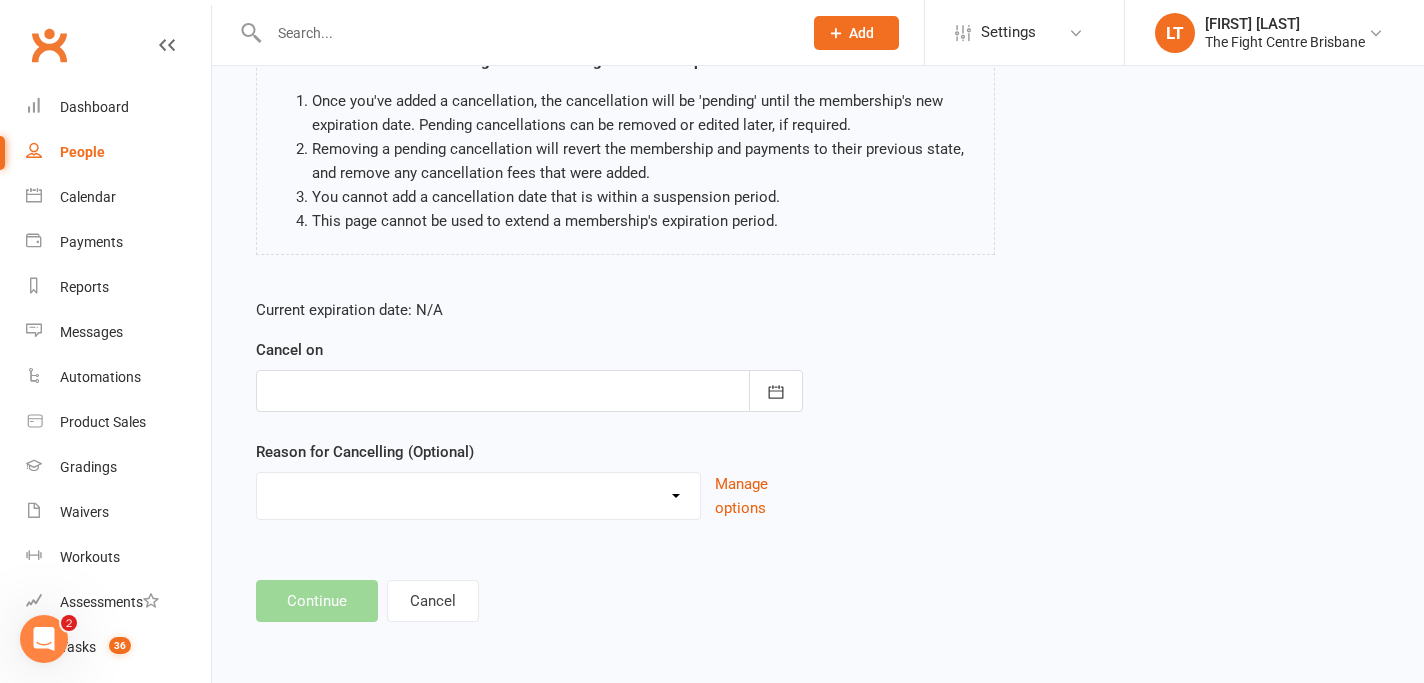 scroll, scrollTop: 0, scrollLeft: 0, axis: both 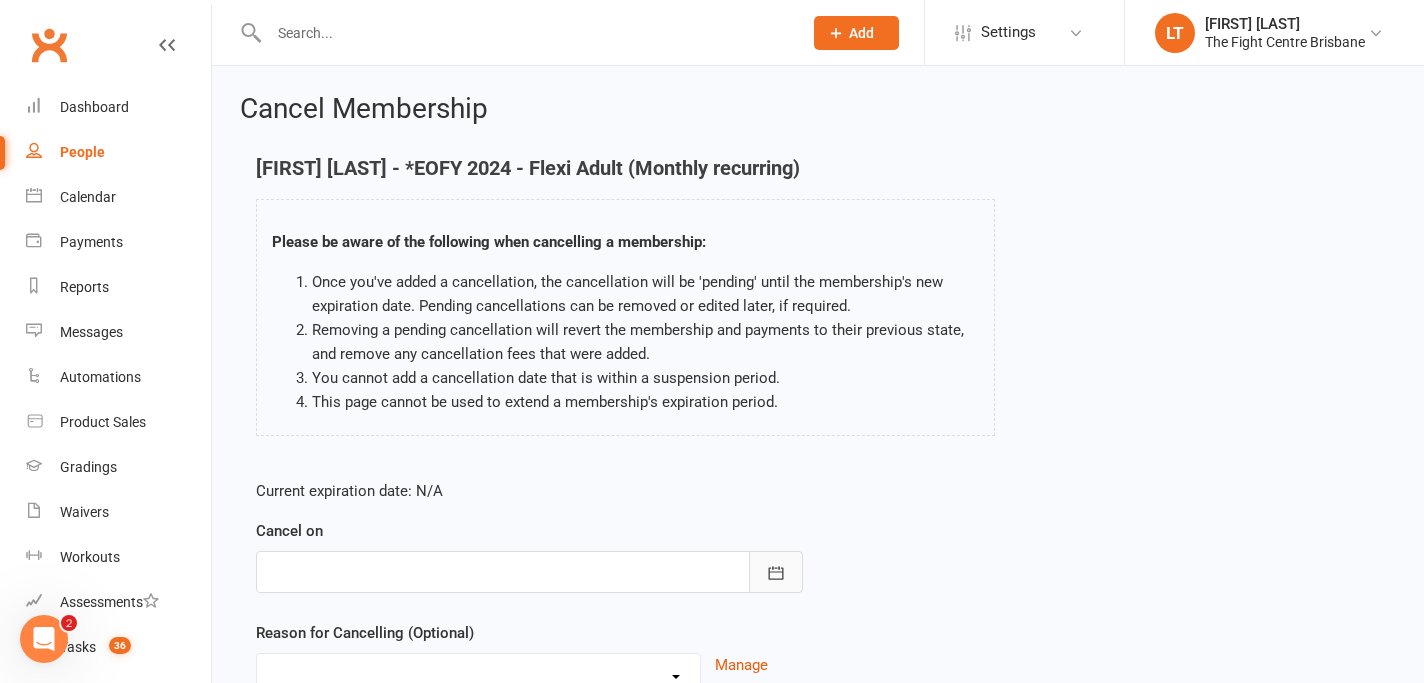 click at bounding box center (776, 572) 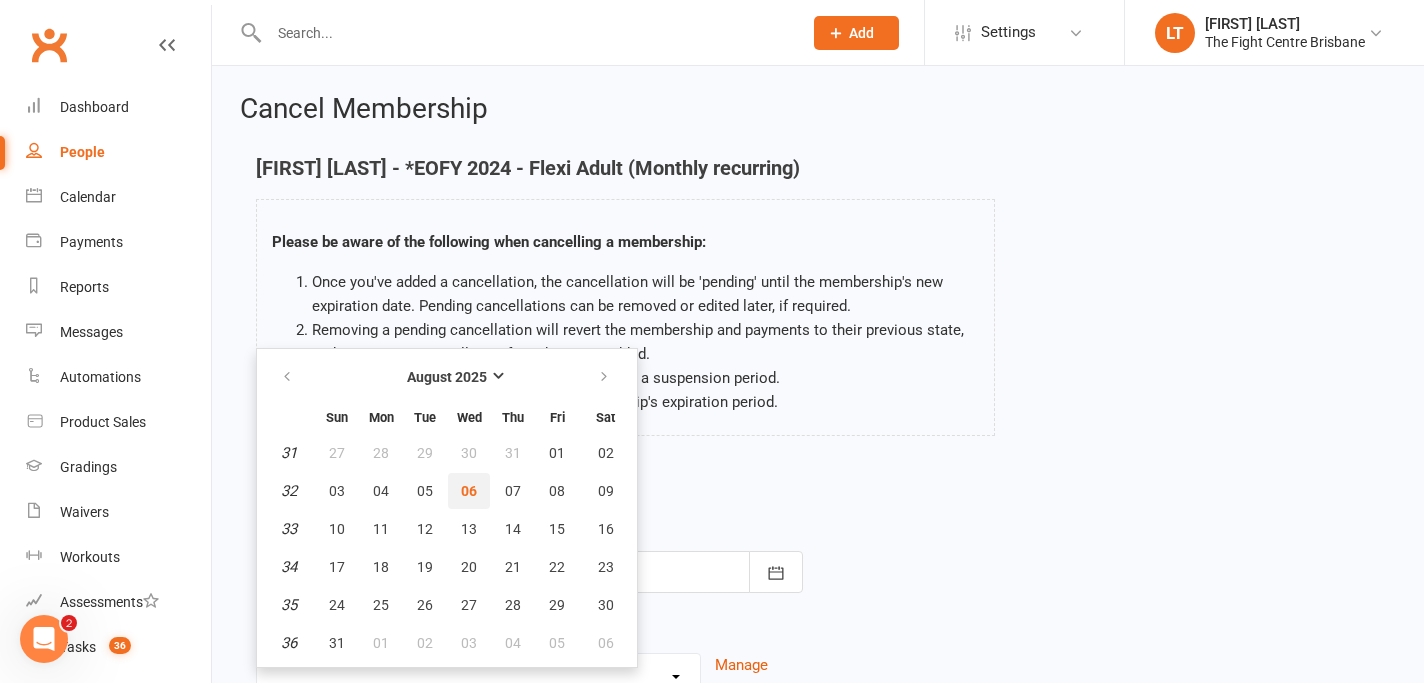 click on "06" at bounding box center [469, 491] 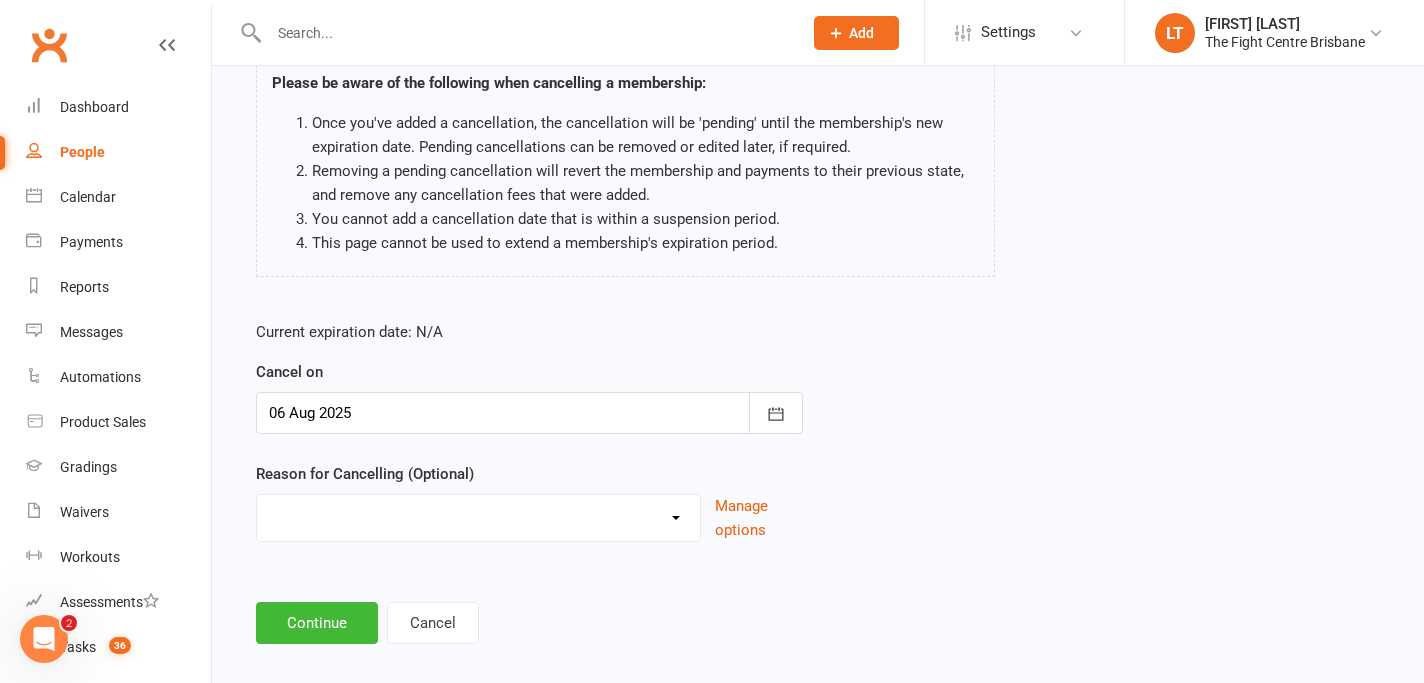 scroll, scrollTop: 181, scrollLeft: 0, axis: vertical 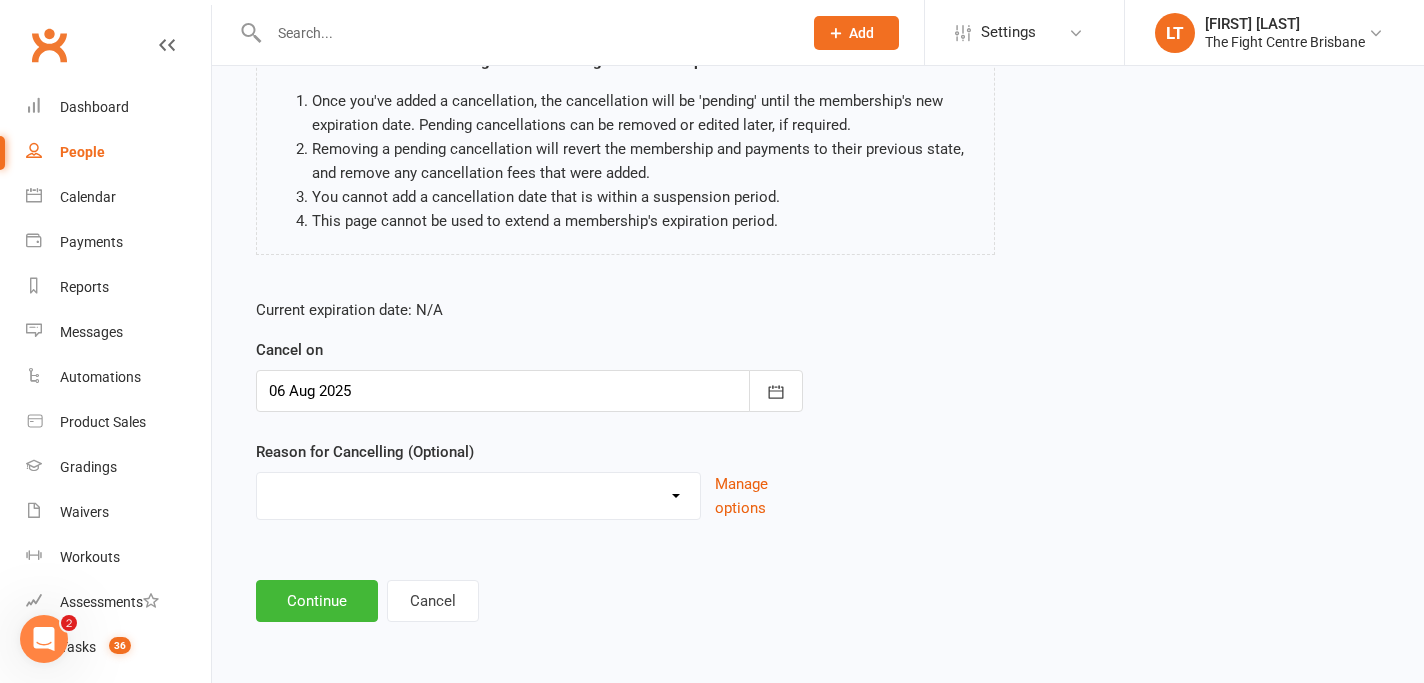 click on "Cancelled in contract- 30kms  Cancelled in contract - dispute Cancelled in contract- hardship  Cancelled in contract- medical/injury  Cancelled in contract- paid out  Cancelled in contract- transferred  Cooling off period Debt Collection Dispute Family issues  I can no longer afford this membership I'm too busy Injury and/or medical I've lost interest I've moved more than 30km from the gym Moved more than 30kms Upgrade / Downgrade Other reason" at bounding box center (478, 493) 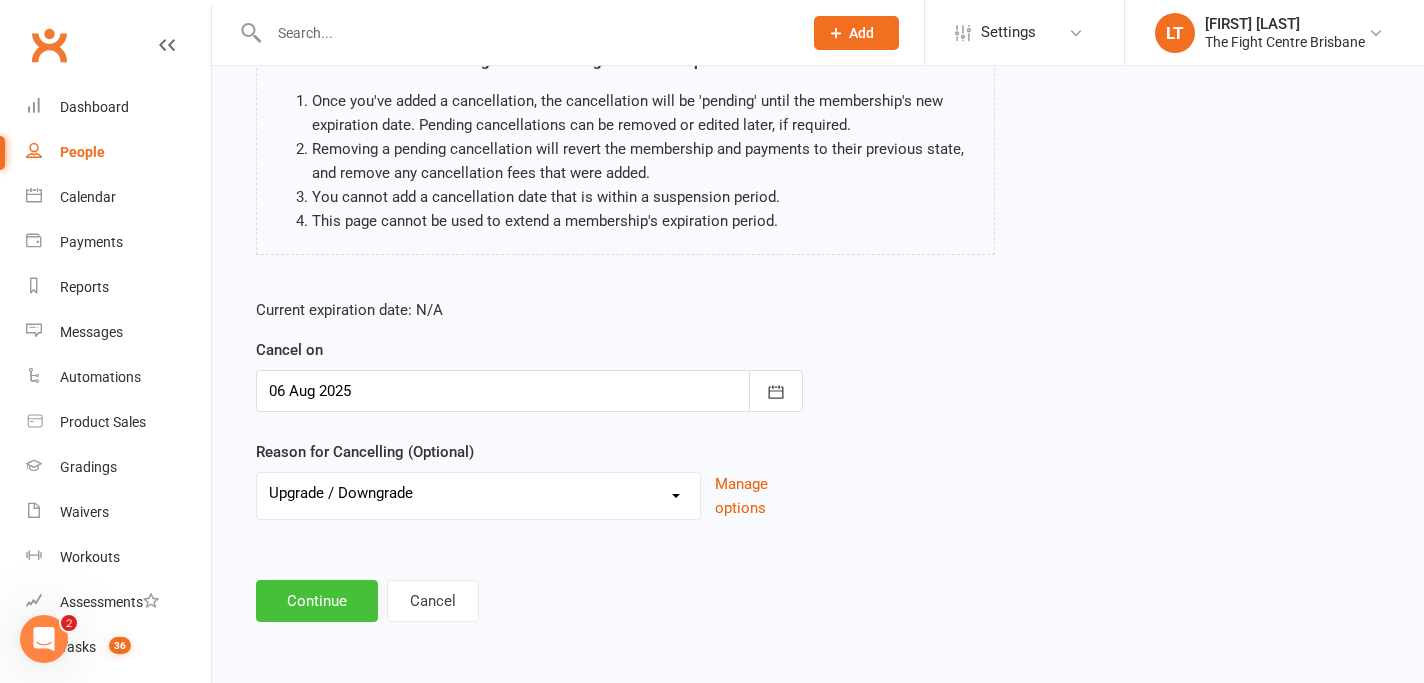 click on "Continue" at bounding box center [317, 601] 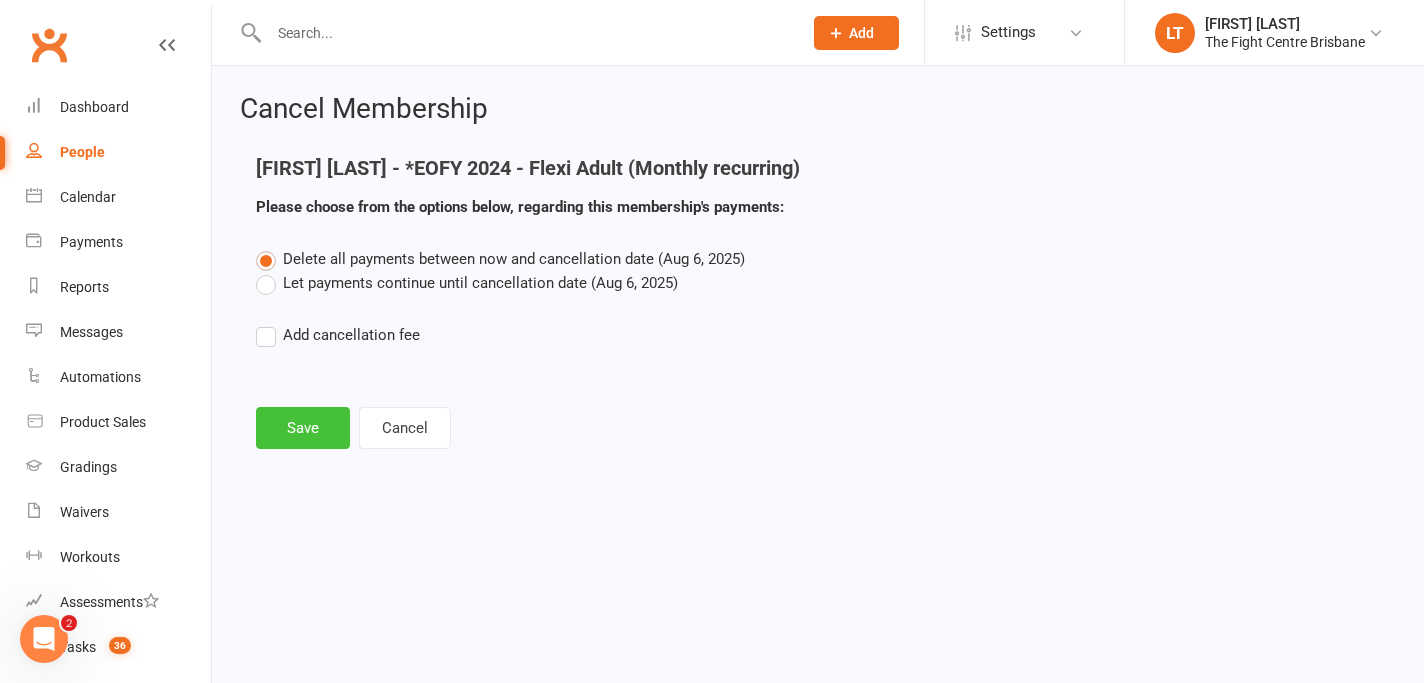 click on "Save" at bounding box center [303, 428] 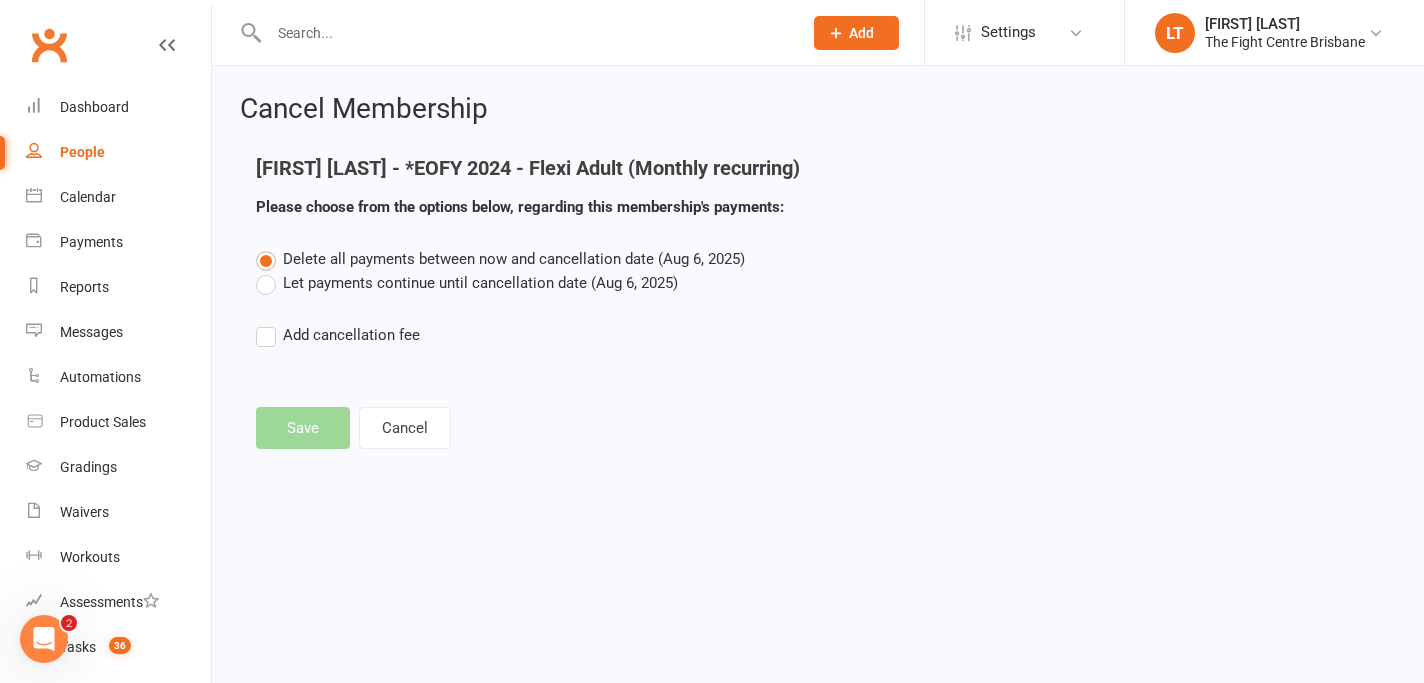 click on "Prospect
Member
Non-attending contact
Class / event
Appointment
Grading event
Task
Membership plan
Bulk message
Add
Settings Membership Plans Event Templates Appointment Types Mobile App  Website Image Library Customize Contacts Users Account Profile Clubworx API LT Lorina Thompson The Fight Centre Brisbane My profile Help Terms & conditions  Privacy policy  Sign out Clubworx Dashboard People Calendar Payments Reports Messages   Automations   Product Sales Gradings   Waivers   Workouts   Assessments  Tasks   36 What's New Check-in Kiosk modes General attendance Roll call Class check-in Signed in successfully. × × Signed waiver approved. × × Cancel Membership Jordyn Ryan - *EOFY 2024 - Flexi Adult (Monthly recurring) Save   Cancel" at bounding box center (712, 254) 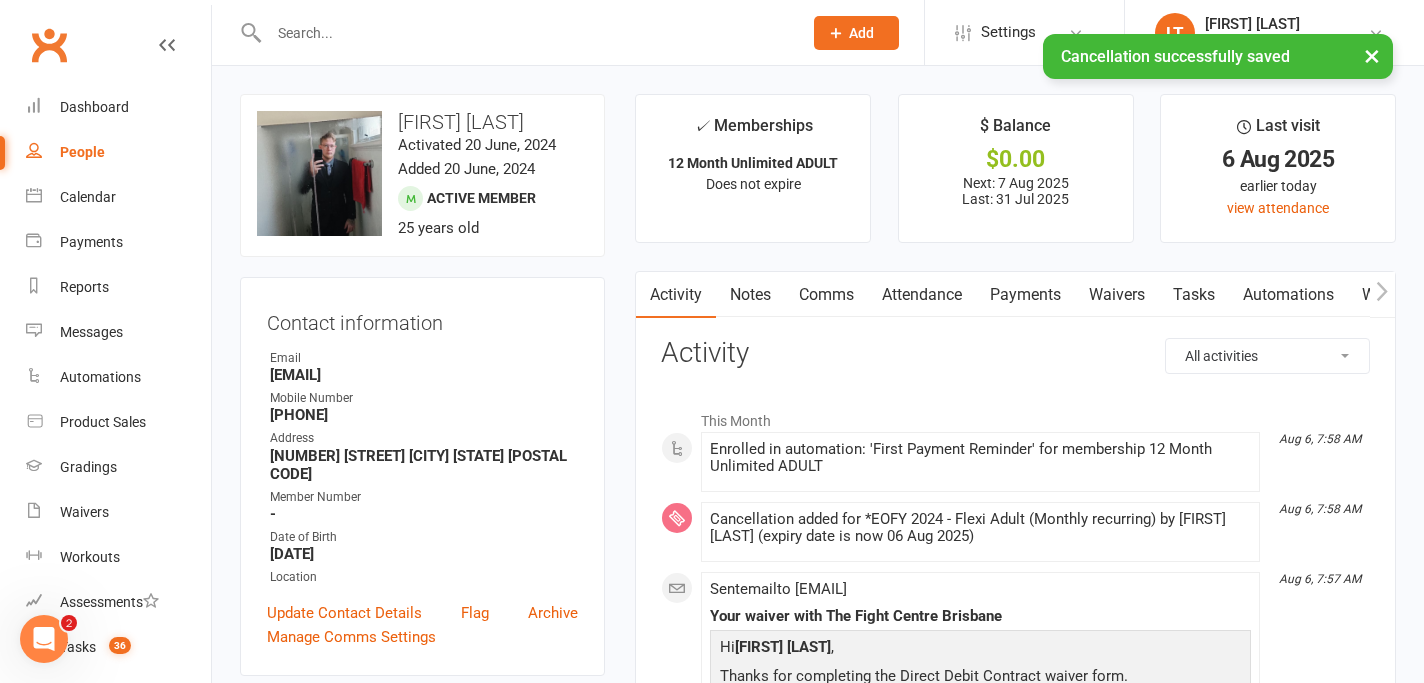 click on "Payments" at bounding box center (1025, 295) 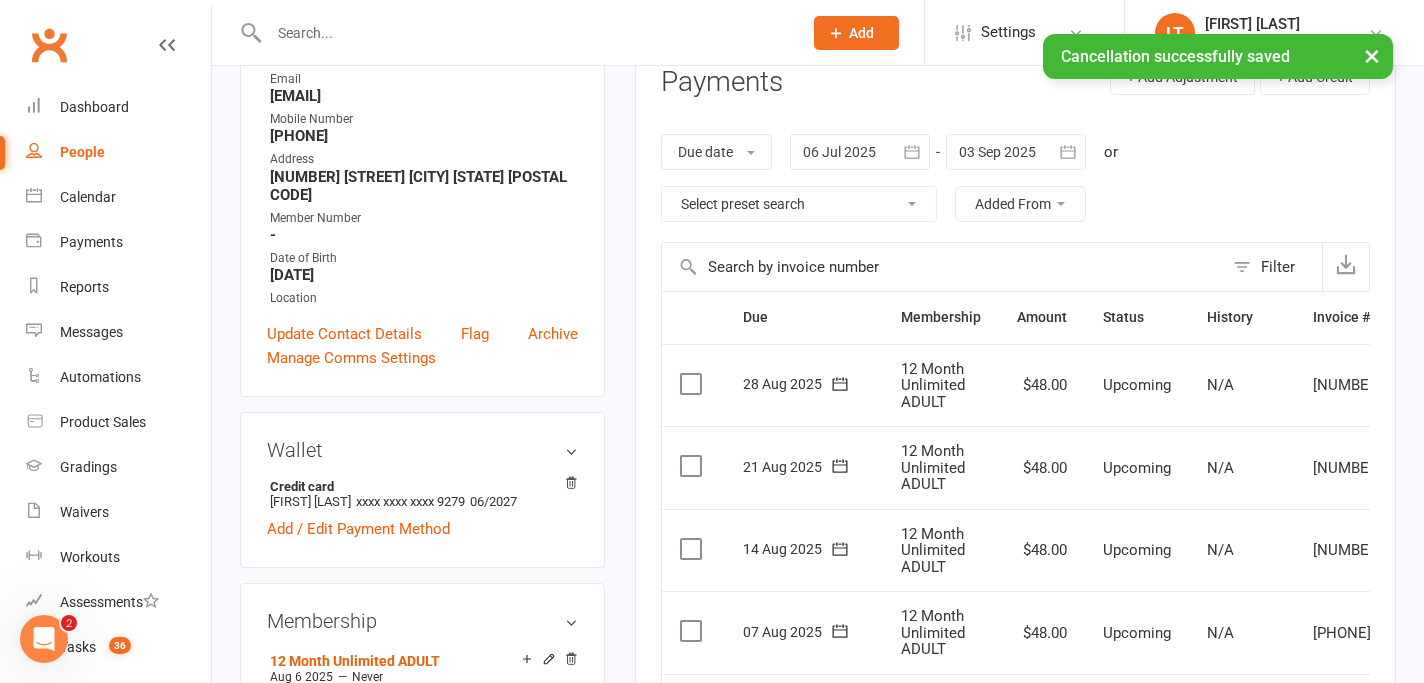 scroll, scrollTop: 662, scrollLeft: 0, axis: vertical 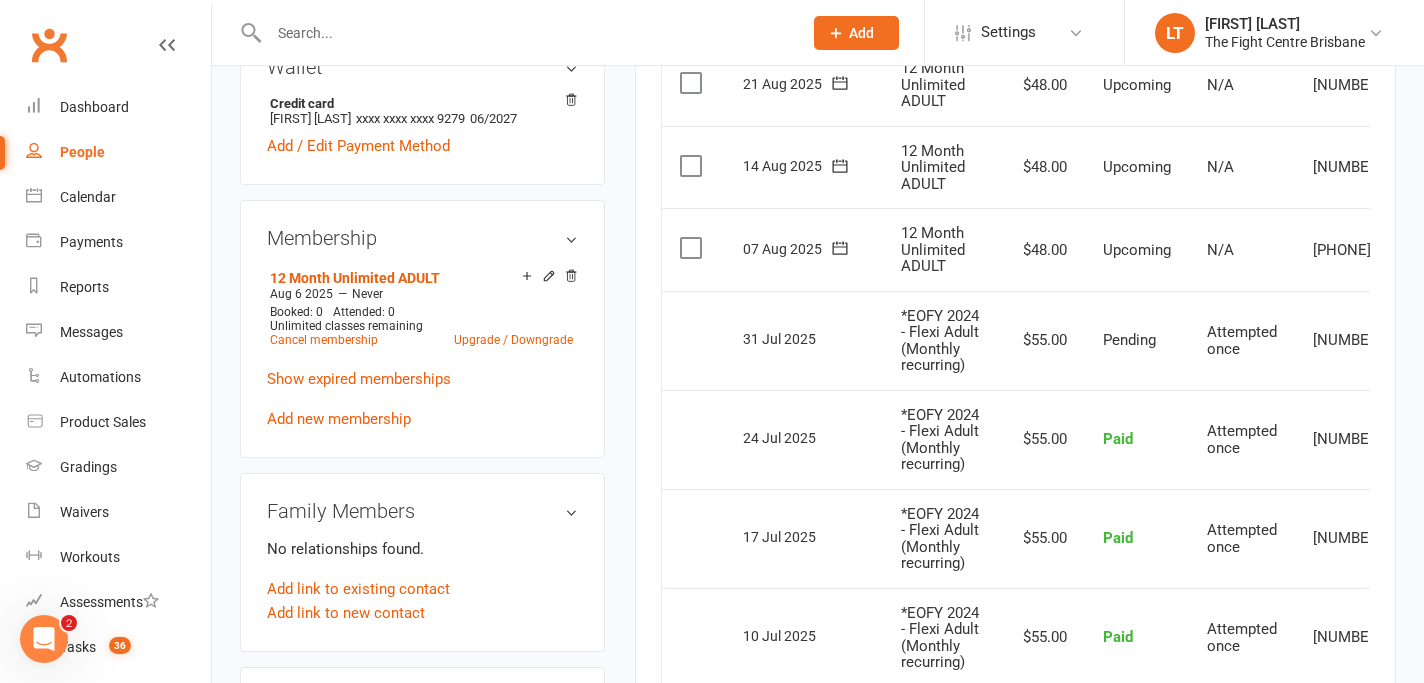 click on "Attempted once" at bounding box center (1242, 340) 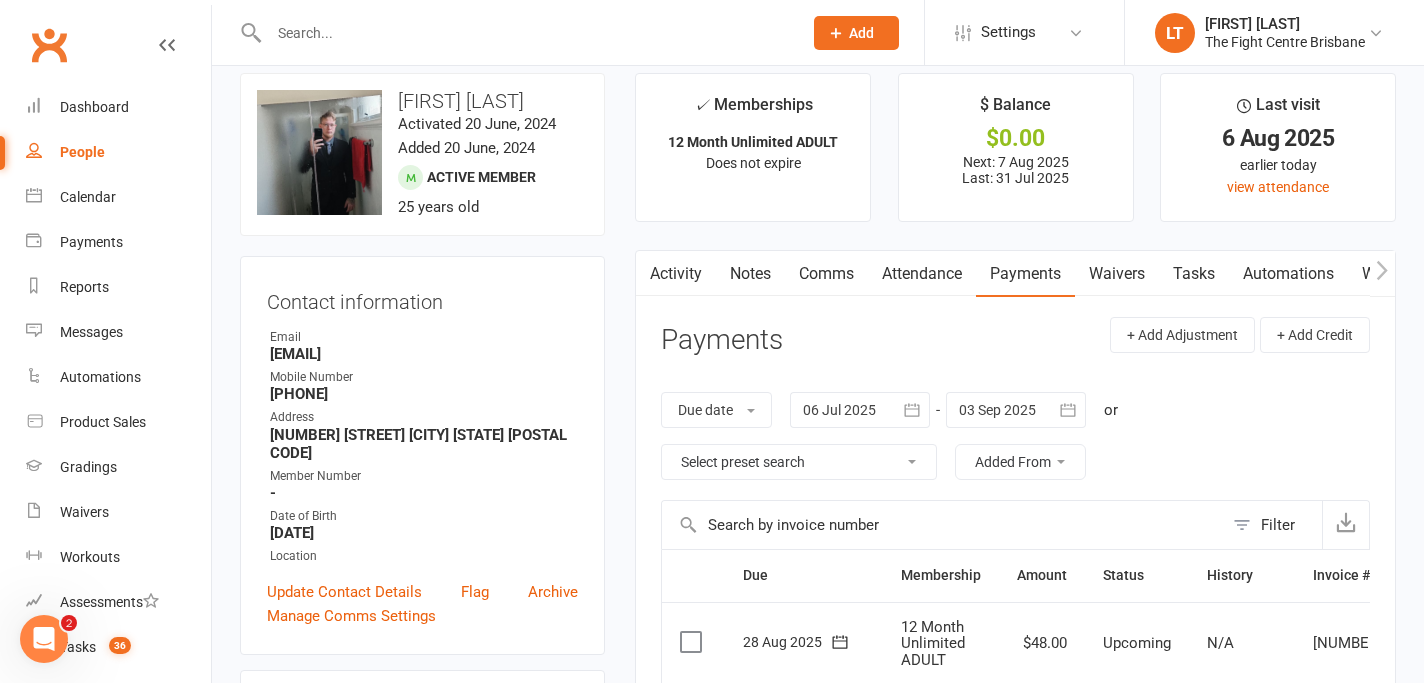 scroll, scrollTop: 0, scrollLeft: 0, axis: both 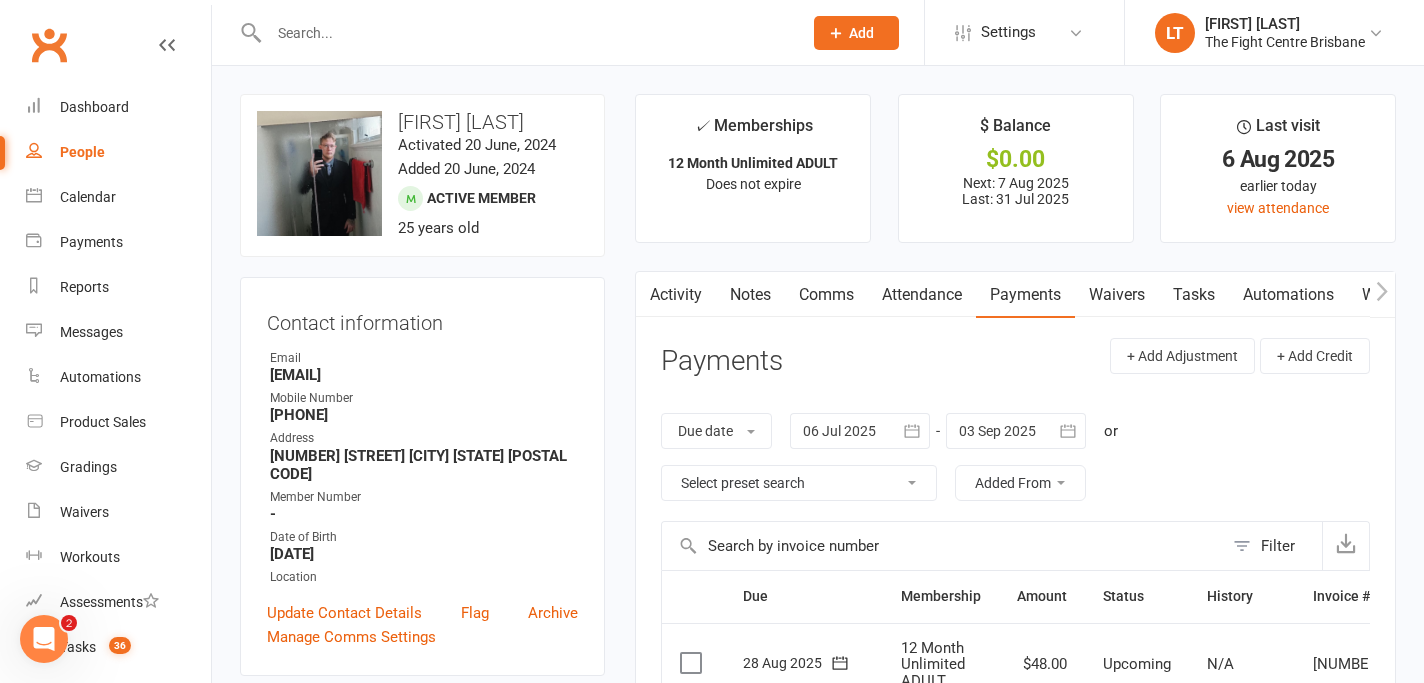 click on "Workouts" at bounding box center [1395, 295] 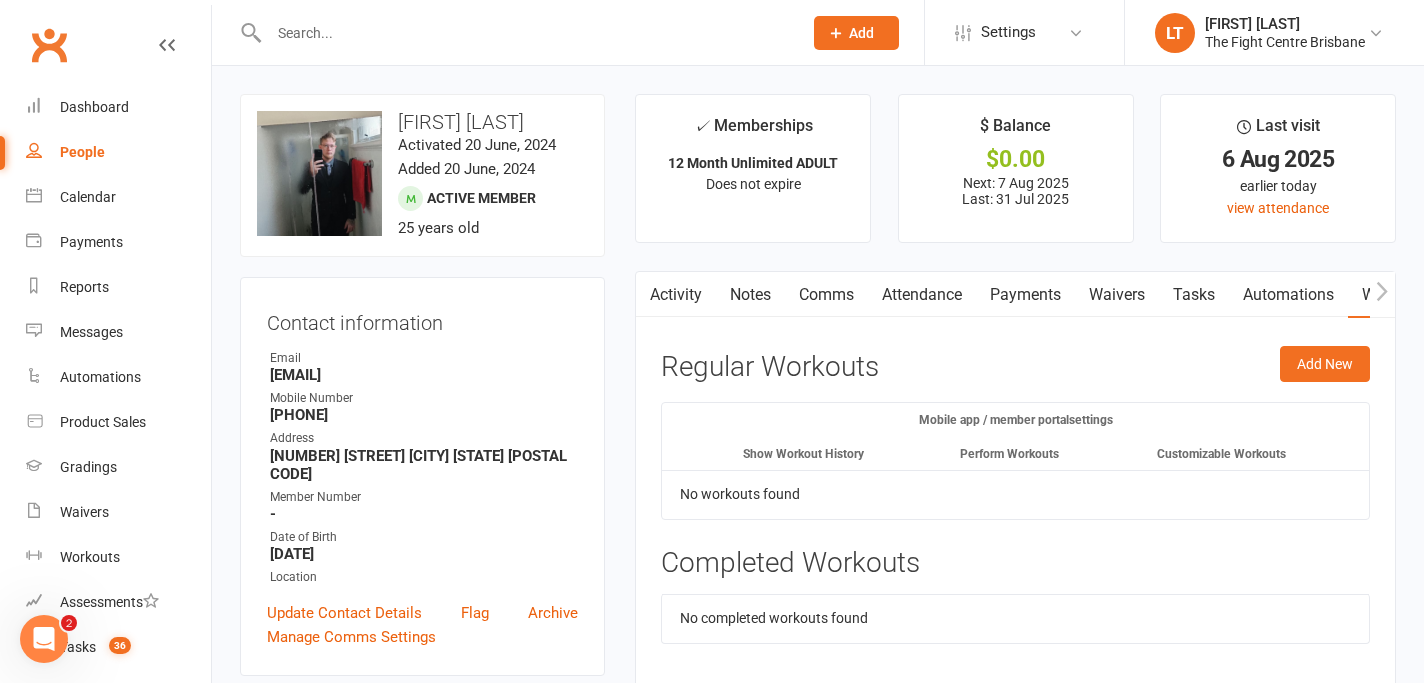 click 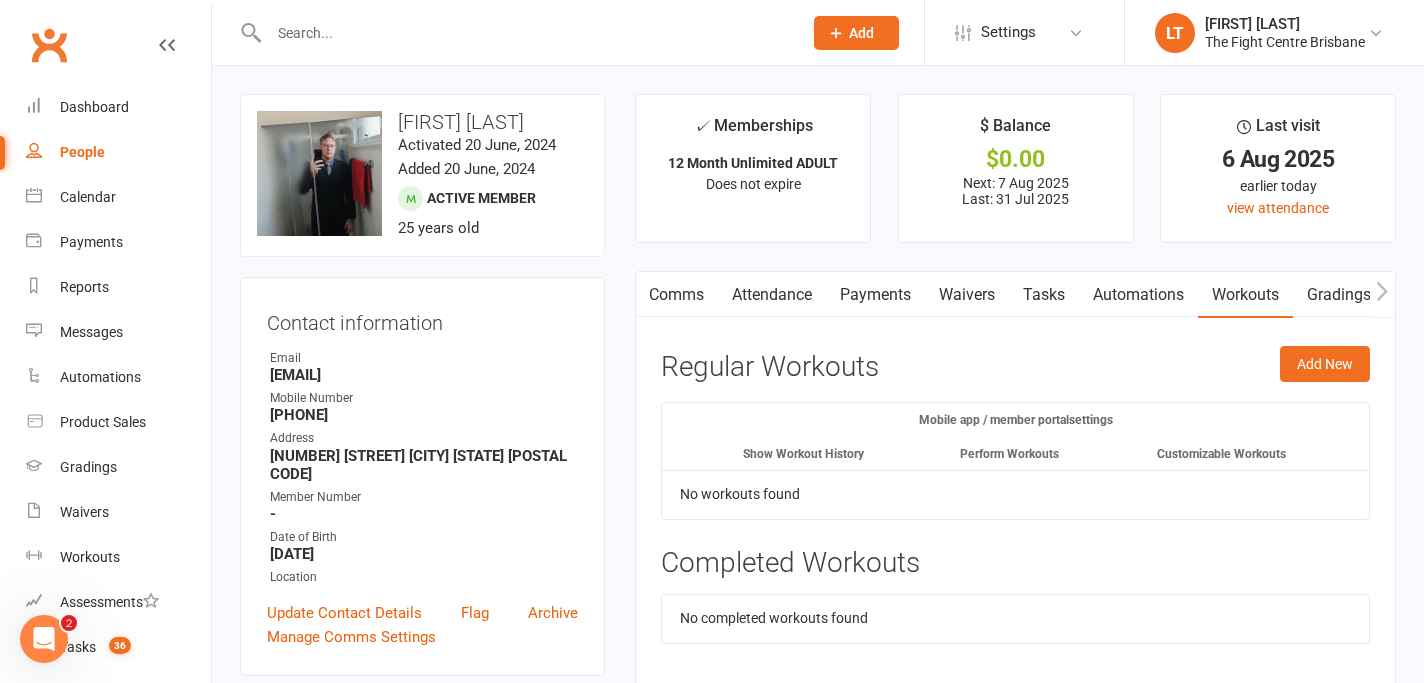 scroll, scrollTop: 0, scrollLeft: 150, axis: horizontal 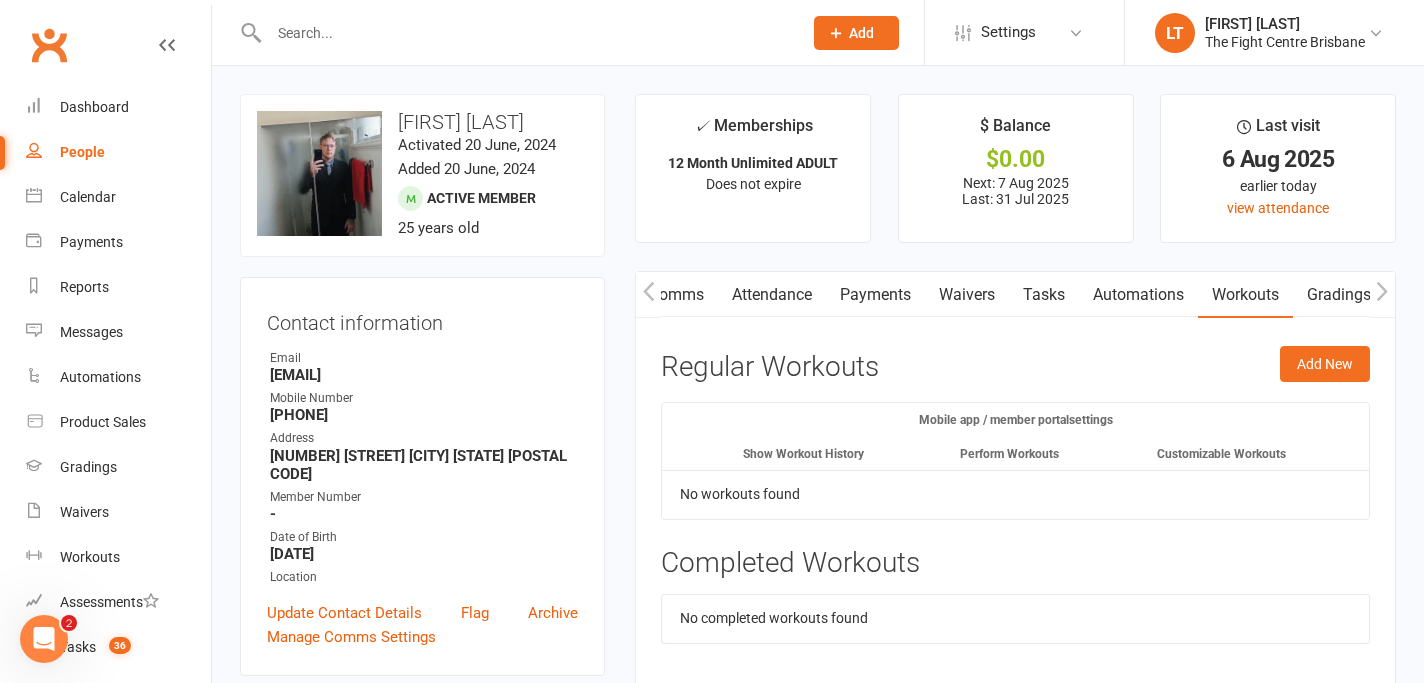 click at bounding box center [1382, 294] 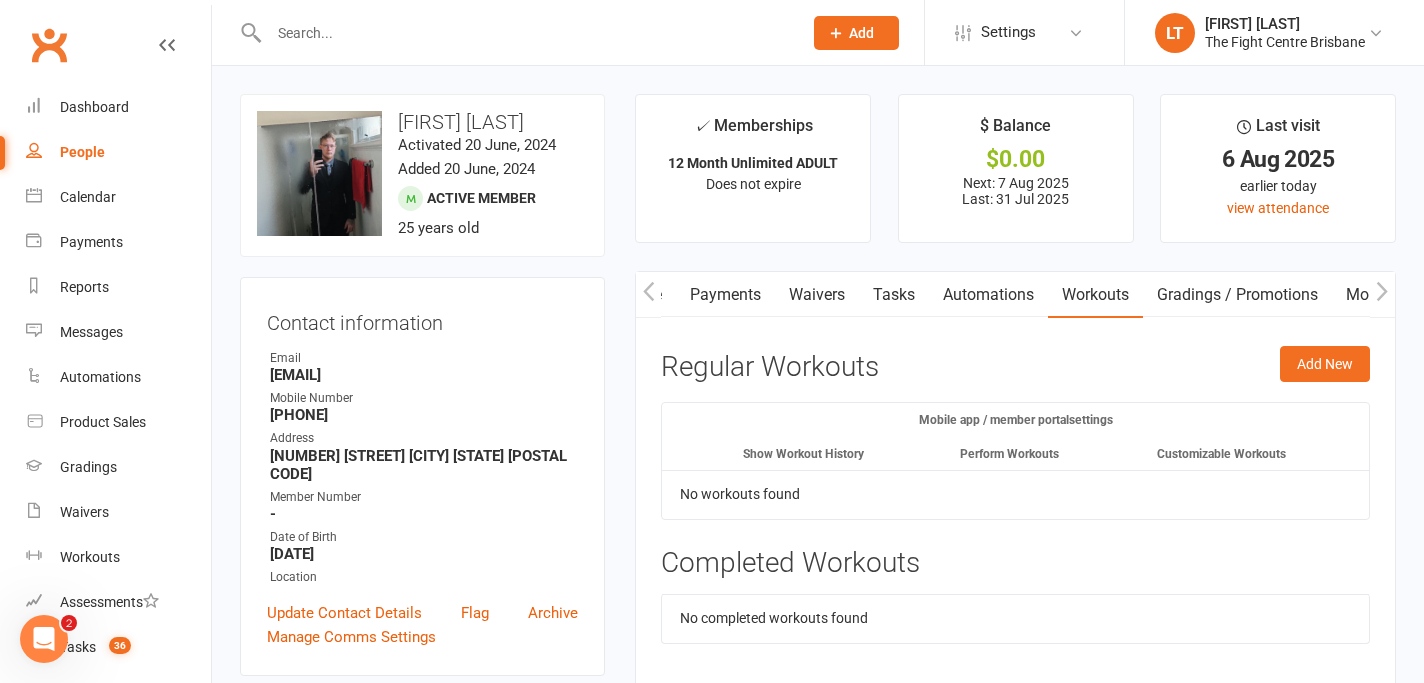 click on "Mobile App" at bounding box center [1386, 295] 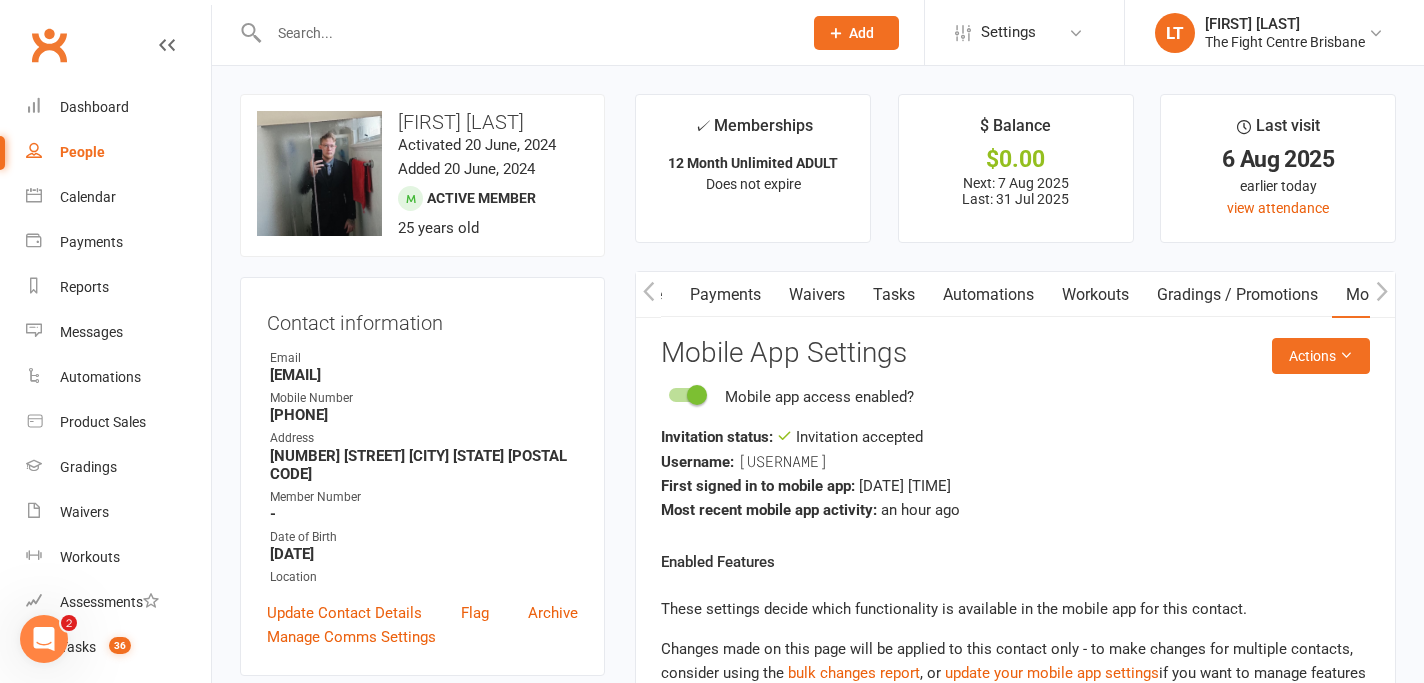 click 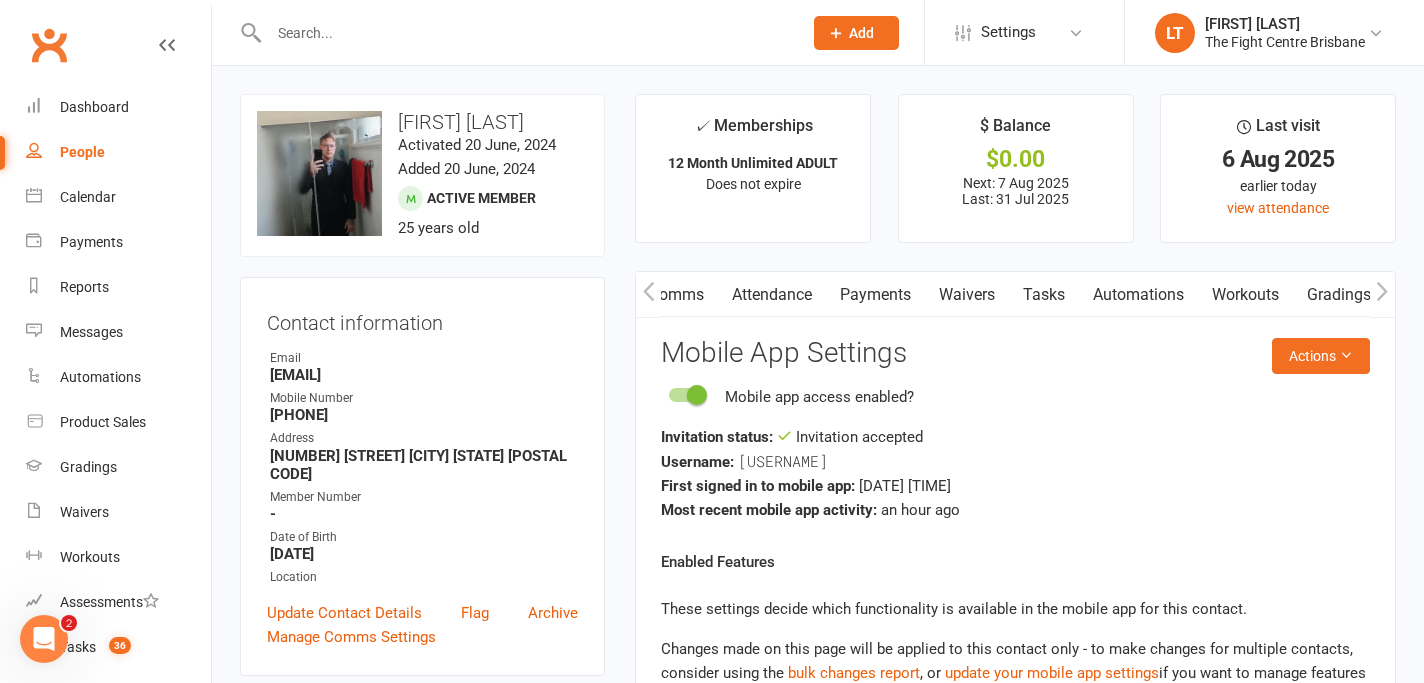 click 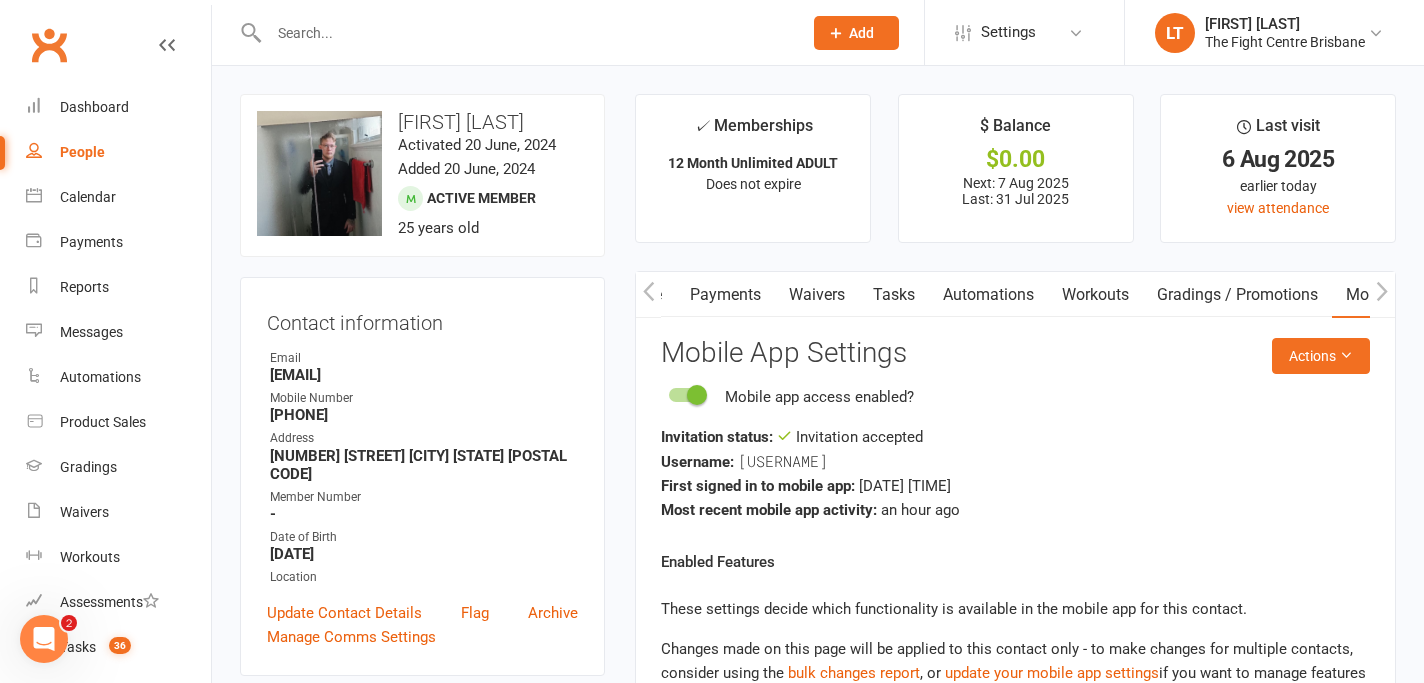 click 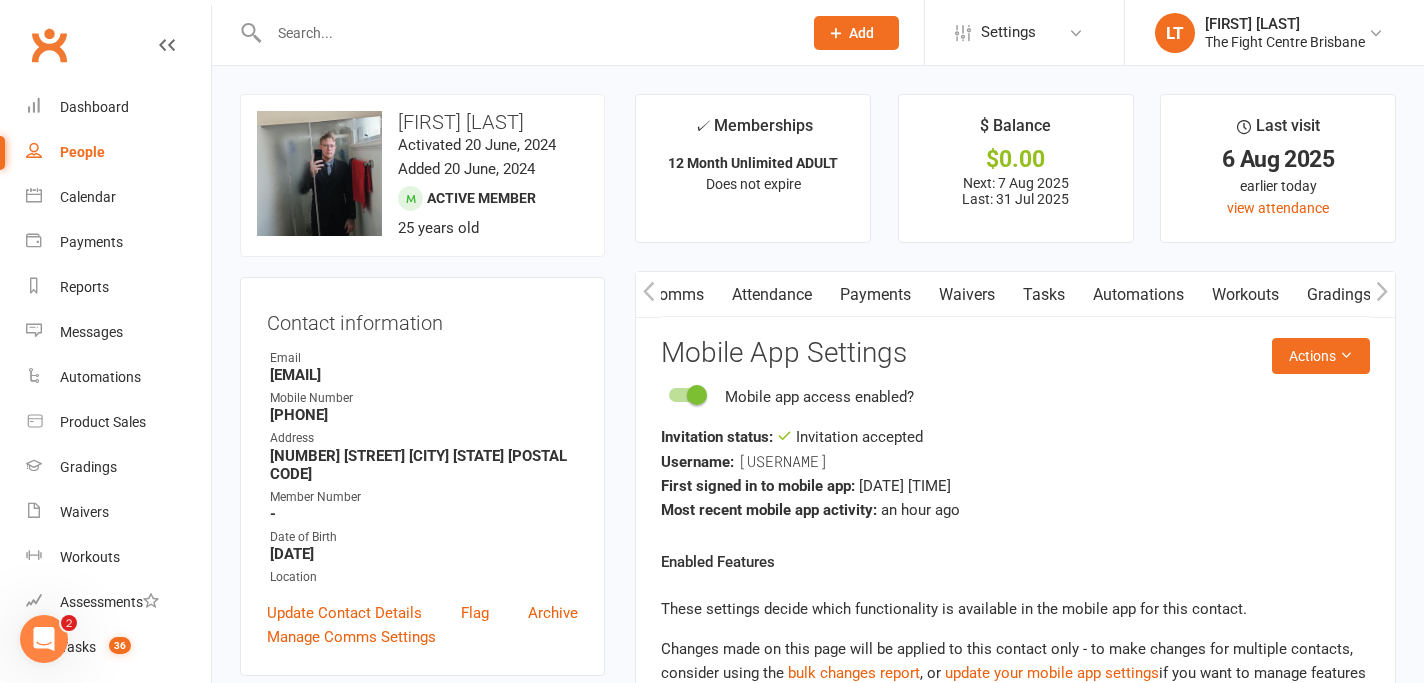 click 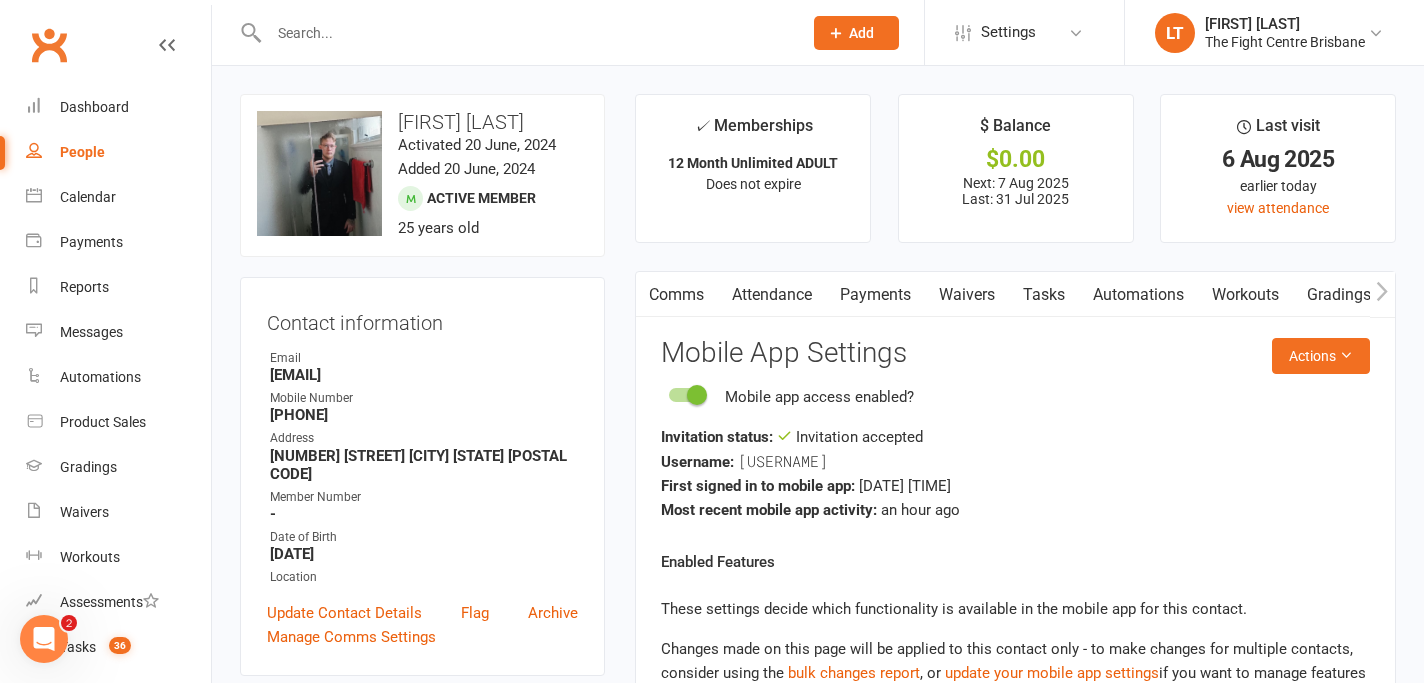 scroll, scrollTop: 0, scrollLeft: 0, axis: both 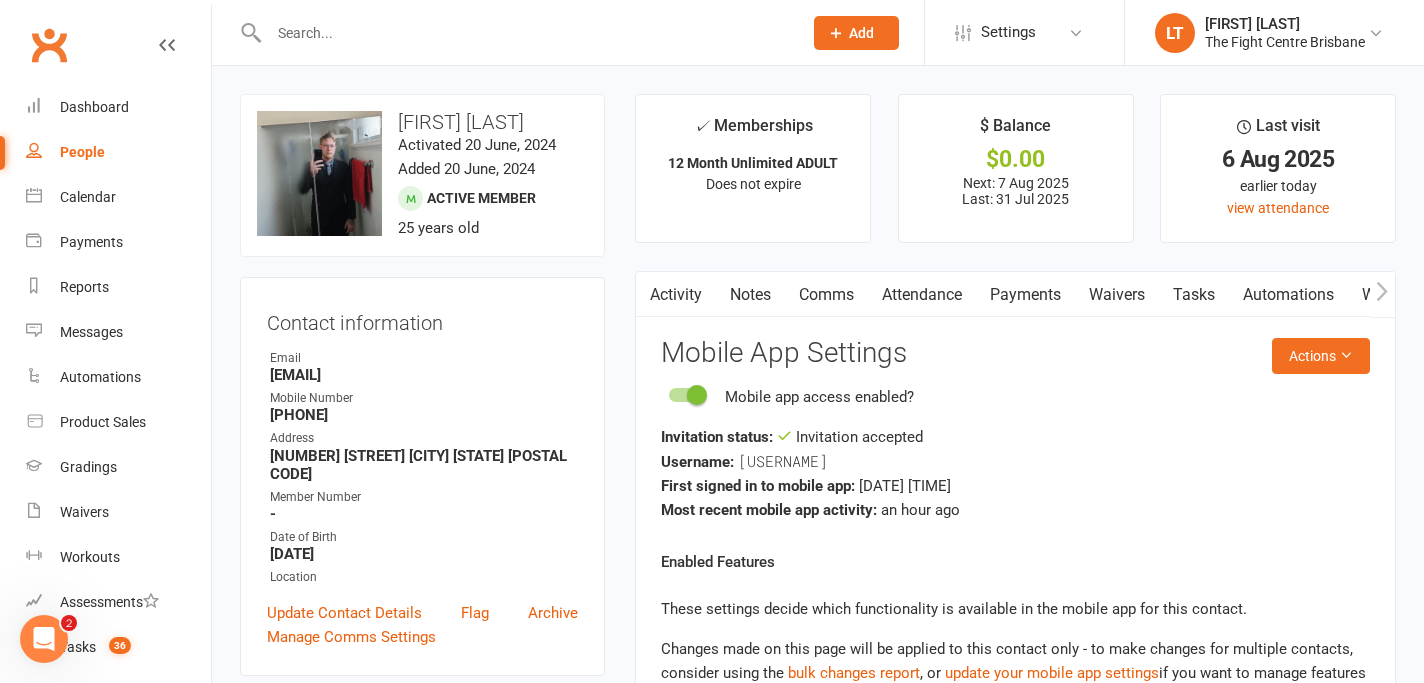 click 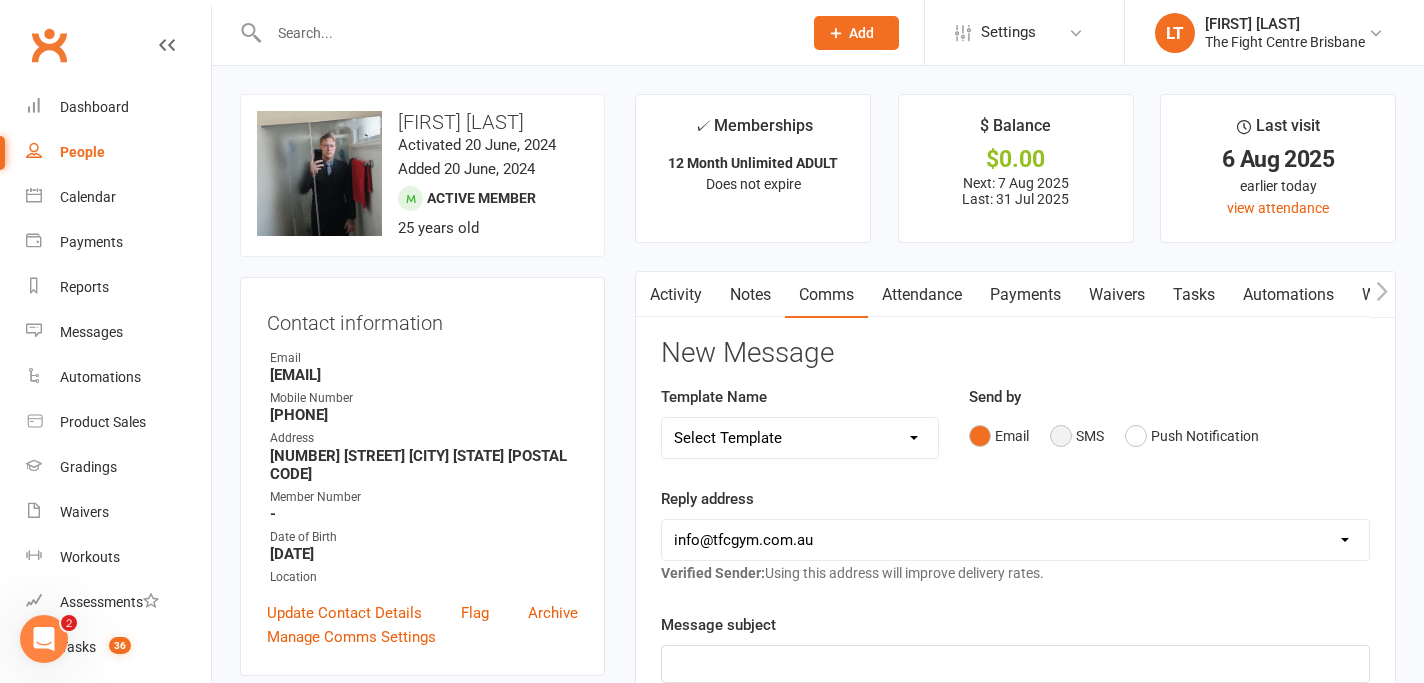 click on "SMS" at bounding box center (1077, 436) 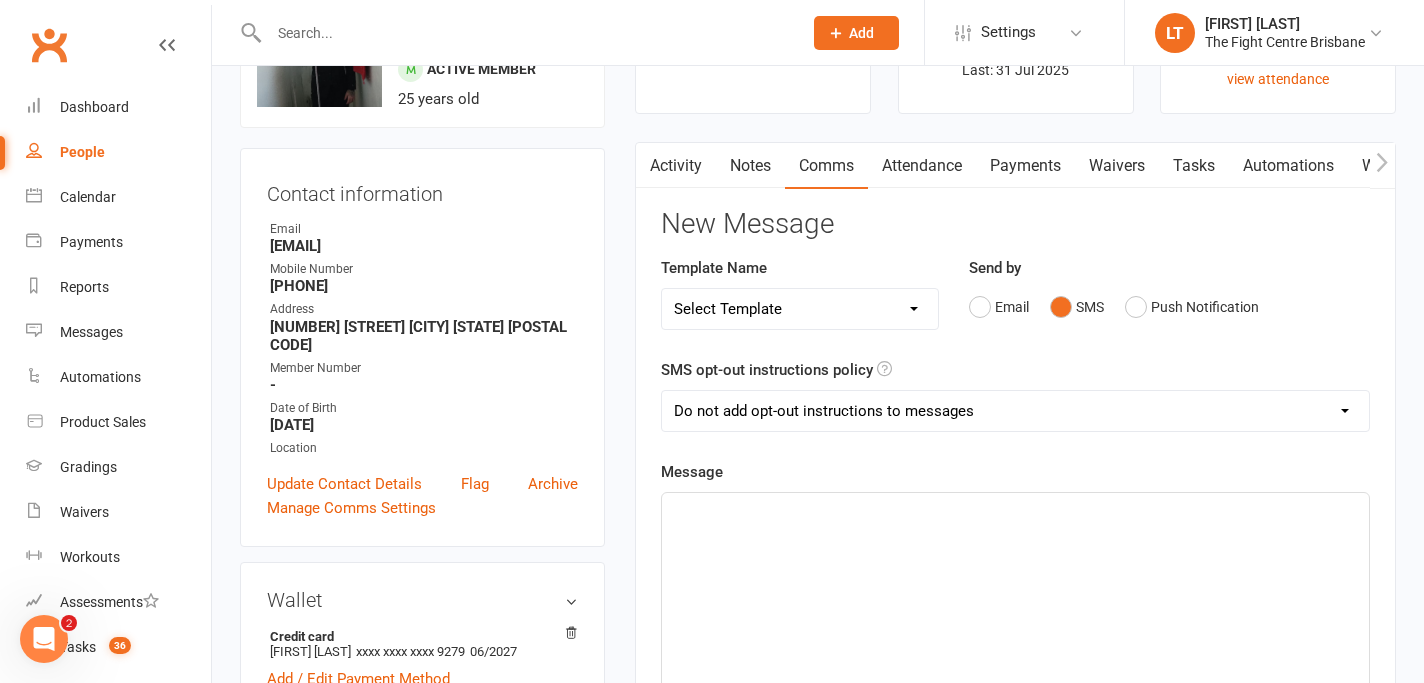 scroll, scrollTop: 172, scrollLeft: 0, axis: vertical 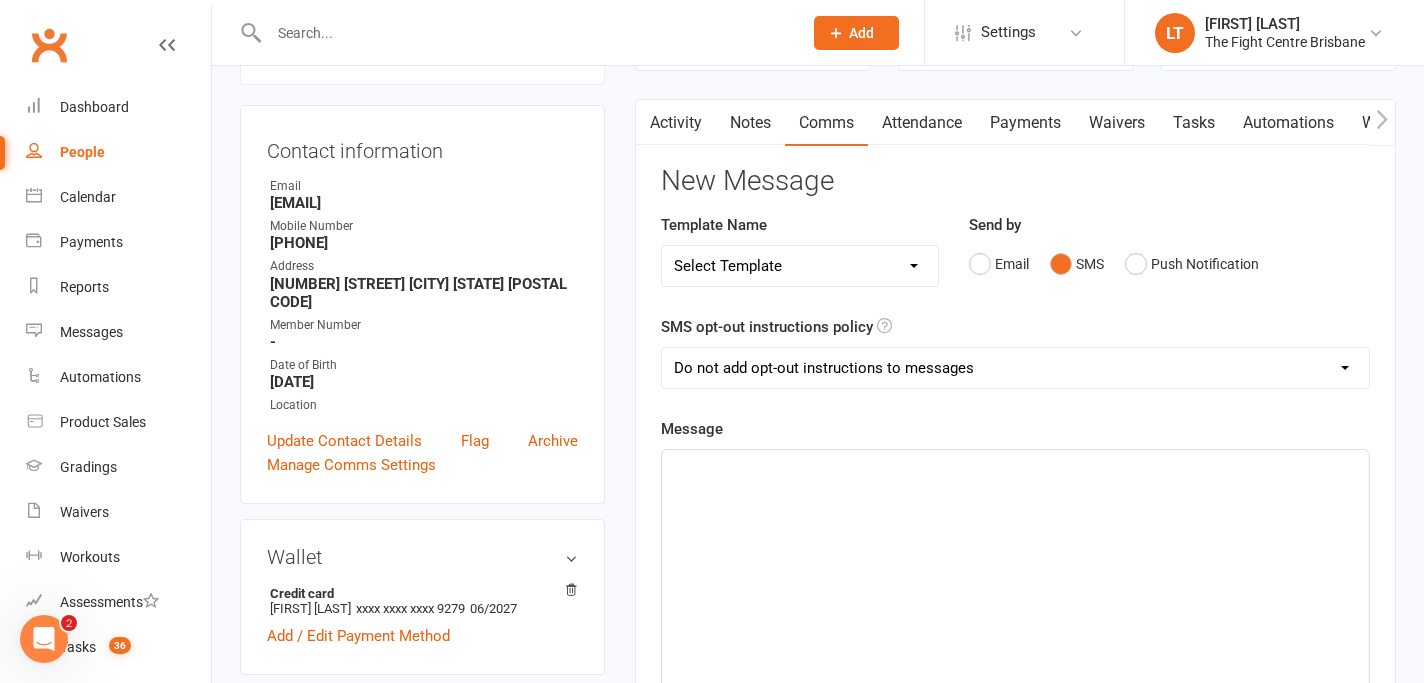 click on "﻿" 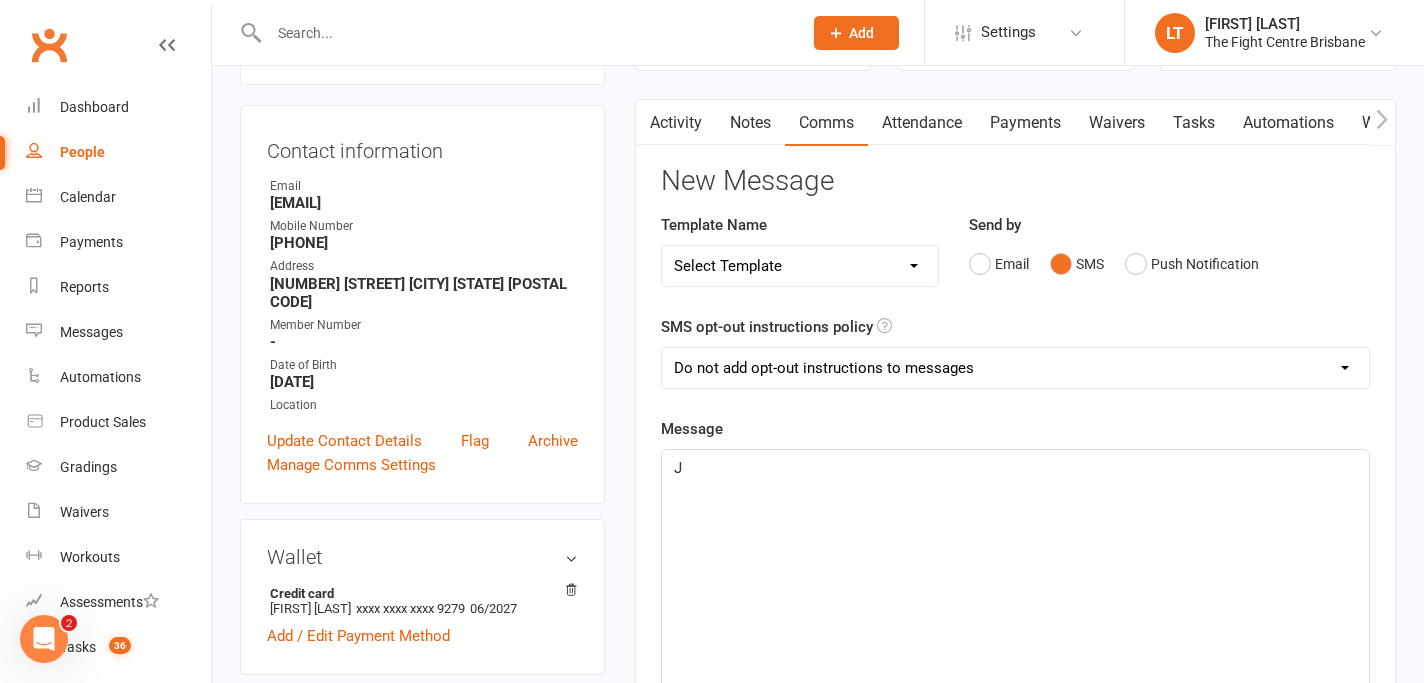 type 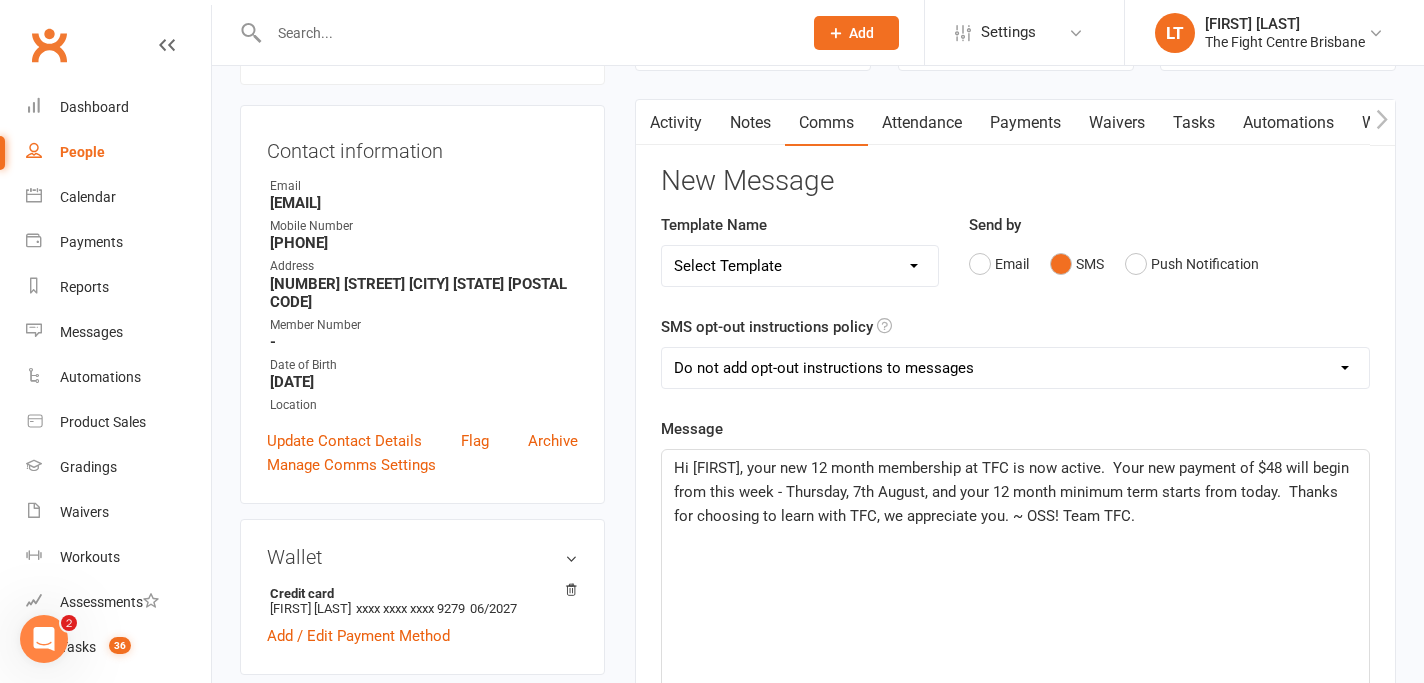 scroll, scrollTop: 258, scrollLeft: 0, axis: vertical 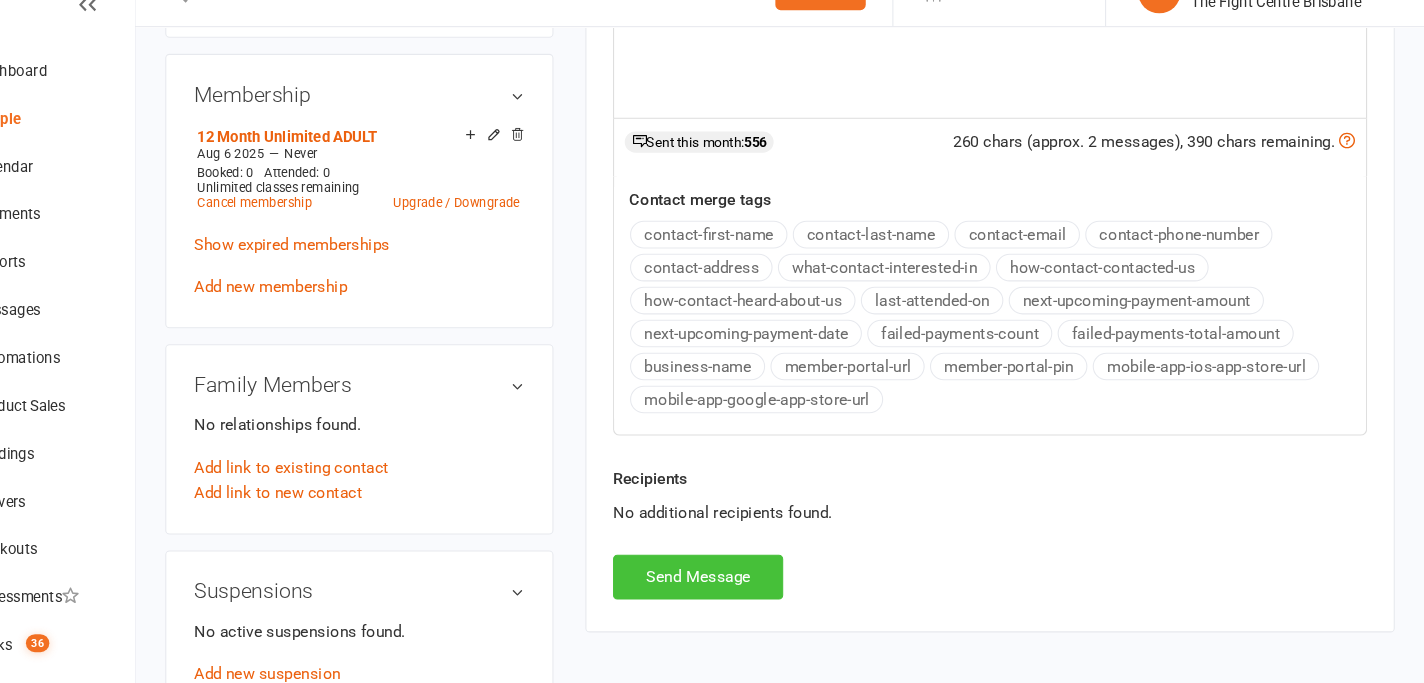 click on "Send Message" at bounding box center (741, 583) 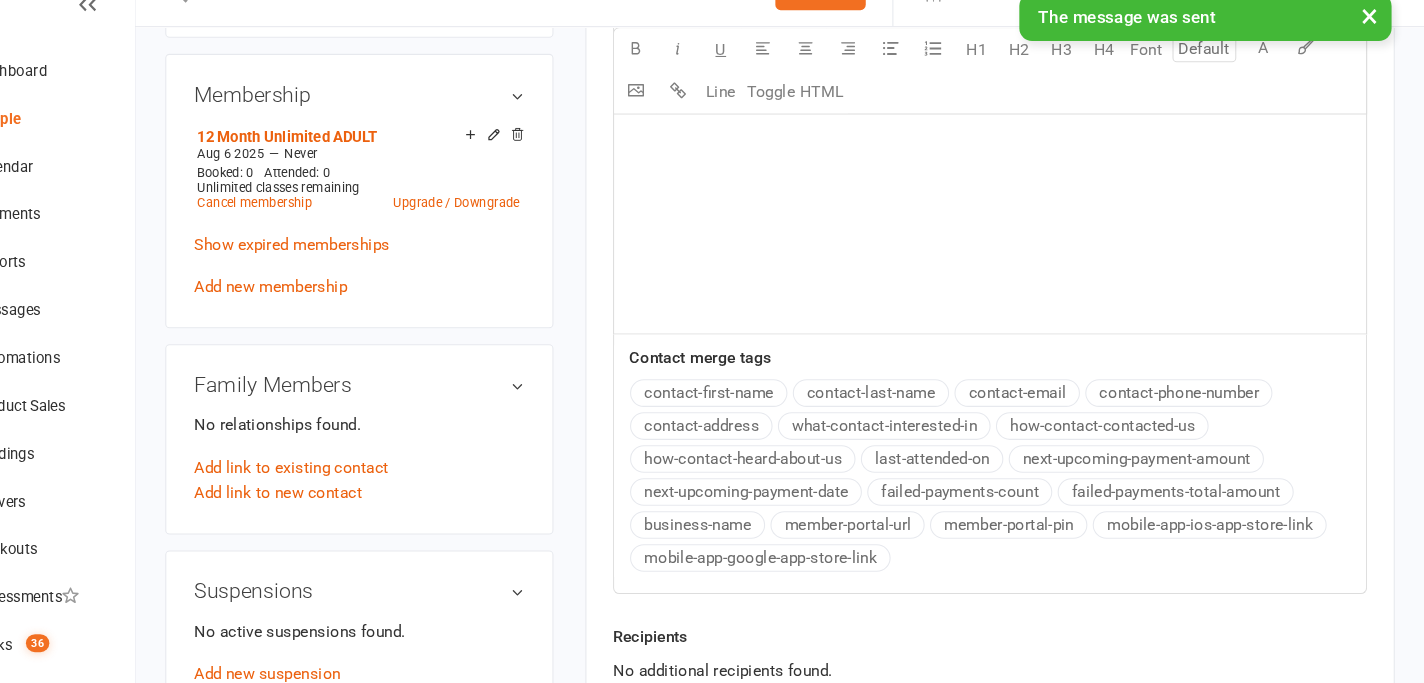 click on "×" at bounding box center [1372, 55] 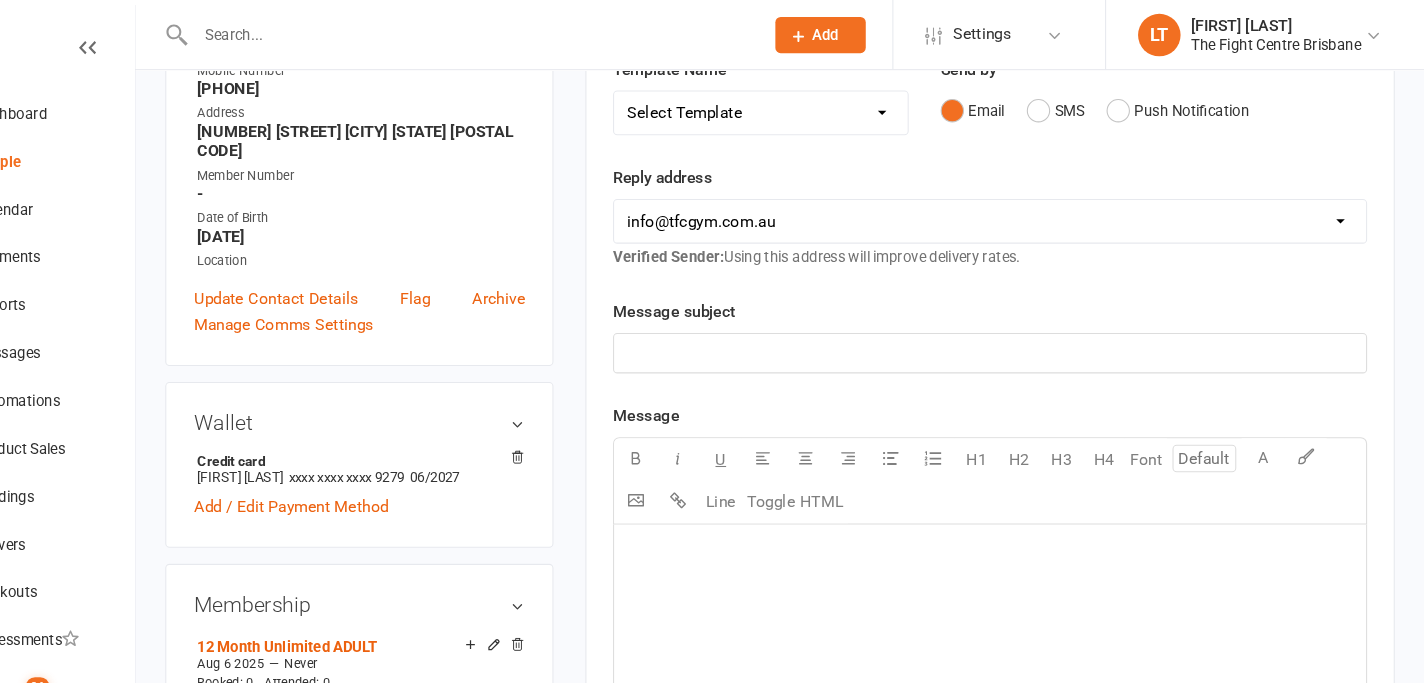 scroll, scrollTop: 0, scrollLeft: 0, axis: both 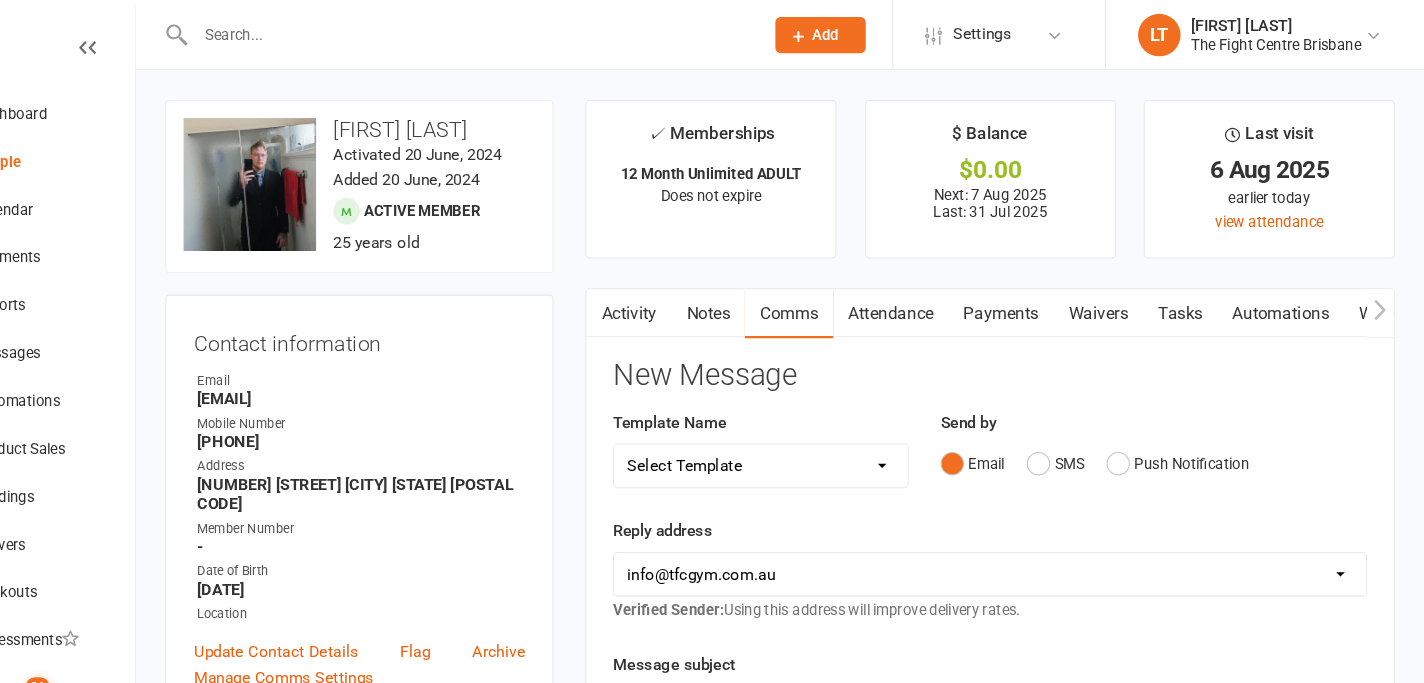 click on "Tasks" at bounding box center [1194, 295] 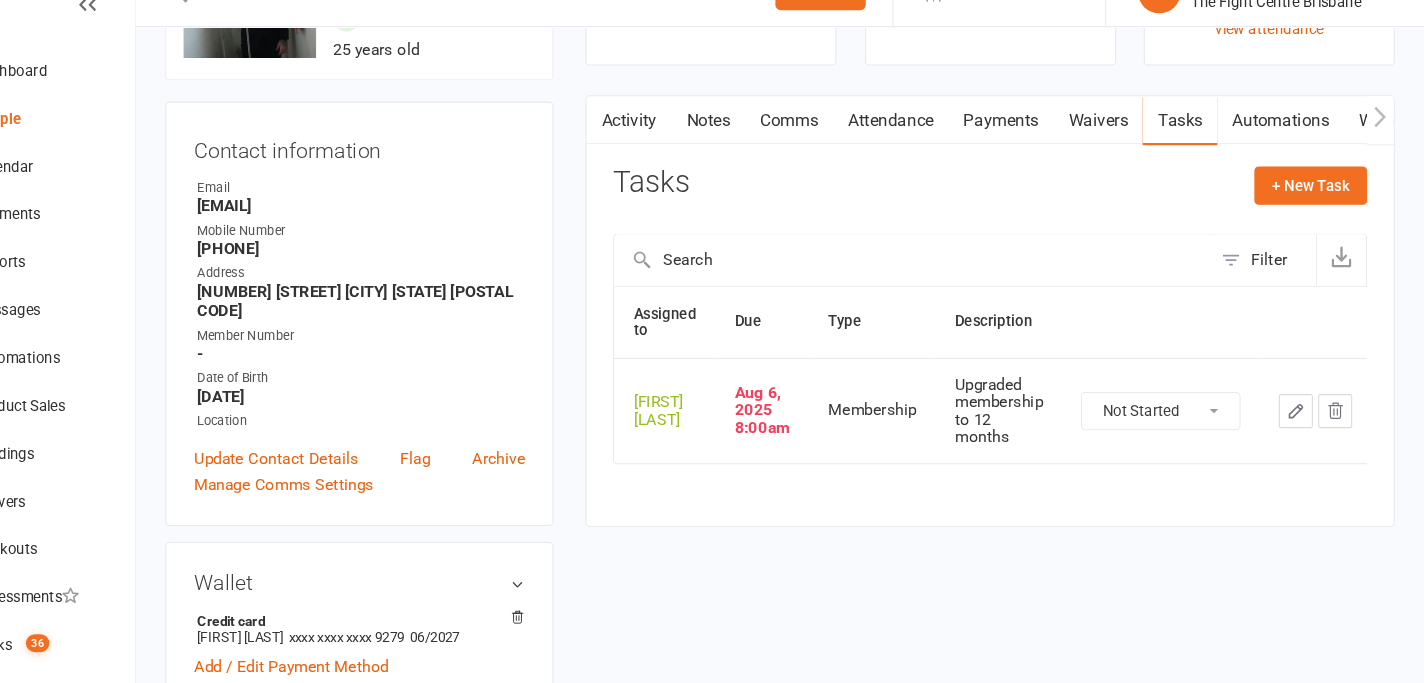 scroll, scrollTop: 143, scrollLeft: 0, axis: vertical 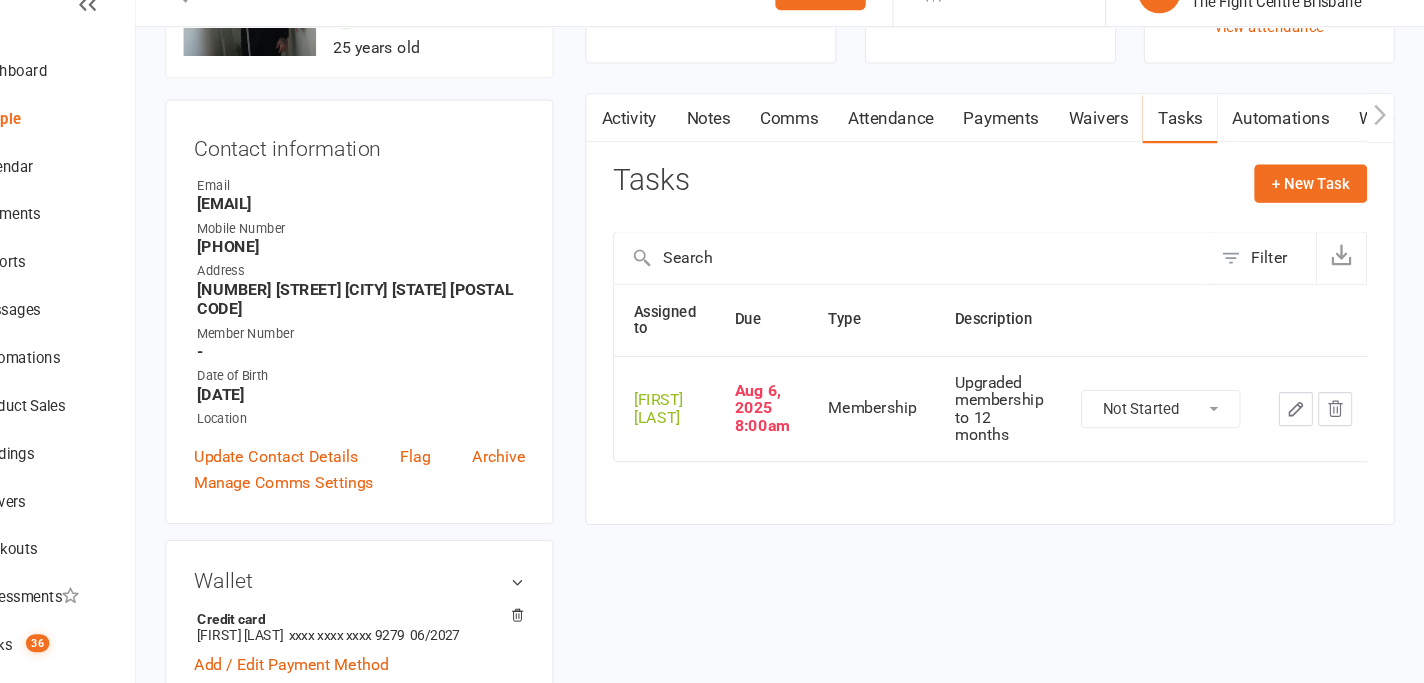 click on "Not Started In Progress Waiting Complete" 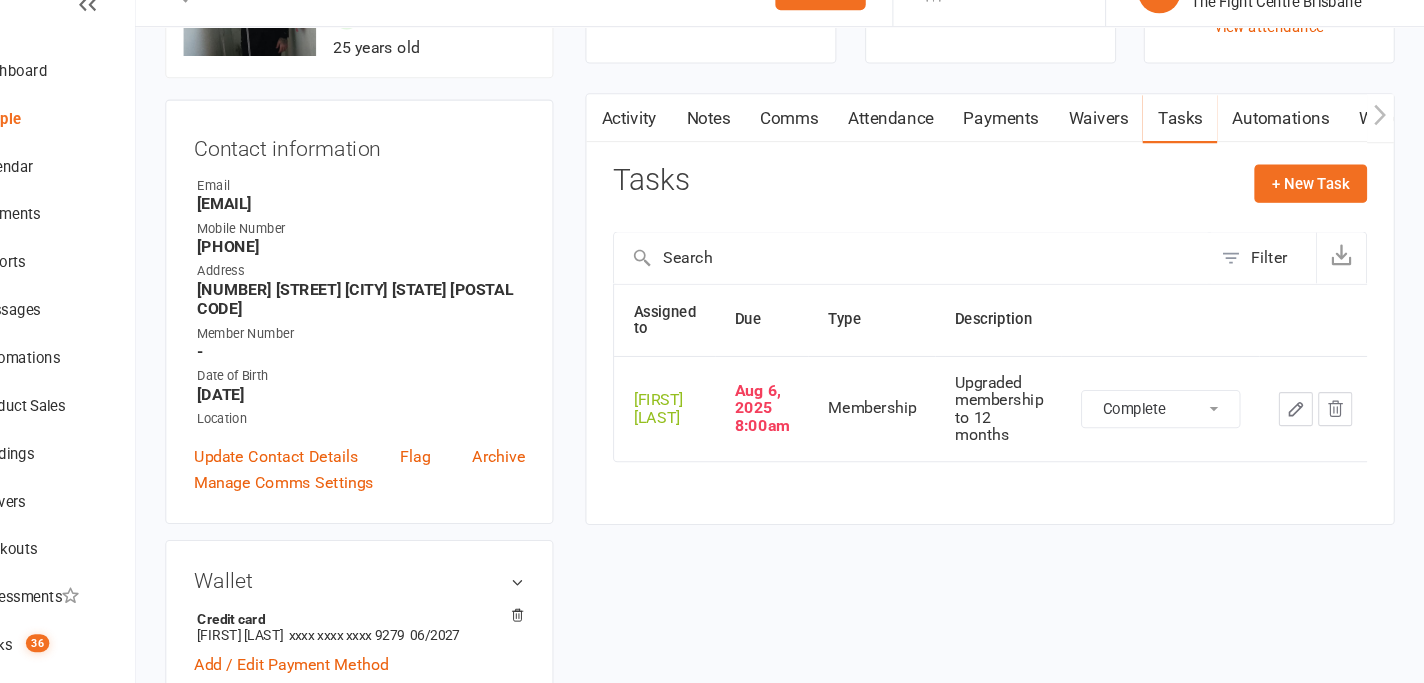 select on "unstarted" 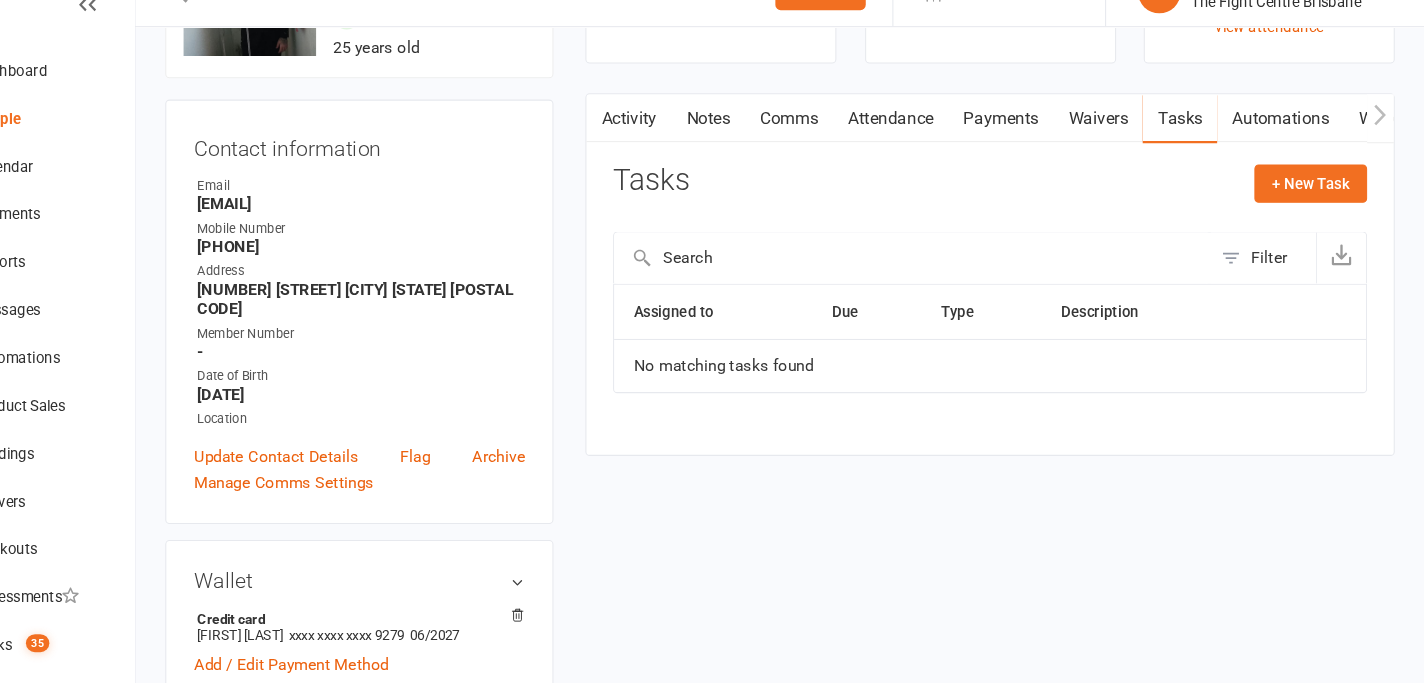 scroll, scrollTop: 0, scrollLeft: 0, axis: both 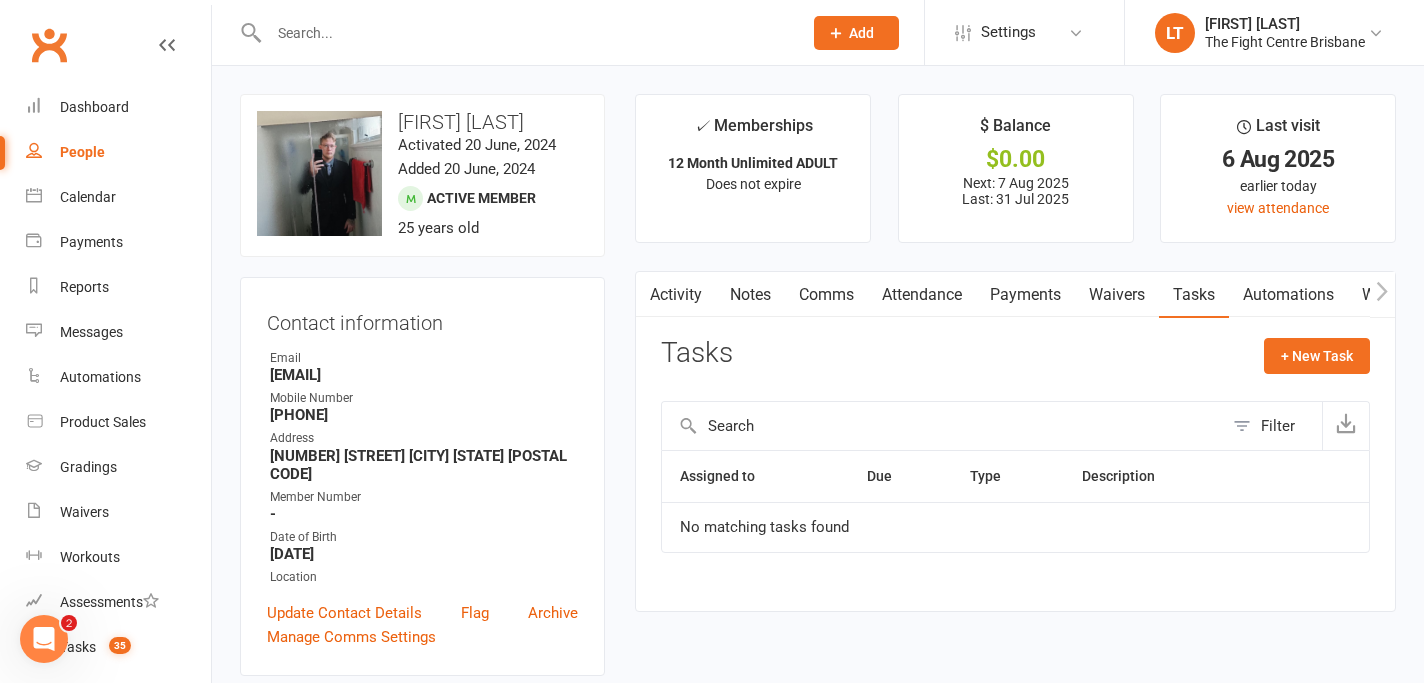 click on "Activity Notes Comms Attendance Payments Waivers Tasks Automations Workouts Gradings / Promotions Mobile App Credit balance
Payments + Add Adjustment + Add Credit Due date  Due date Date paid Date failed Date settled 06 Jul 2025
July 2025
Sun Mon Tue Wed Thu Fri Sat
27
29
30
01
02
03
04
05
28
06
07
08
09
10
11
12
29
13
14
15
16
17
18
19
30
20
21
22
23
24
25
26 31" at bounding box center [1015, 441] 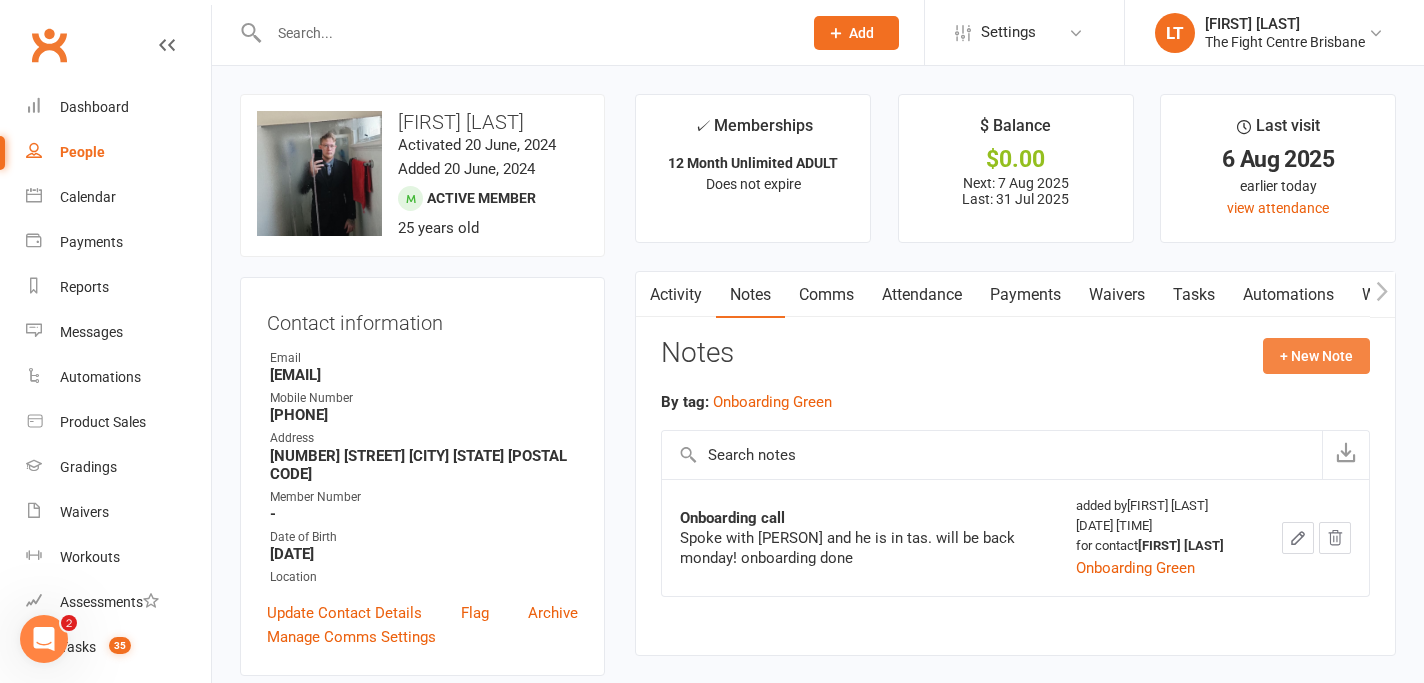 click on "+ New Note" 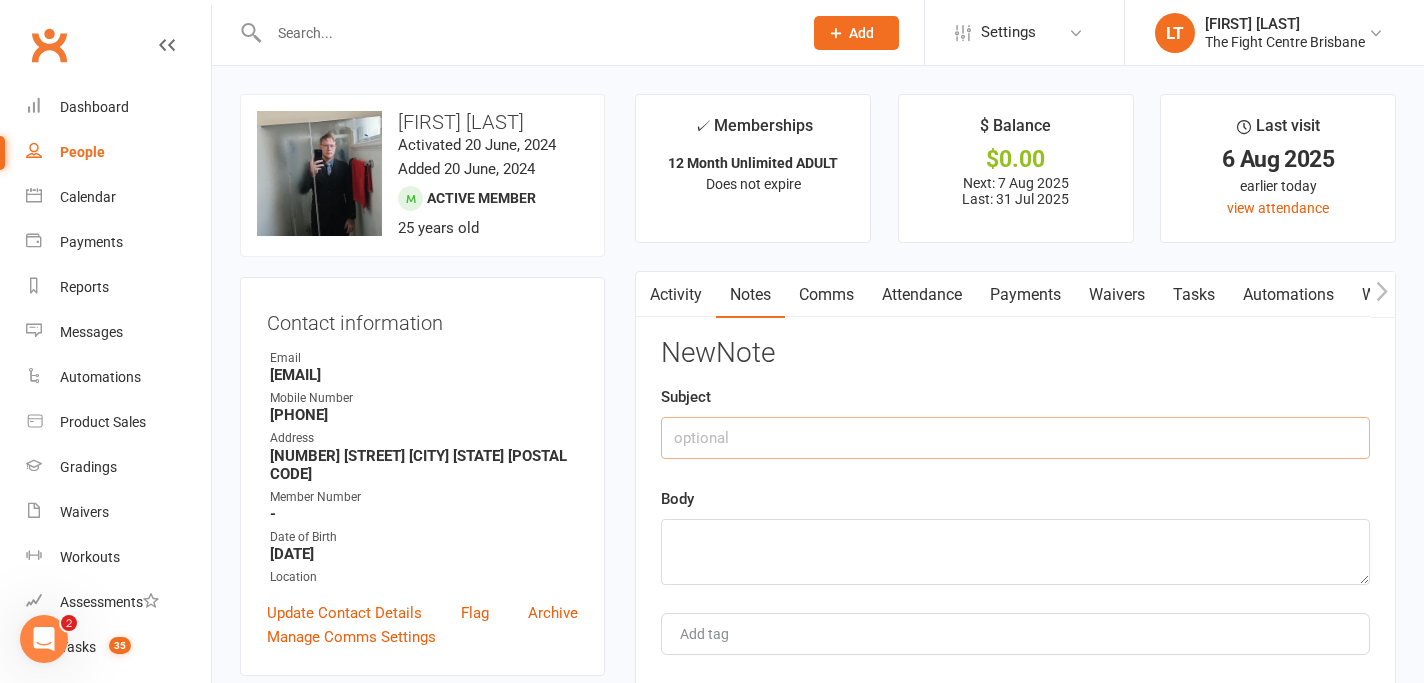 click 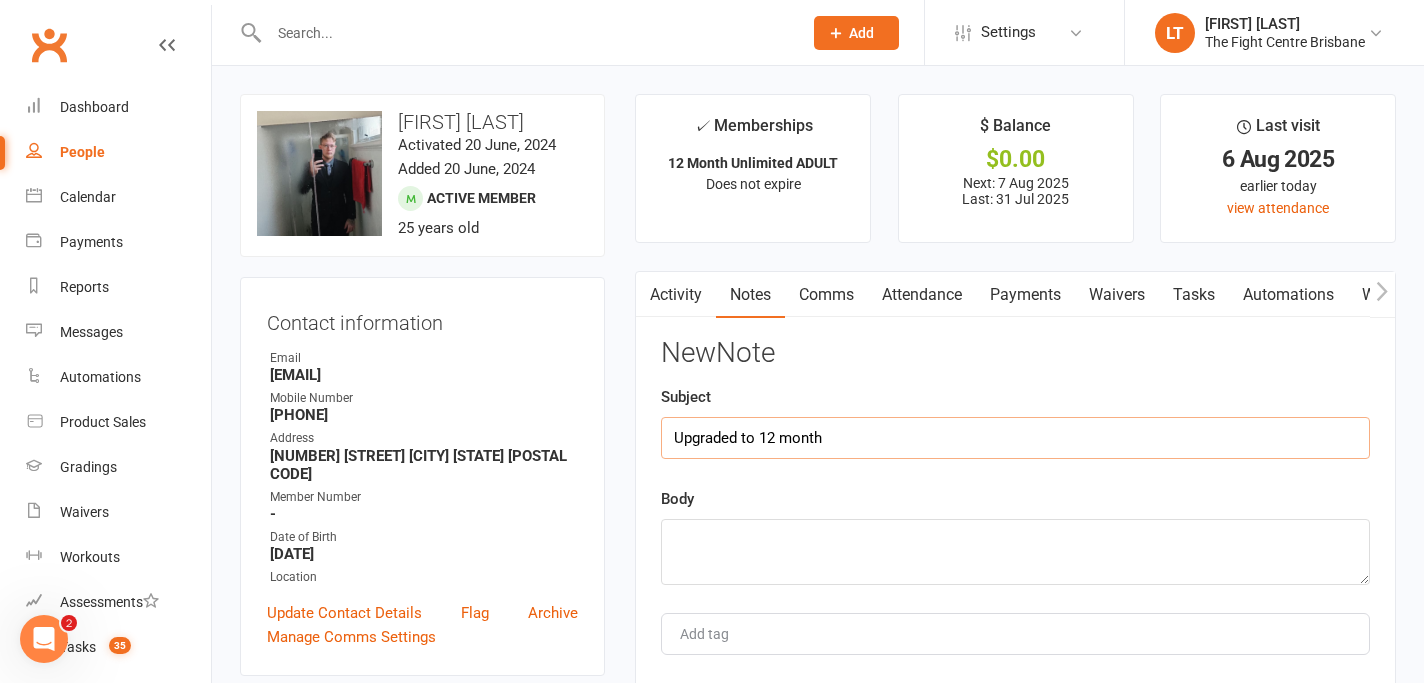 type on "Upgraded to 12 month" 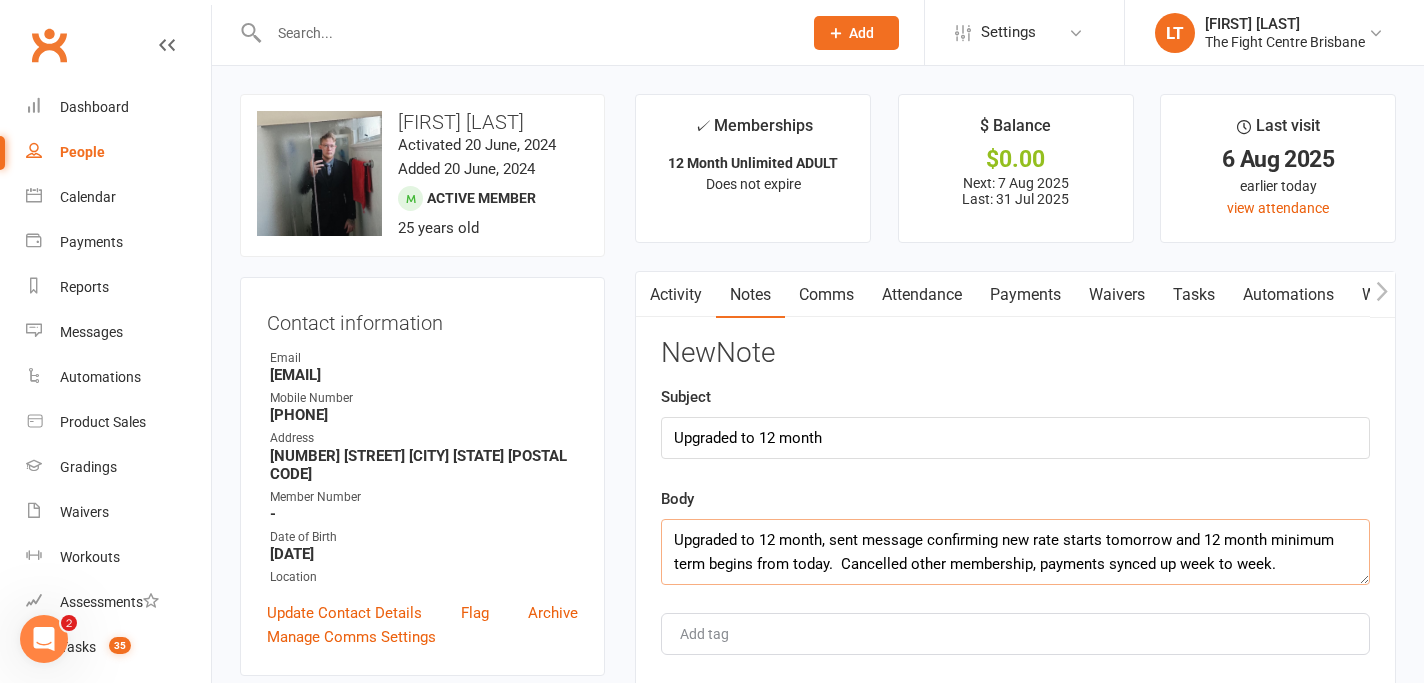 scroll, scrollTop: 206, scrollLeft: 0, axis: vertical 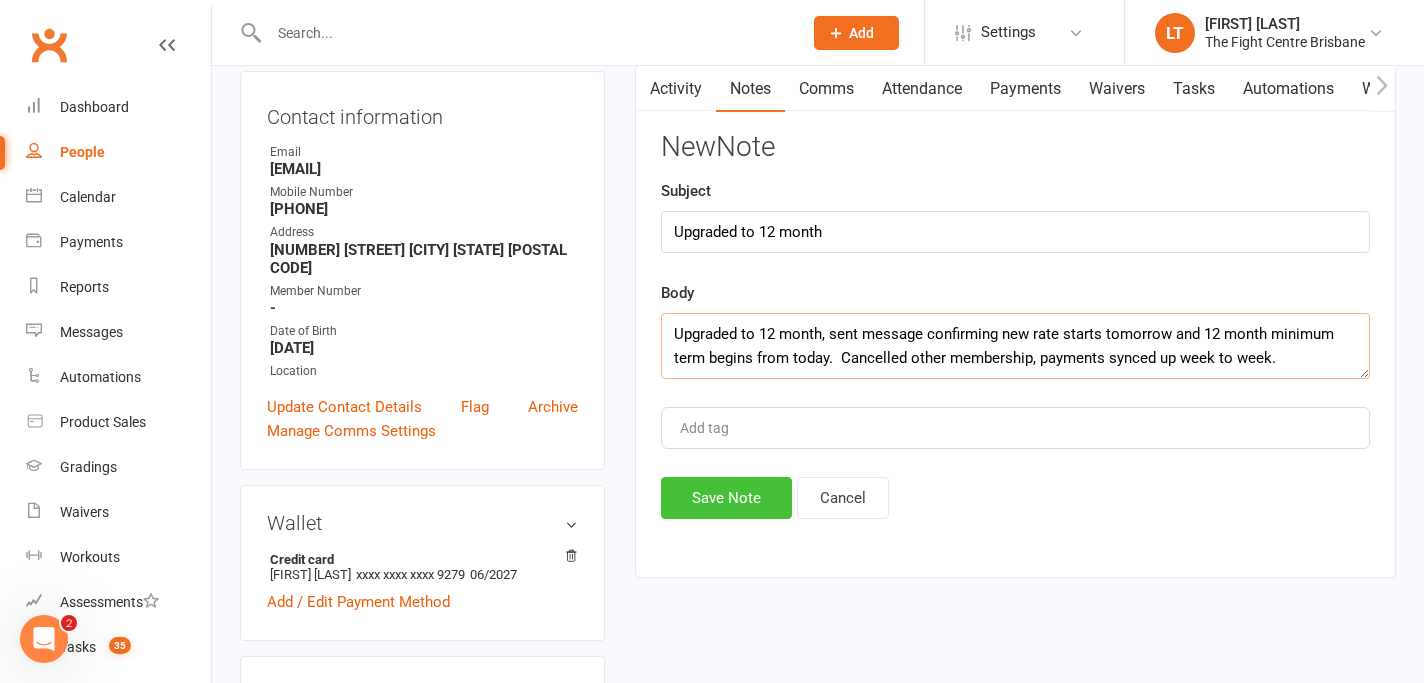type on "Upgraded to 12 month, sent message confirming new rate starts tomorrow and 12 month minimum term begins from today.  Cancelled other membership, payments synced up week to week." 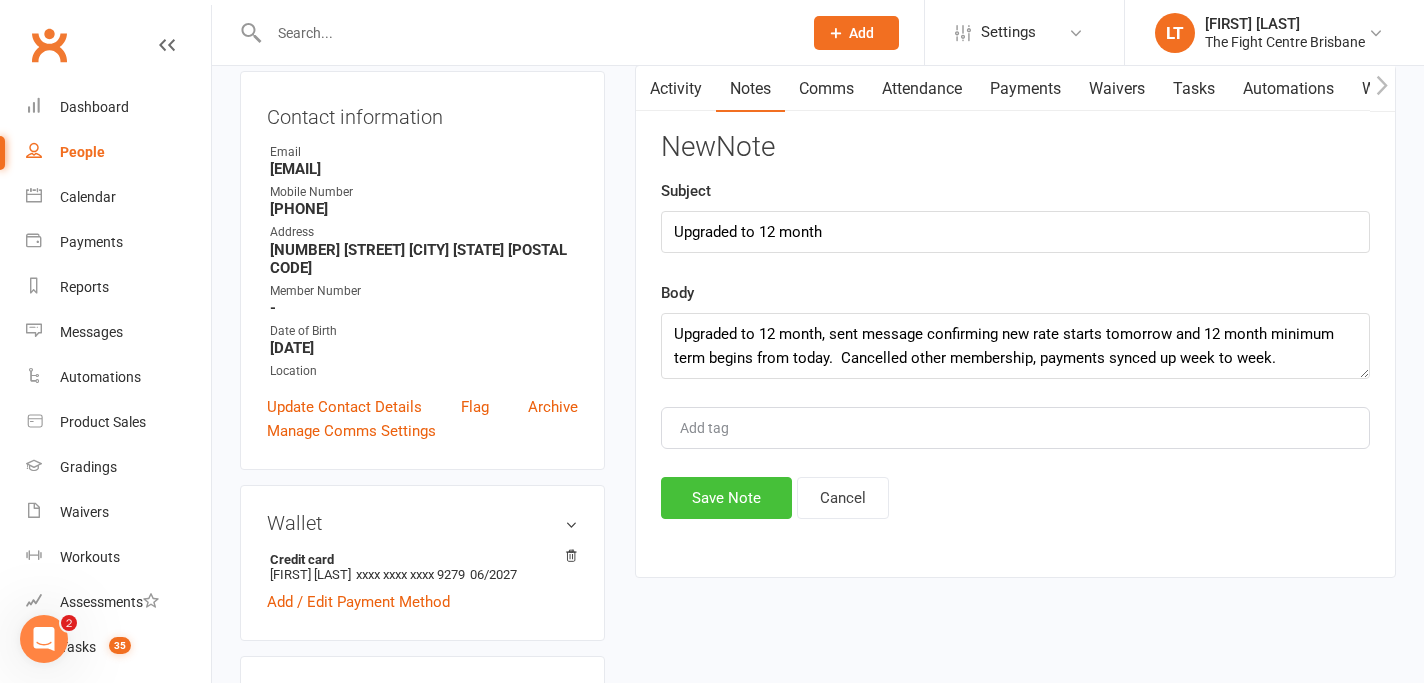 click on "Save Note" 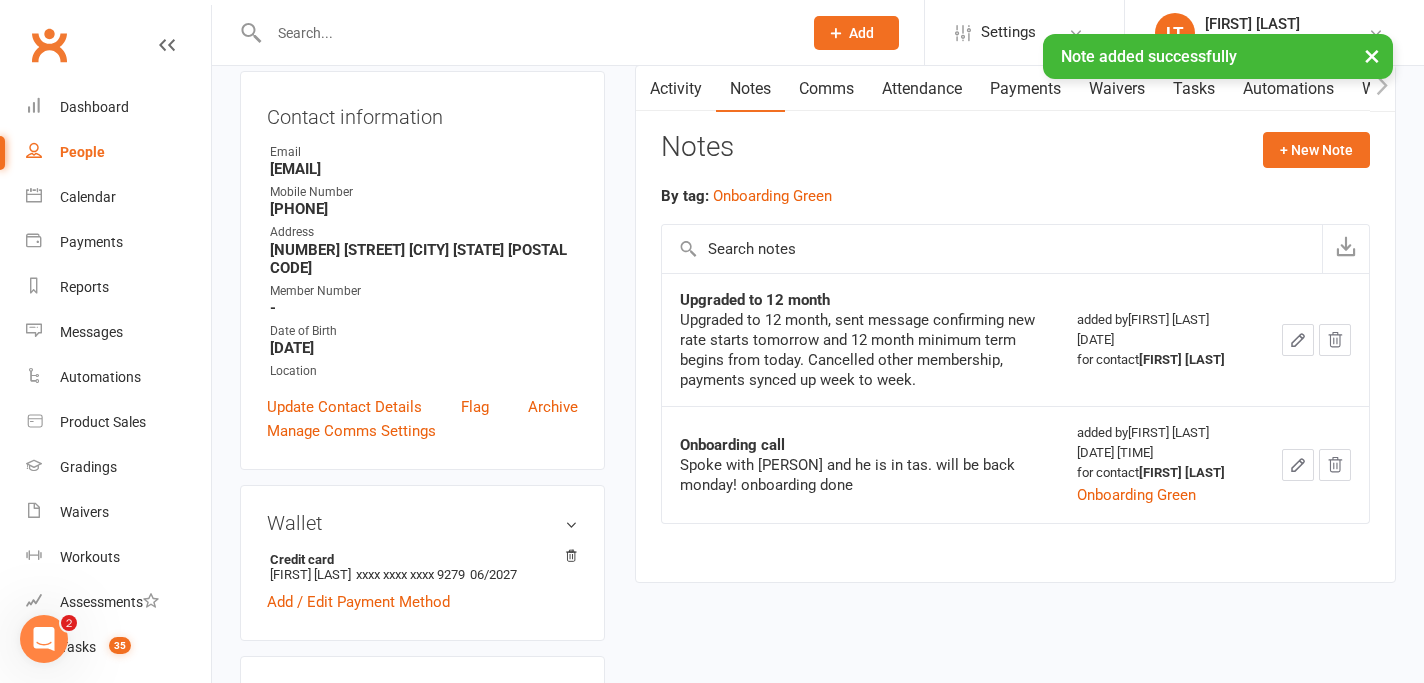 click on "×" at bounding box center [1372, 55] 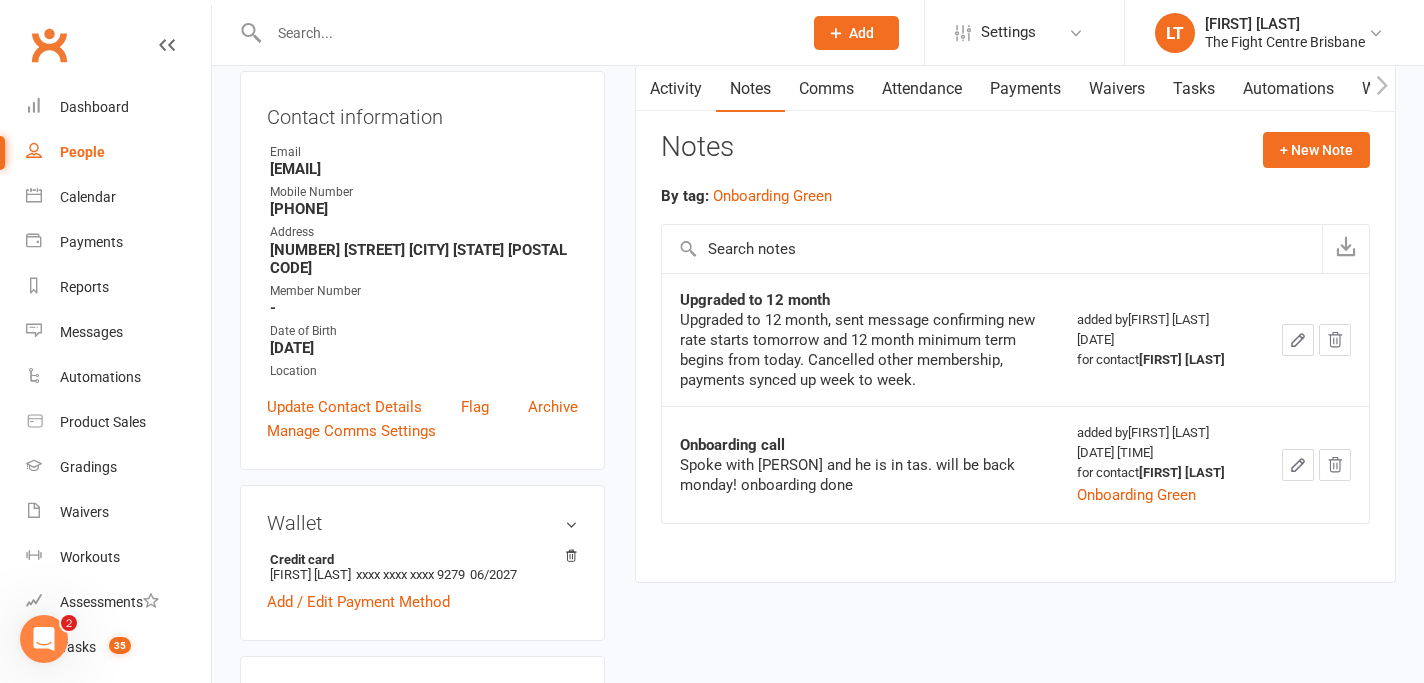 click at bounding box center [525, 33] 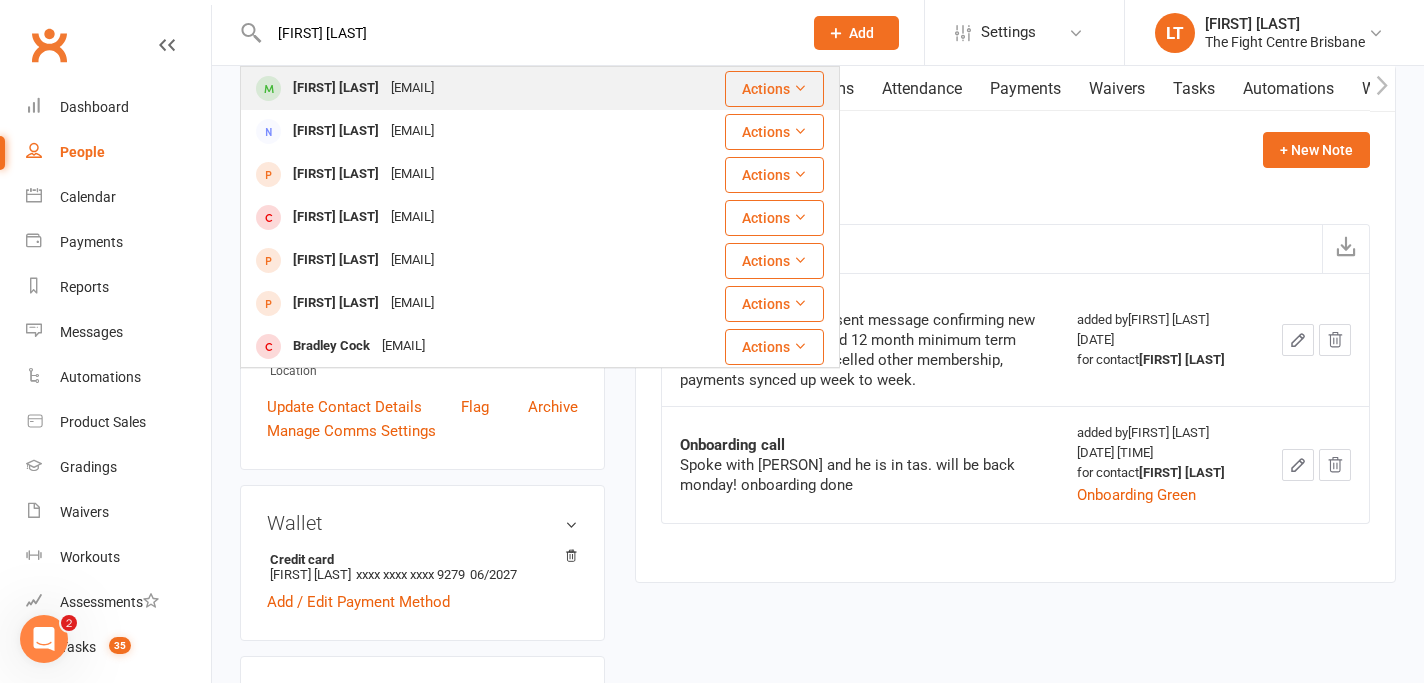 type on "brad slack" 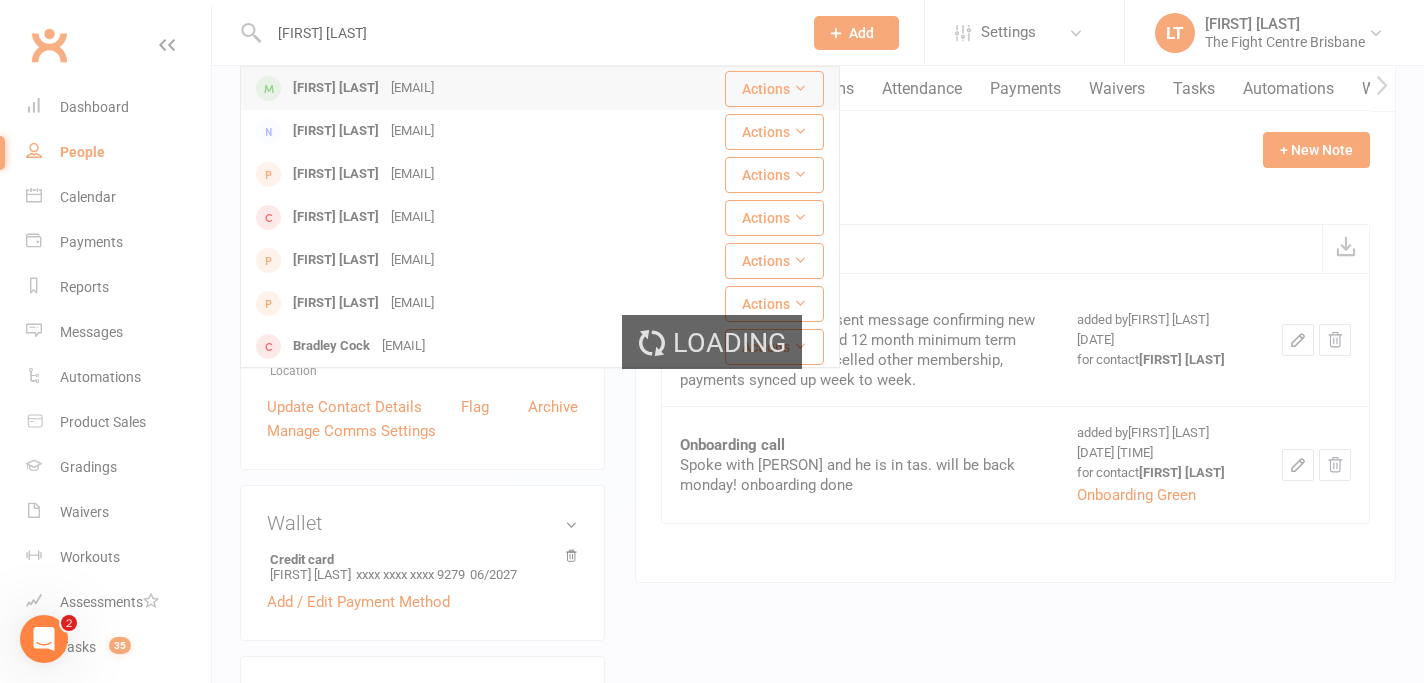 type 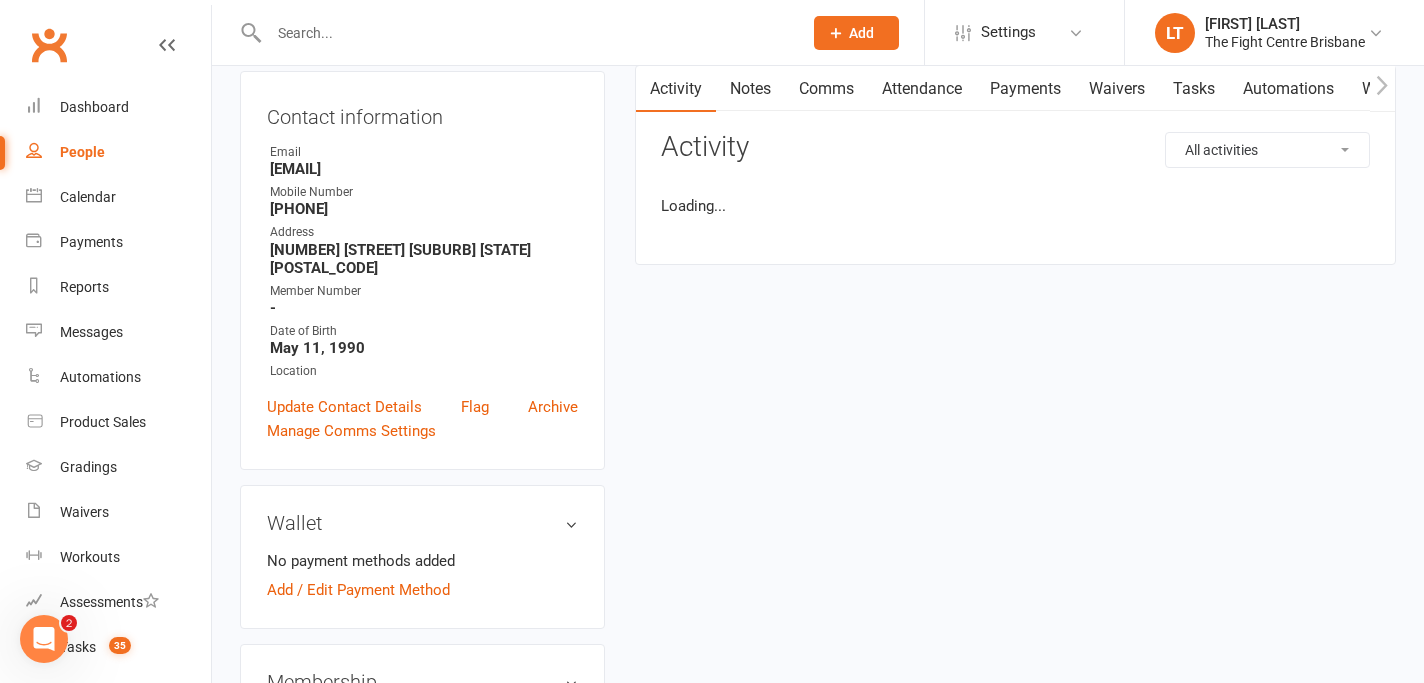 scroll, scrollTop: 0, scrollLeft: 0, axis: both 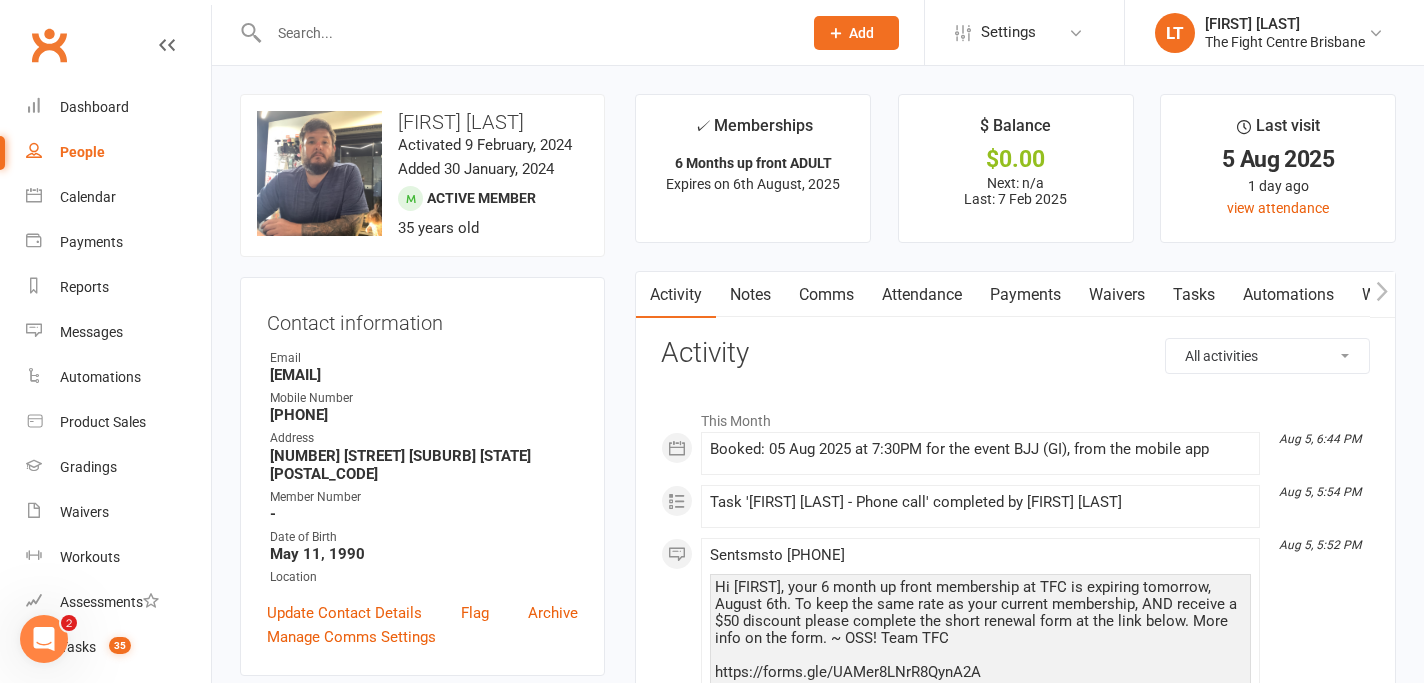 click on "-" at bounding box center [424, 514] 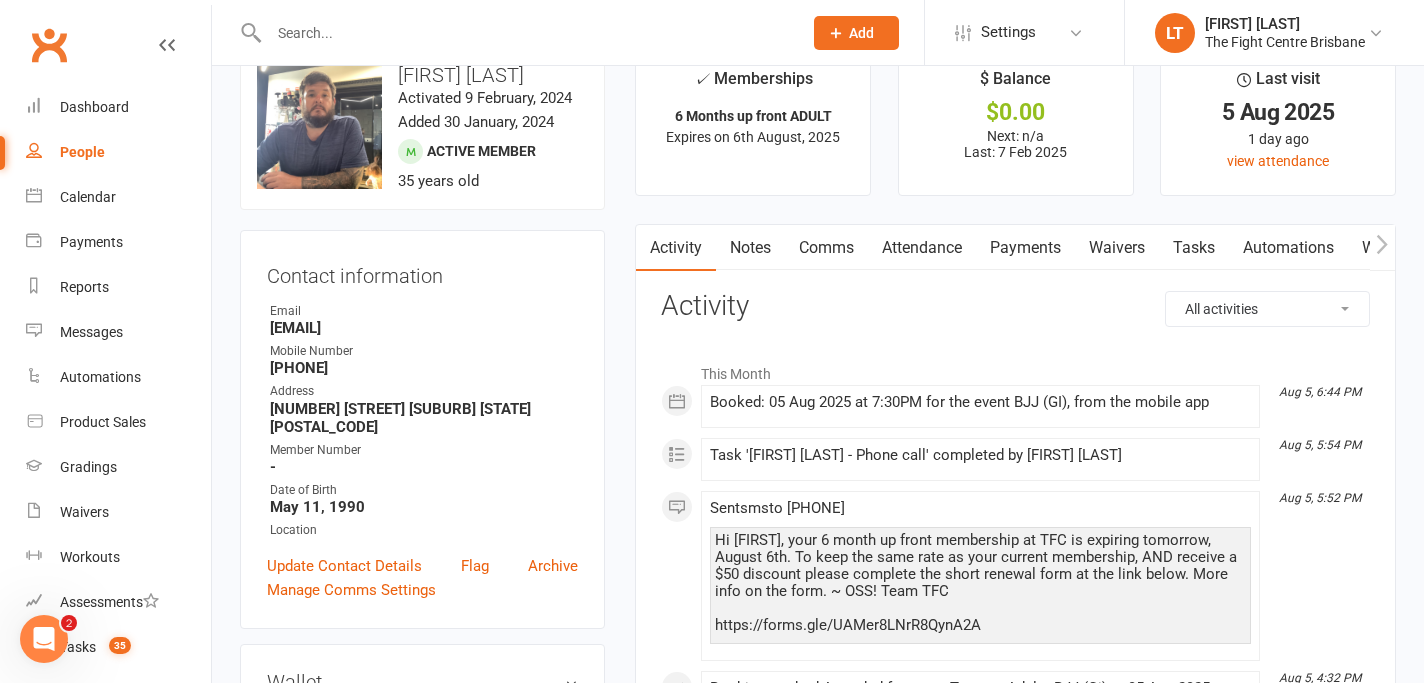 scroll, scrollTop: 55, scrollLeft: 0, axis: vertical 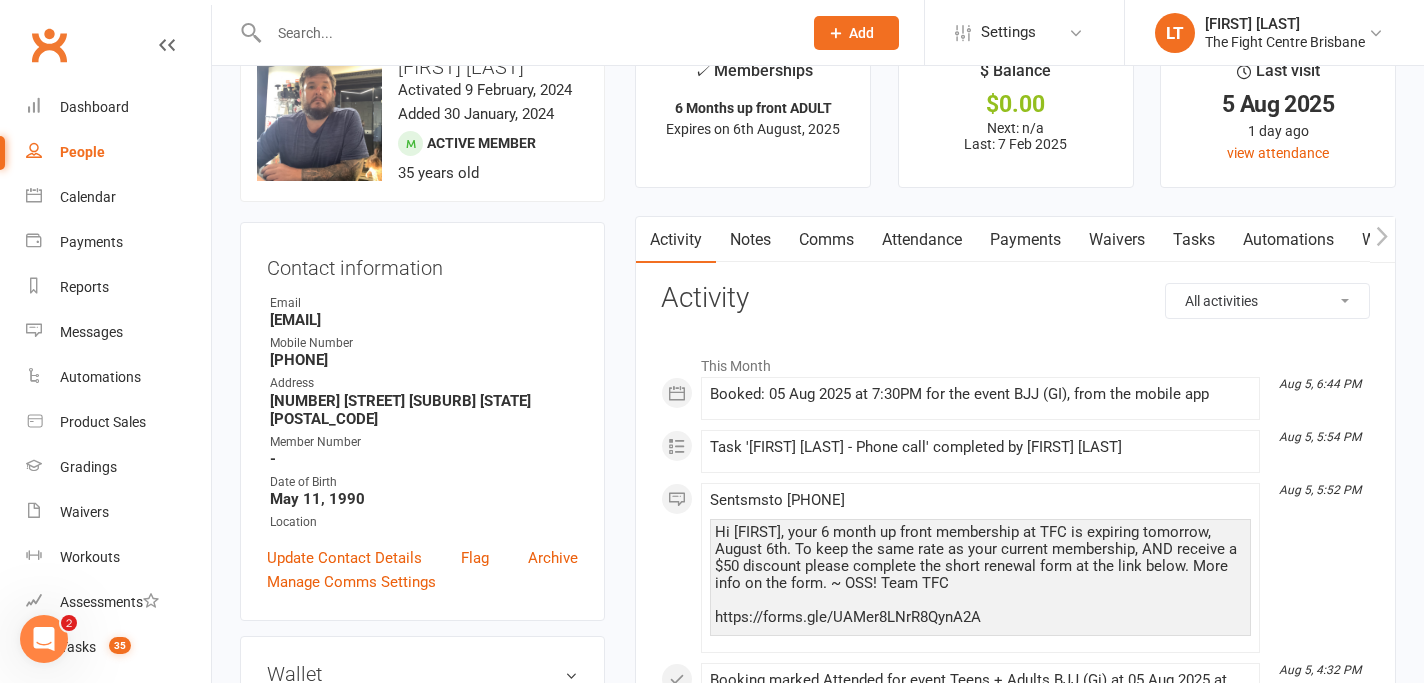 click on "Owner   Email  Brad_slack@hotmail.com
Mobile Number  0407422313
Address  341 Springwood road Springwood Qld 4127
Member Number  -
Date of Birth  May 11, 1990
Location" at bounding box center [422, 413] 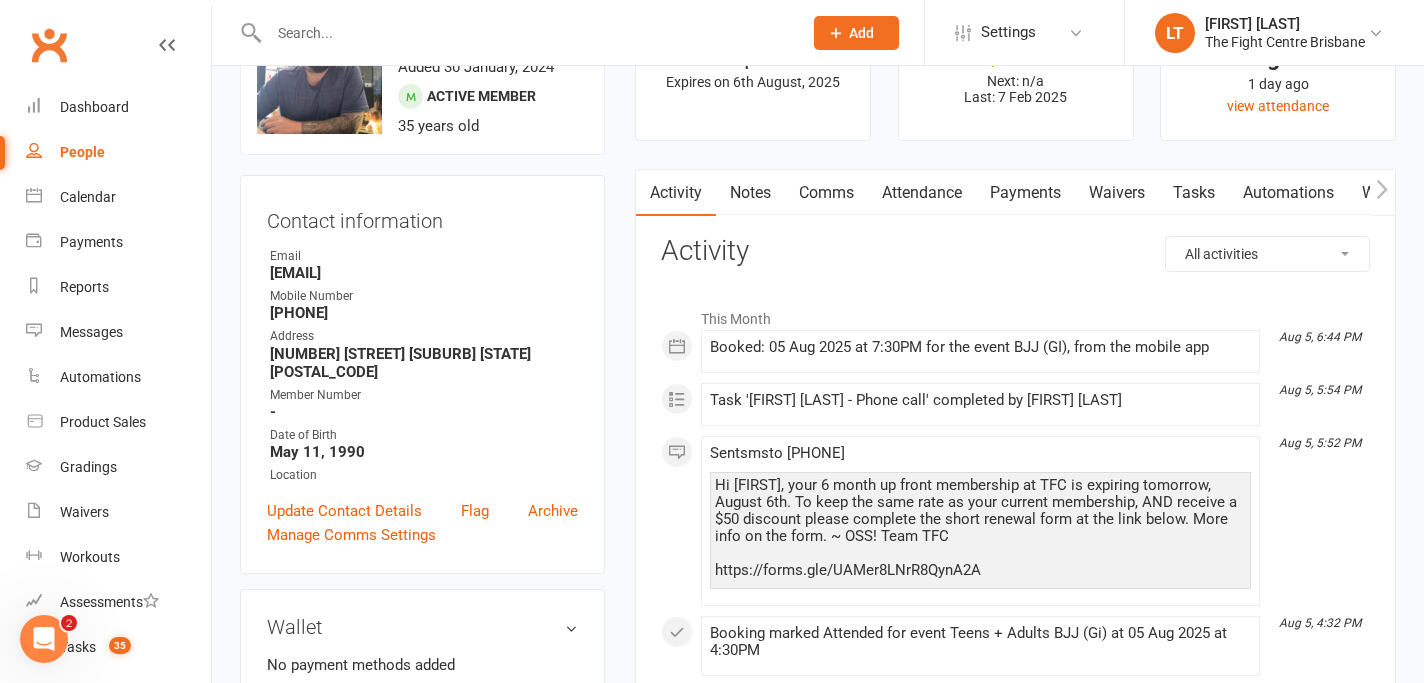 scroll, scrollTop: 104, scrollLeft: 0, axis: vertical 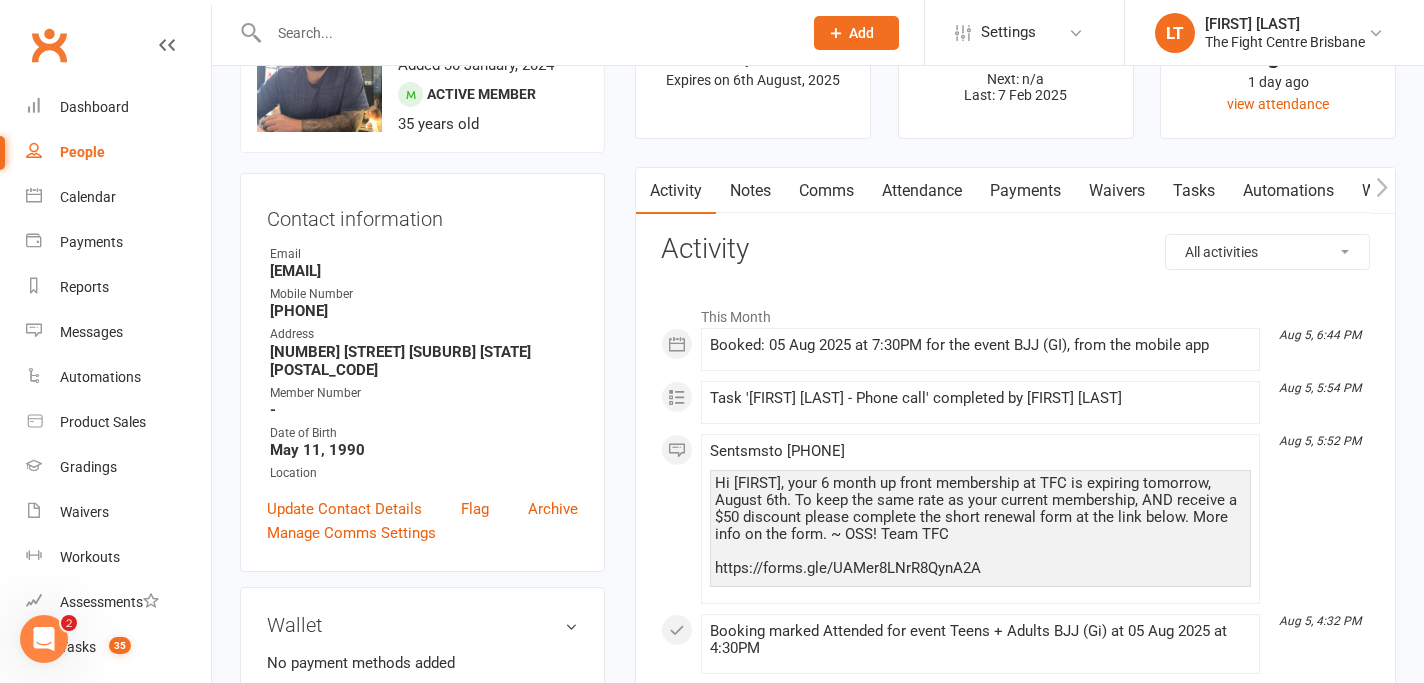 click on "Payments" at bounding box center [1025, 191] 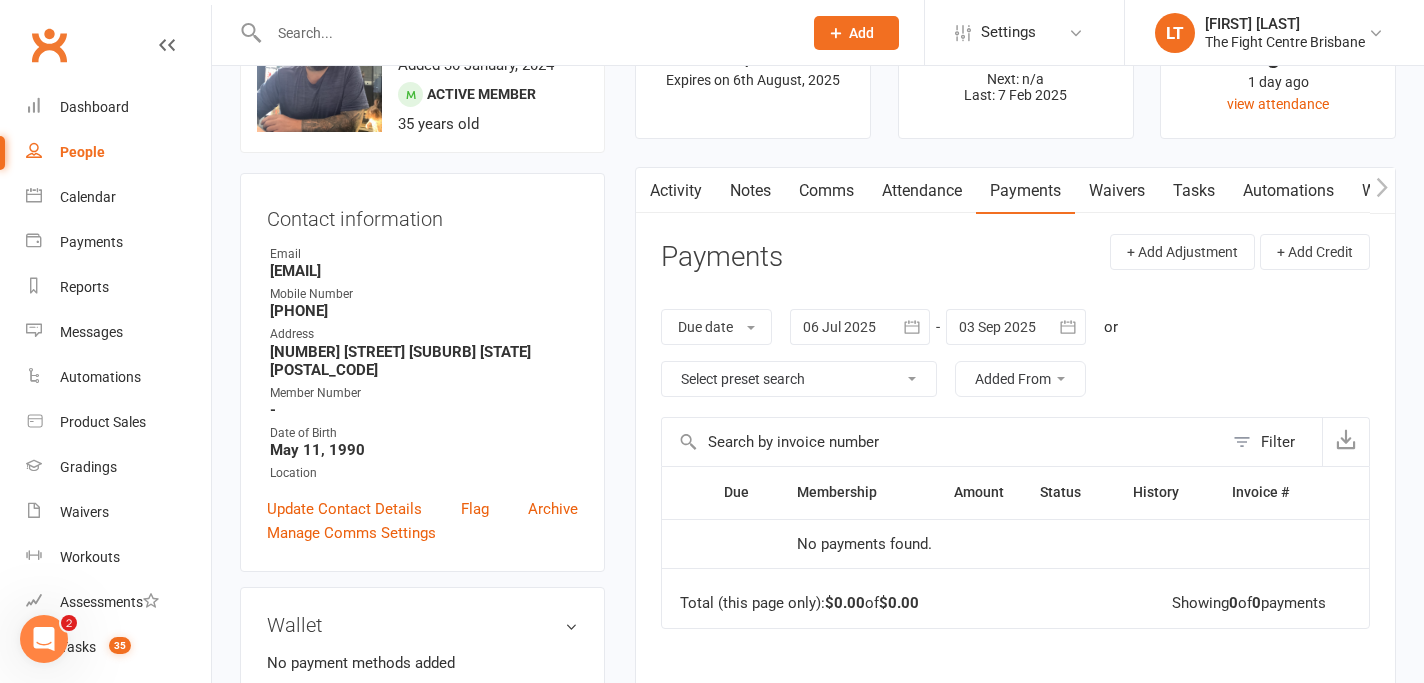 click on "Notes" at bounding box center (750, 191) 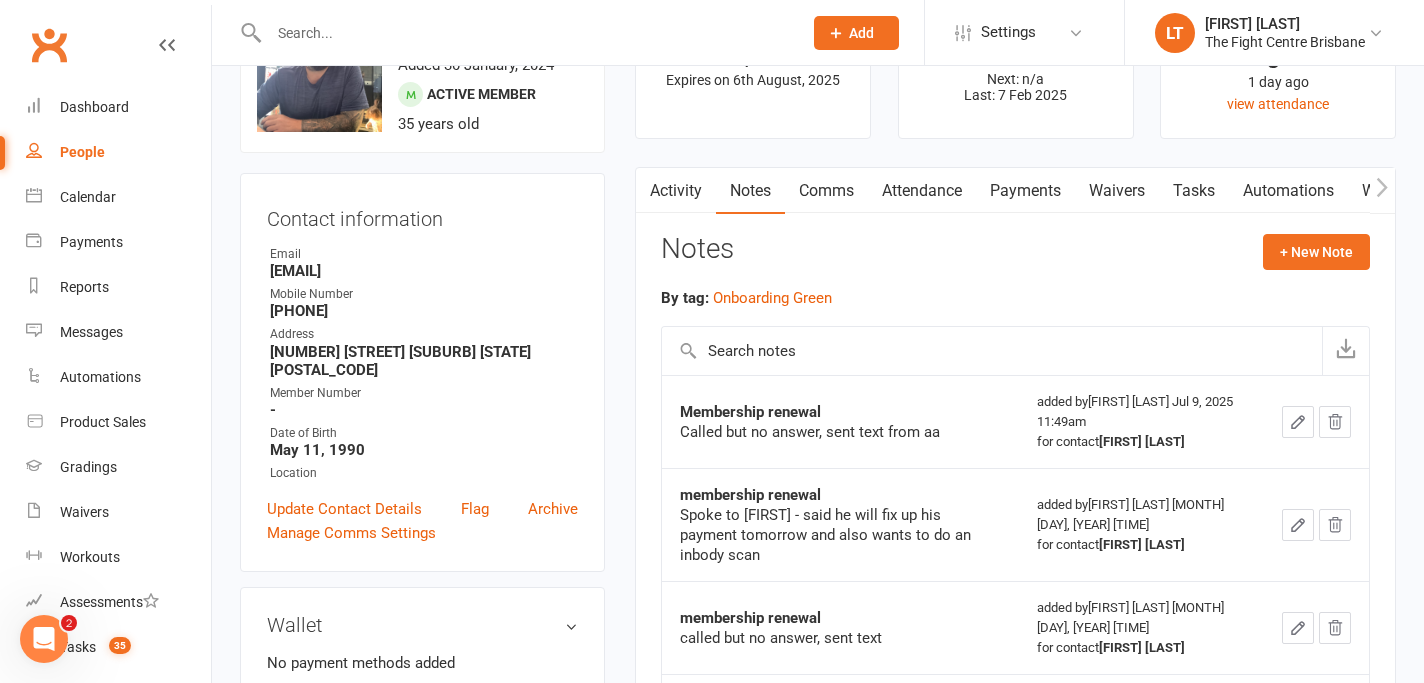 click on "Activity" at bounding box center [676, 191] 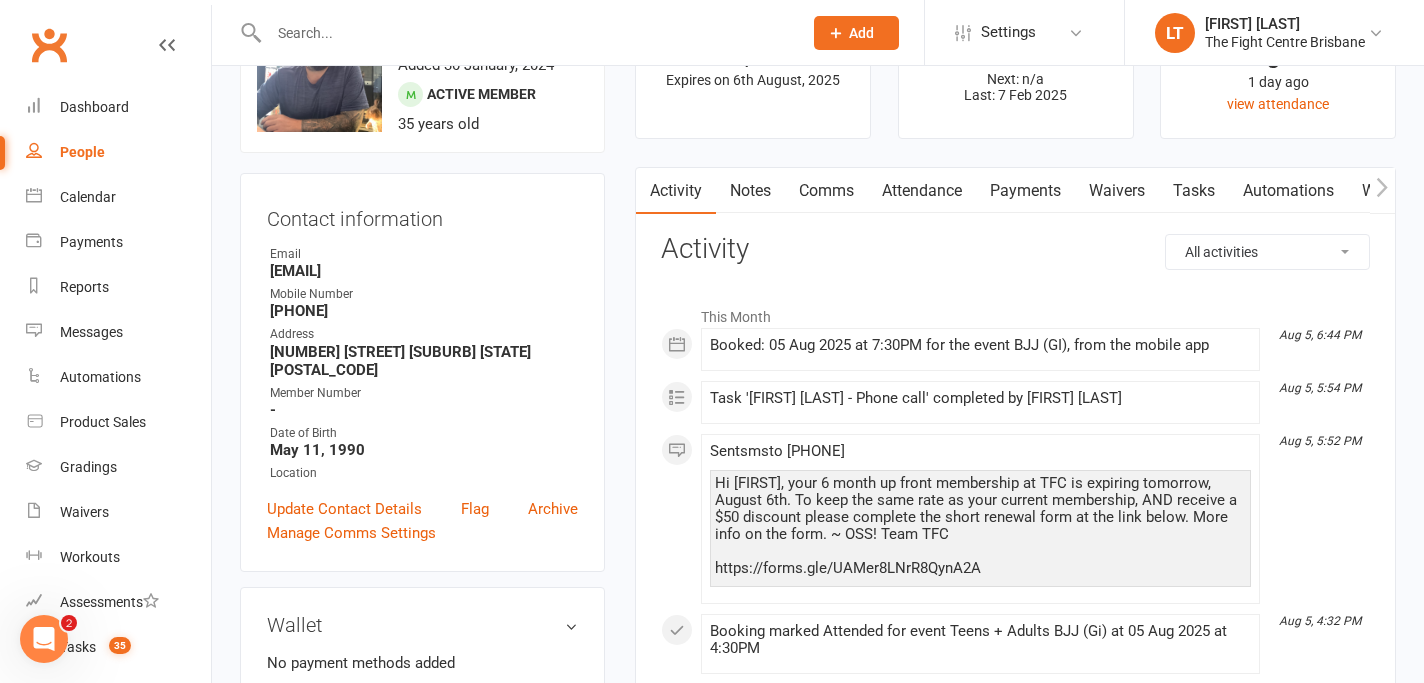 click on "Comms" at bounding box center (826, 191) 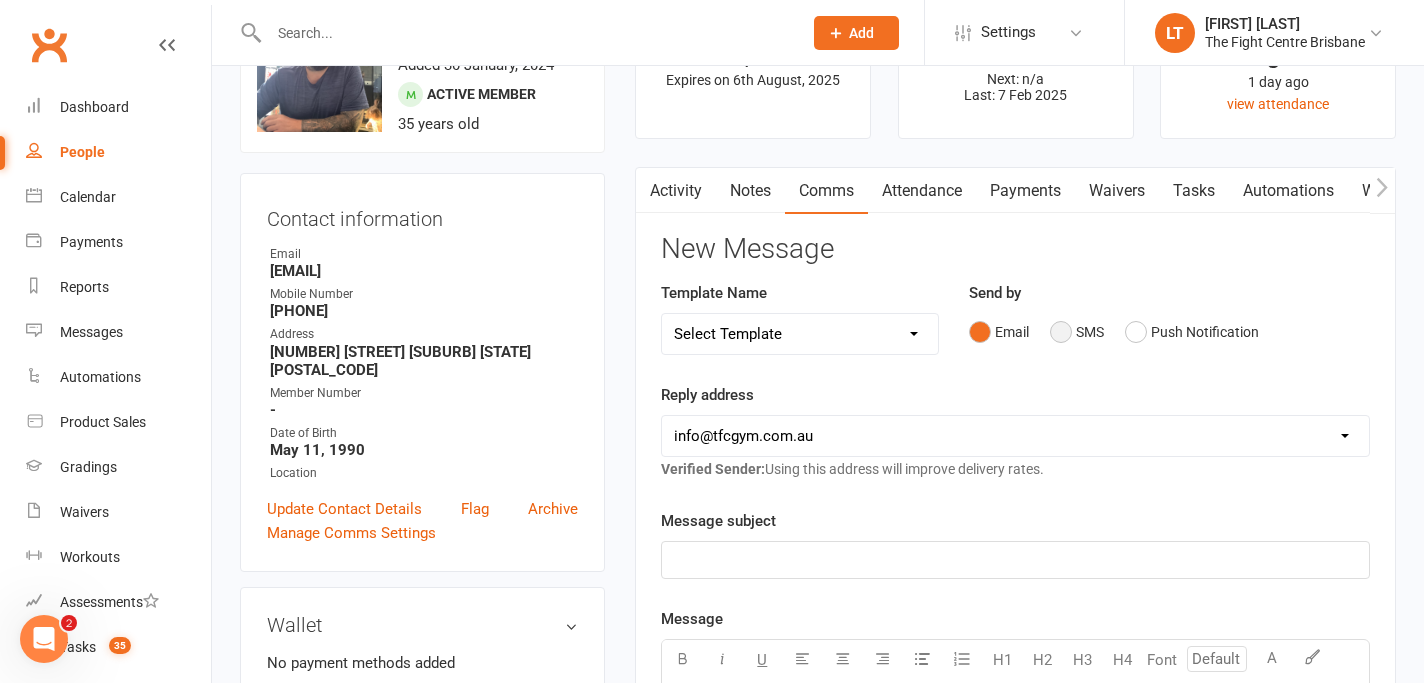 click on "SMS" at bounding box center [1077, 332] 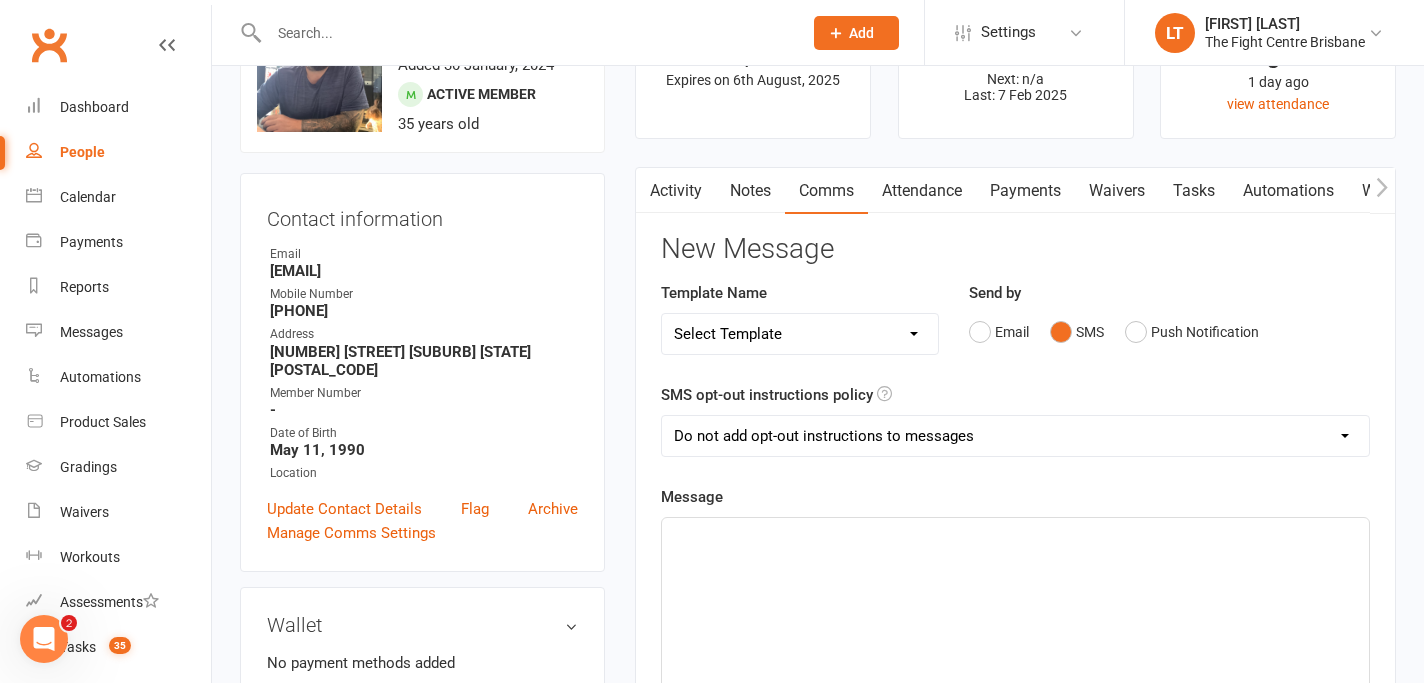 click on "﻿" 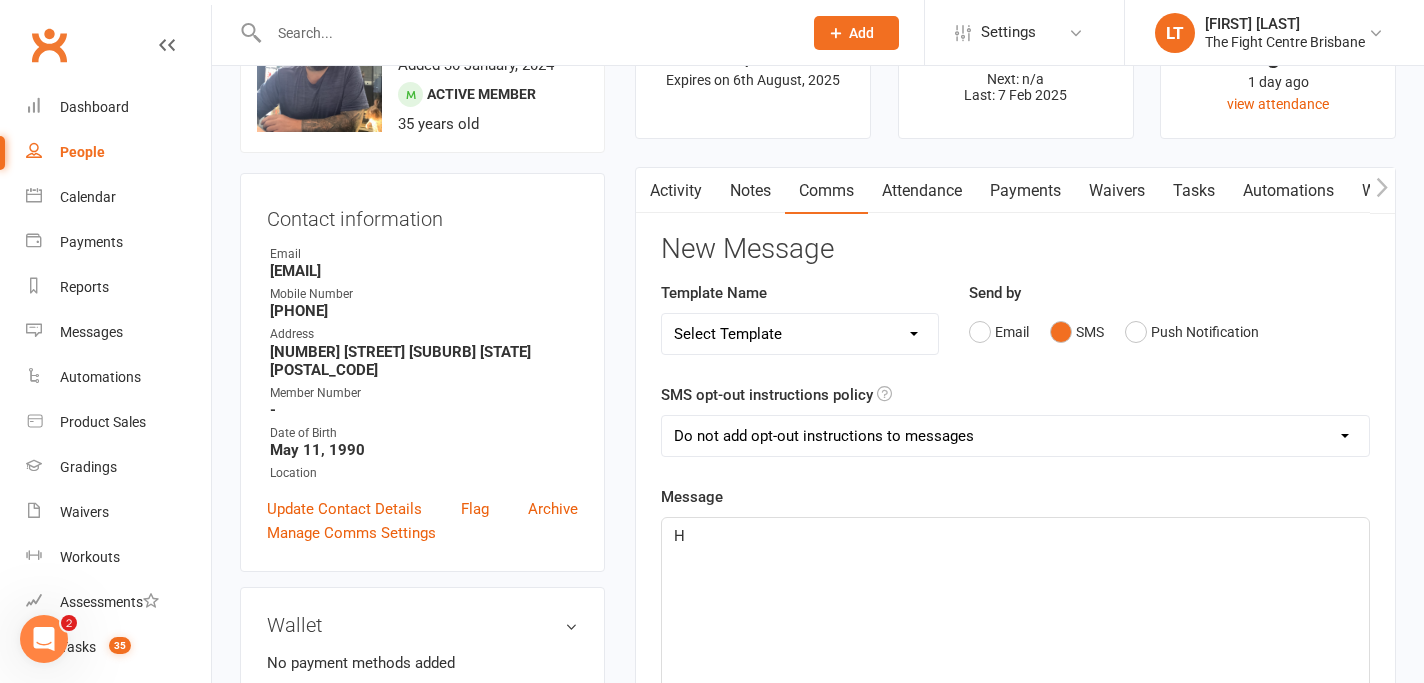 type 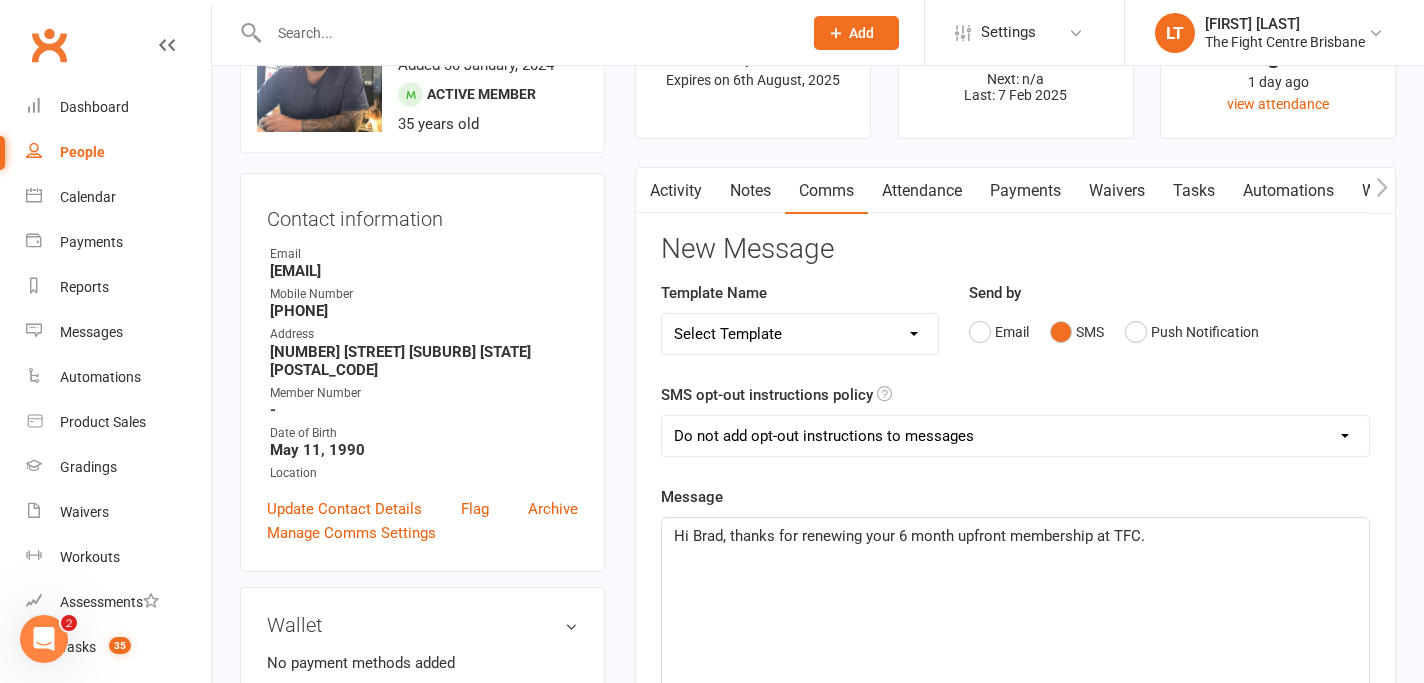 drag, startPoint x: 1207, startPoint y: 540, endPoint x: 591, endPoint y: 542, distance: 616.00323 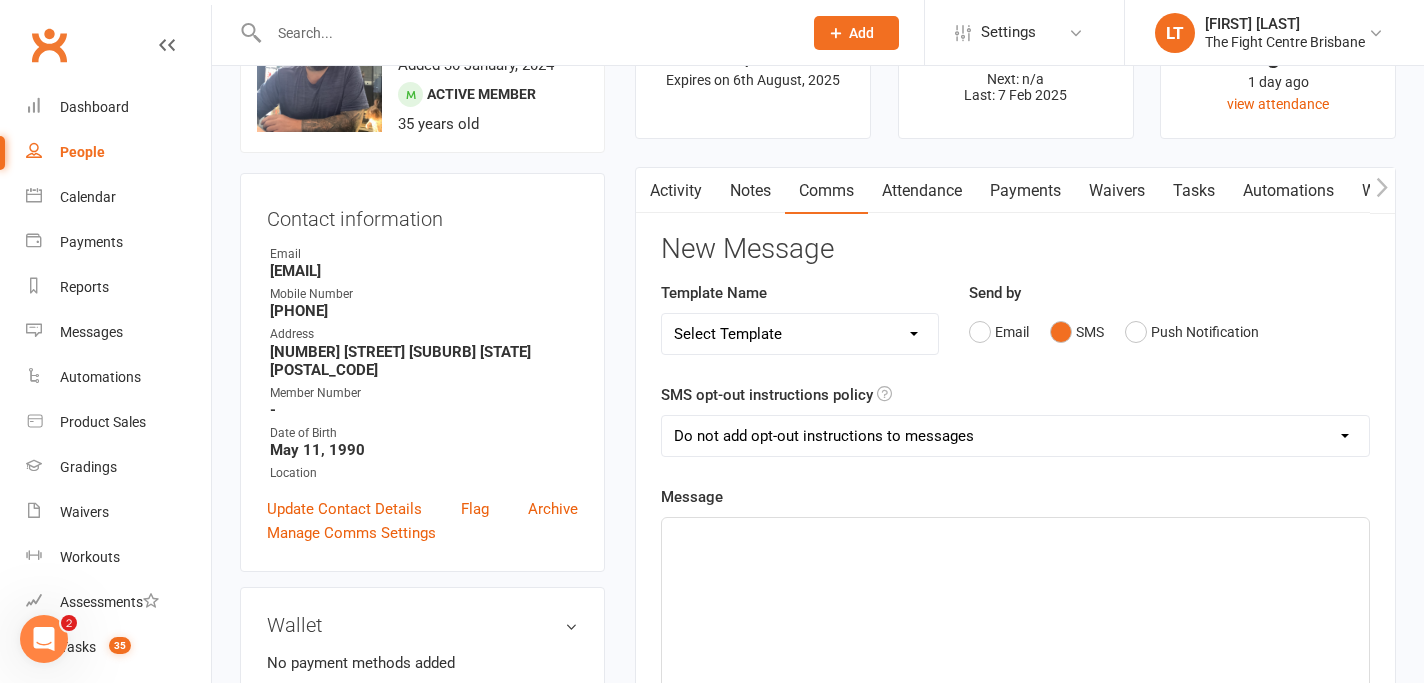 click 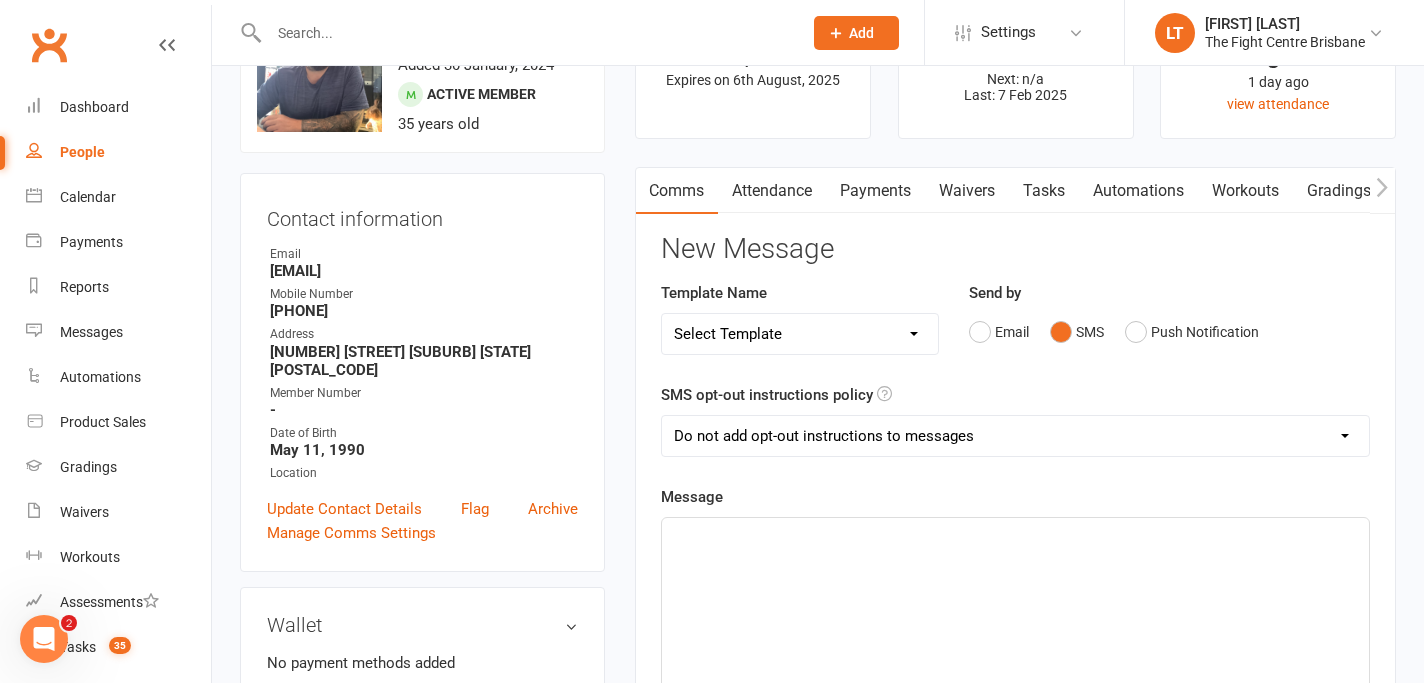click 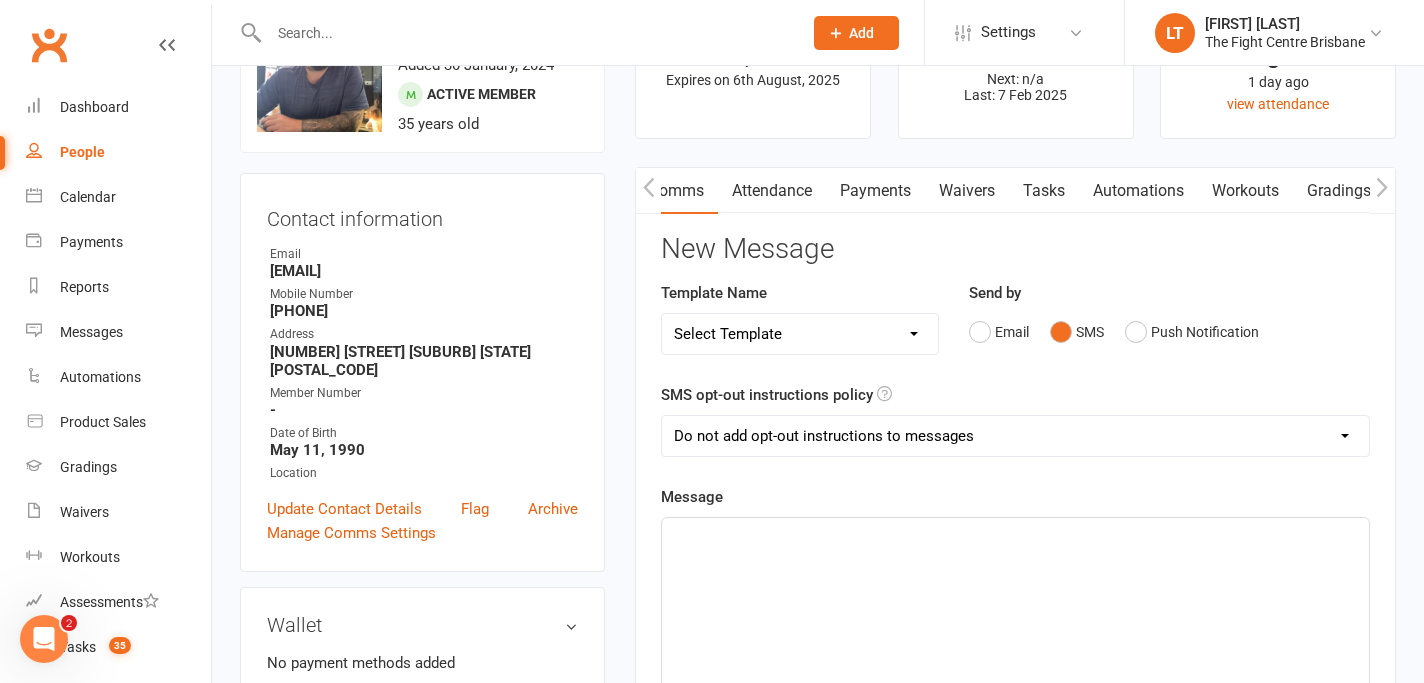 scroll, scrollTop: 0, scrollLeft: 300, axis: horizontal 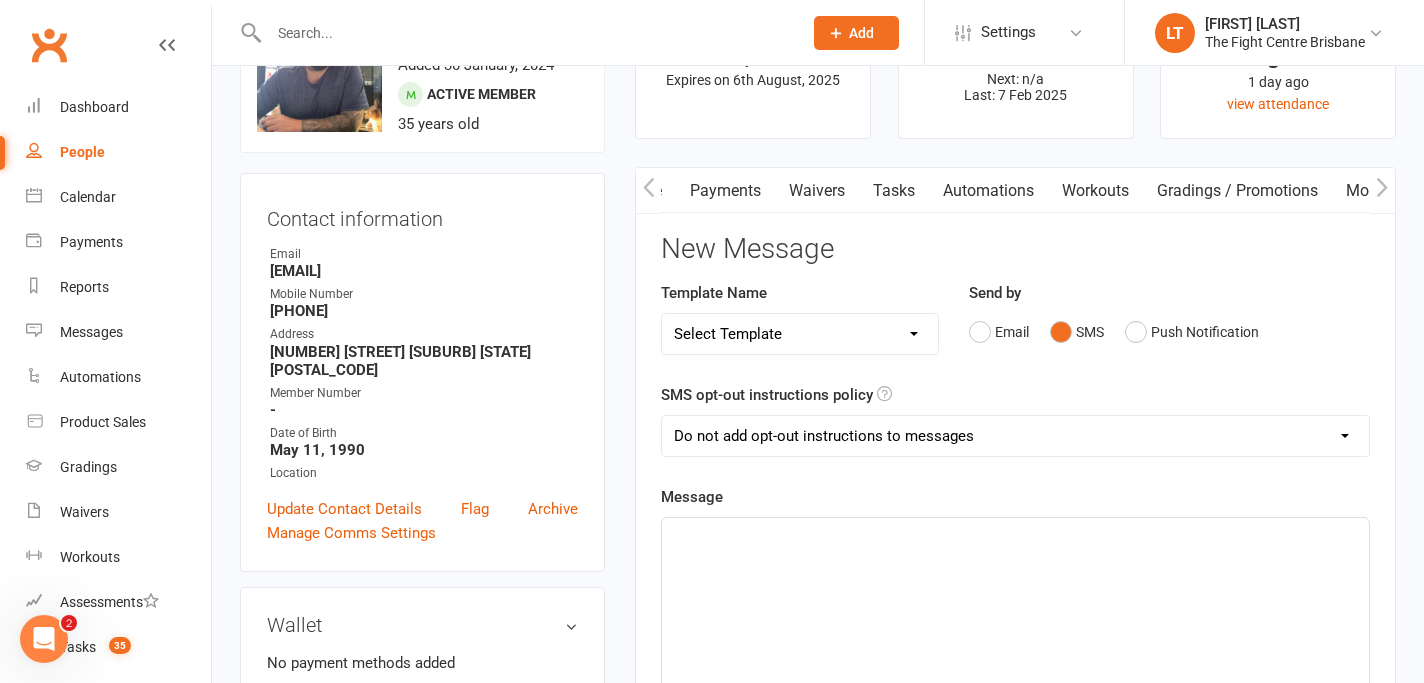 click on "Tasks" at bounding box center [894, 191] 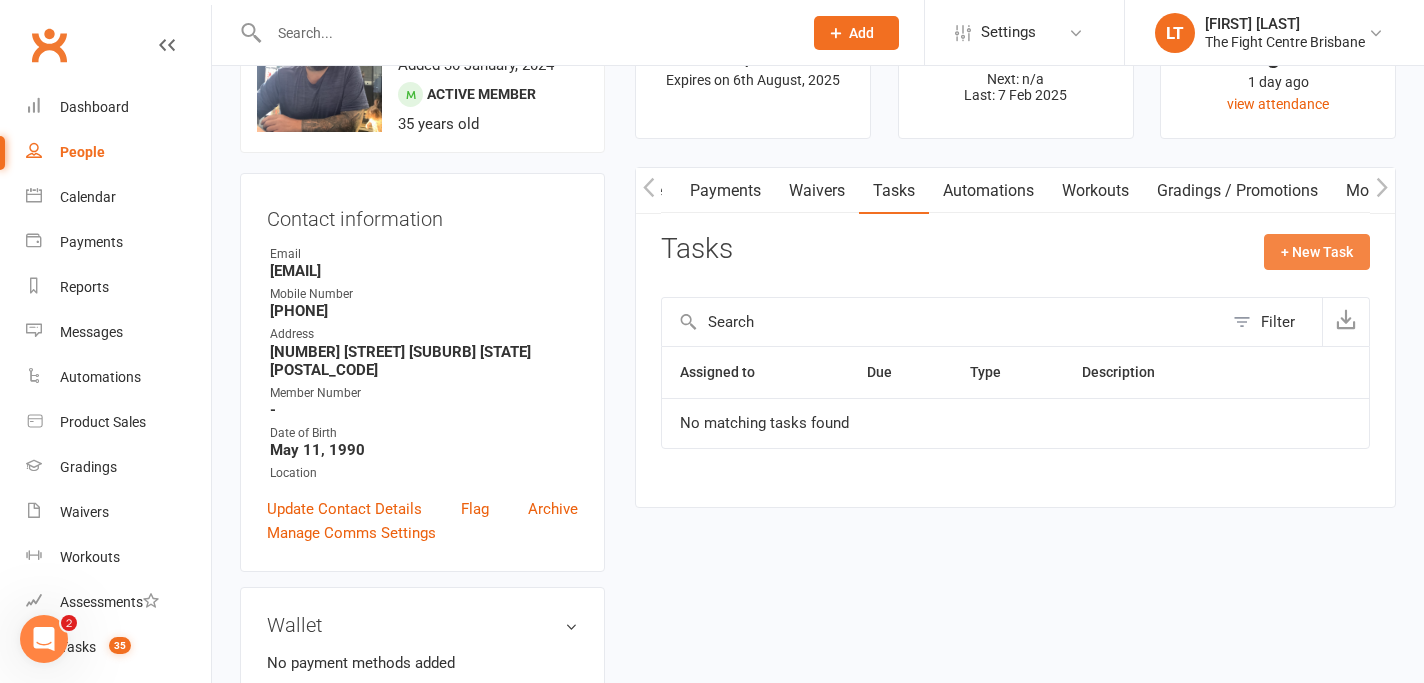 click on "+ New Task" 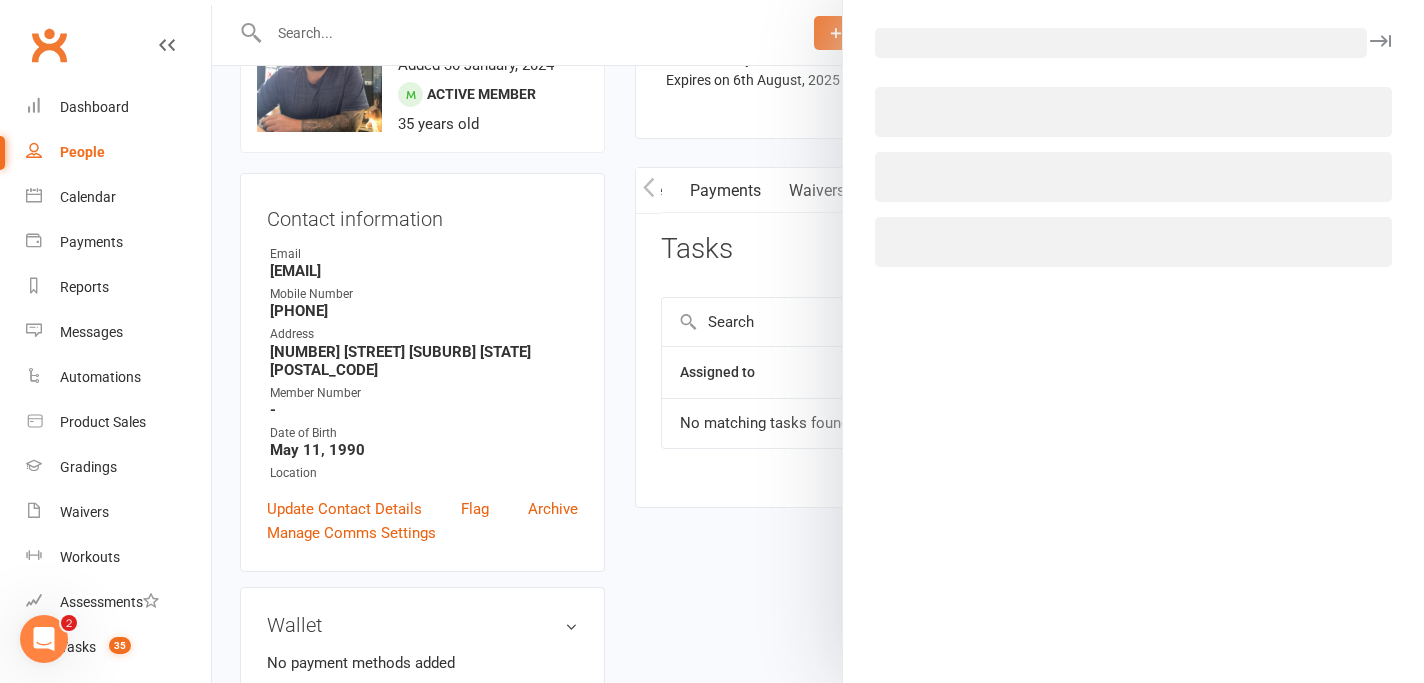 select on "44170" 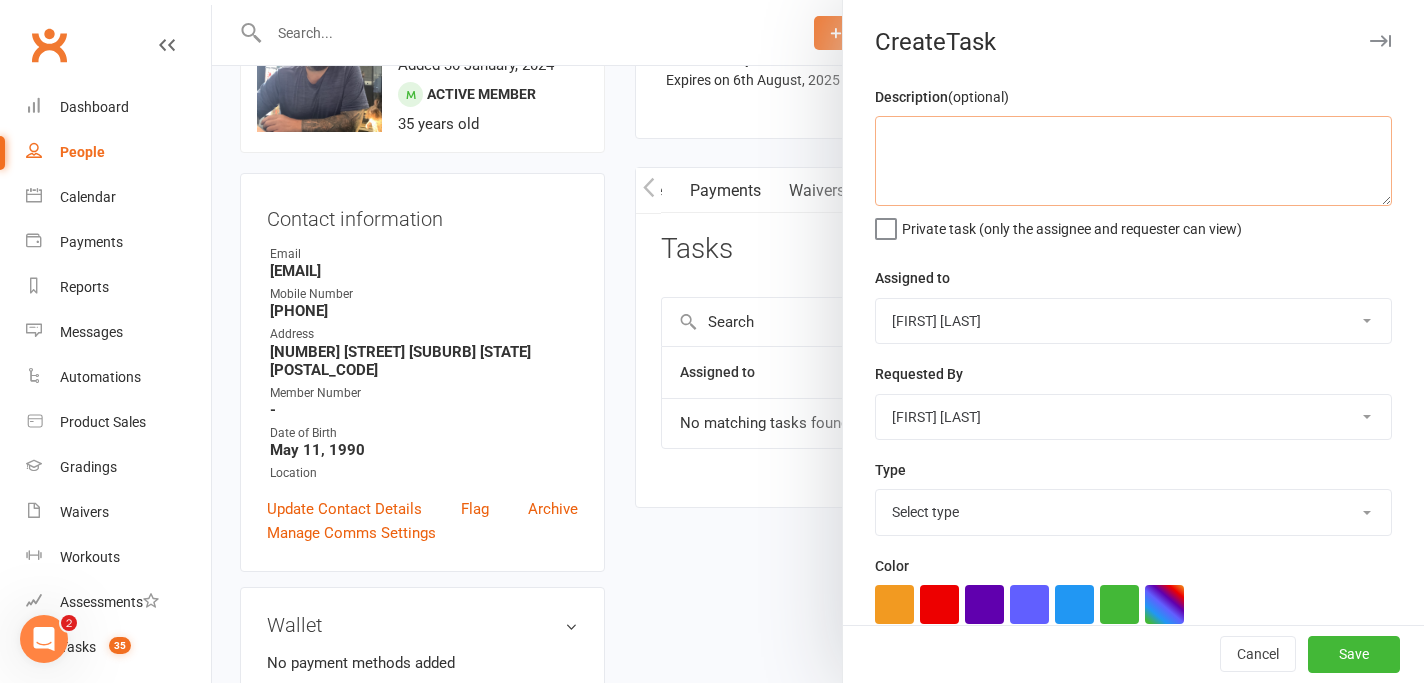 click at bounding box center (1133, 161) 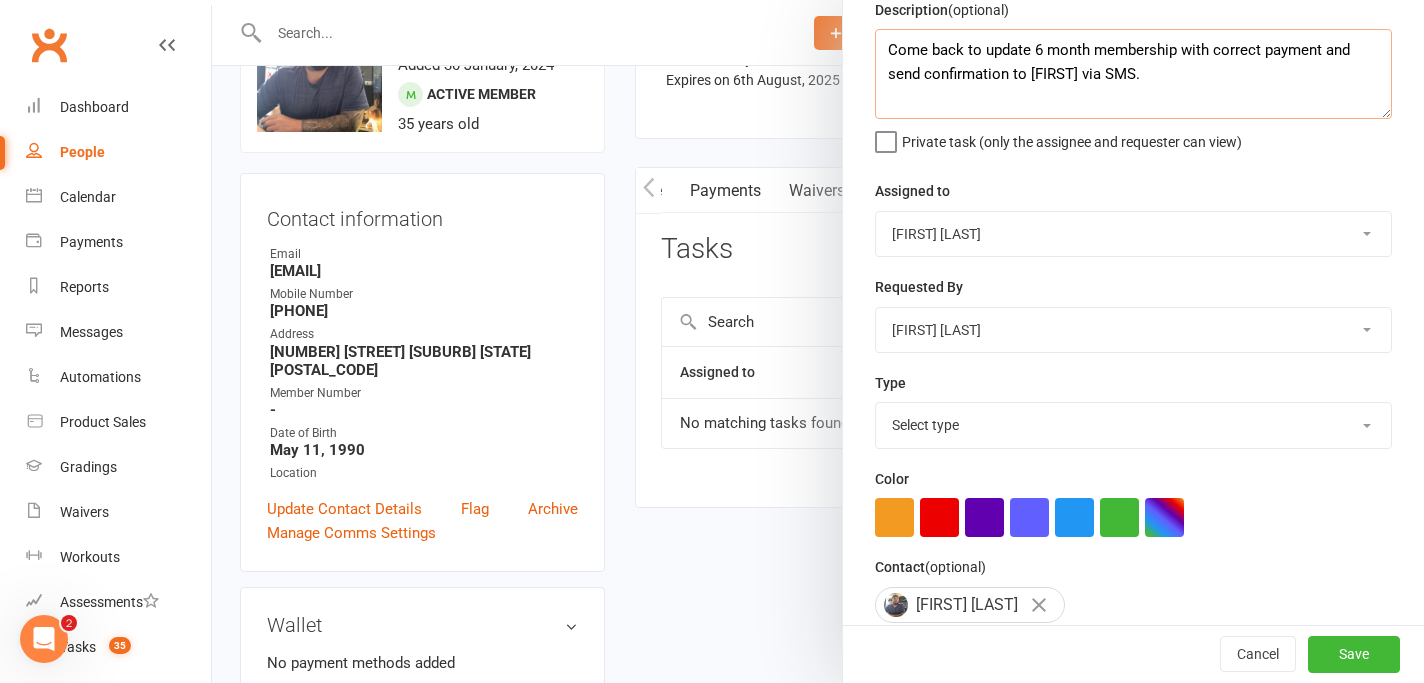 scroll, scrollTop: 98, scrollLeft: 0, axis: vertical 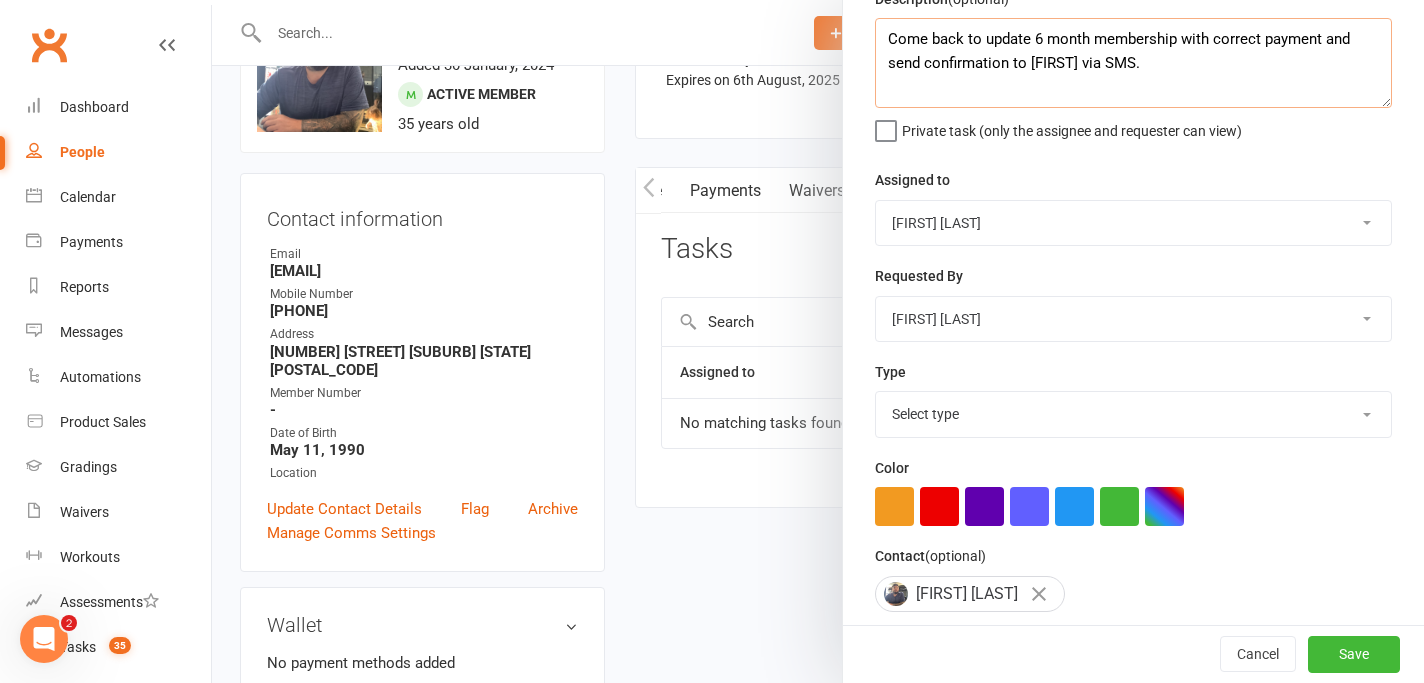 type on "Come back to update 6 month membership with correct payment and send confirmation to Brad via SMS." 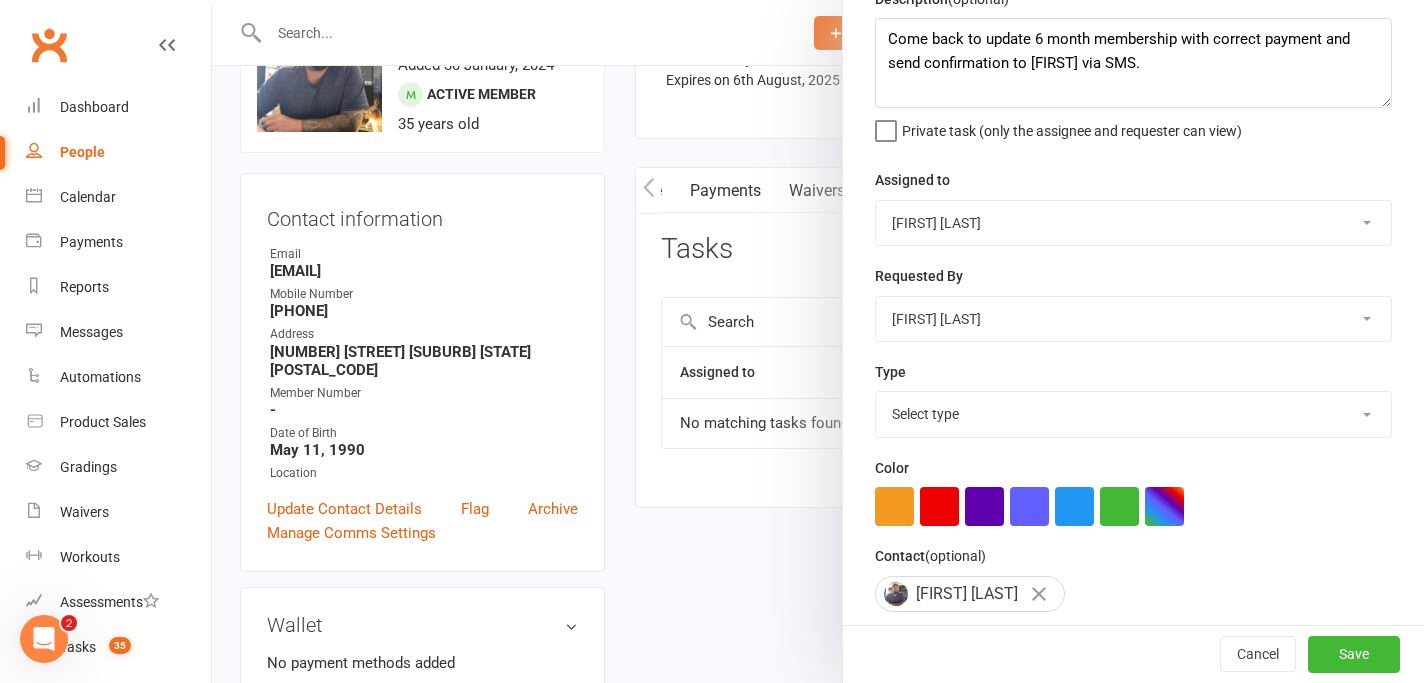 click on "Select type E-mail Meeting Membership Payments Phone call Retention Send to debt collection Suspension request Technical Add new task type" at bounding box center (1133, 414) 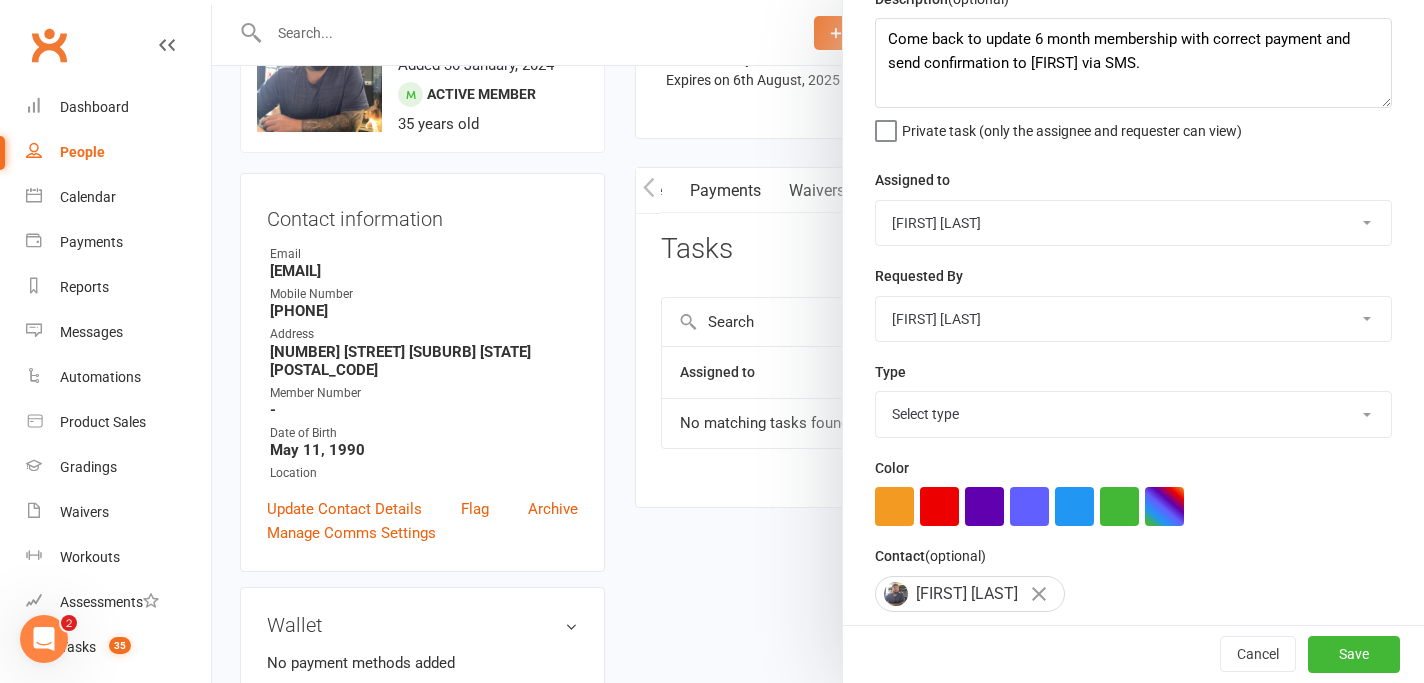 select on "7946" 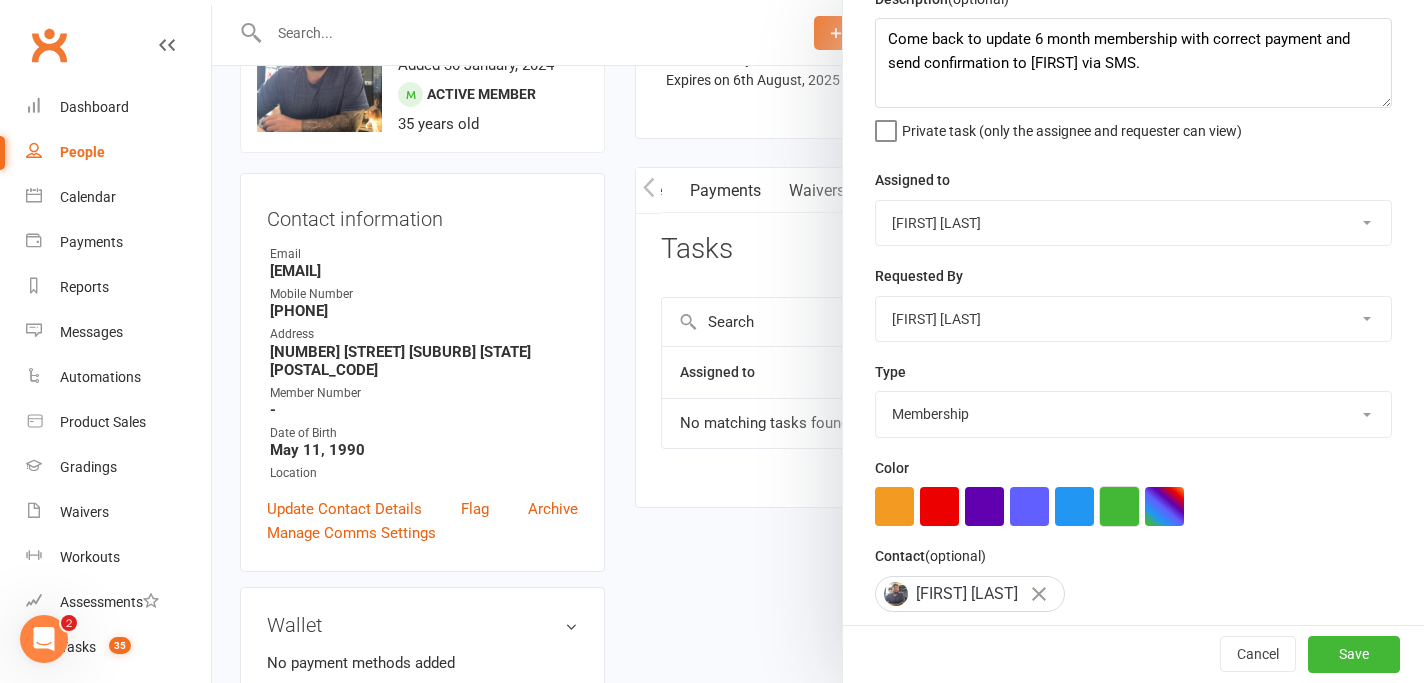 scroll, scrollTop: 272, scrollLeft: 0, axis: vertical 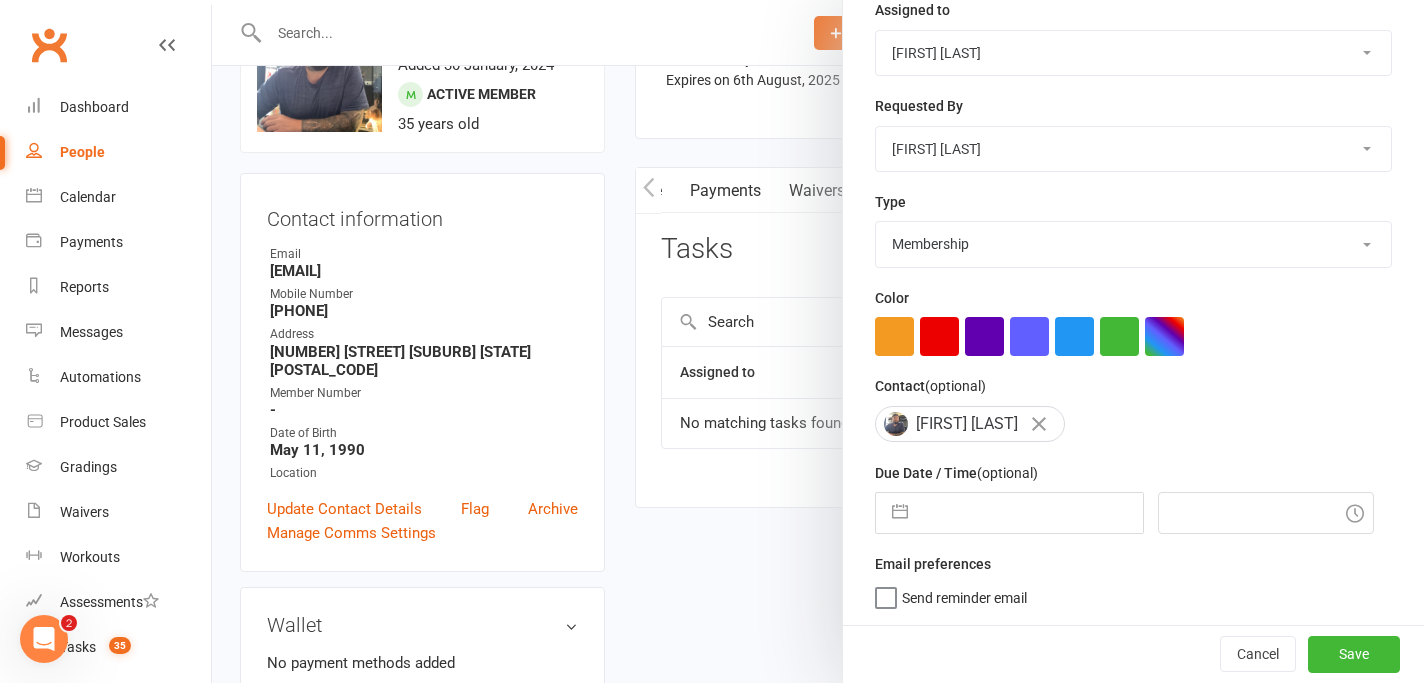 click at bounding box center [1030, 513] 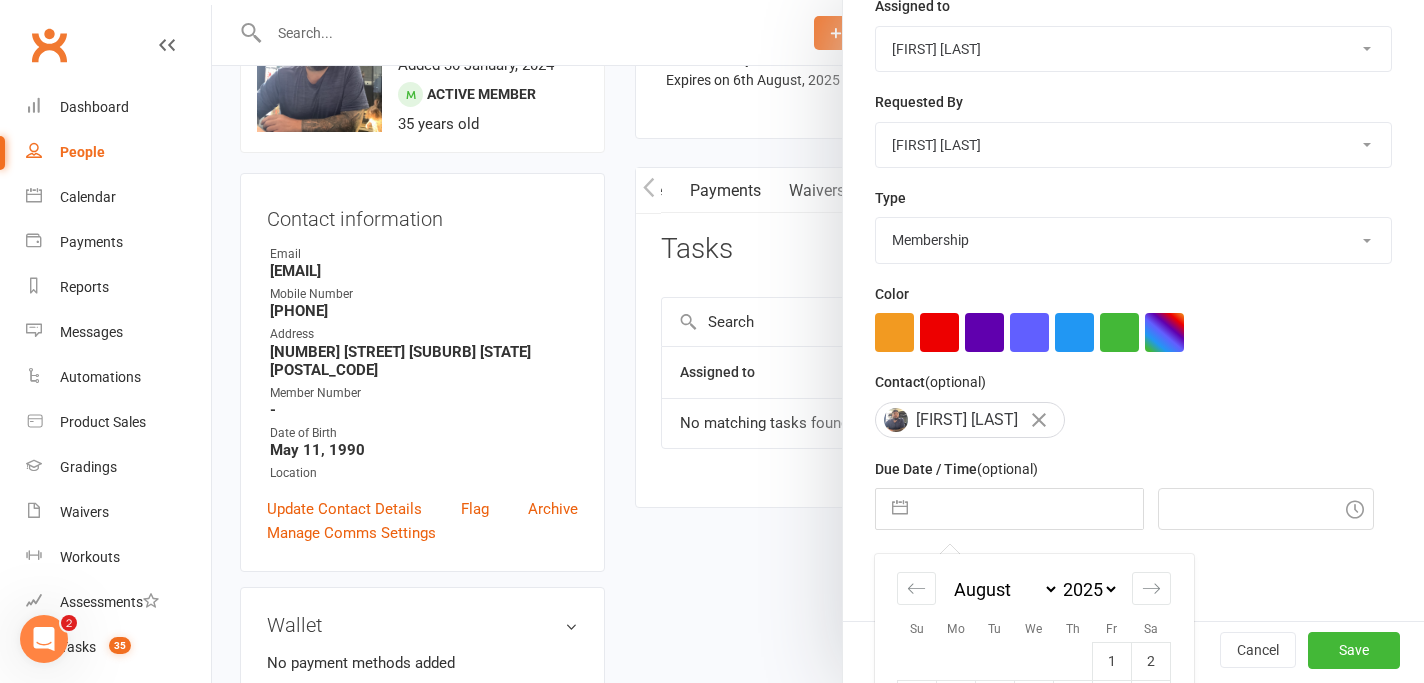 scroll, scrollTop: 486, scrollLeft: 0, axis: vertical 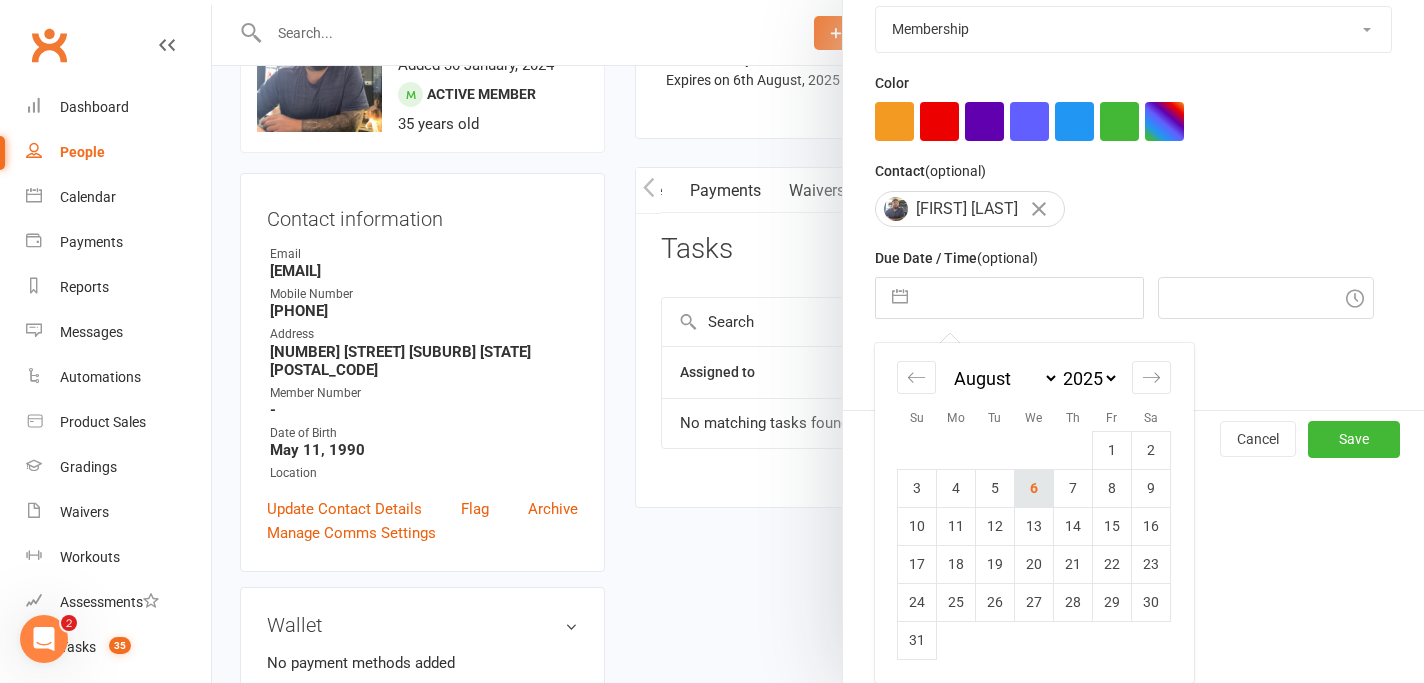 click on "6" at bounding box center [1034, 488] 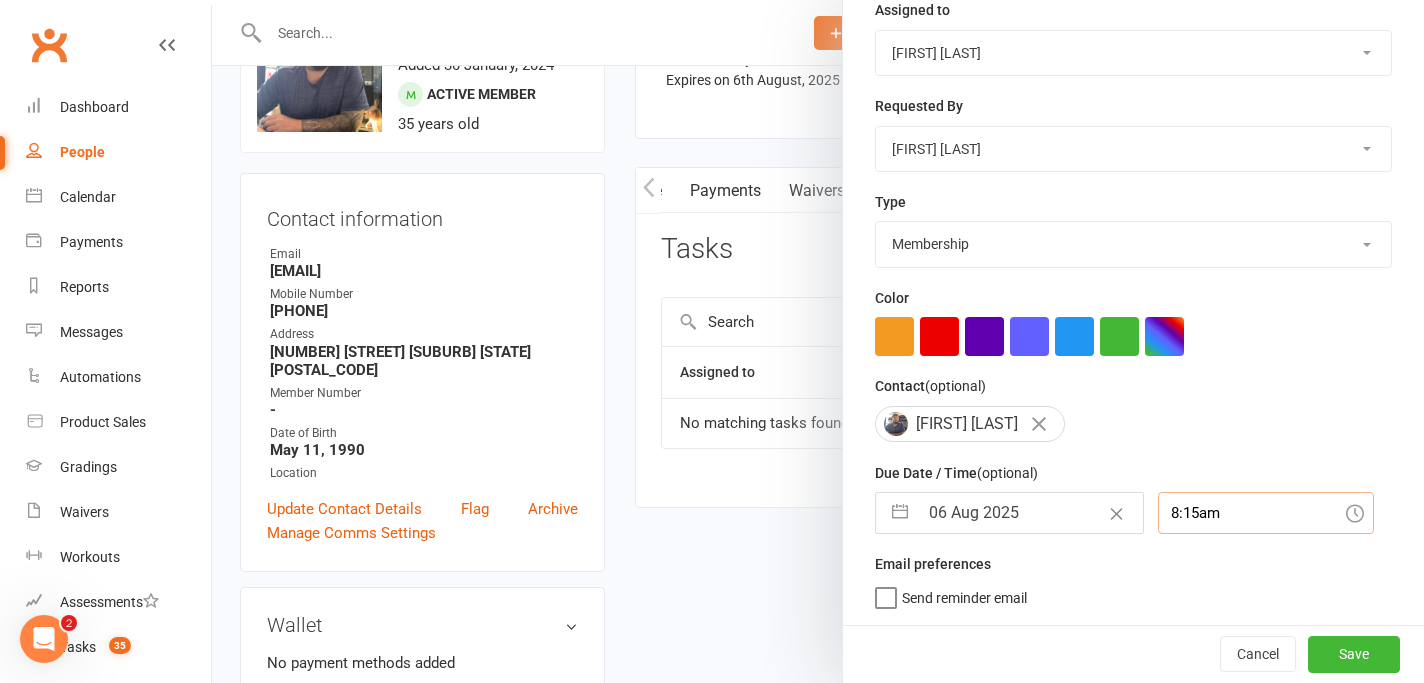 click on "8:15am" at bounding box center [1266, 513] 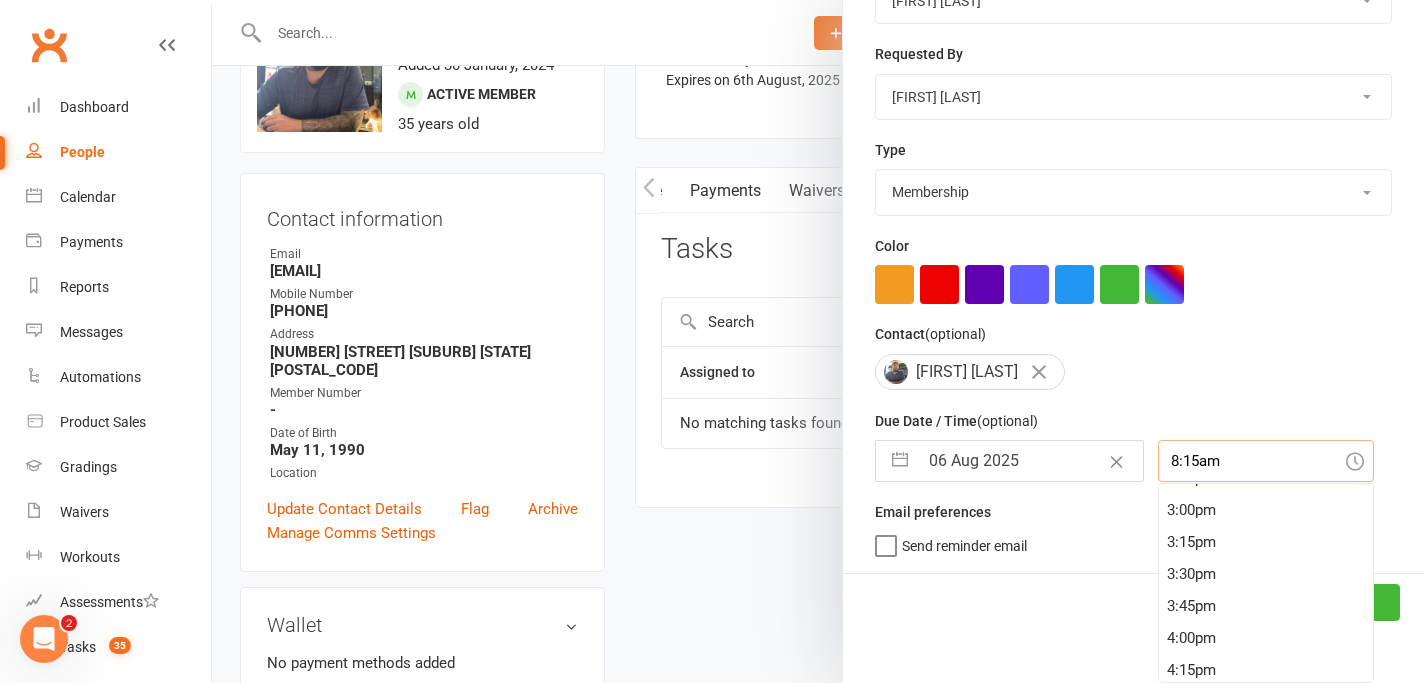 scroll, scrollTop: 1973, scrollLeft: 0, axis: vertical 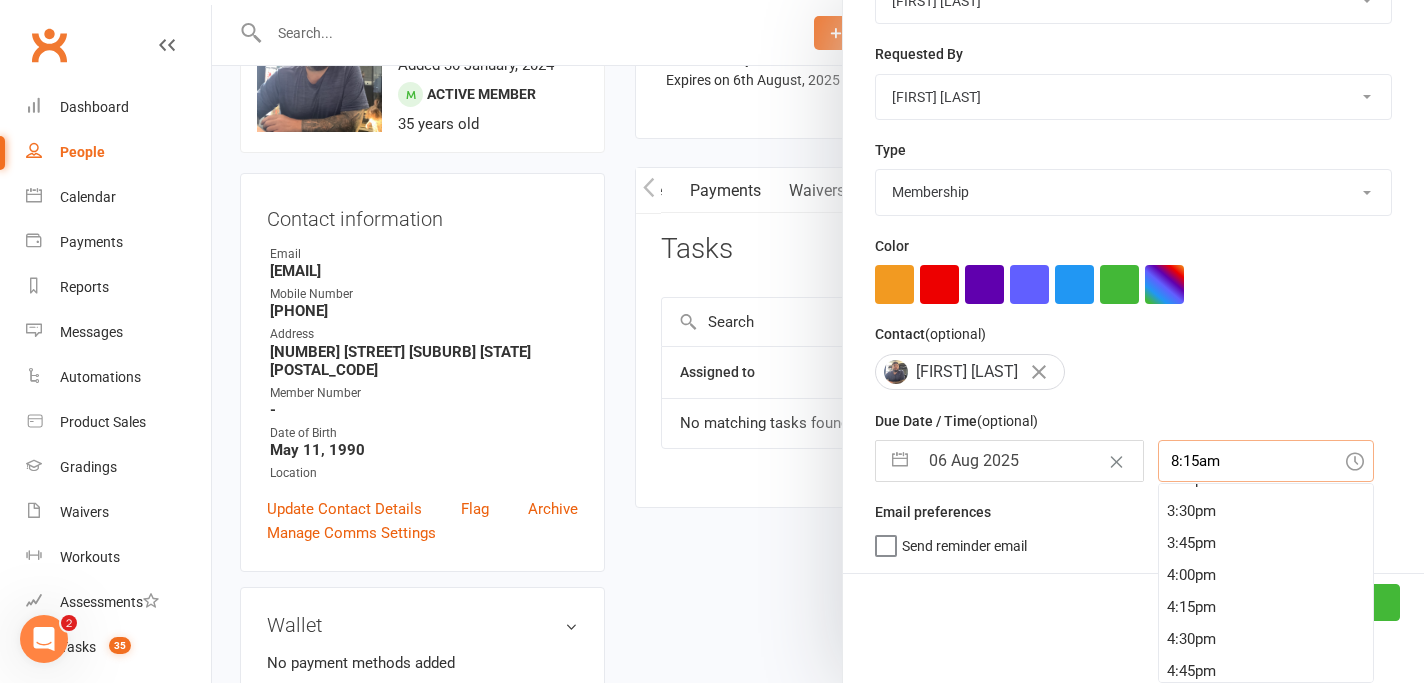 click on "4:30pm" at bounding box center (1266, 639) 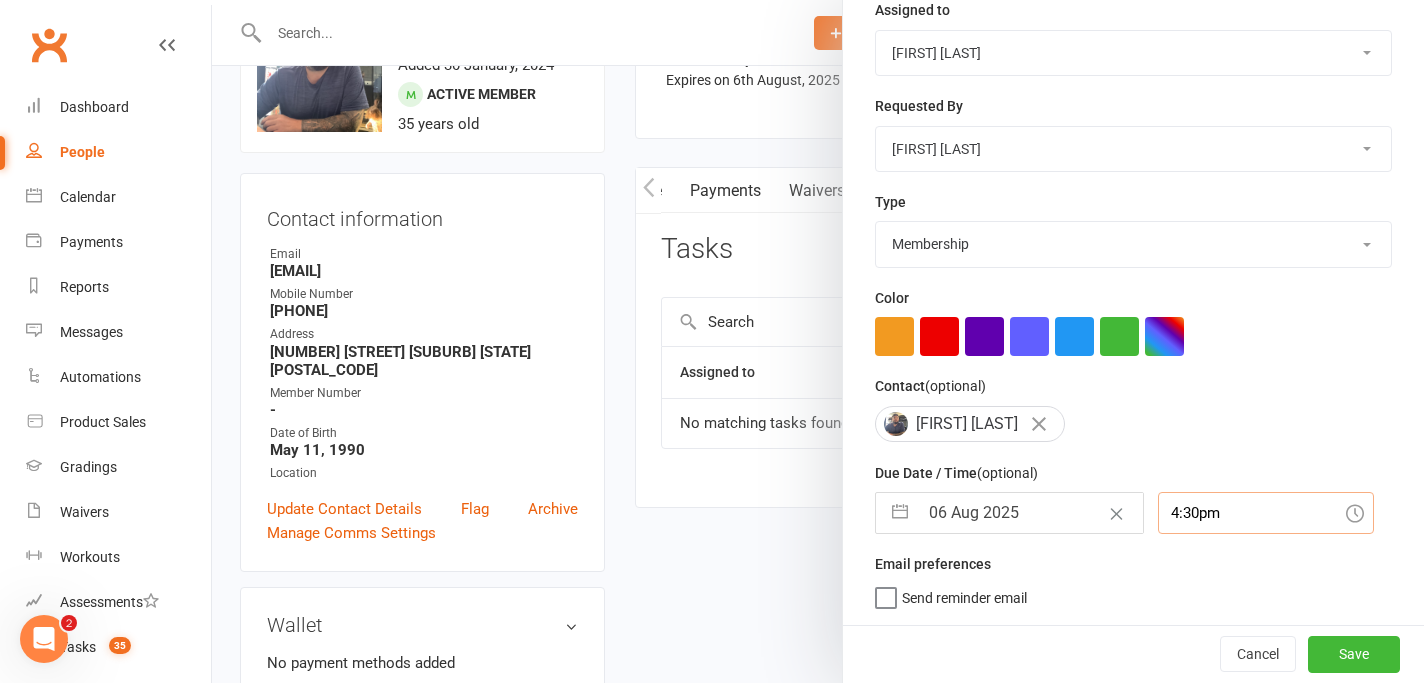 scroll, scrollTop: 272, scrollLeft: 0, axis: vertical 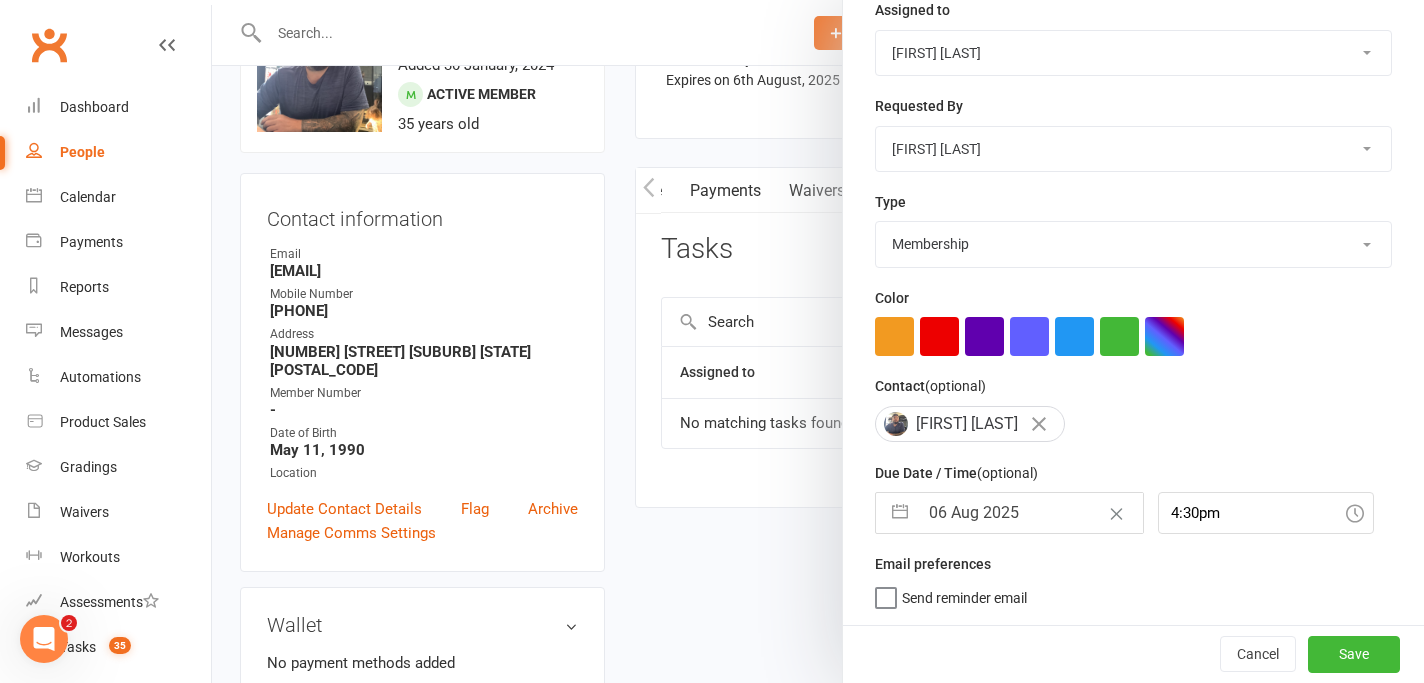 click on "Send reminder email" at bounding box center (951, 593) 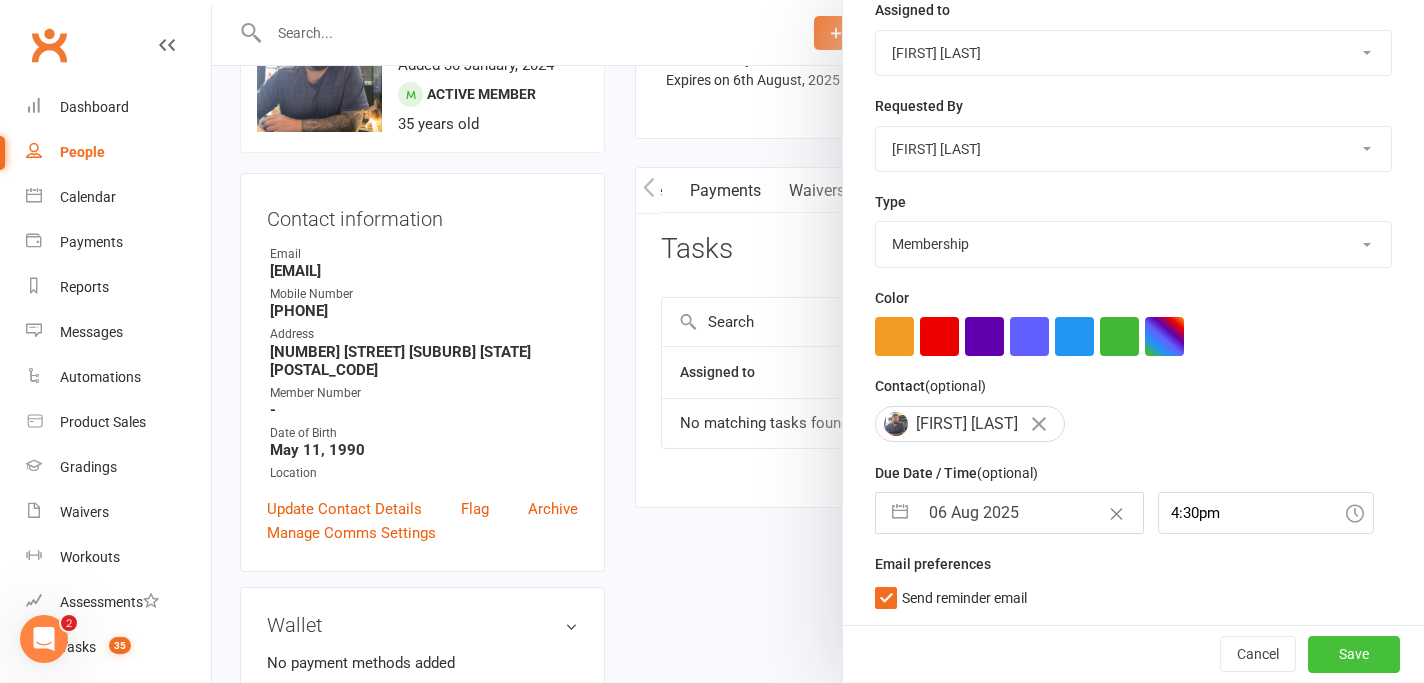 click on "Save" at bounding box center (1354, 654) 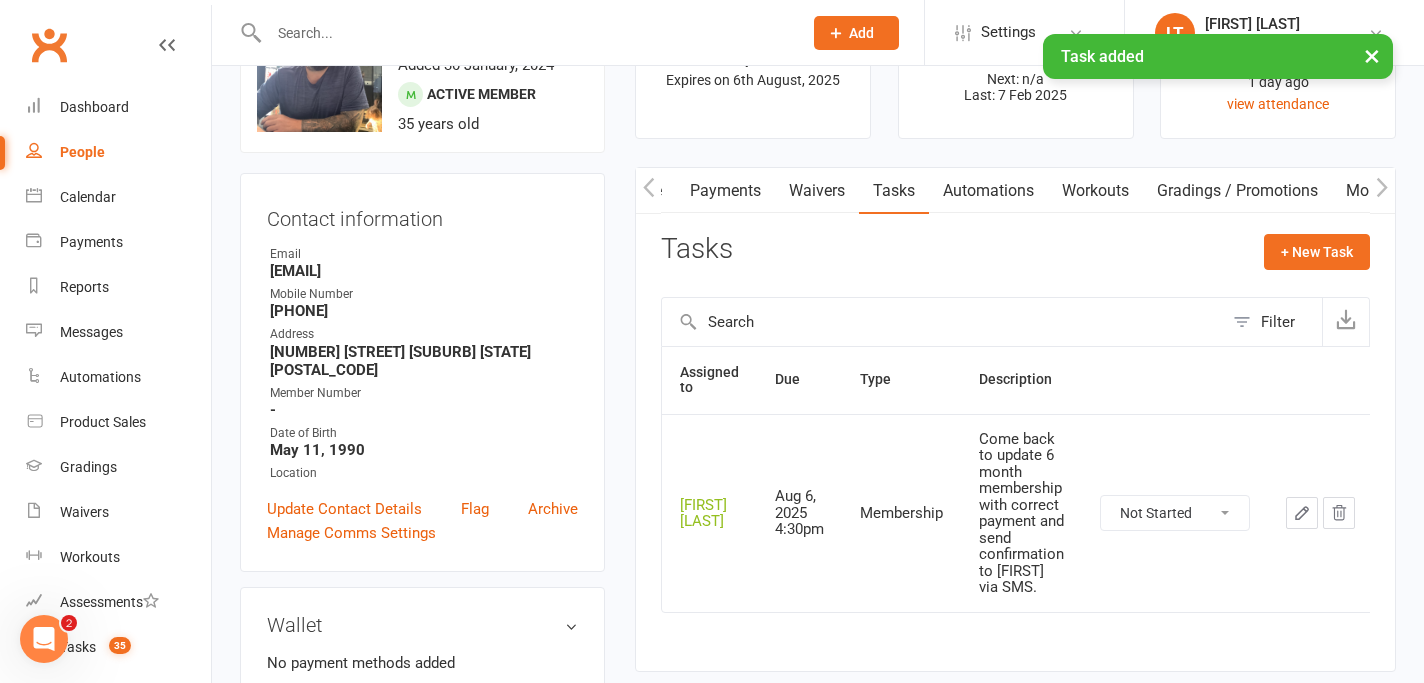 click on "×" at bounding box center (1372, 55) 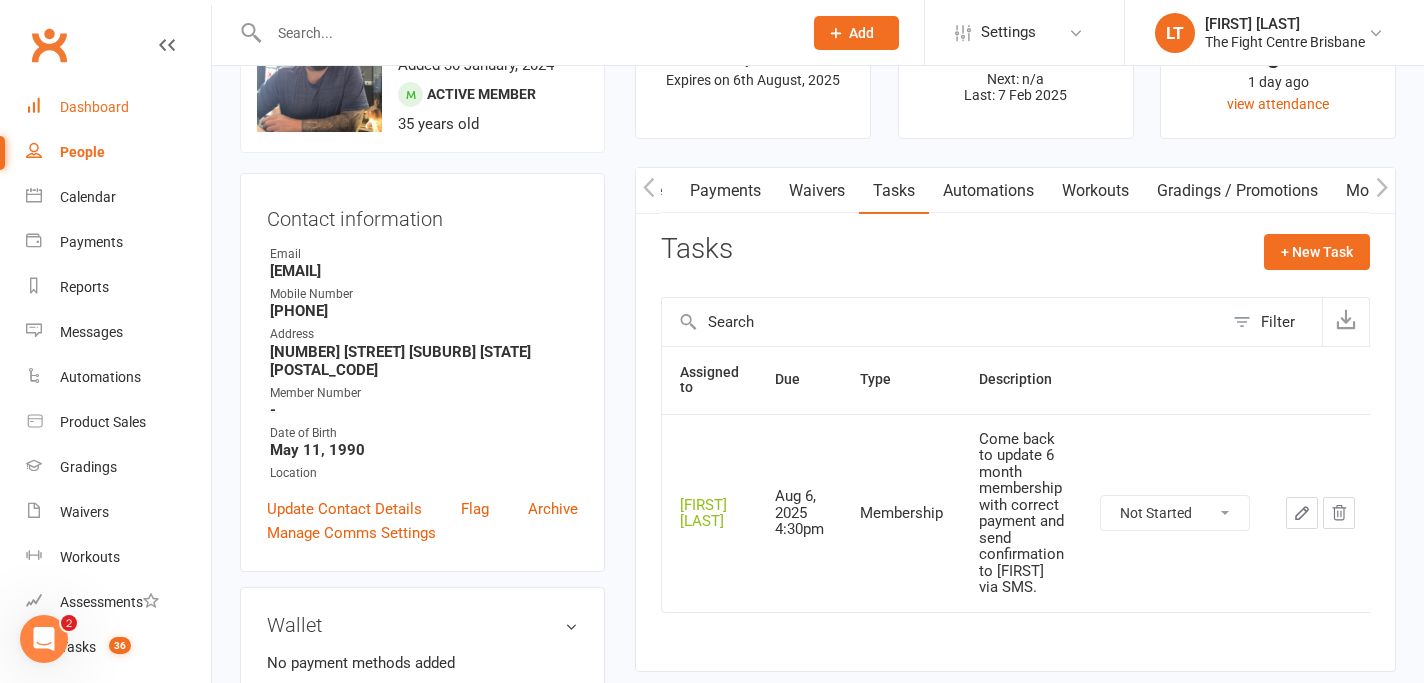 click on "Dashboard" at bounding box center (94, 107) 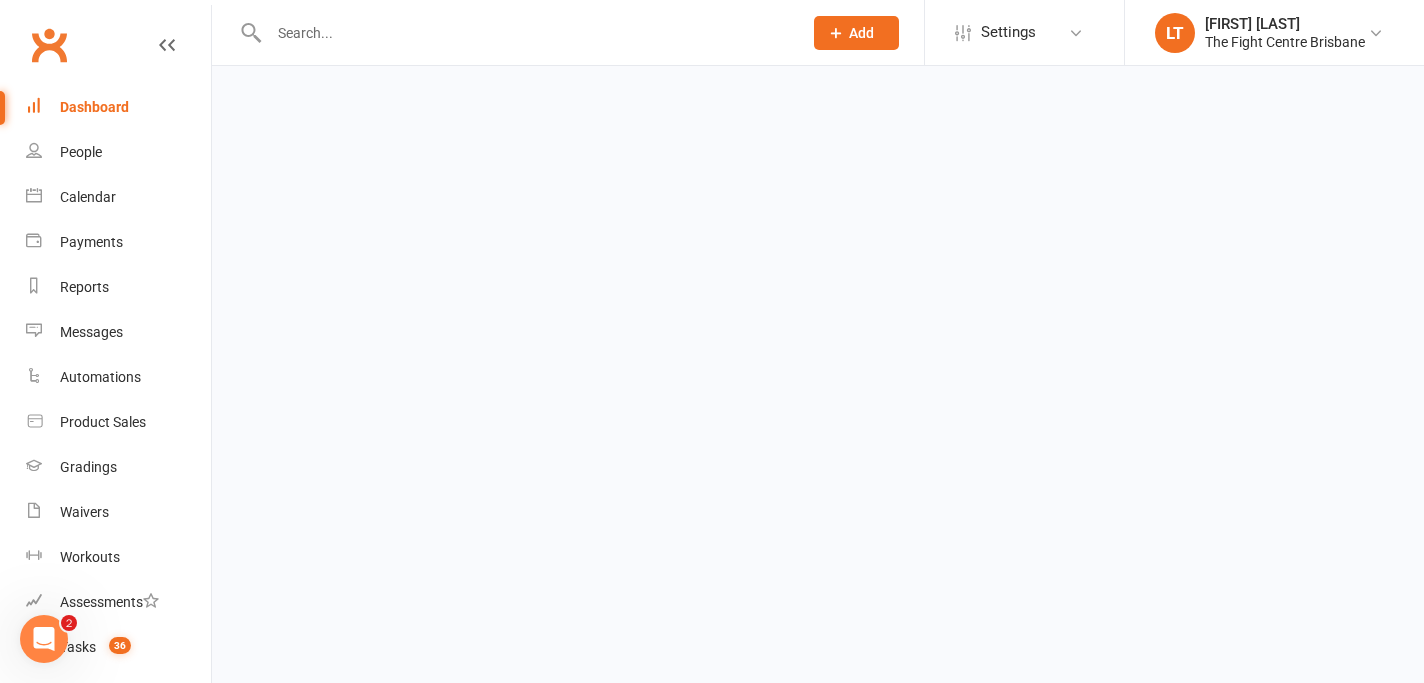 scroll, scrollTop: 0, scrollLeft: 0, axis: both 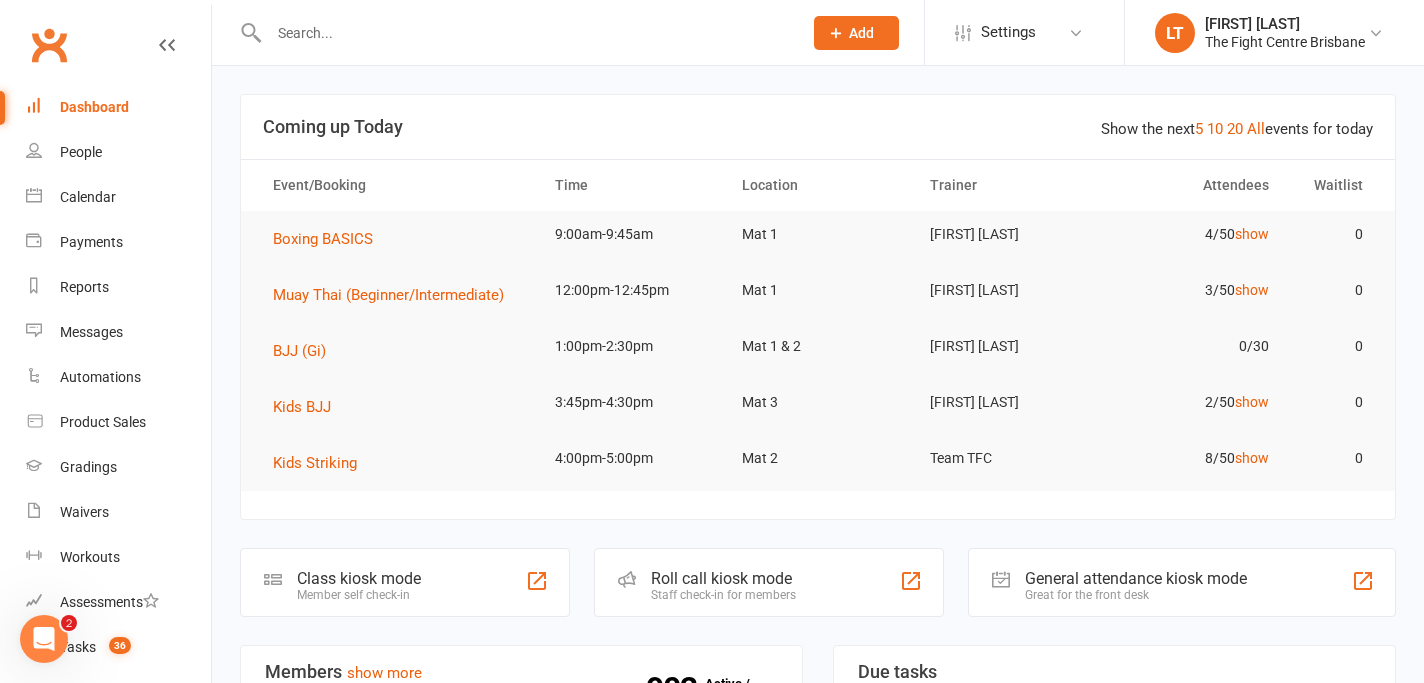 click at bounding box center [525, 33] 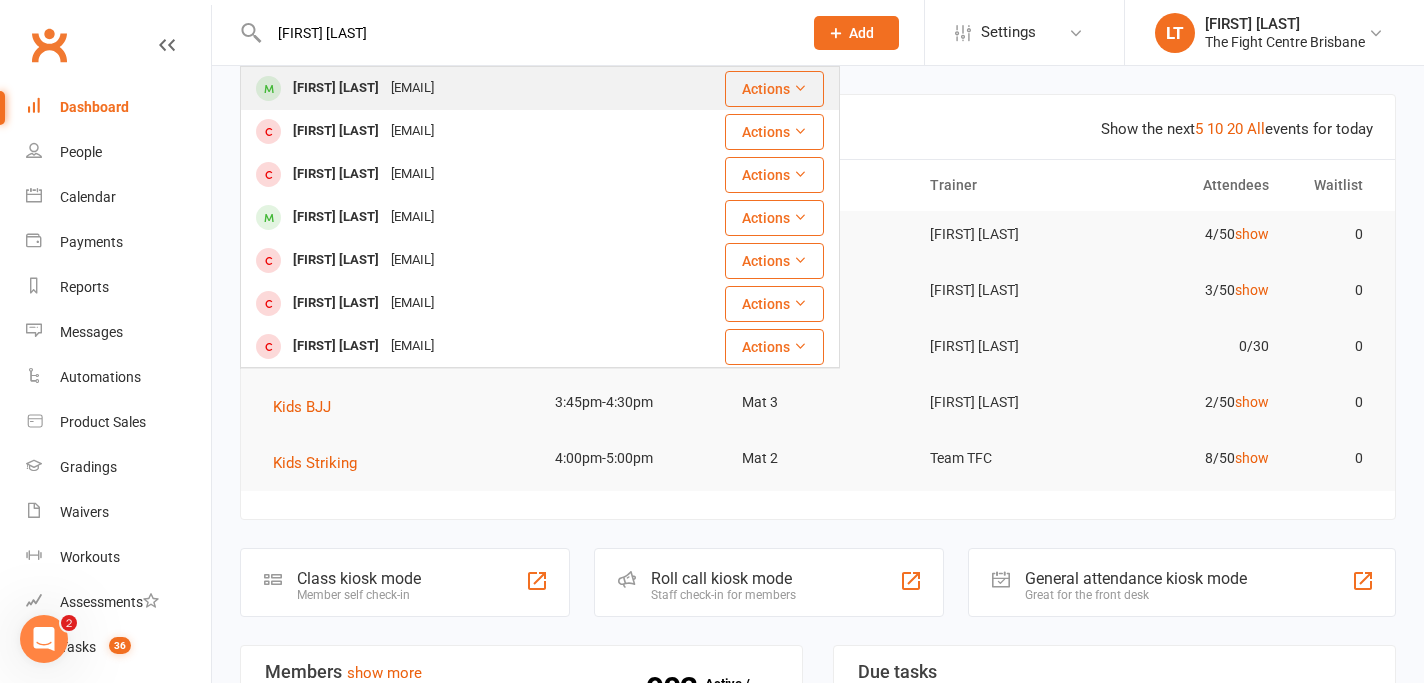 type on "[NAME]" 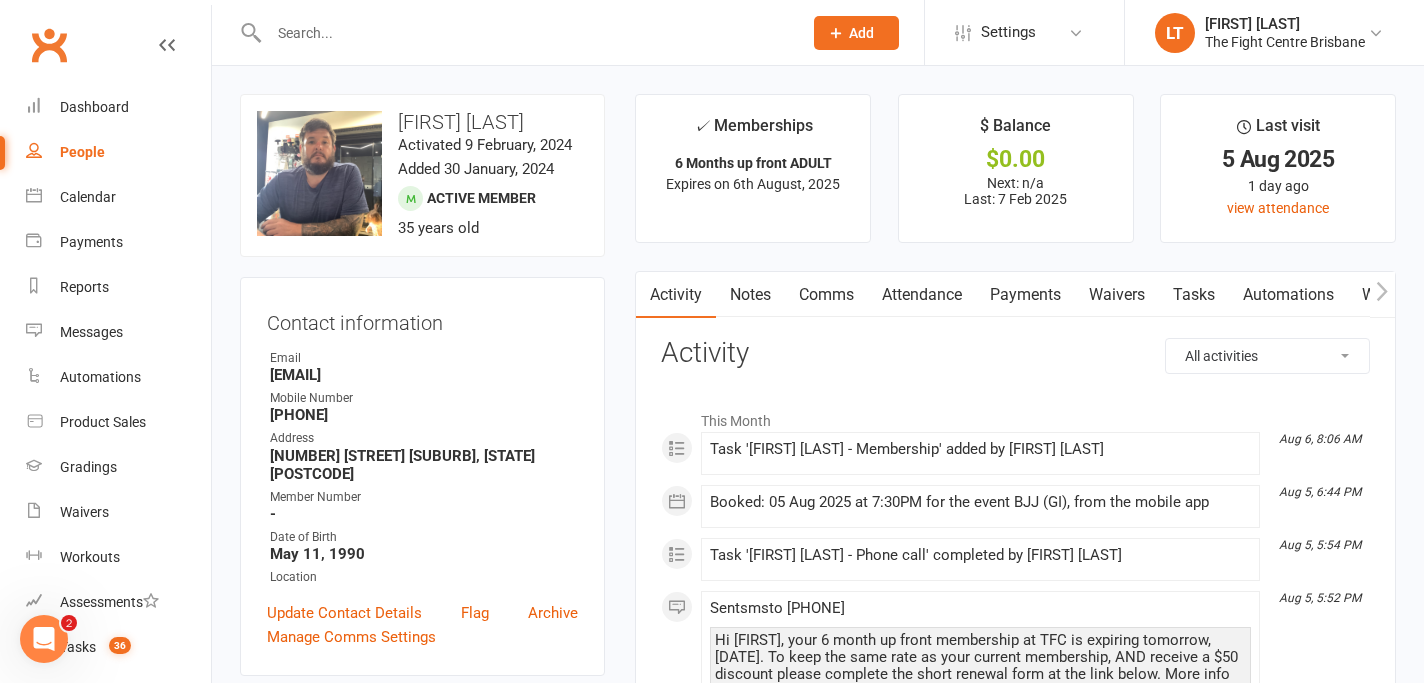 click on "Payments" at bounding box center (1025, 295) 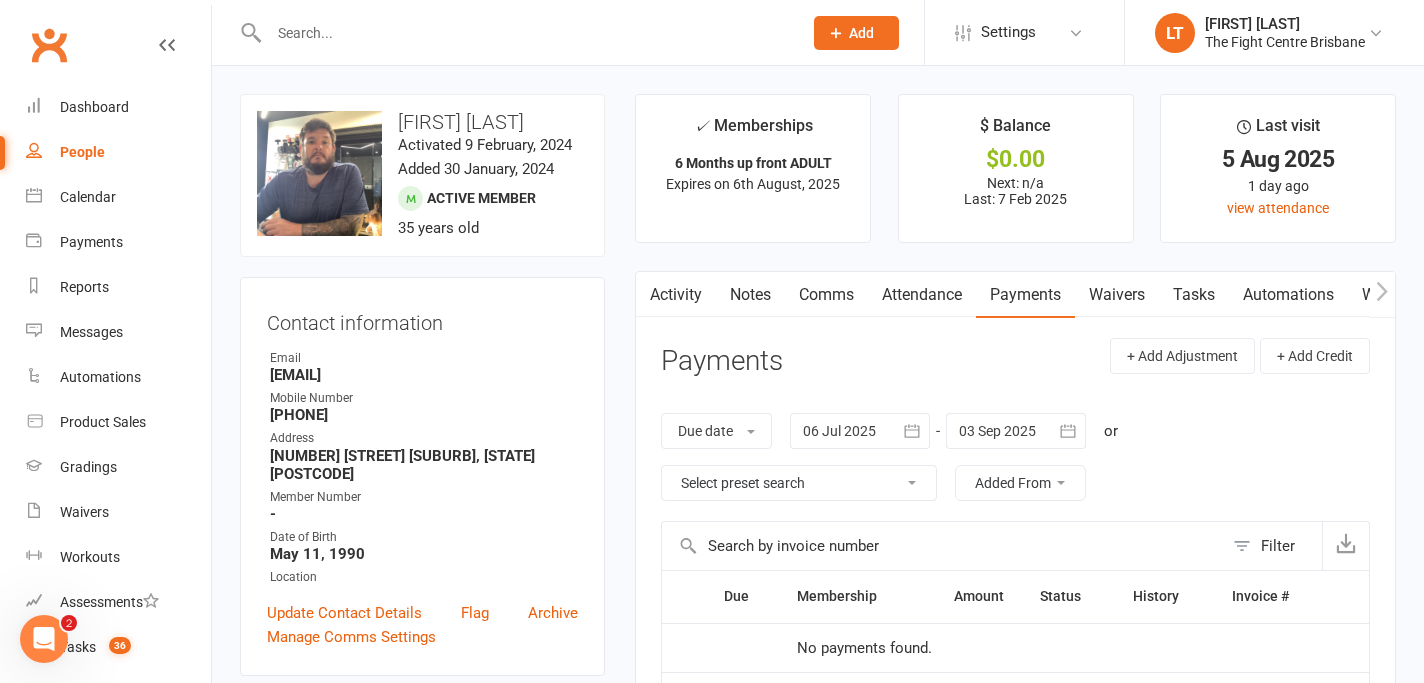 click 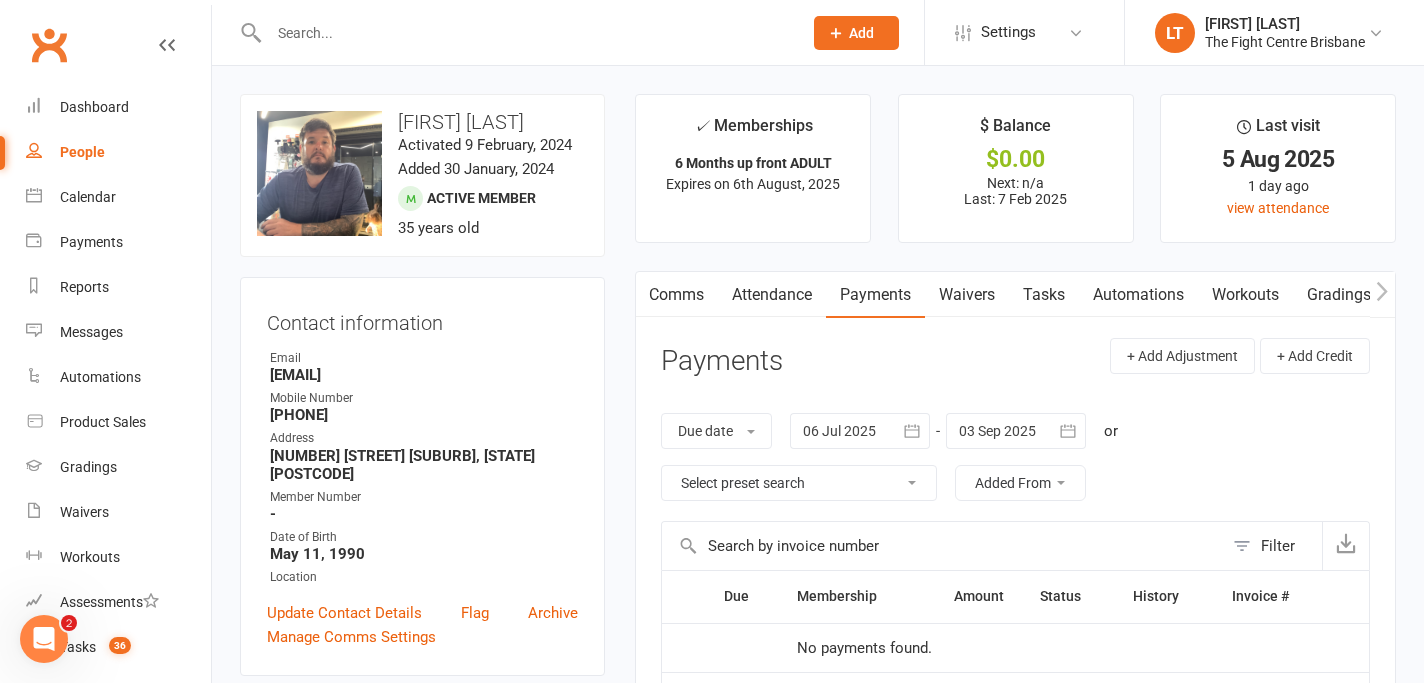 click 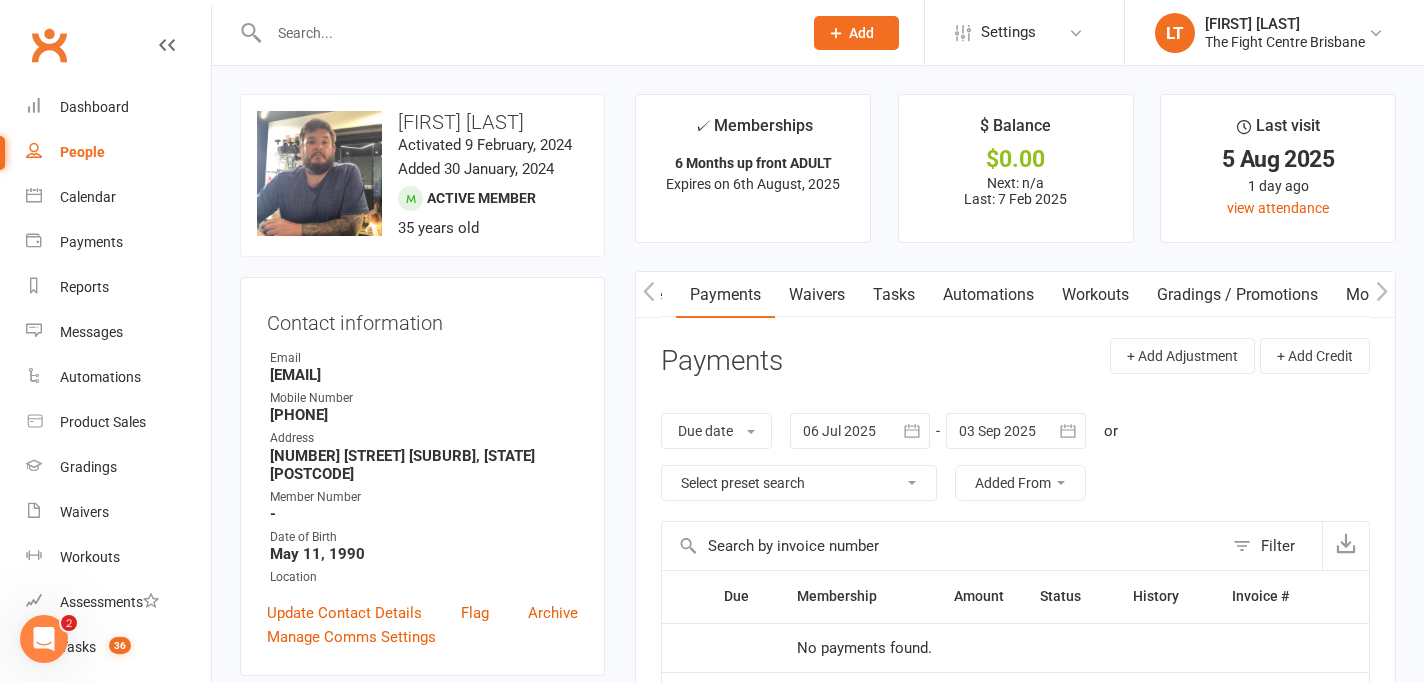 scroll, scrollTop: 0, scrollLeft: 300, axis: horizontal 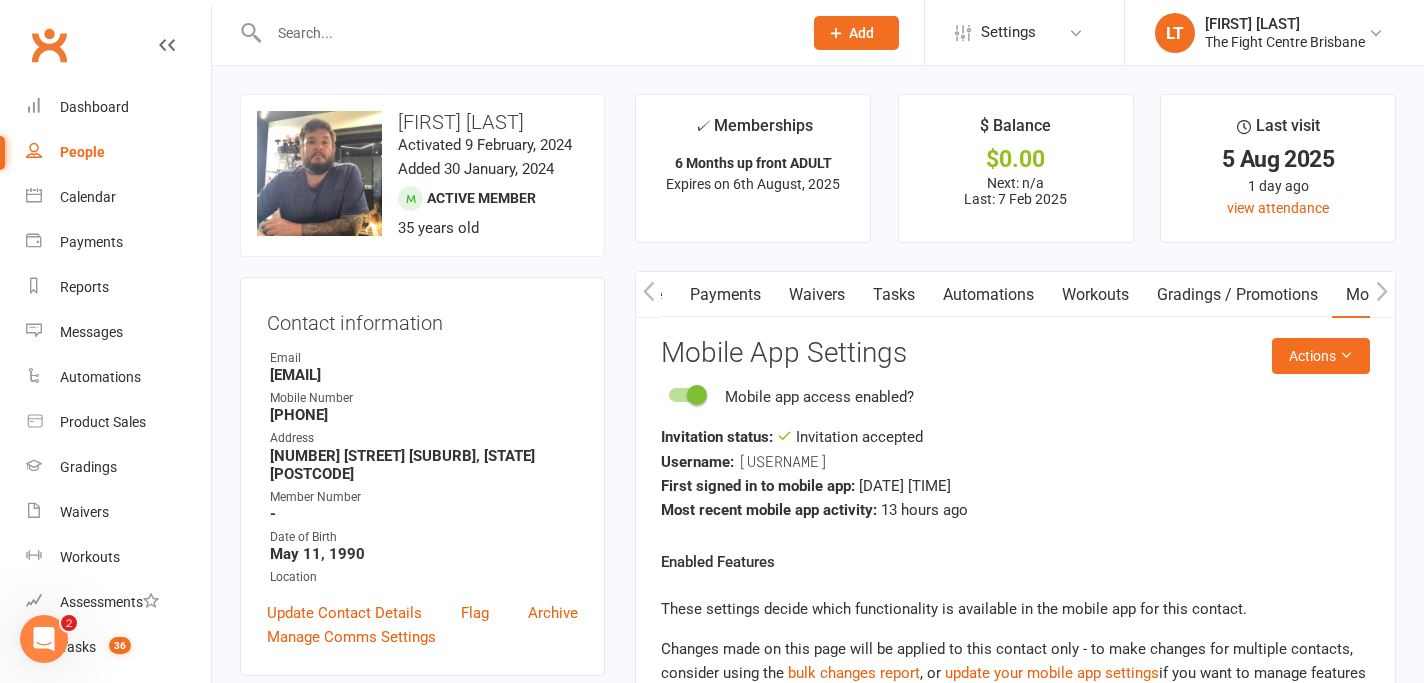 click on "Payments" at bounding box center (725, 295) 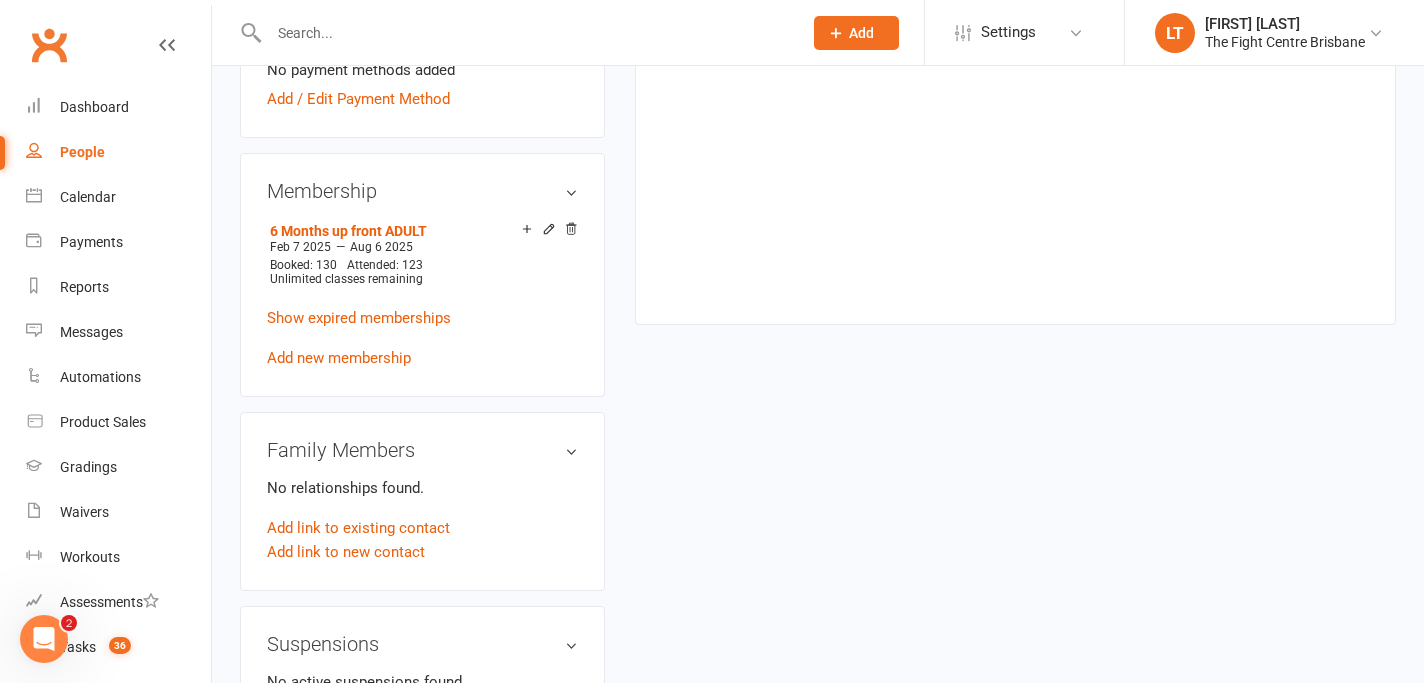scroll, scrollTop: 701, scrollLeft: 0, axis: vertical 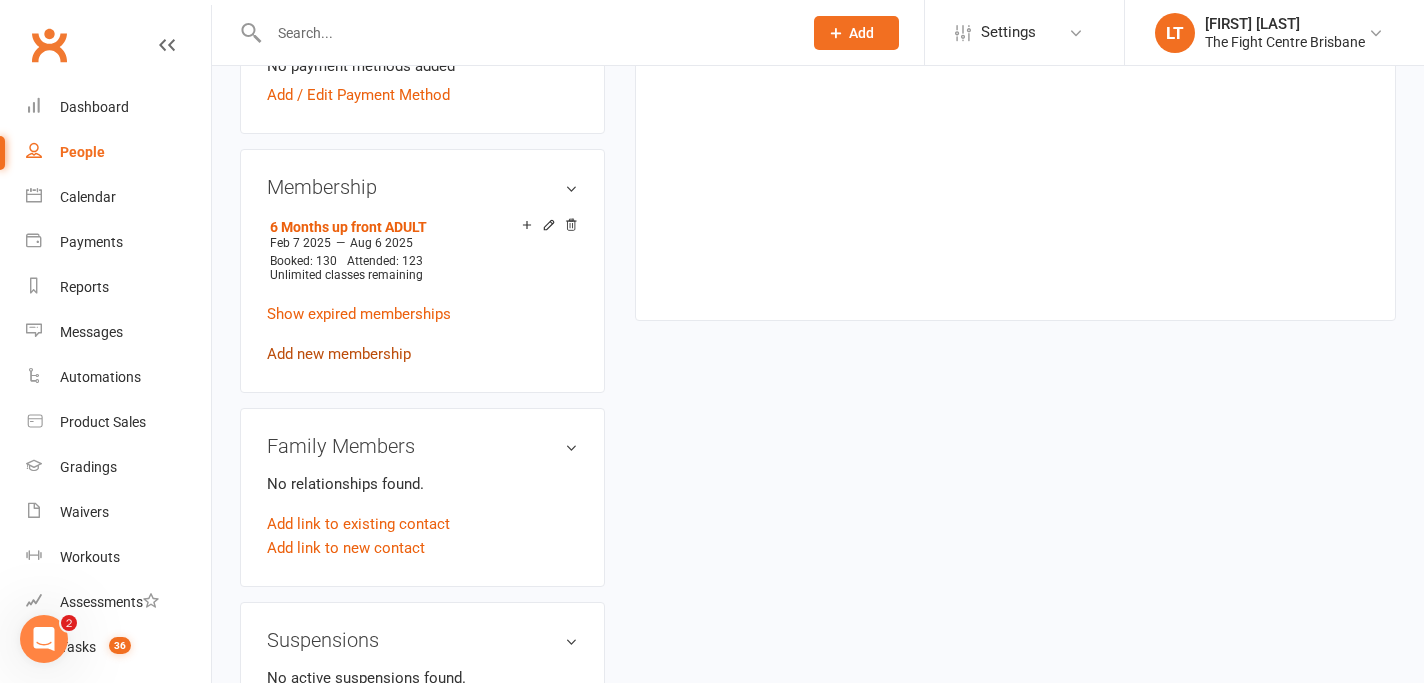 click on "Add new membership" at bounding box center [339, 354] 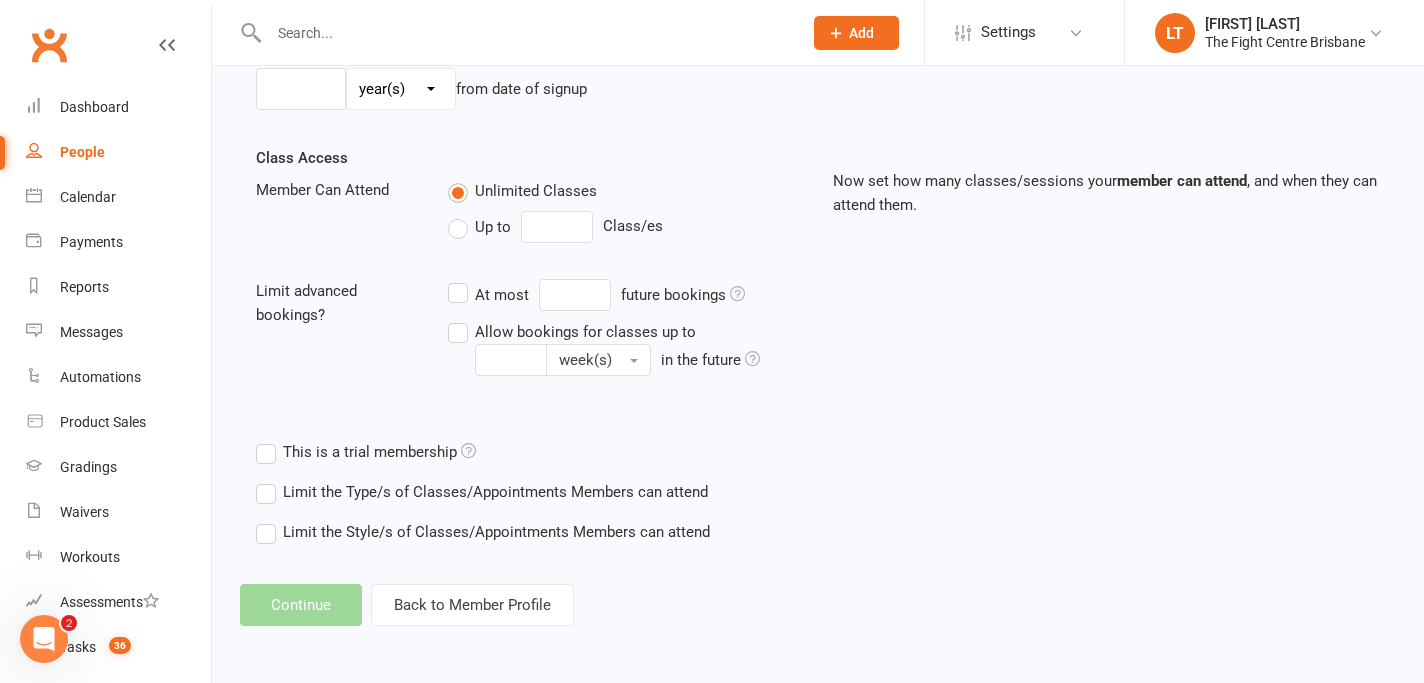 scroll, scrollTop: 0, scrollLeft: 0, axis: both 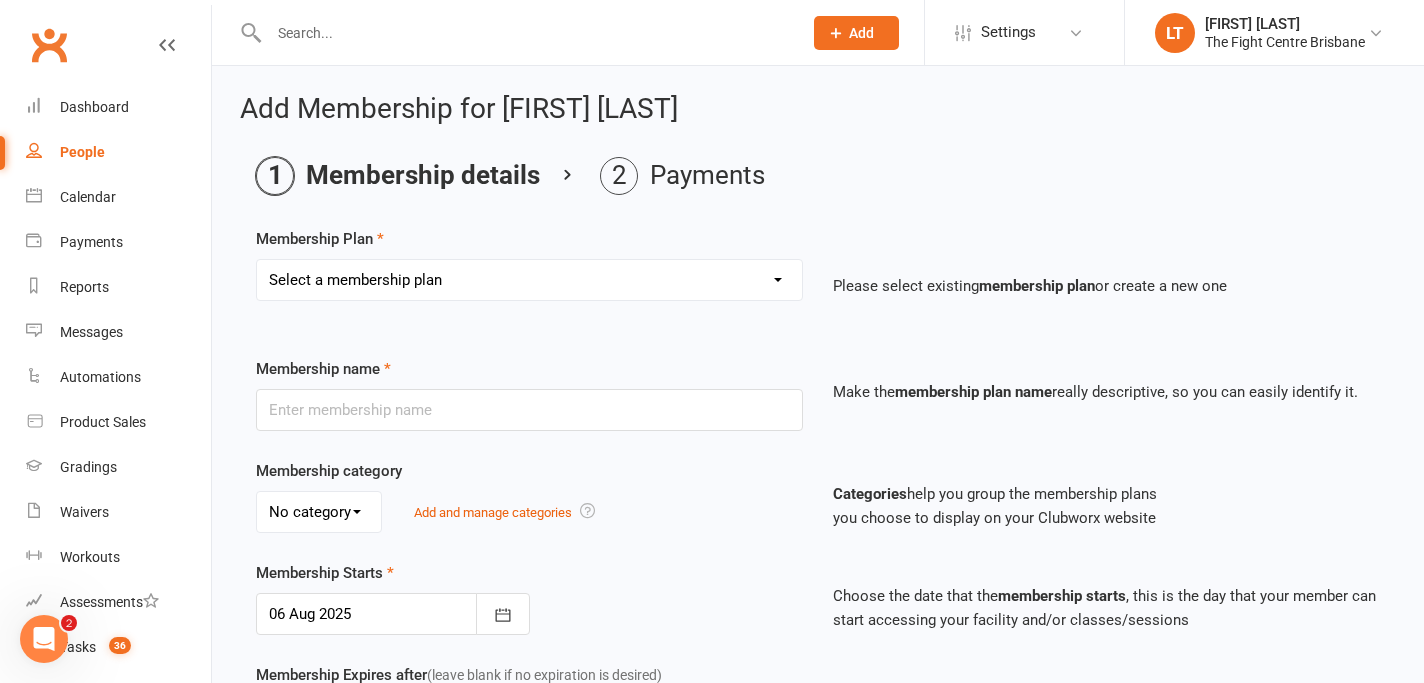 click on "Select a membership plan Create new Membership Plan 12 Month Unlimited ADULT 12 Month Unlimited KIDS 6 Month Unlimited ADULT 6 Month Unlimited KIDS *Flexi Start - Adult (Monthly recurring) *Flexi Start - Kids (Monthly recurring) Free membership 6 Months up front ADULT Fighters Fighters Free 6 Months up front KIDS Unlocktober 2021 10 Class Pass ADULT Weekly No Lock In ADULT Weekly No Lock In STUDENT X-Pass Lifestyle ADULT (12 months) 12 Months Upfront ADULT 10 Class Pass KIDS X-Pass Success Start ADULT (6 months) X-Pass Flexi ADULT (Monthly recurring) X-Pass Success Start KIDS (6 months) X-Pass Flexi KIDS (Monthly recurring) 1 month upfront 3 Months up front ADULT Basic 6 Month Membership 24' *EOFY 2024 - Flexi Adult (Monthly recurring) *EOFY 2024 - Flexi Kids (Monthly recurring) Limited Pass, Kids (6-16yrs, 6 month term, 2 days per week) 3 Months up front KIDS ON SALE! - 10 Year Anniversary Membership - (6 Months Unlimited) Flexi Online Membership - Weekly Debit - (cancel anytime with 30 days notice)" at bounding box center [529, 280] 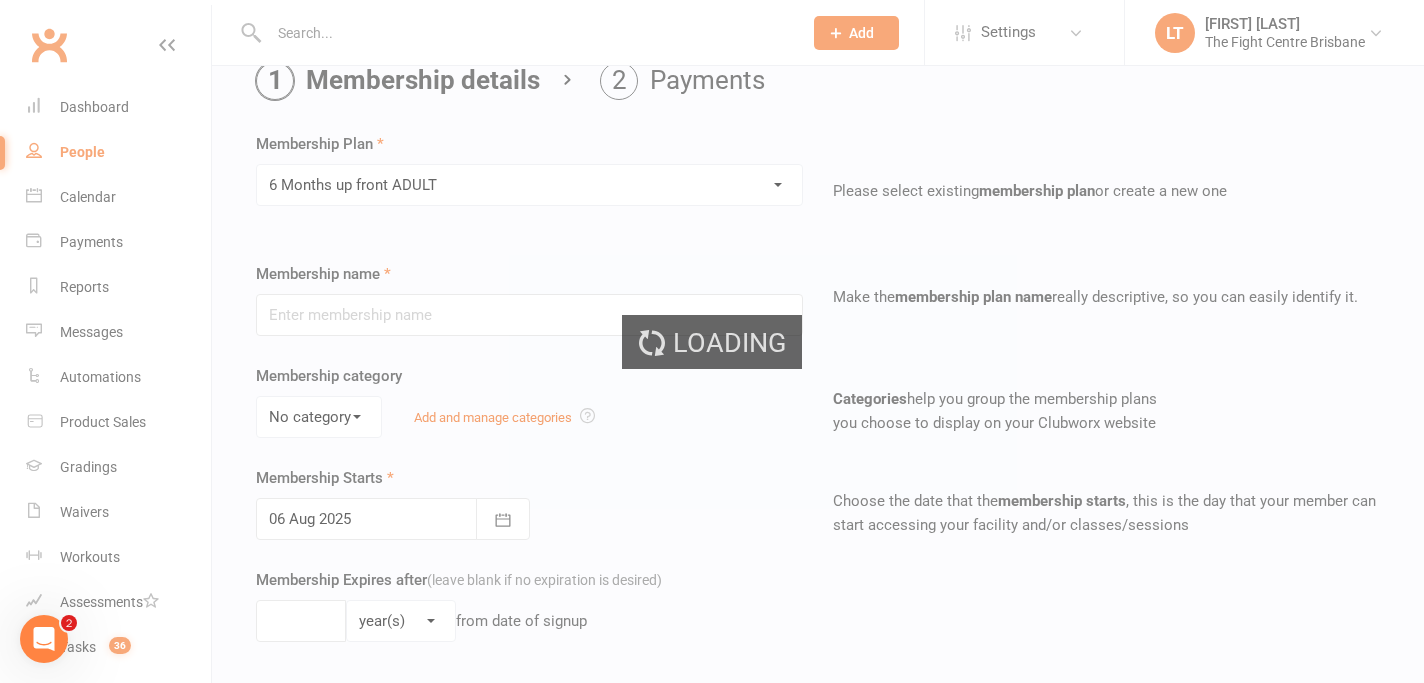 type on "6 Months up front ADULT" 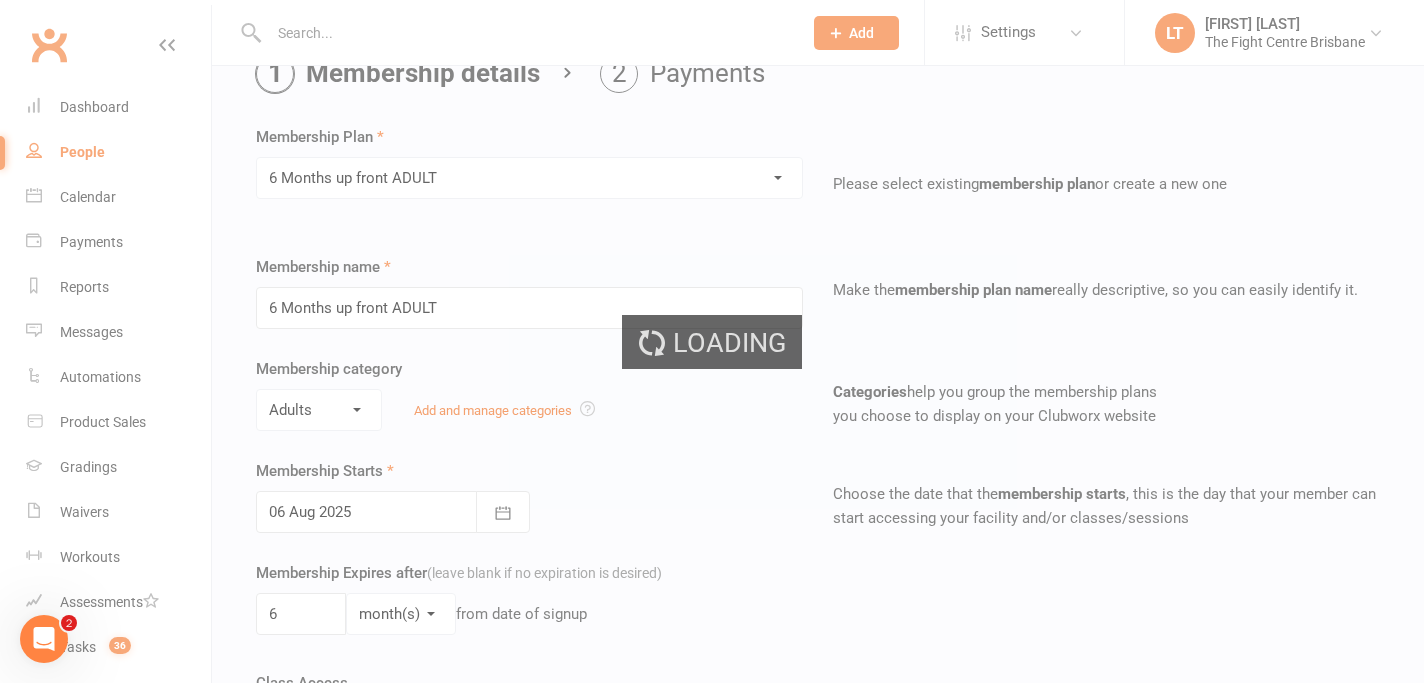 scroll, scrollTop: 103, scrollLeft: 0, axis: vertical 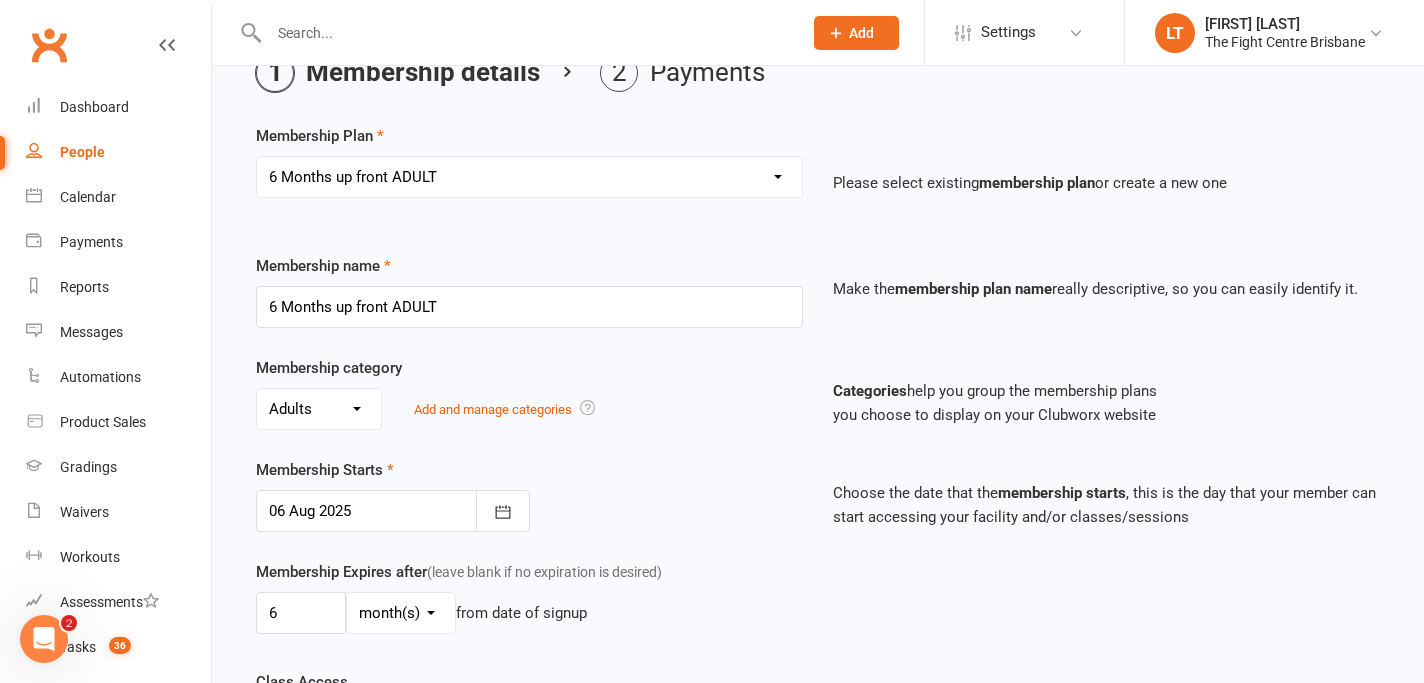 click at bounding box center [393, 511] 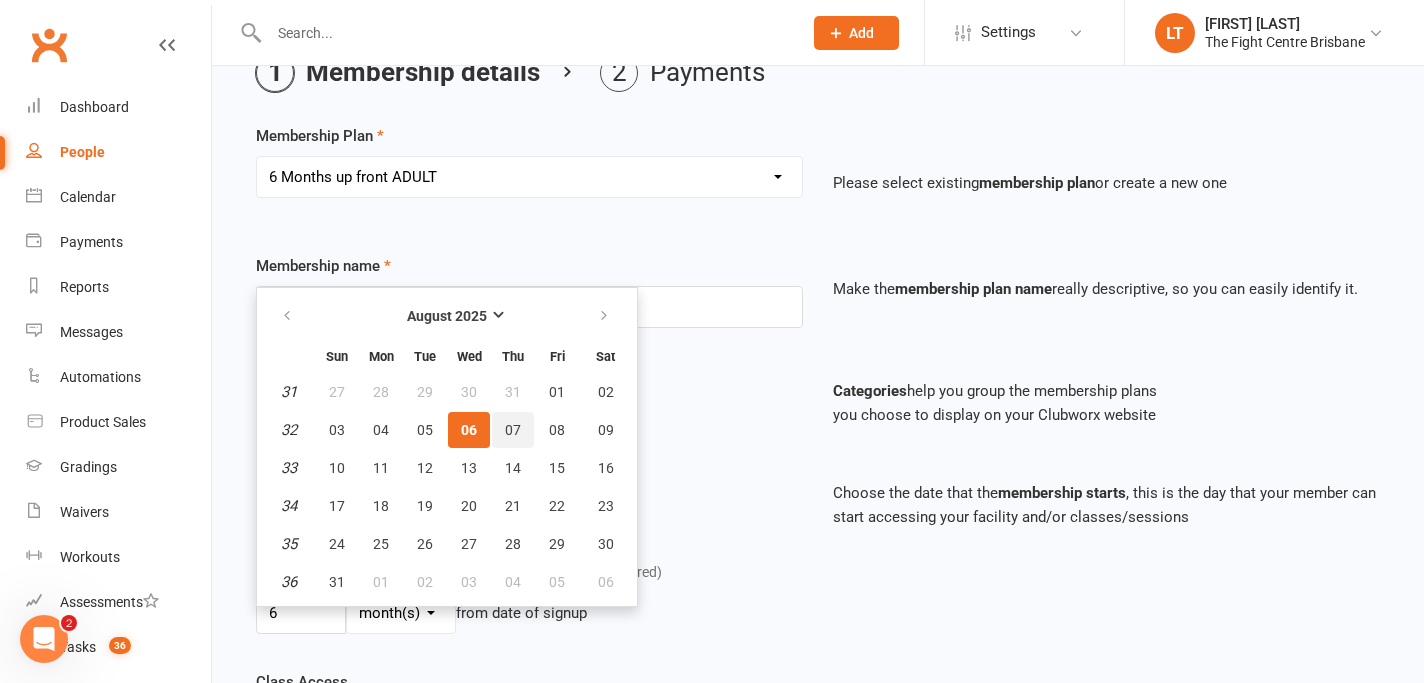 click on "07" at bounding box center (513, 430) 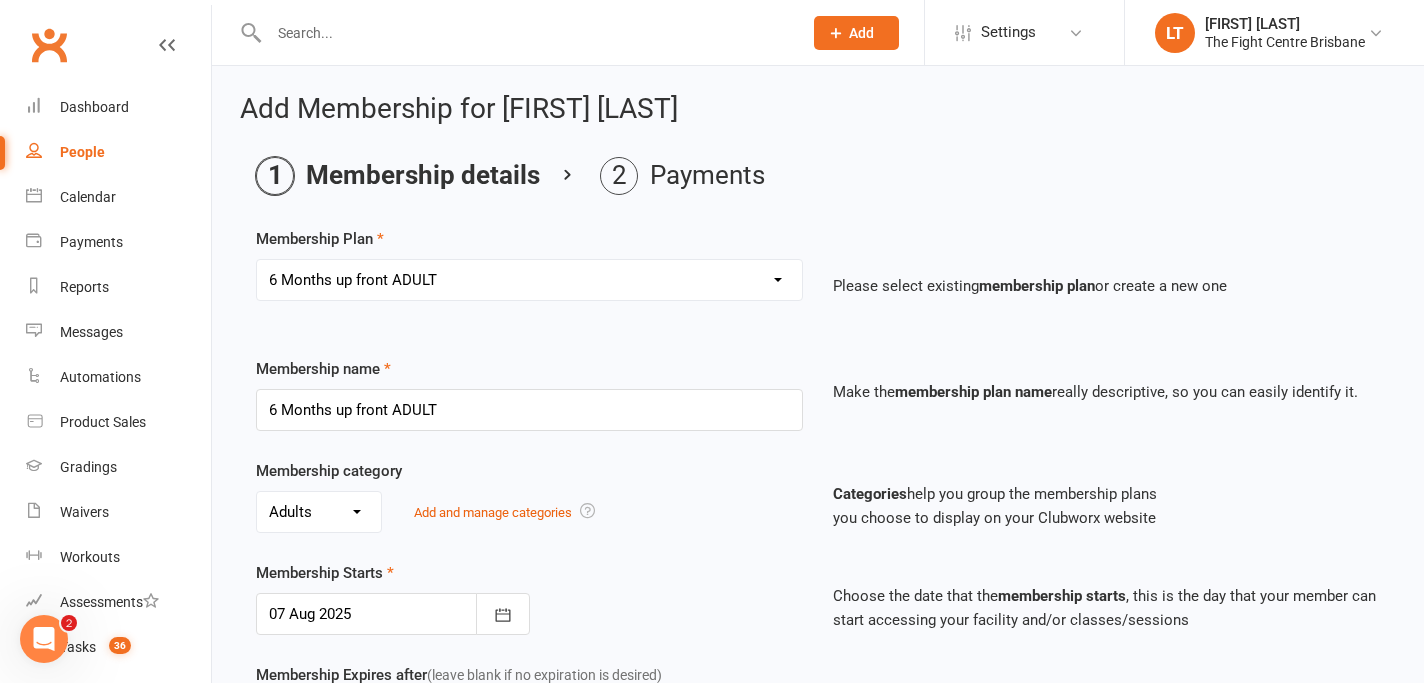 scroll, scrollTop: 941, scrollLeft: 0, axis: vertical 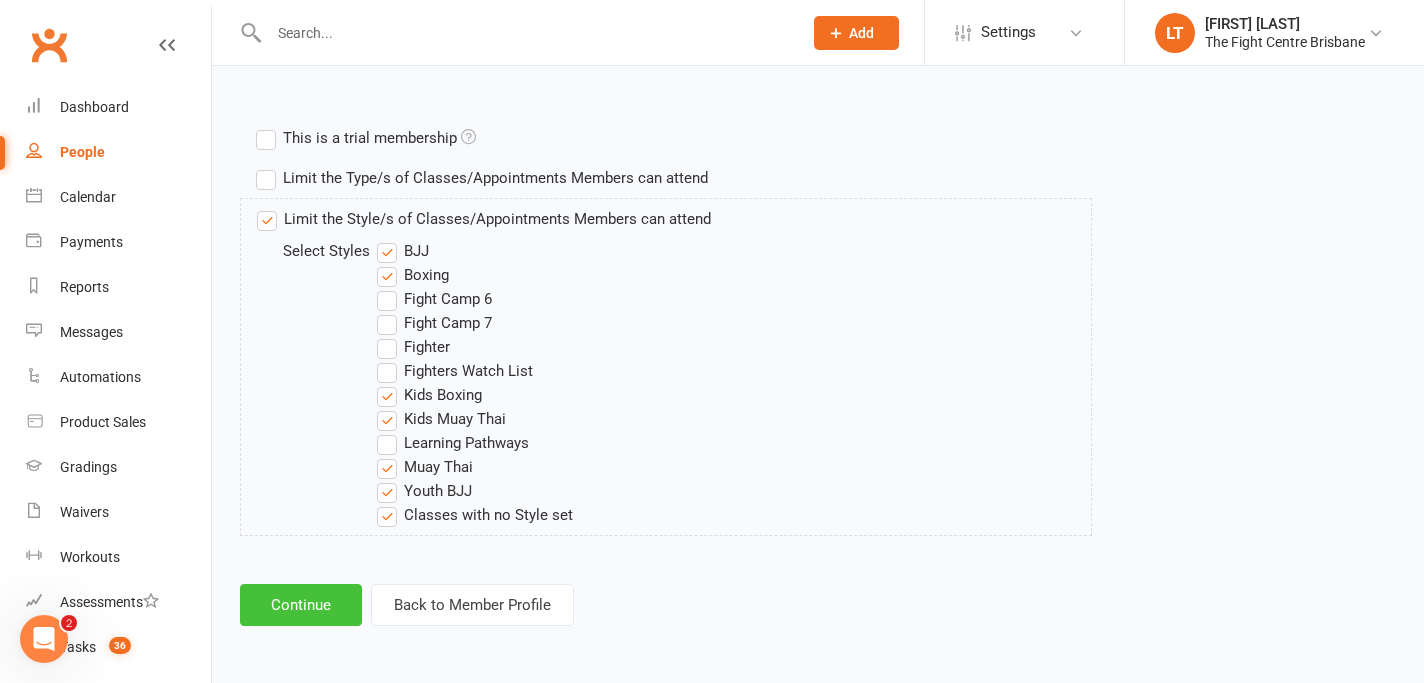 click on "Continue" at bounding box center [301, 605] 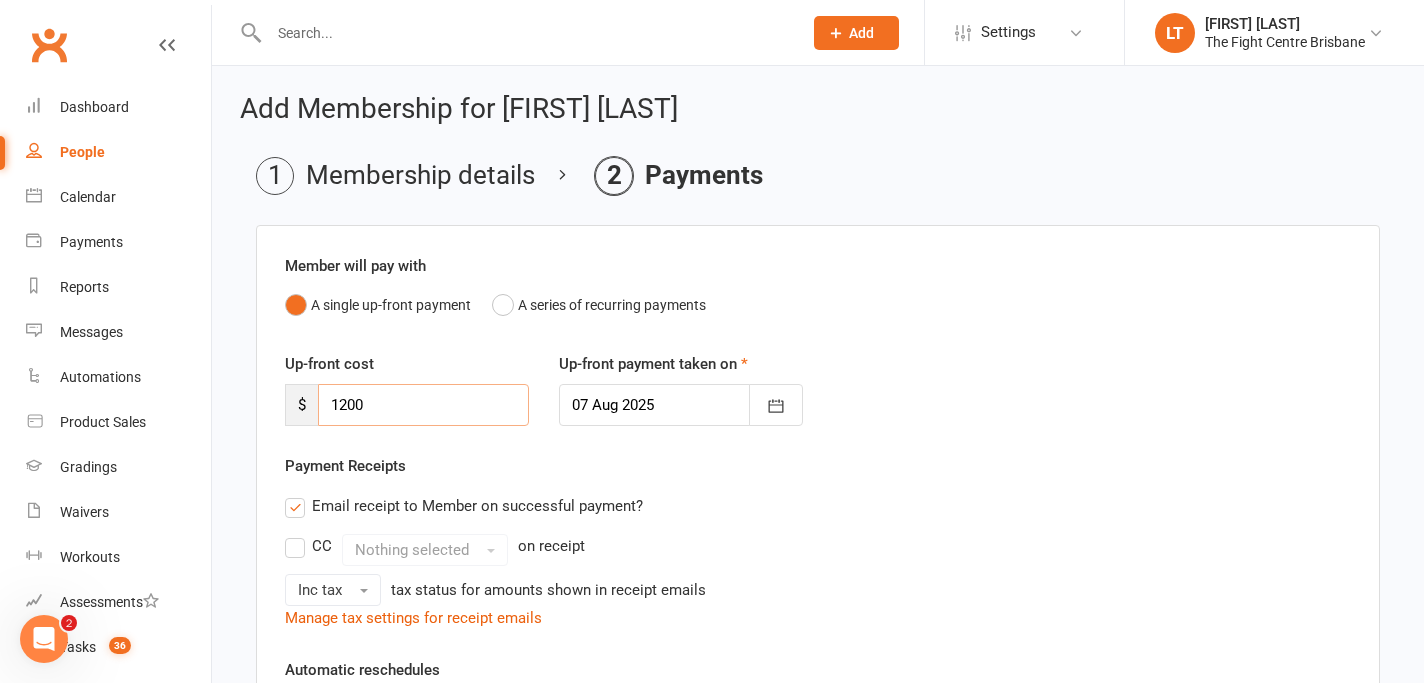 click on "1200" at bounding box center (423, 405) 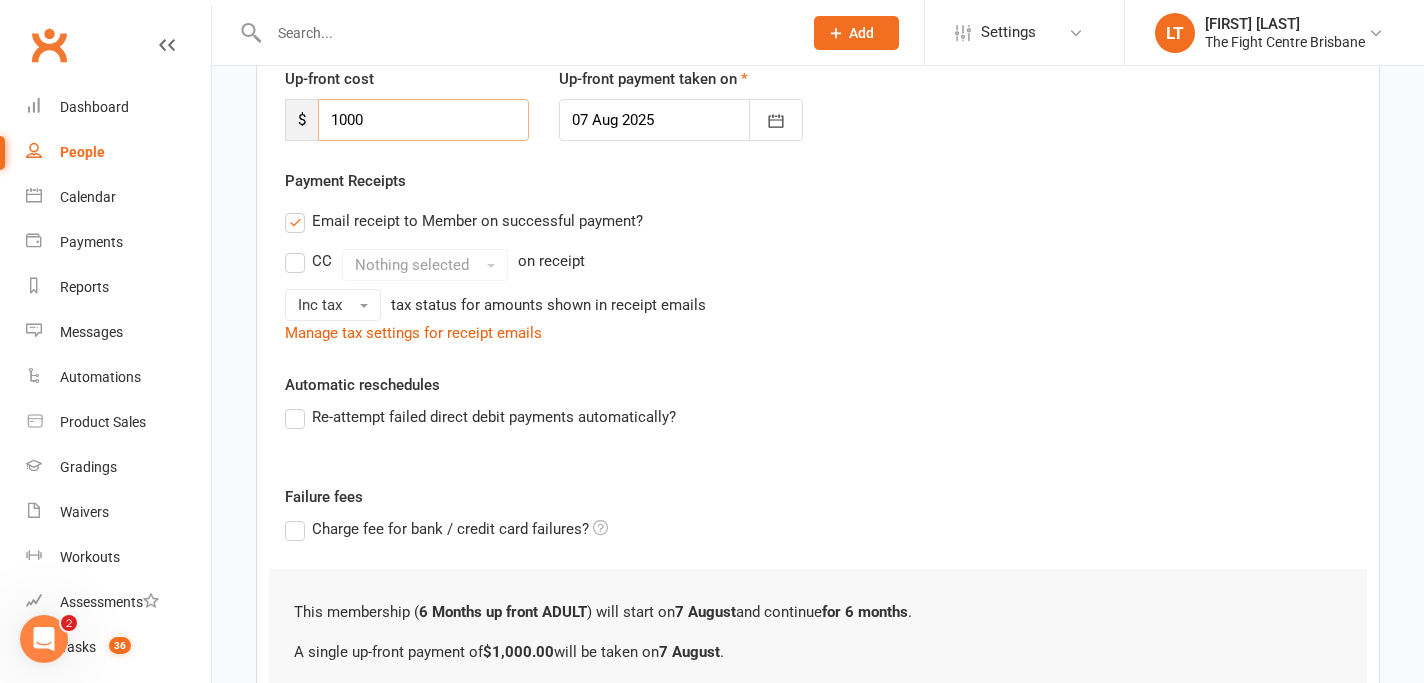 scroll, scrollTop: 301, scrollLeft: 0, axis: vertical 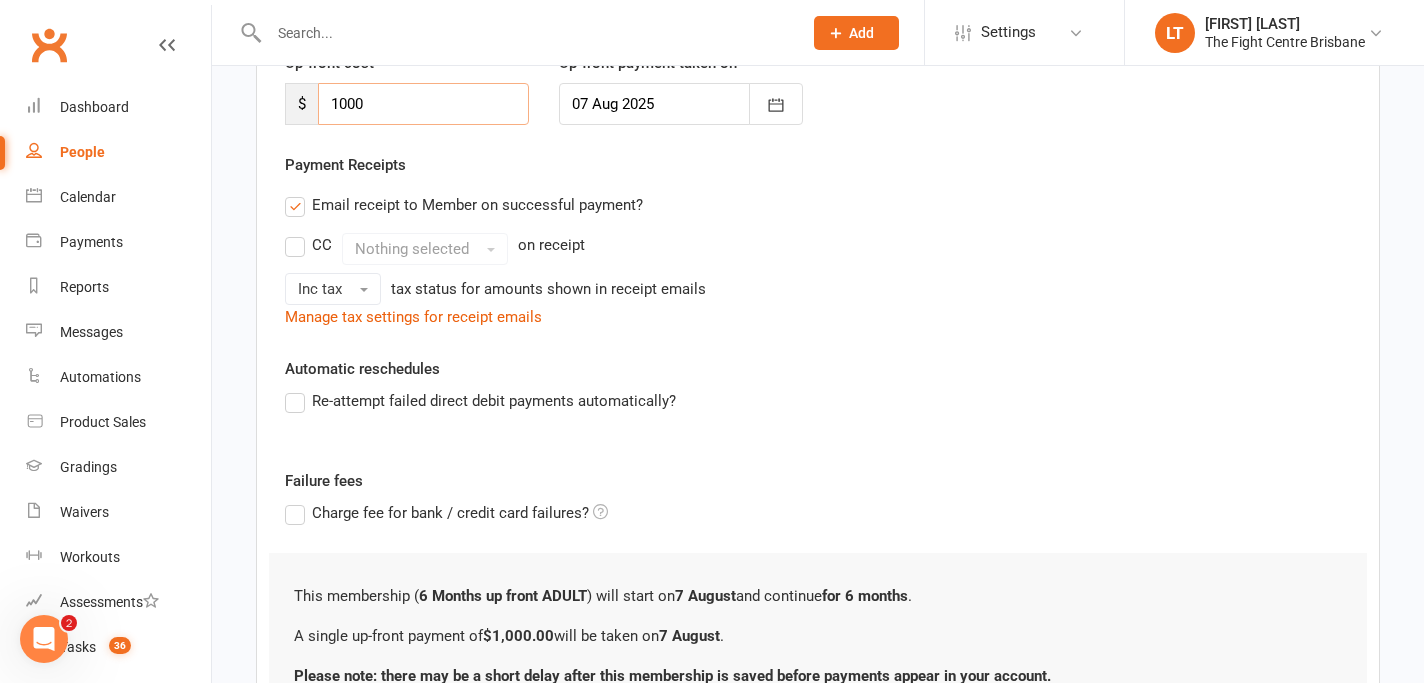 type on "1000" 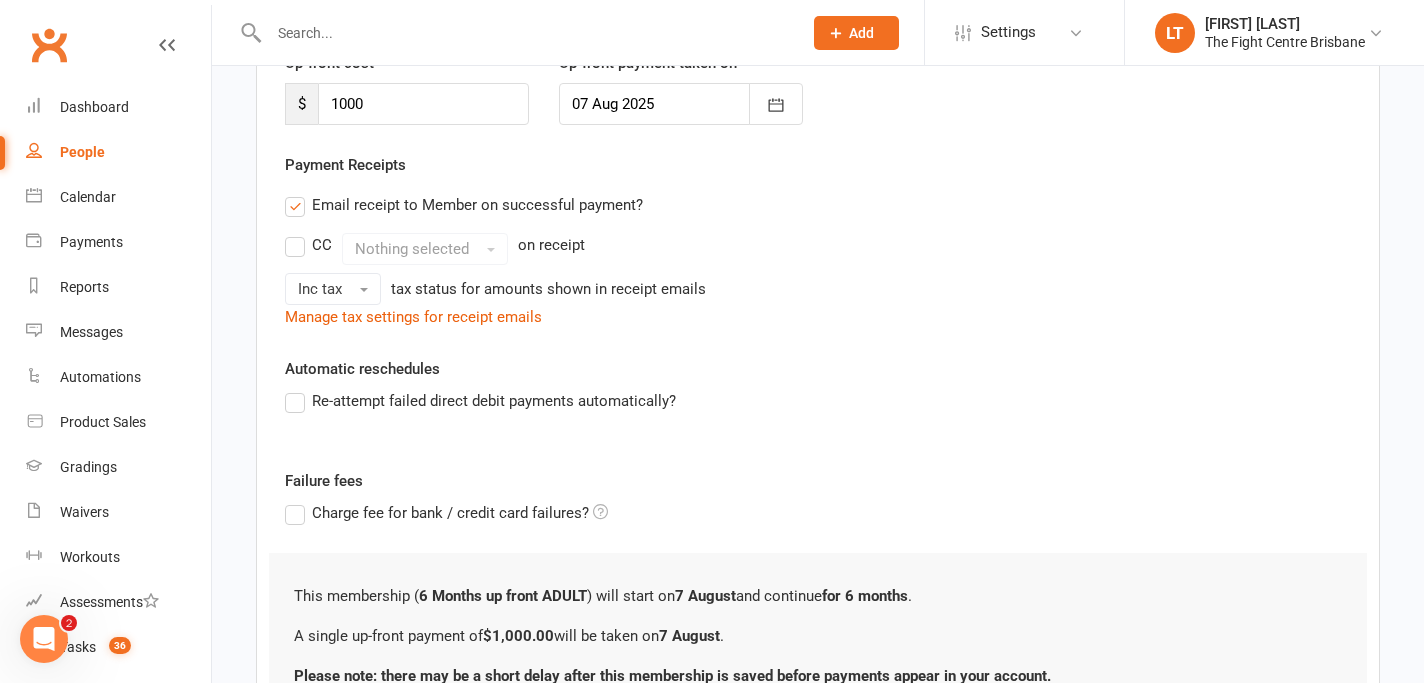 click on "Email receipt to Member on successful payment?" at bounding box center (464, 205) 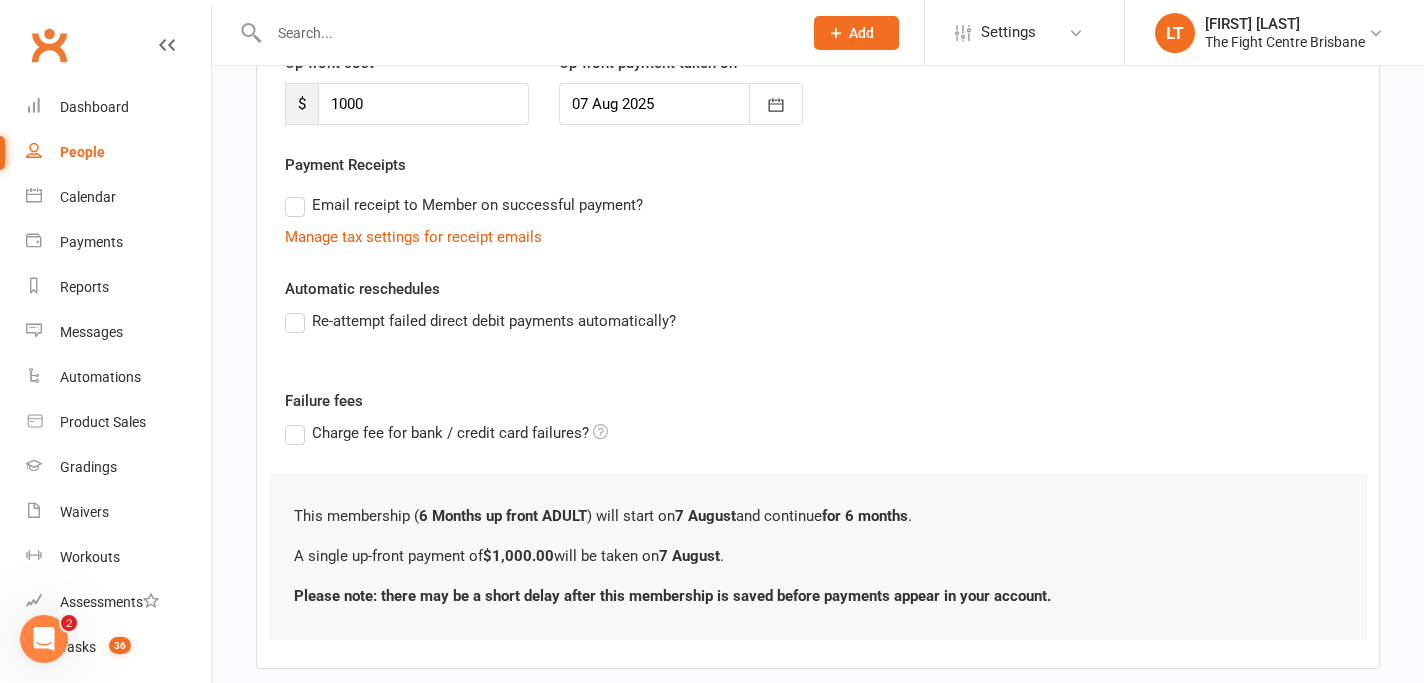scroll, scrollTop: 406, scrollLeft: 0, axis: vertical 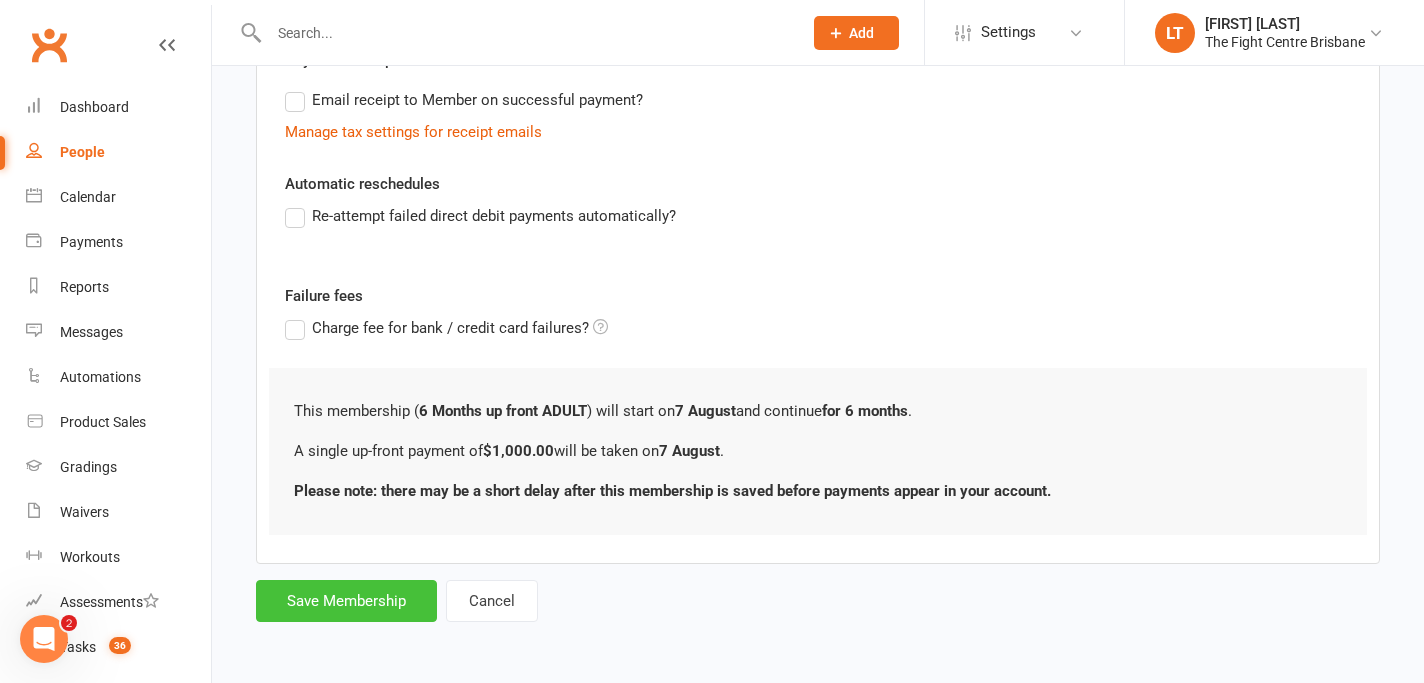 click on "Save Membership" at bounding box center [346, 601] 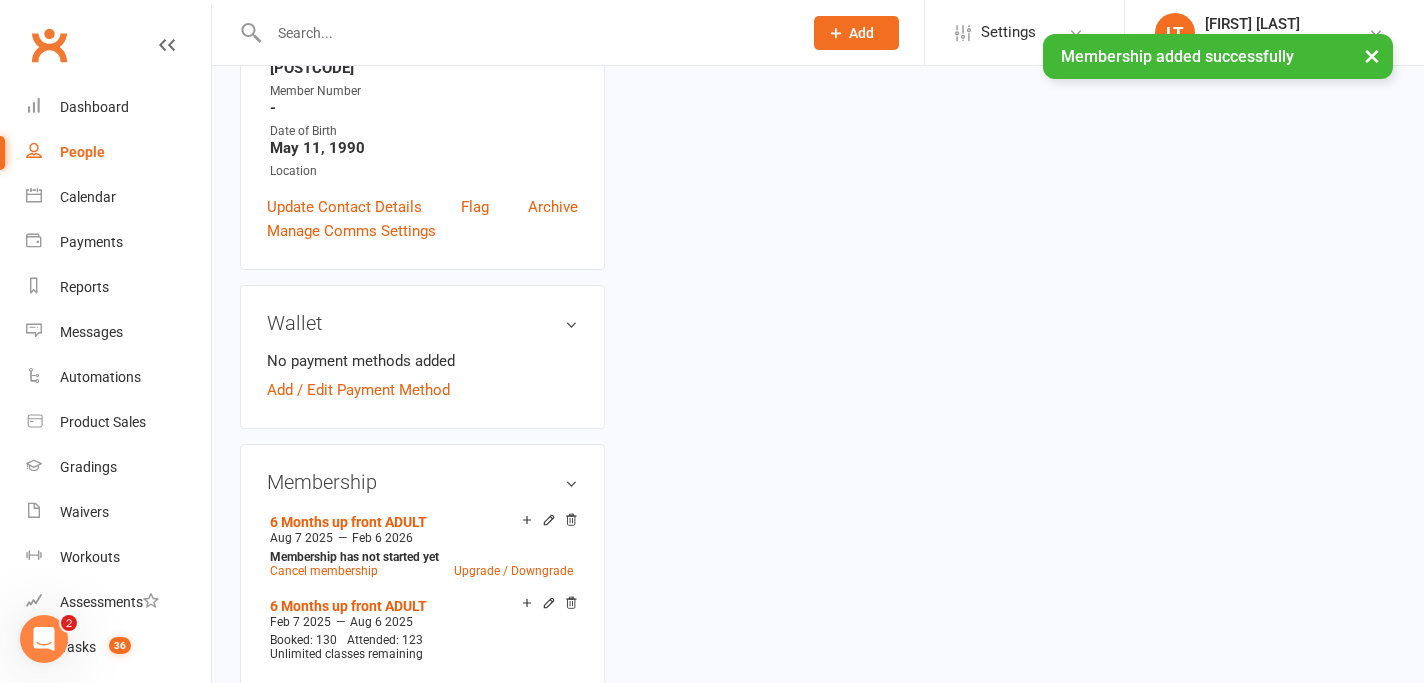 scroll, scrollTop: 0, scrollLeft: 0, axis: both 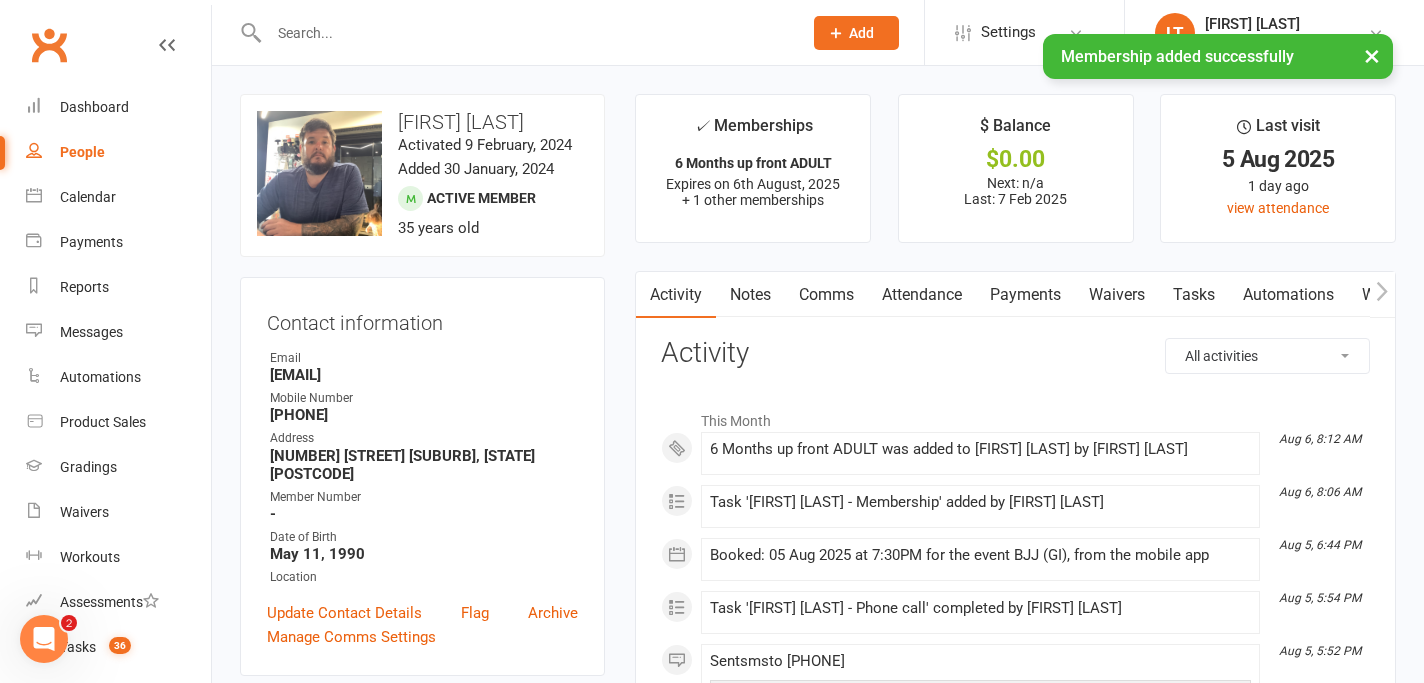 click on "×" at bounding box center [1372, 55] 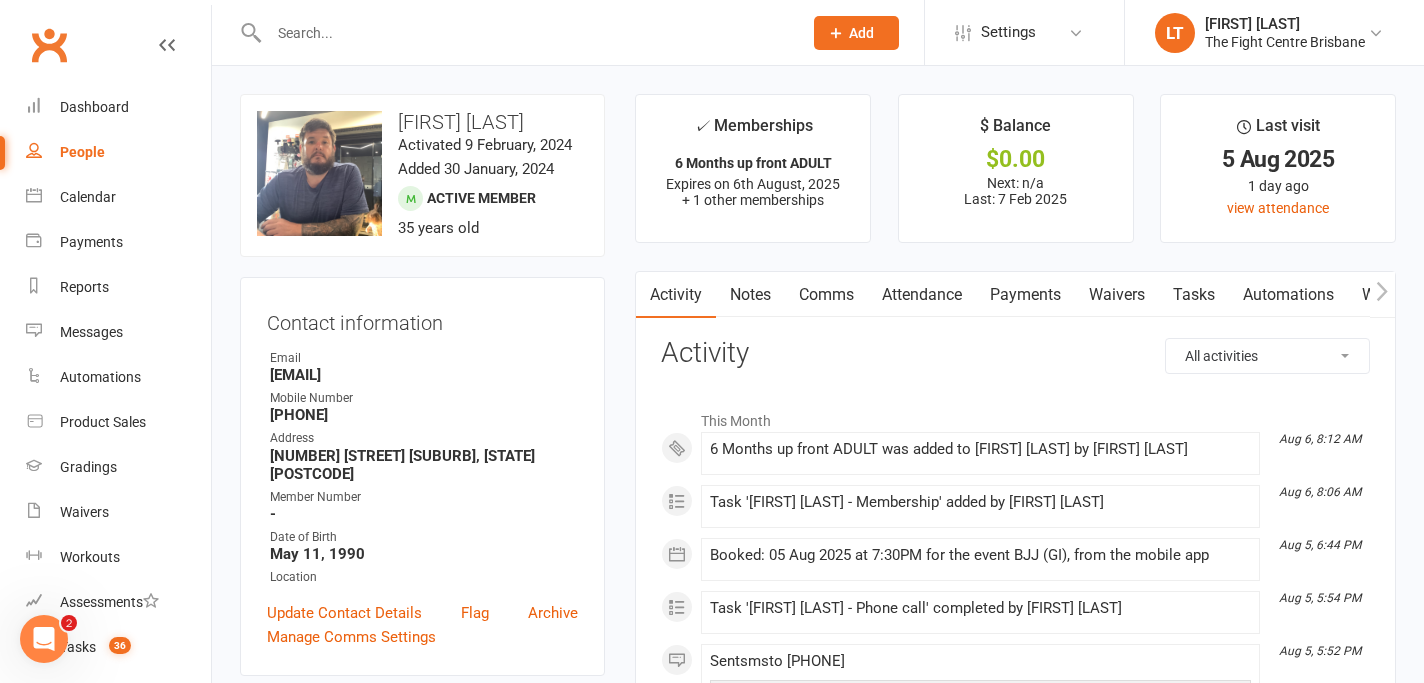 click on "Tasks" at bounding box center (1194, 295) 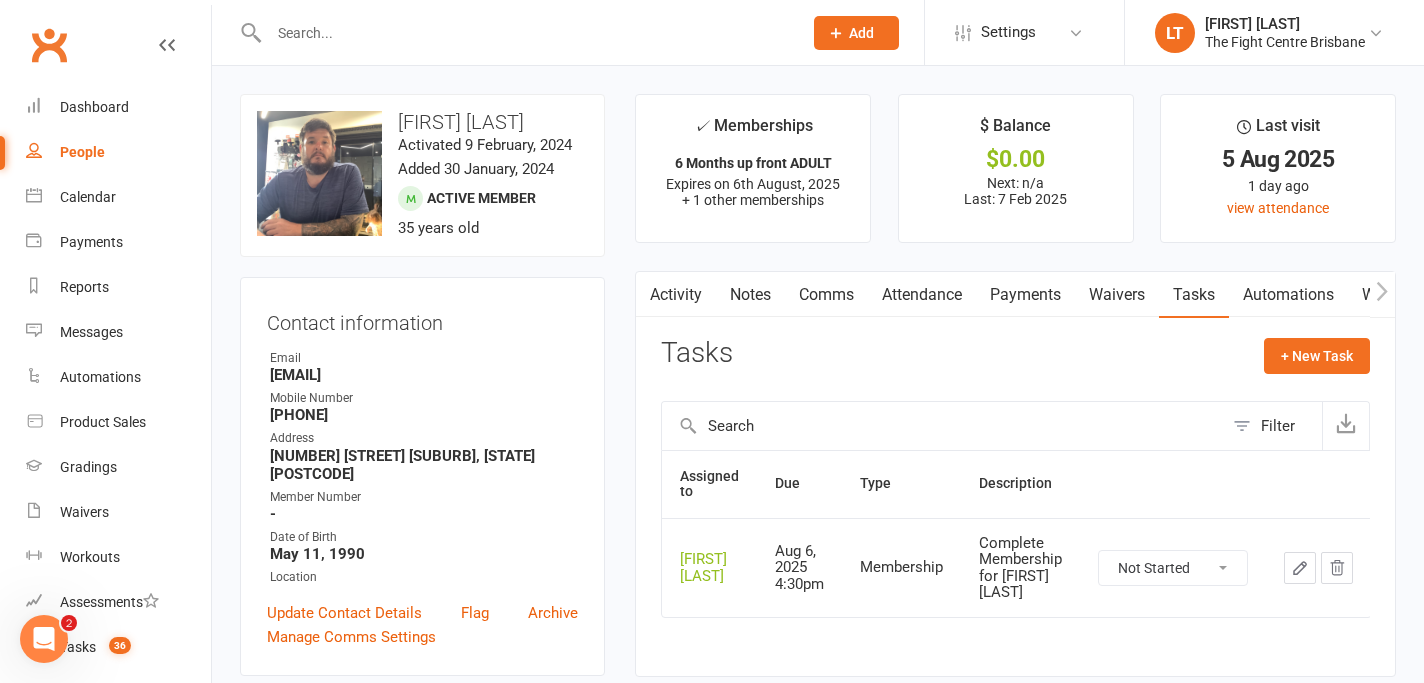 click on "Not Started In Progress Waiting Complete" at bounding box center [1173, 568] 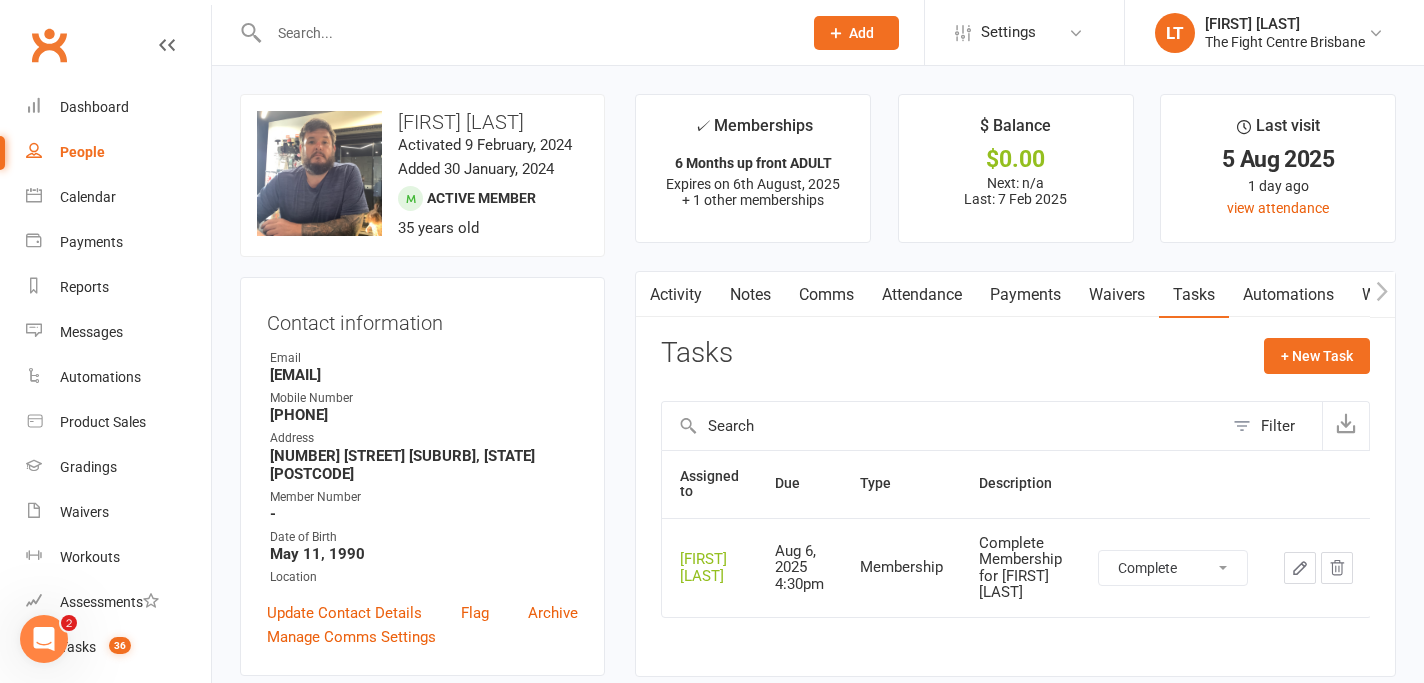 select on "unstarted" 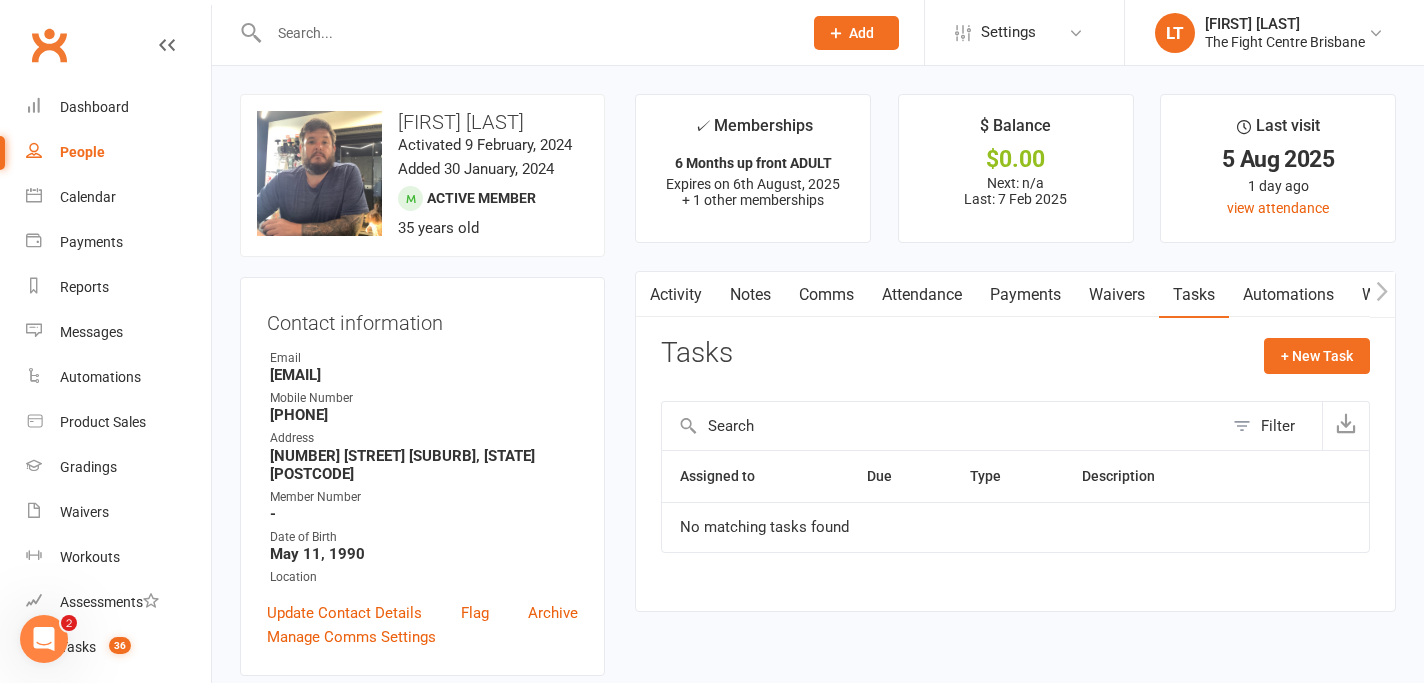 click on "Activity" at bounding box center (676, 295) 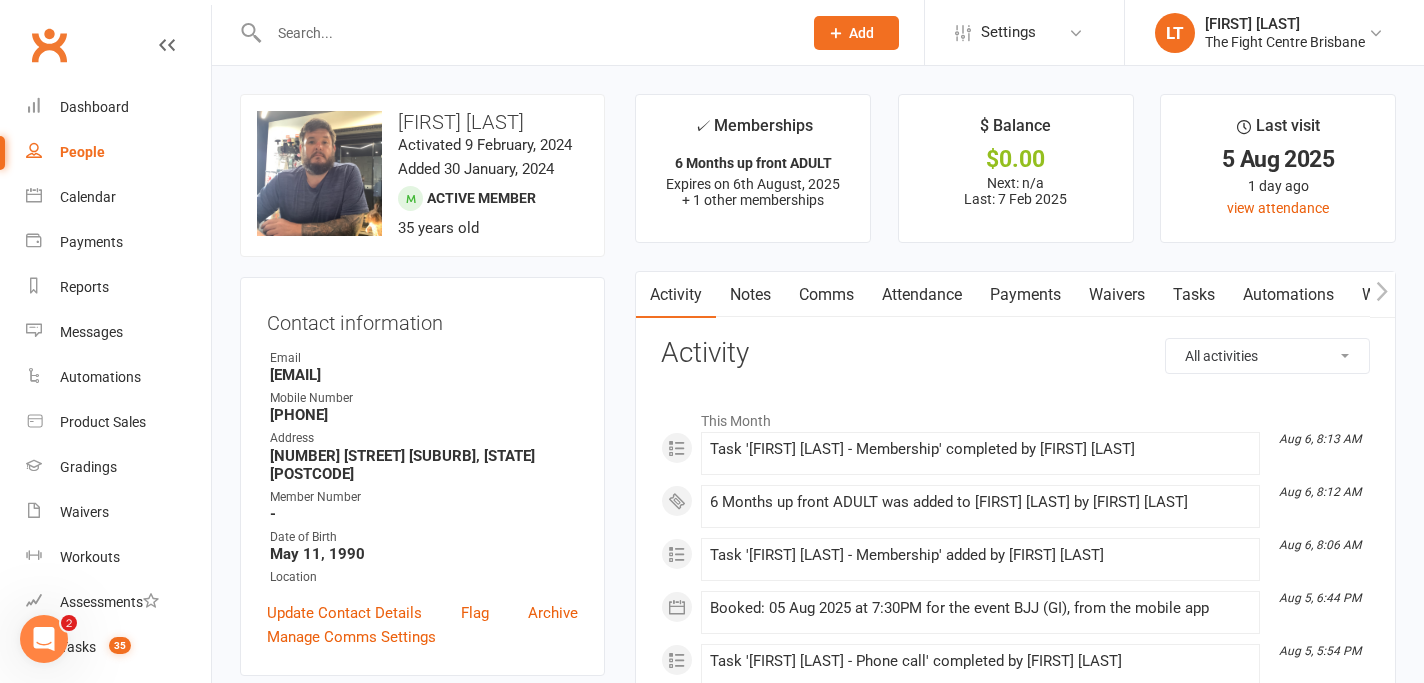 click on "Payments" at bounding box center [1025, 295] 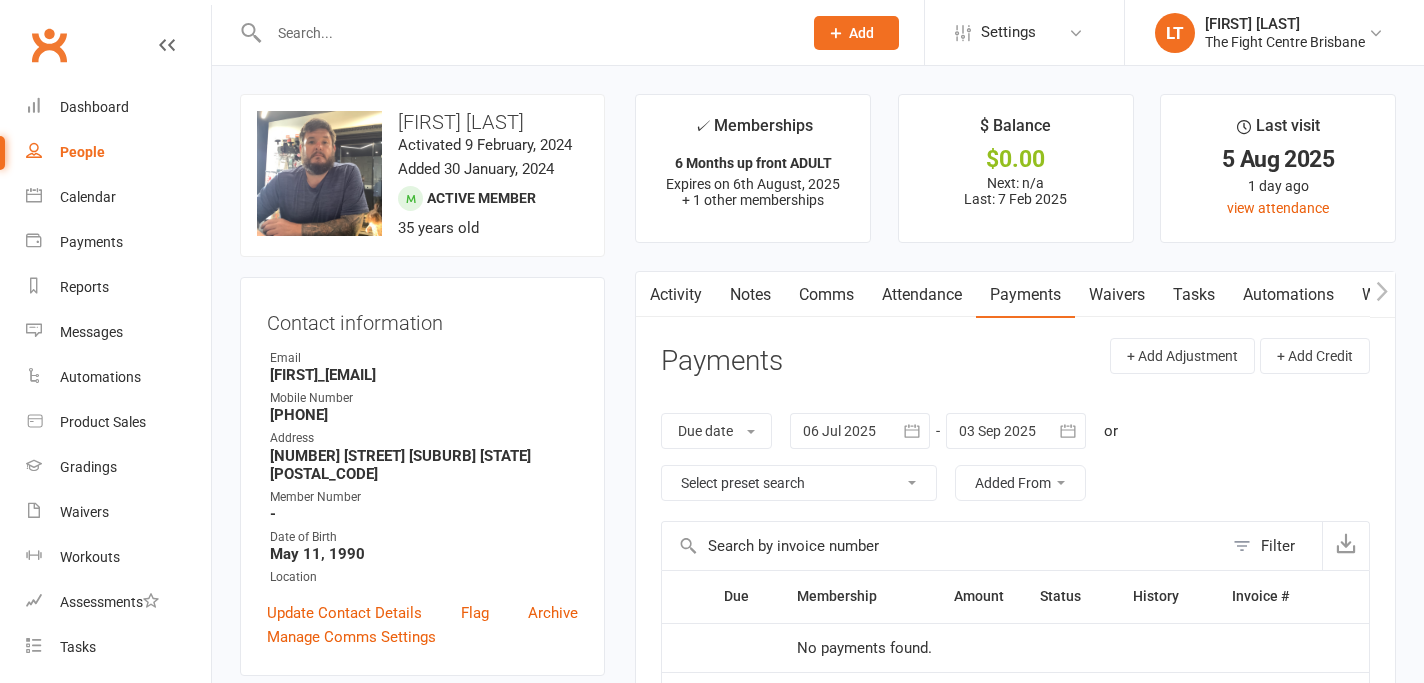 scroll, scrollTop: 0, scrollLeft: 0, axis: both 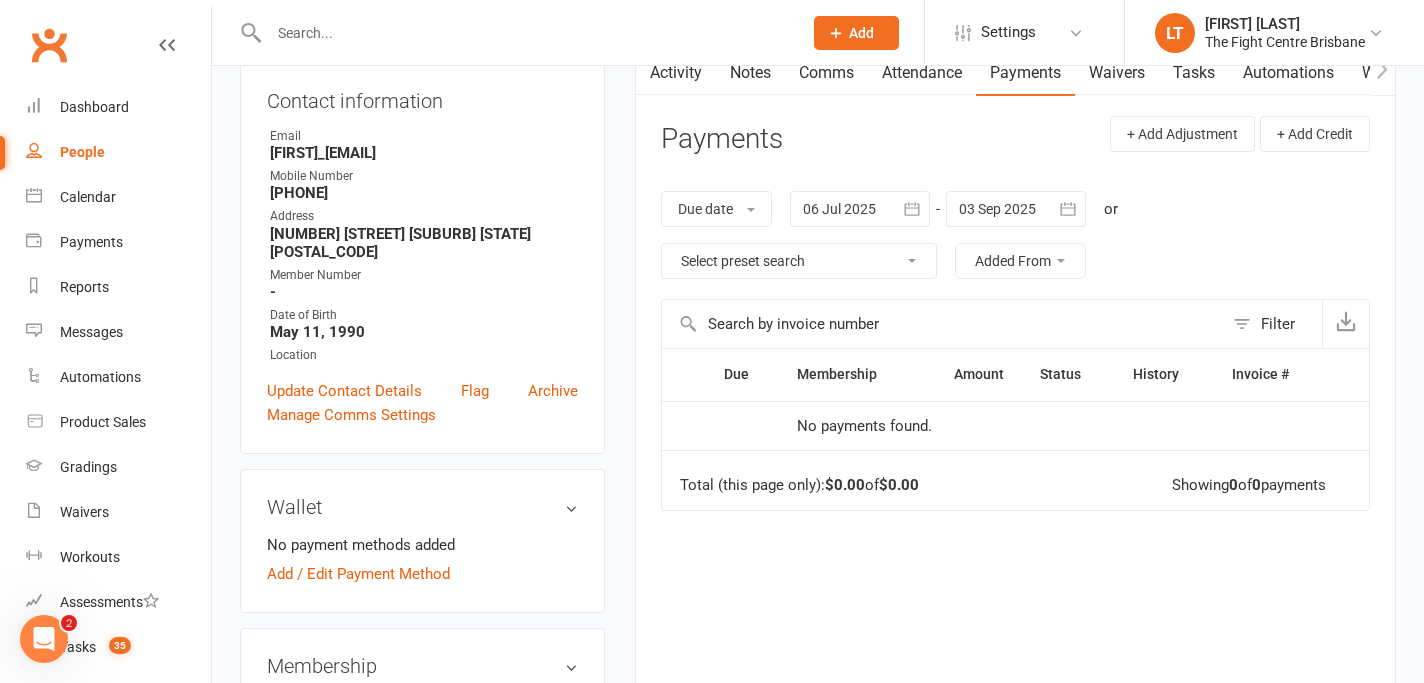click on "Comms" at bounding box center (826, 73) 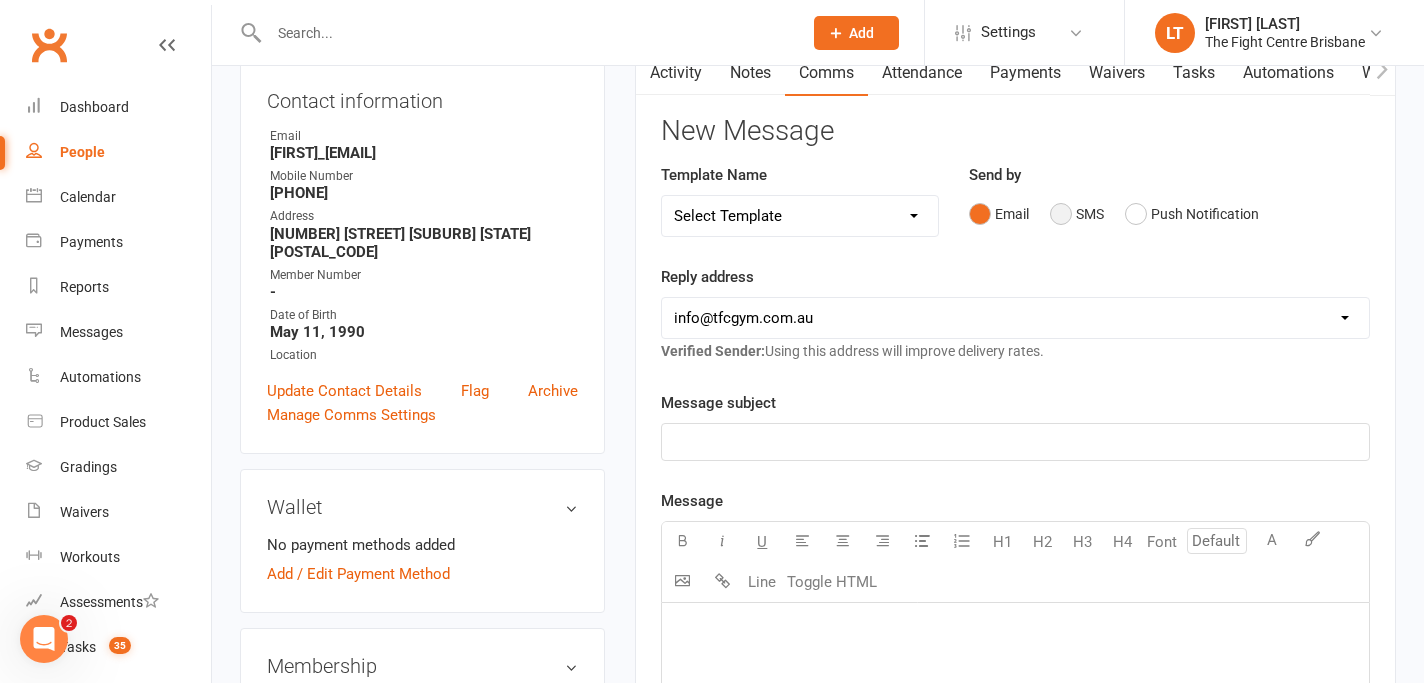 click on "SMS" at bounding box center [1077, 214] 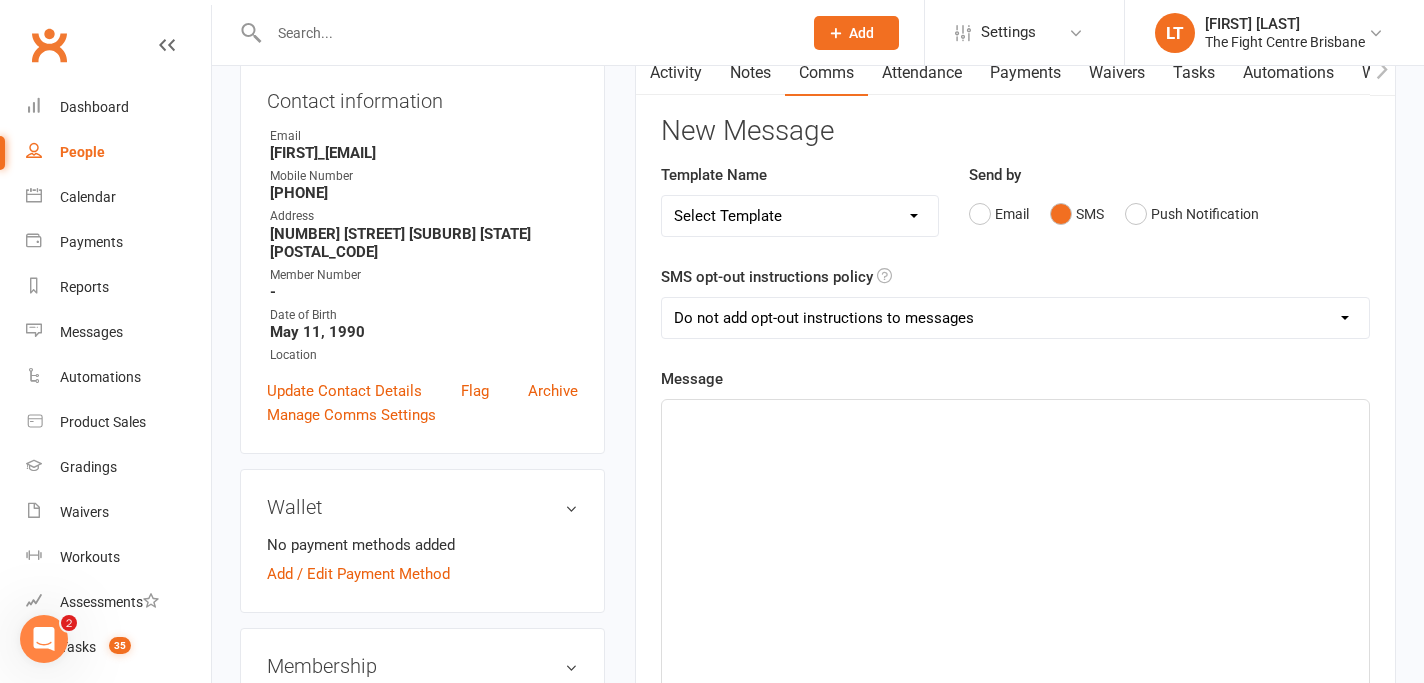 click on "﻿" 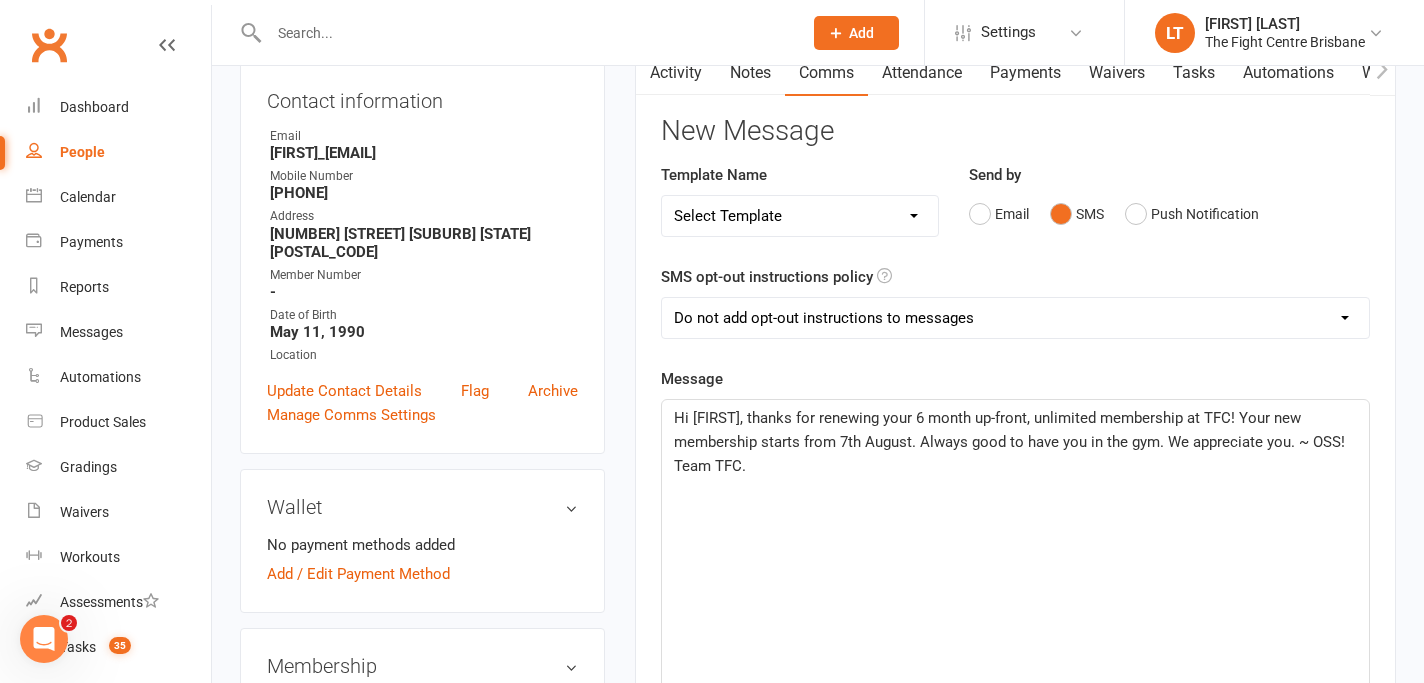 click on "Hi Brad, thanks for renewing your 6 month up-front, unlimited membership at TFC!  Your new membership starts from 7th August.  Always good to have you in the gym.  We appreciate you. ~ OSS! Team TFC." 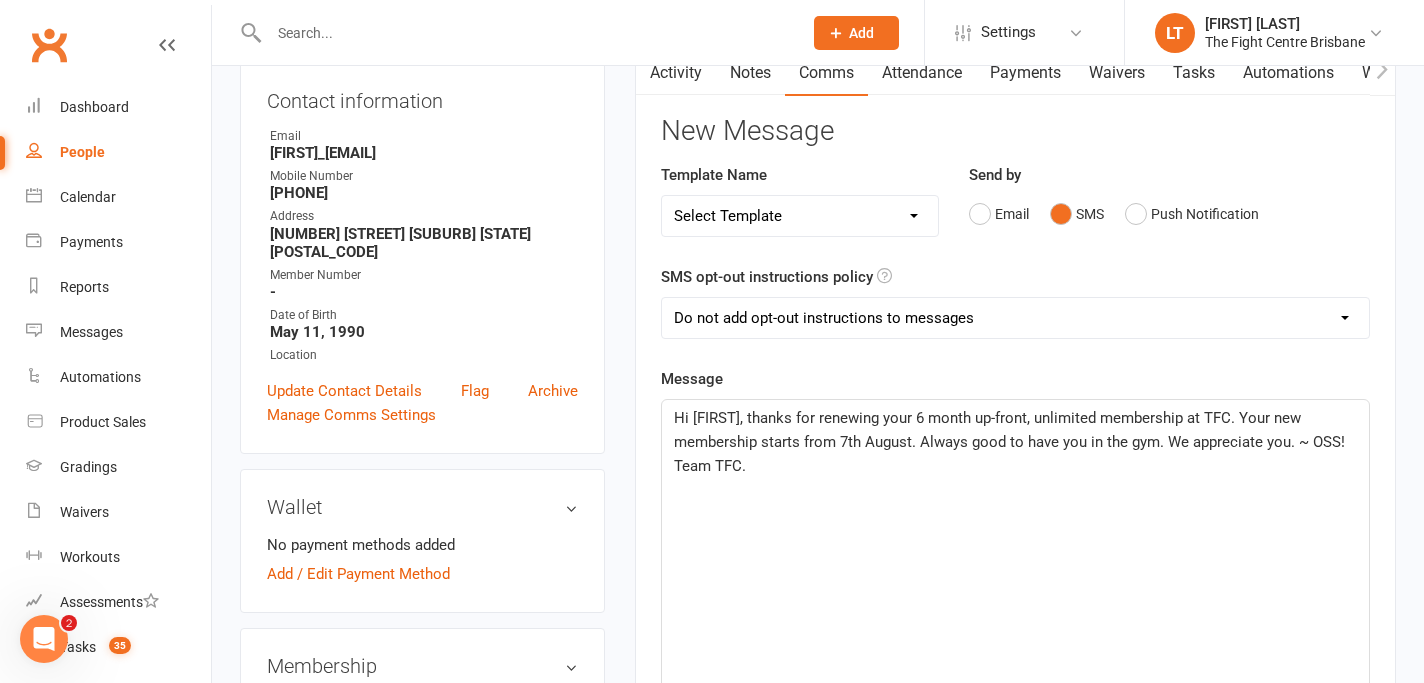 click on "Hi Brad, thanks for renewing your 6 month up-front, unlimited membership at TFC.  Your new membership starts from 7th August.  Always good to have you in the gym.  We appreciate you. ~ OSS! Team TFC." 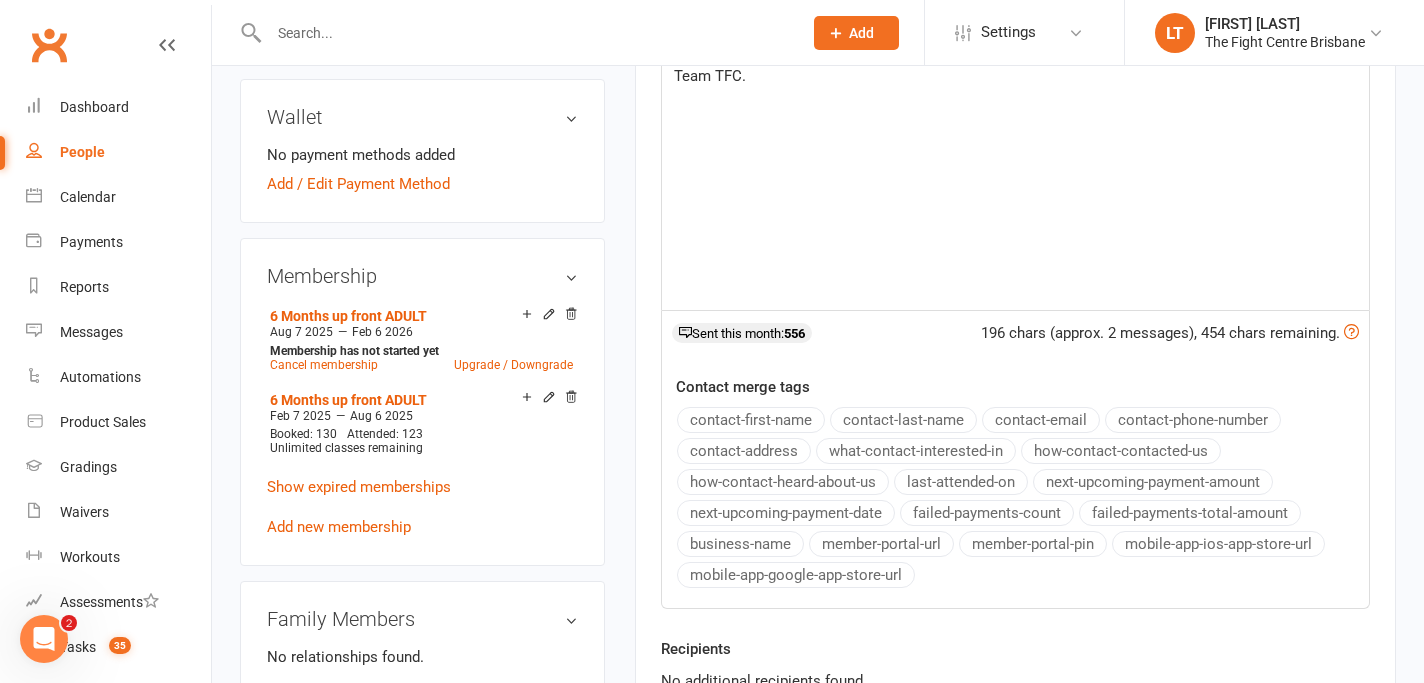 scroll, scrollTop: 954, scrollLeft: 0, axis: vertical 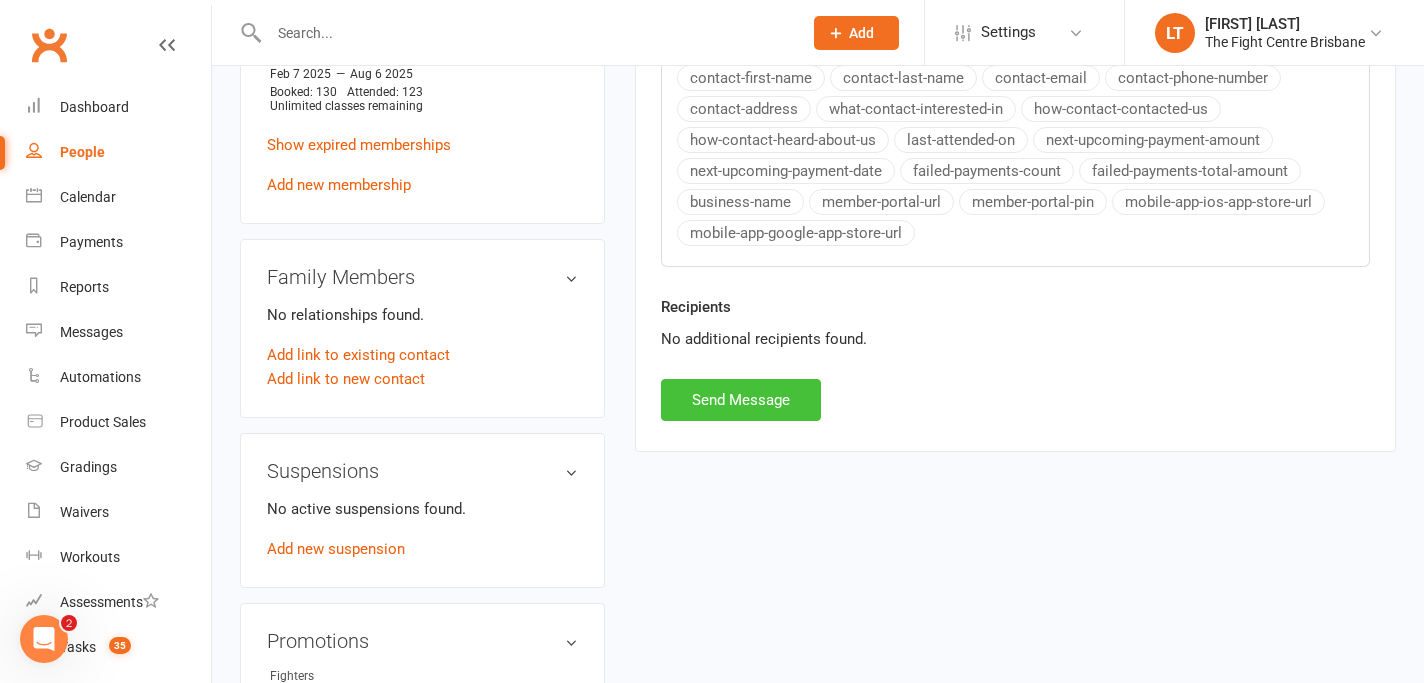 click on "Send Message" at bounding box center [741, 400] 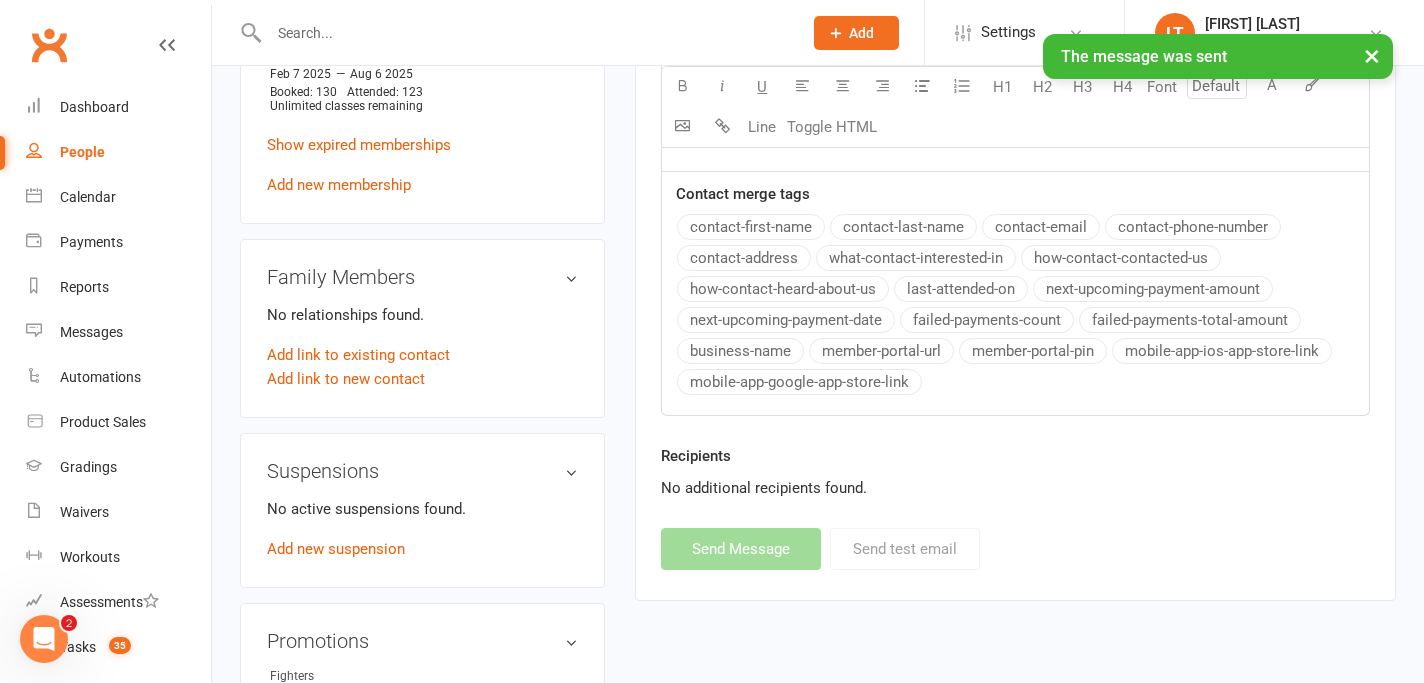 click on "×" at bounding box center (1372, 55) 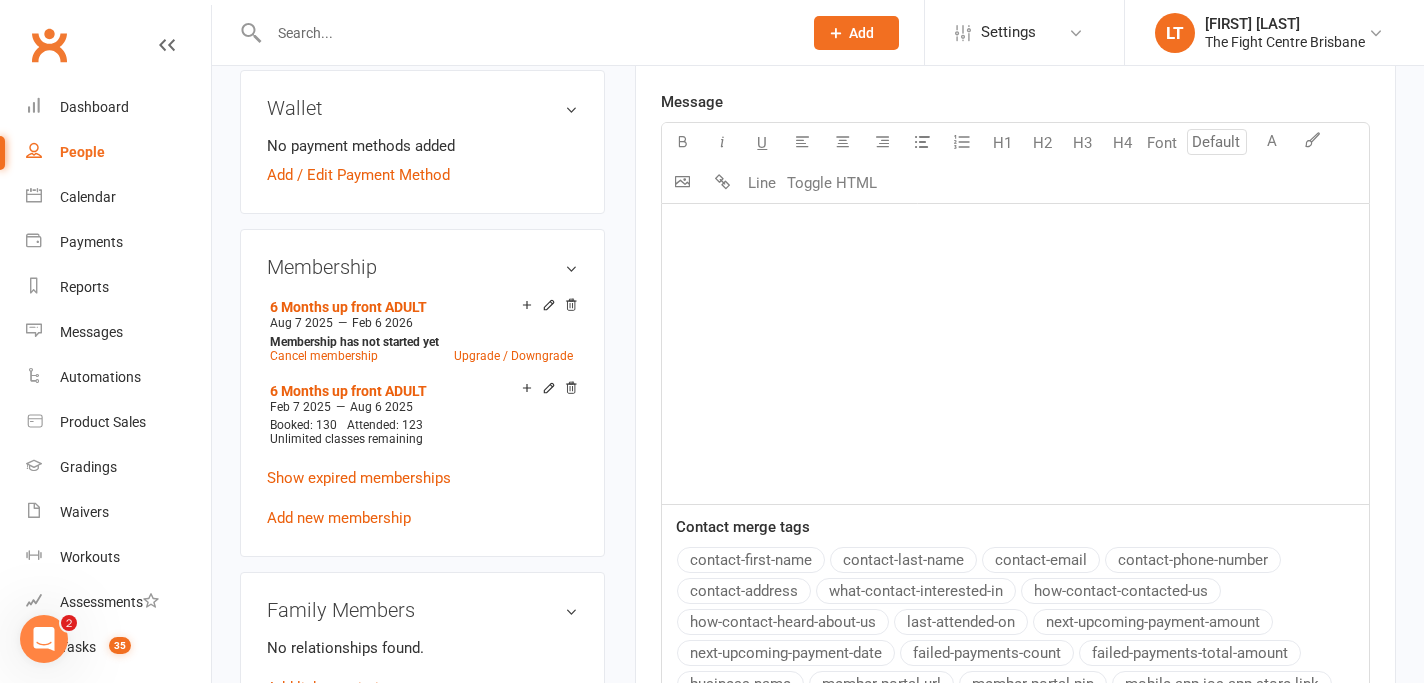 scroll, scrollTop: 0, scrollLeft: 0, axis: both 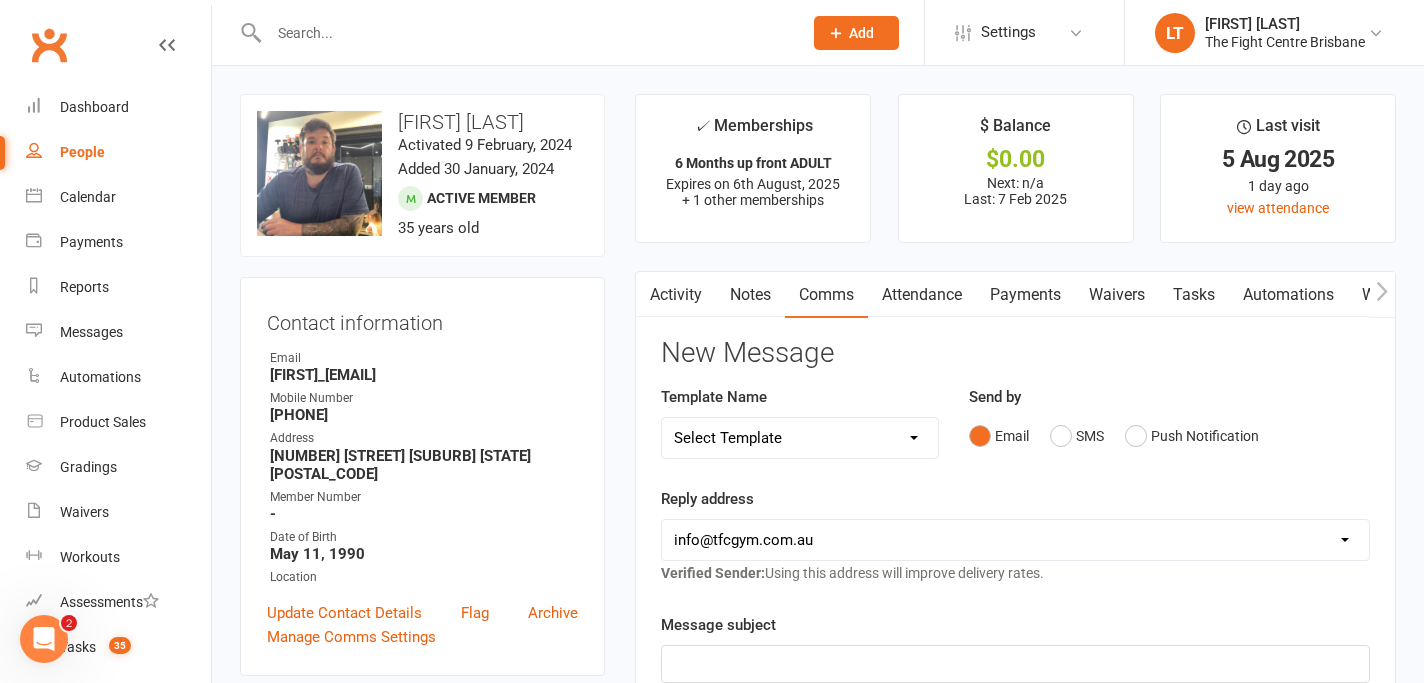 click on "Payments" at bounding box center (1025, 295) 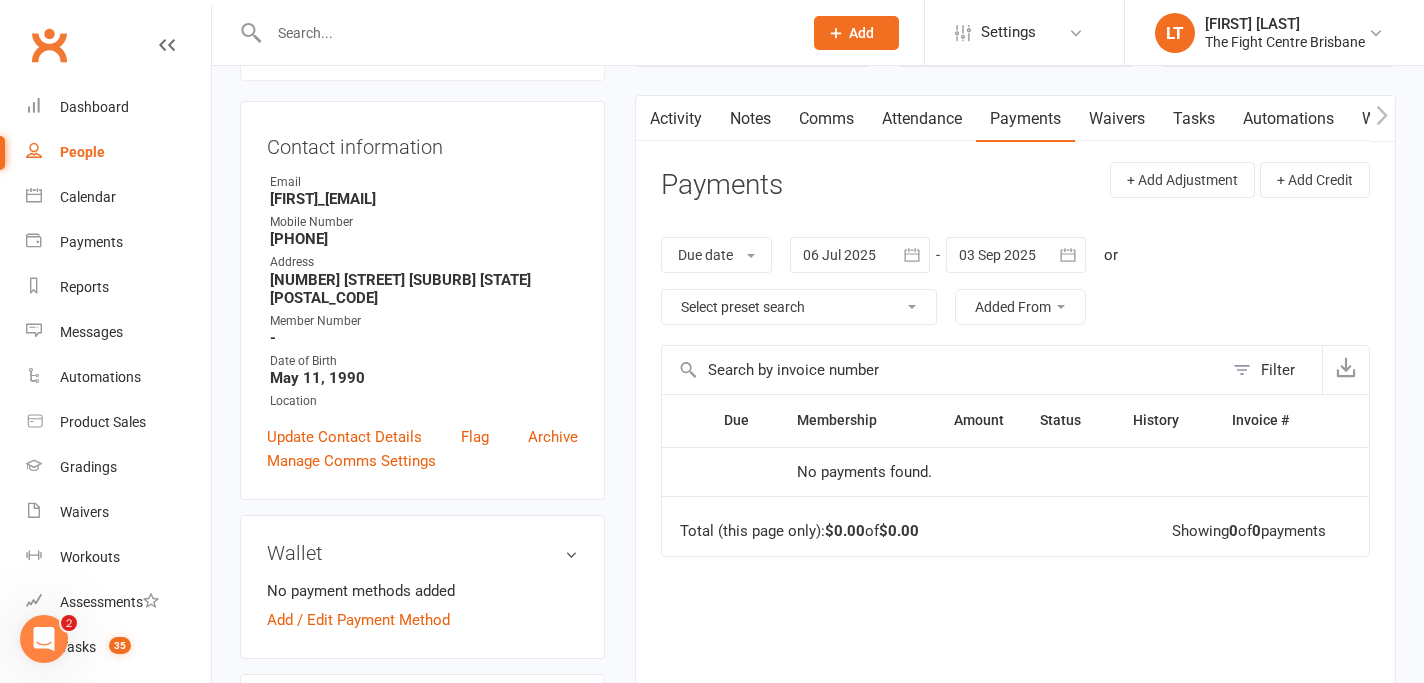 scroll, scrollTop: 192, scrollLeft: 0, axis: vertical 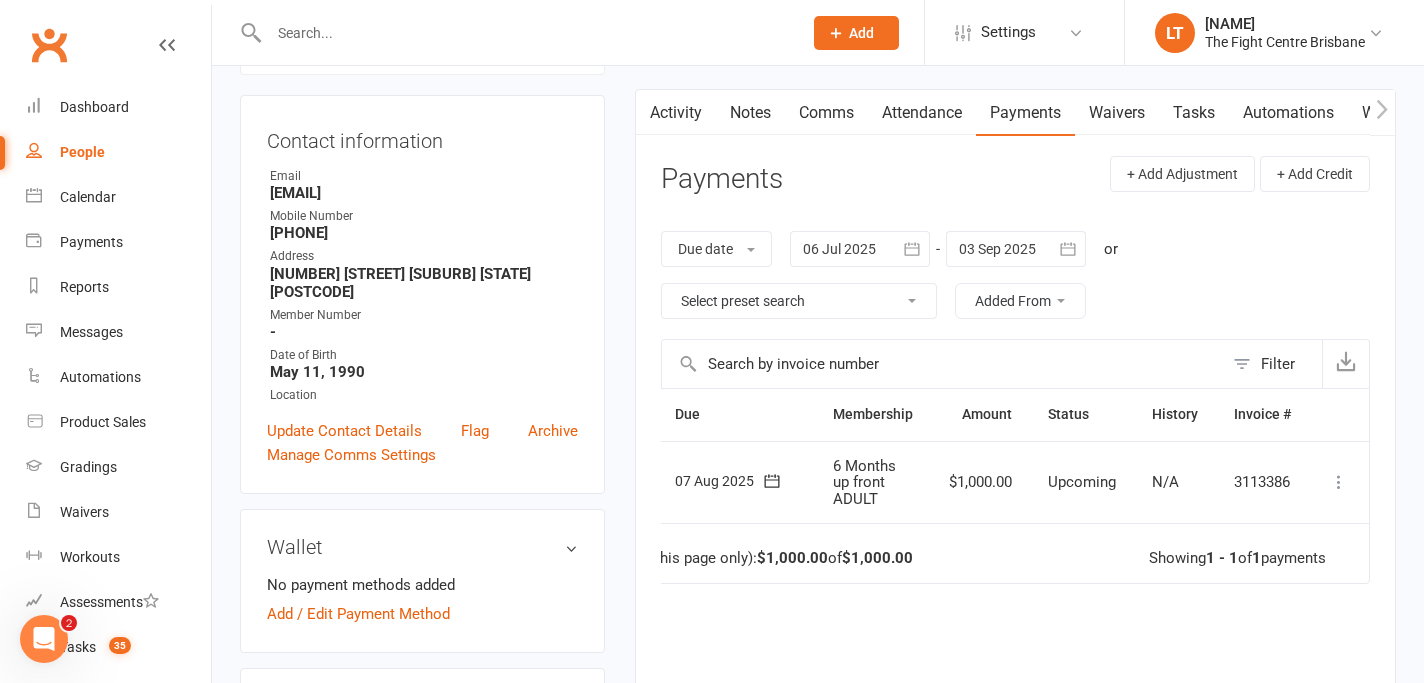 click at bounding box center [1339, 482] 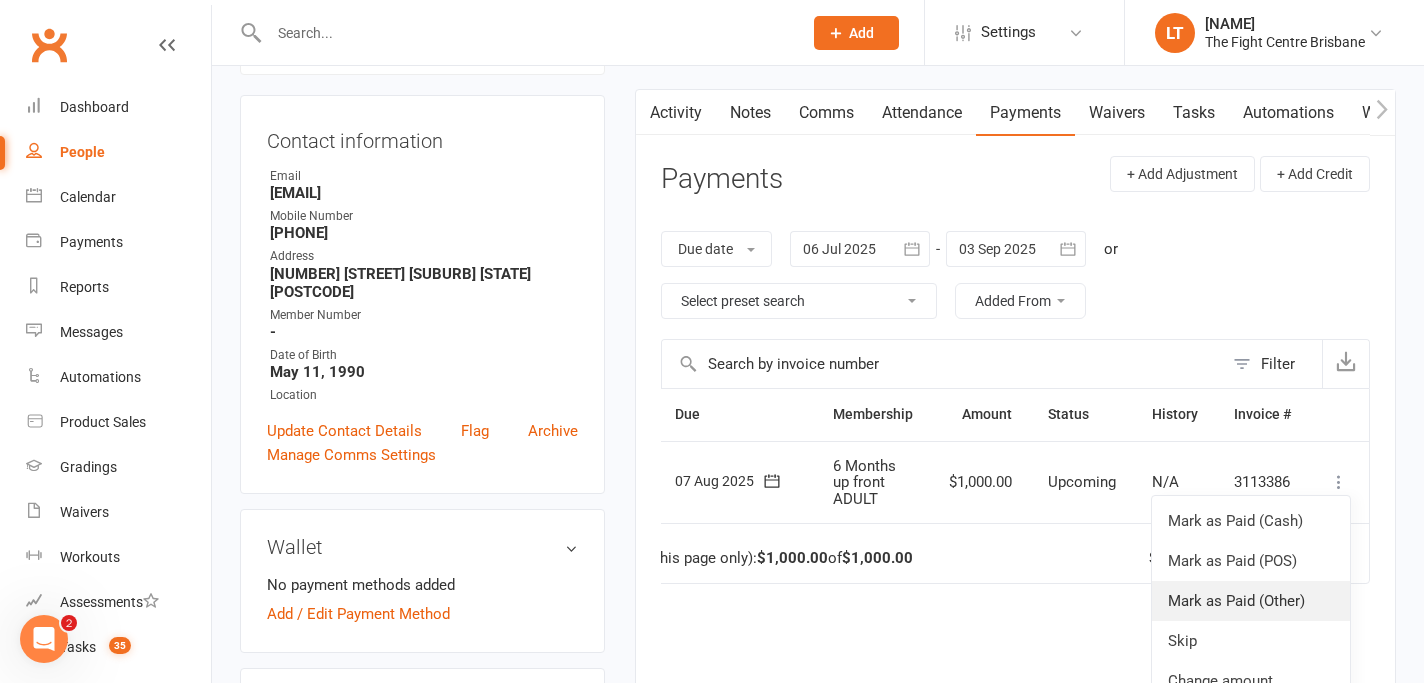 click on "Mark as Paid (Other)" at bounding box center [1251, 601] 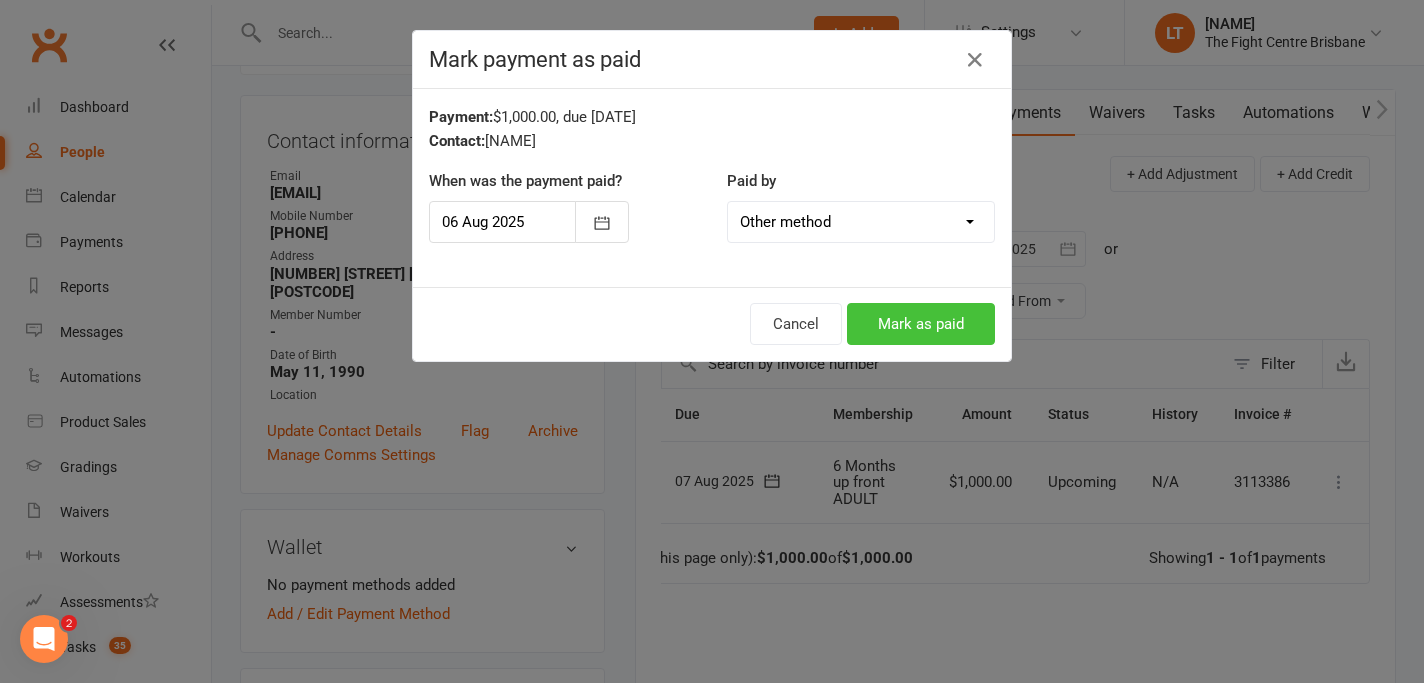 click on "Mark as paid" at bounding box center [921, 324] 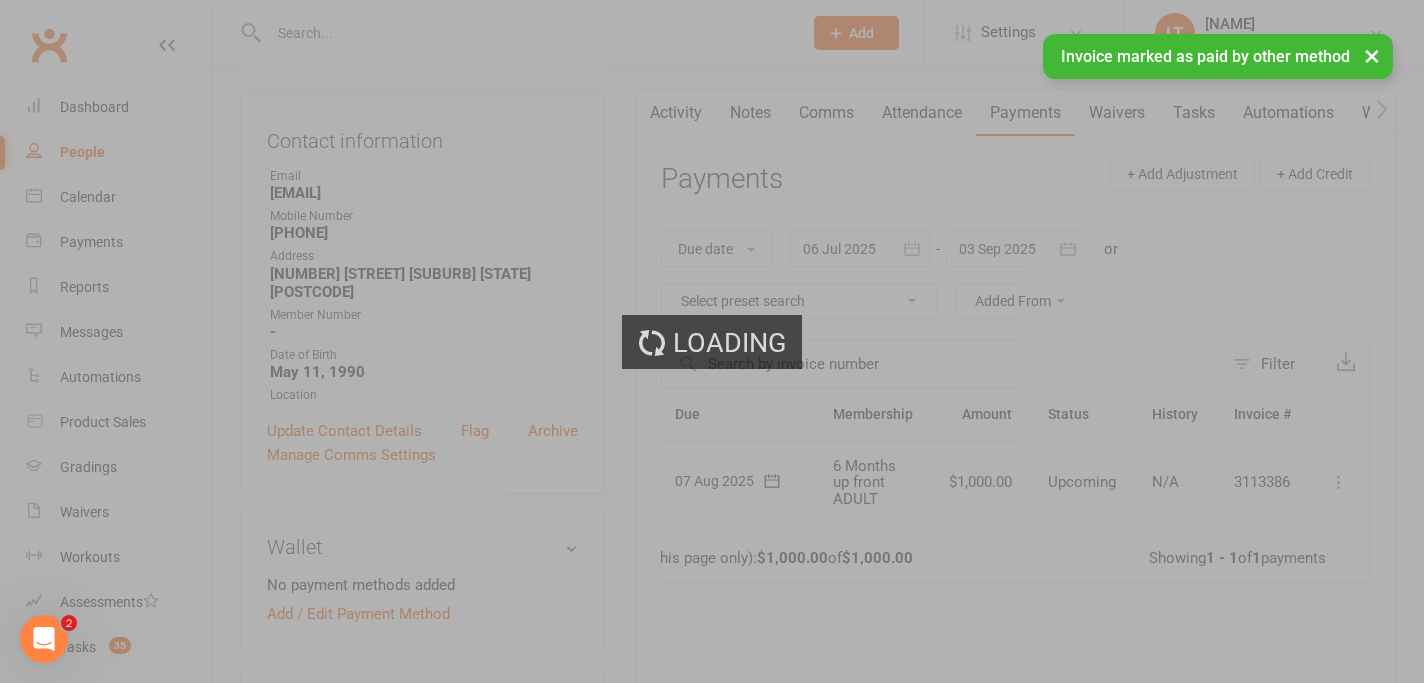 scroll, scrollTop: 0, scrollLeft: 36, axis: horizontal 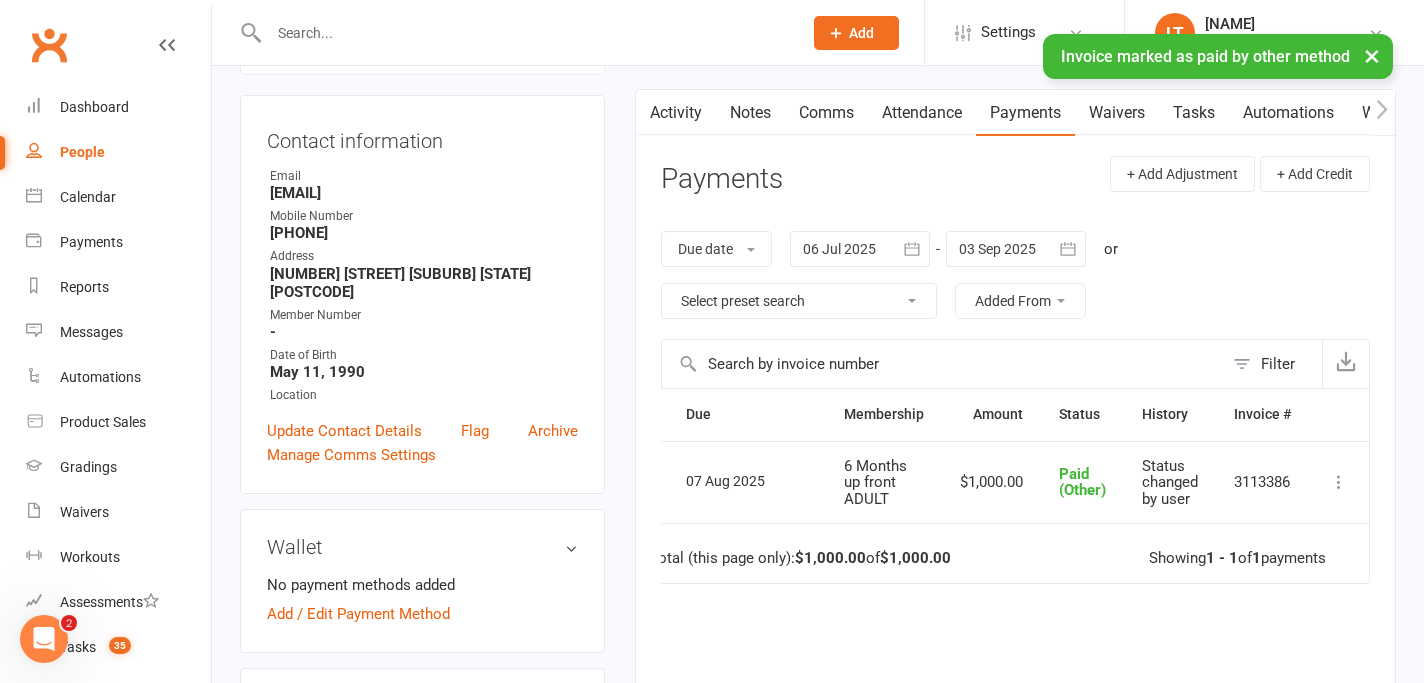 click on "Activity" at bounding box center [676, 113] 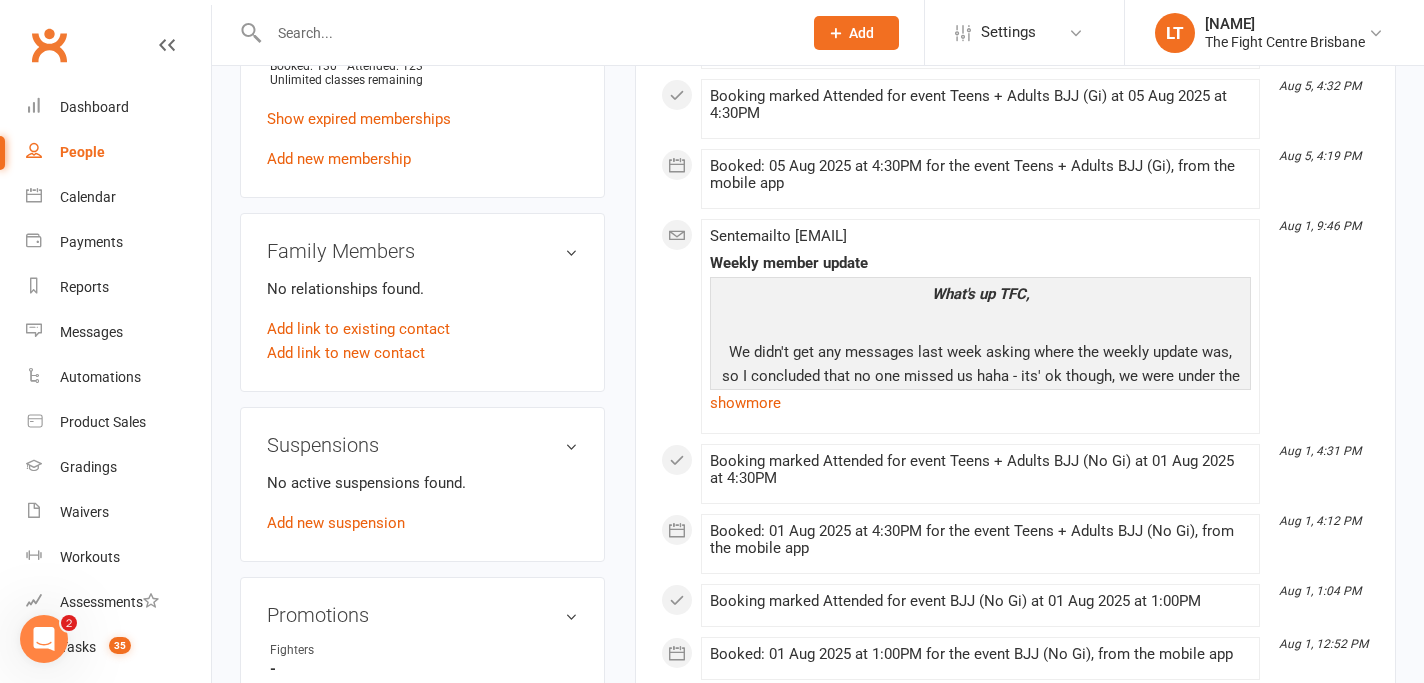 scroll, scrollTop: 987, scrollLeft: 0, axis: vertical 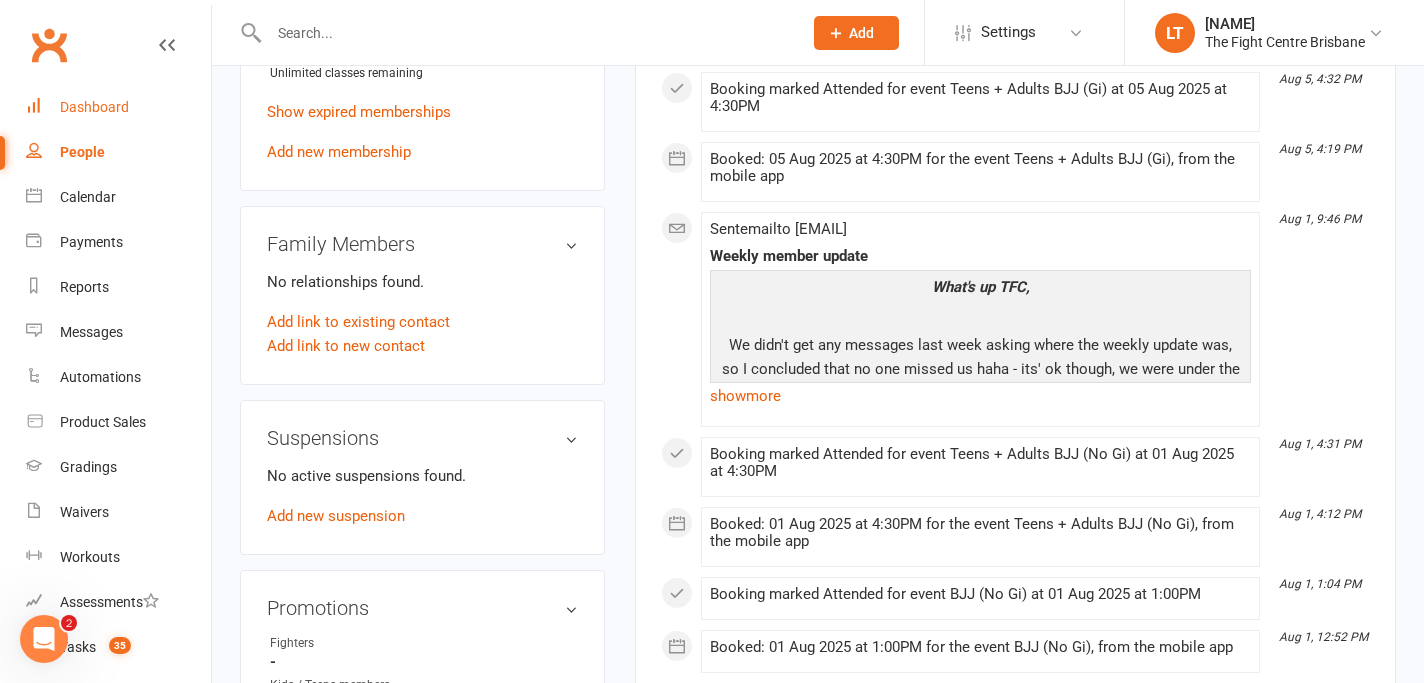 click on "Dashboard" at bounding box center [94, 107] 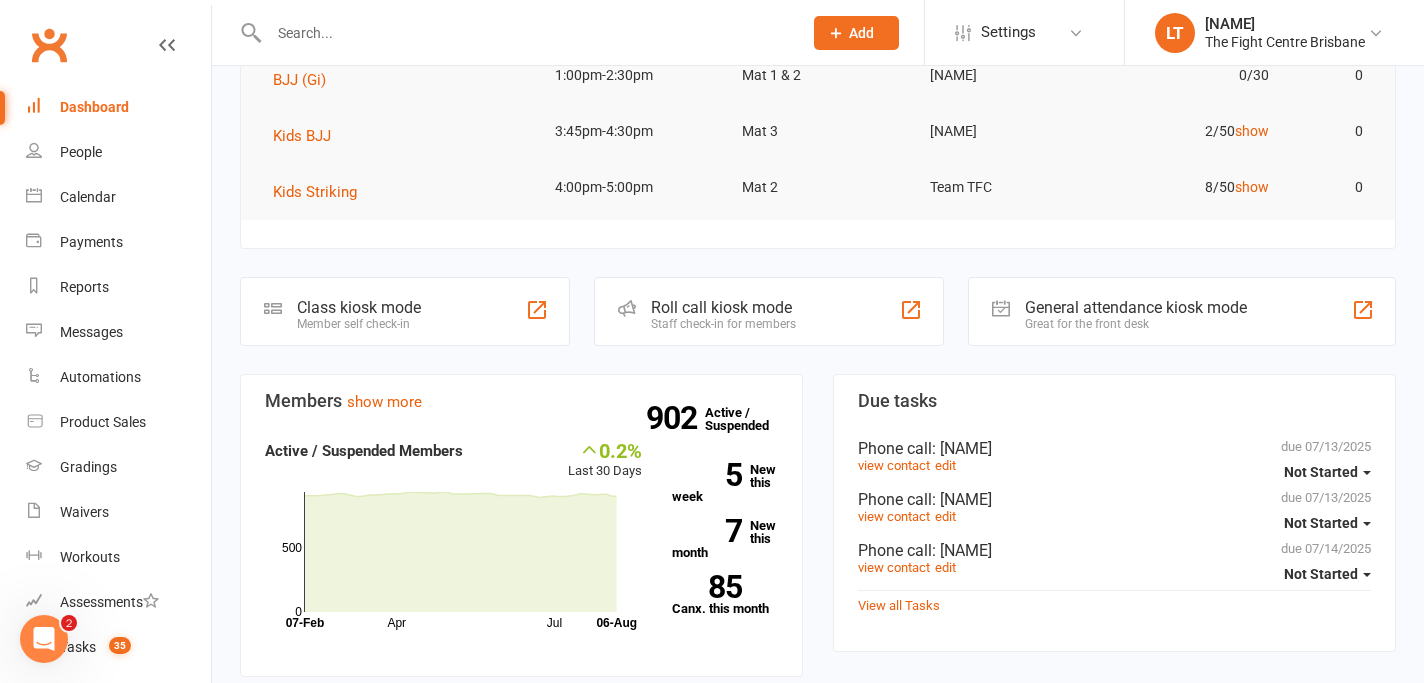 scroll, scrollTop: 621, scrollLeft: 0, axis: vertical 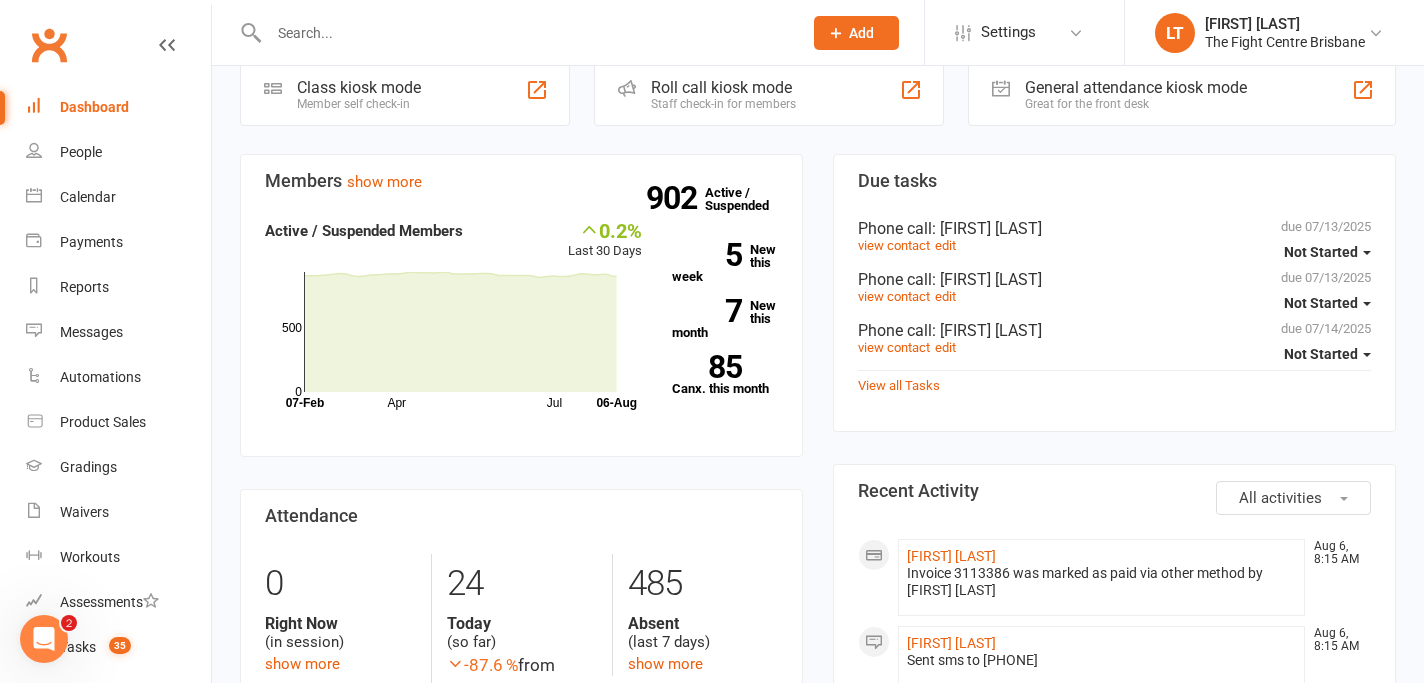 click at bounding box center (525, 33) 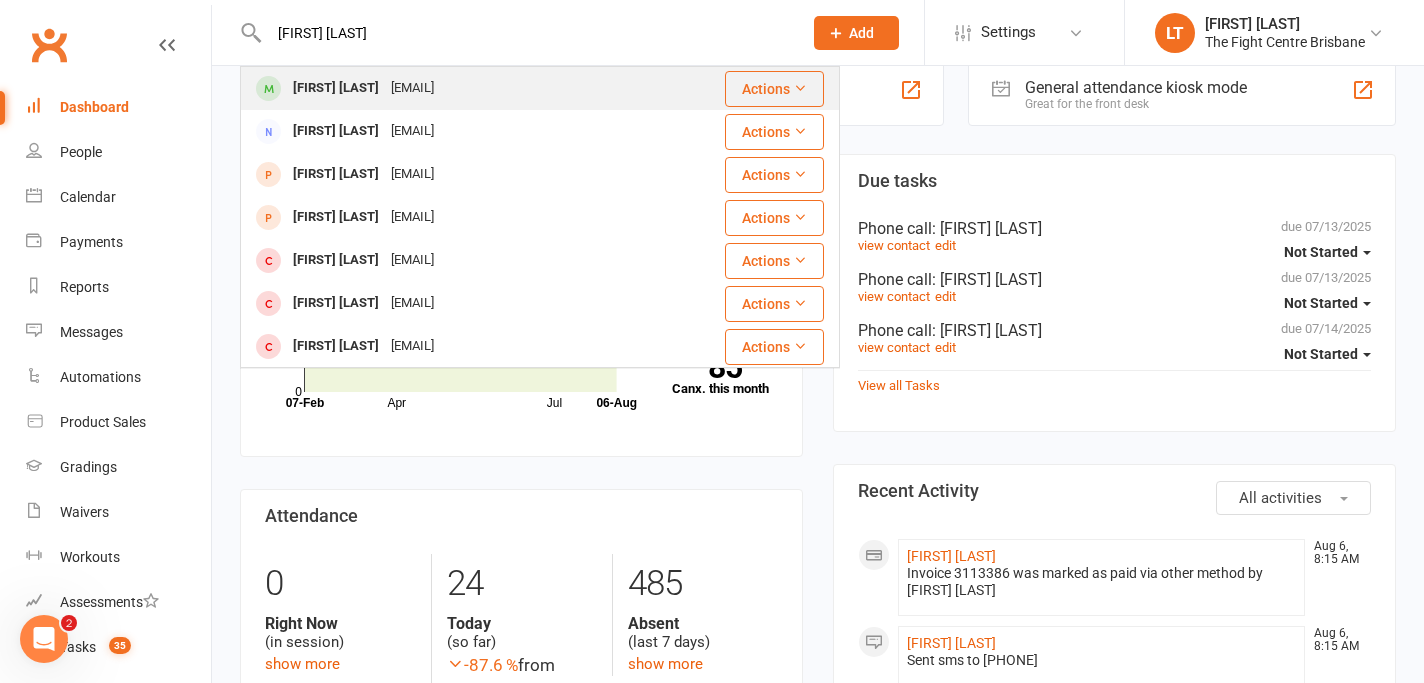 type on "[FIRST] [LAST]" 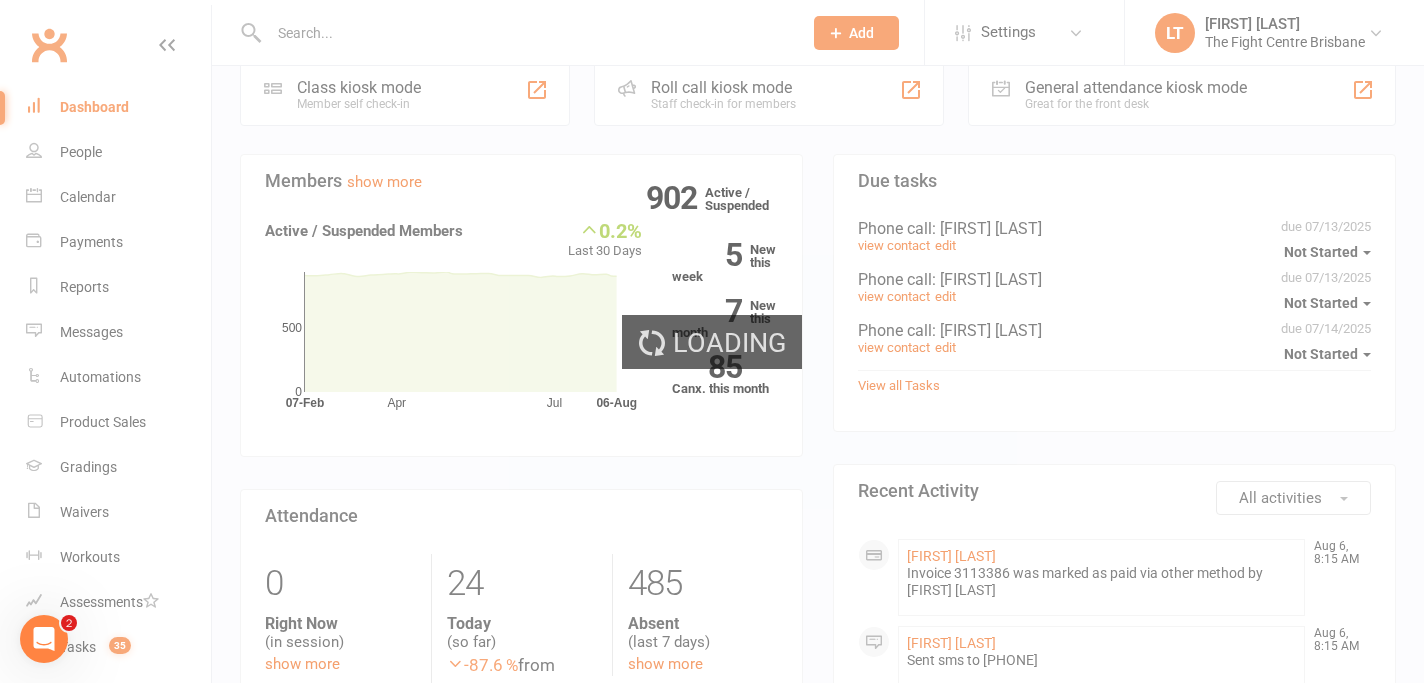 click on "Loading" at bounding box center (712, 341) 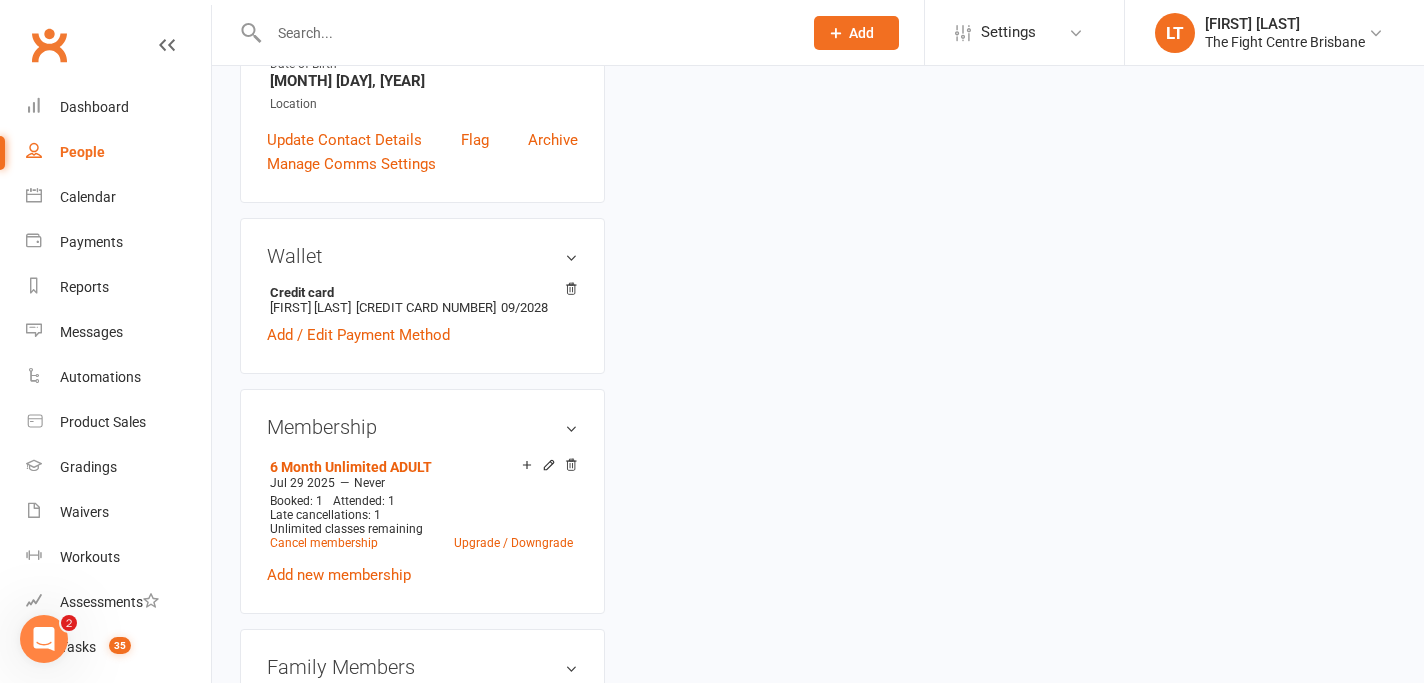 scroll, scrollTop: 0, scrollLeft: 0, axis: both 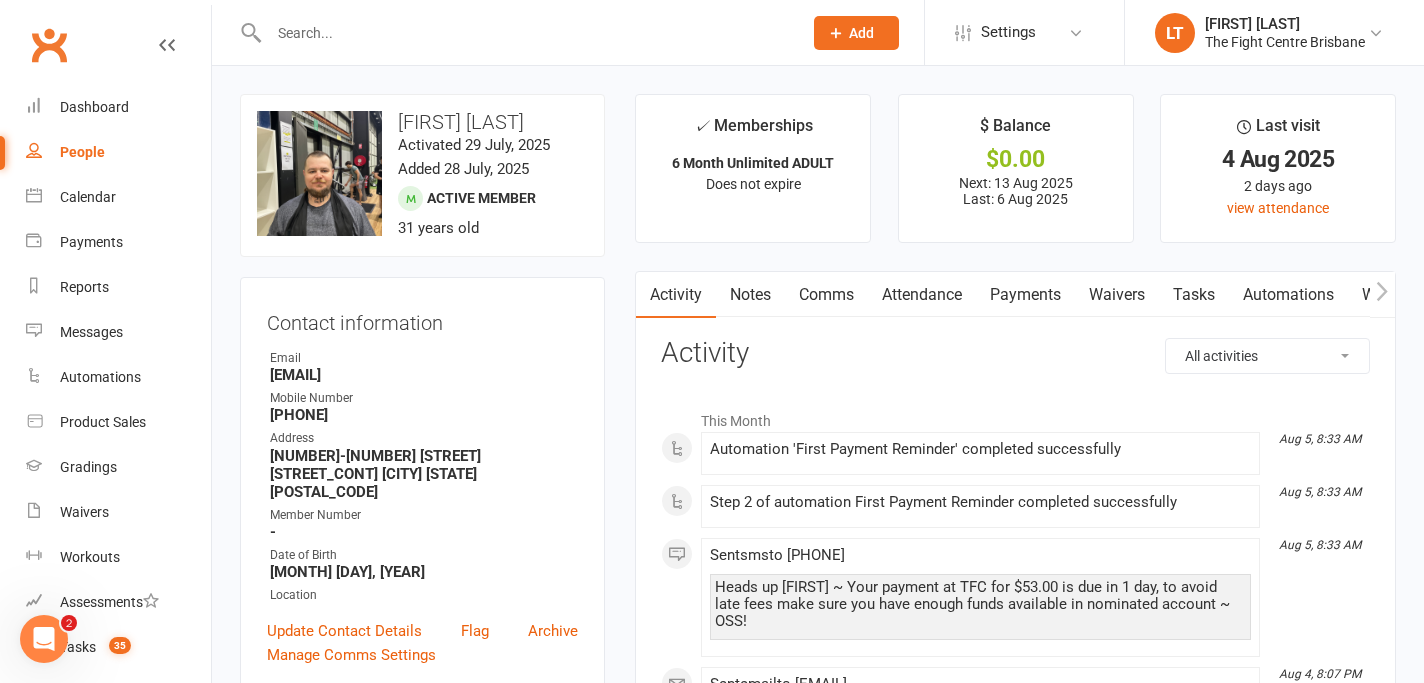 click on "Payments" at bounding box center [1025, 295] 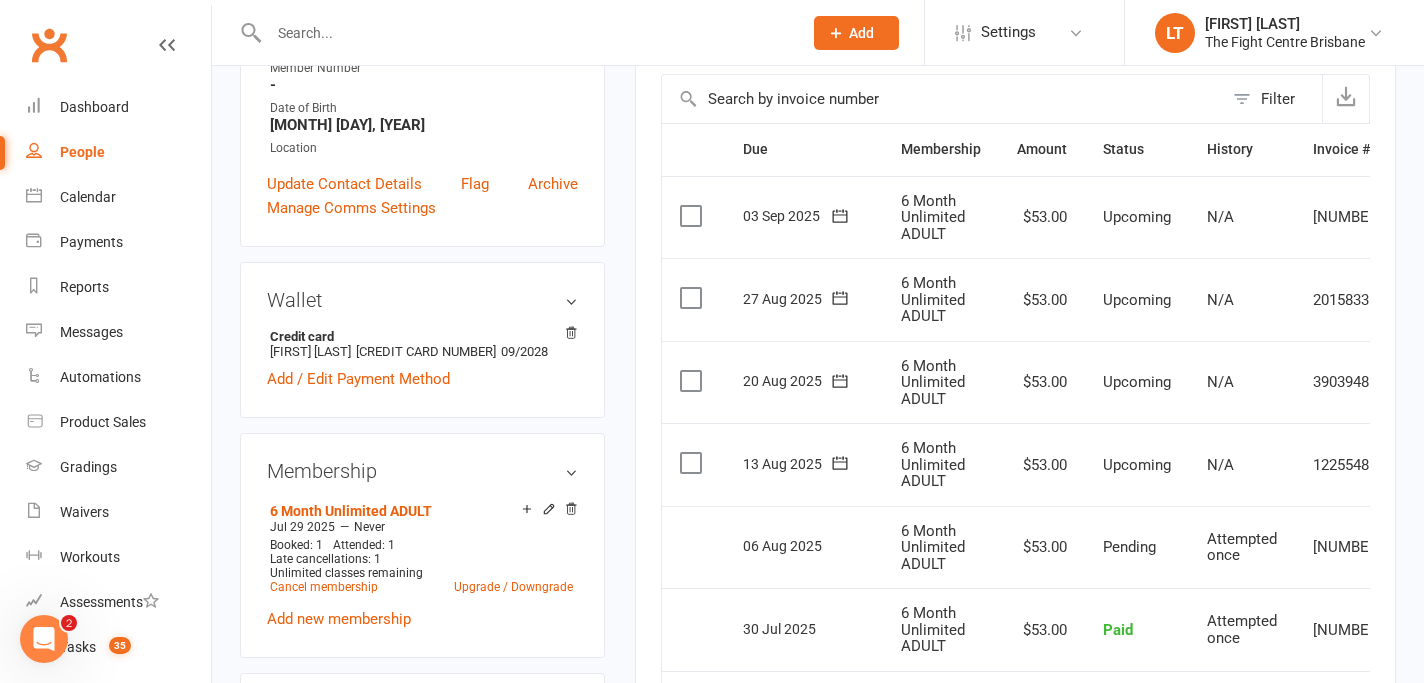 scroll, scrollTop: 0, scrollLeft: 0, axis: both 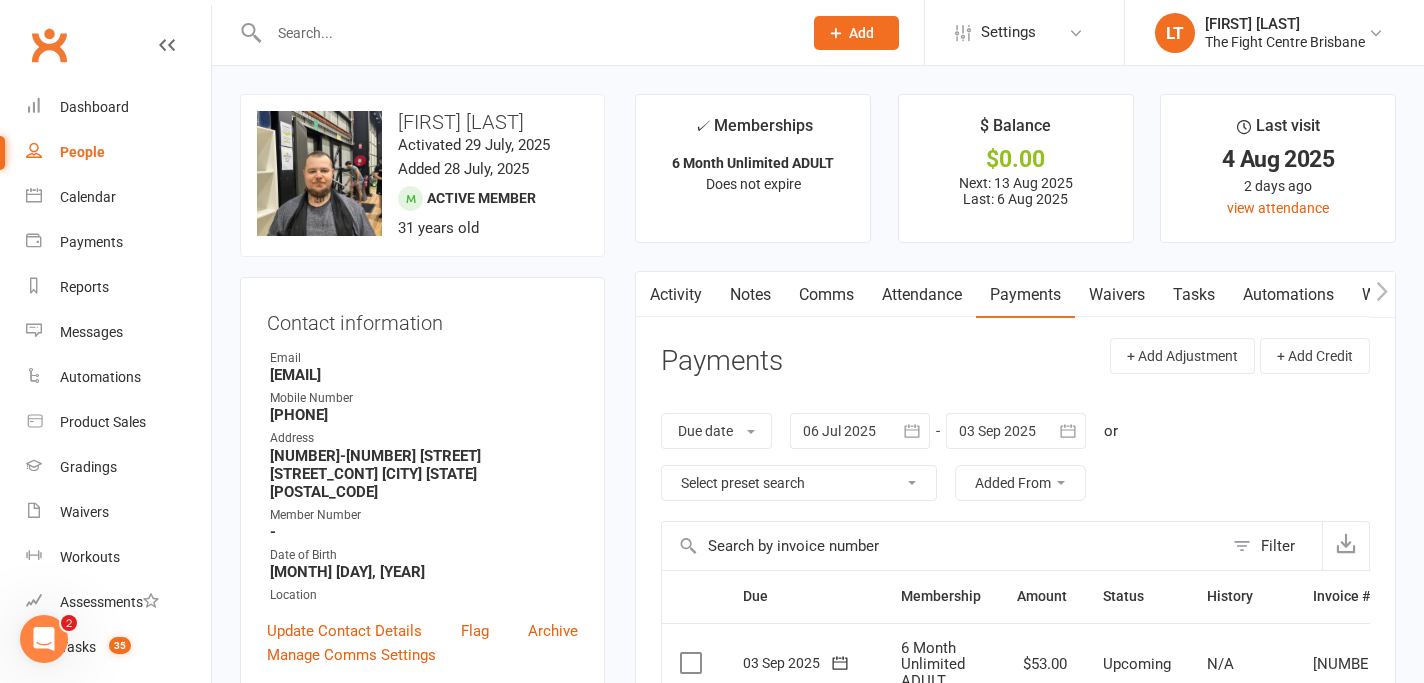 click on "upload photo change photo [FIRST] [LAST] Activated [DAY] [MONTH], [YEAR] Added [DAY] [MONTH], [YEAR] Active member [AGE] years old" at bounding box center [422, 175] 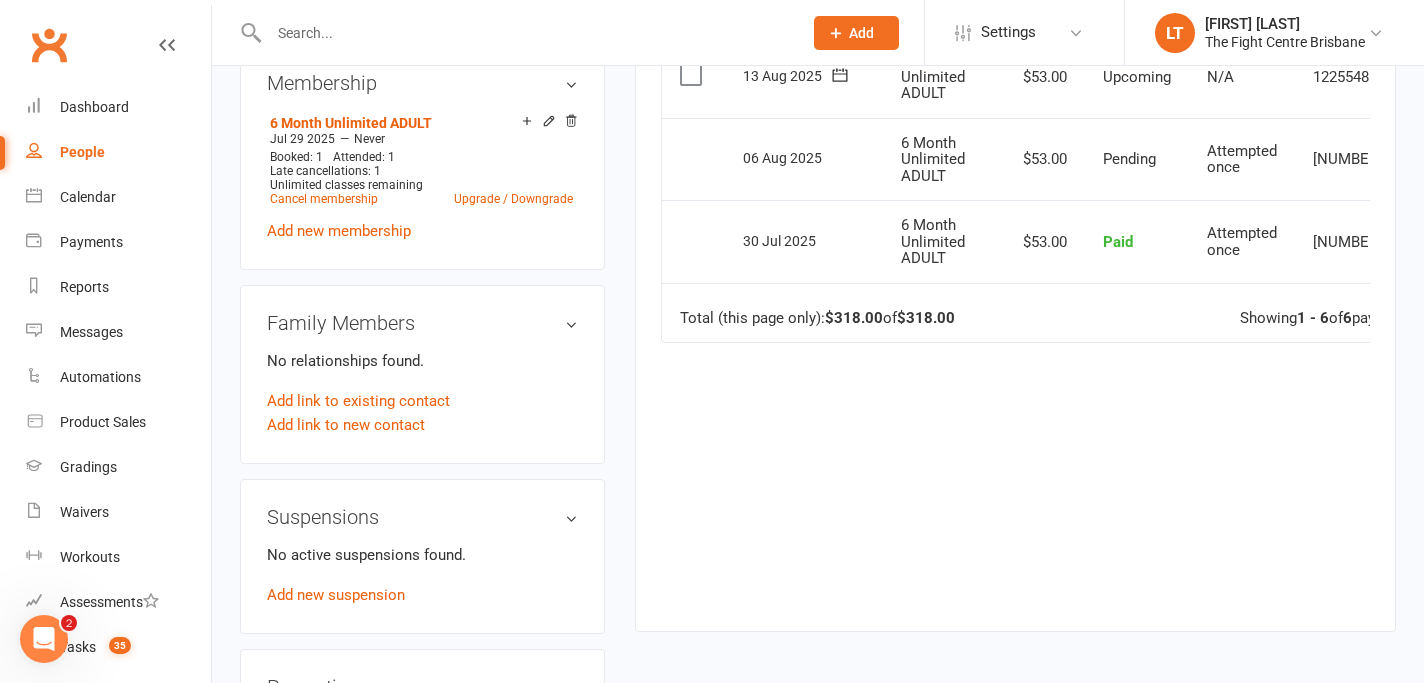 scroll, scrollTop: 798, scrollLeft: 0, axis: vertical 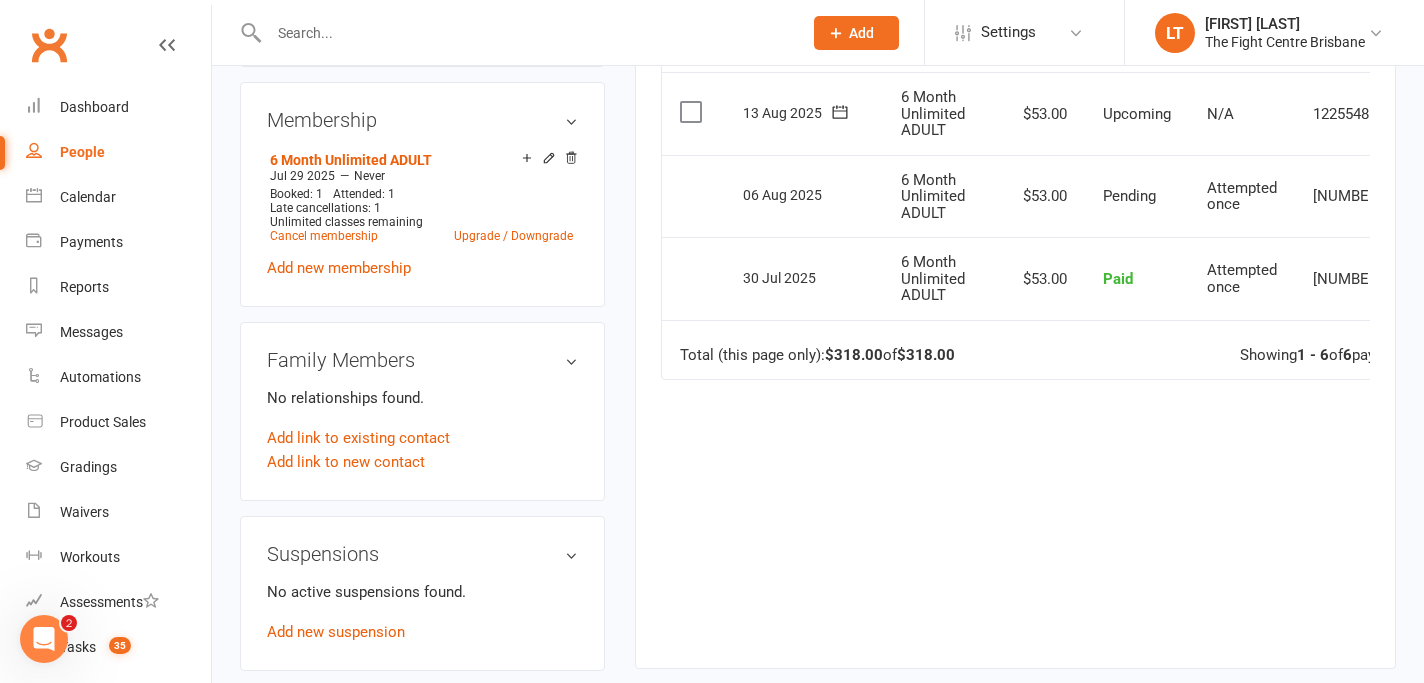 click on "Total (this page only):  $318.00  of  $318.00 Showing  1 - 6  of  6  payments" at bounding box center (1061, 350) 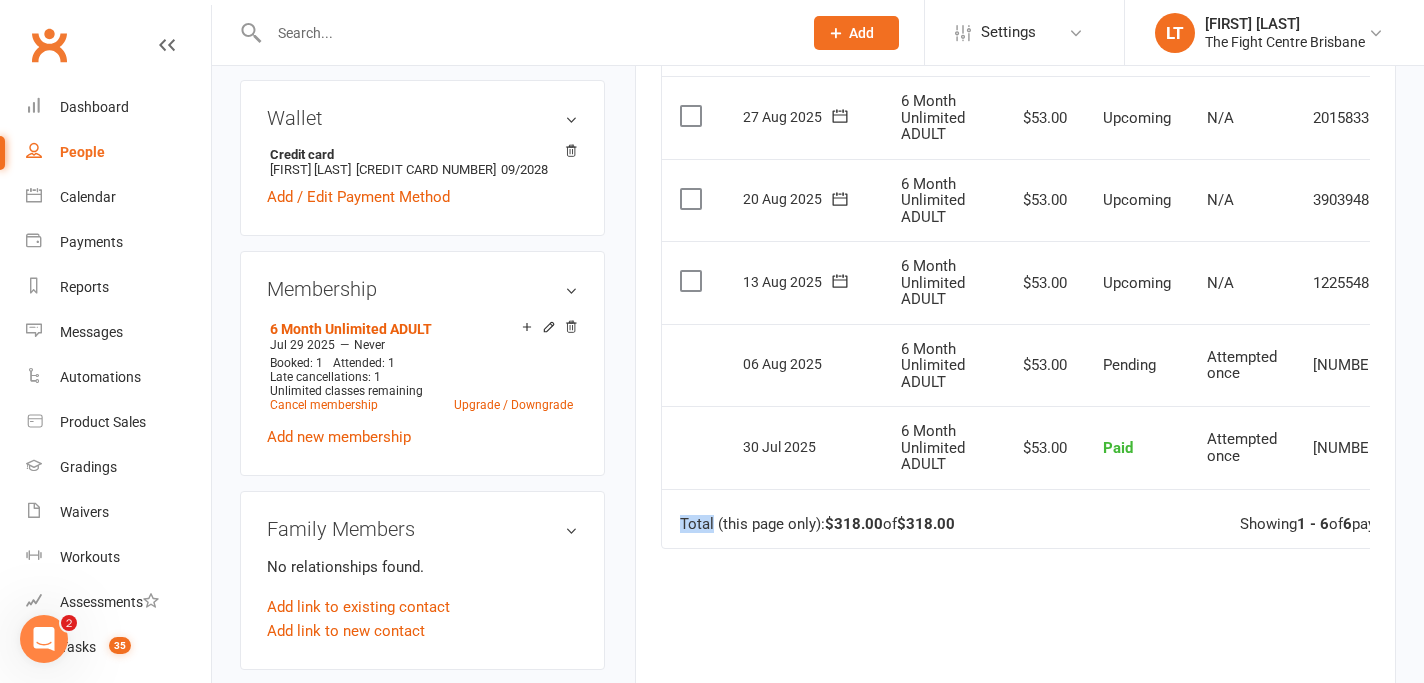 scroll, scrollTop: 627, scrollLeft: 0, axis: vertical 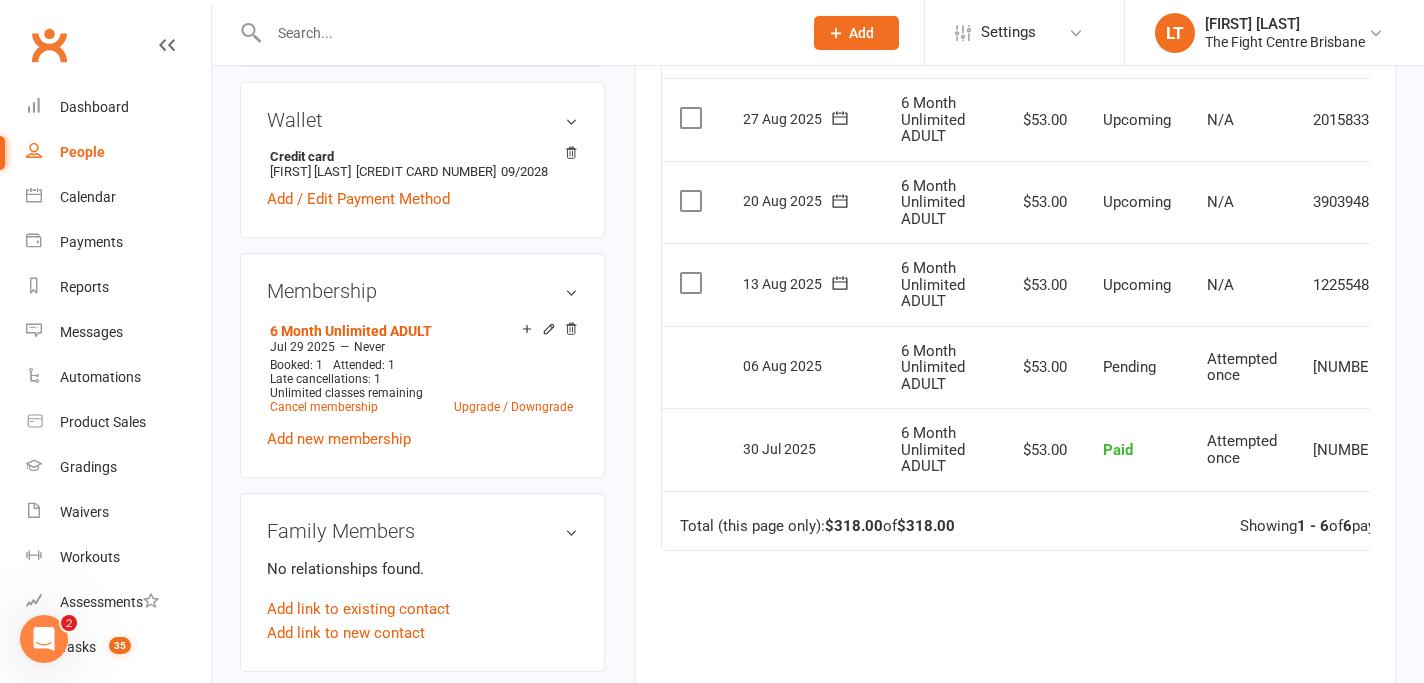 click on "$53.00" at bounding box center [1042, 367] 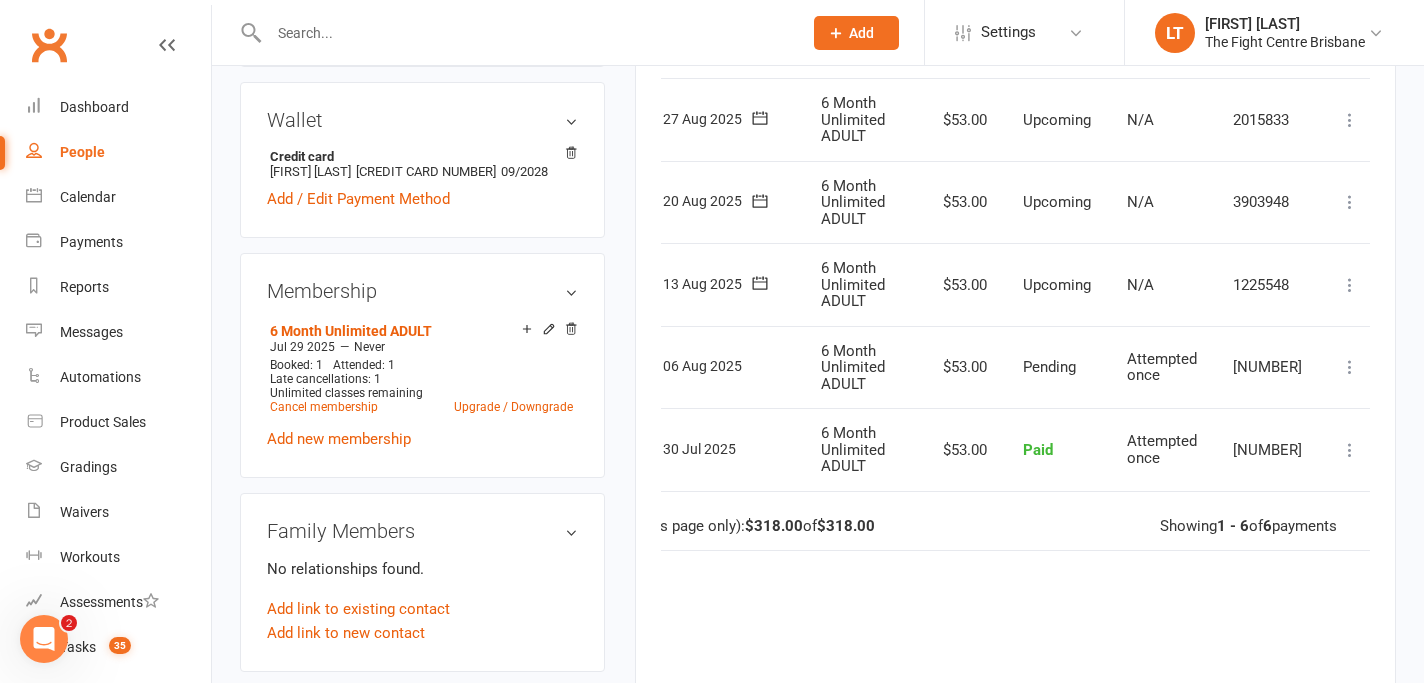 click on "More Info Send message" at bounding box center (1350, 367) 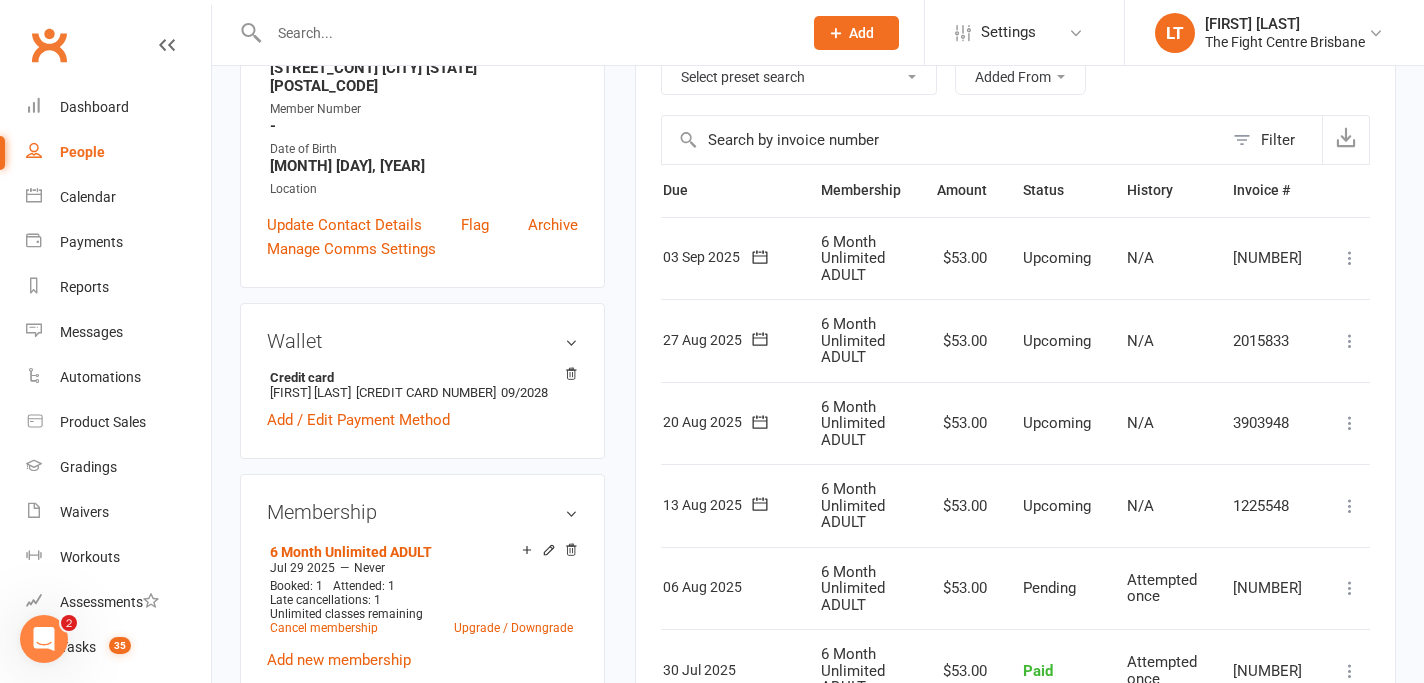 scroll, scrollTop: 0, scrollLeft: 0, axis: both 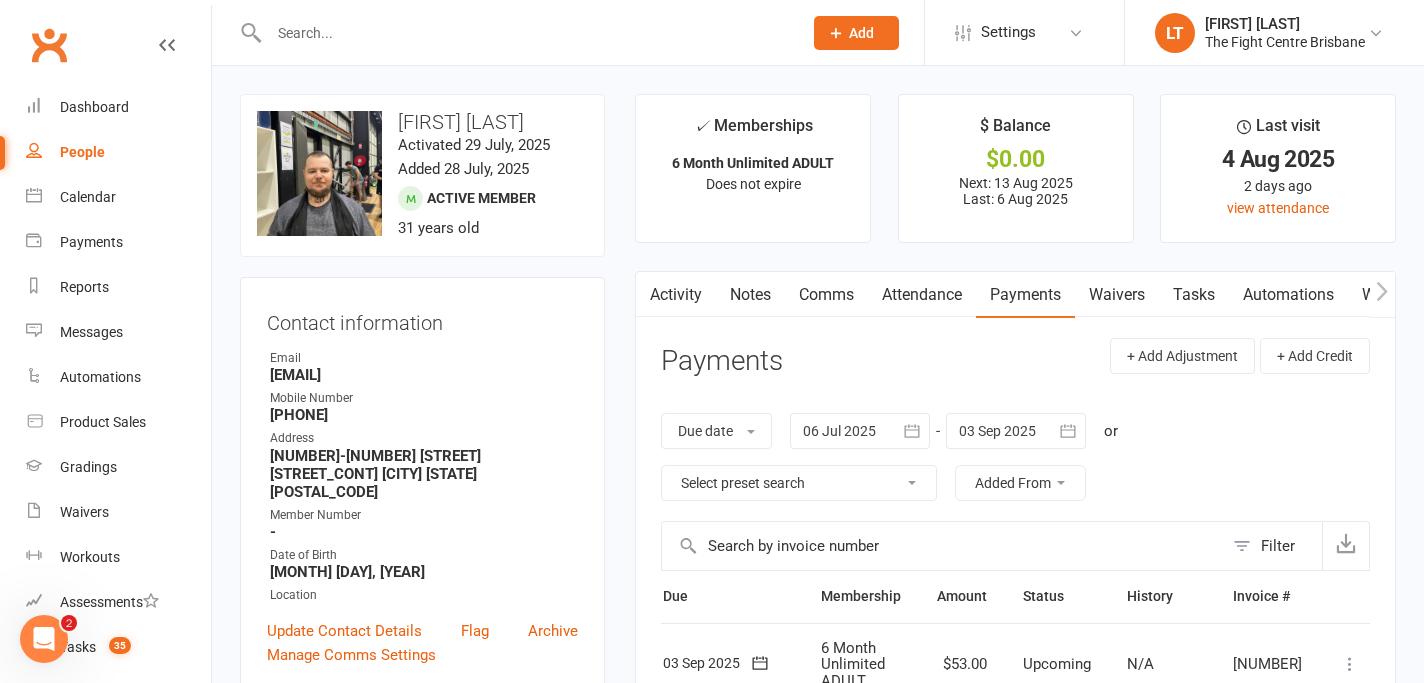 click on "upload photo change photo [FIRST] [LAST] Activated [DATE], [YEAR] Added [DATE], [YEAR]   Active member 31 years old  Contact information Owner   Email  [EMAIL]
Mobile Number  [PHONE]
Address  [NUMBER]-[NUMBER] [STREET] [NUMBER]-[NUMBER] [STREET] [CITY] [STATE] [POSTAL CODE]
Member Number  -
Date of Birth  [MONTH] [DAY], [YEAR]
Location
Update Contact Details Flag Archive Manage Comms Settings
Wallet Credit card [FIRST] [MIDDLE INITIAL] [LAST]  xxxx xxxx xxxx [CARD LAST 4]  [EXPIRY]
Add / Edit Payment Method
Membership      6 Month Unlimited ADULT [DATE] [YEAR] — Never Booked: 1 Attended: 1 Late cancellations: 1 Unlimited classes remaining   Cancel membership Upgrade / Downgrade Add new membership
Family Members  No relationships found. Add link to existing contact  Add link to new contact
Suspensions  No active suspensions found. Add new suspension
Promotions  edit Fighters -
Kids / Teens members -
No more check in calls -
Online training check in -
First week message -
Email / SMS Subscriptions  edit Key Demographics" at bounding box center (422, 1432) 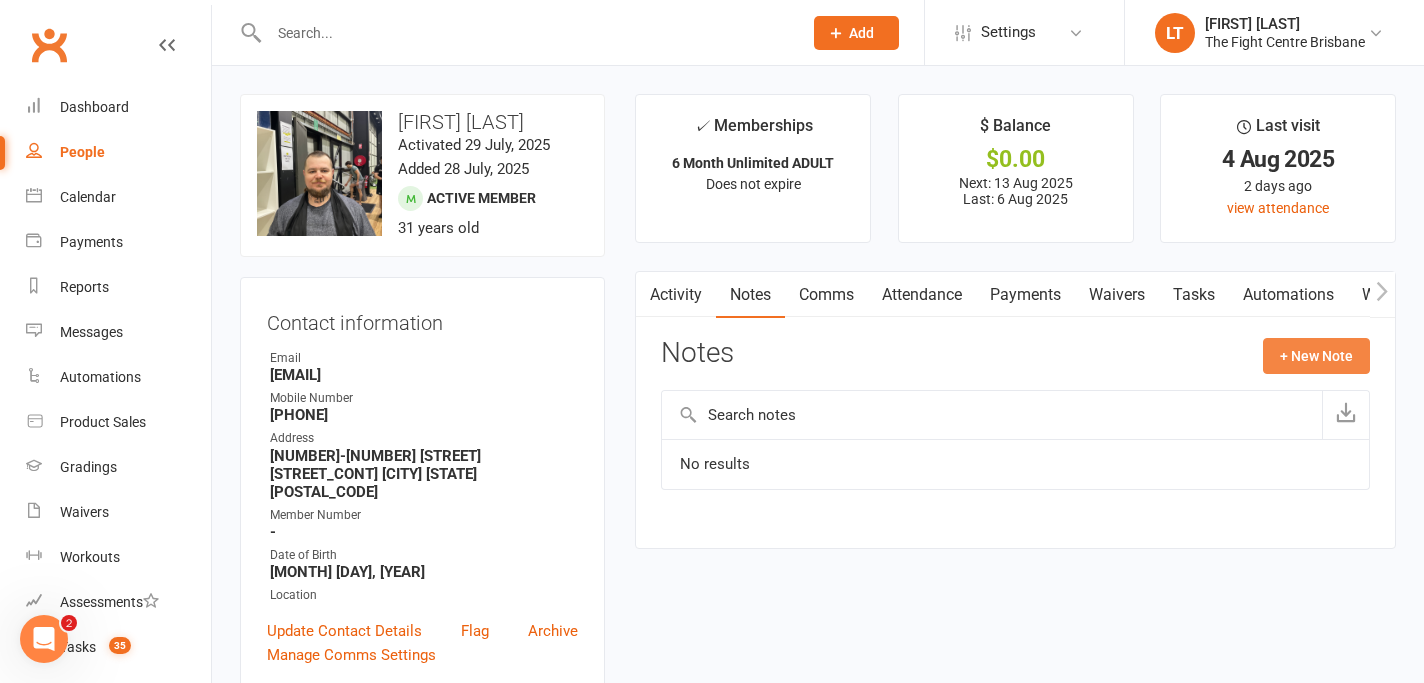 click on "+ New Note" 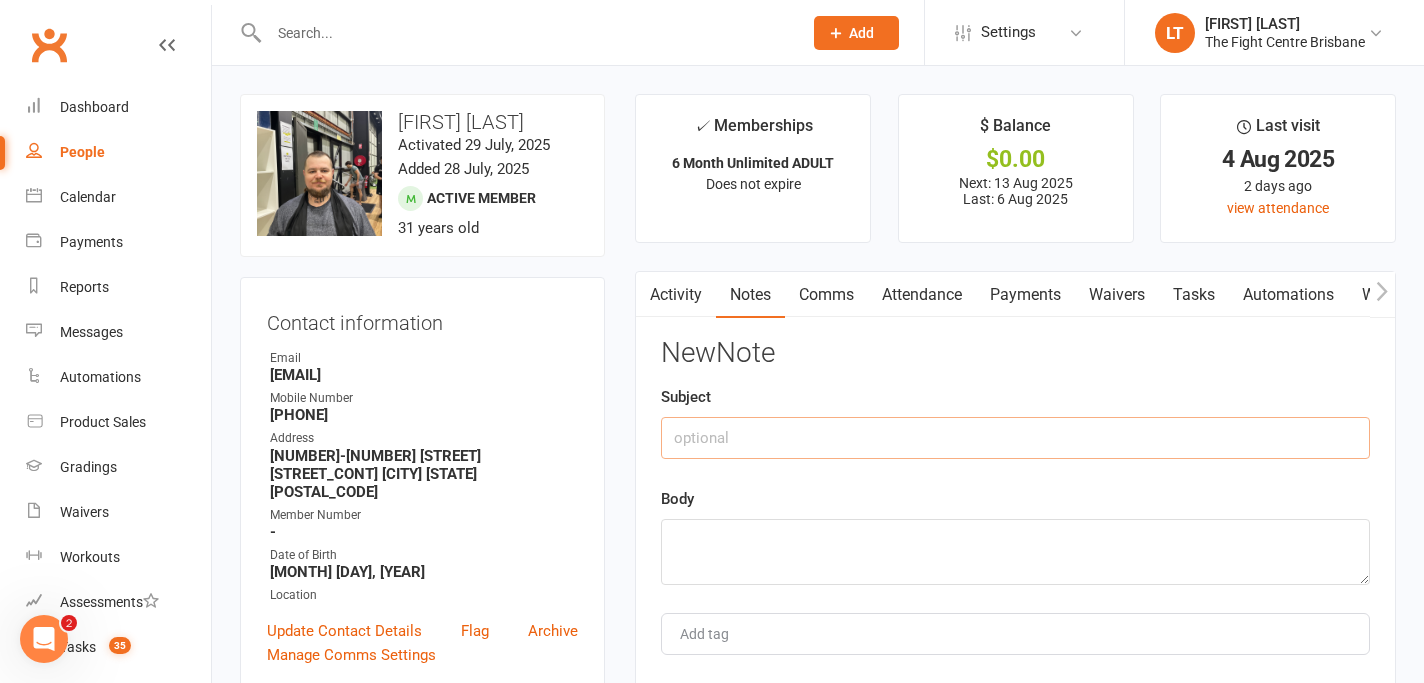 click 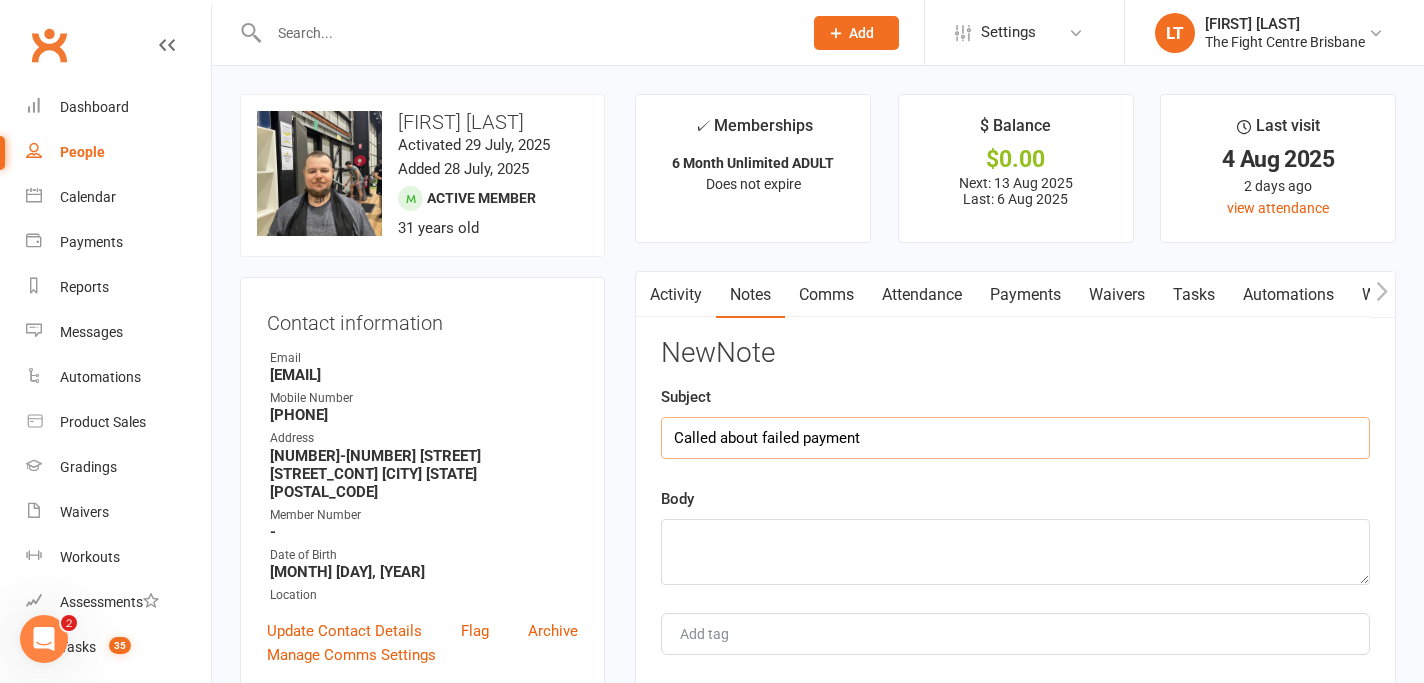 type on "Called about failed payment" 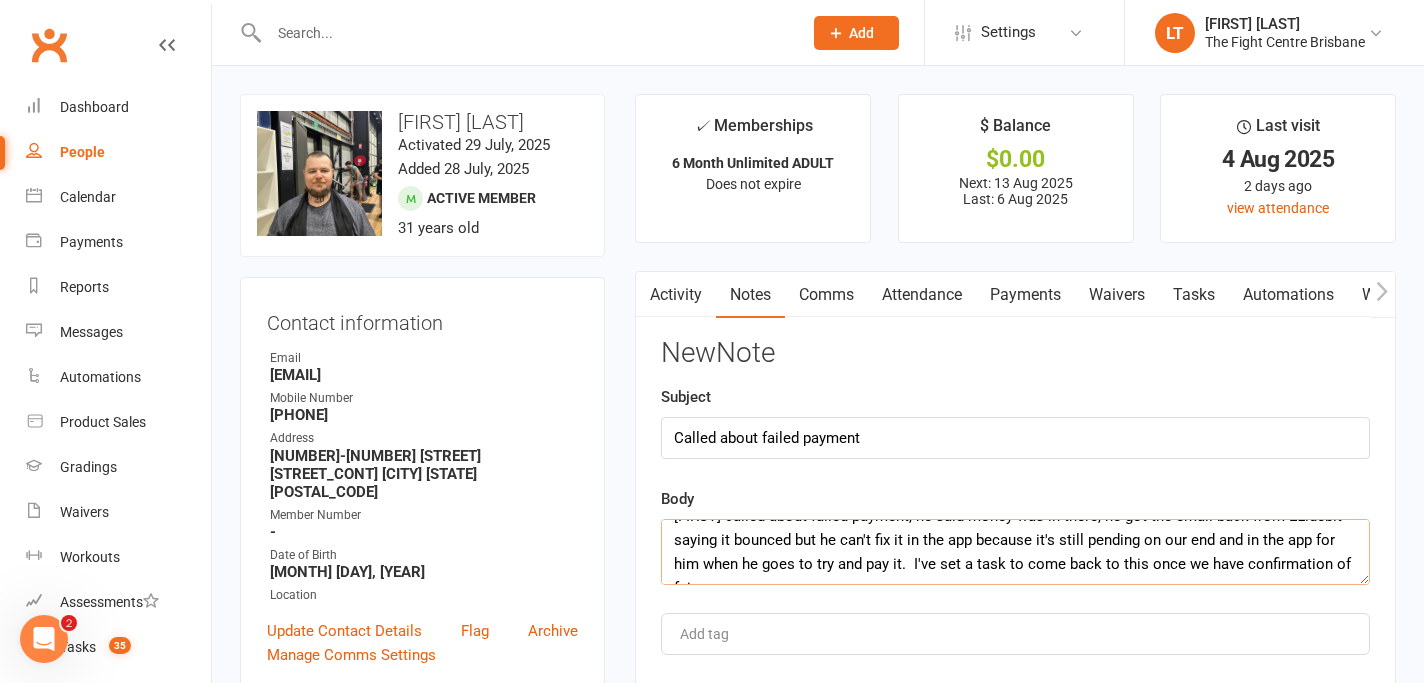 scroll, scrollTop: 36, scrollLeft: 0, axis: vertical 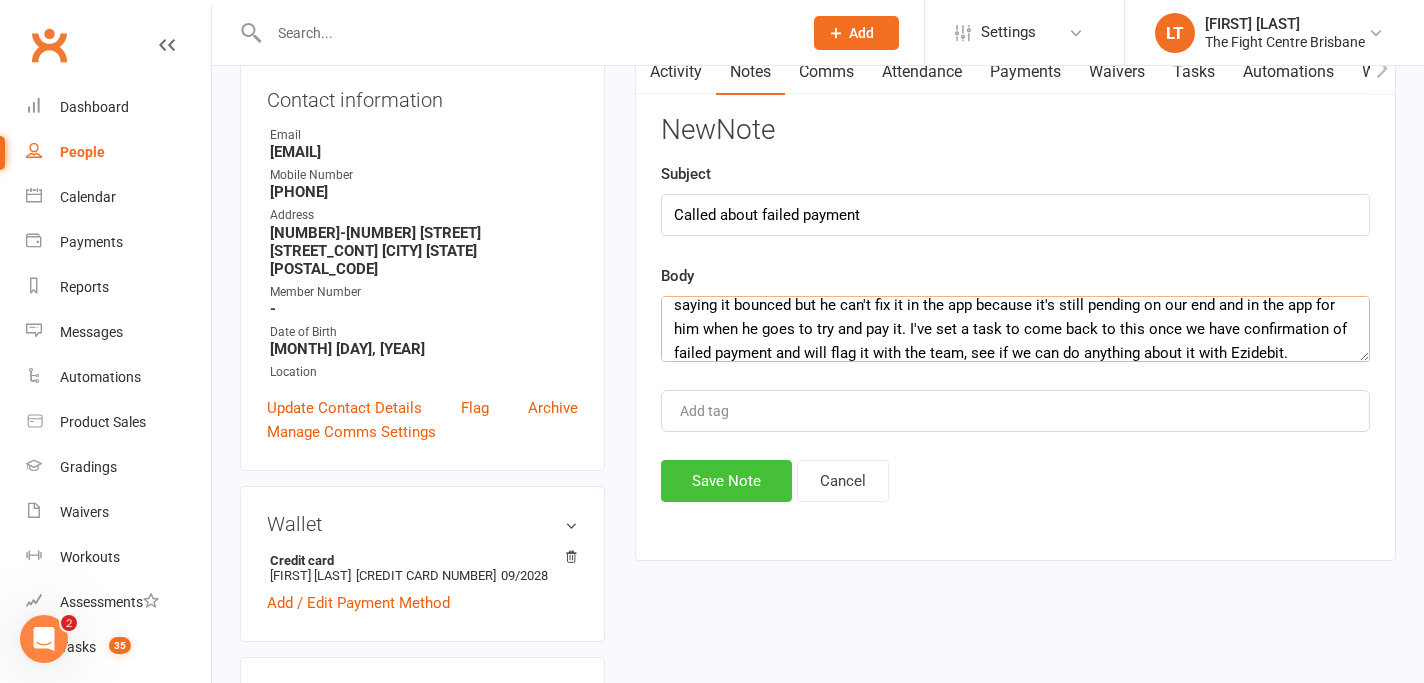 type on "[FIRST] called about failed payment, he said money was in there, he got the email back from Ezidebit saying it bounced but he can't fix it in the app because it's still pending on our end and in the app for him when he goes to try and pay it. I've set a task to come back to this once we have confirmation of failed payment and will flag it with the team, see if we can do anything about it with Ezidebit." 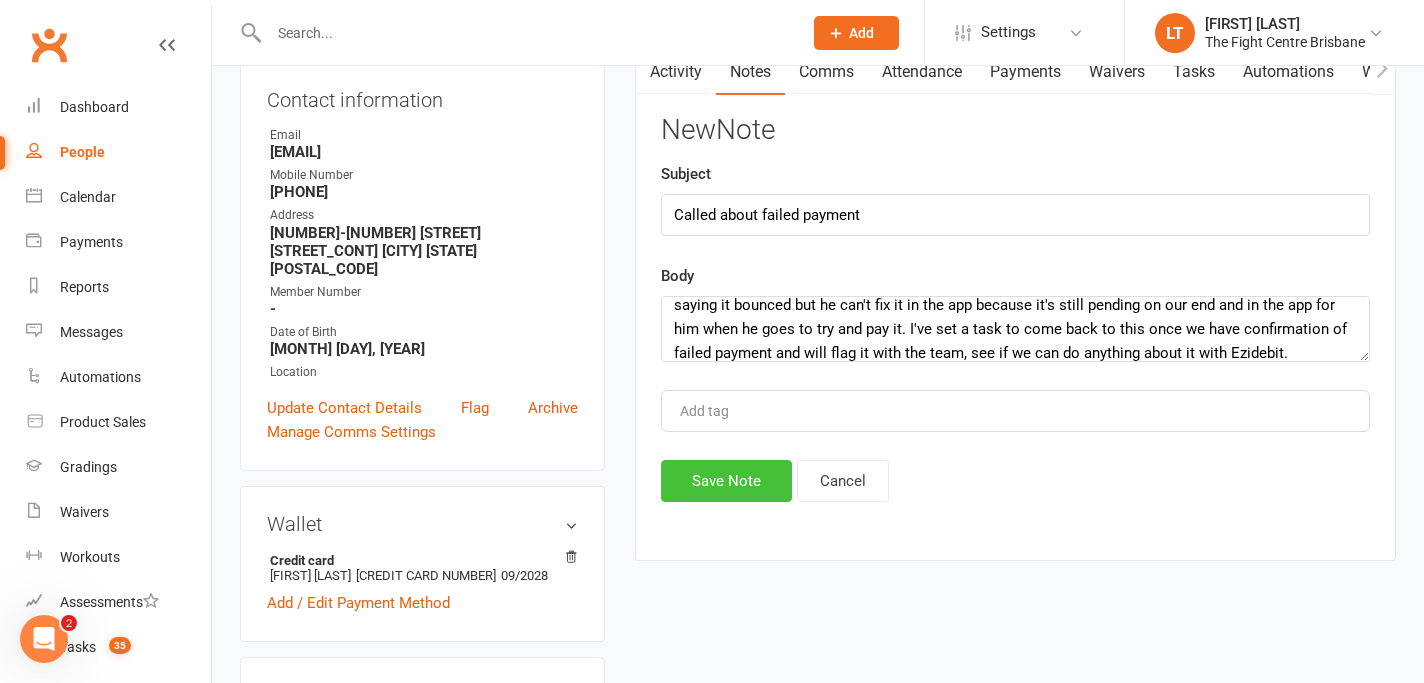 click on "Save Note" 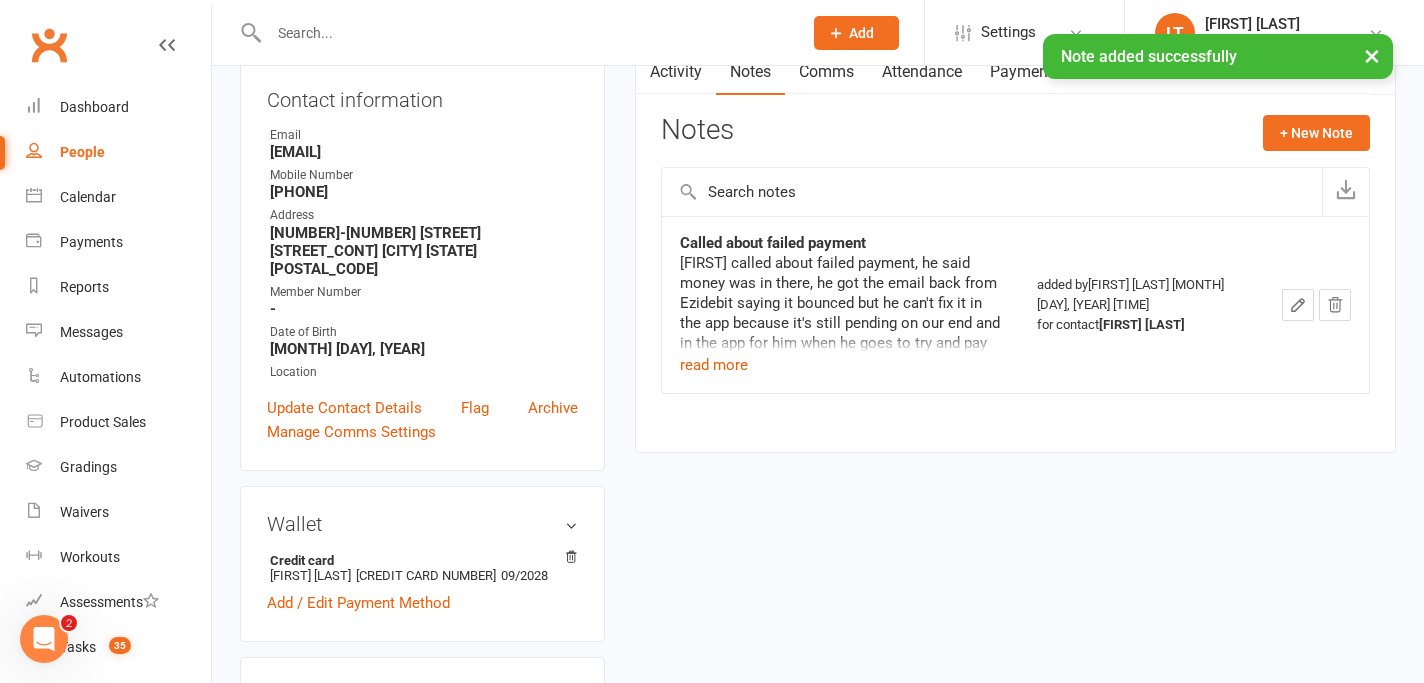 scroll, scrollTop: 0, scrollLeft: 0, axis: both 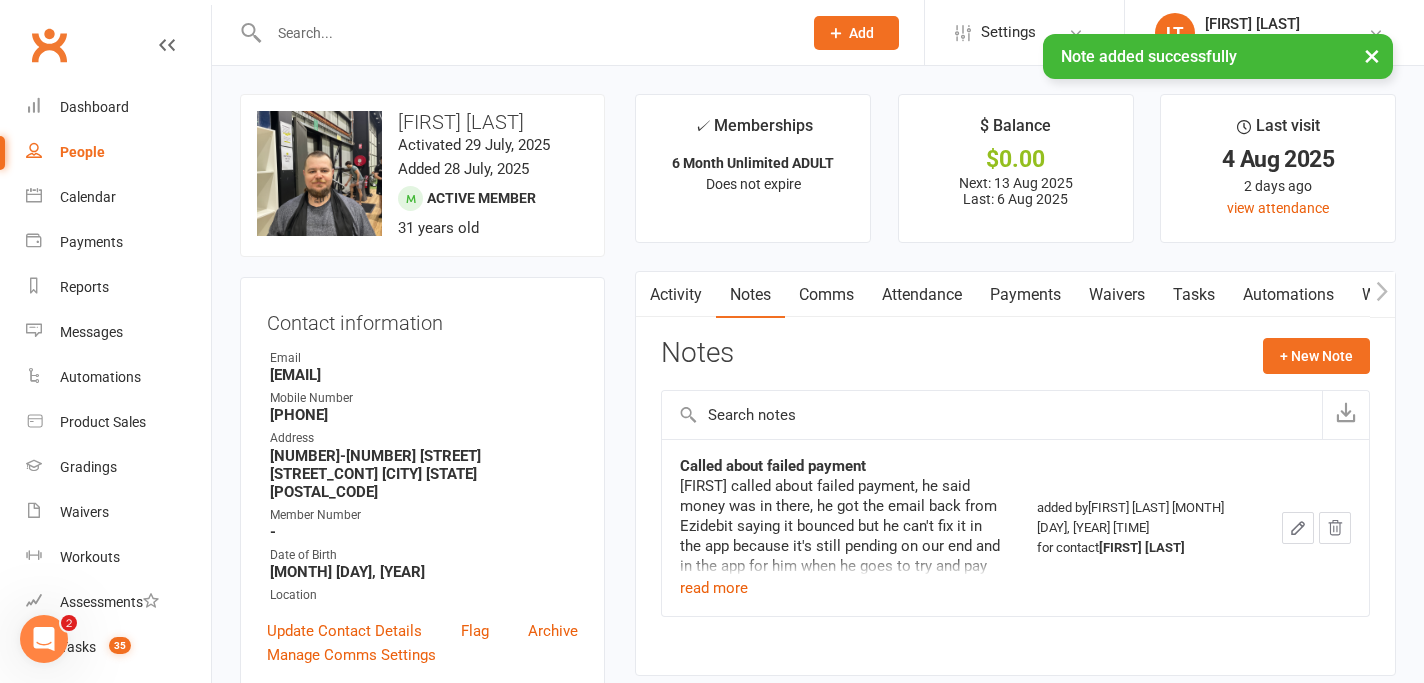click on "Tasks" at bounding box center (1194, 295) 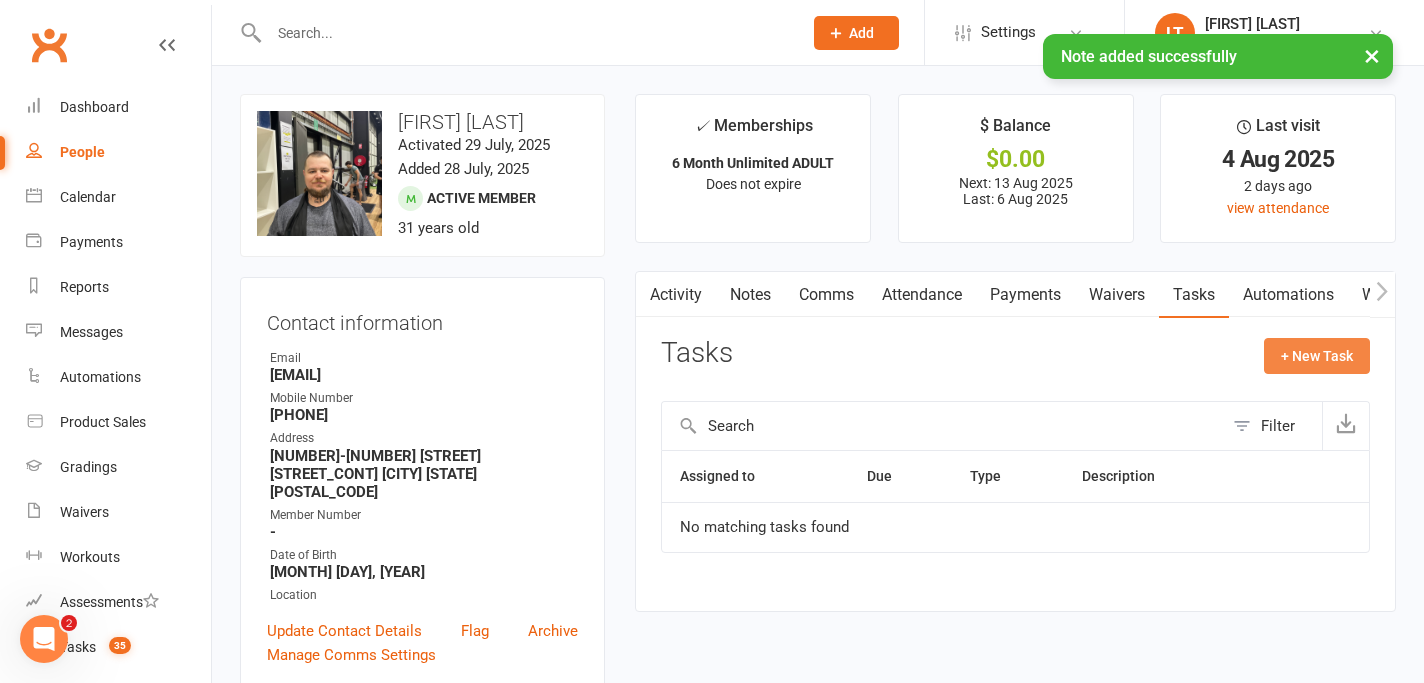 click on "+ New Task" 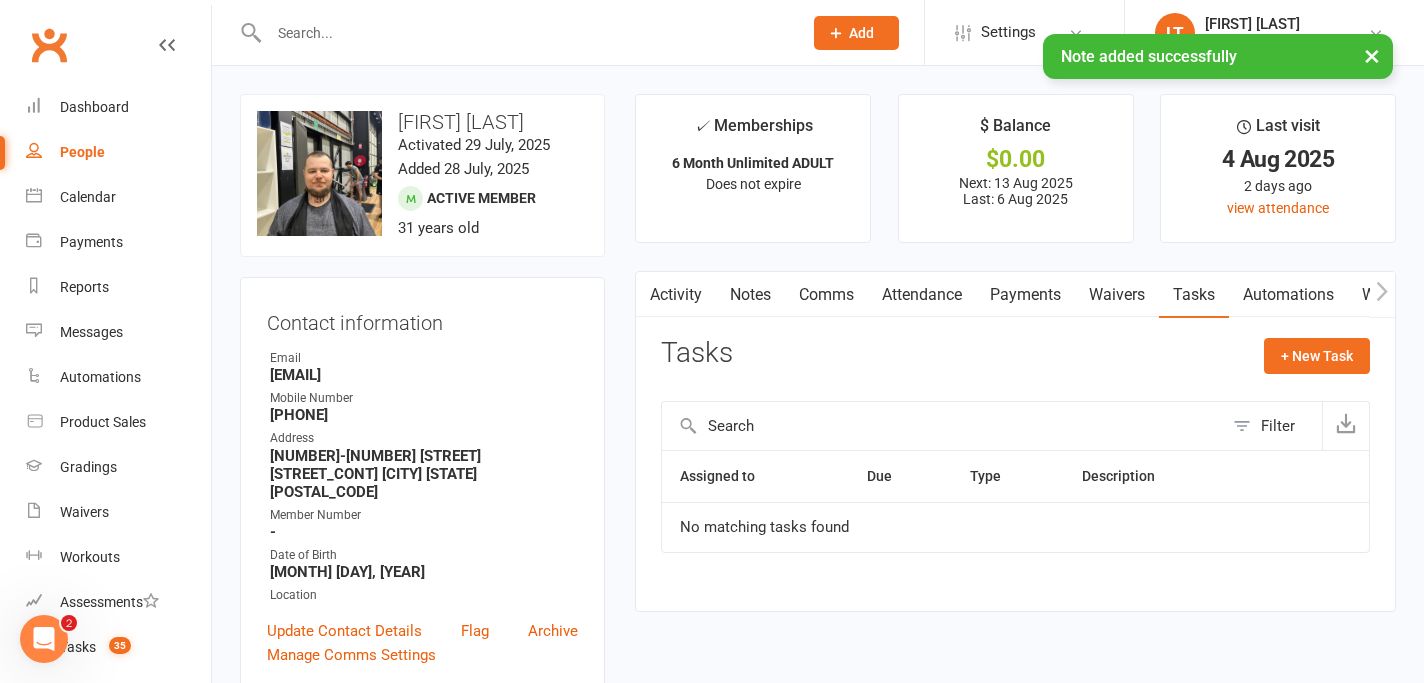 select on "44170" 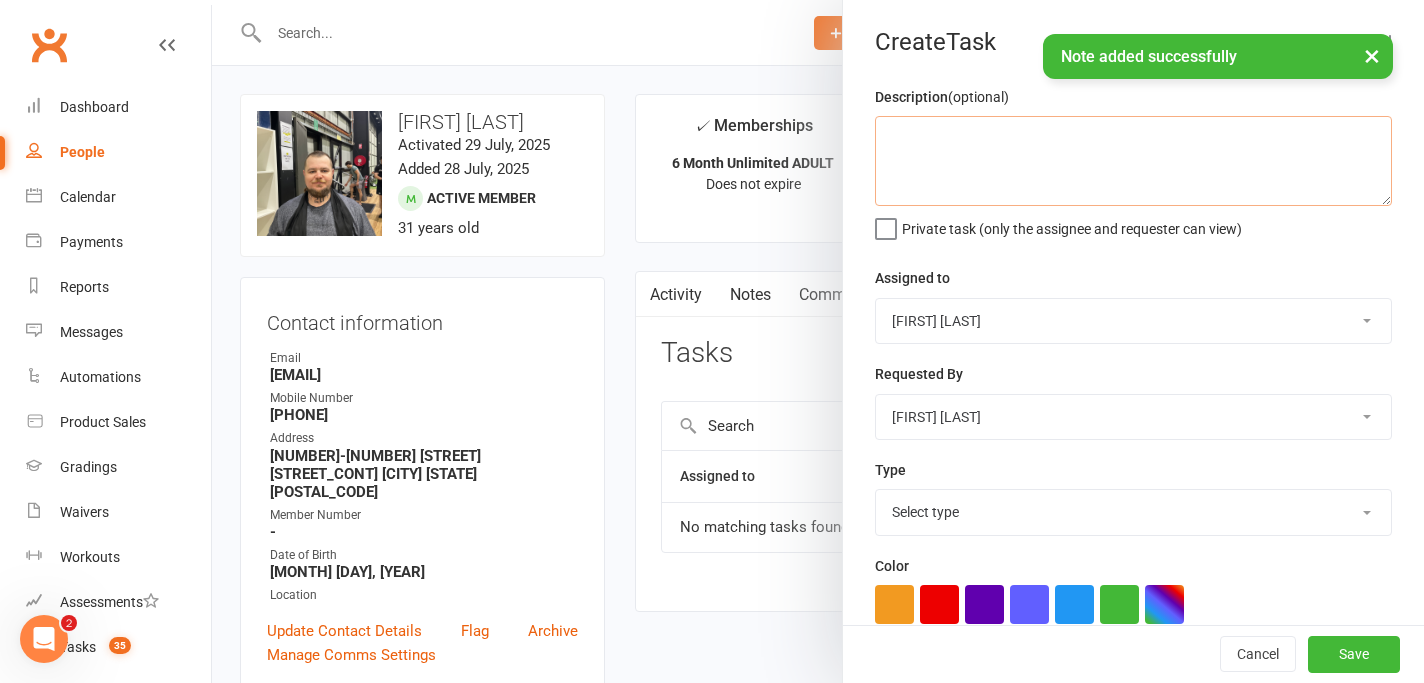 click at bounding box center [1133, 161] 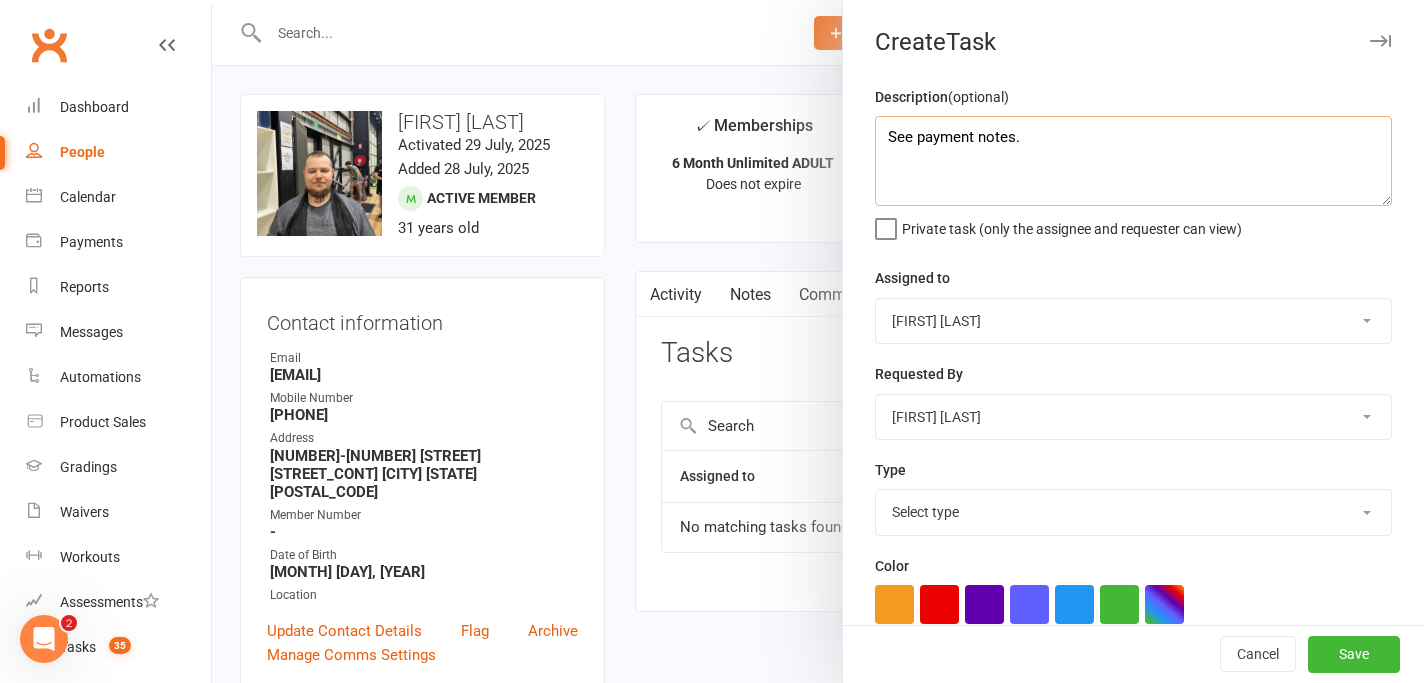 type on "See payment notes." 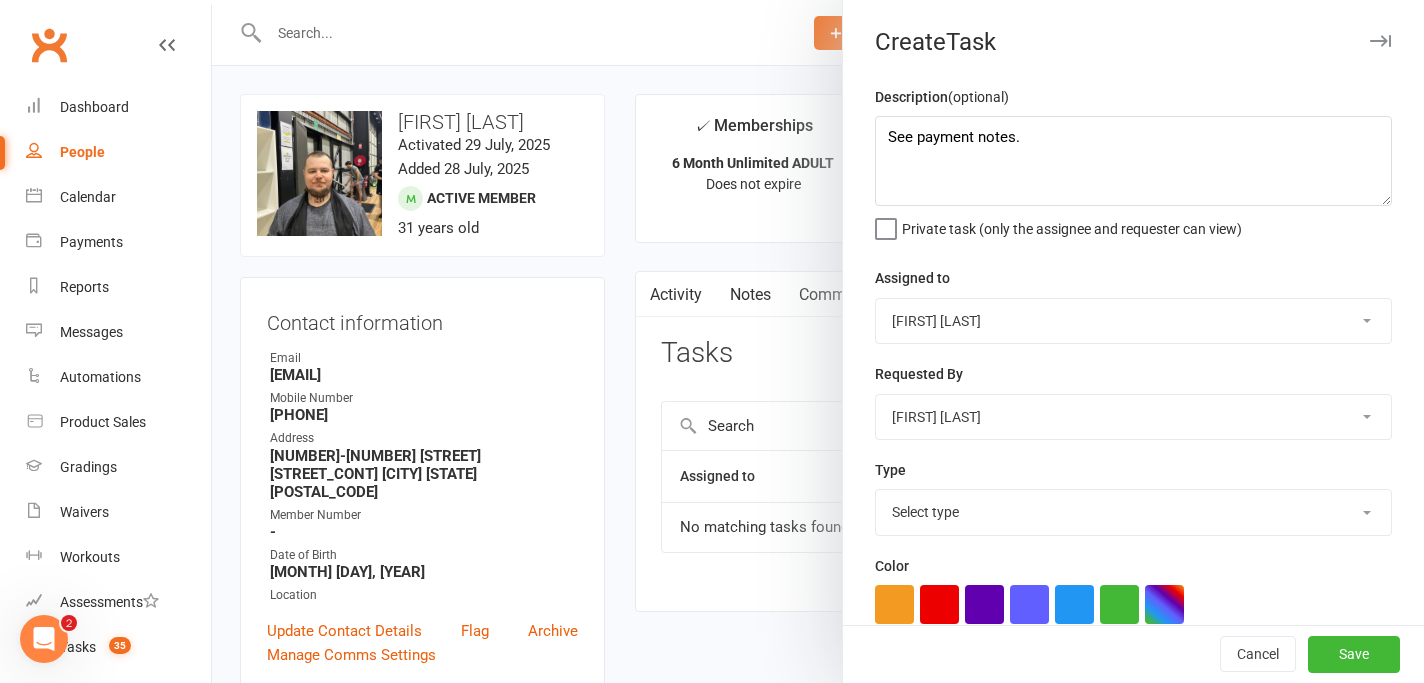click on "Select type E-mail Meeting Membership Payments Phone call Retention Send to debt collection Suspension request Technical Add new task type" at bounding box center [1133, 512] 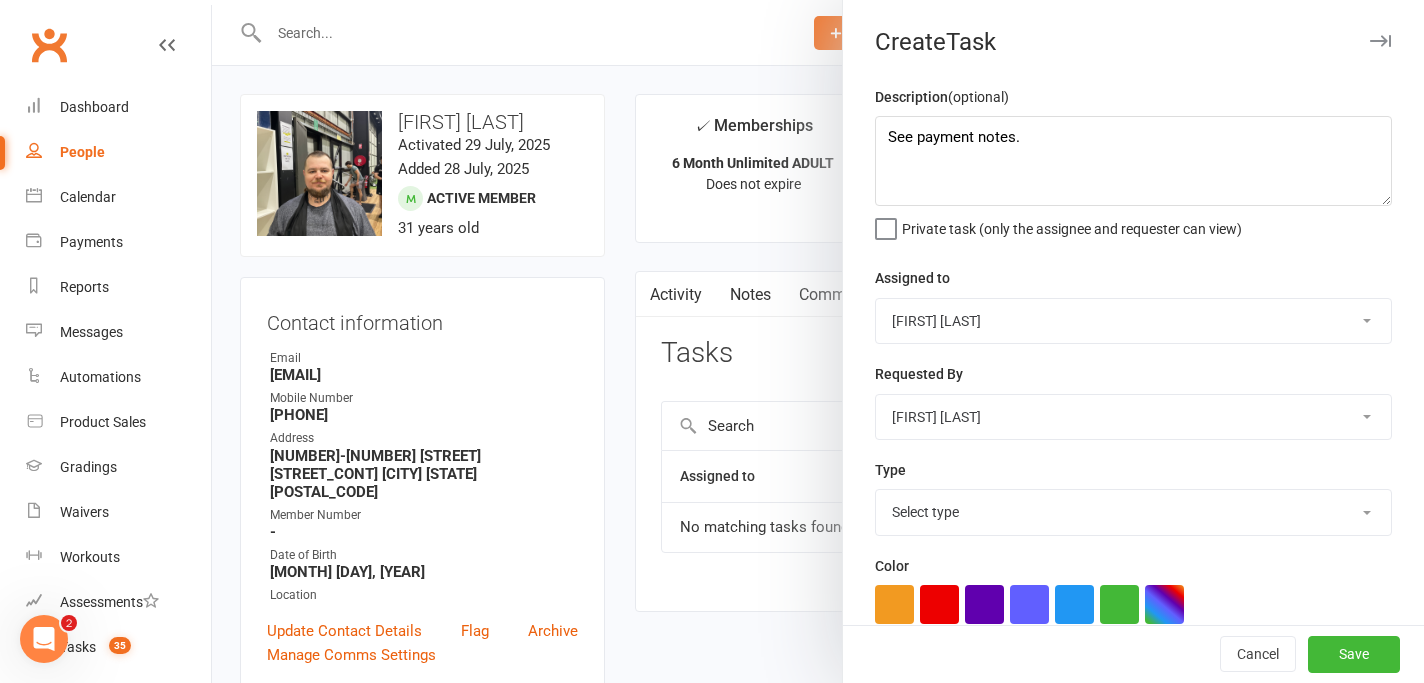 select on "19296" 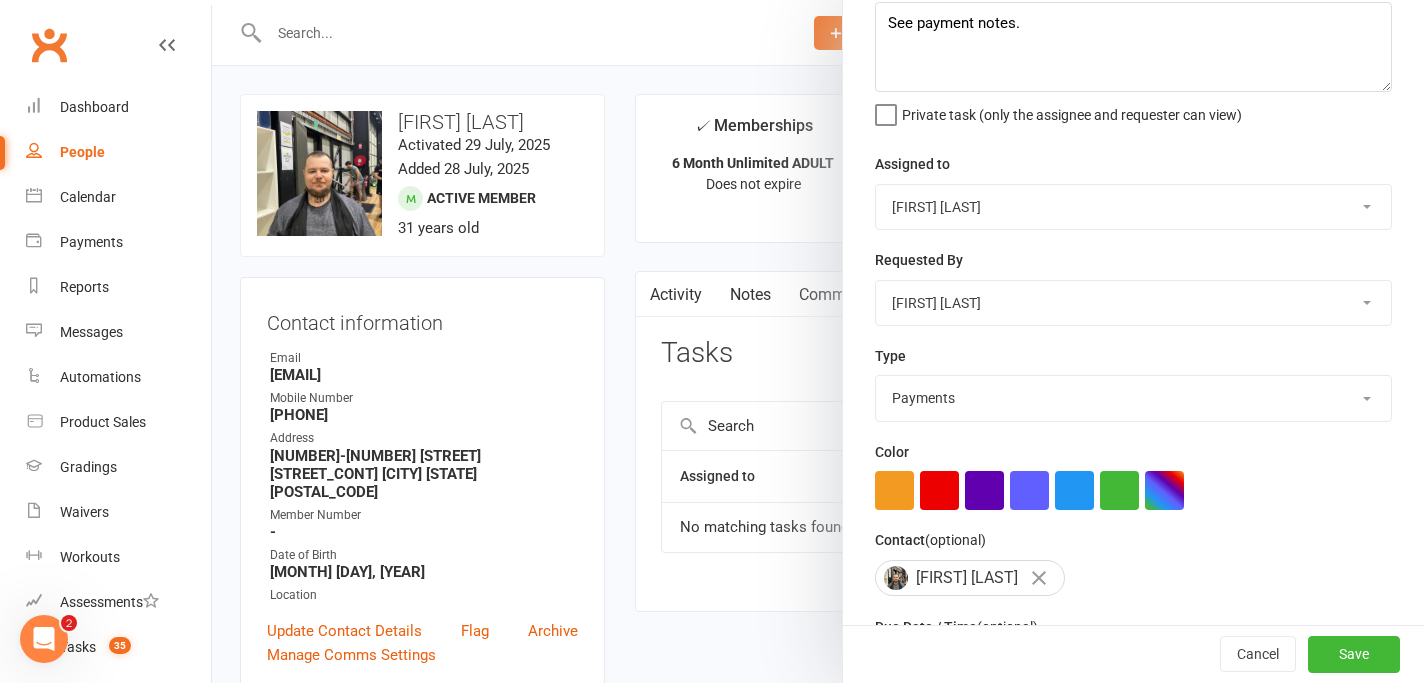 scroll, scrollTop: 272, scrollLeft: 0, axis: vertical 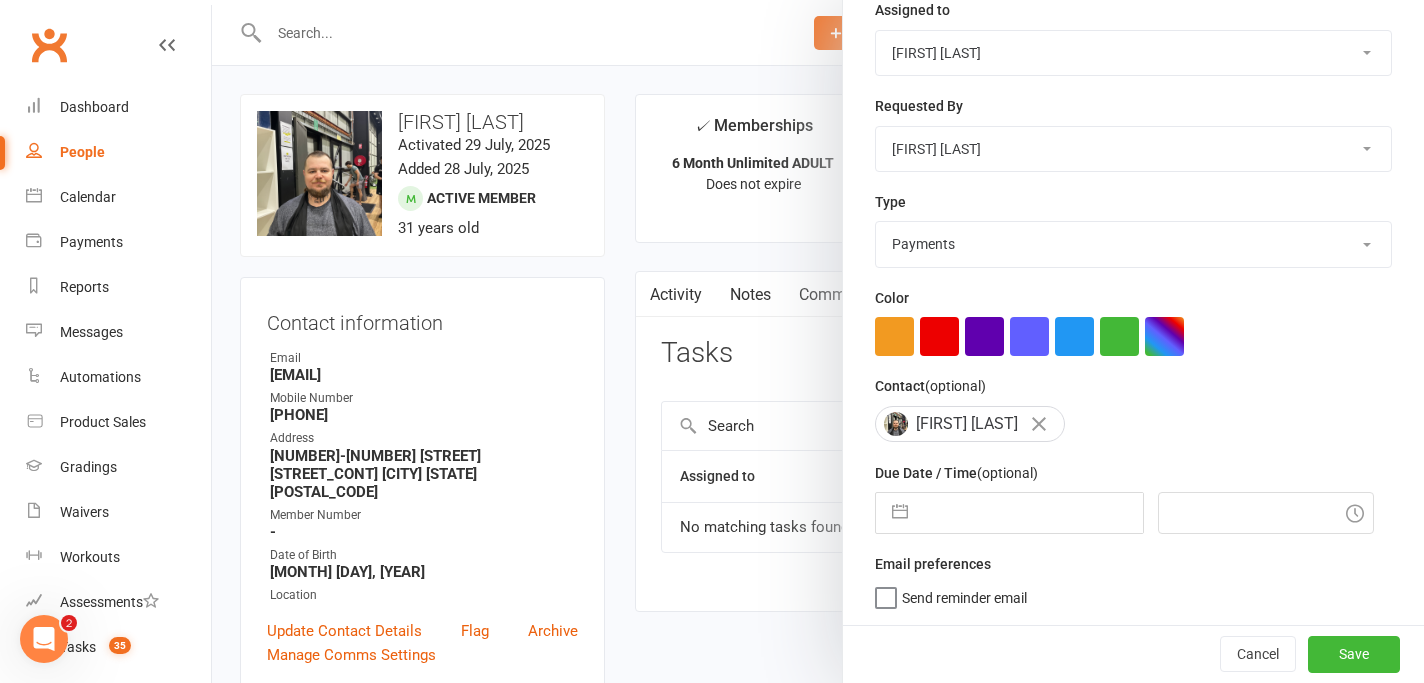 click at bounding box center (1030, 513) 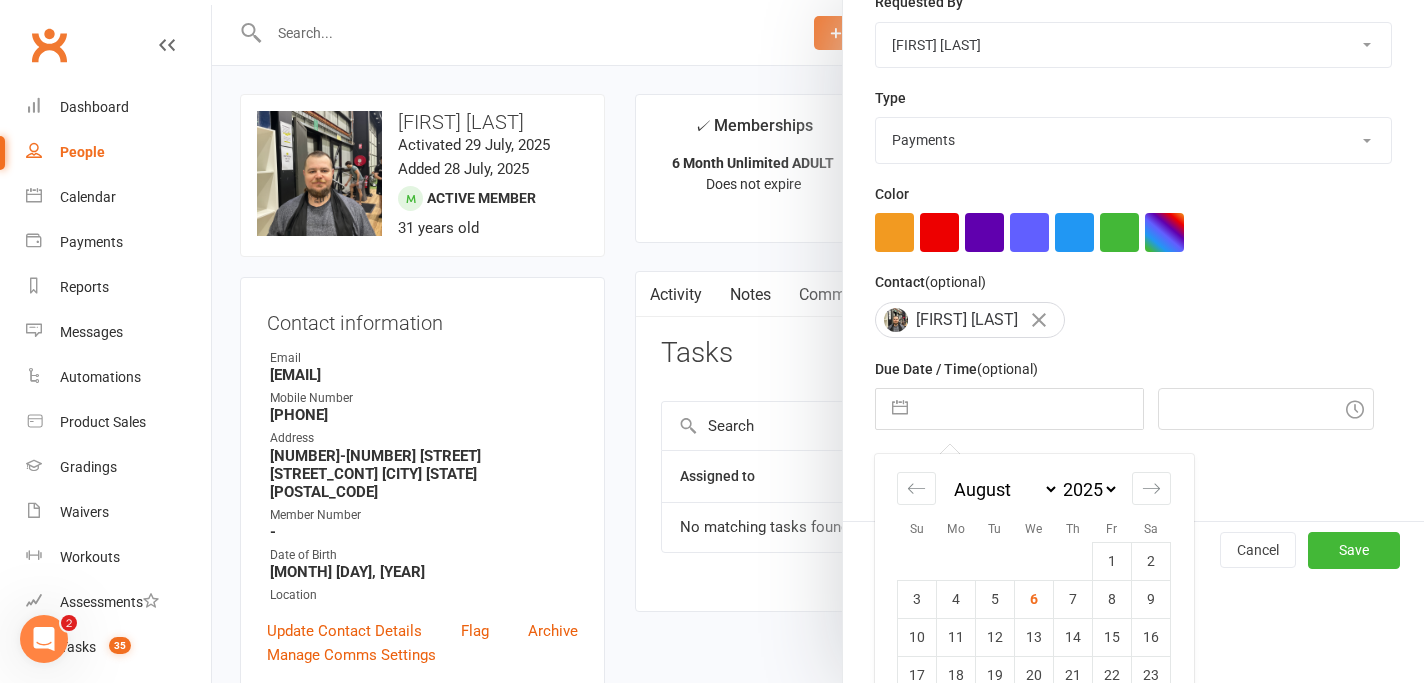 scroll, scrollTop: 486, scrollLeft: 0, axis: vertical 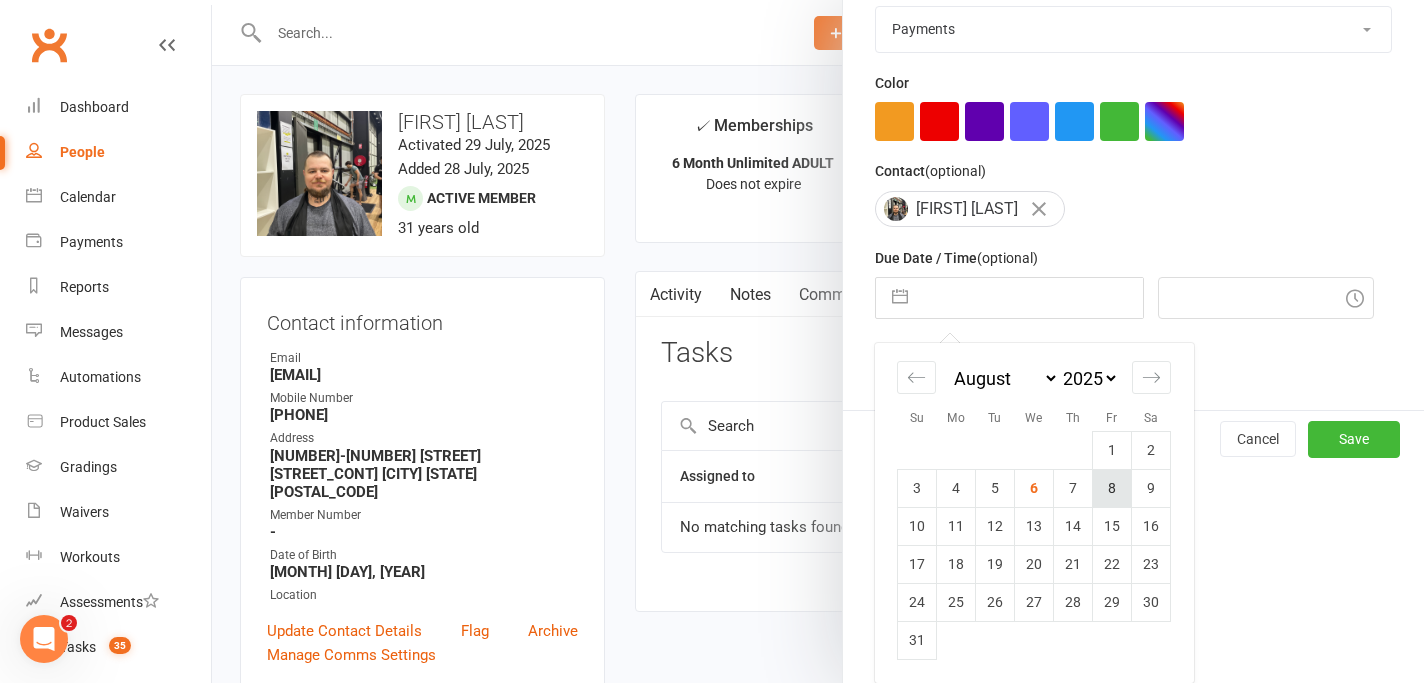 click on "8" at bounding box center [1112, 488] 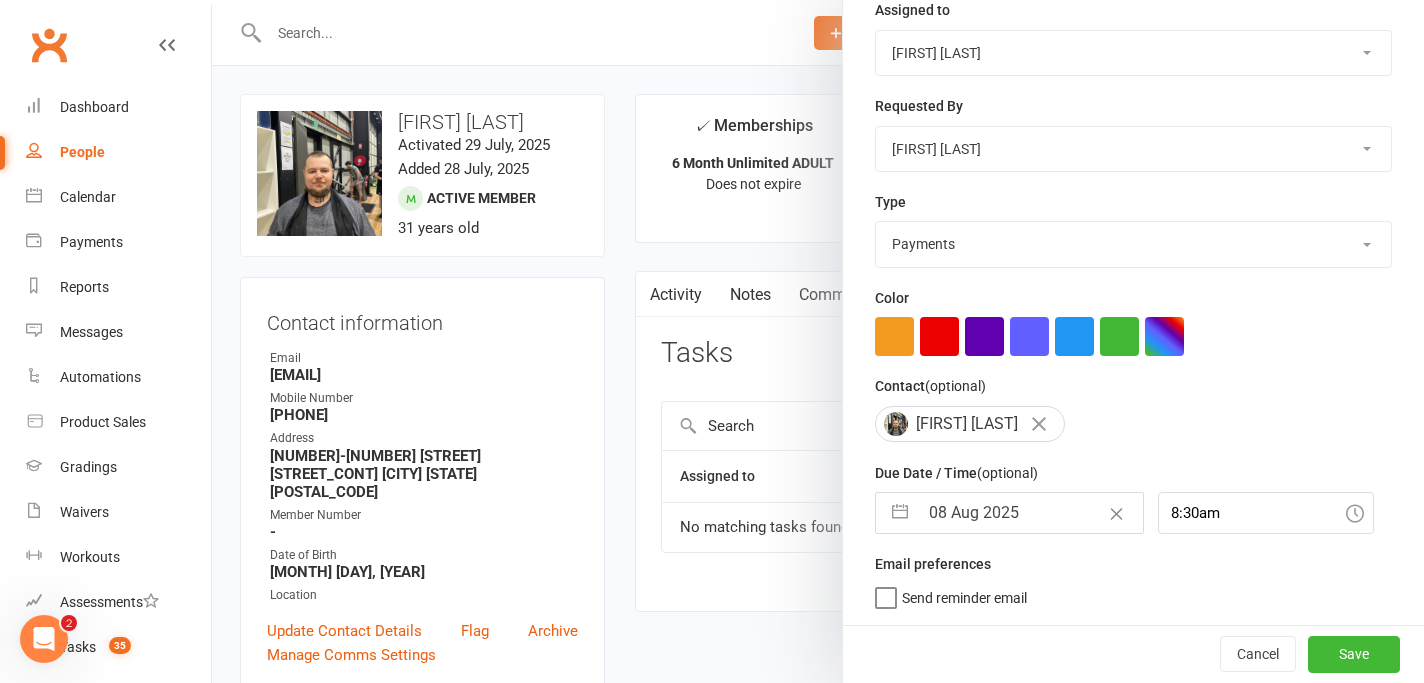 scroll, scrollTop: 272, scrollLeft: 0, axis: vertical 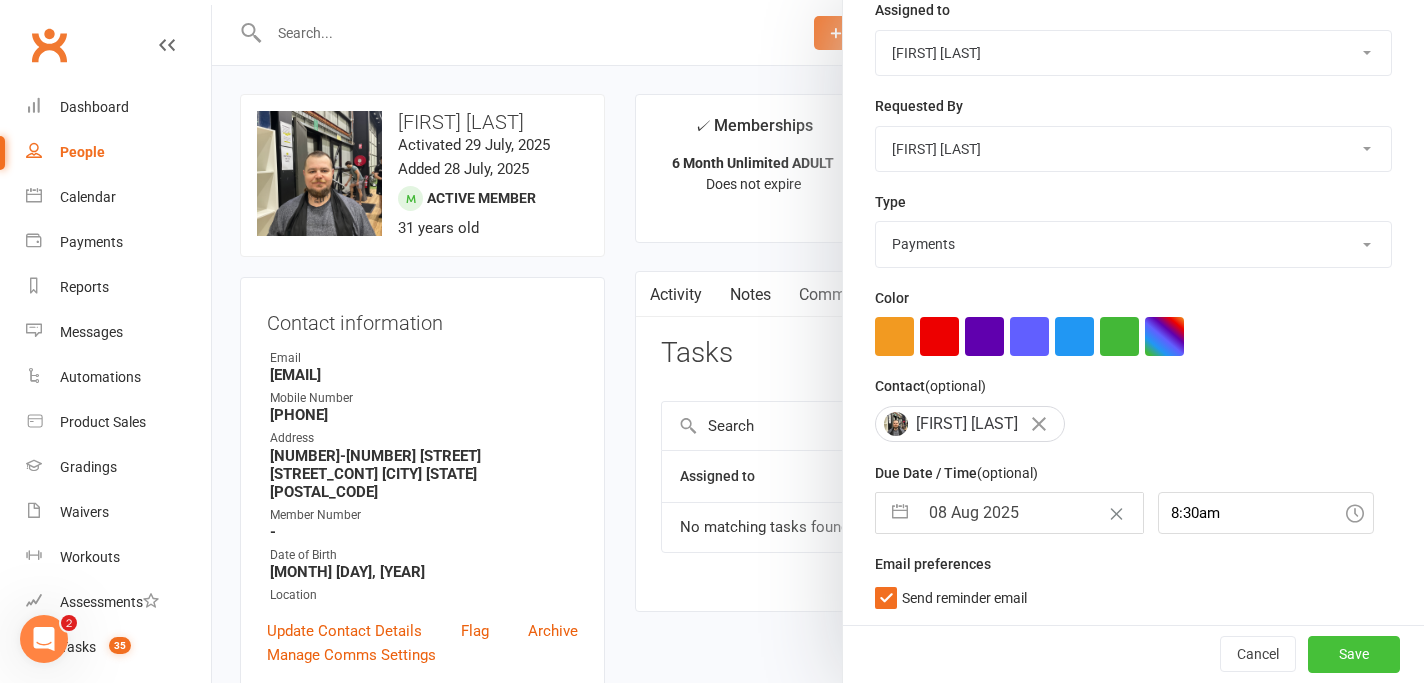 click on "Save" at bounding box center (1354, 654) 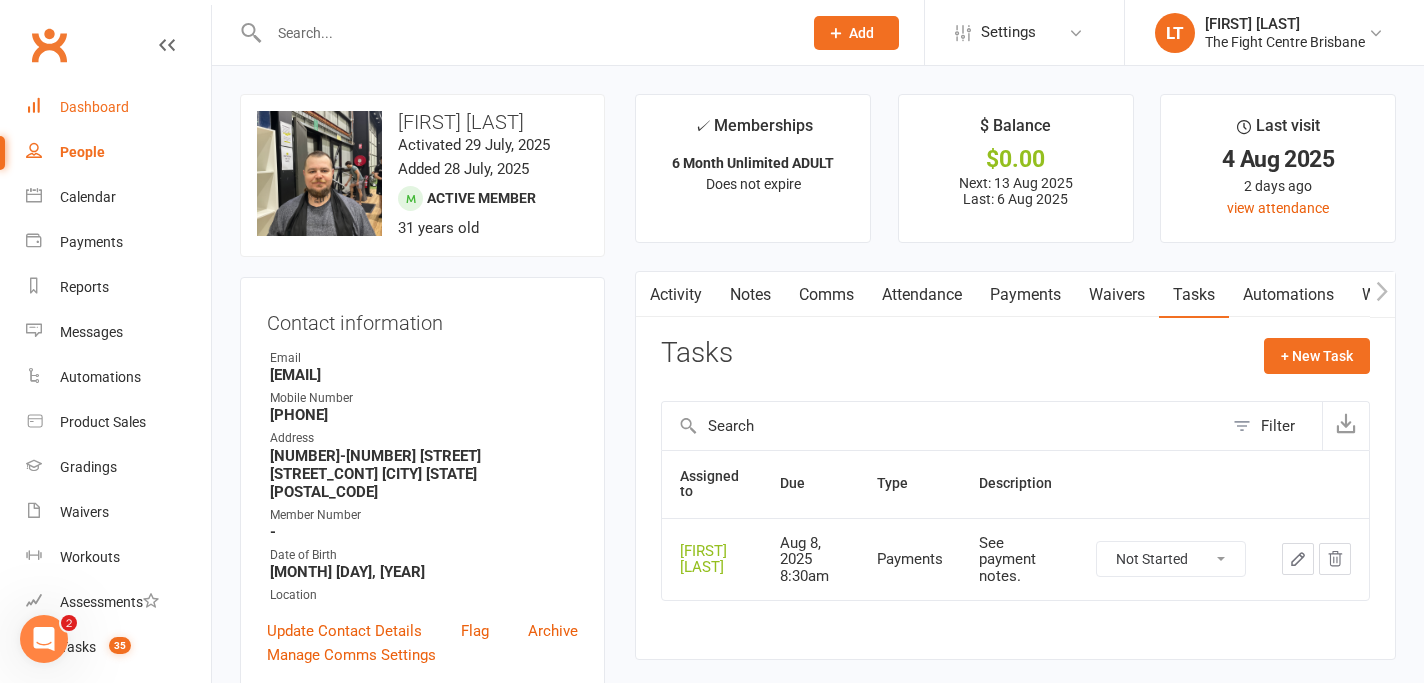 click on "Dashboard" at bounding box center (94, 107) 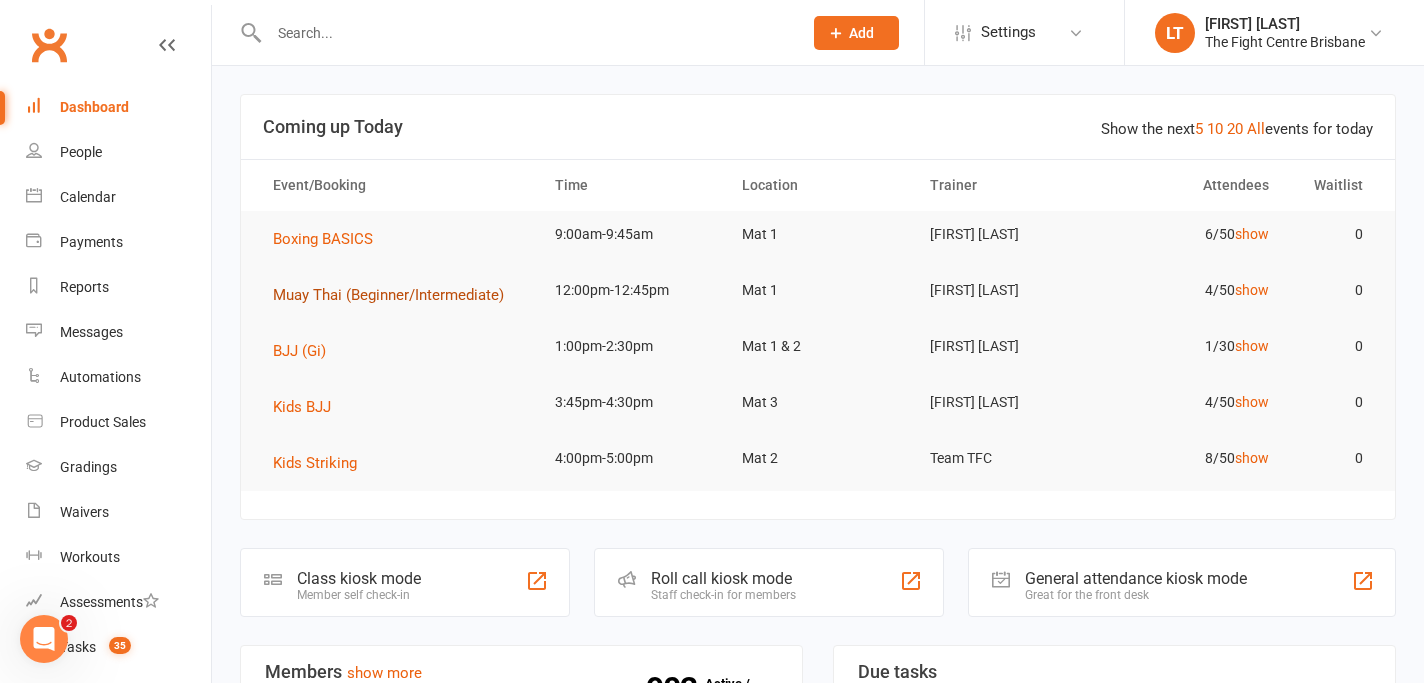 scroll, scrollTop: 528, scrollLeft: 0, axis: vertical 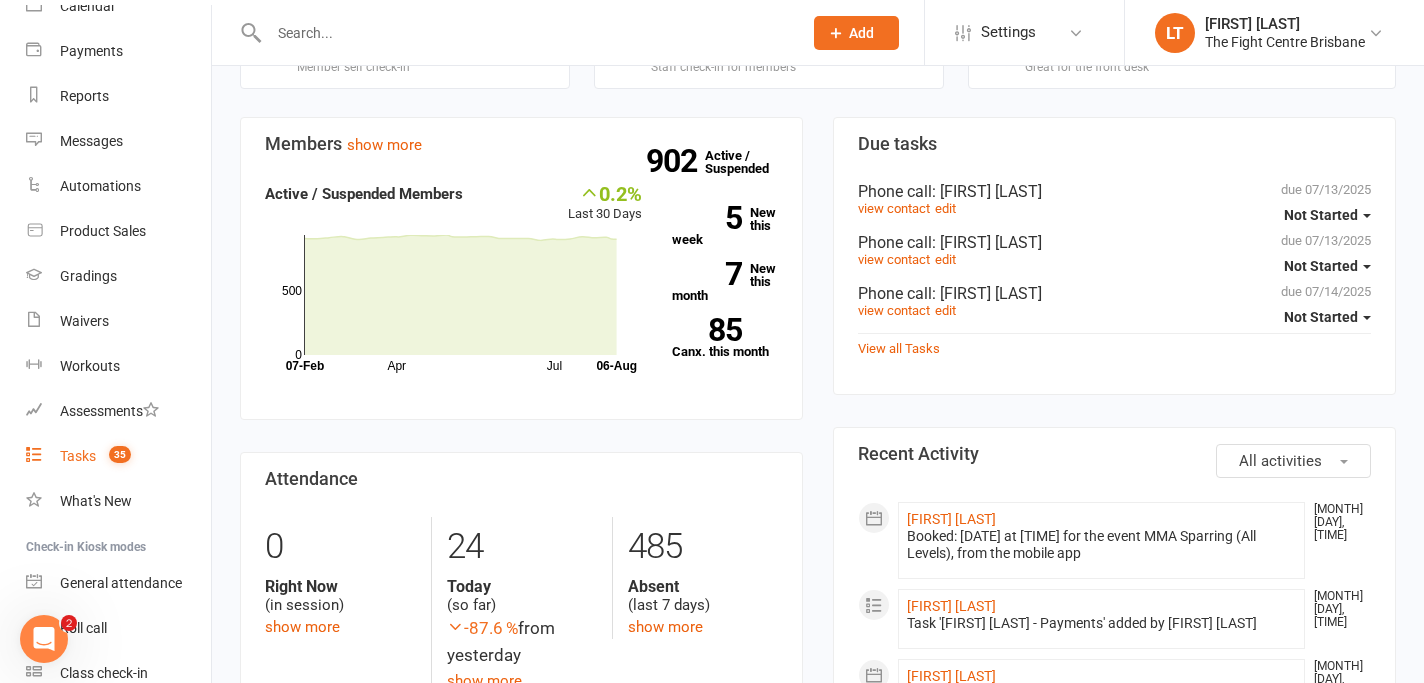 click on "Tasks" at bounding box center [78, 456] 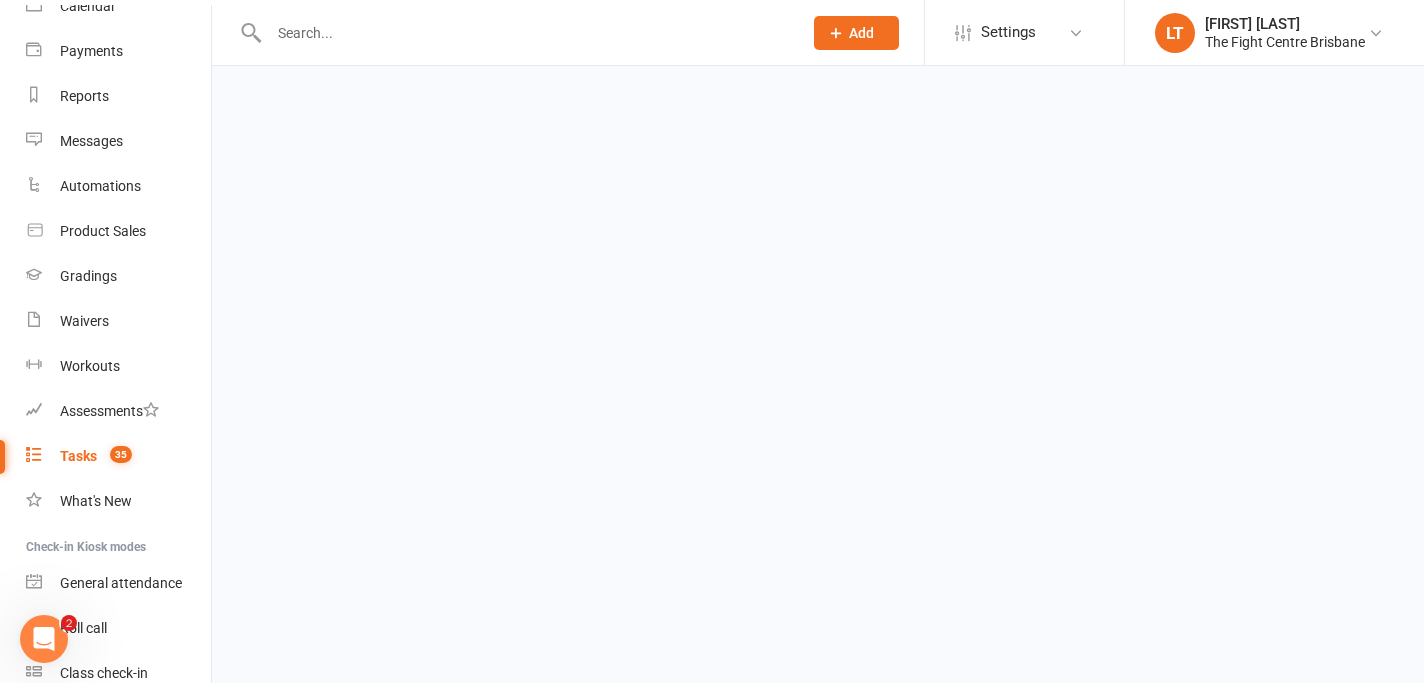 scroll, scrollTop: 0, scrollLeft: 0, axis: both 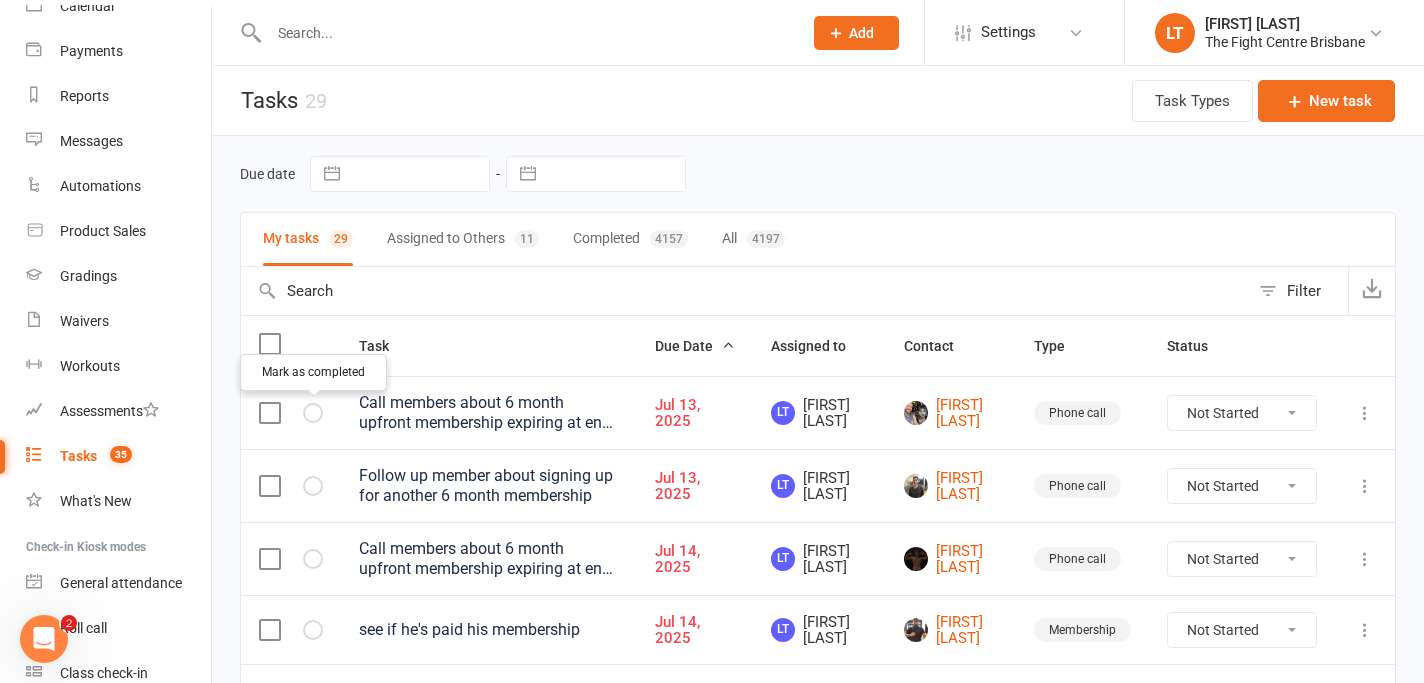 click at bounding box center (0, 0) 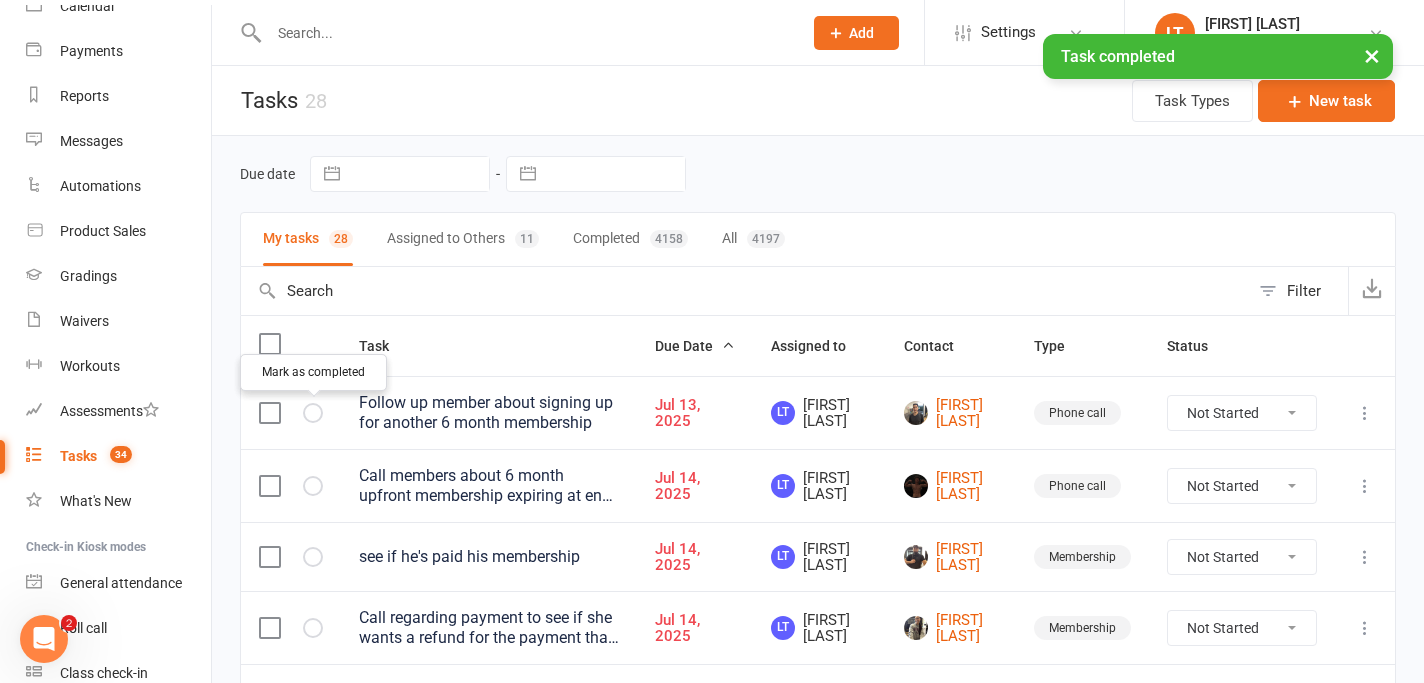 click at bounding box center [0, 0] 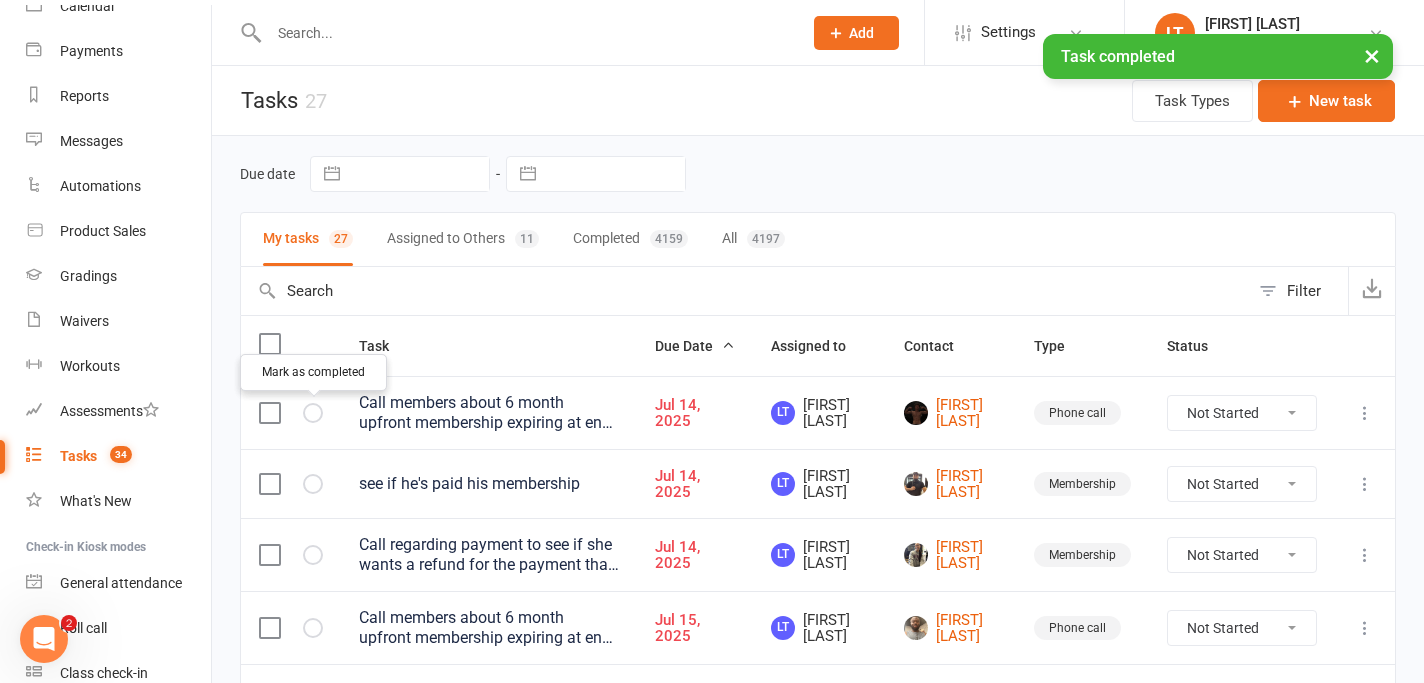 click at bounding box center [0, 0] 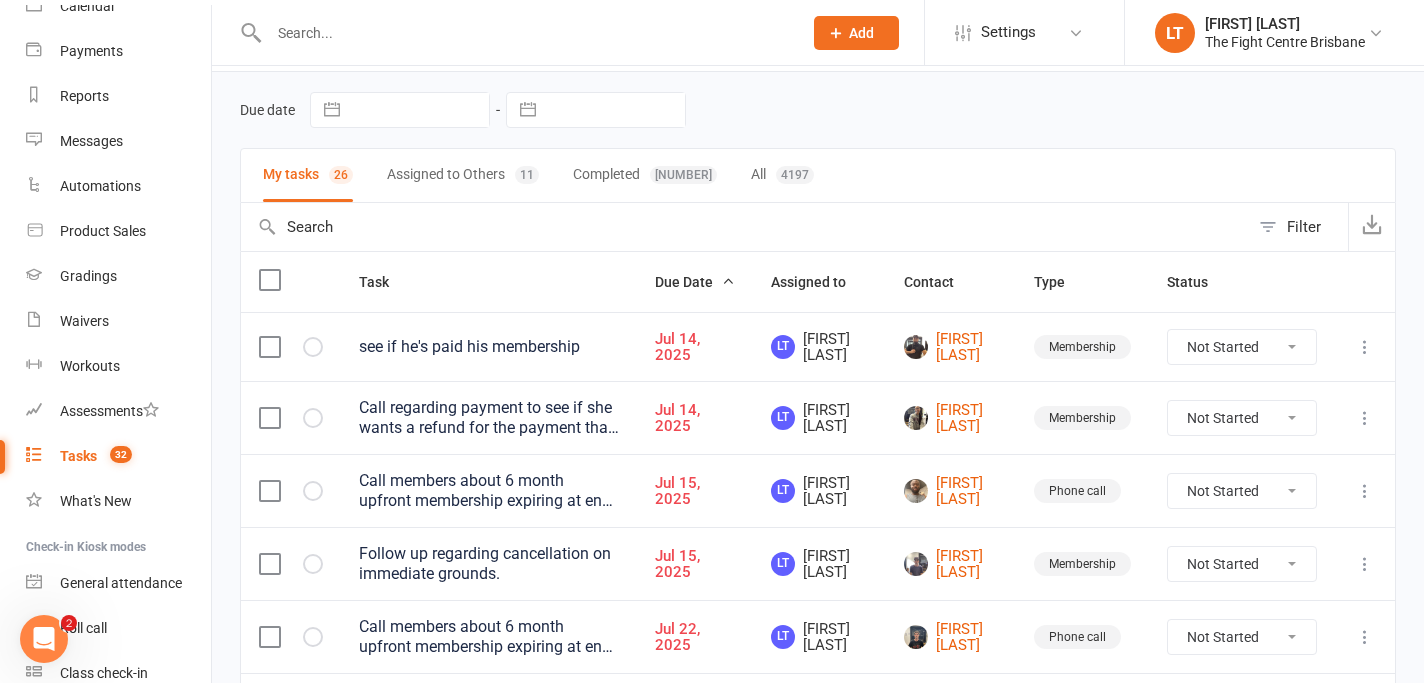 scroll, scrollTop: 66, scrollLeft: 0, axis: vertical 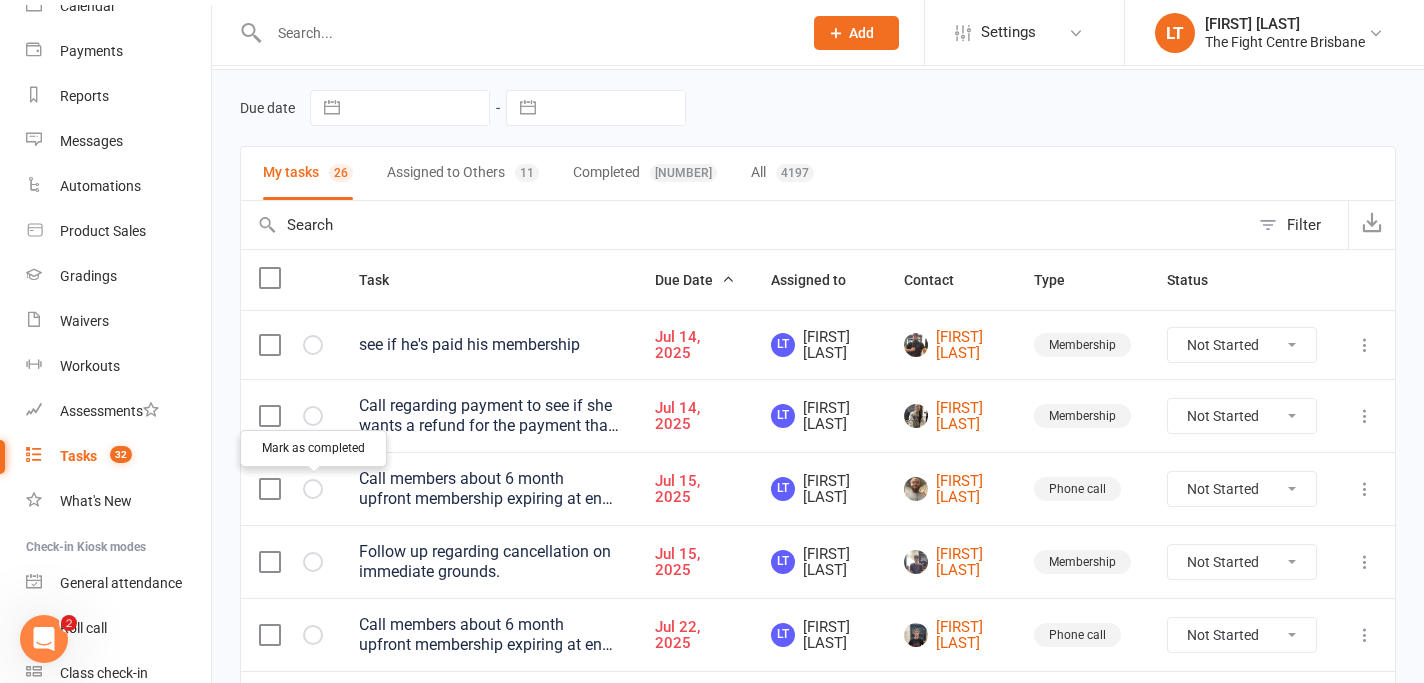 click at bounding box center [0, 0] 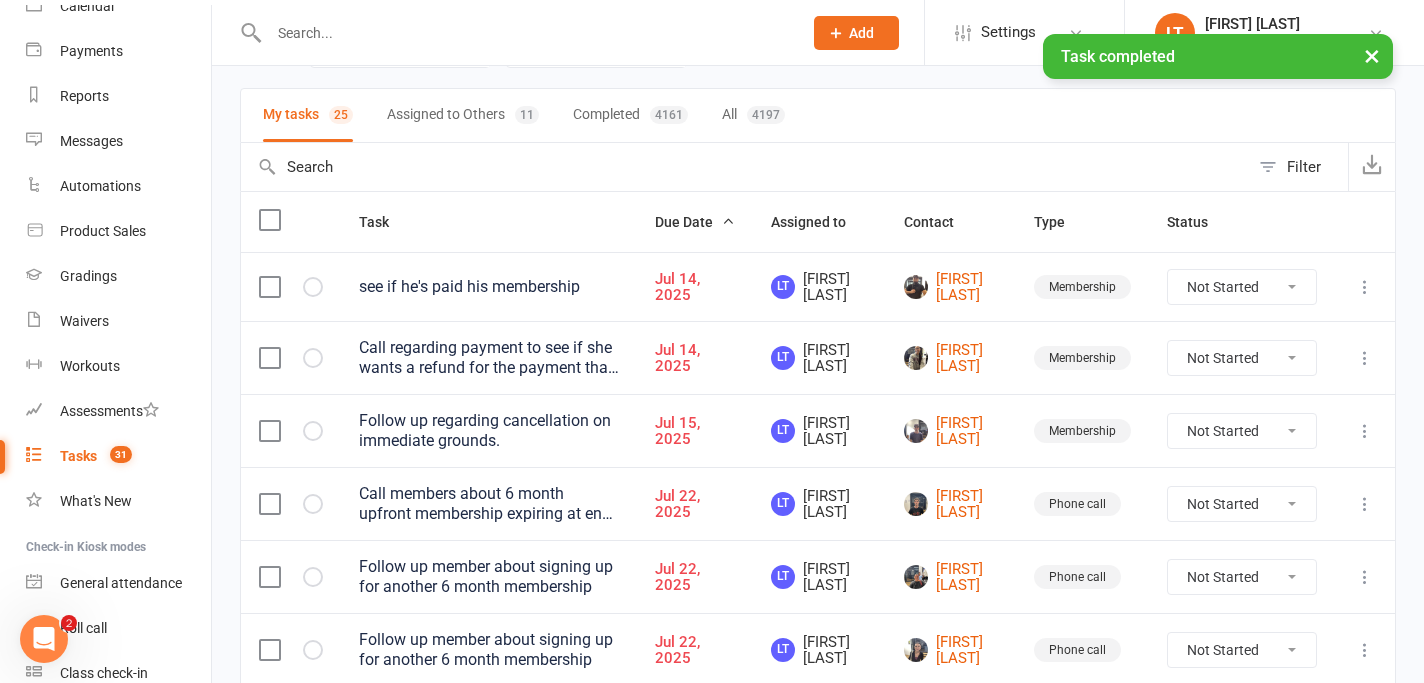 scroll, scrollTop: 129, scrollLeft: 0, axis: vertical 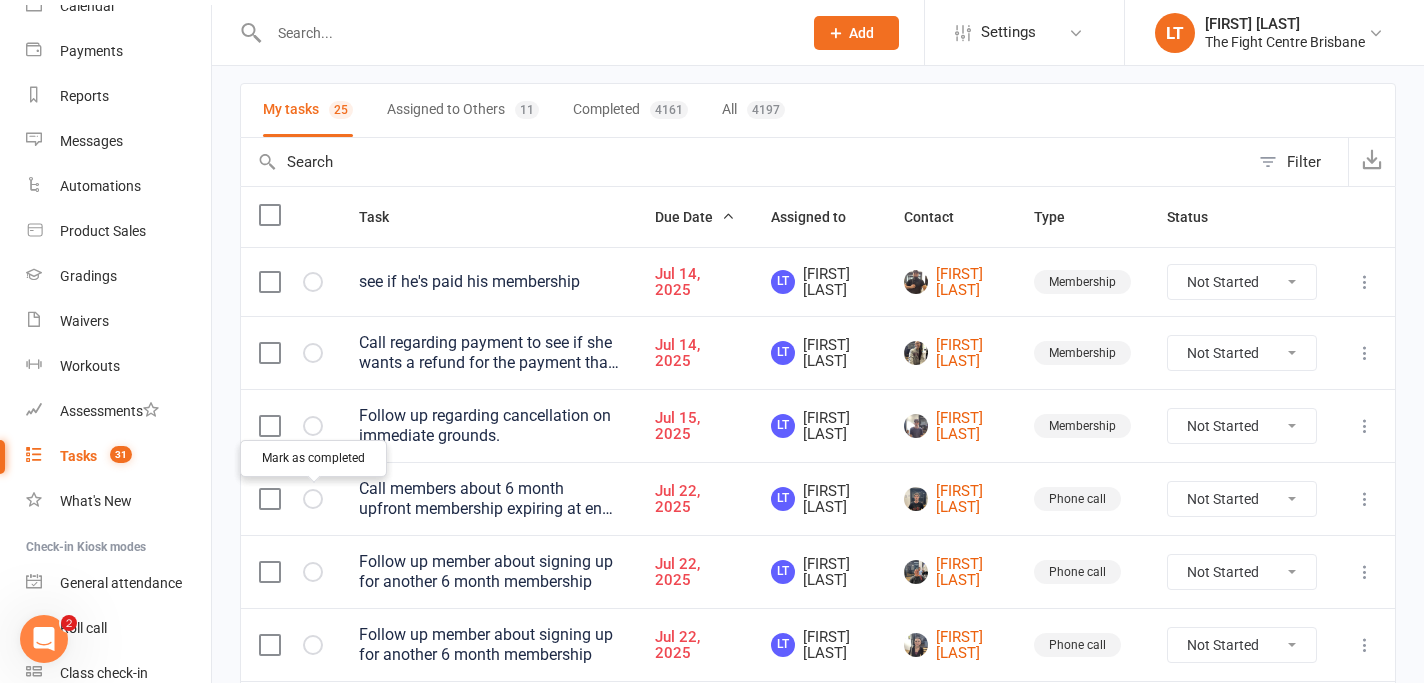 click at bounding box center [0, 0] 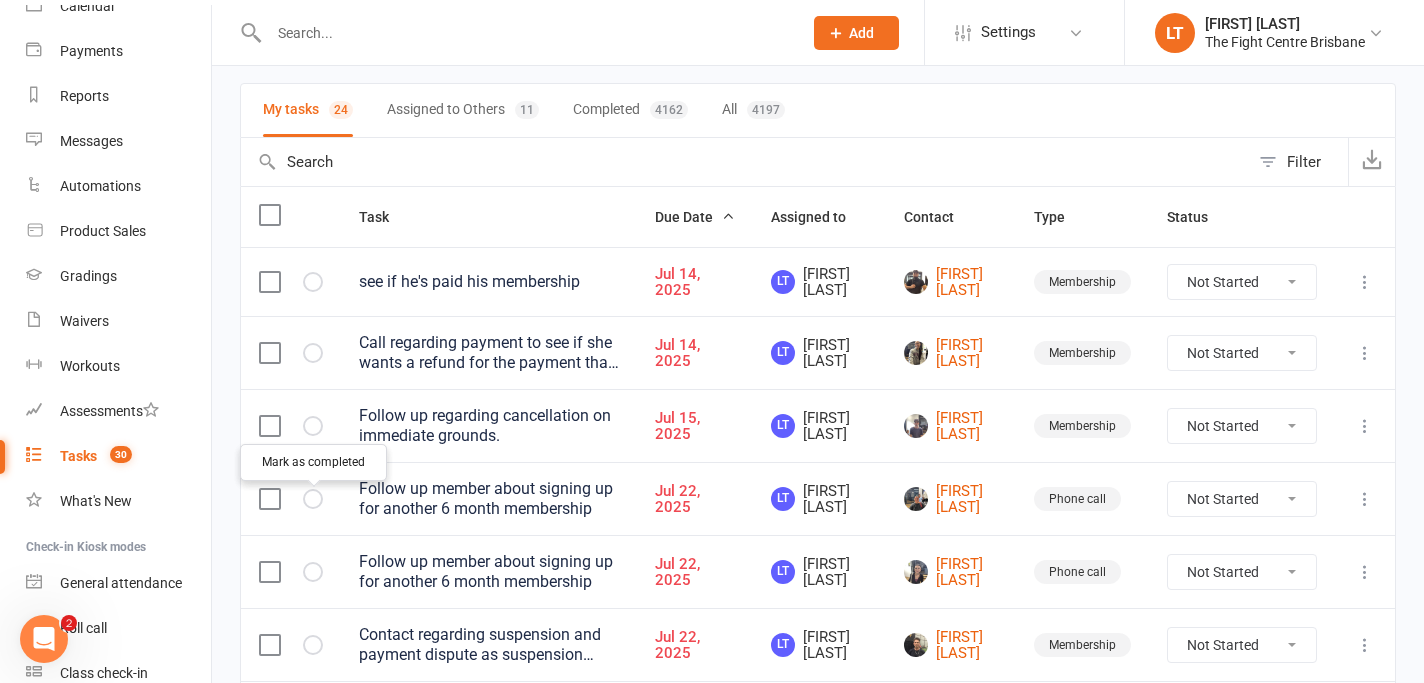 click at bounding box center (0, 0) 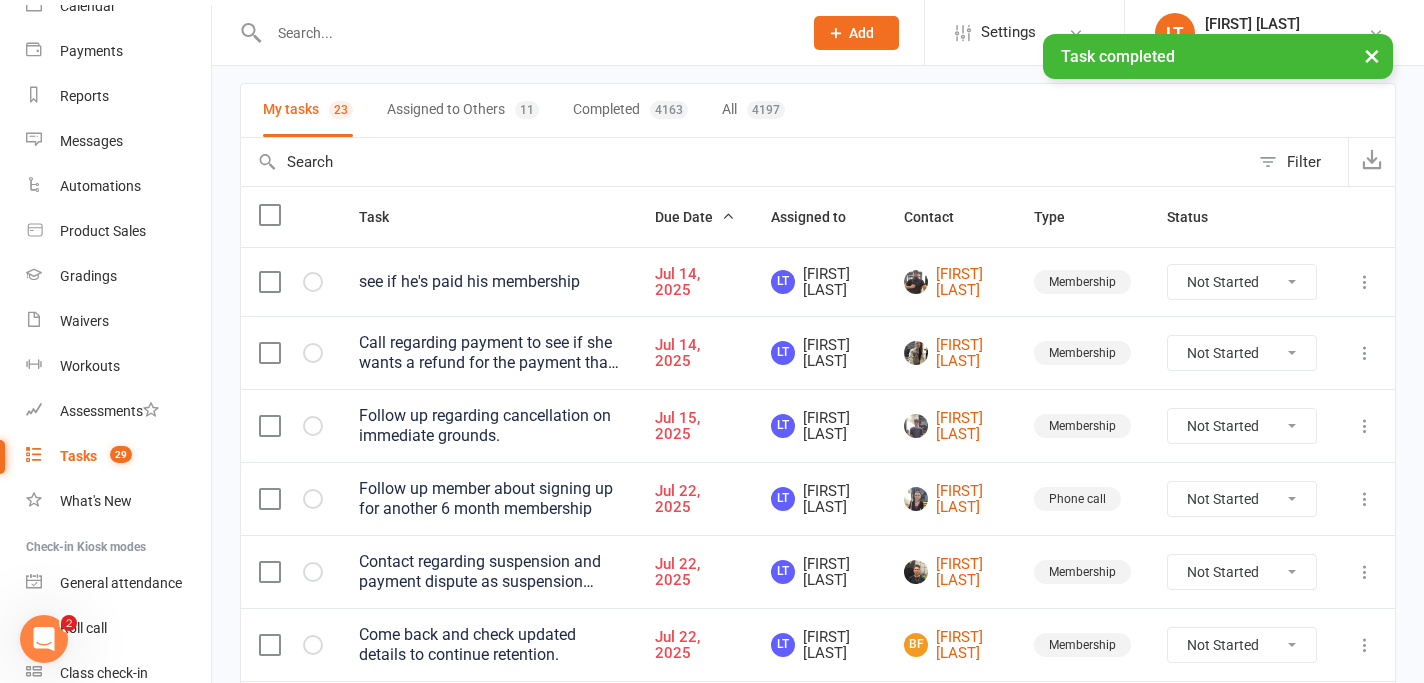click at bounding box center [0, 0] 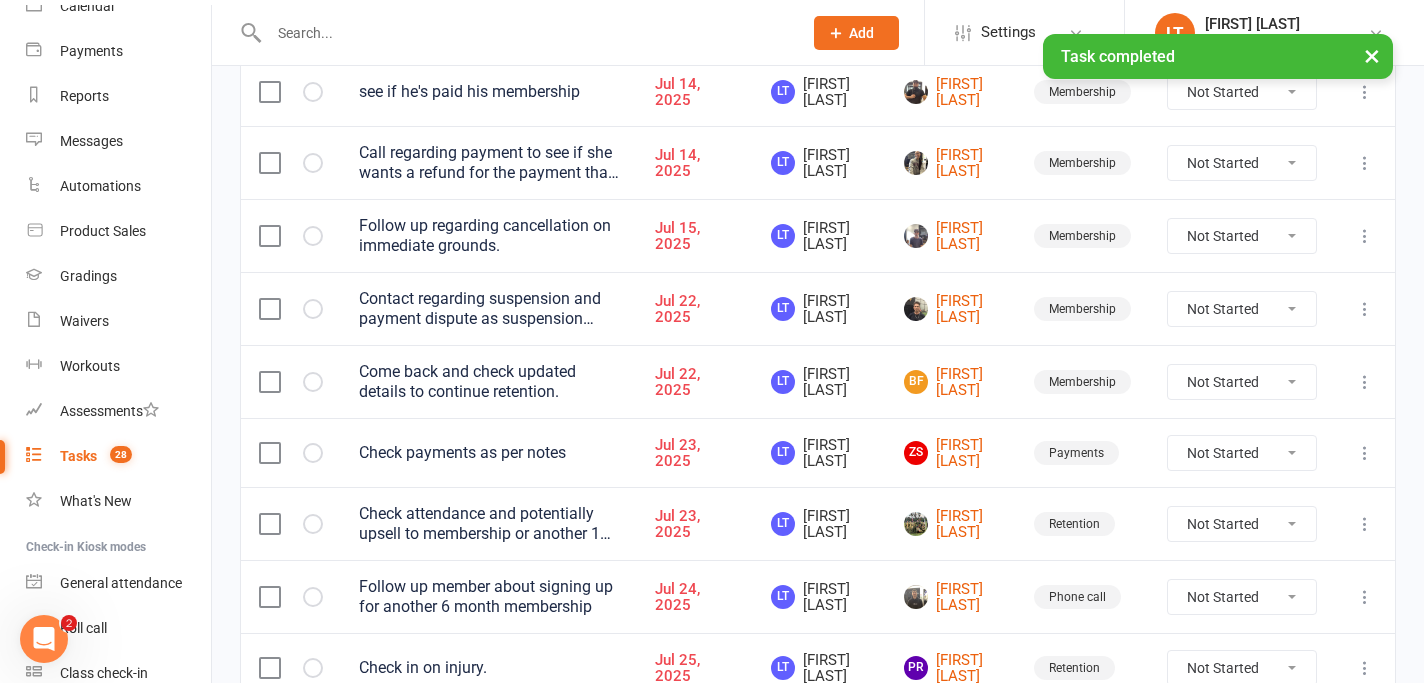 scroll, scrollTop: 320, scrollLeft: 0, axis: vertical 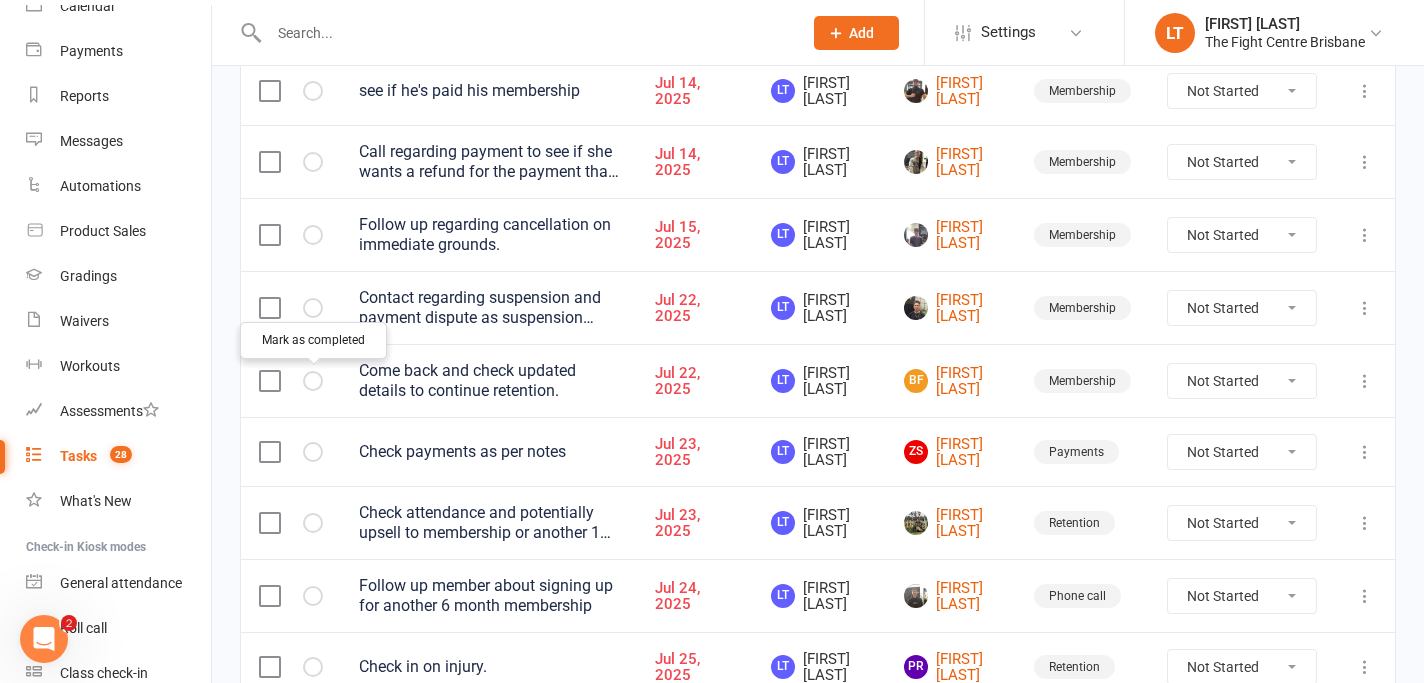 click at bounding box center [0, 0] 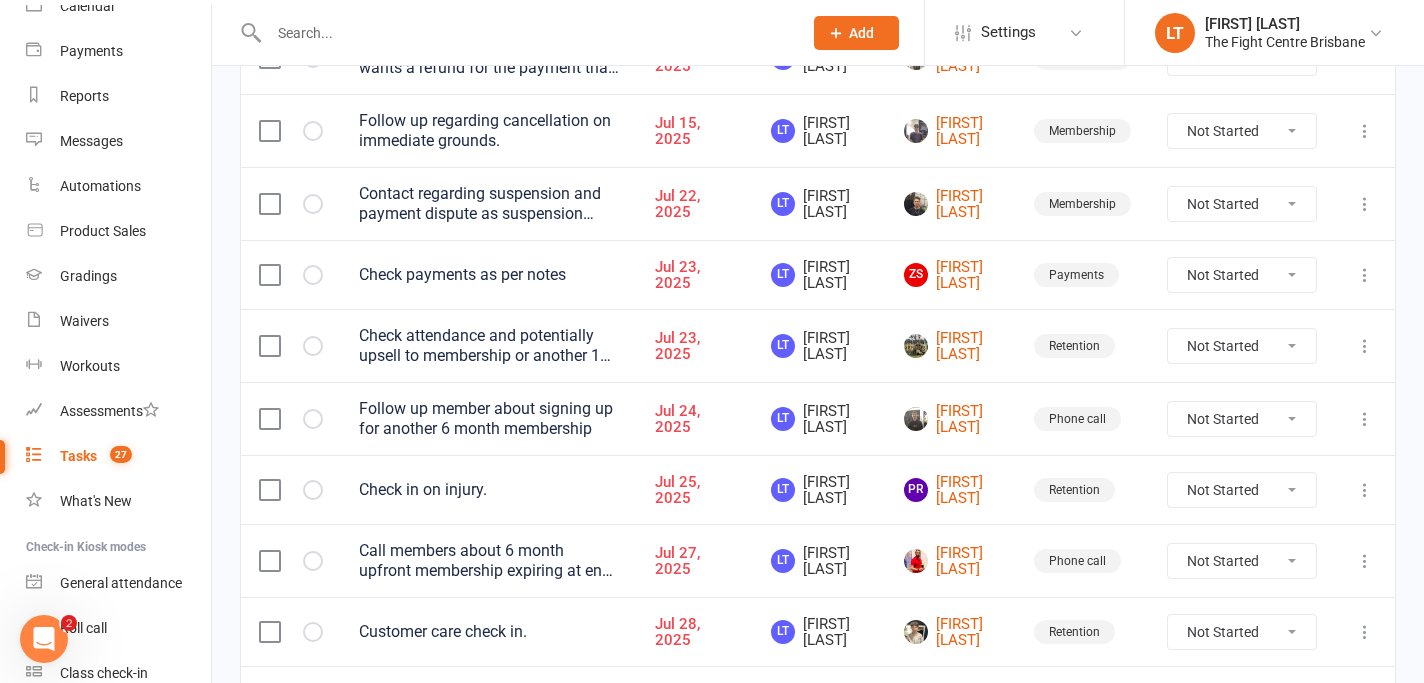 scroll, scrollTop: 428, scrollLeft: 0, axis: vertical 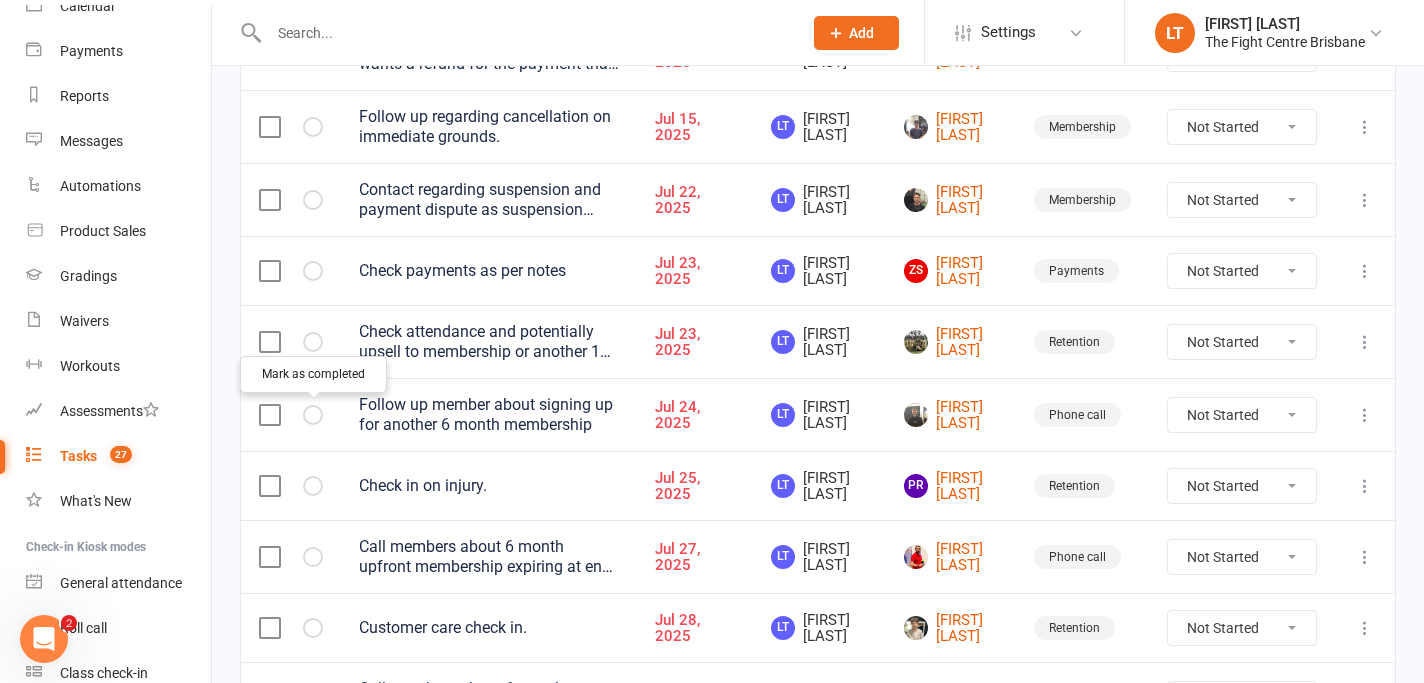 click at bounding box center [0, 0] 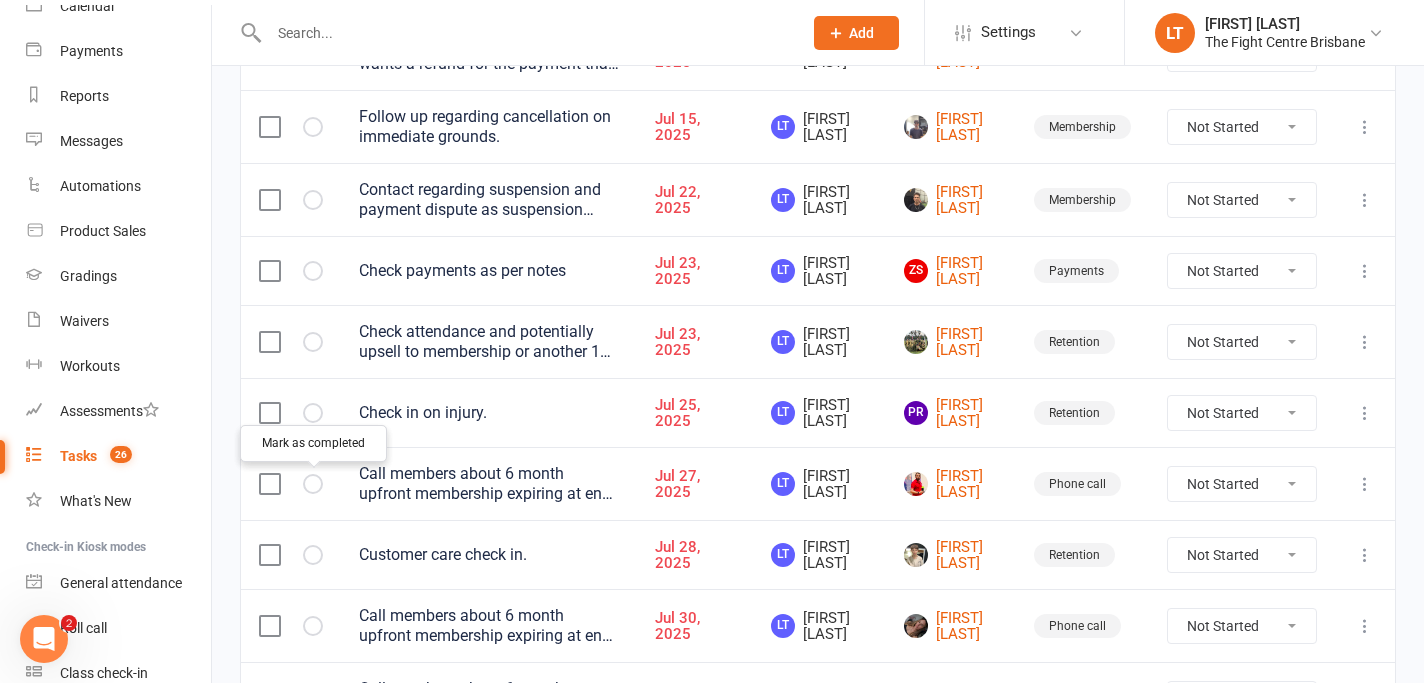 click at bounding box center [0, 0] 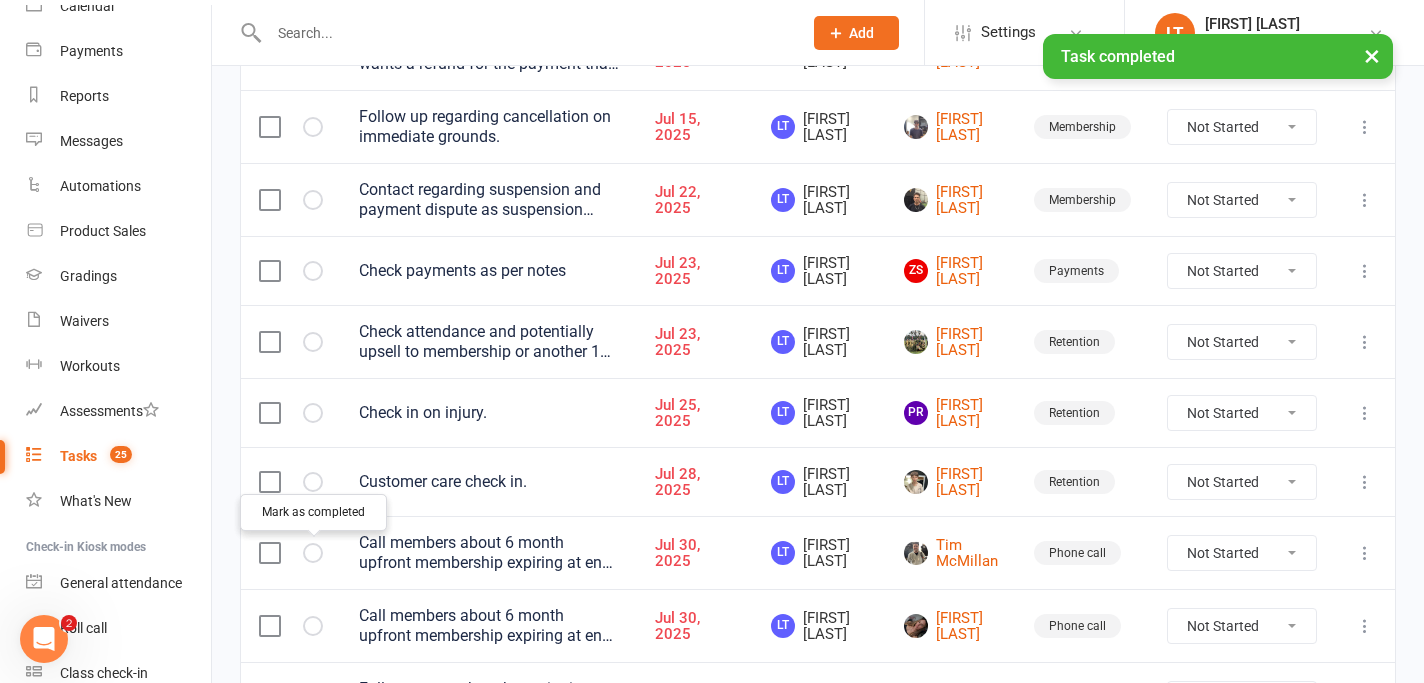 click at bounding box center (0, 0) 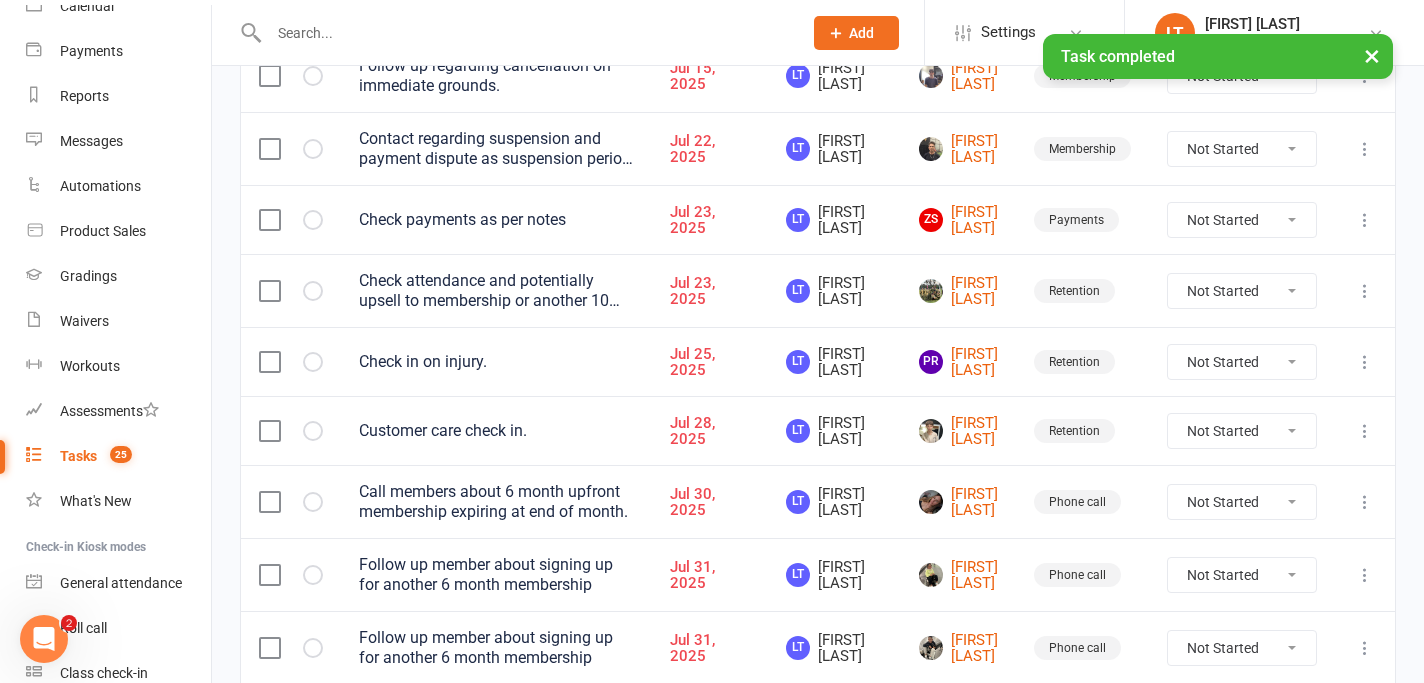 scroll, scrollTop: 528, scrollLeft: 0, axis: vertical 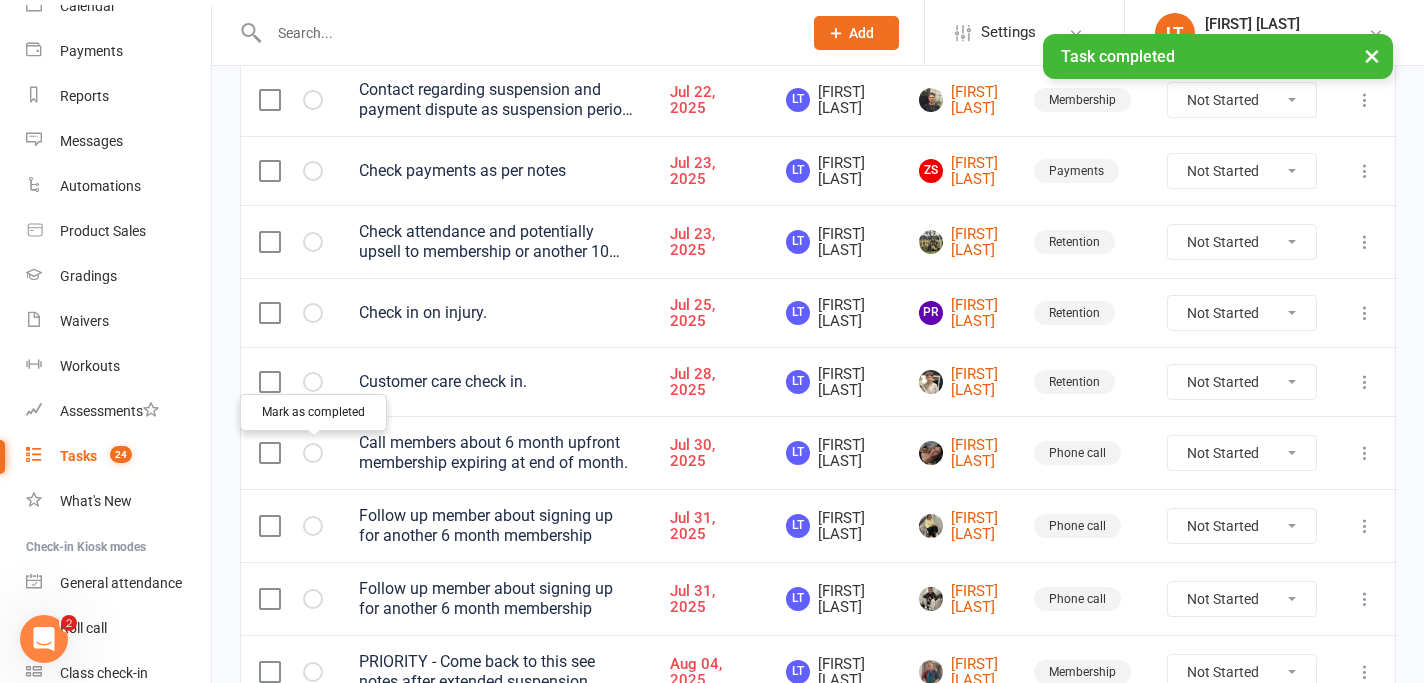 click at bounding box center [0, 0] 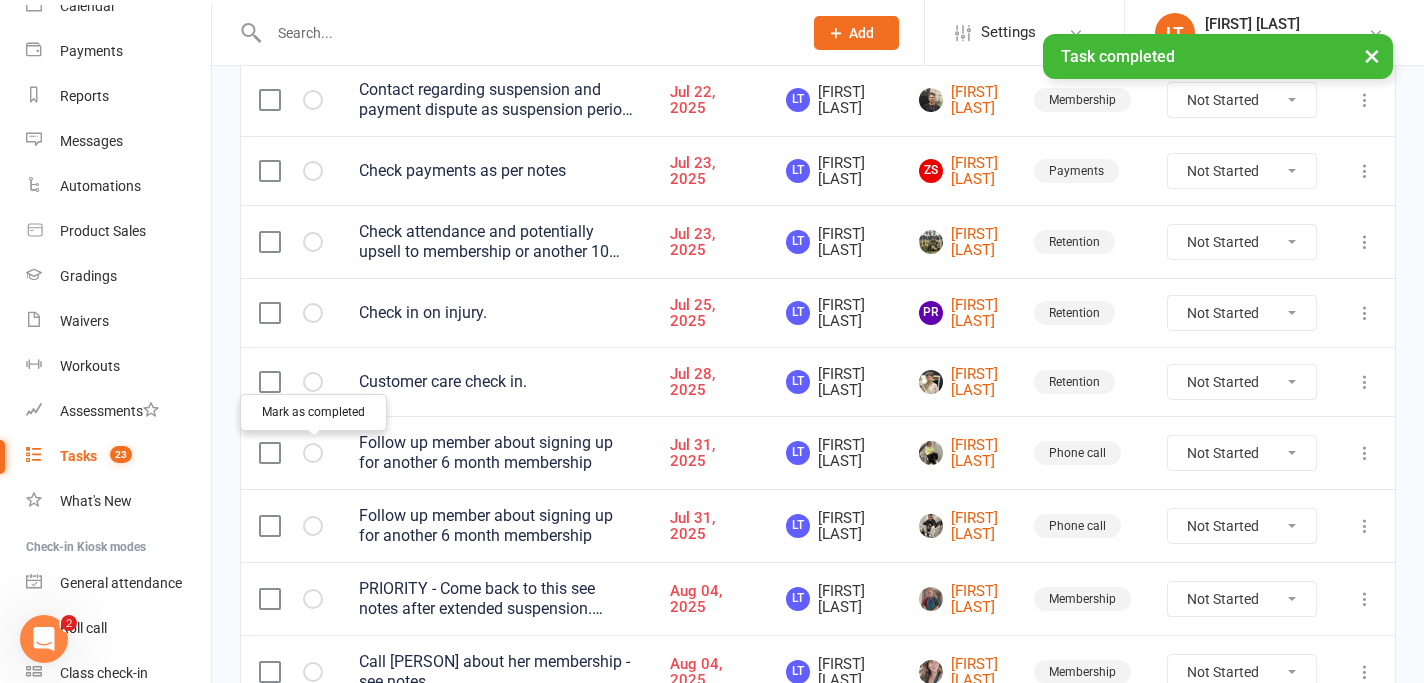 click at bounding box center (0, 0) 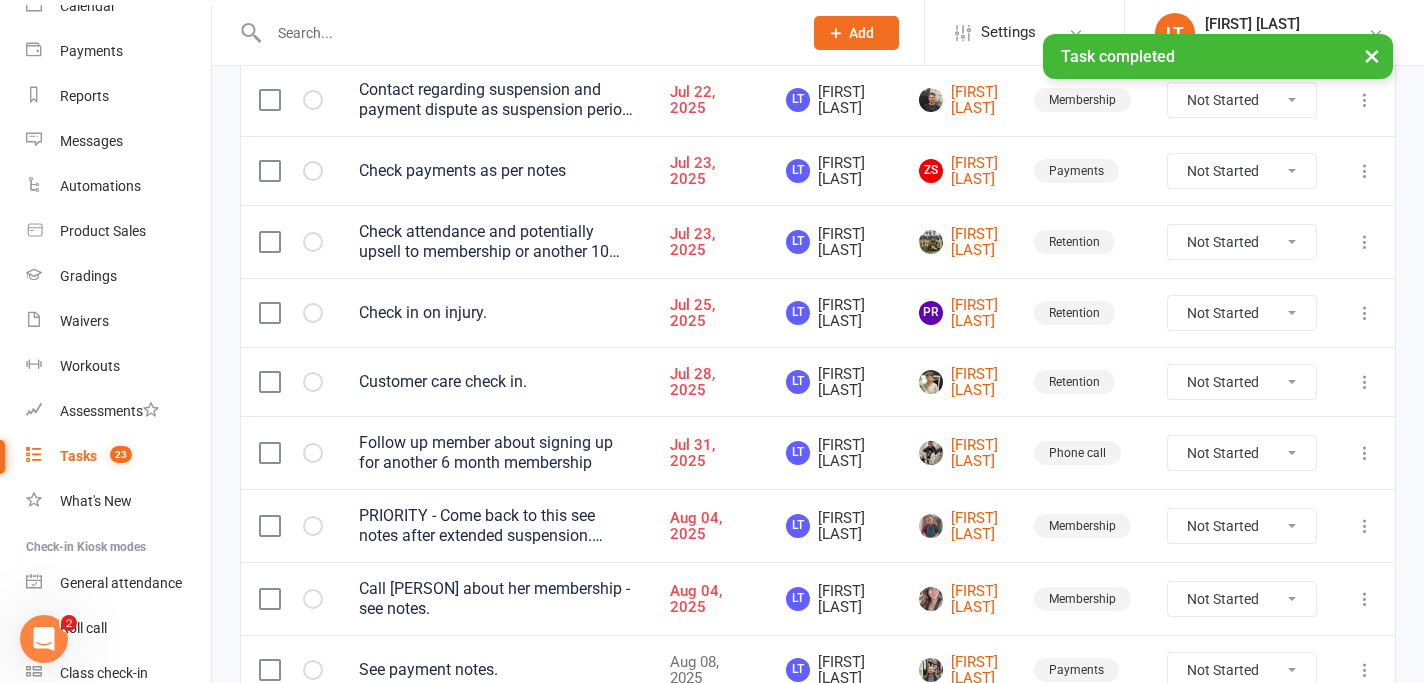 click at bounding box center [0, 0] 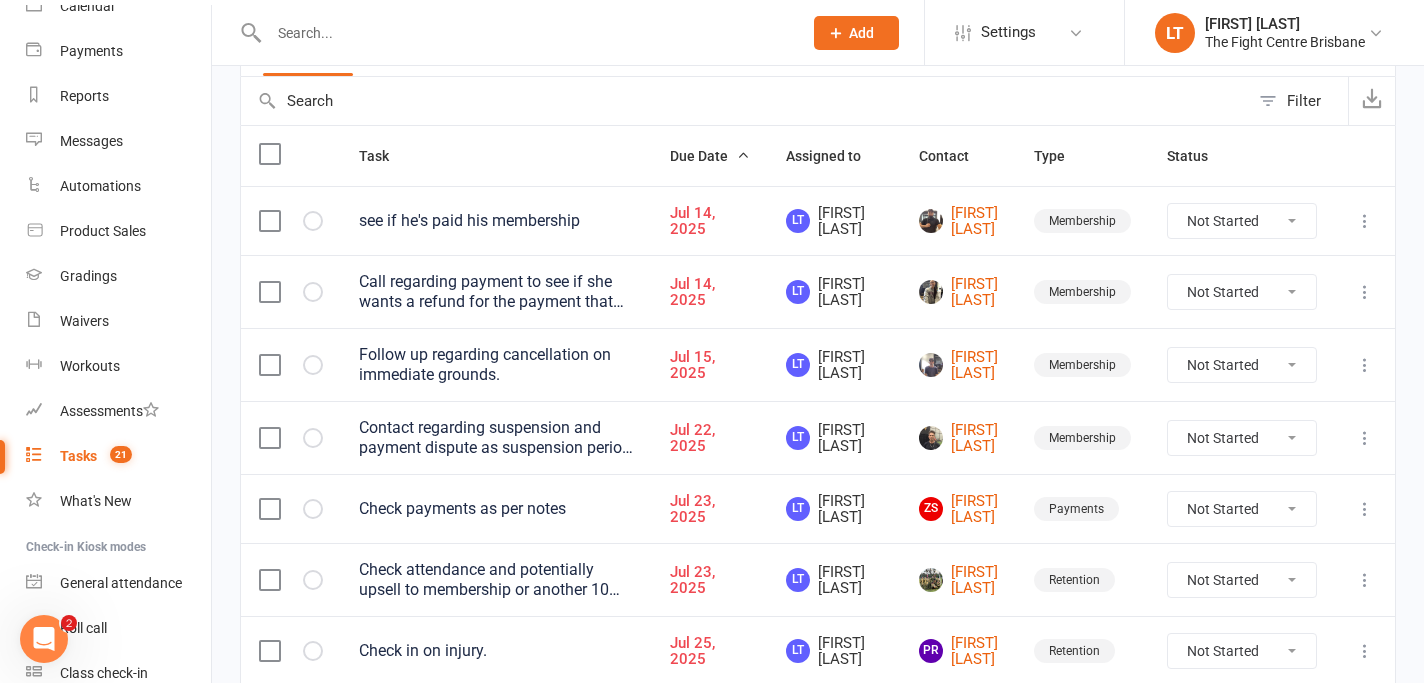 scroll, scrollTop: 168, scrollLeft: 0, axis: vertical 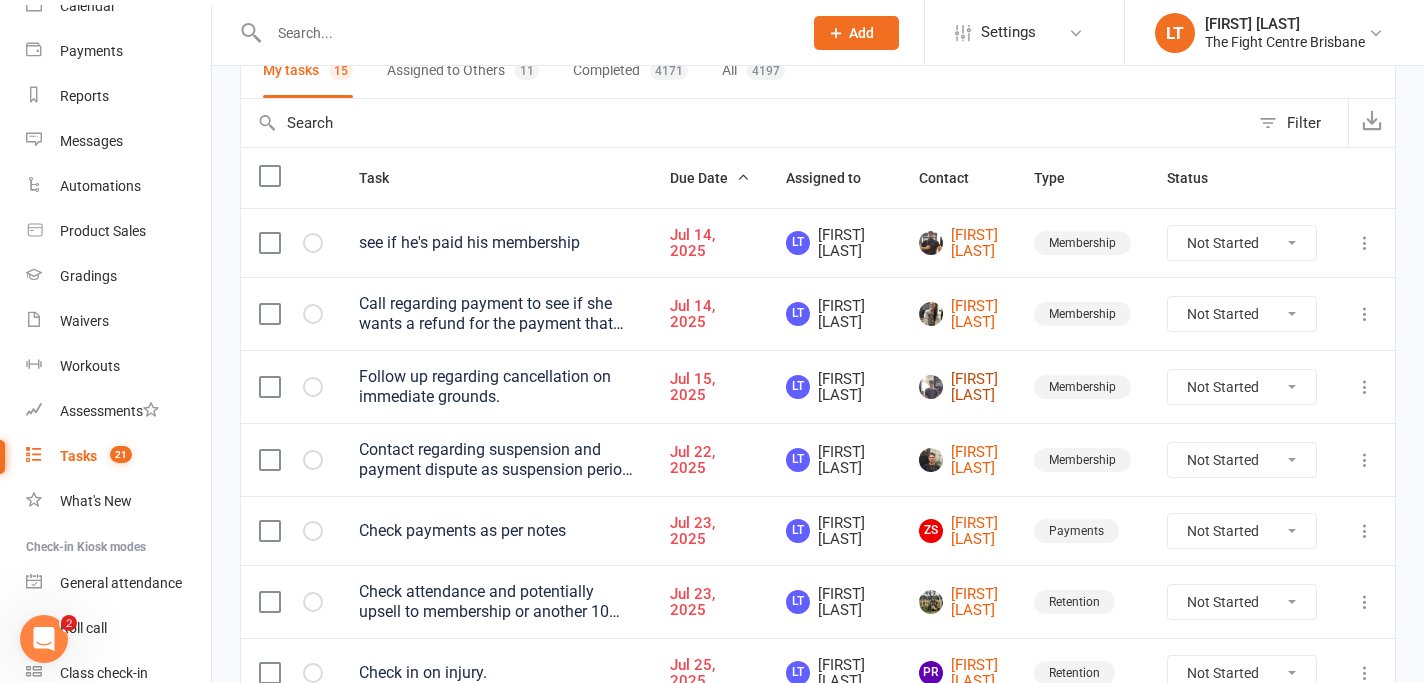 click on "Dylan White" at bounding box center (958, 387) 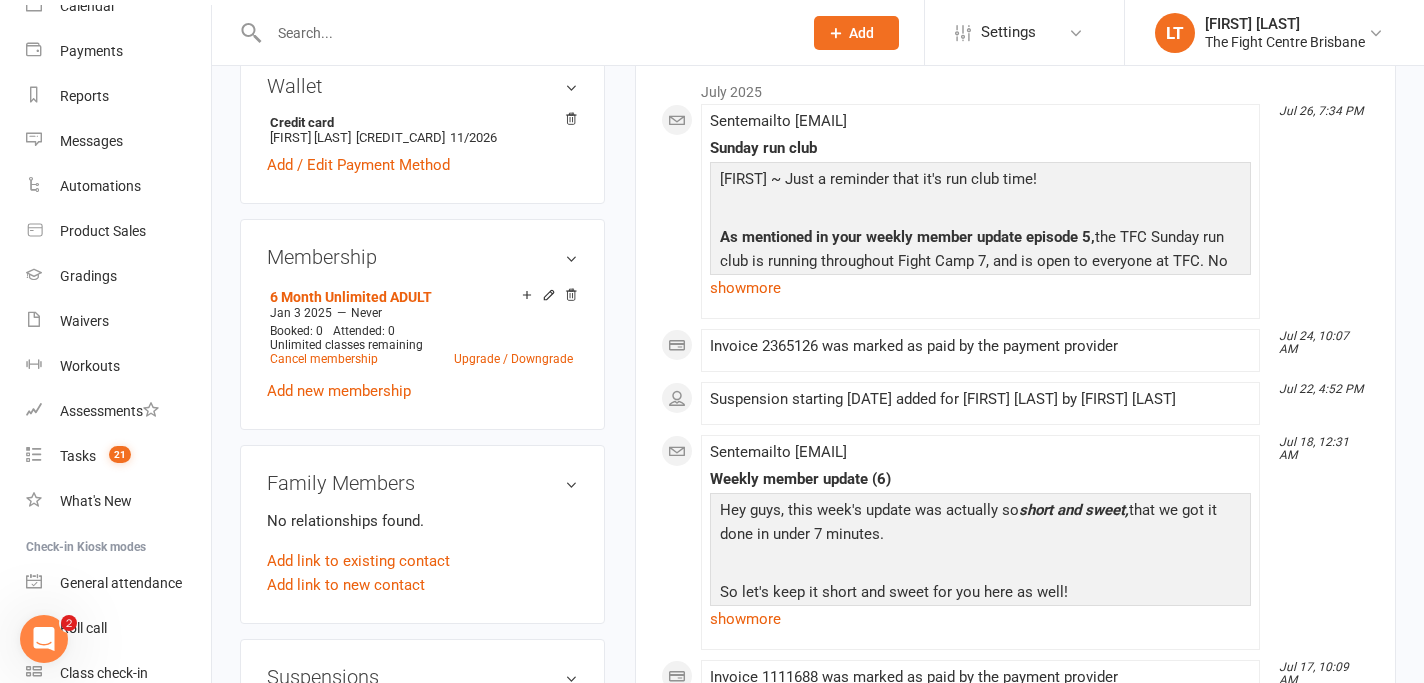 scroll, scrollTop: 835, scrollLeft: 0, axis: vertical 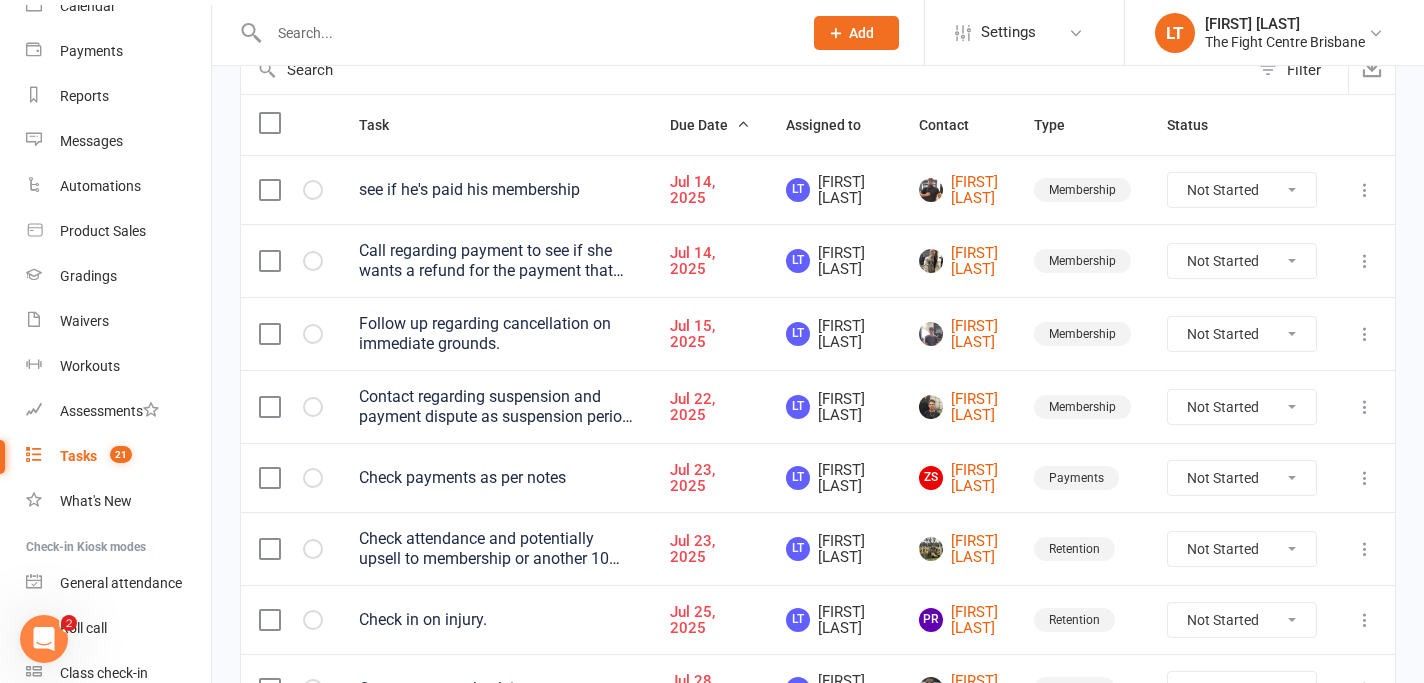 click on "PR Phoebe Roberts" at bounding box center (958, 619) 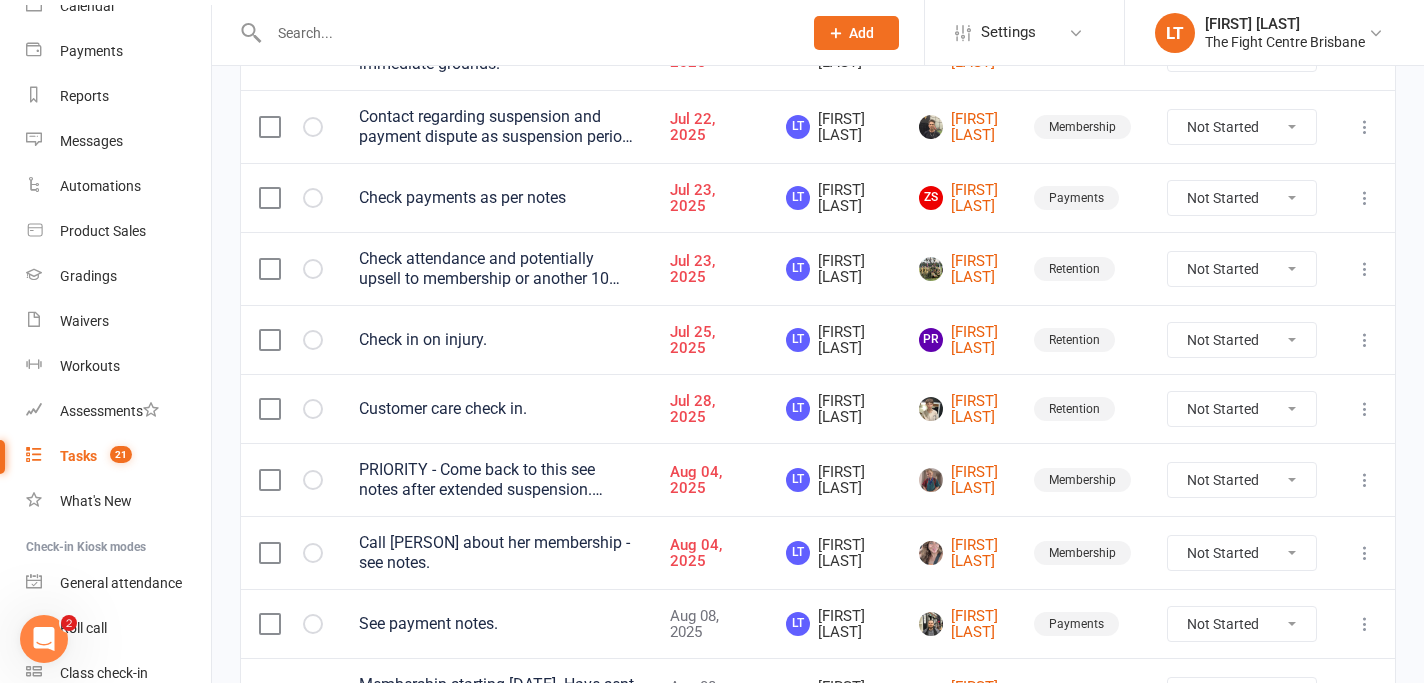 scroll, scrollTop: 518, scrollLeft: 0, axis: vertical 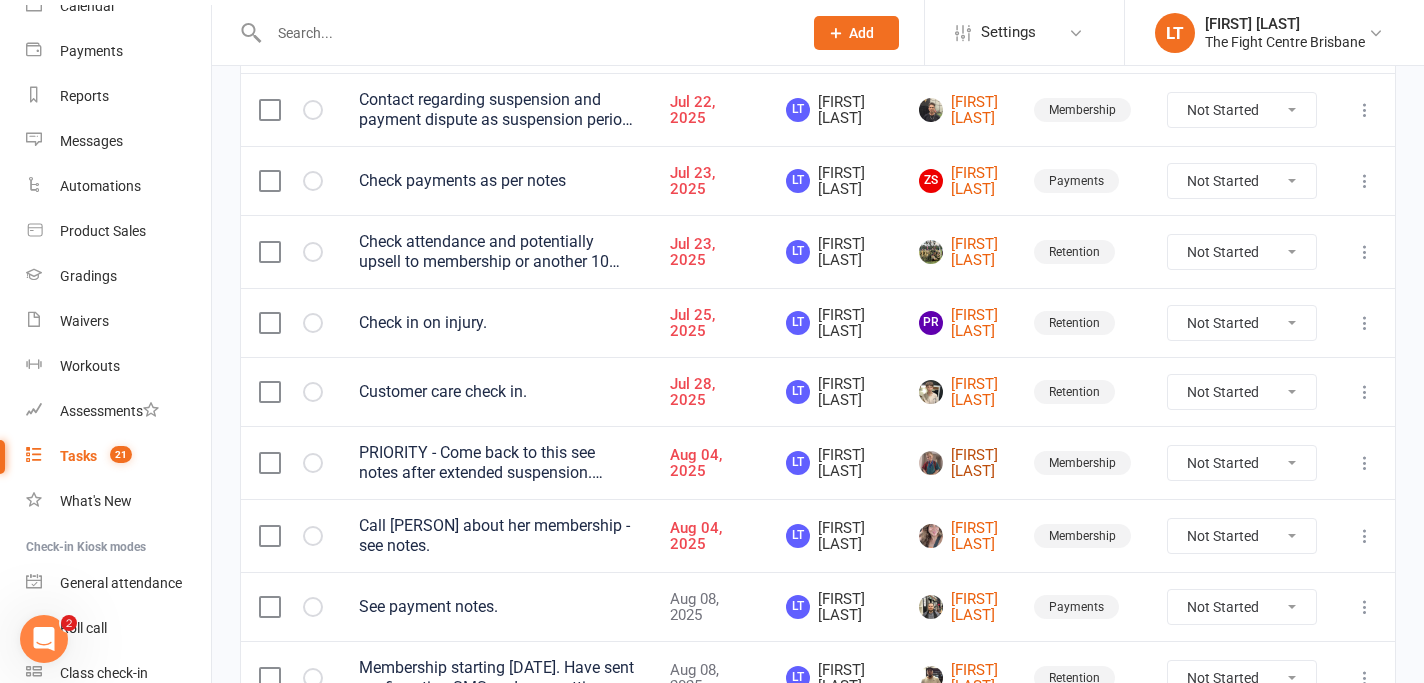 click on "Jaxon Mackie" at bounding box center [958, 463] 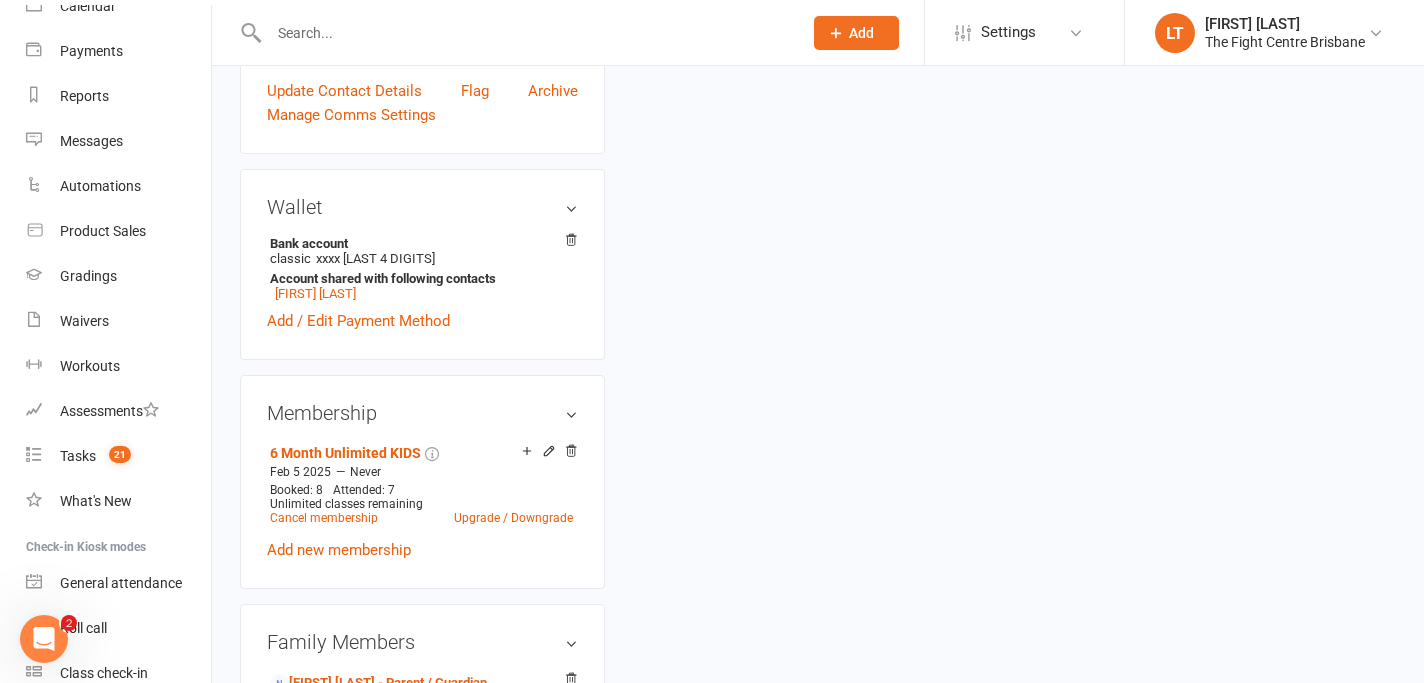 scroll, scrollTop: 0, scrollLeft: 0, axis: both 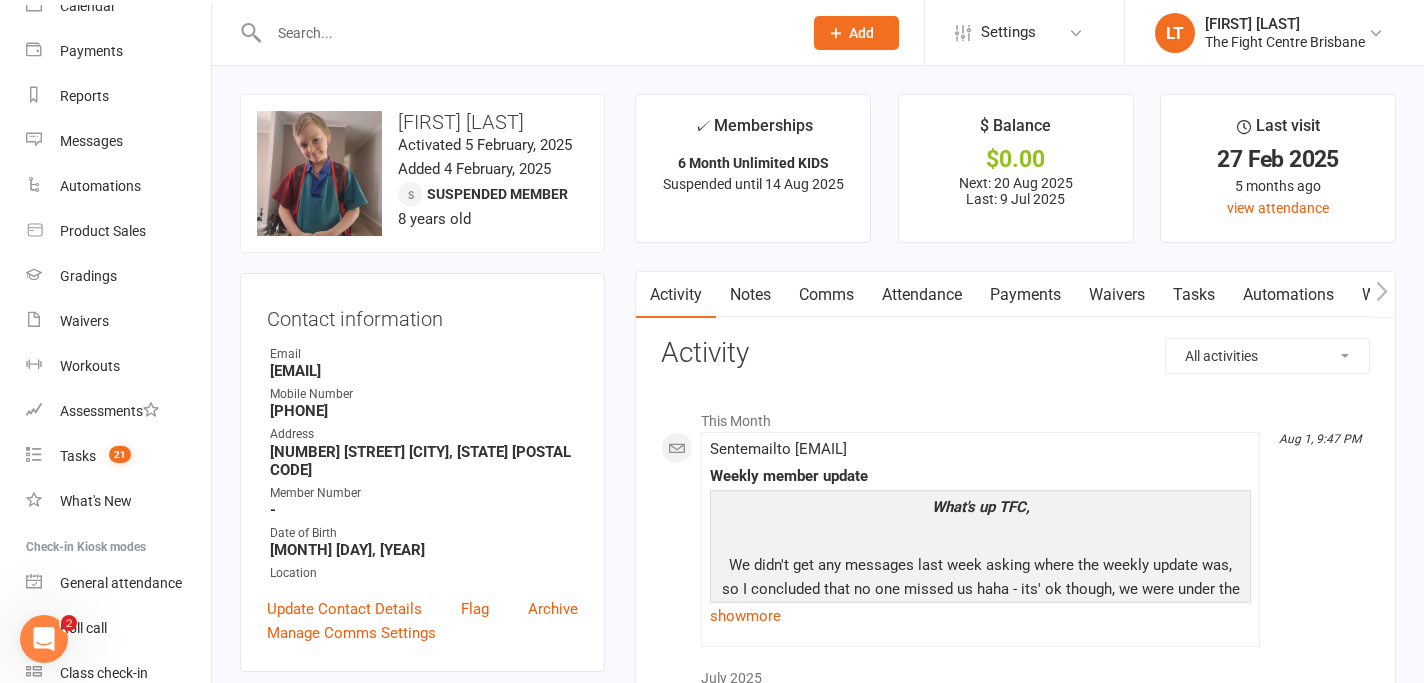 click on "Notes" at bounding box center (750, 295) 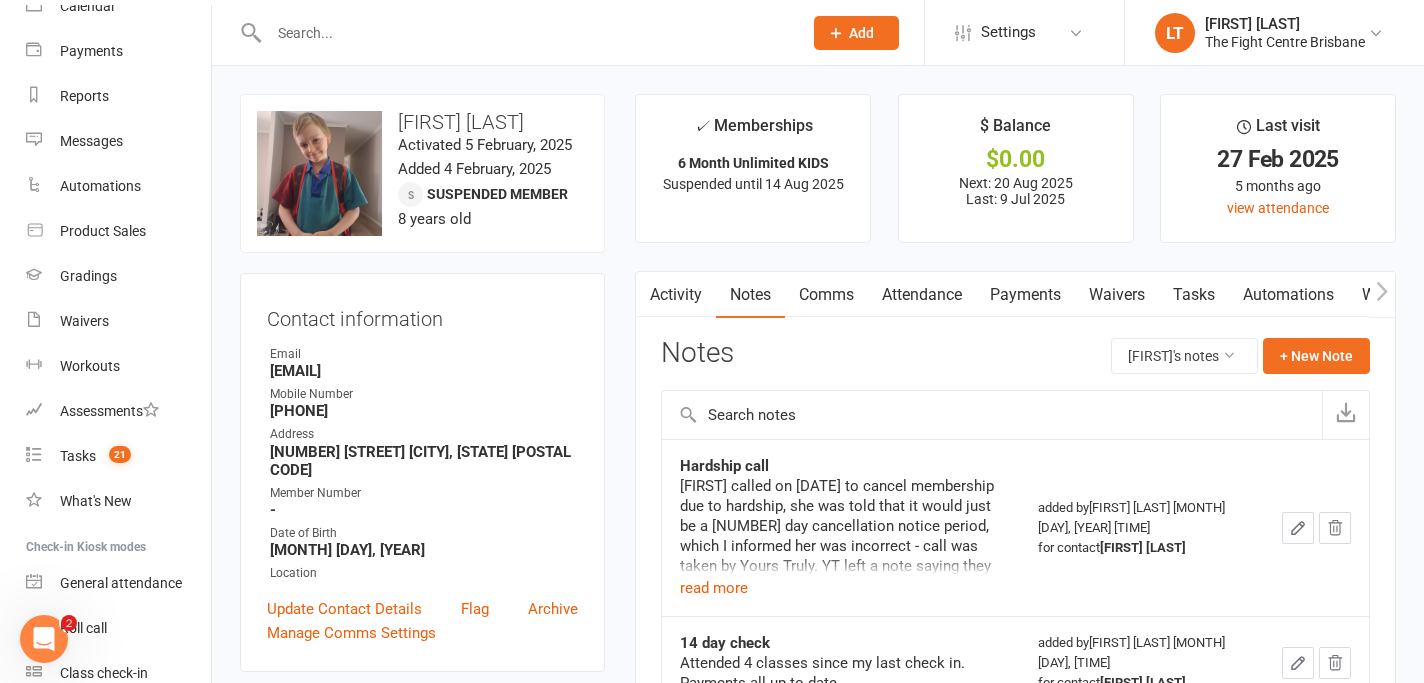 click on "Notes Jaxon Mackie's notes   + New Note" at bounding box center (1015, 364) 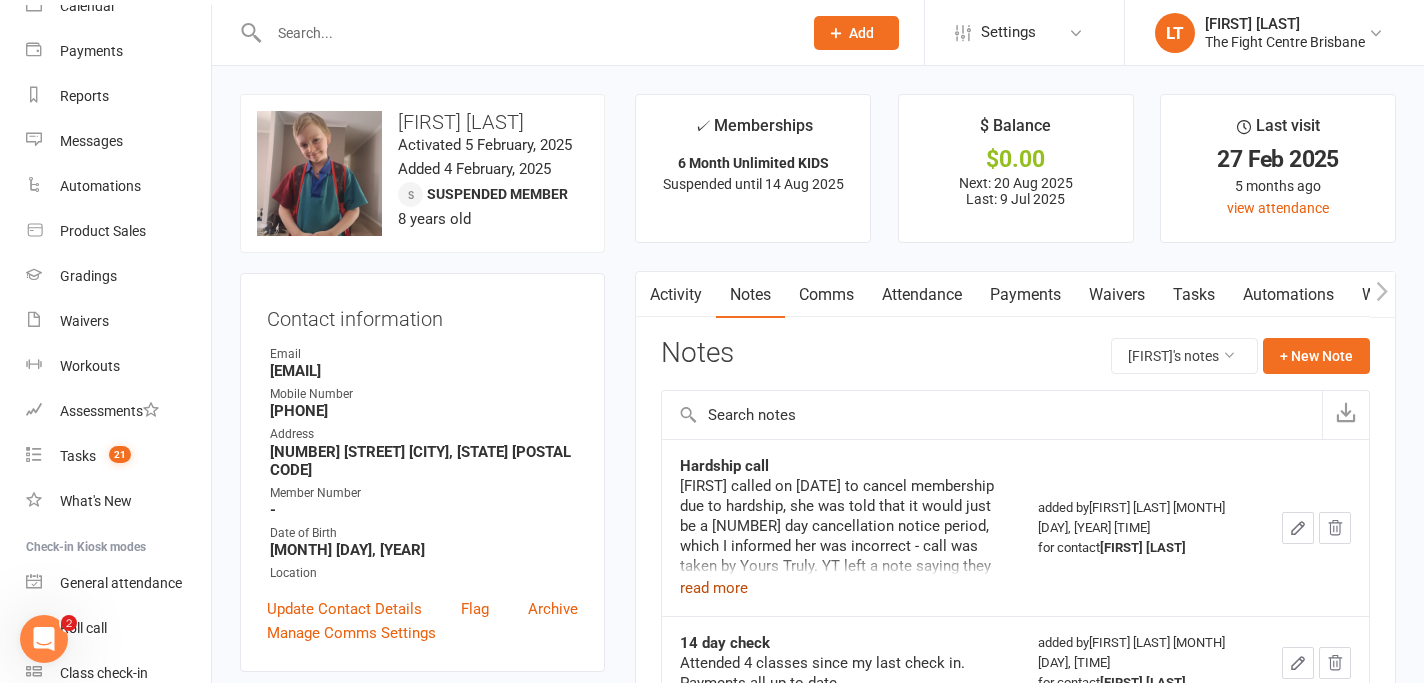 click on "read more" at bounding box center [714, 588] 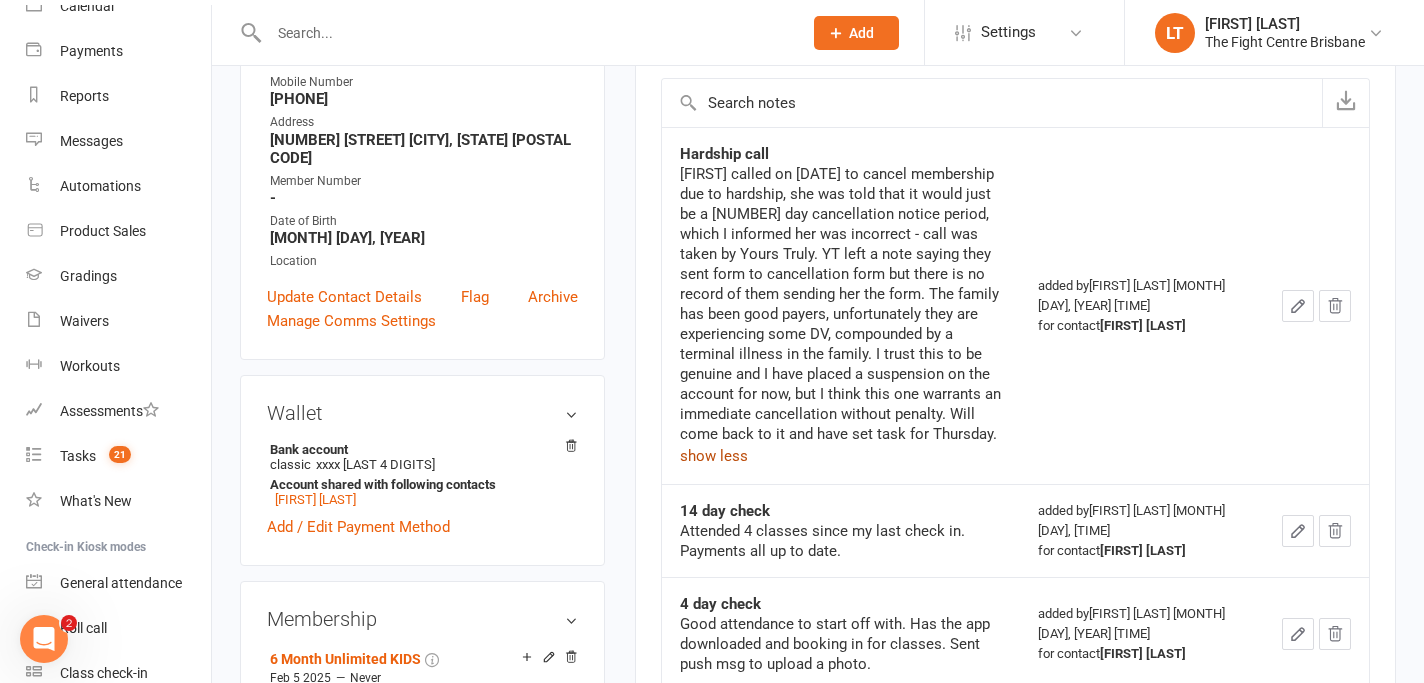 scroll, scrollTop: 0, scrollLeft: 0, axis: both 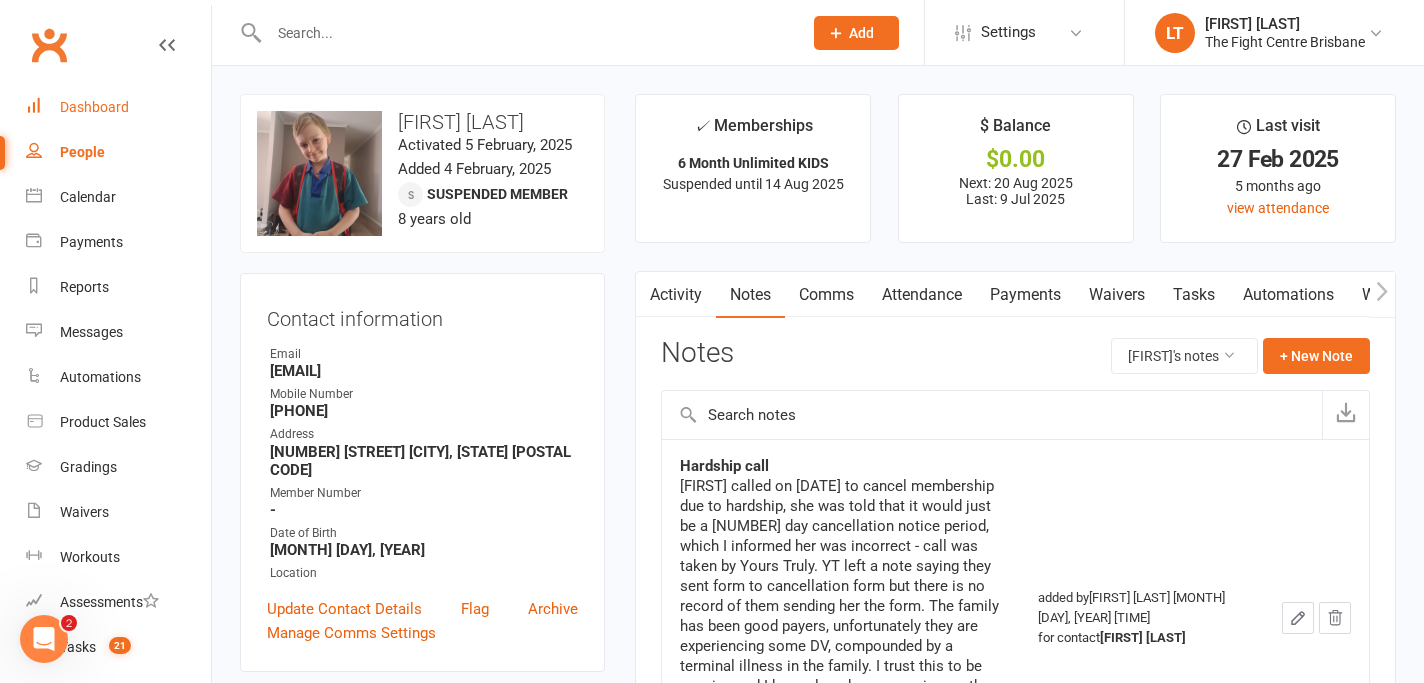 click on "Dashboard" at bounding box center [94, 107] 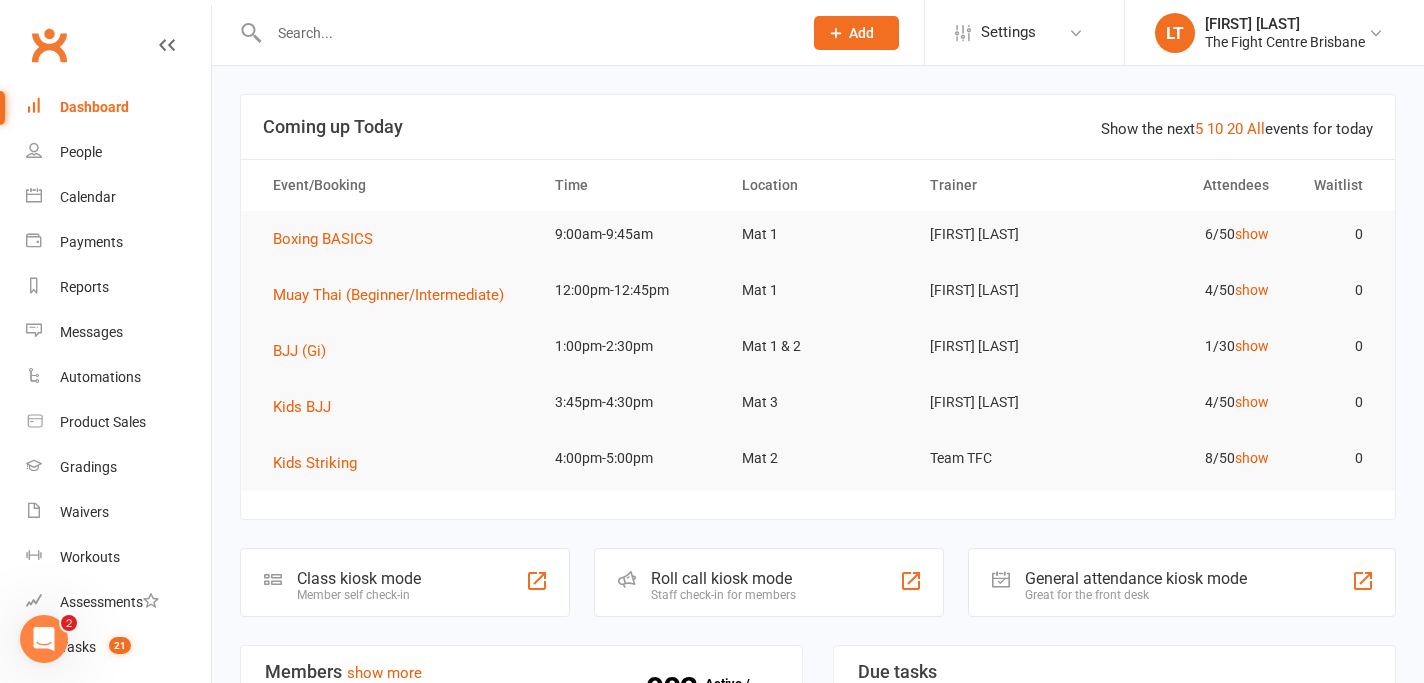 scroll, scrollTop: 449, scrollLeft: 0, axis: vertical 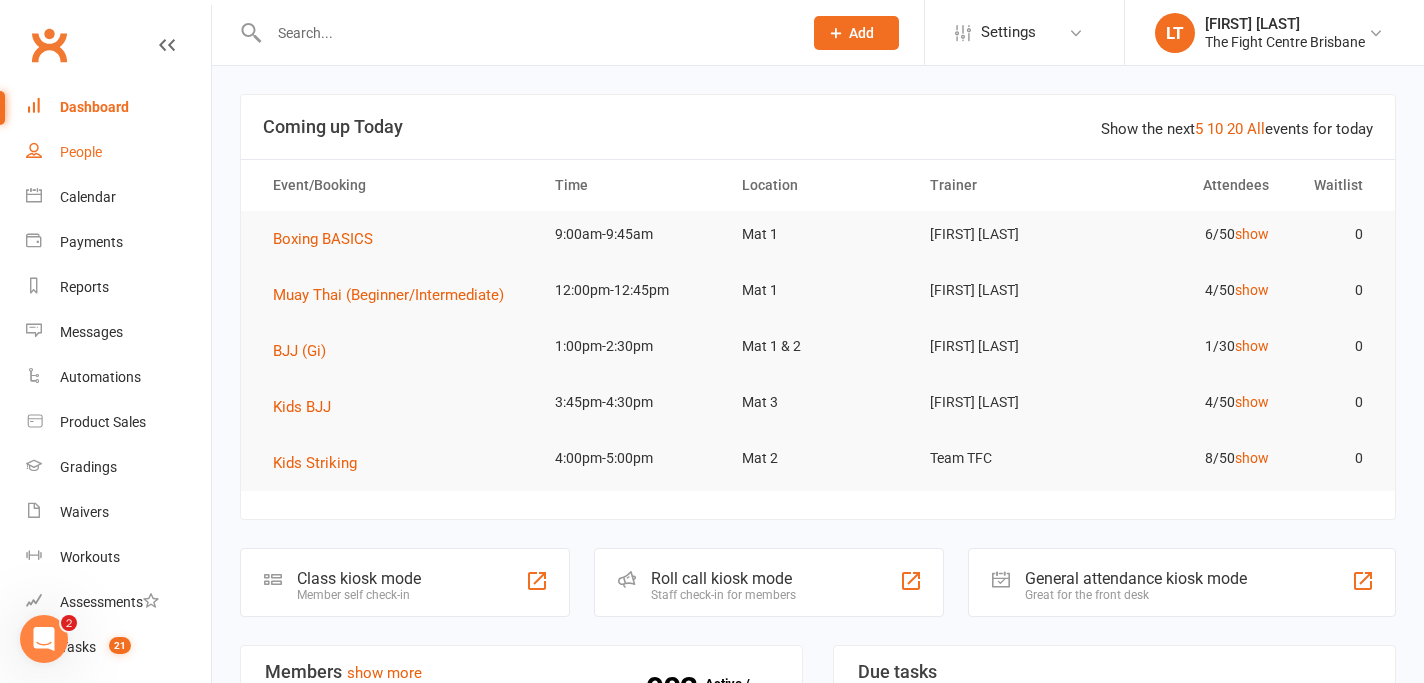 click on "People" at bounding box center (118, 152) 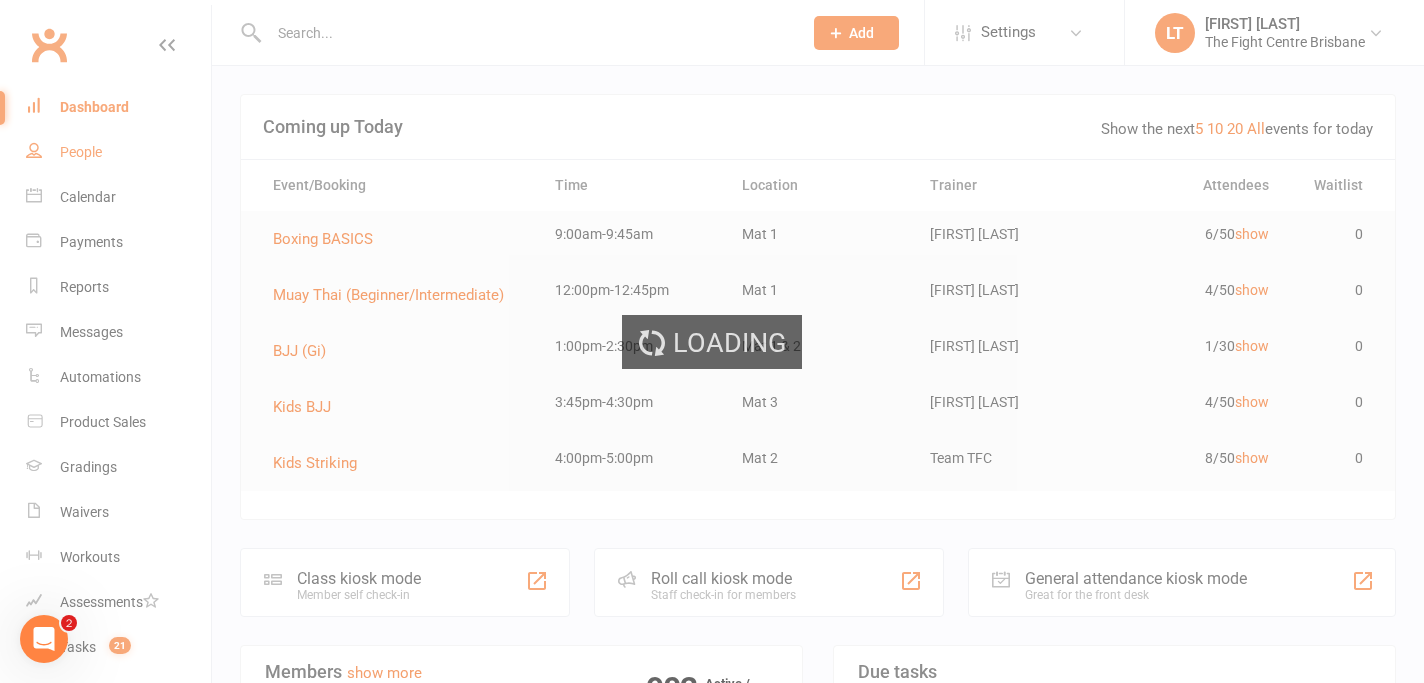 select on "100" 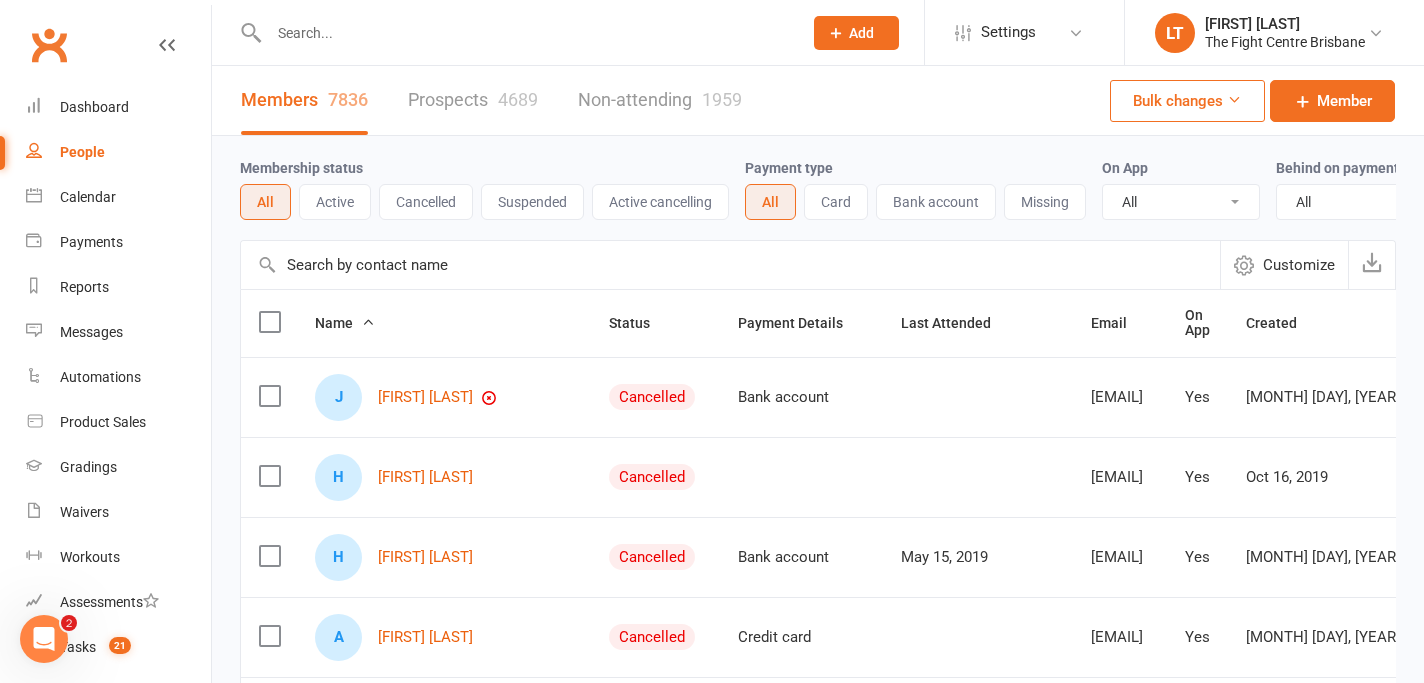 click on "Clubworx" at bounding box center [105, 57] 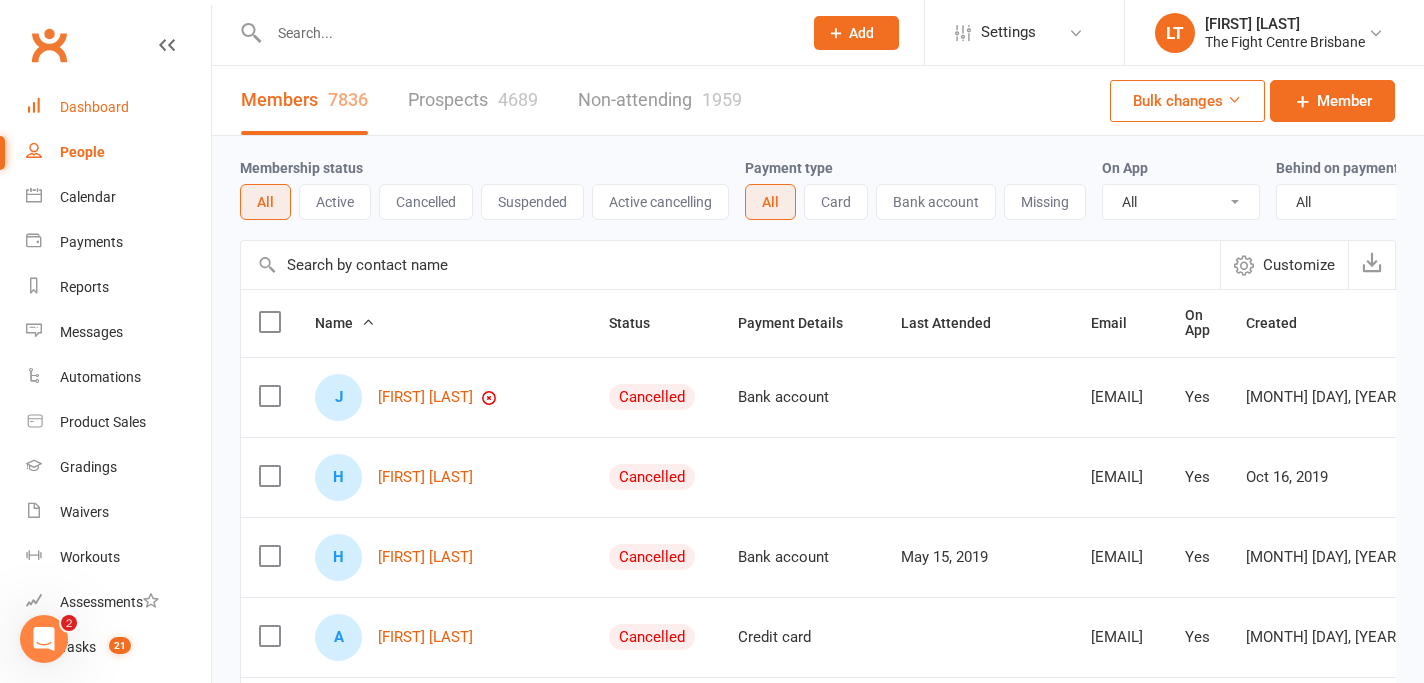 click on "Dashboard" at bounding box center (118, 107) 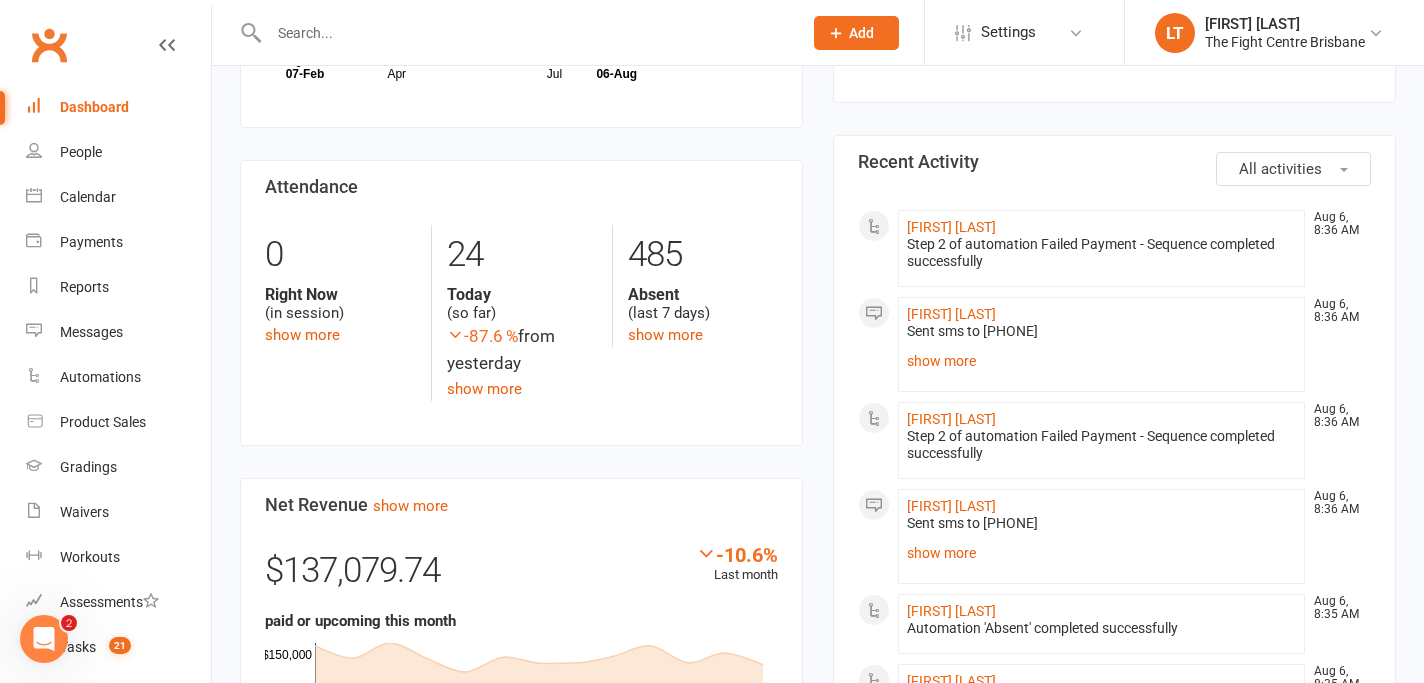 scroll, scrollTop: 822, scrollLeft: 0, axis: vertical 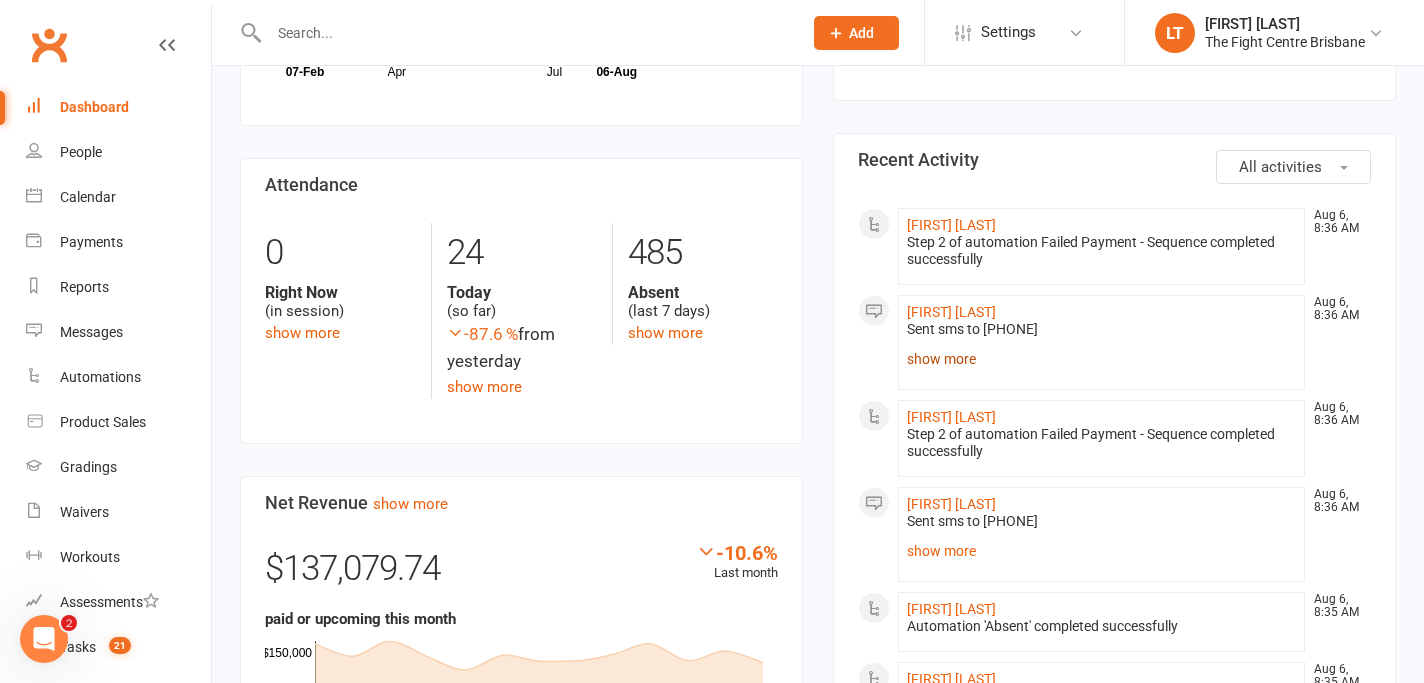 click on "show more" 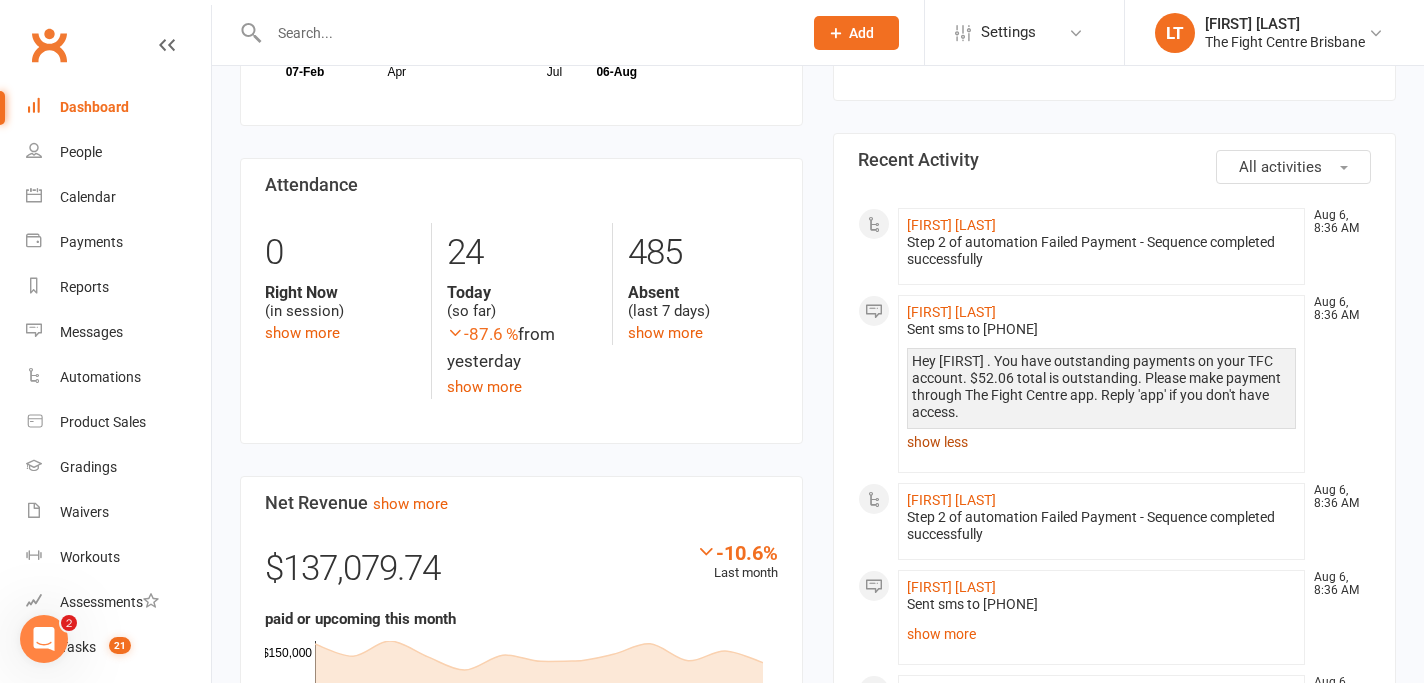 click on "Hey [NAME] . You have outstanding payments on your TFC account. $52.06 total is outstanding. Please make payment through The Fight Centre app. Reply 'app' if you don't have access." 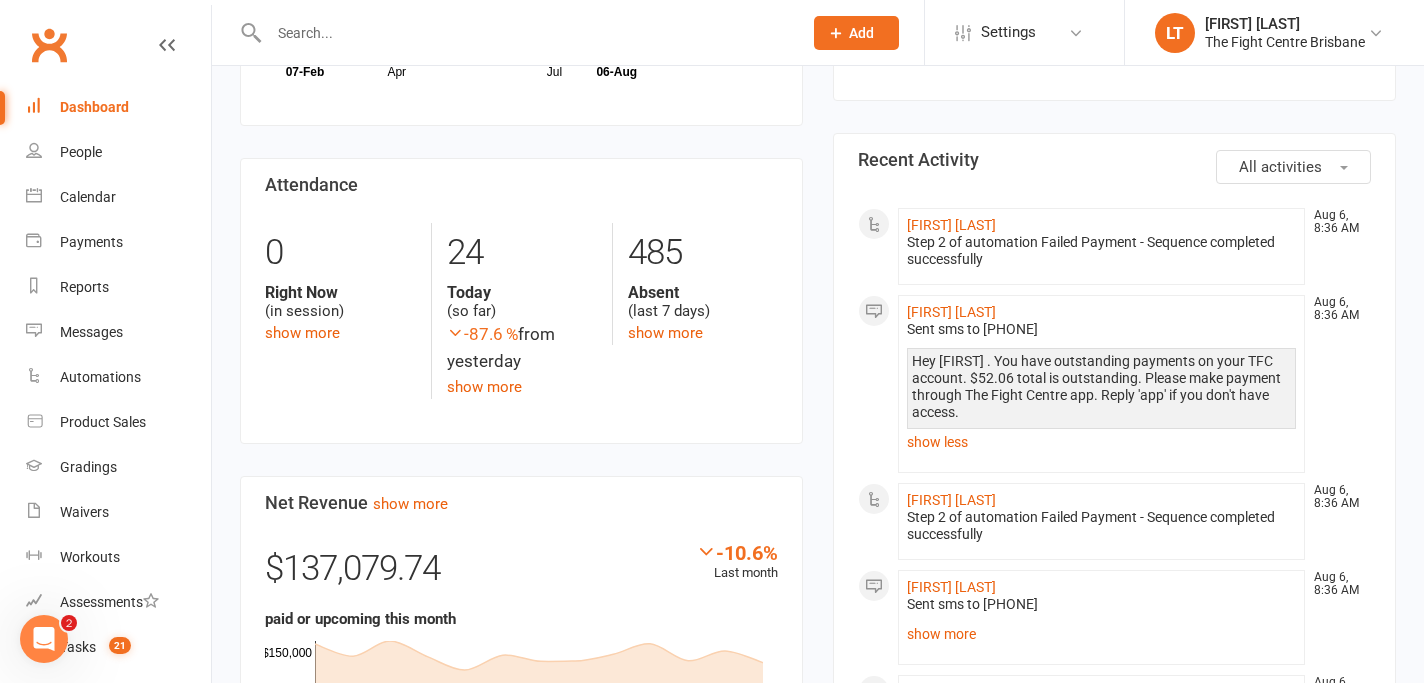 click on "Hey [NAME] . You have outstanding payments on your TFC account. $52.06 total is outstanding. Please make payment through The Fight Centre app. Reply 'app' if you don't have access." 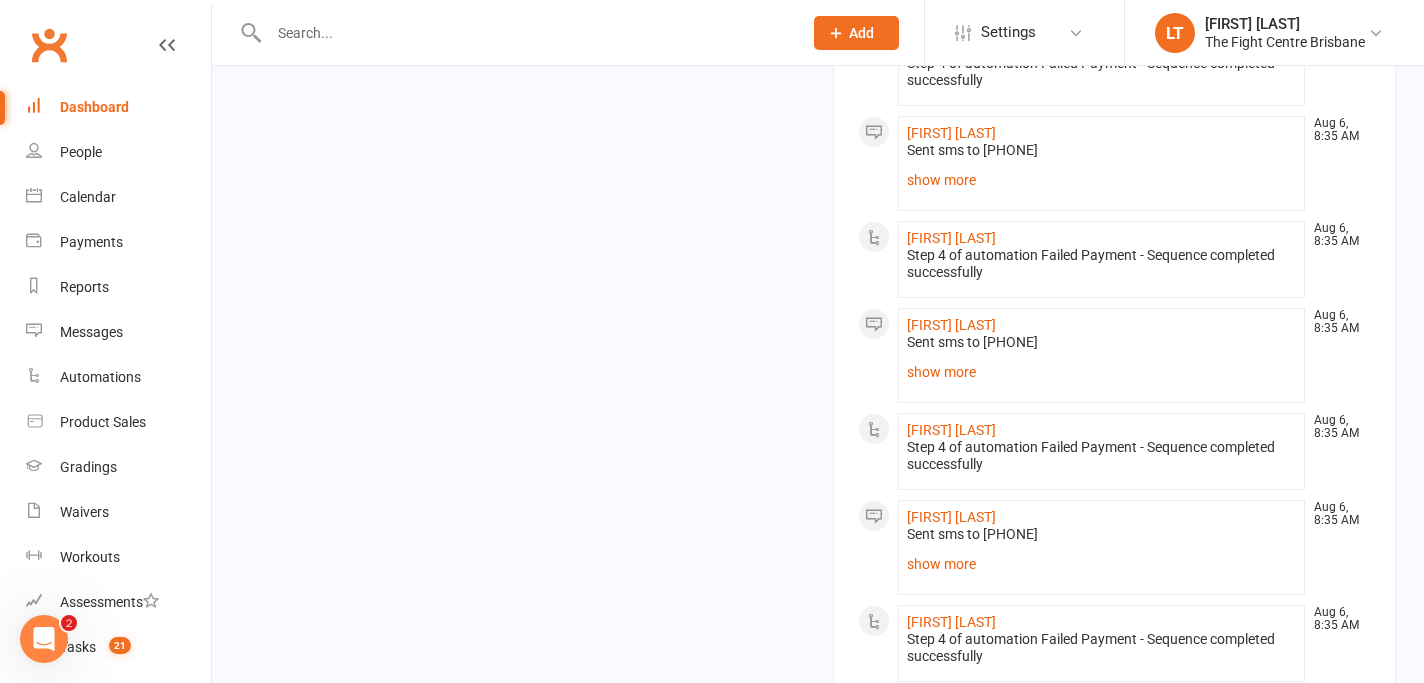 scroll, scrollTop: 2554, scrollLeft: 0, axis: vertical 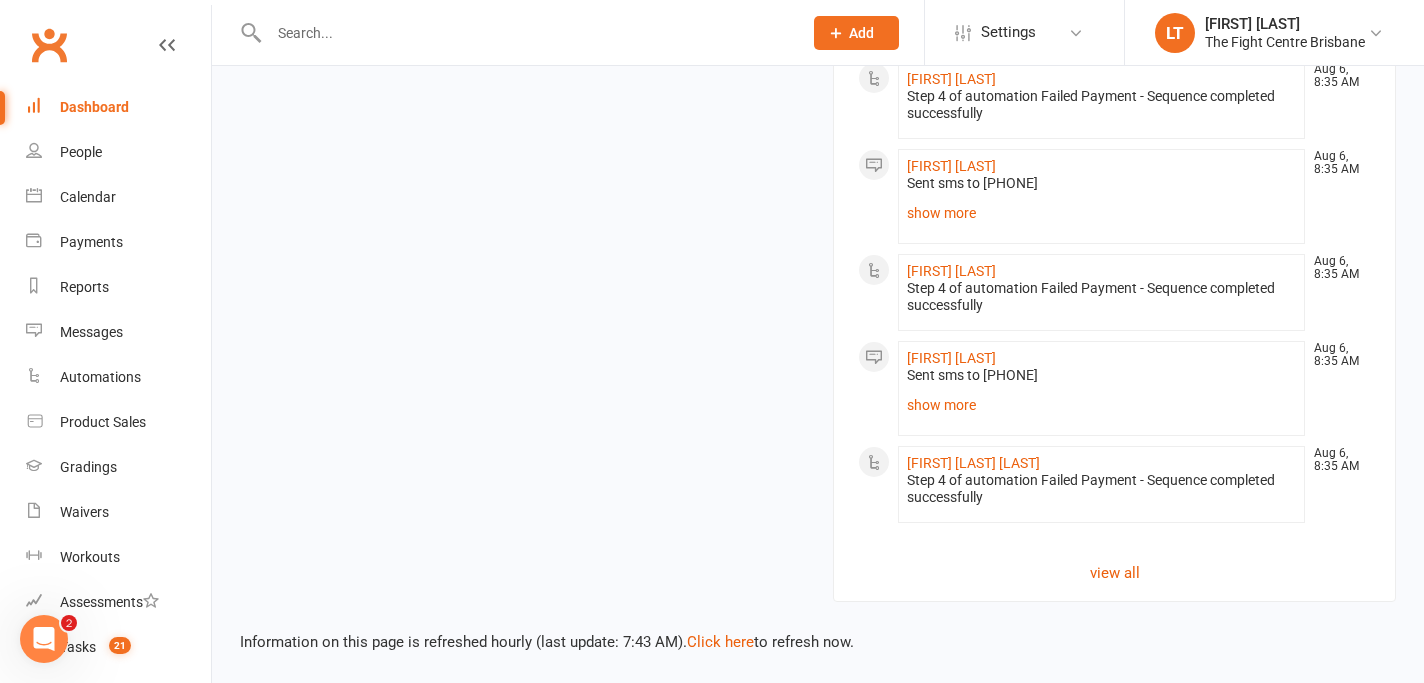 click on "Dashboard" at bounding box center (118, 107) 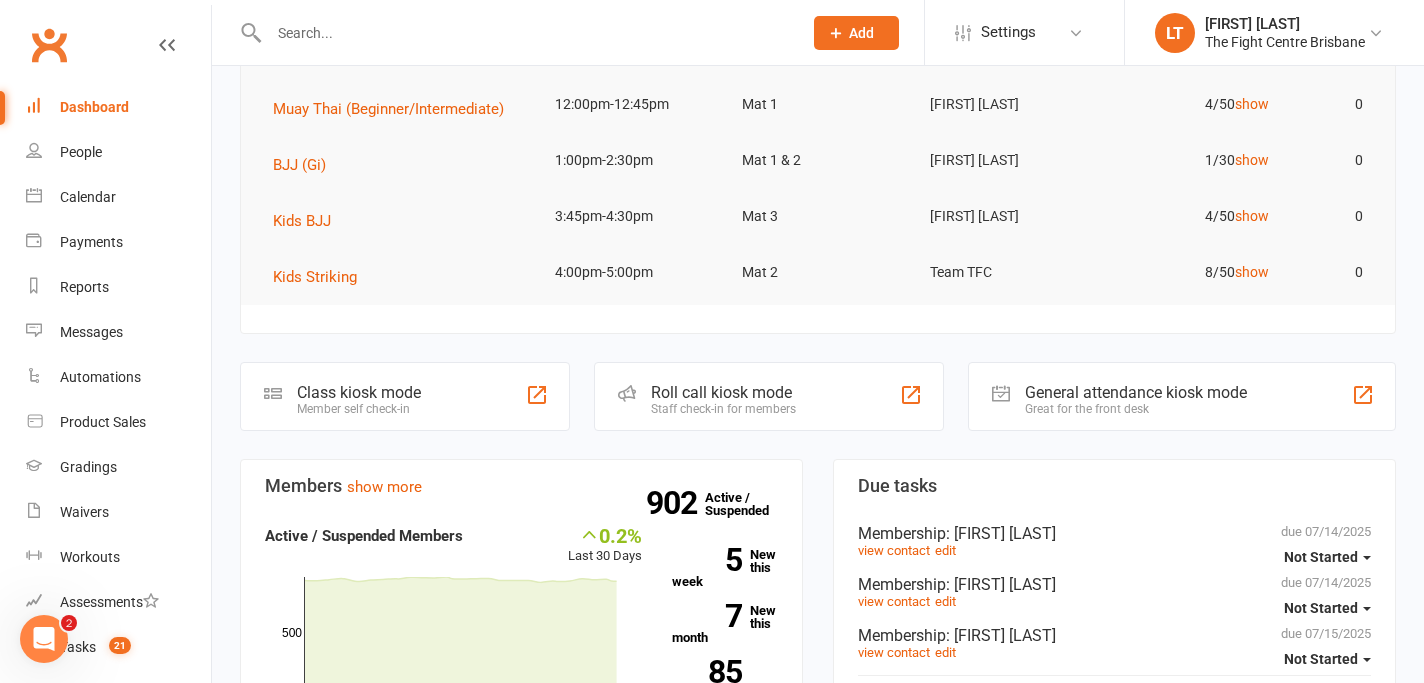 scroll, scrollTop: 0, scrollLeft: 0, axis: both 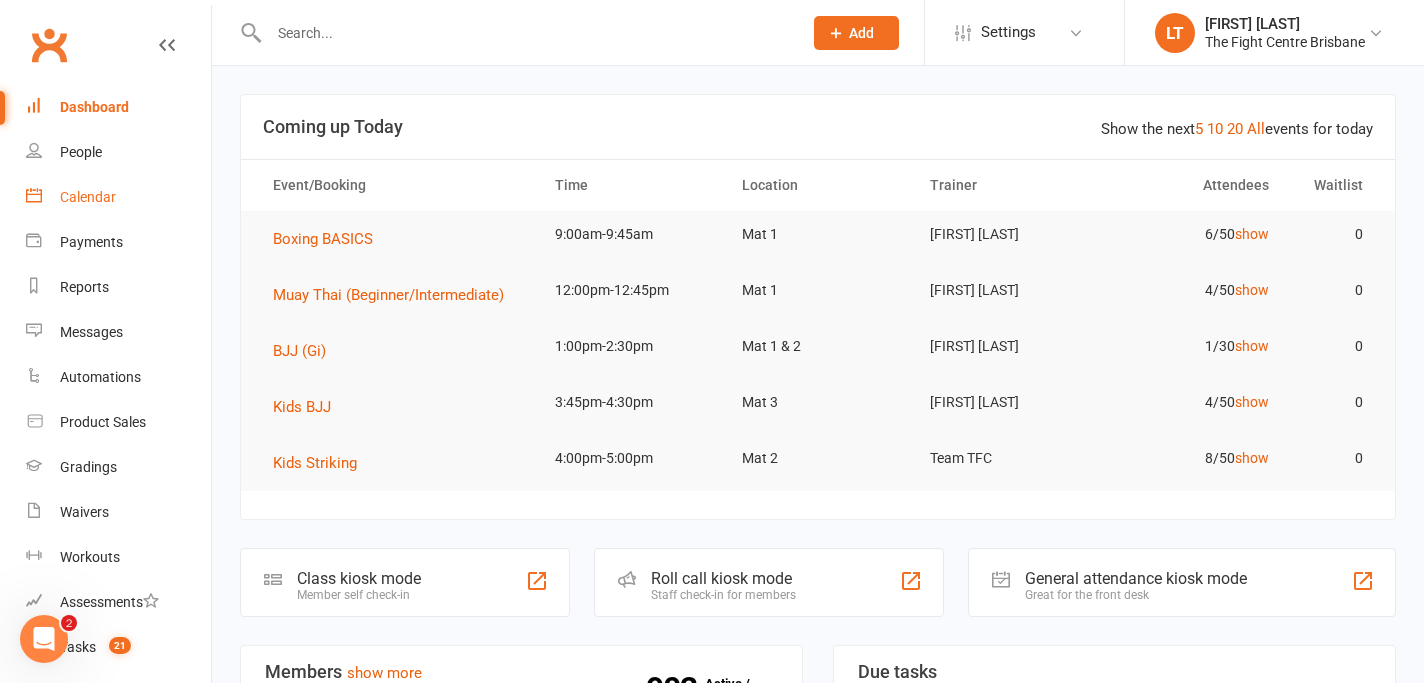 click on "Calendar" at bounding box center [88, 197] 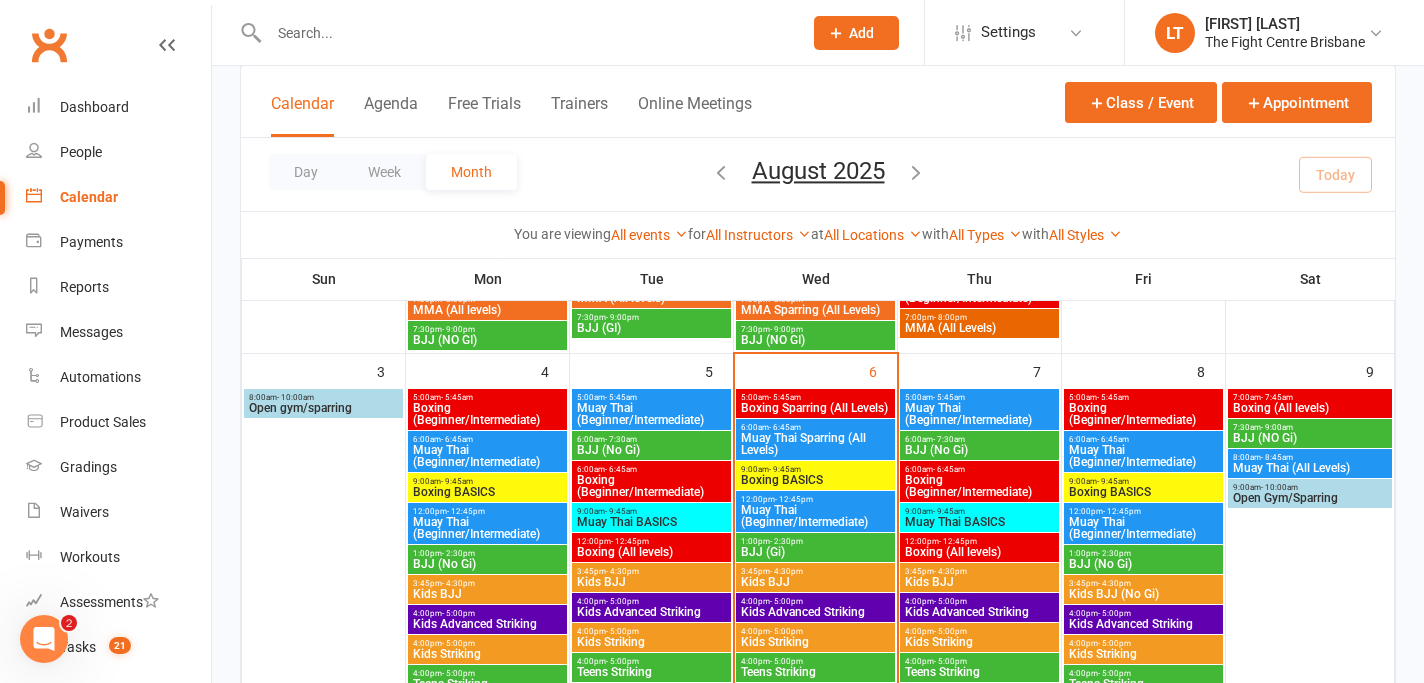 scroll, scrollTop: 668, scrollLeft: 0, axis: vertical 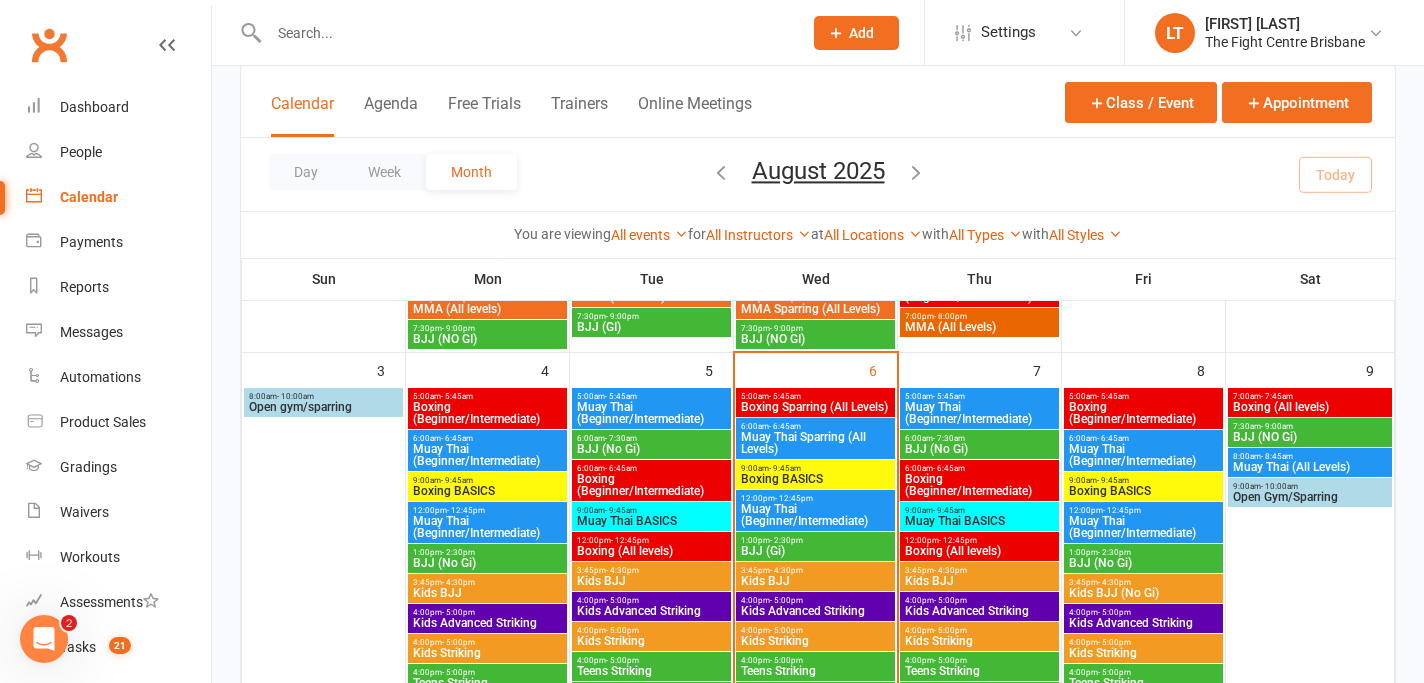 click on "Boxing Sparring (All Levels)" at bounding box center [815, 407] 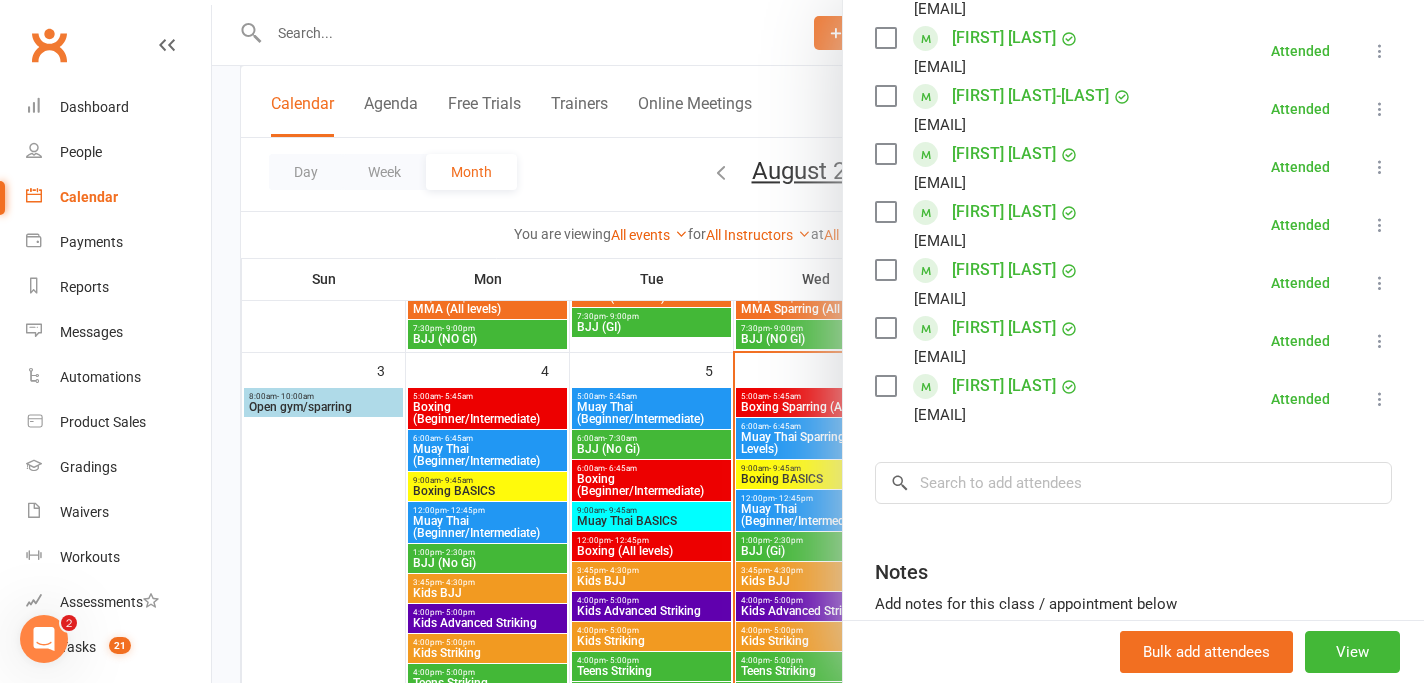 scroll, scrollTop: 658, scrollLeft: 0, axis: vertical 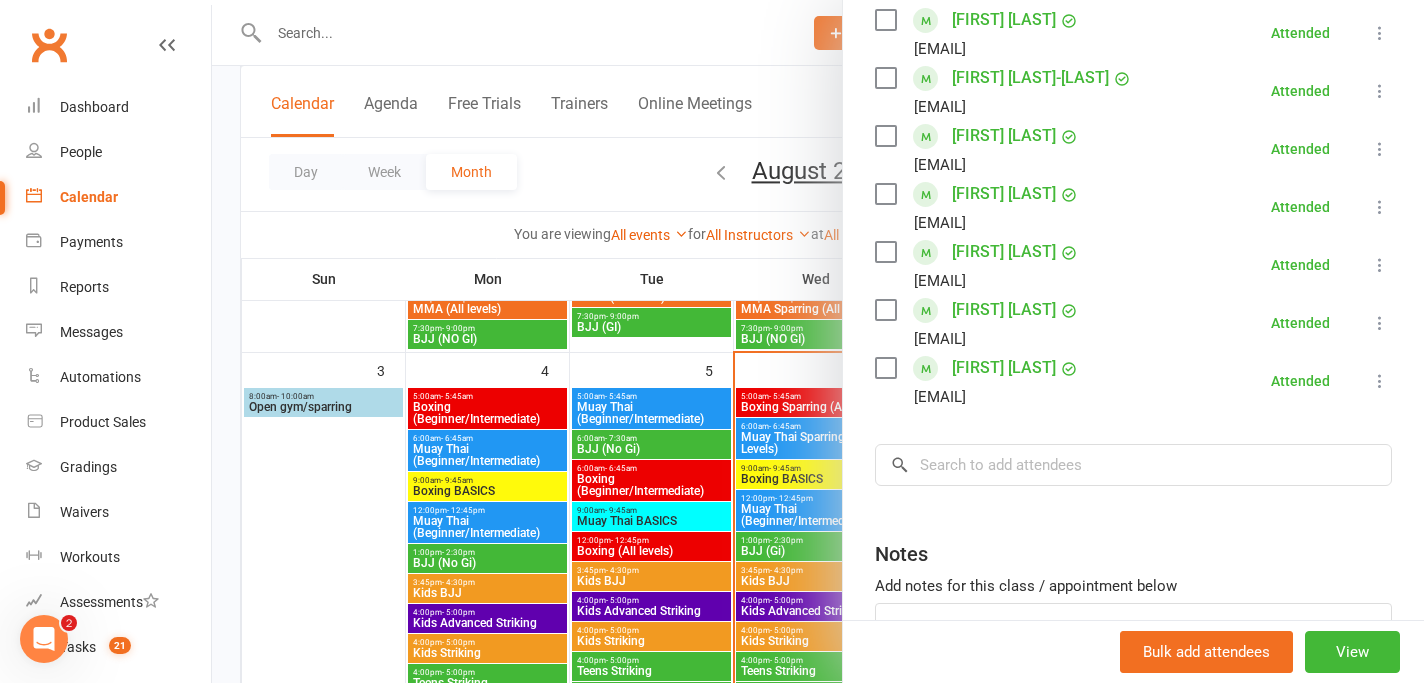 click at bounding box center (818, 341) 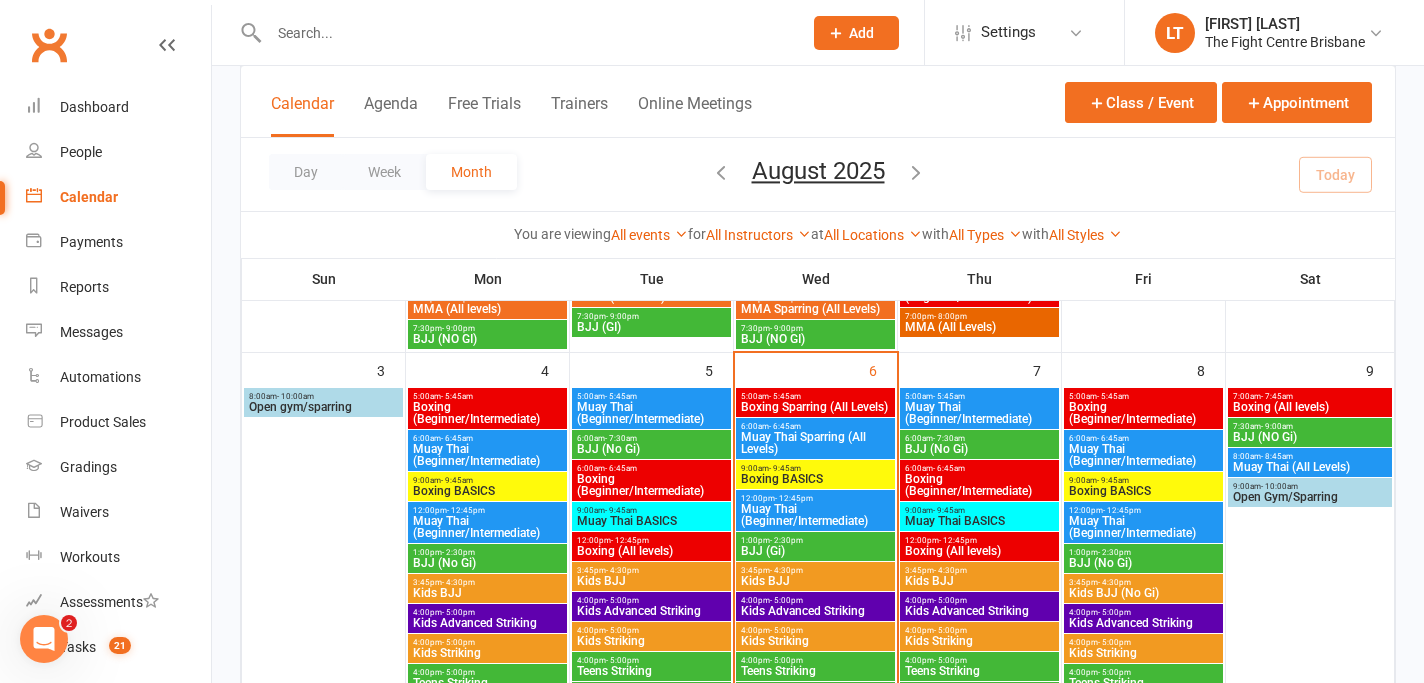 click on "Muay Thai Sparring (All Levels)" at bounding box center (815, 443) 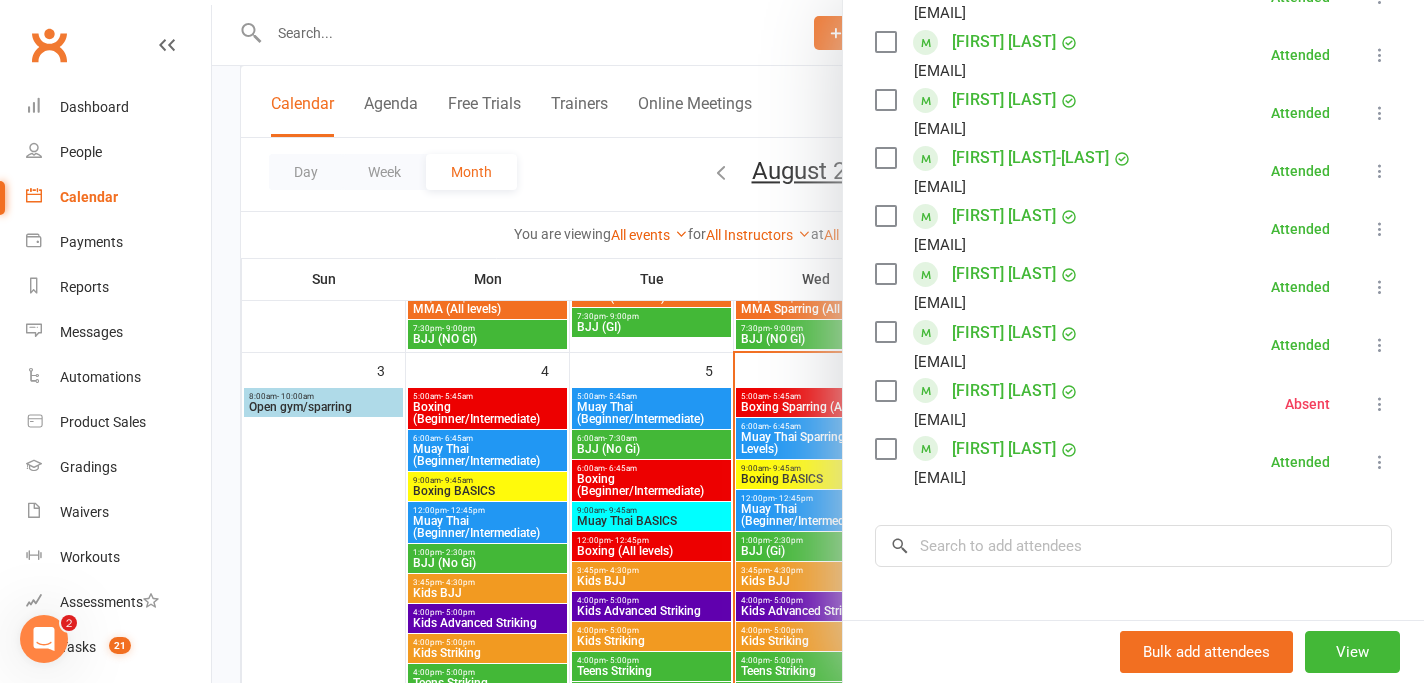 scroll, scrollTop: 942, scrollLeft: 0, axis: vertical 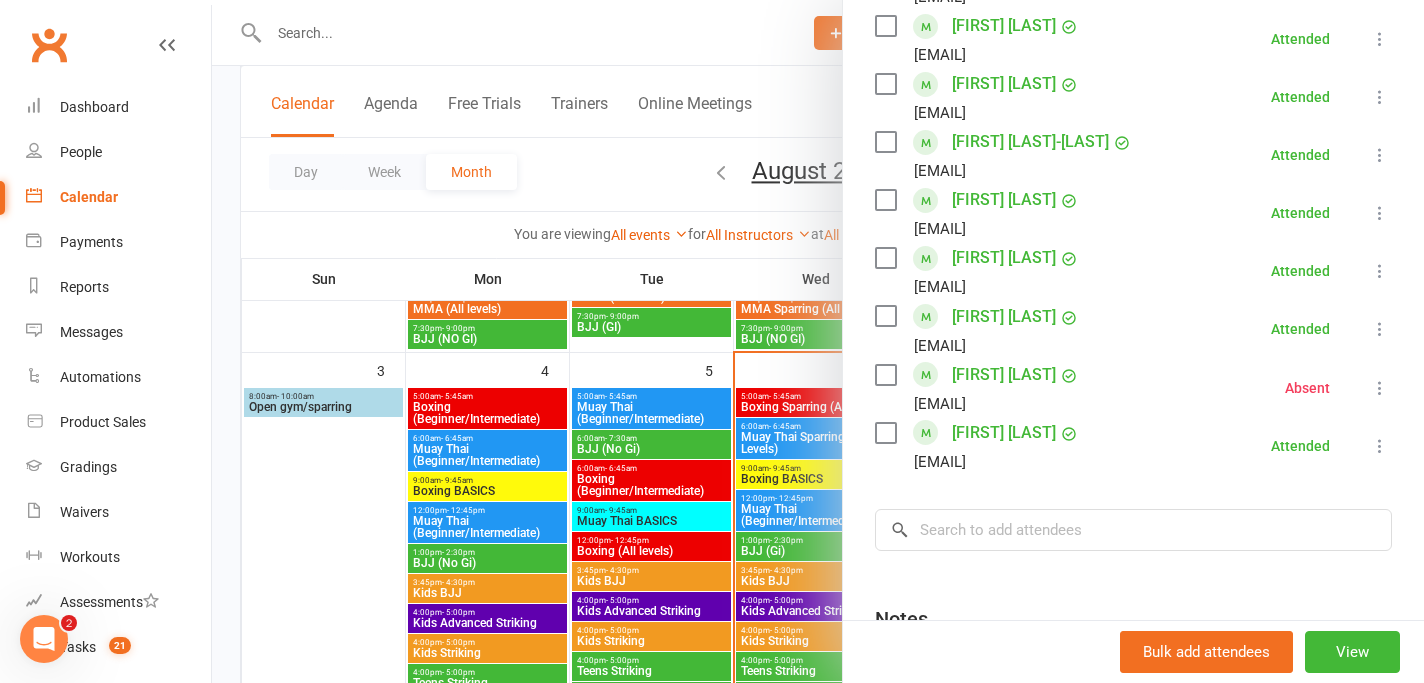click at bounding box center [818, 341] 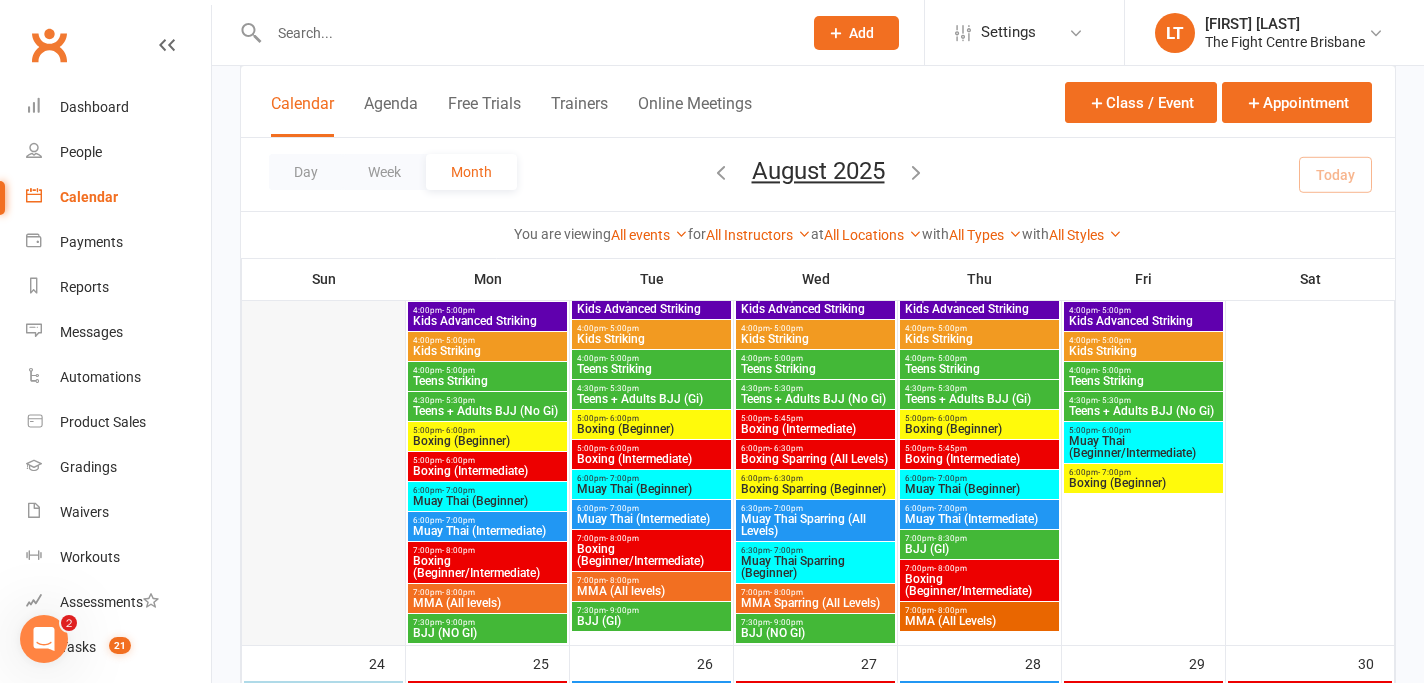 scroll, scrollTop: 2313, scrollLeft: 0, axis: vertical 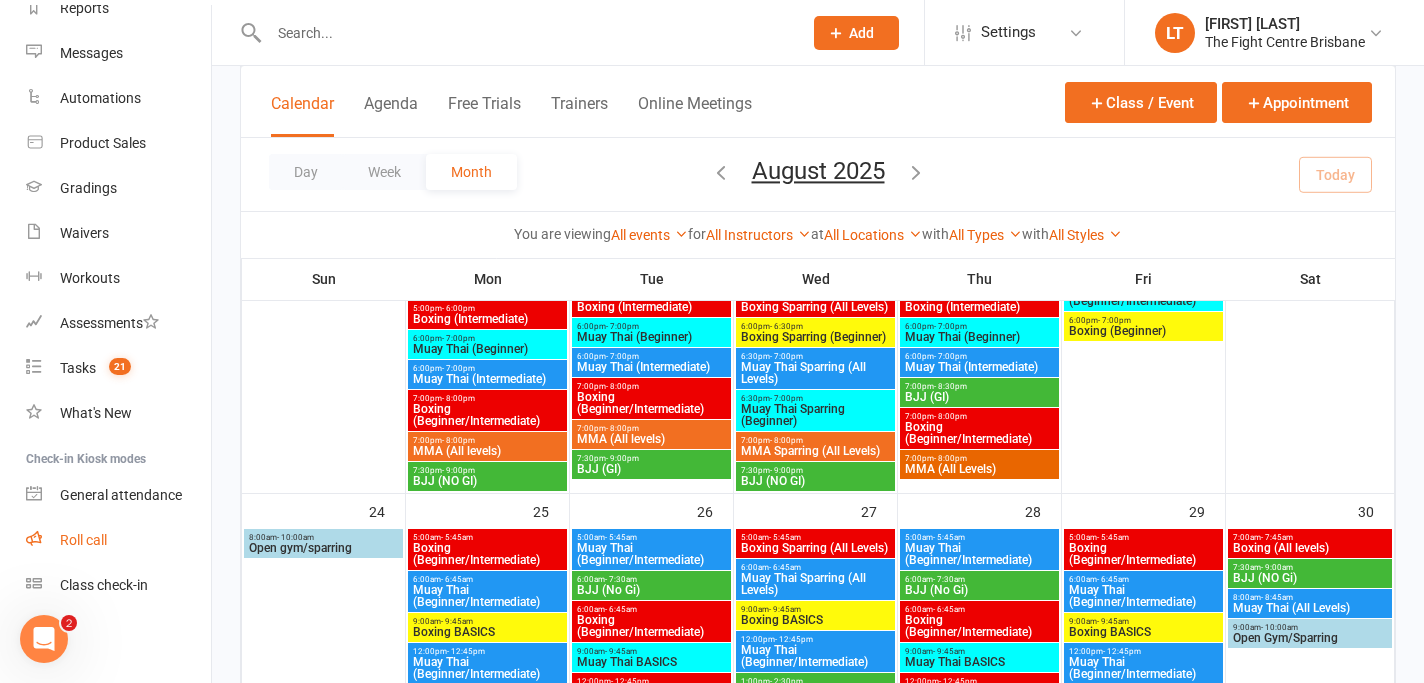 click on "Roll call" at bounding box center [118, 540] 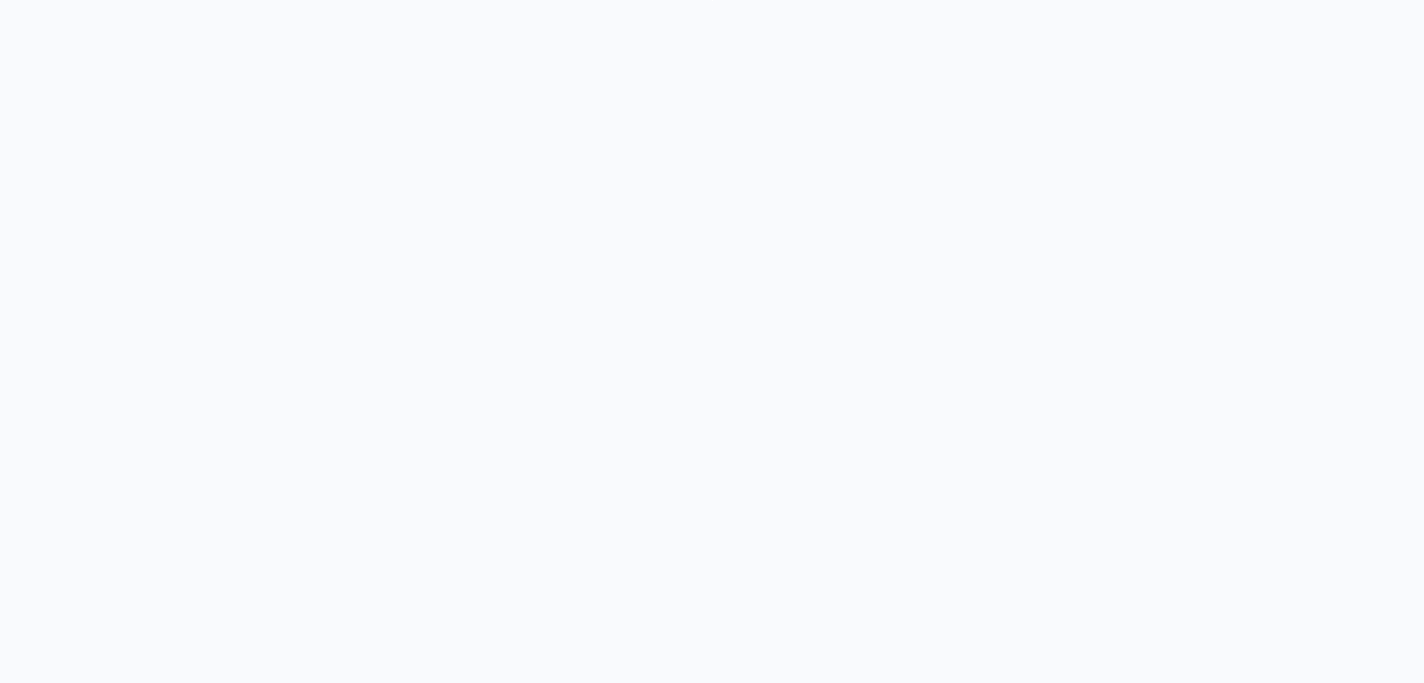 scroll, scrollTop: 0, scrollLeft: 0, axis: both 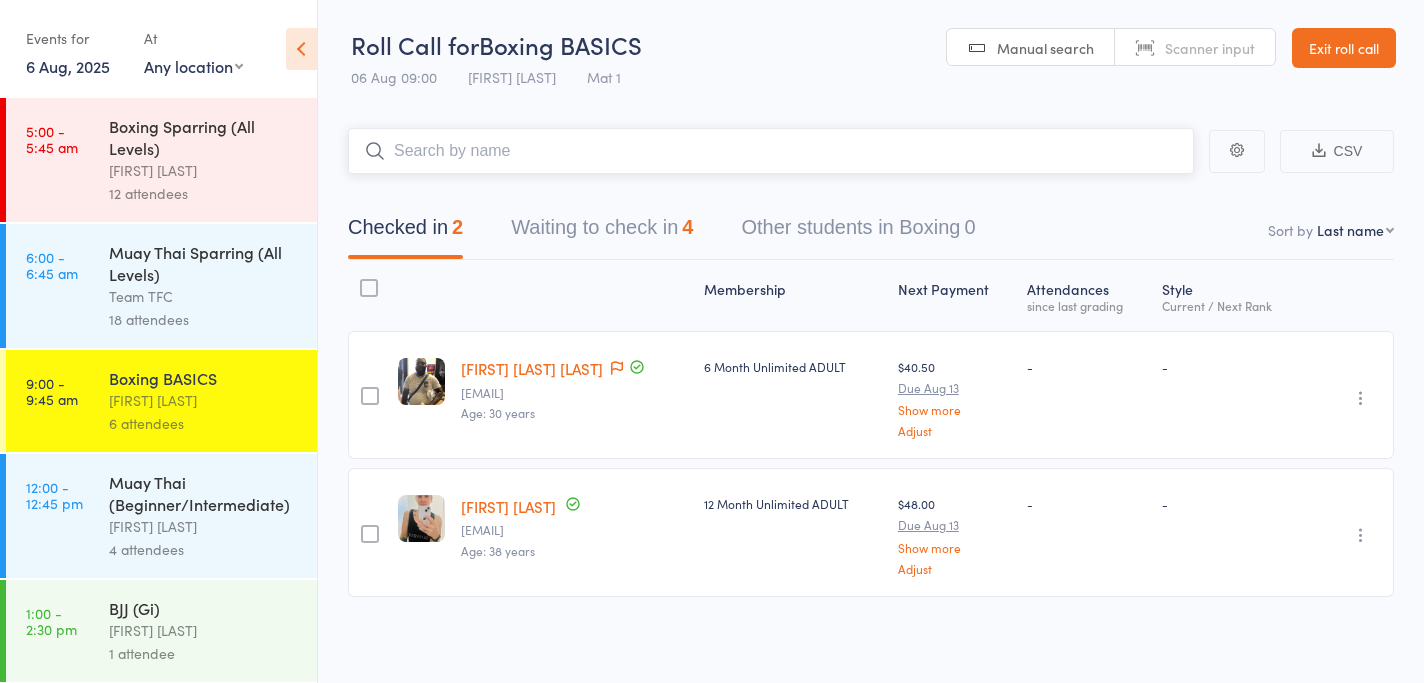 click on "Waiting to check in  4" at bounding box center (602, 232) 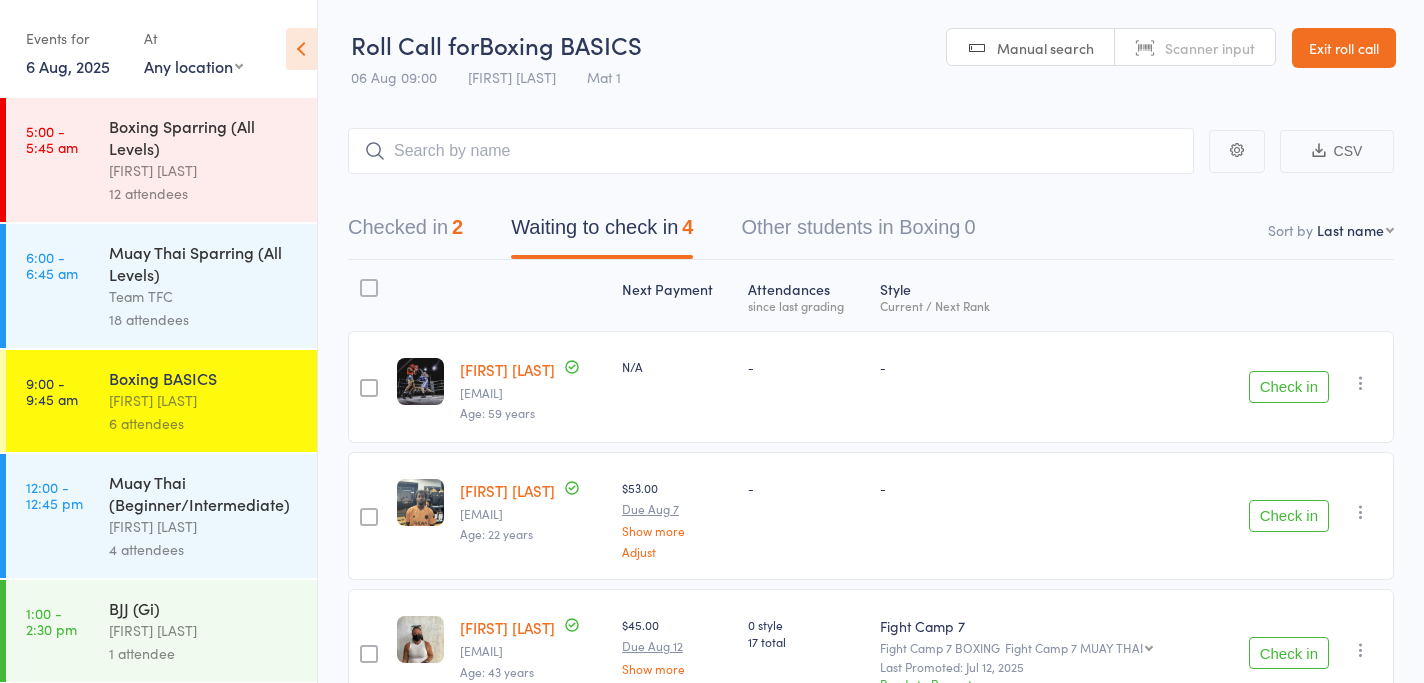 click on "Team TFC" at bounding box center (204, 296) 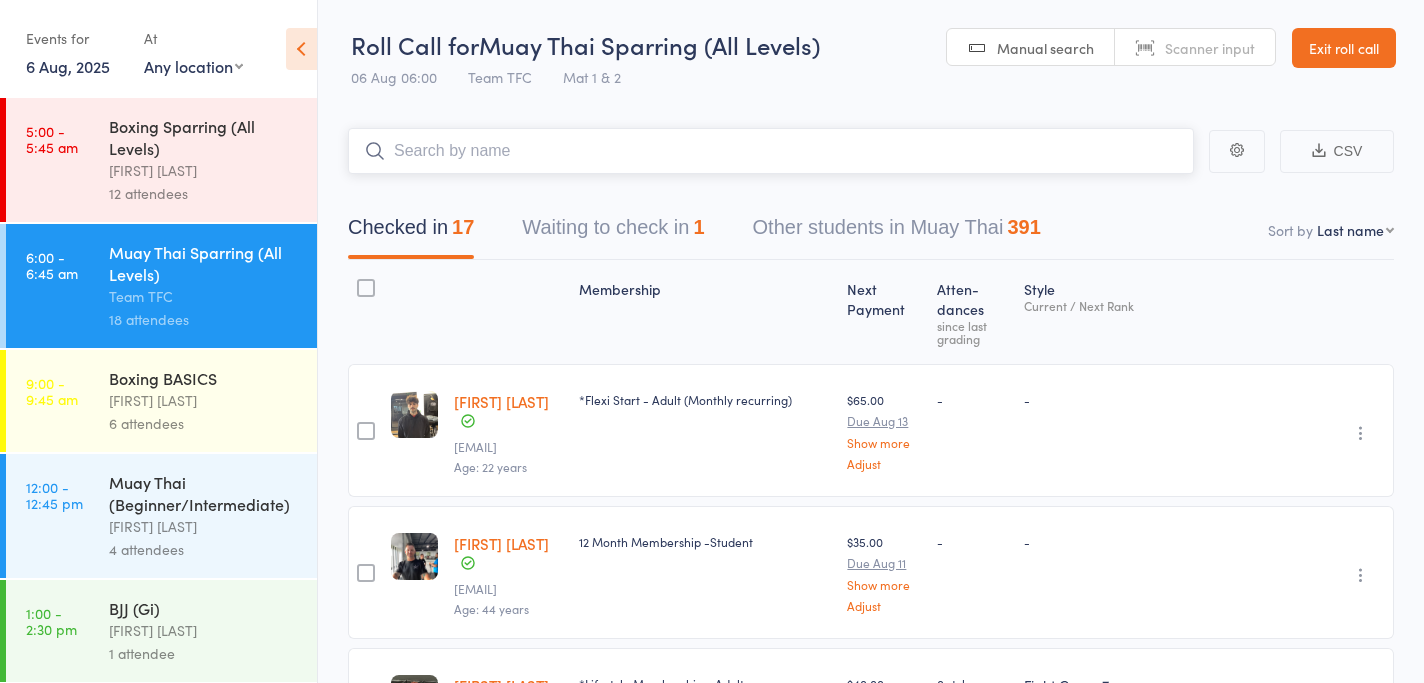 click on "Waiting to check in  1" at bounding box center (613, 232) 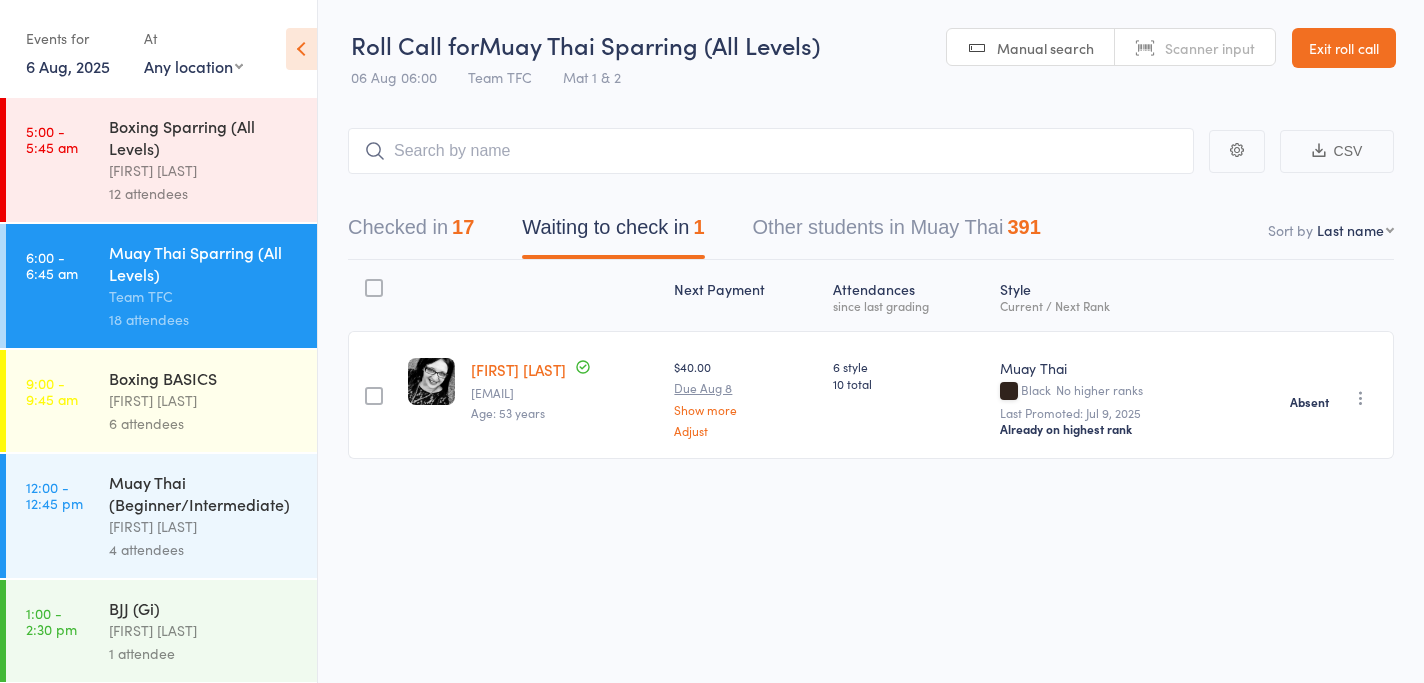 click on "Boxing Sparring (All Levels)" at bounding box center (204, 137) 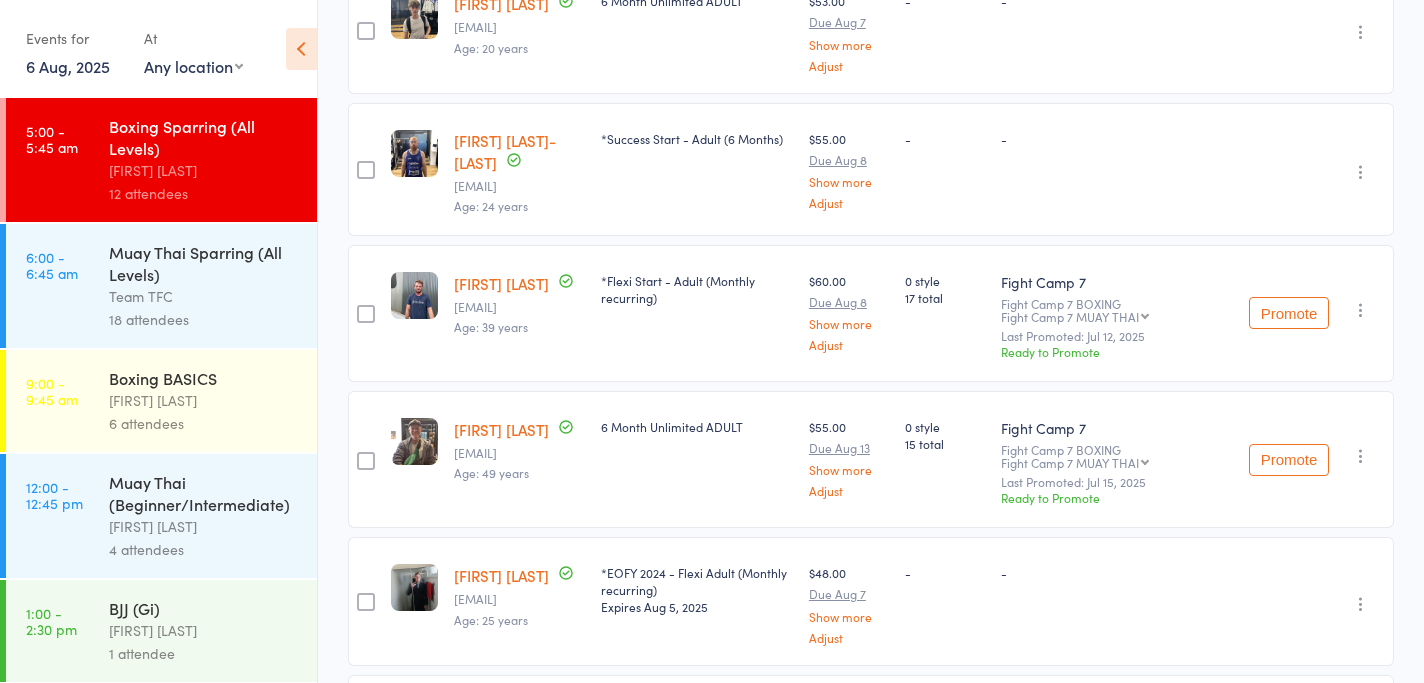 scroll, scrollTop: 1440, scrollLeft: 0, axis: vertical 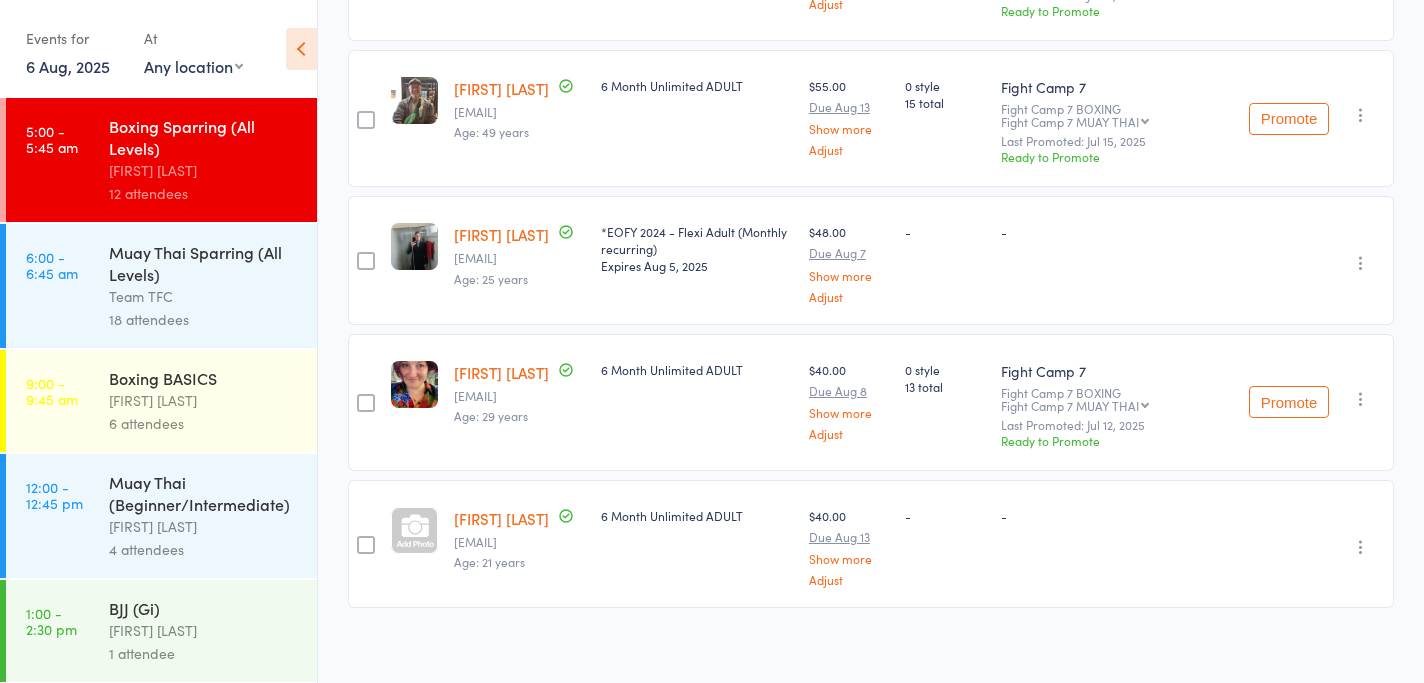 click on "Team TFC" at bounding box center [204, 296] 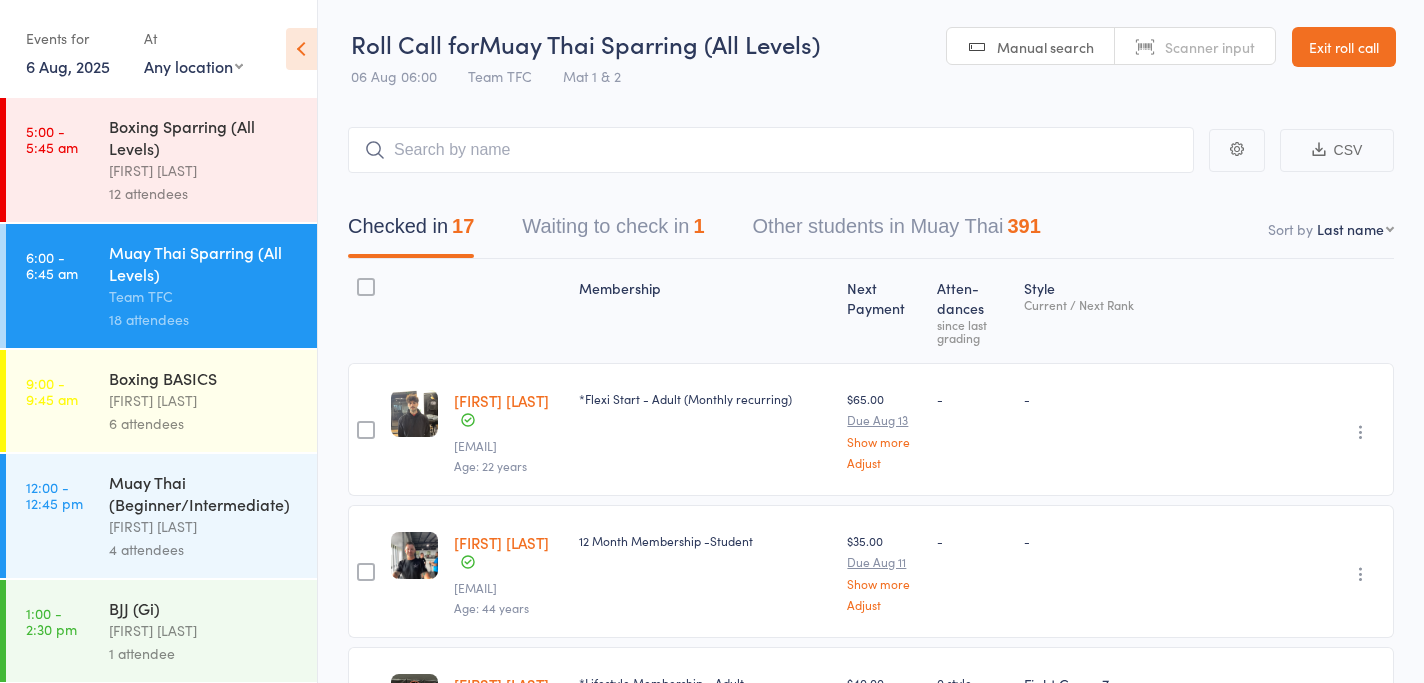click on "Waiting to check in  1" at bounding box center [613, 231] 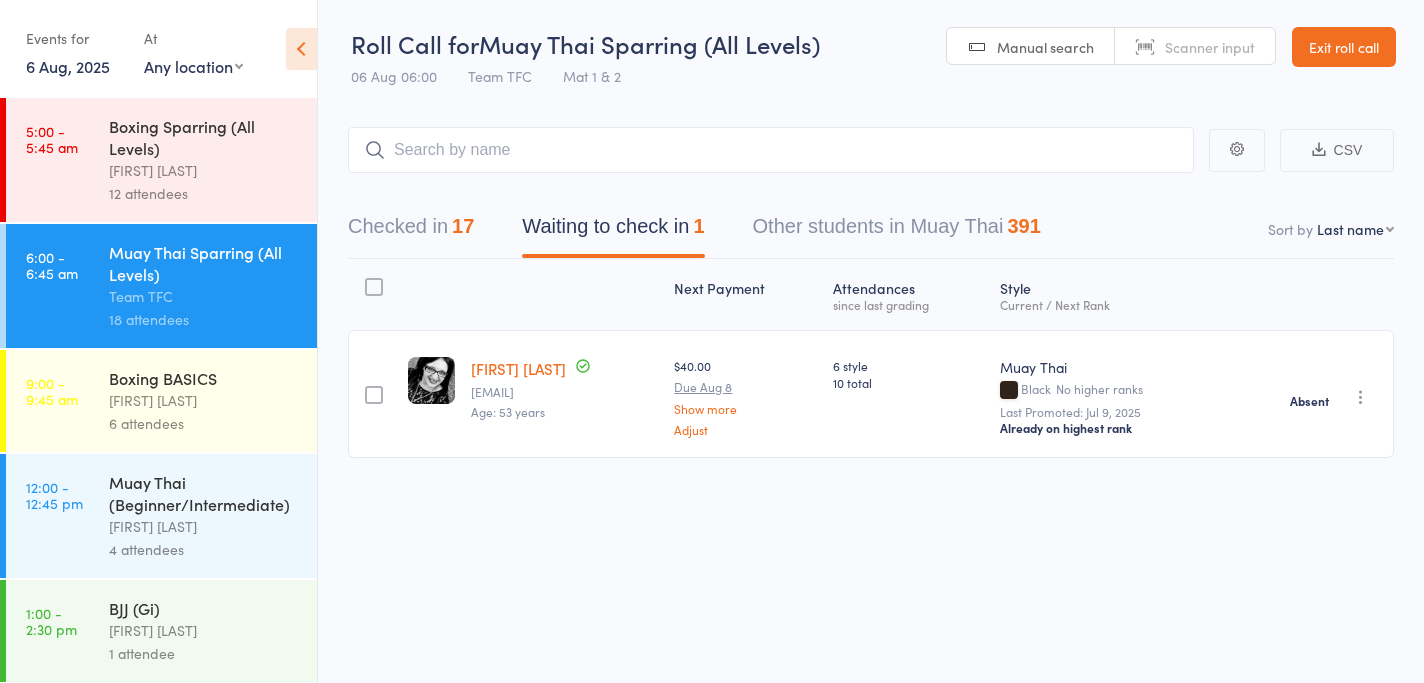 click on "Checked in  17" at bounding box center (411, 231) 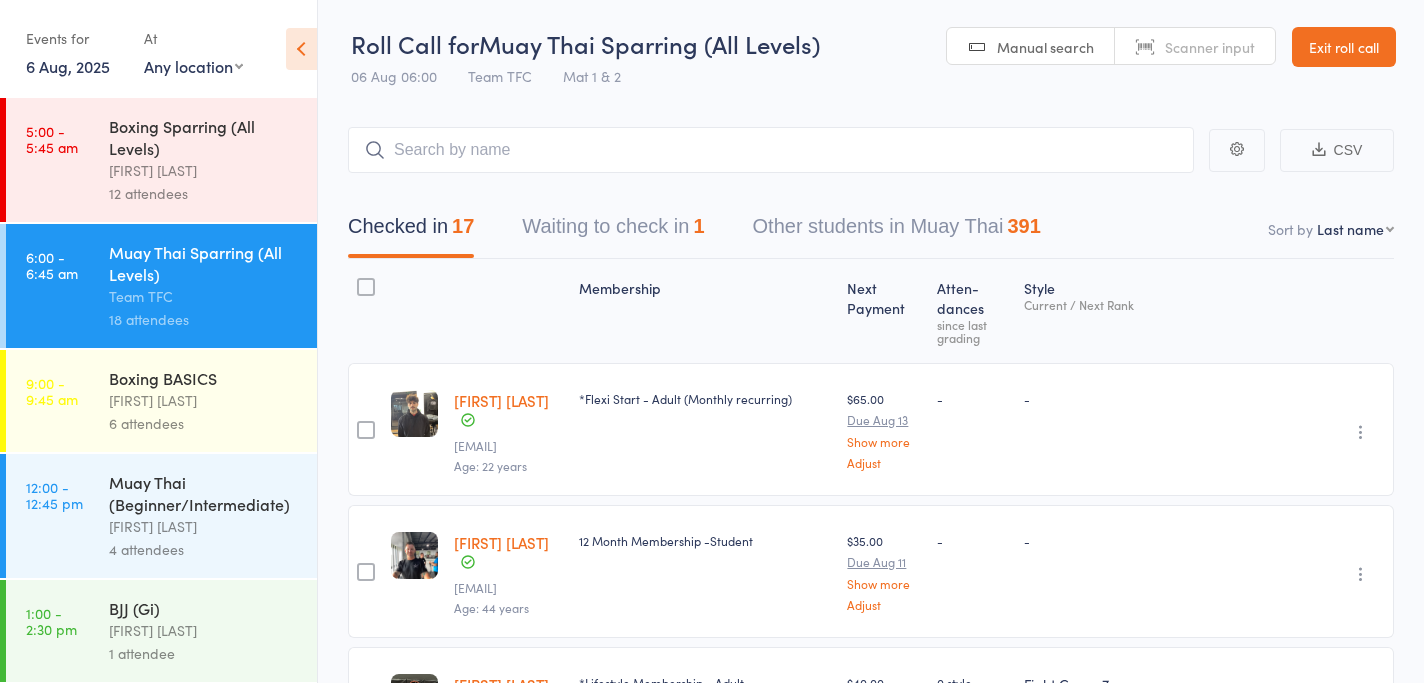 click on "Exit roll call" at bounding box center (1344, 47) 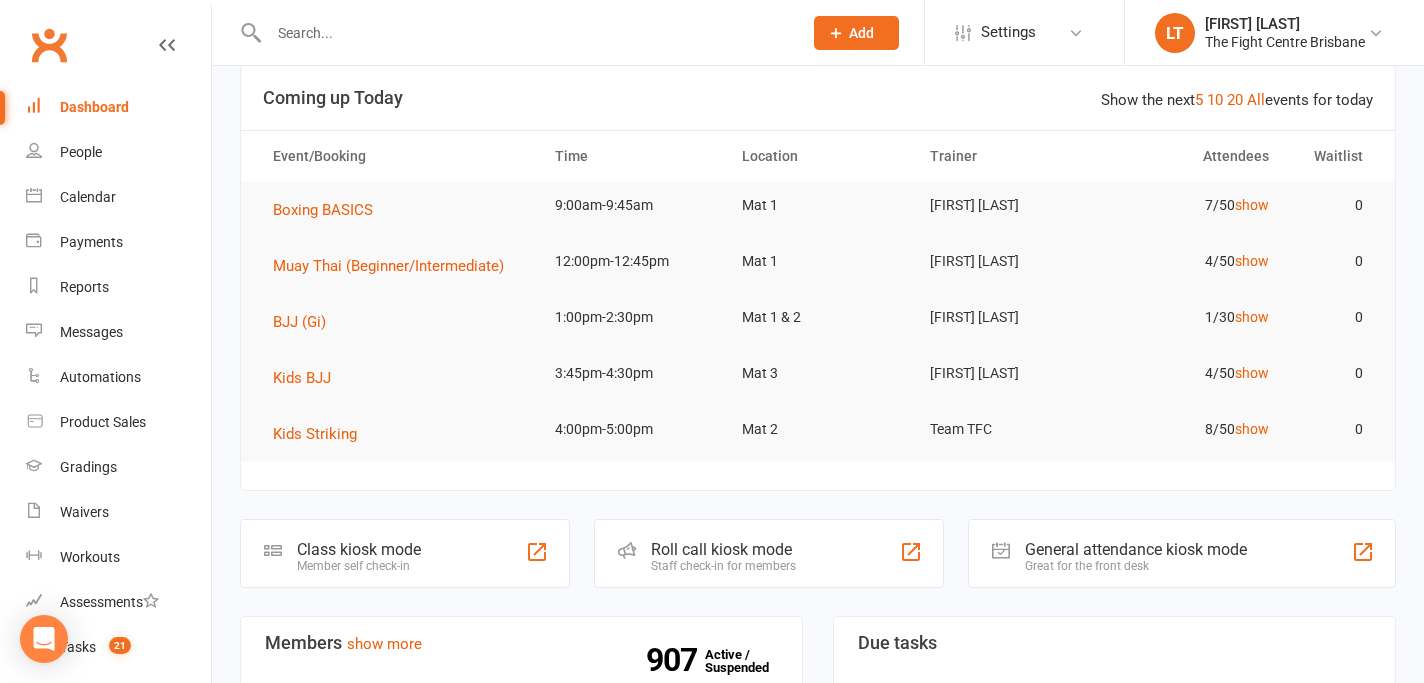 scroll, scrollTop: 496, scrollLeft: 0, axis: vertical 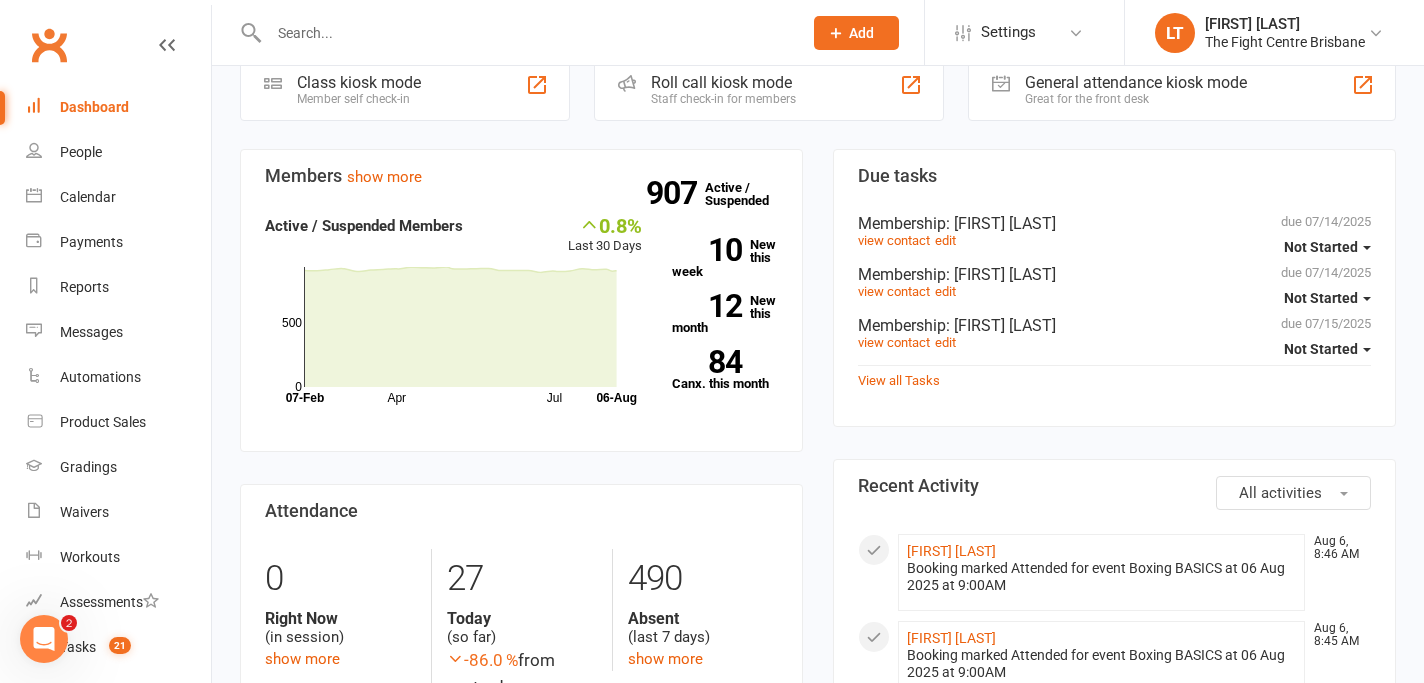click at bounding box center (525, 33) 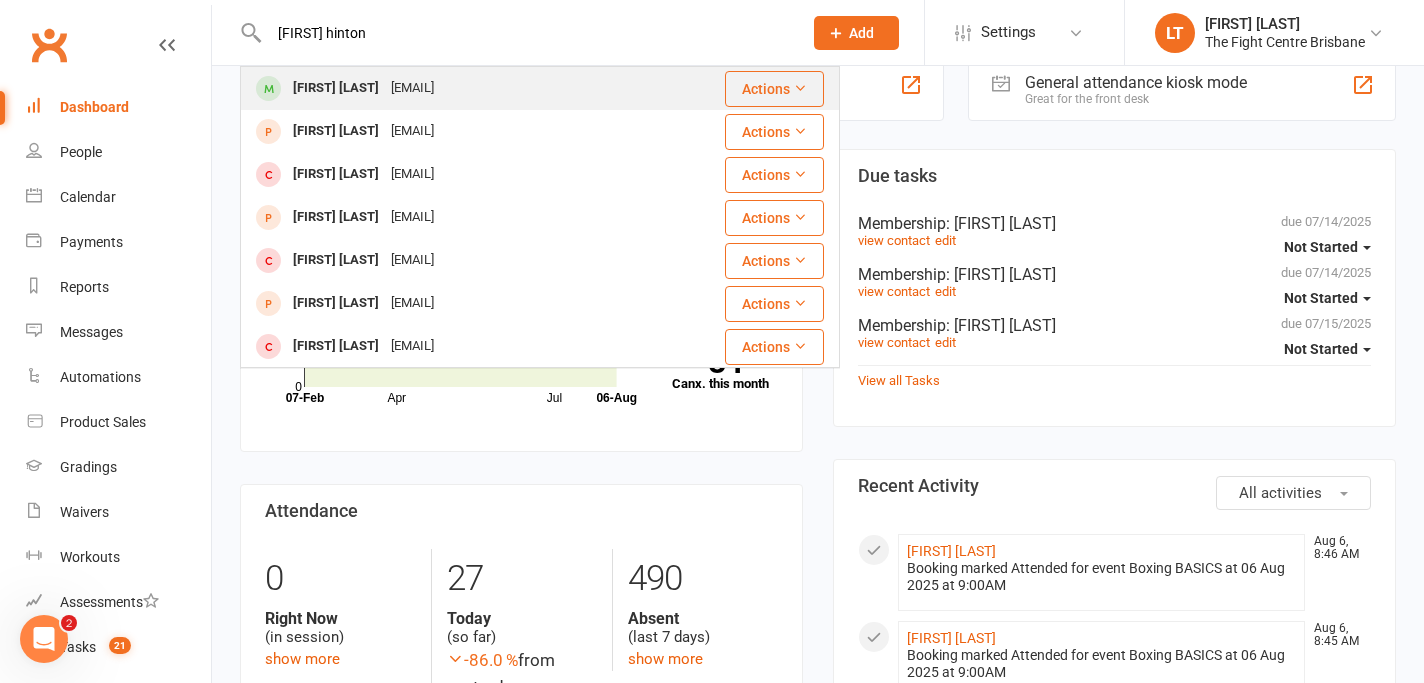 type on "[FIRST] hinton" 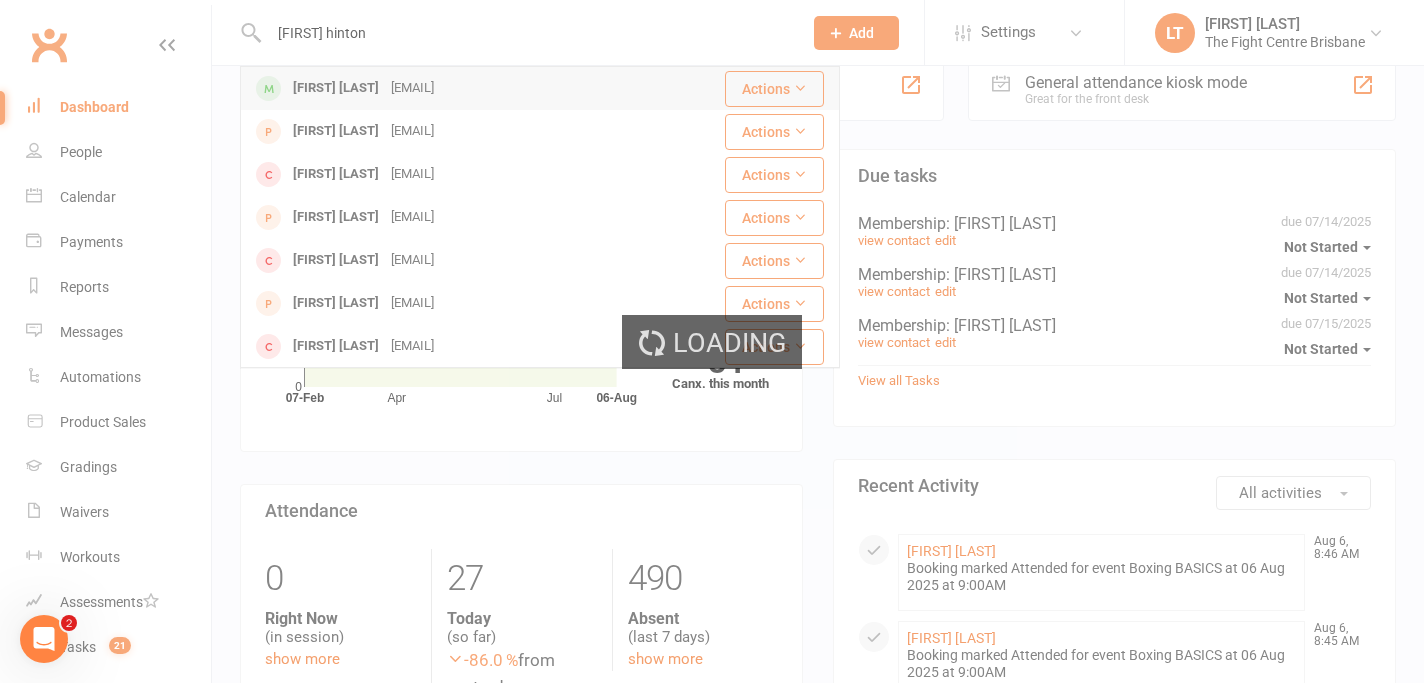 type 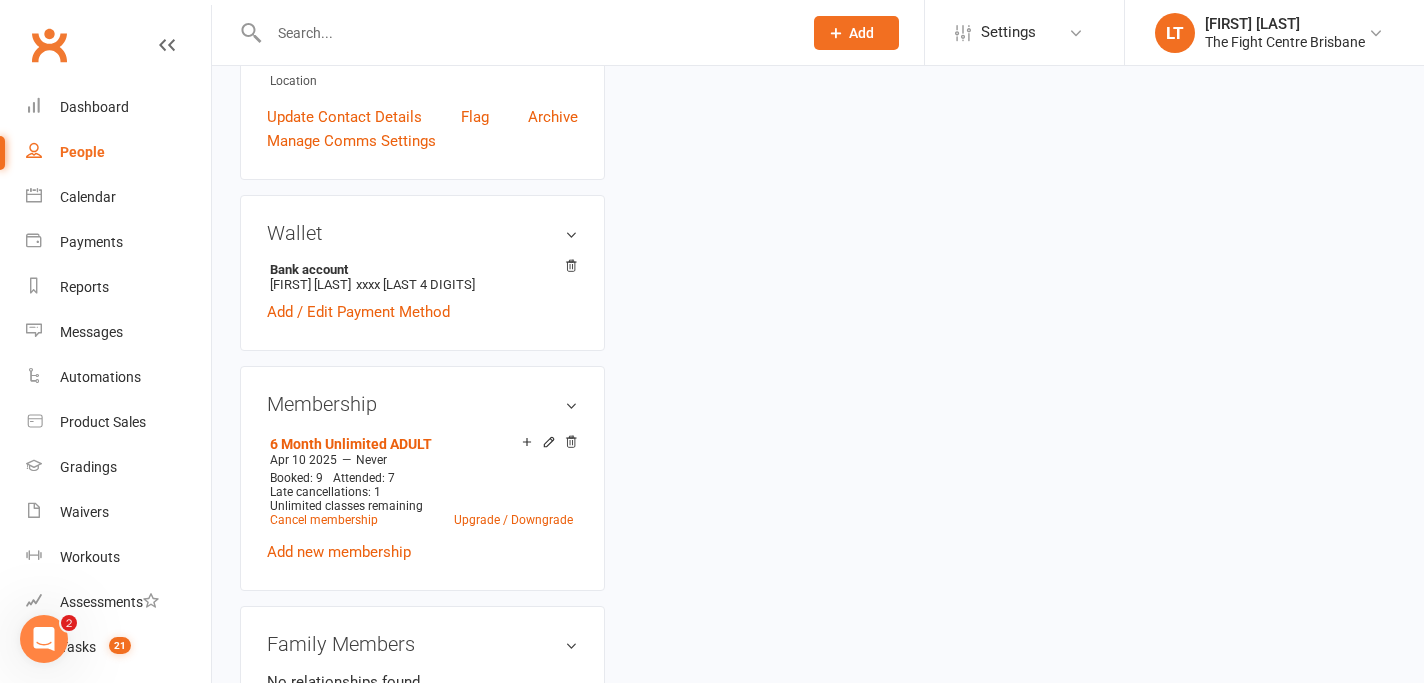 scroll, scrollTop: 0, scrollLeft: 0, axis: both 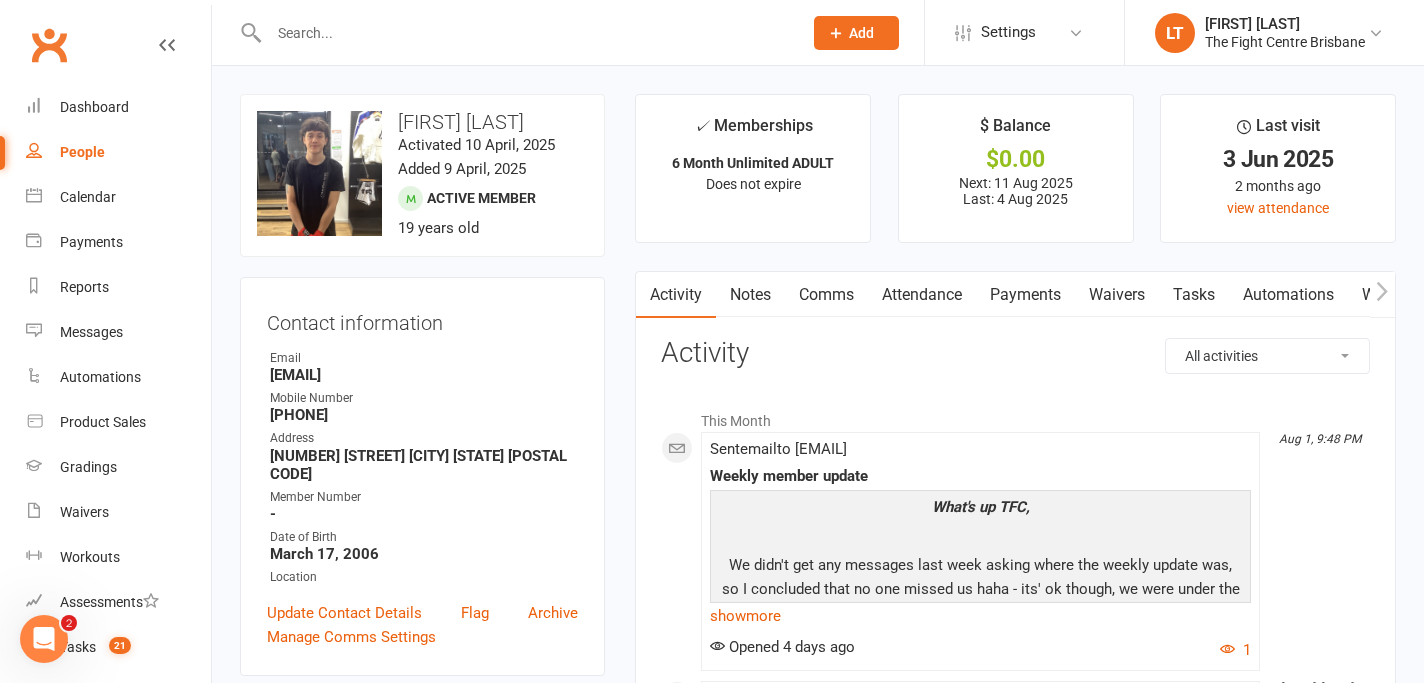 click on "Notes" at bounding box center (750, 295) 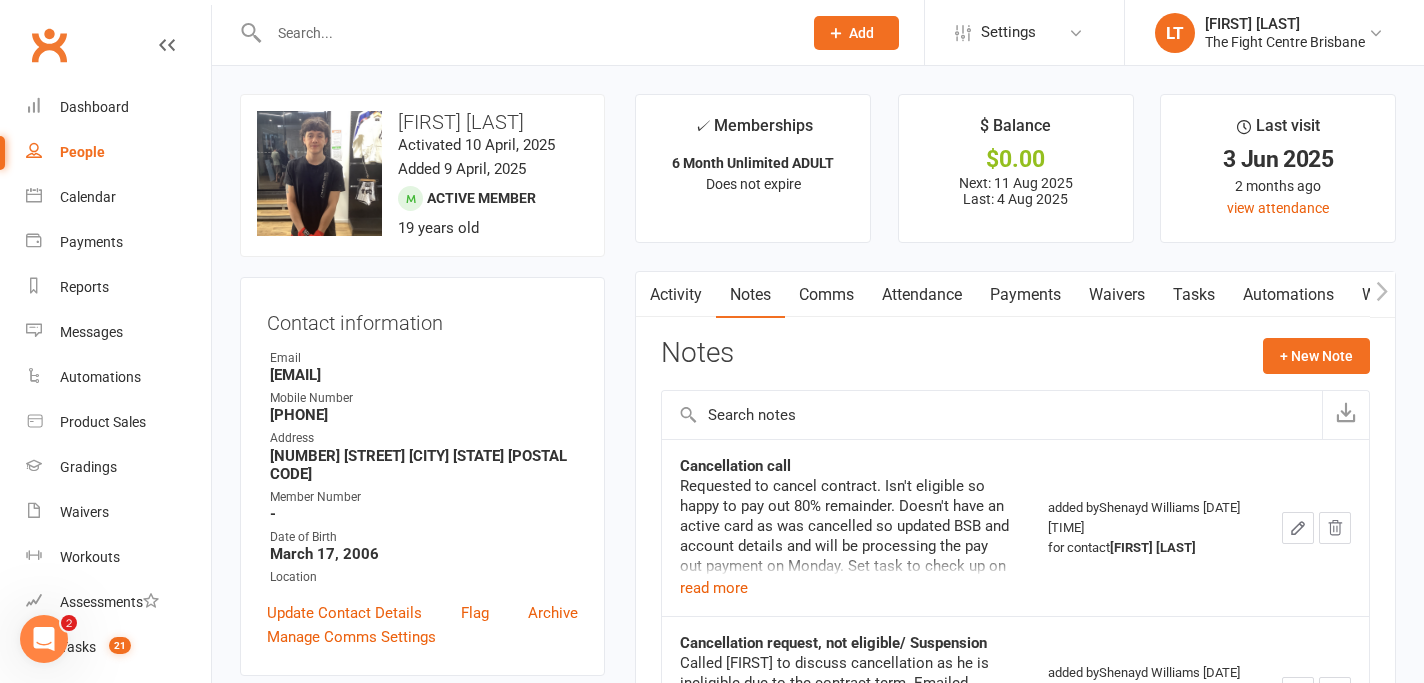scroll, scrollTop: 126, scrollLeft: 0, axis: vertical 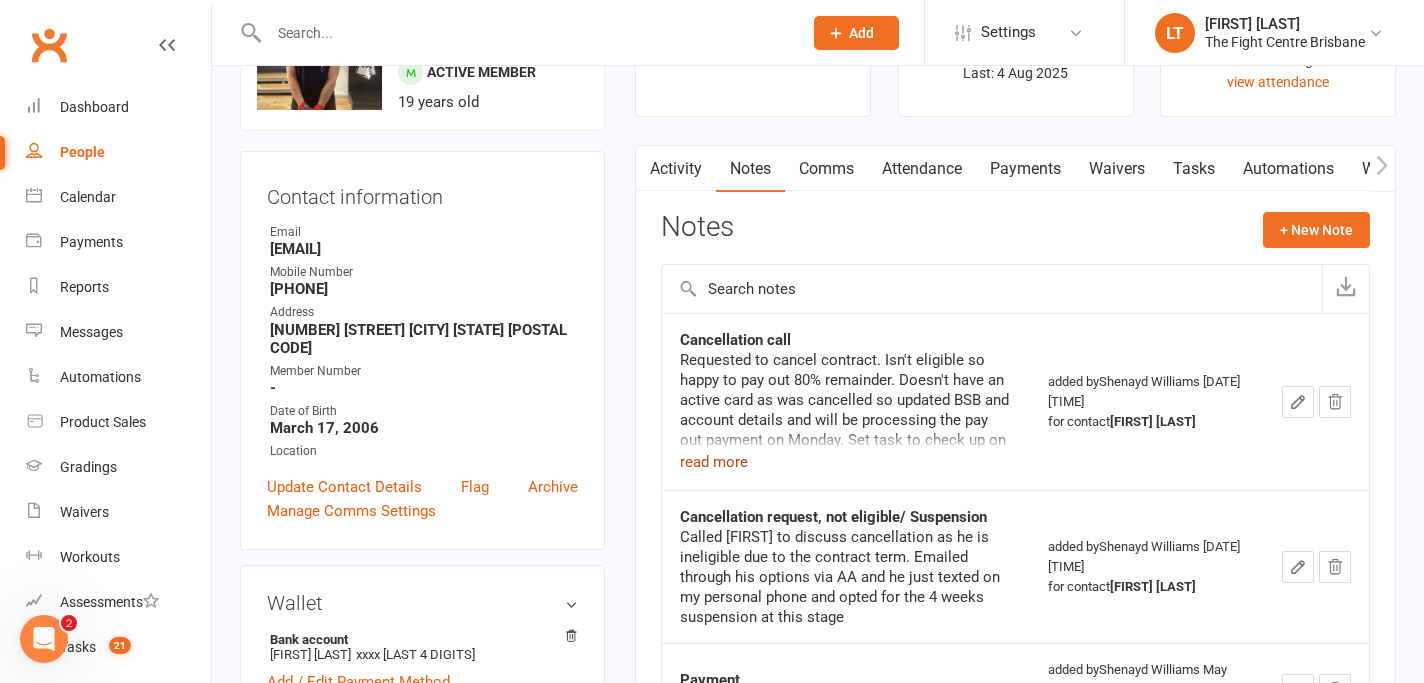 click on "read more" at bounding box center [714, 462] 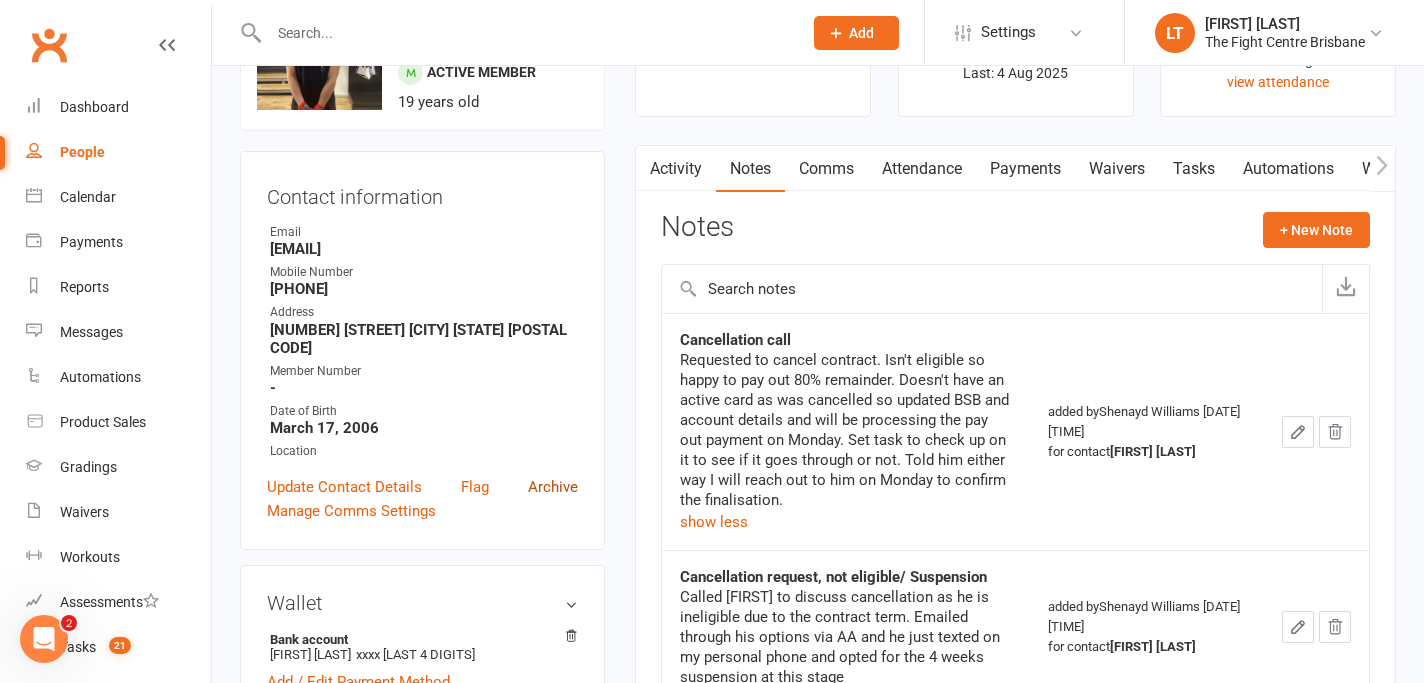 click on "Archive" at bounding box center (553, 487) 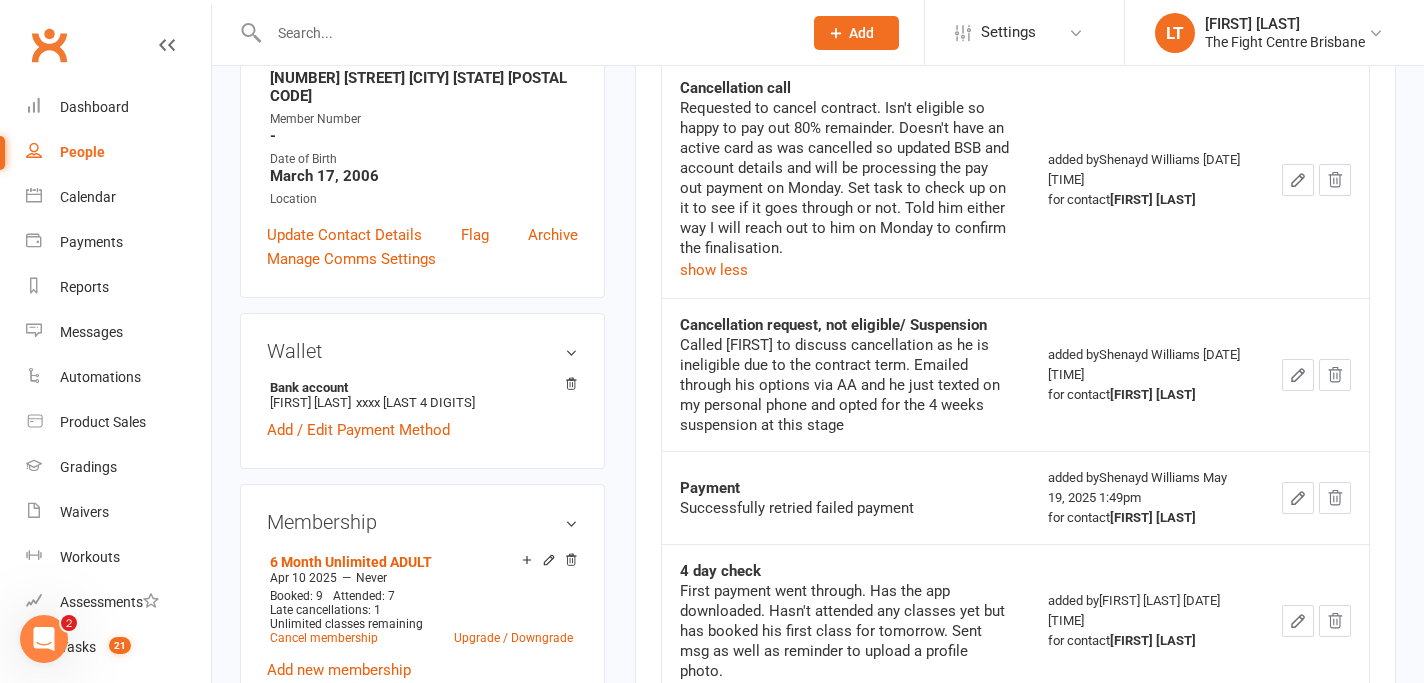 scroll, scrollTop: 526, scrollLeft: 0, axis: vertical 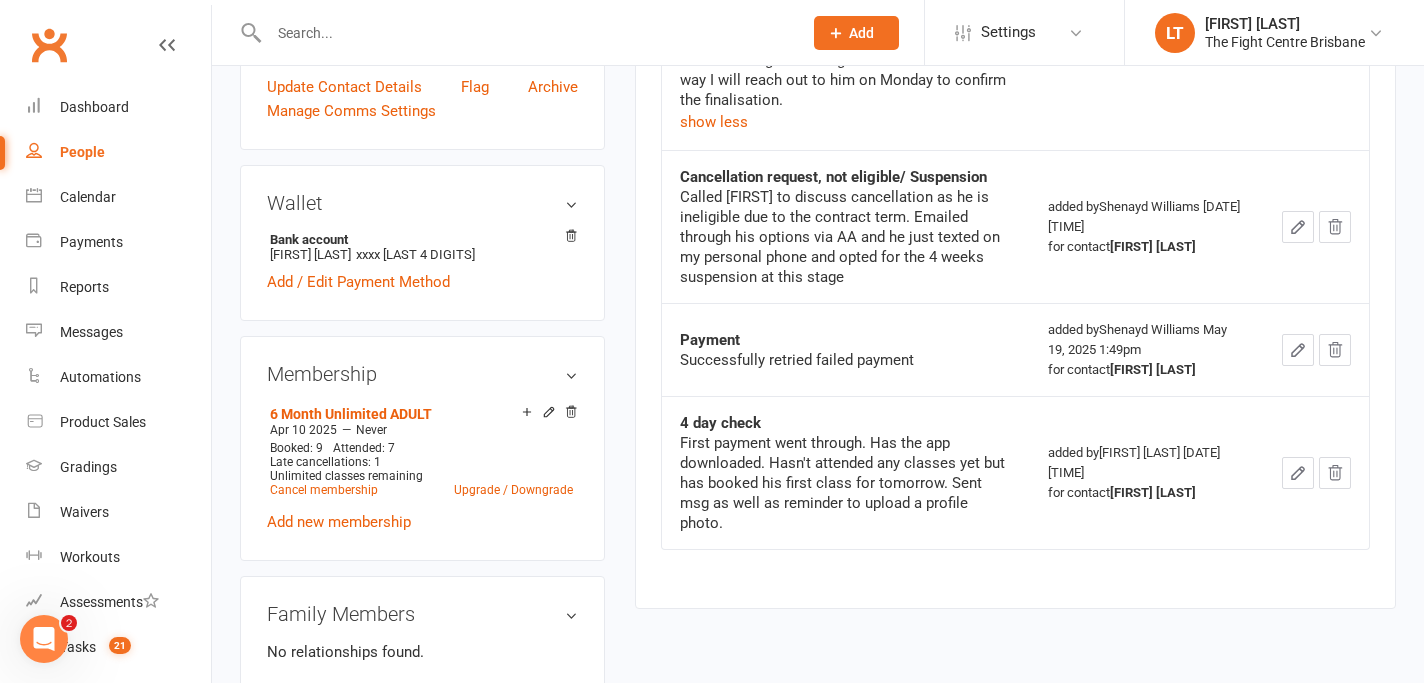 click on "Requested to cancel contract. Isn't eligible so happy to pay out 80% remainder.
Doesn't have an active card as was cancelled so updated BSB and account details and will be processing the pay out payment on Monday. Set task to check up on it to see if it goes through or not.
Told him either way I will reach out to him on Monday to confirm the finalisation. show less" at bounding box center (845, 42) 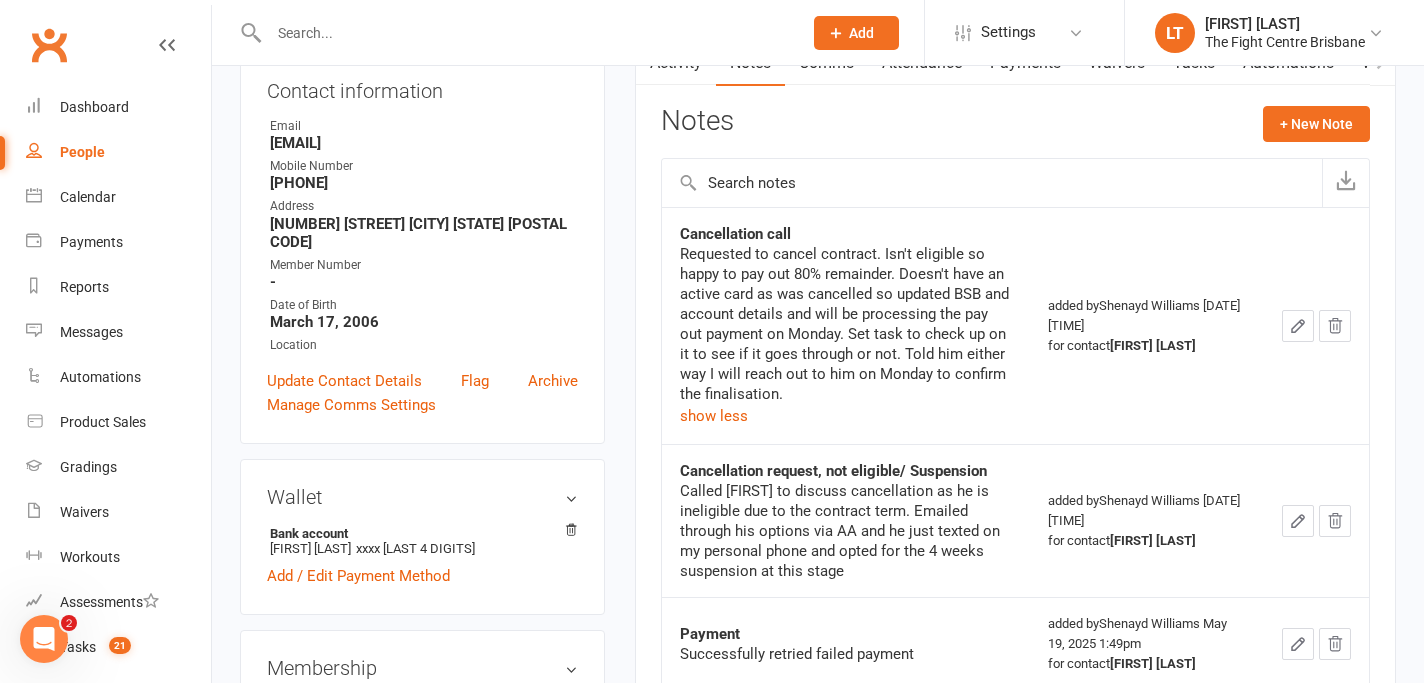 click on "Requested to cancel contract. Isn't eligible so happy to pay out 80% remainder.
Doesn't have an active card as was cancelled so updated BSB and account details and will be processing the pay out payment on Monday. Set task to check up on it to see if it goes through or not.
Told him either way I will reach out to him on Monday to confirm the finalisation." at bounding box center (845, 324) 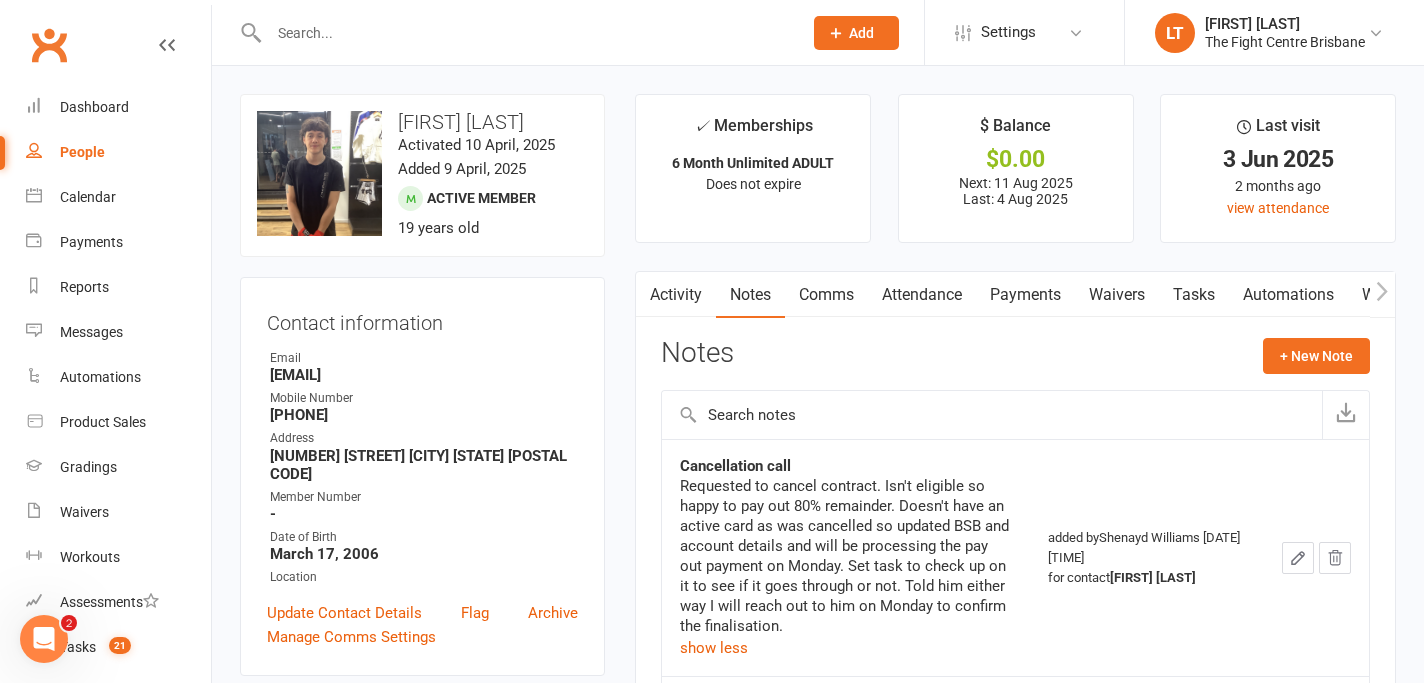 click on "Requested to cancel contract. Isn't eligible so happy to pay out 80% remainder.
Doesn't have an active card as was cancelled so updated BSB and account details and will be processing the pay out payment on Monday. Set task to check up on it to see if it goes through or not.
Told him either way I will reach out to him on Monday to confirm the finalisation." at bounding box center (845, 556) 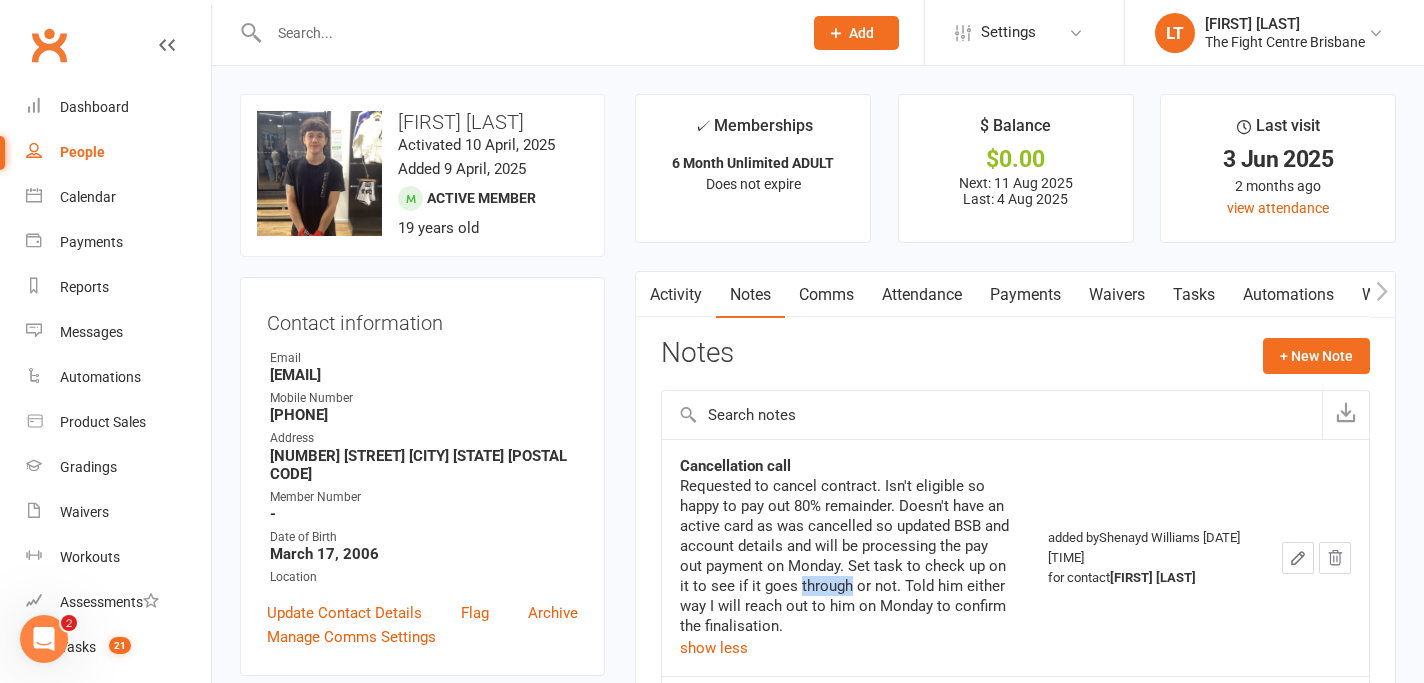click on "Requested to cancel contract. Isn't eligible so happy to pay out 80% remainder.
Doesn't have an active card as was cancelled so updated BSB and account details and will be processing the pay out payment on Monday. Set task to check up on it to see if it goes through or not.
Told him either way I will reach out to him on Monday to confirm the finalisation." at bounding box center [845, 556] 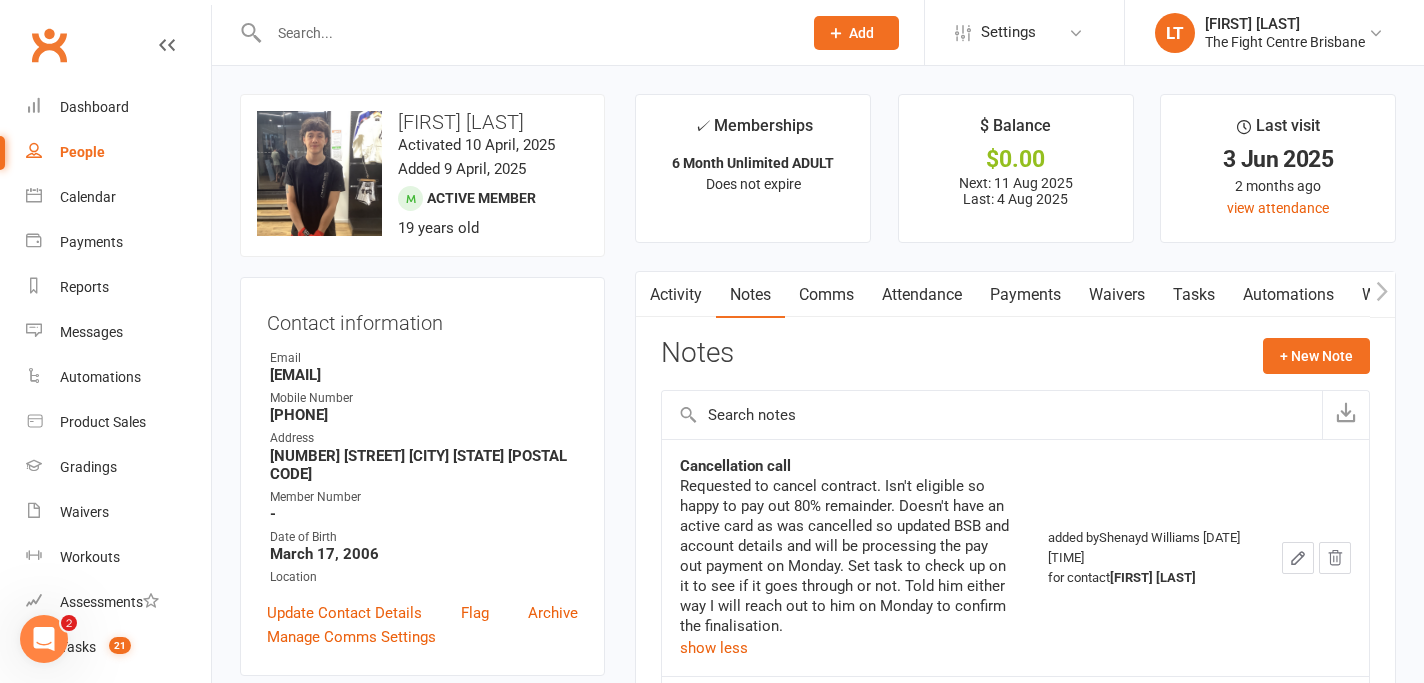 click on "Requested to cancel contract. Isn't eligible so happy to pay out 80% remainder.
Doesn't have an active card as was cancelled so updated BSB and account details and will be processing the pay out payment on Monday. Set task to check up on it to see if it goes through or not.
Told him either way I will reach out to him on Monday to confirm the finalisation." at bounding box center [845, 556] 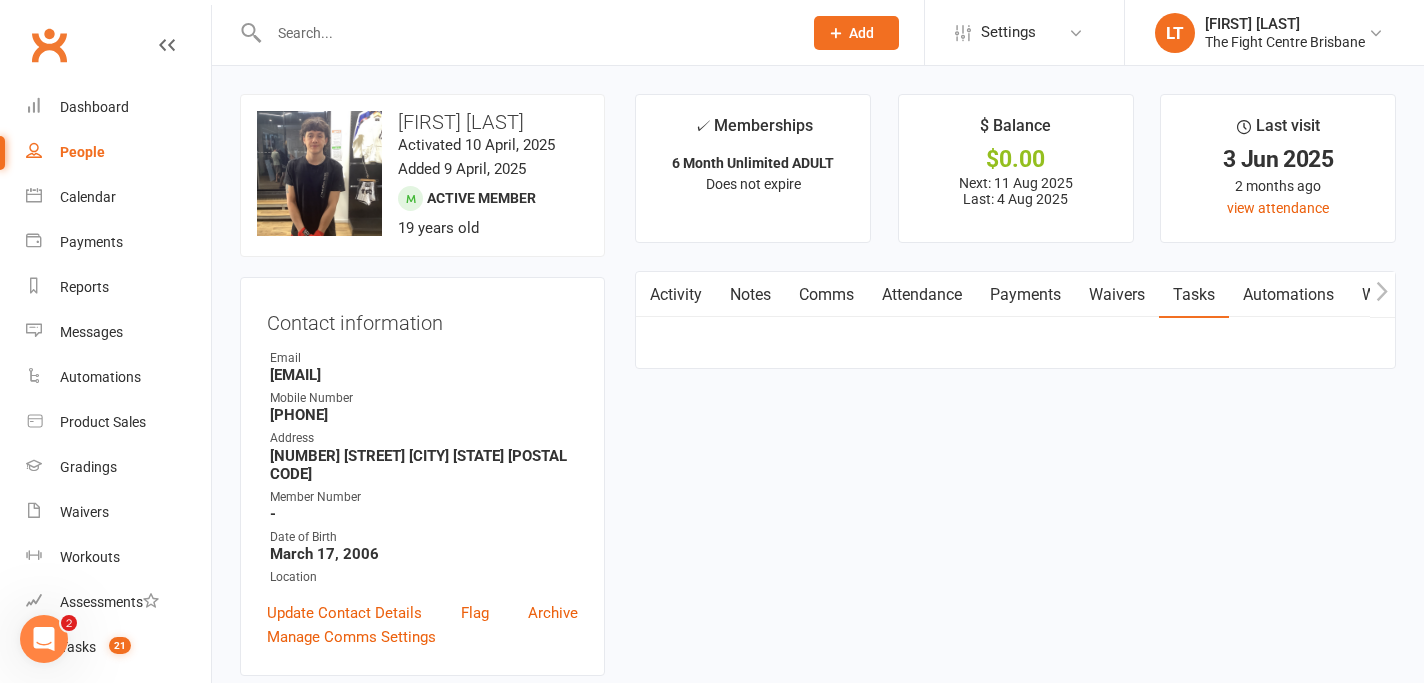 click on "Tasks" at bounding box center [1194, 295] 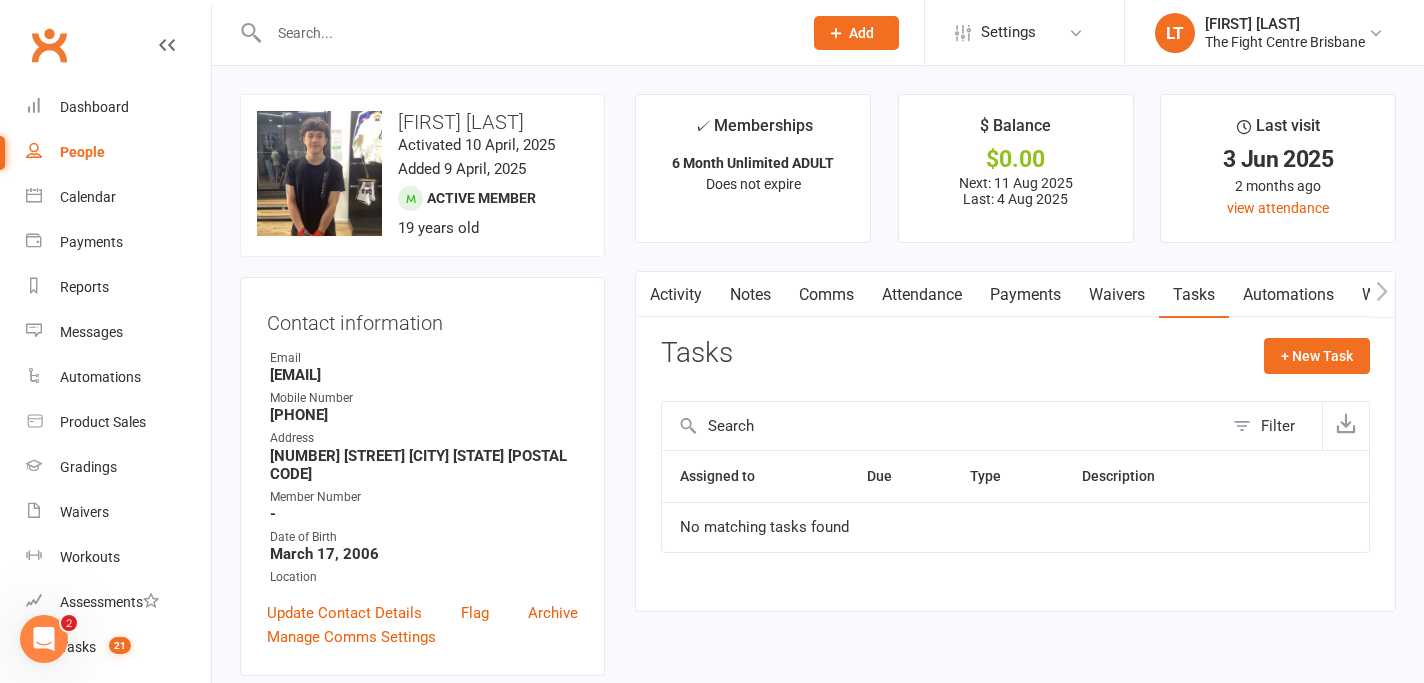click on "Activity" at bounding box center [676, 295] 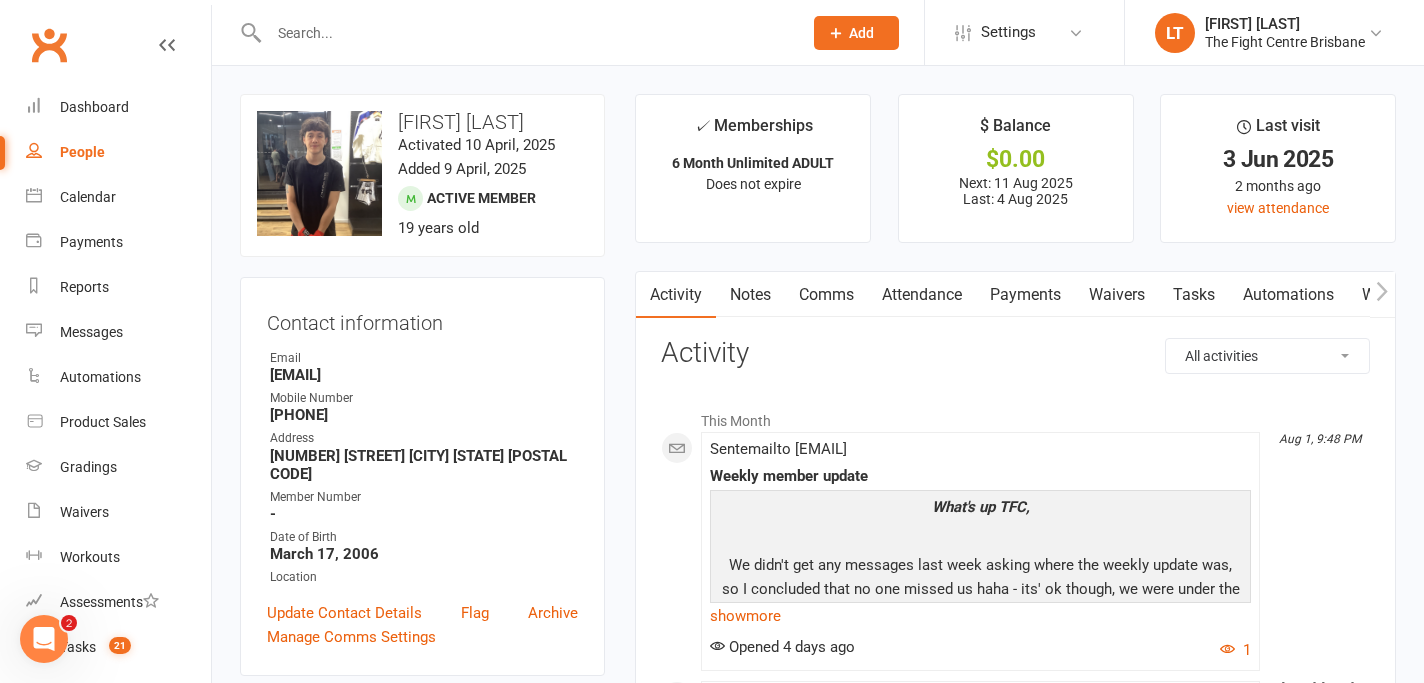 click on "Payments" at bounding box center (1025, 295) 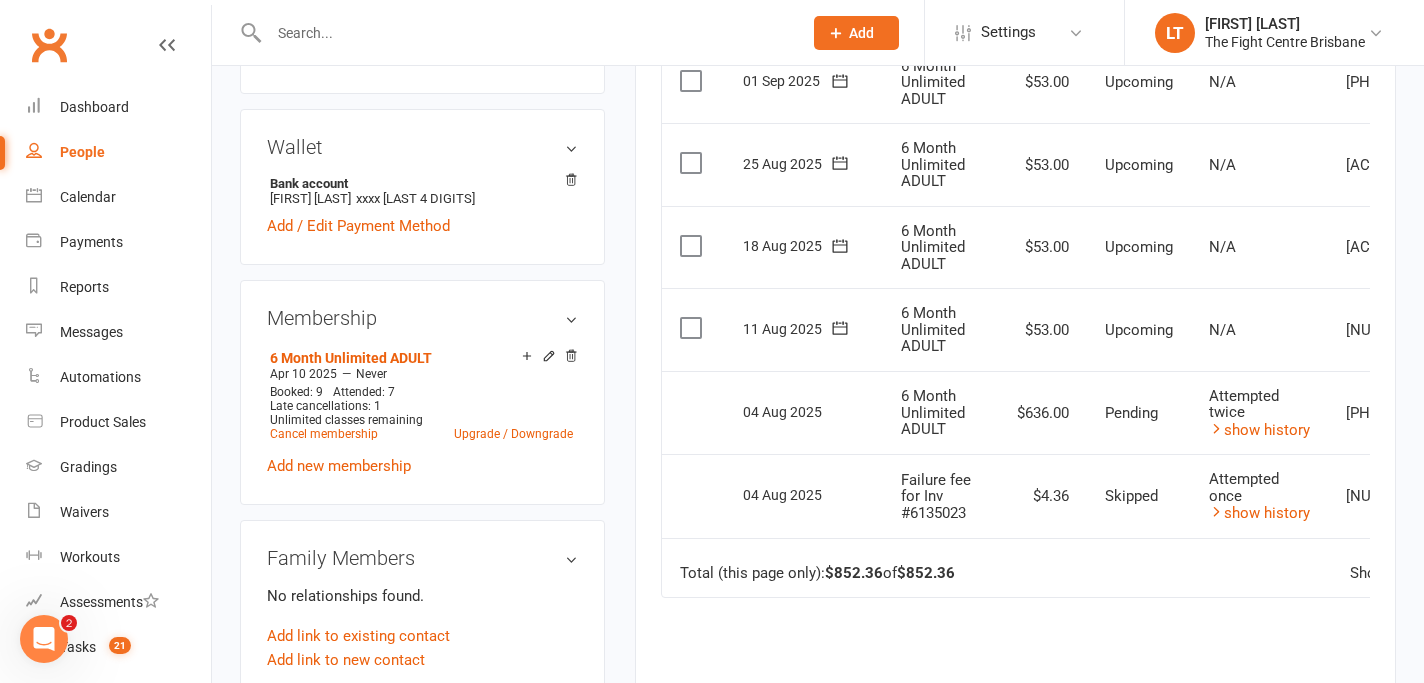 scroll, scrollTop: 633, scrollLeft: 0, axis: vertical 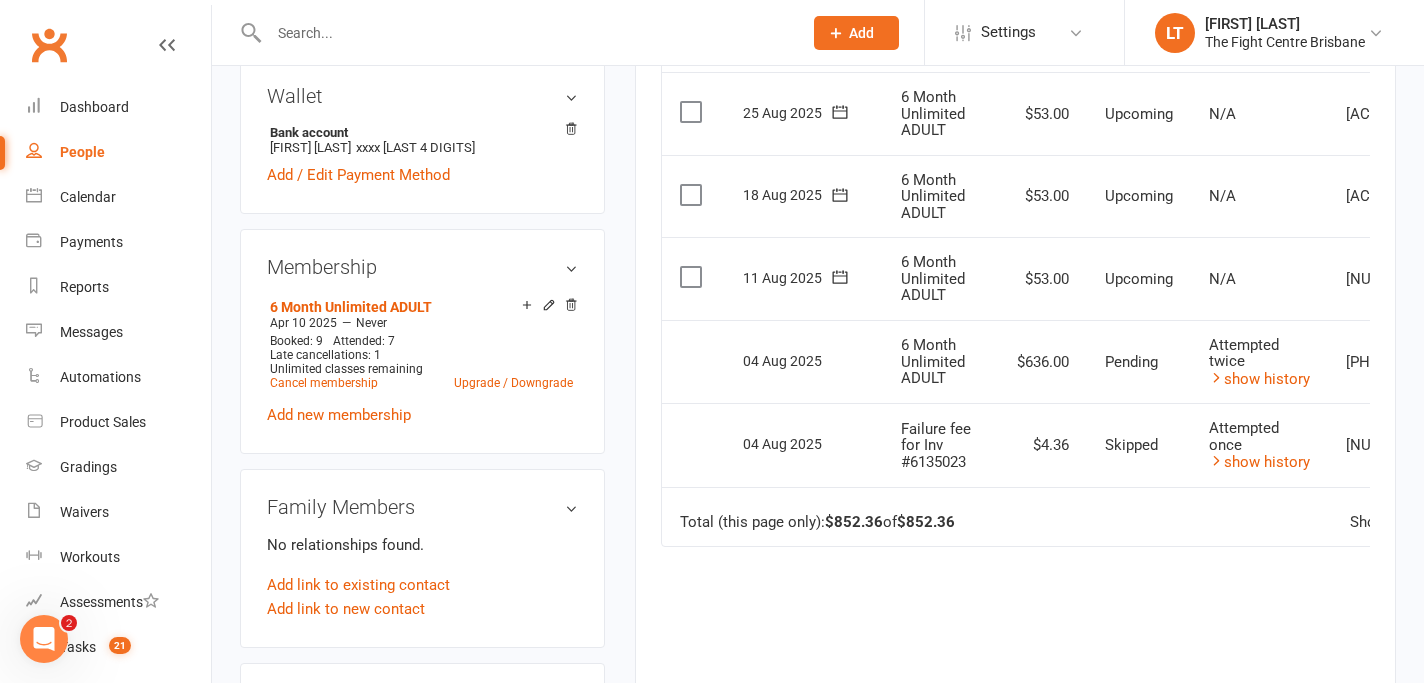 click on "Attempted twice  show history" at bounding box center (1259, 362) 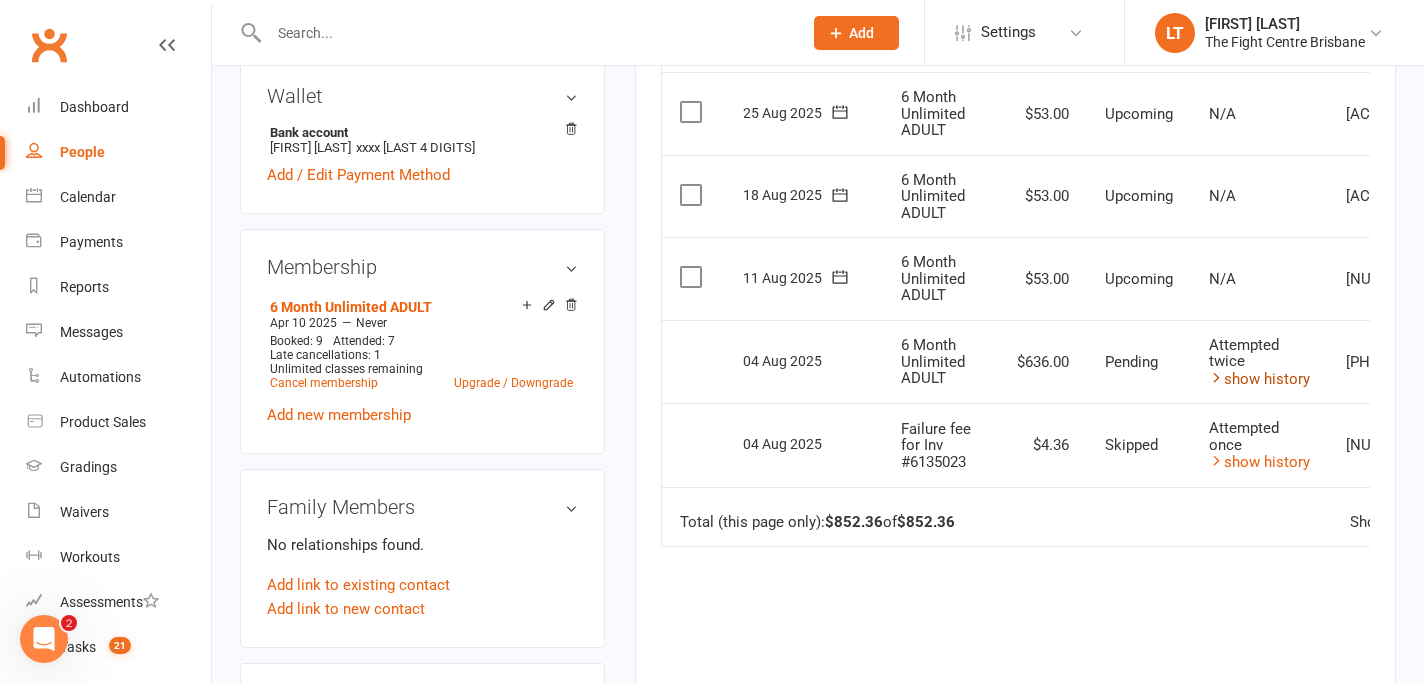 click on "show history" at bounding box center (1259, 379) 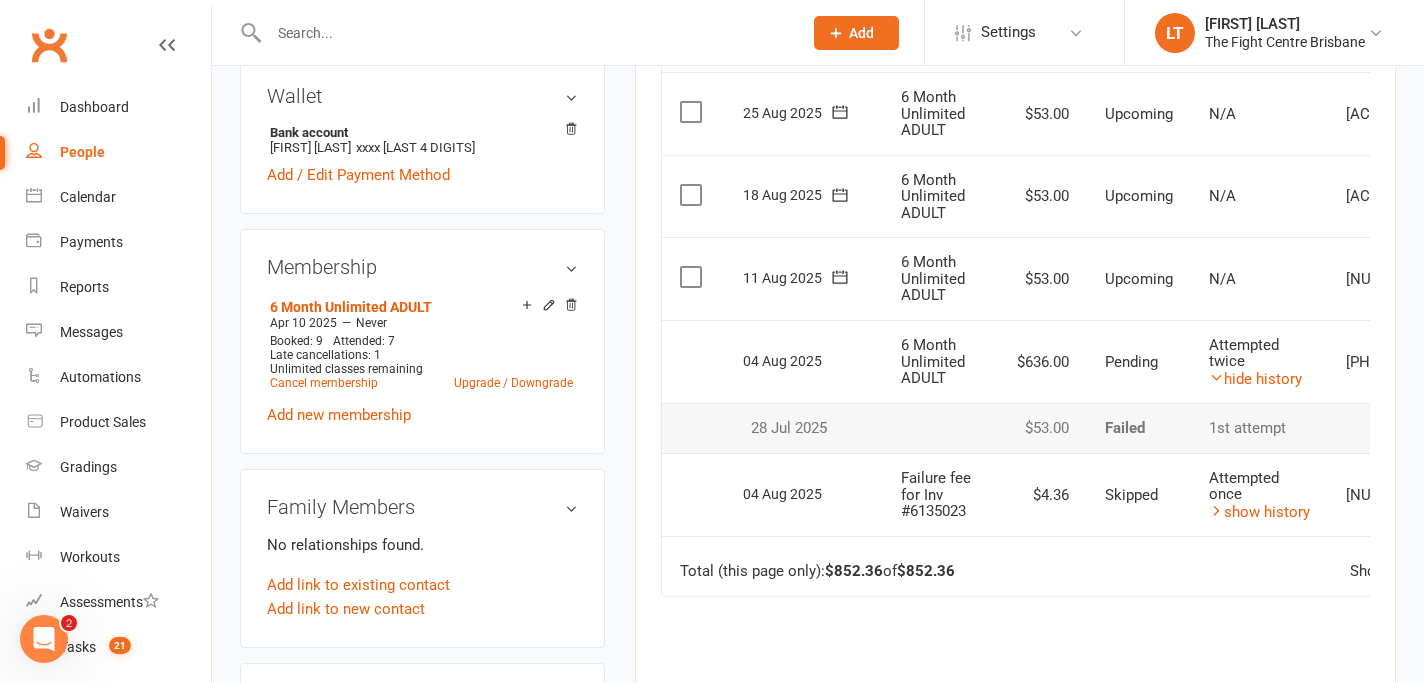 click on "1st attempt" at bounding box center (1259, 428) 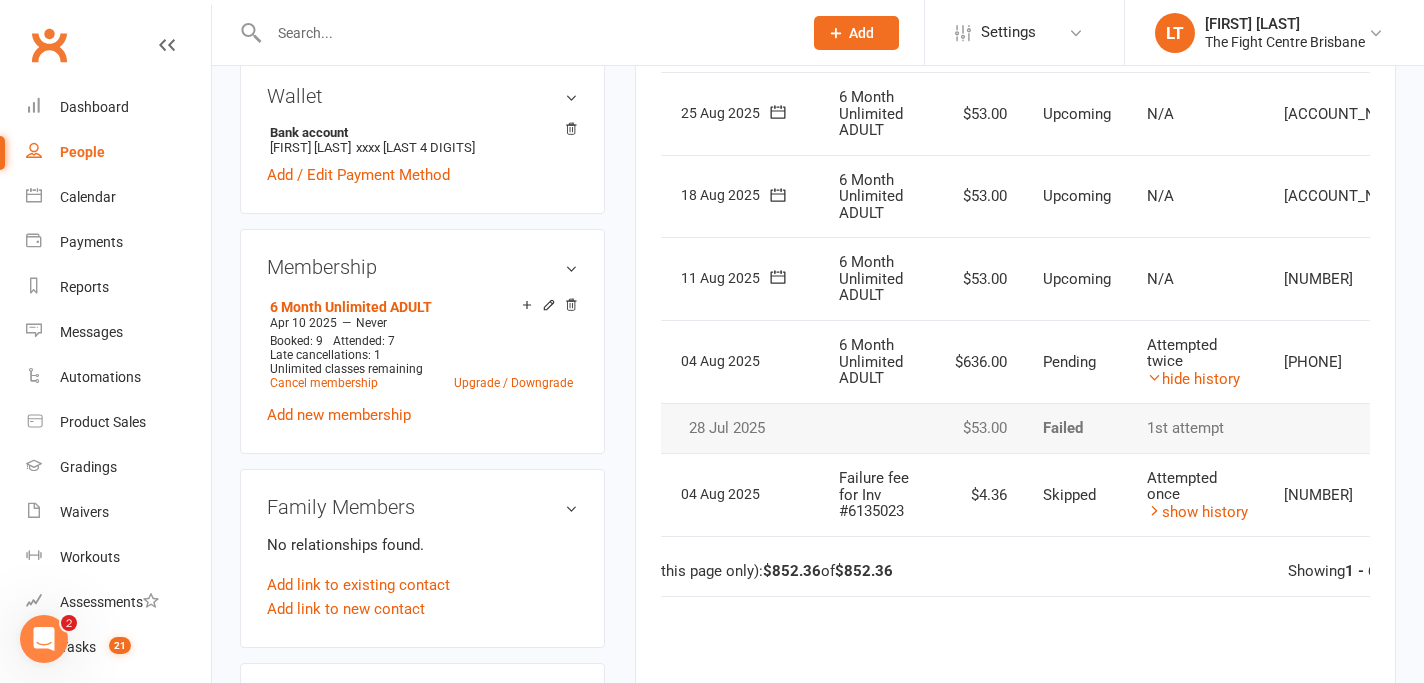 scroll, scrollTop: 0, scrollLeft: 118, axis: horizontal 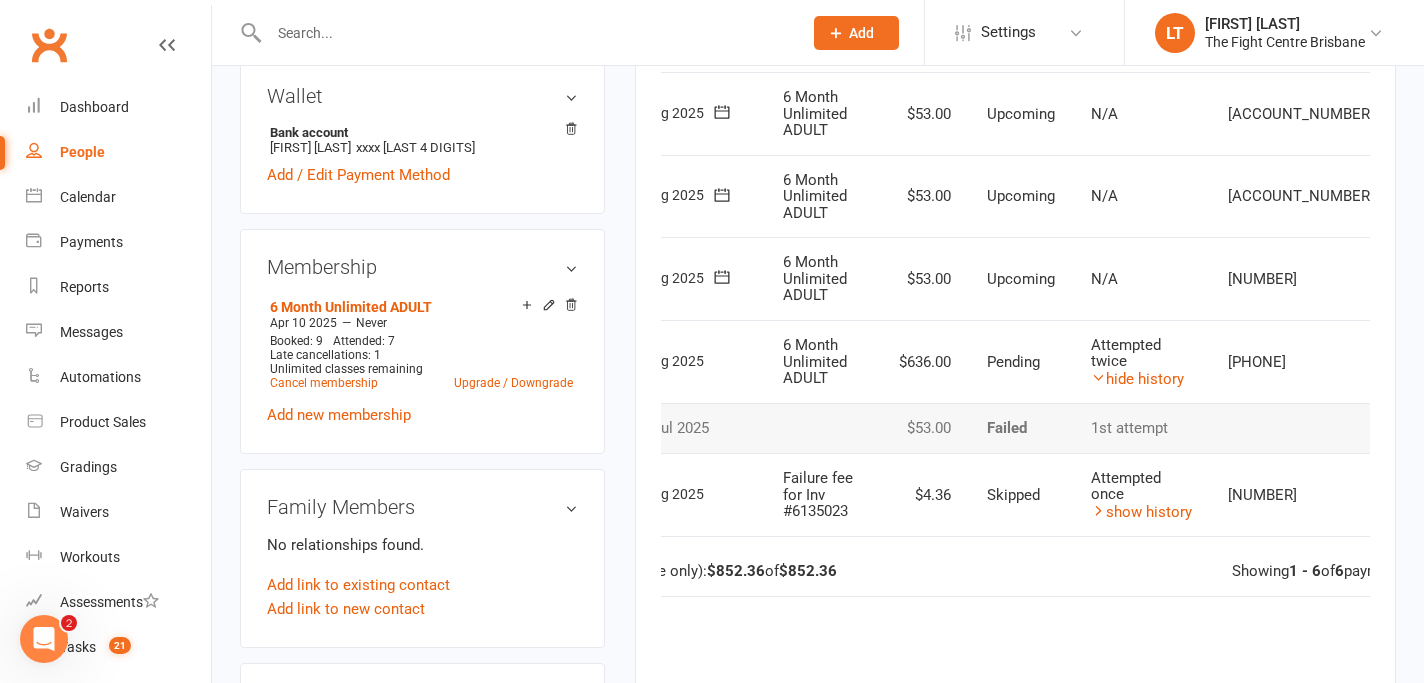 click at bounding box center [1422, 362] 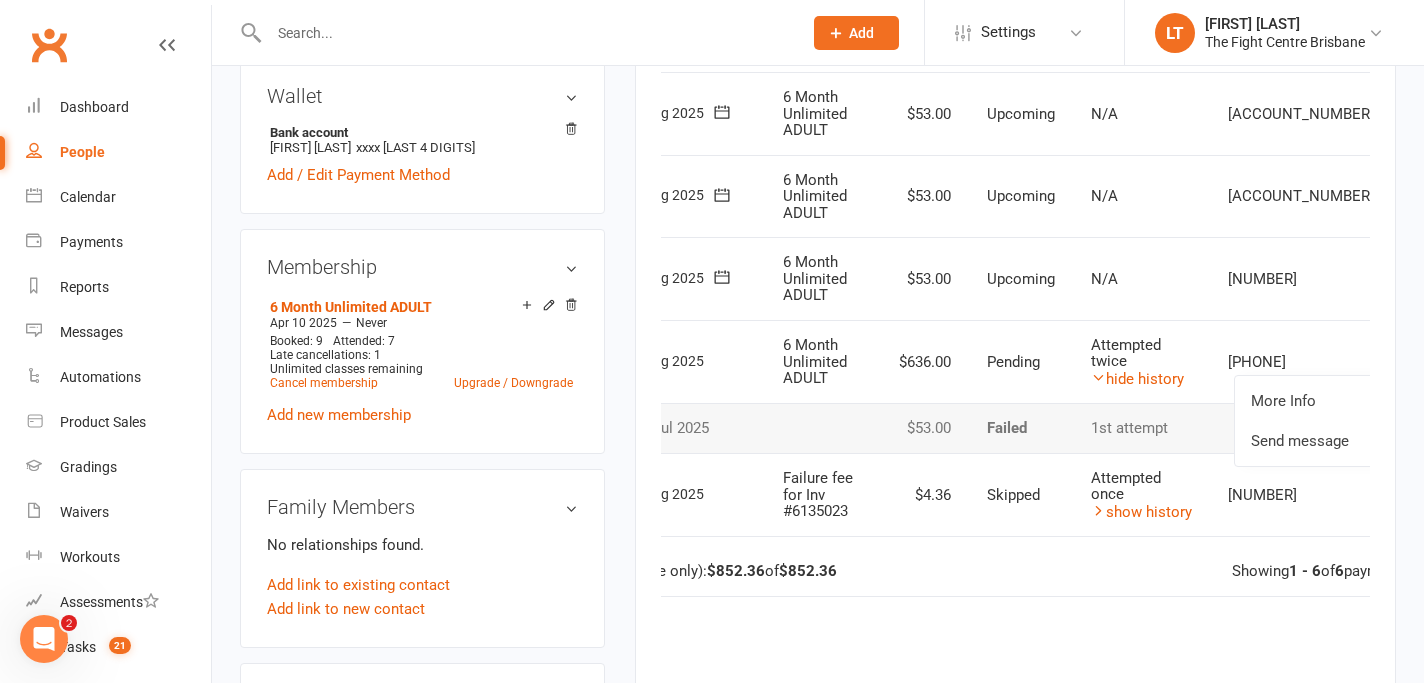click at bounding box center (1422, 362) 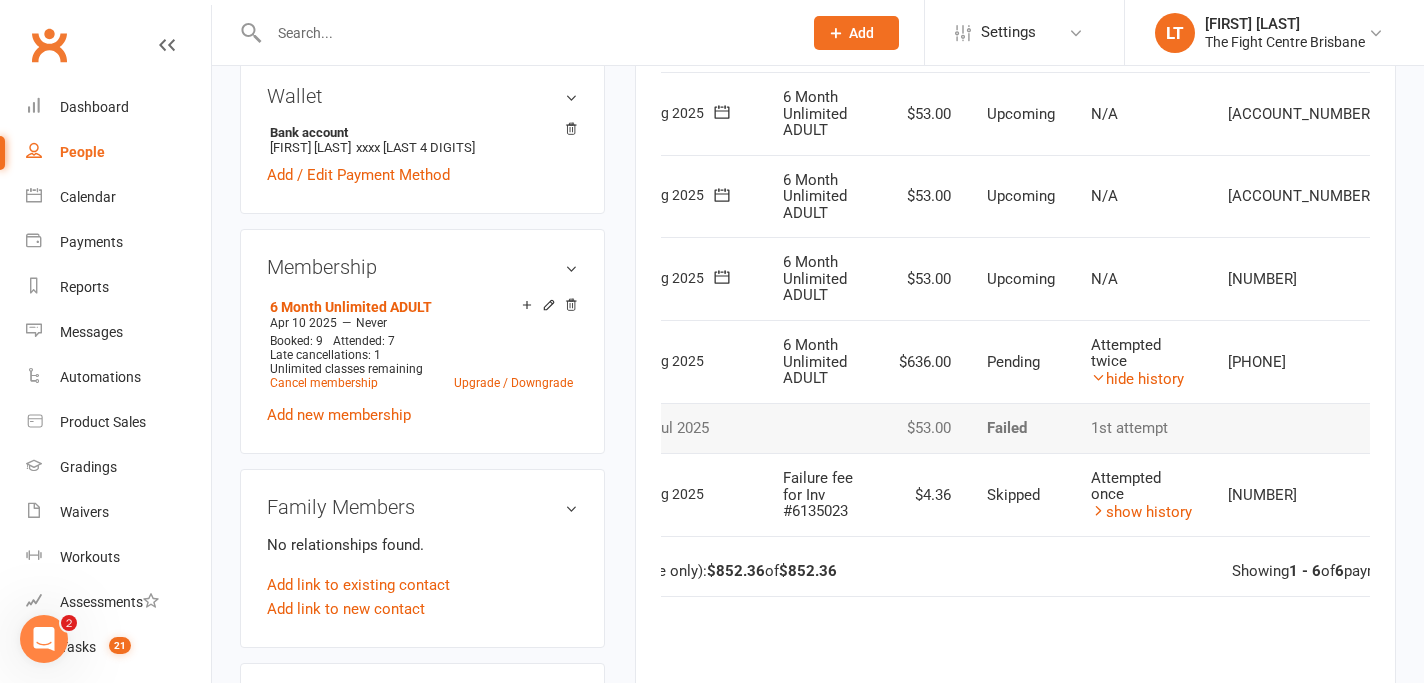 click at bounding box center [1422, 362] 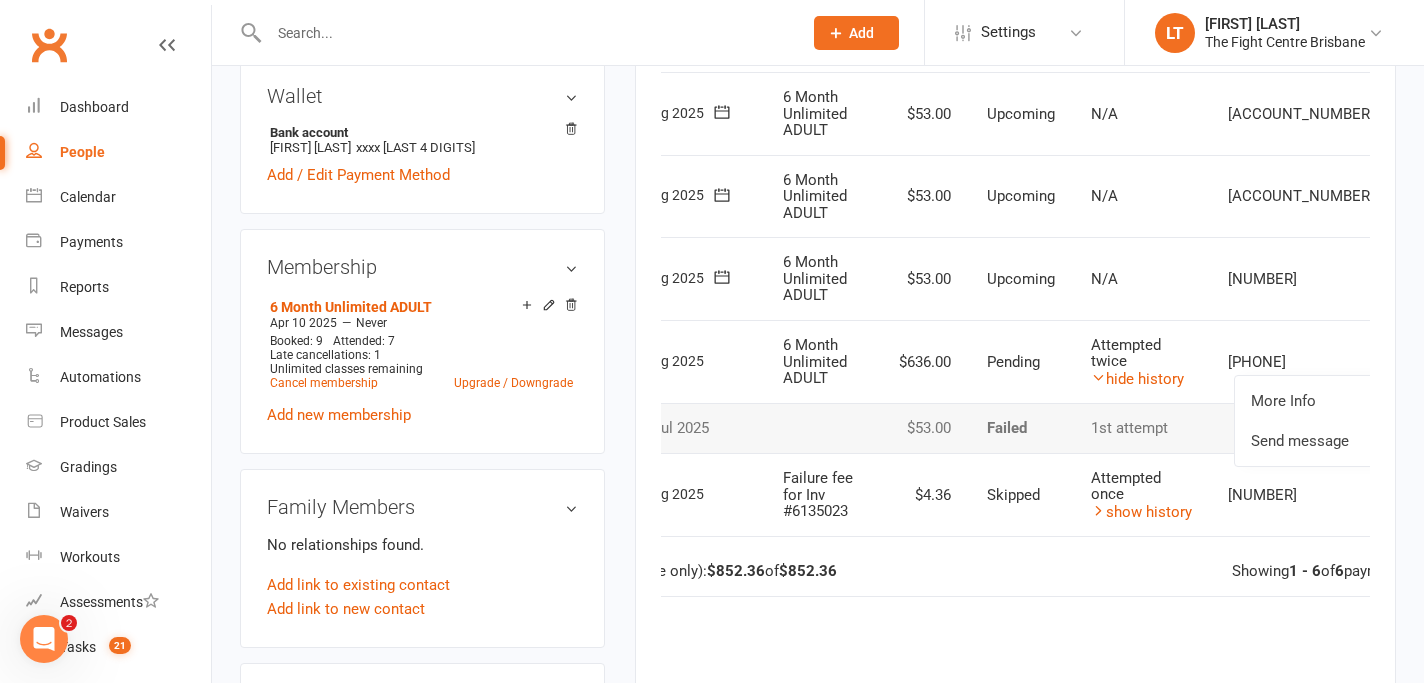 click at bounding box center (1422, 362) 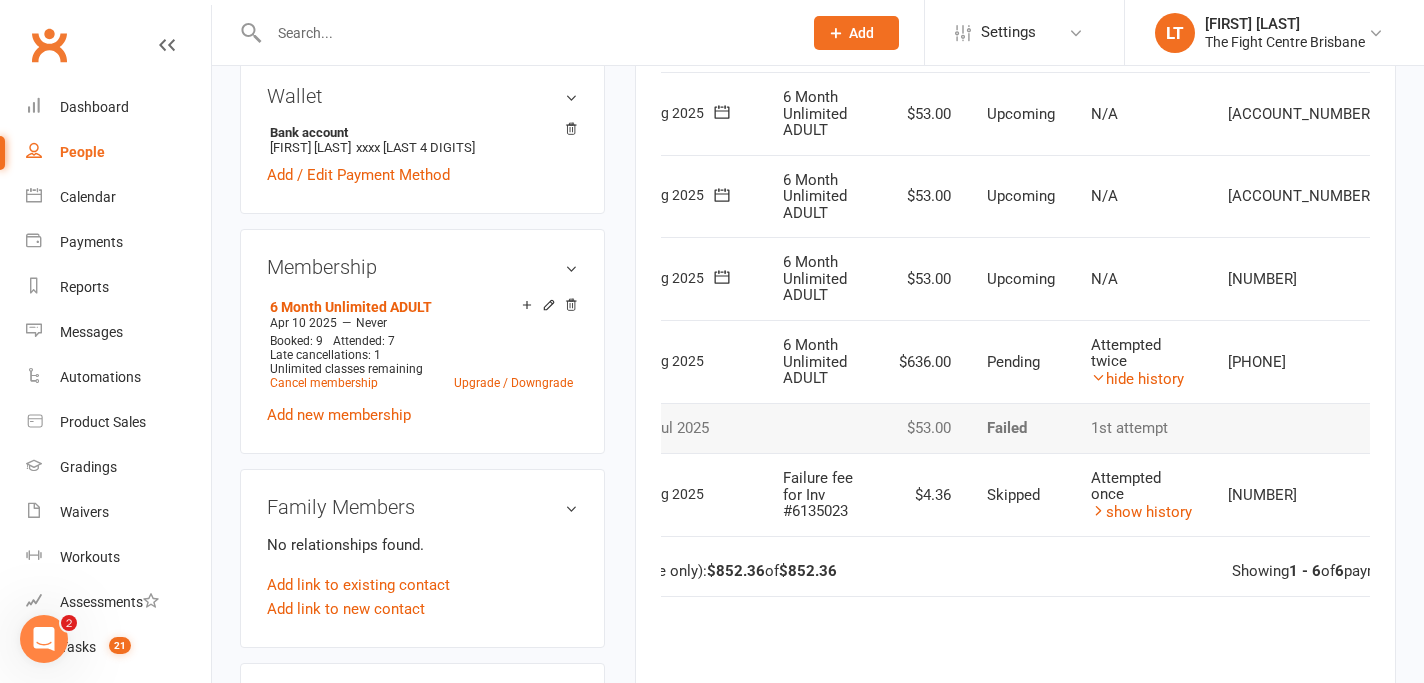 click at bounding box center (1422, 362) 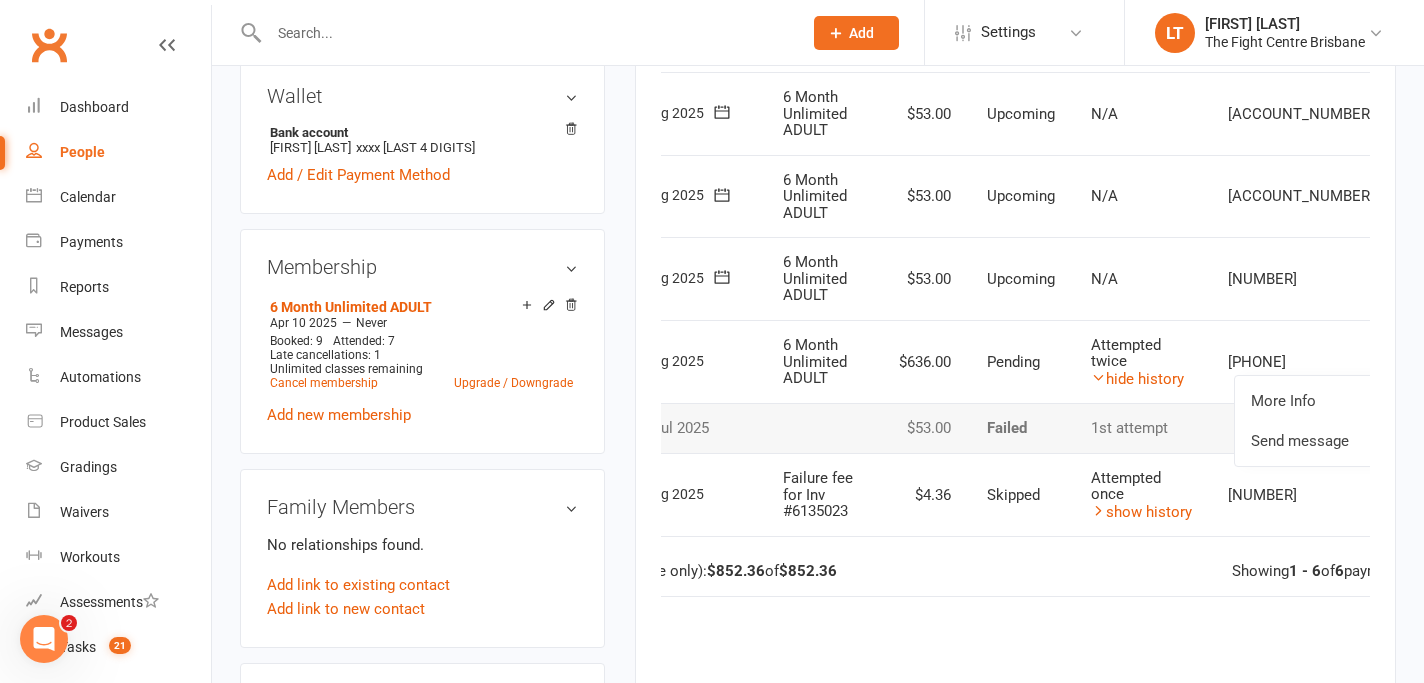 click at bounding box center (1422, 362) 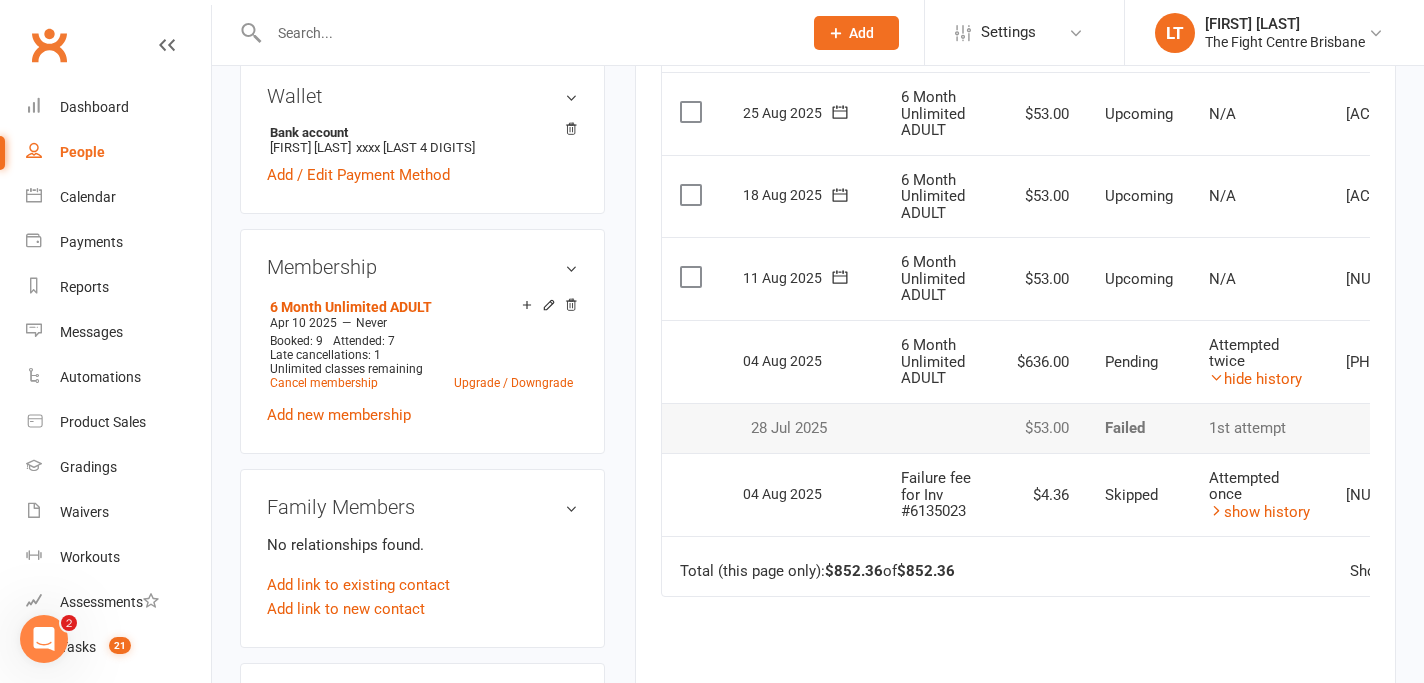scroll, scrollTop: 0, scrollLeft: 118, axis: horizontal 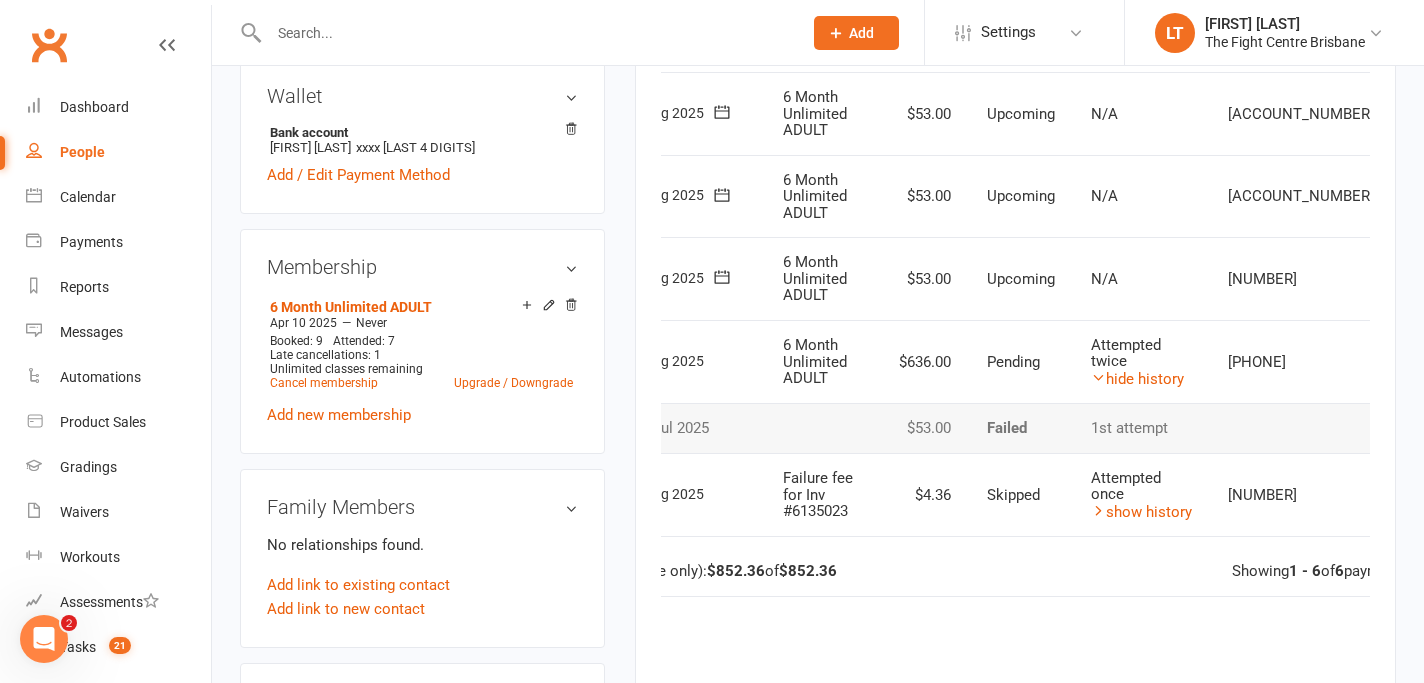 click at bounding box center (1422, 279) 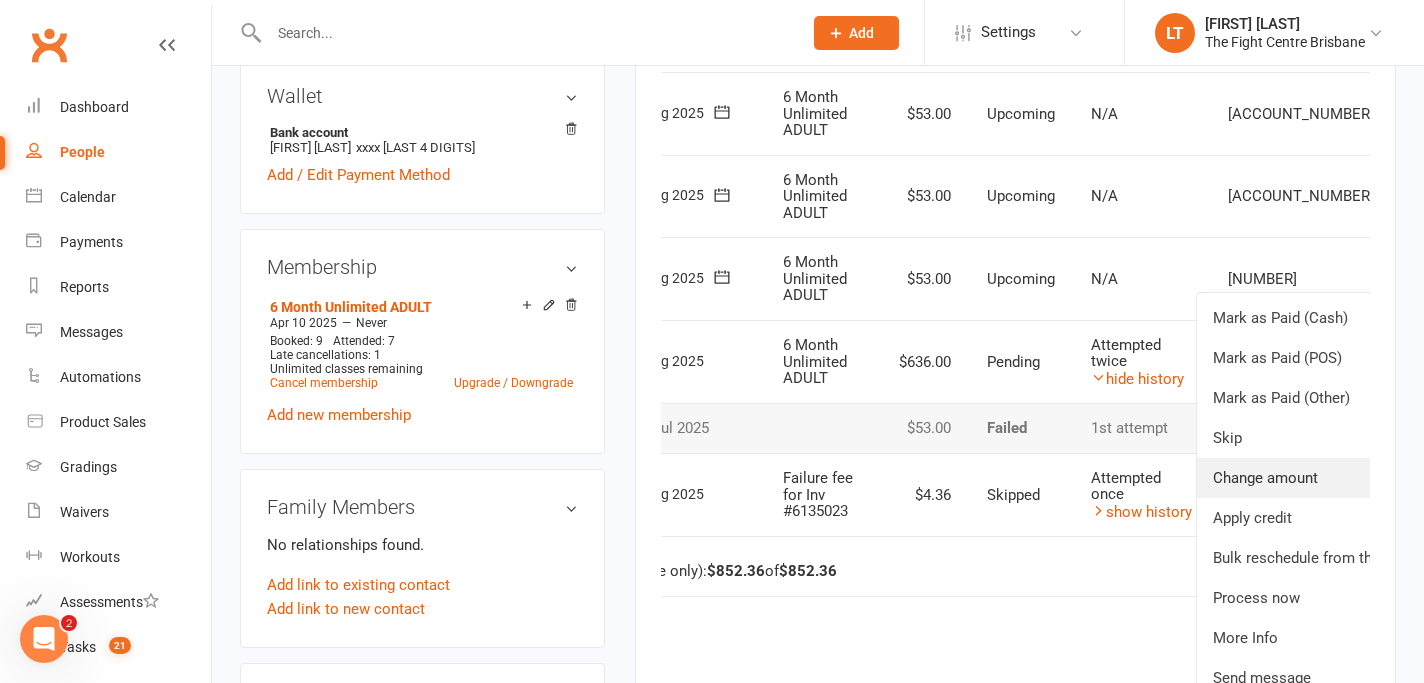 click on "Change amount" at bounding box center [1315, 478] 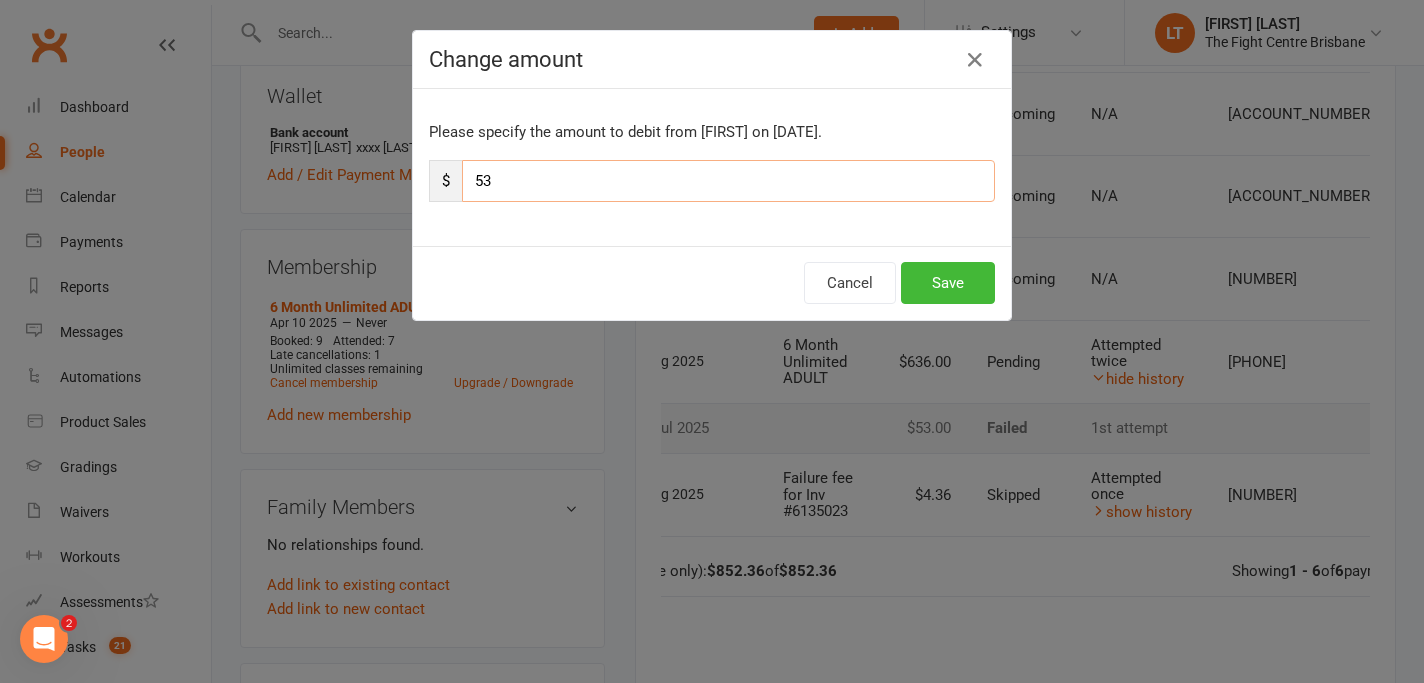 click on "53" at bounding box center [728, 181] 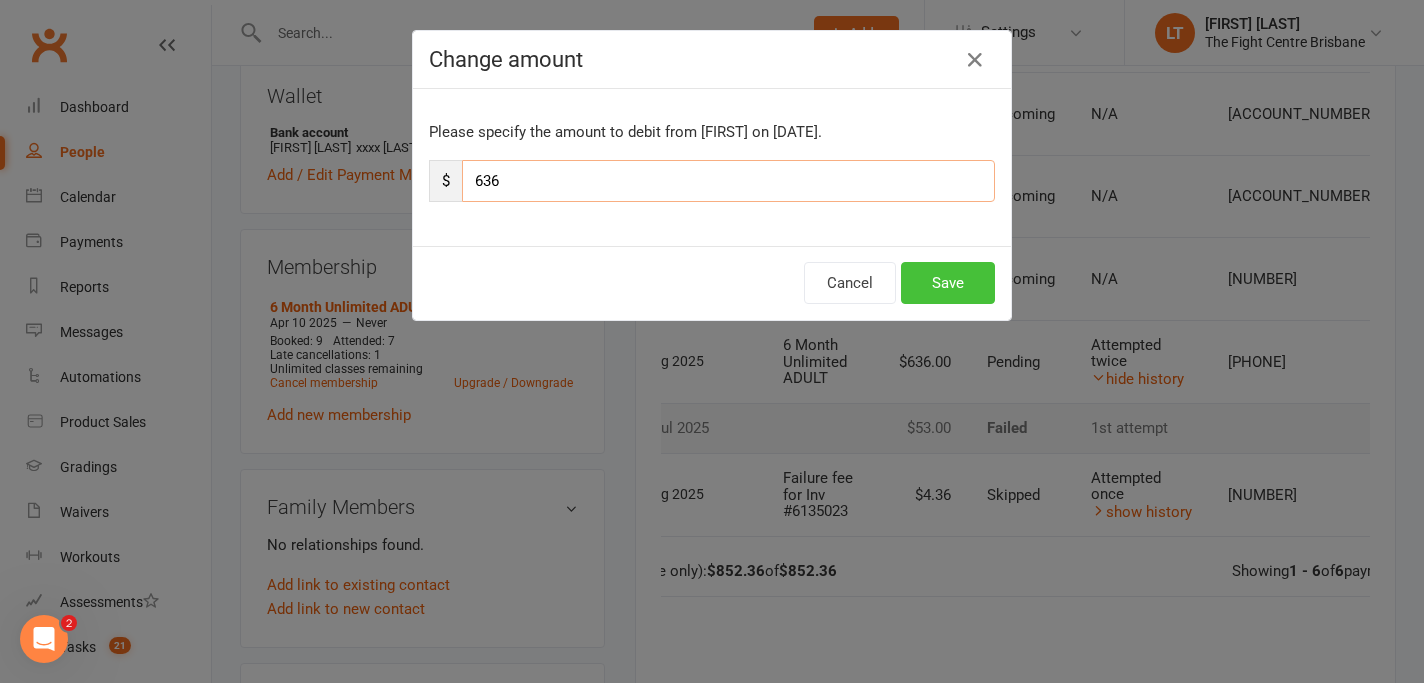 type on "636" 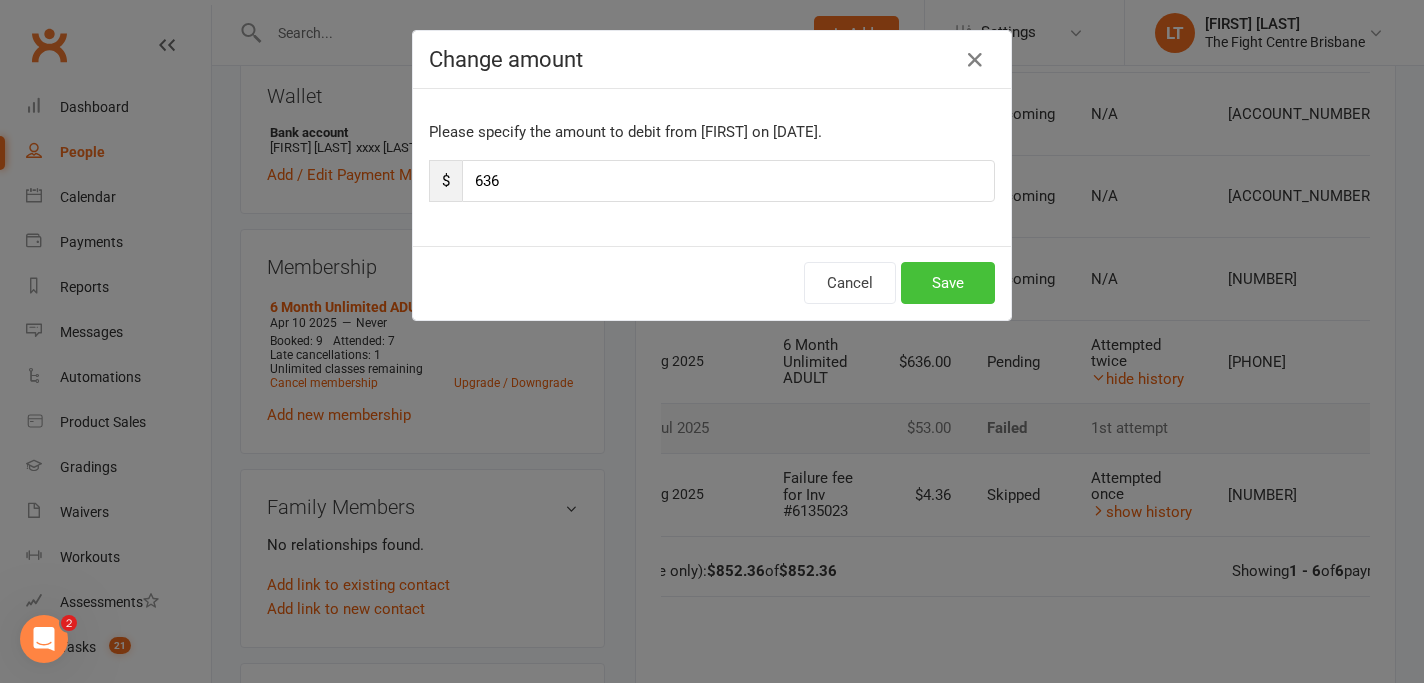 click on "Save" at bounding box center (948, 283) 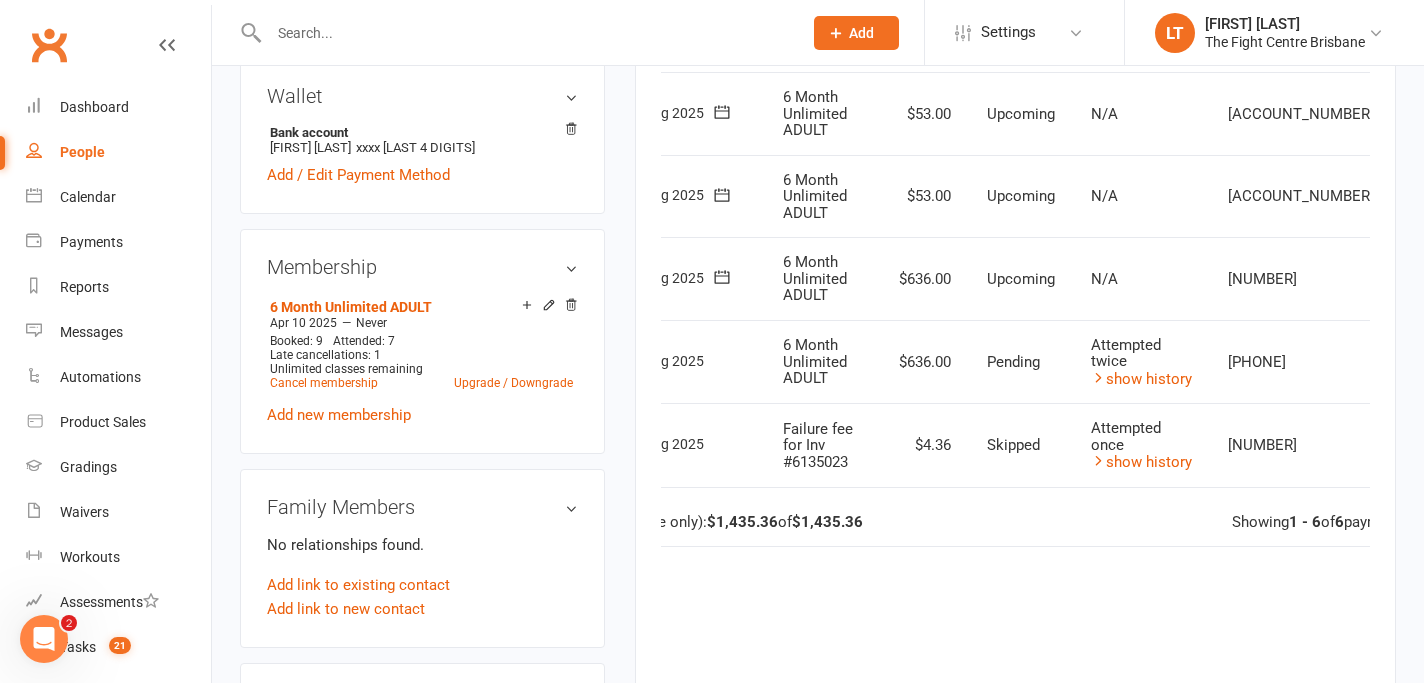 click at bounding box center [1422, 279] 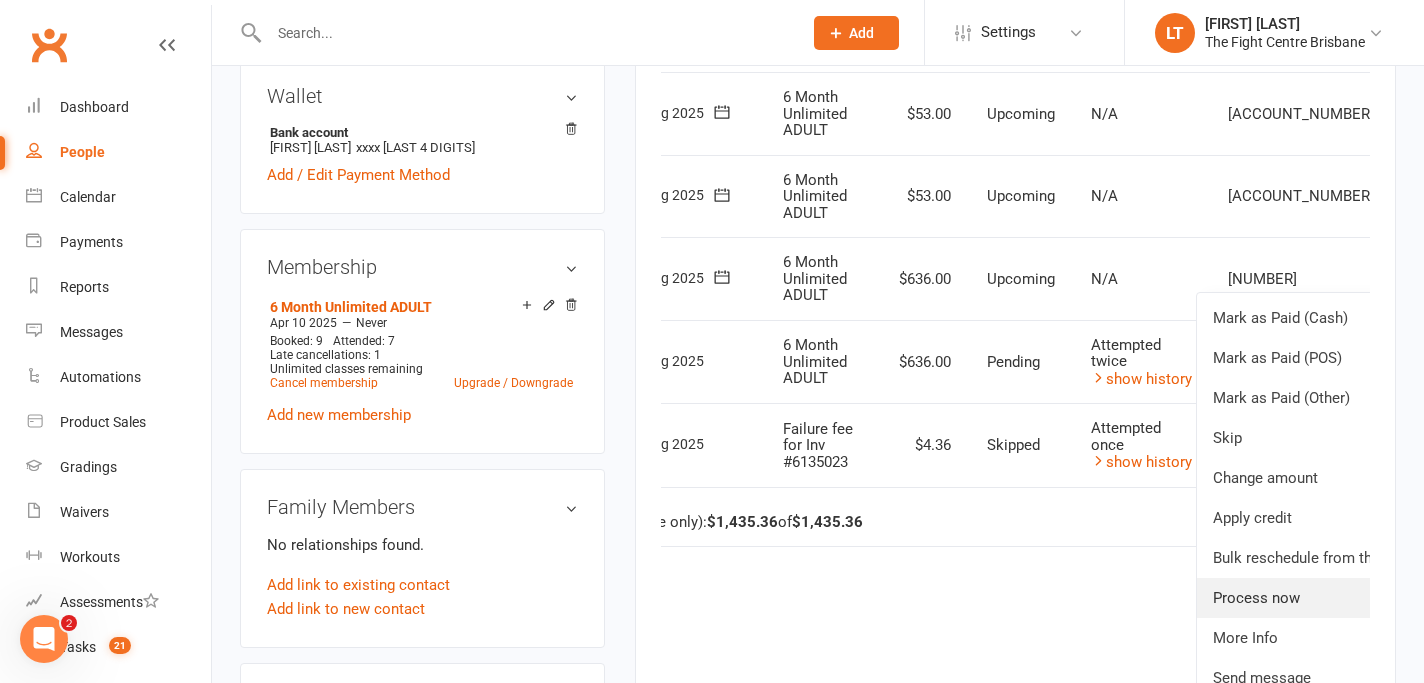 click on "Process now" at bounding box center [1315, 598] 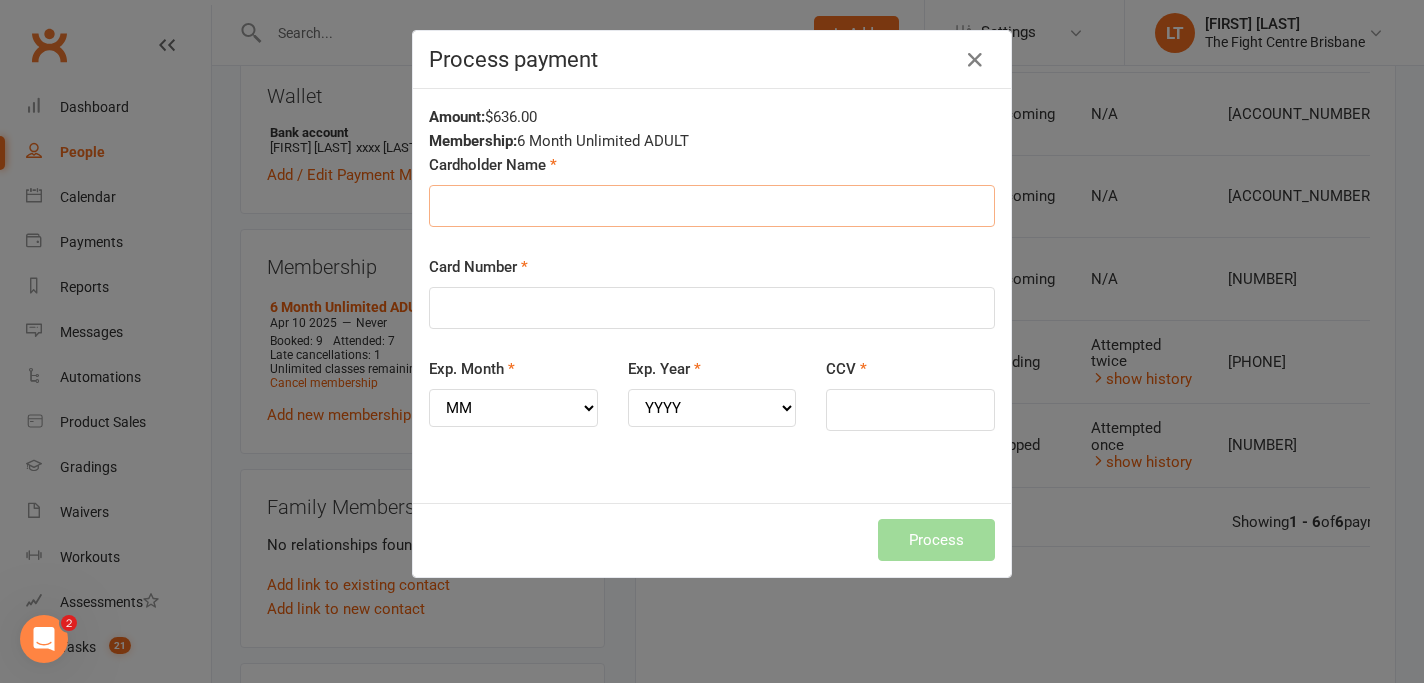 click on "Cardholder Name" at bounding box center [712, 206] 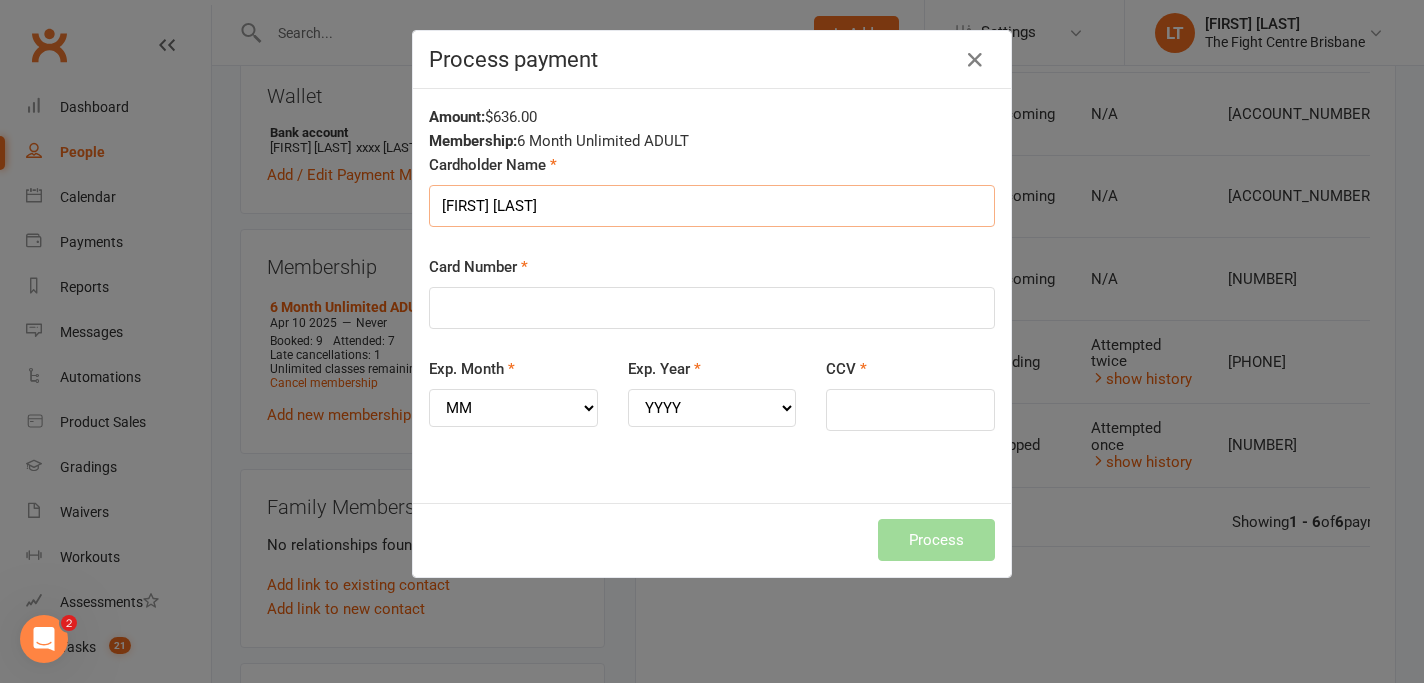 type on "[FIRST] [LAST]" 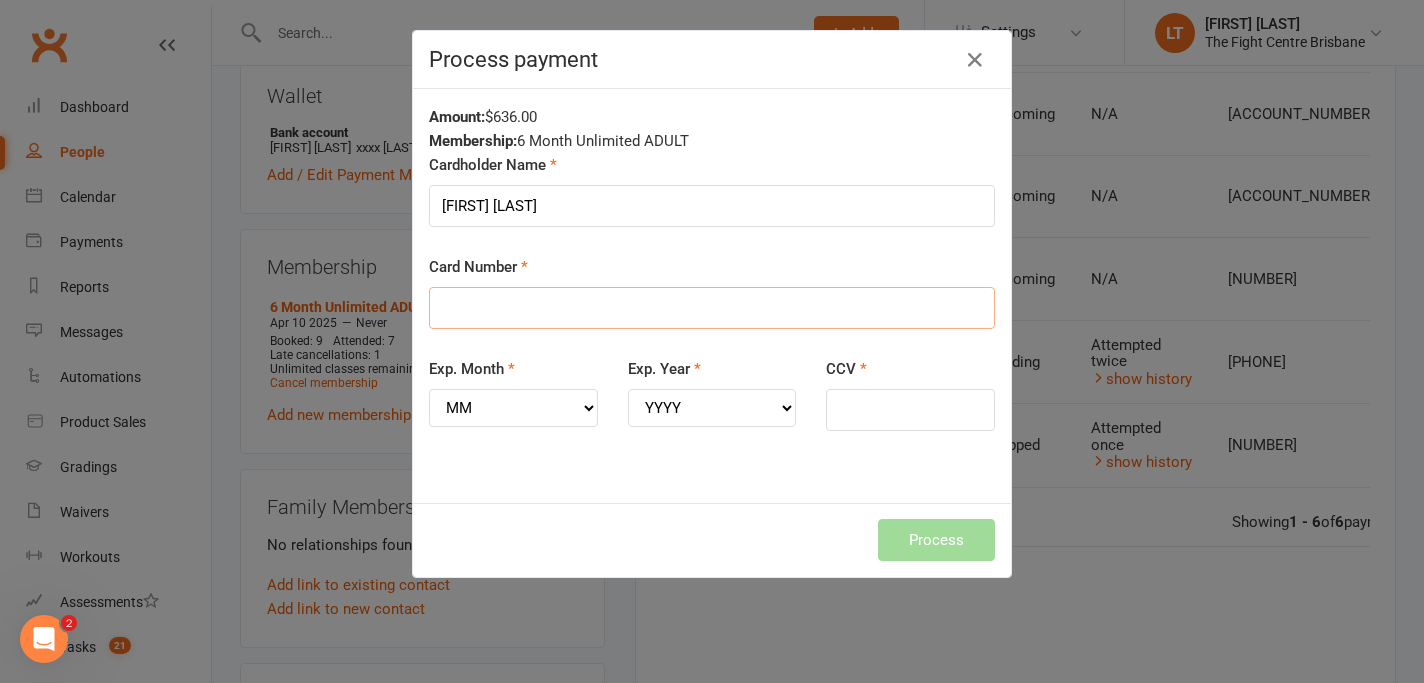 click on "Card Number" at bounding box center (712, 308) 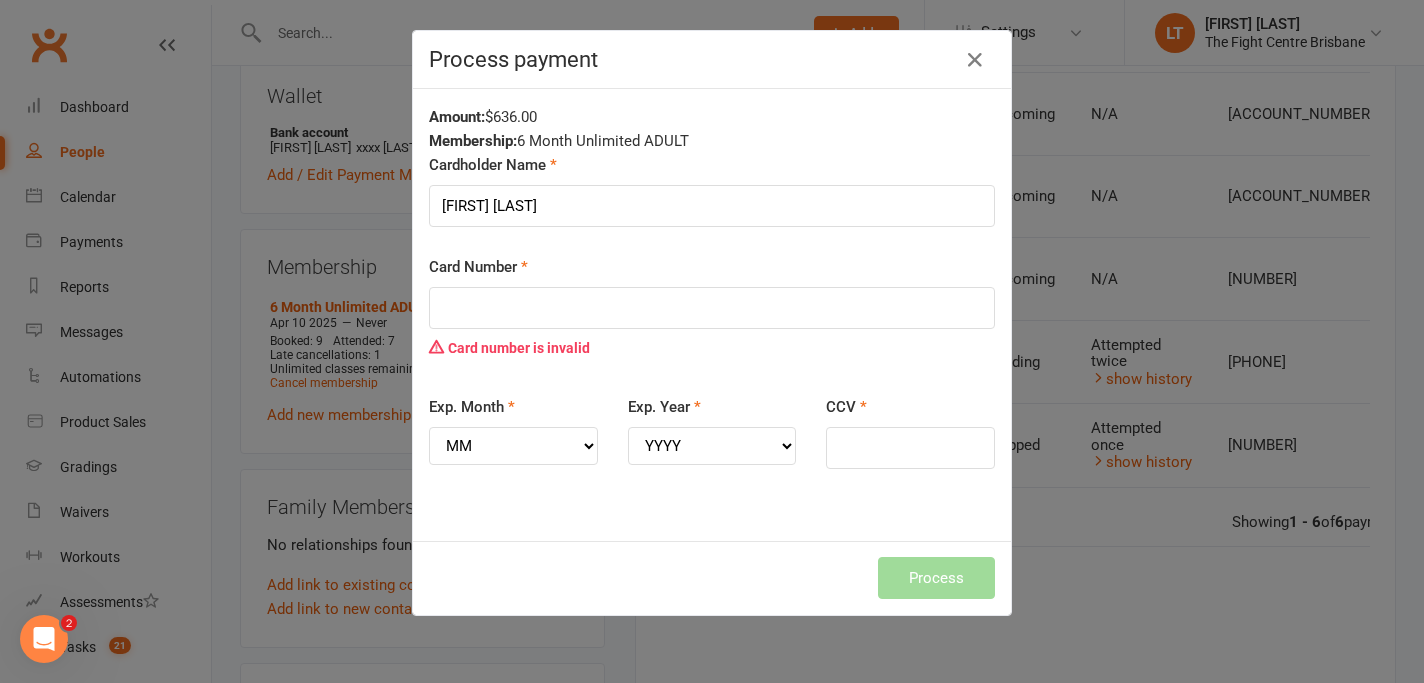 click on "Card Number Card number is invalid" at bounding box center [712, 311] 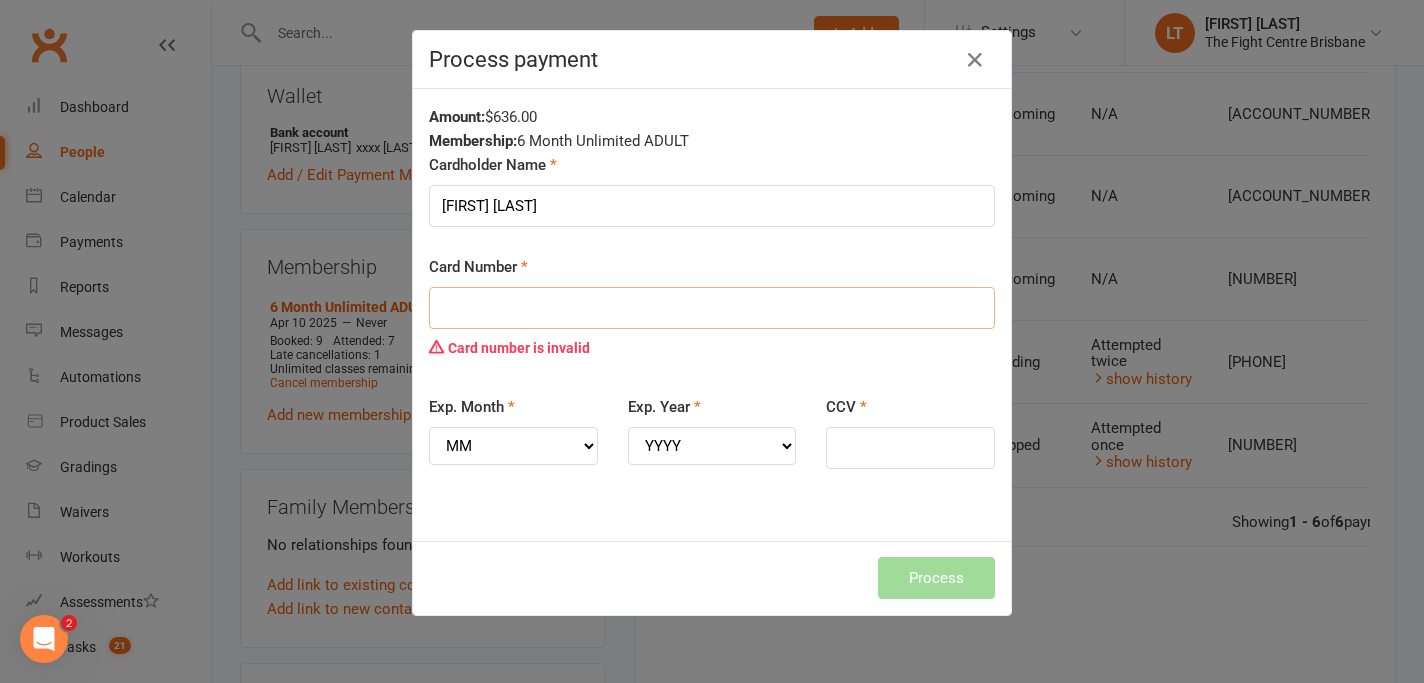 click on "Card Number" at bounding box center (712, 308) 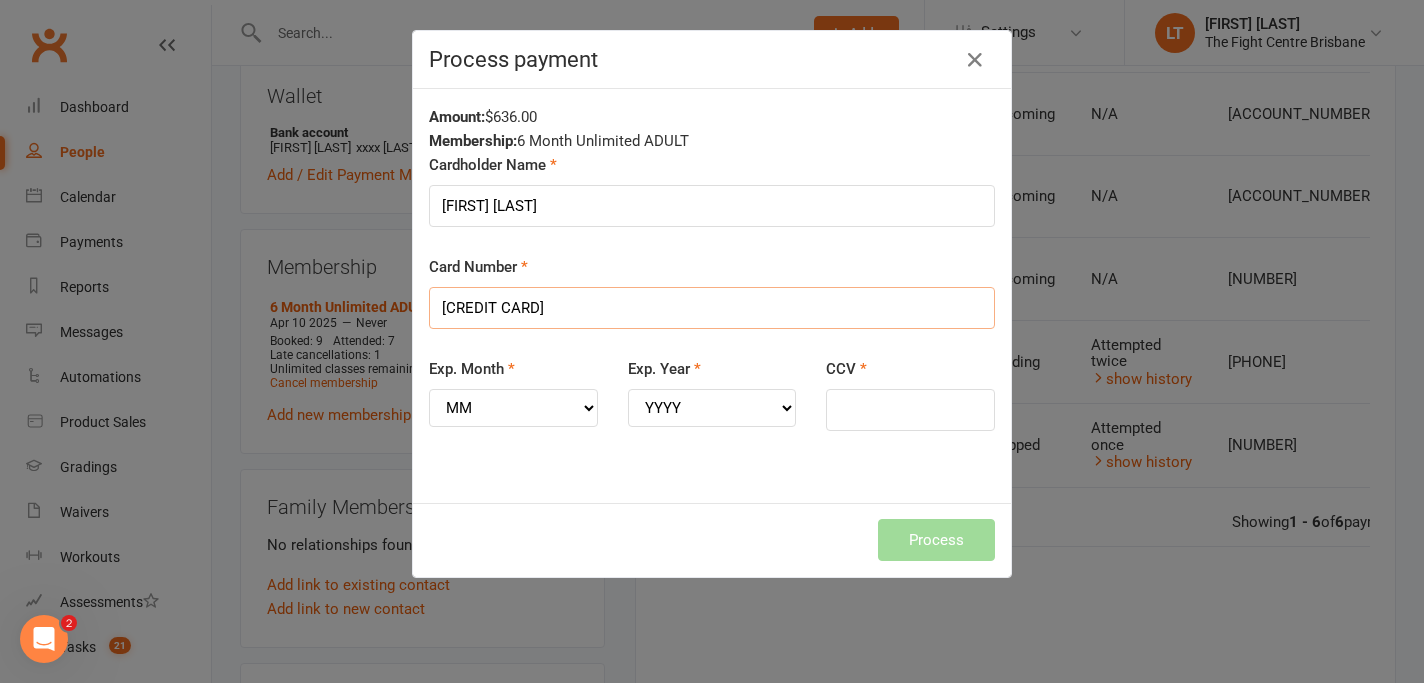 type on "[CREDIT CARD]" 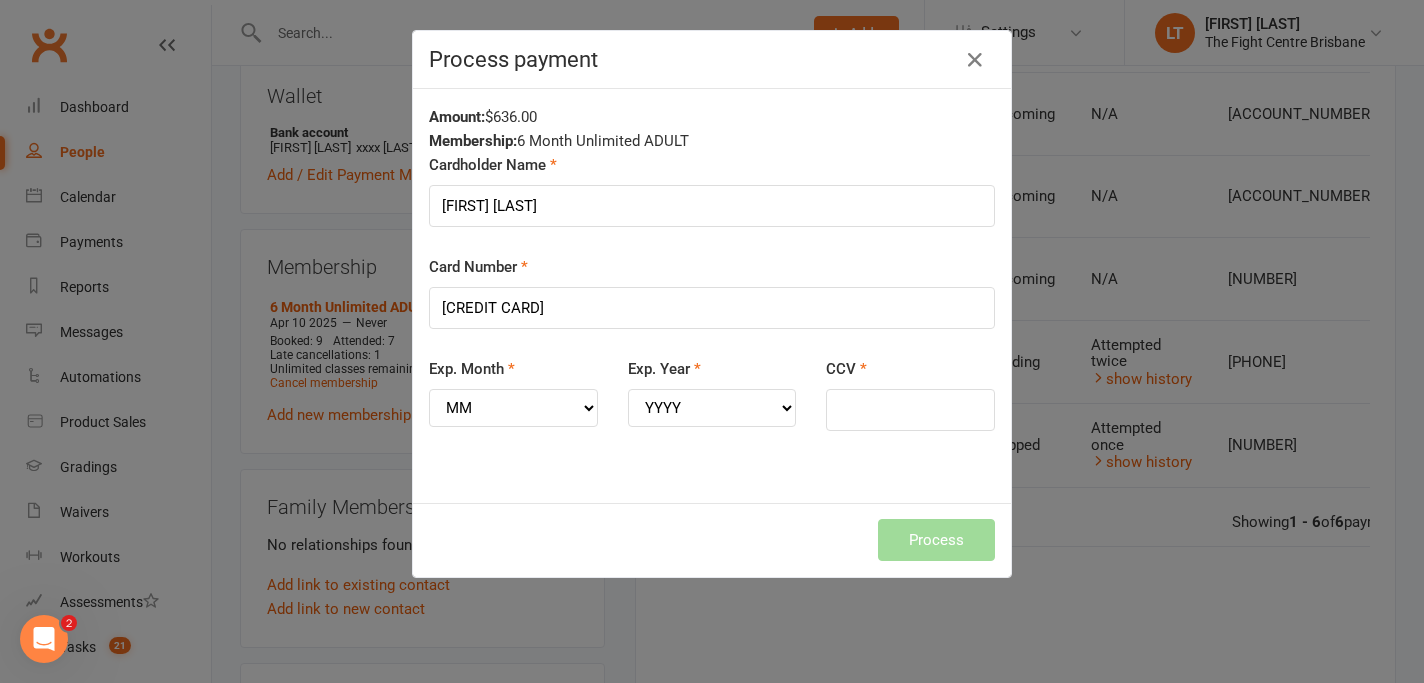 click on "Card Number [CARD NUMBER]" at bounding box center (712, 292) 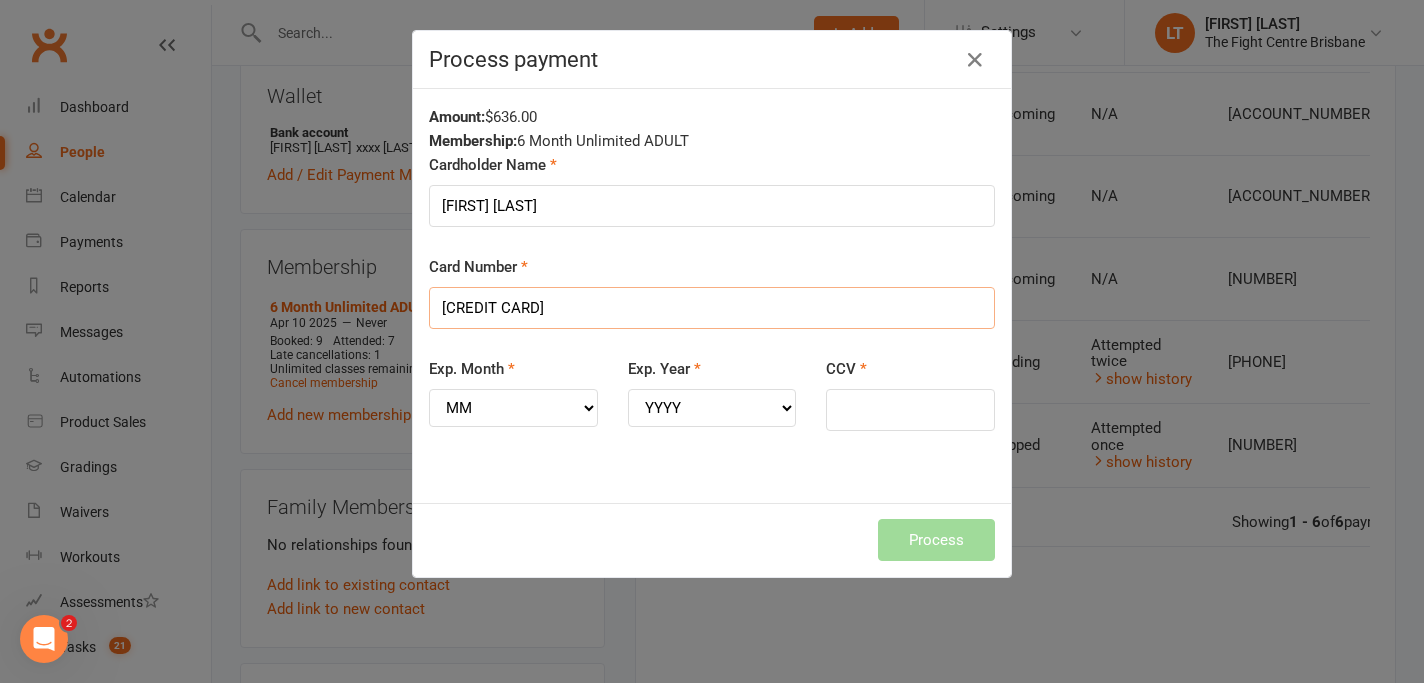 click on "[CREDIT CARD]" at bounding box center (712, 308) 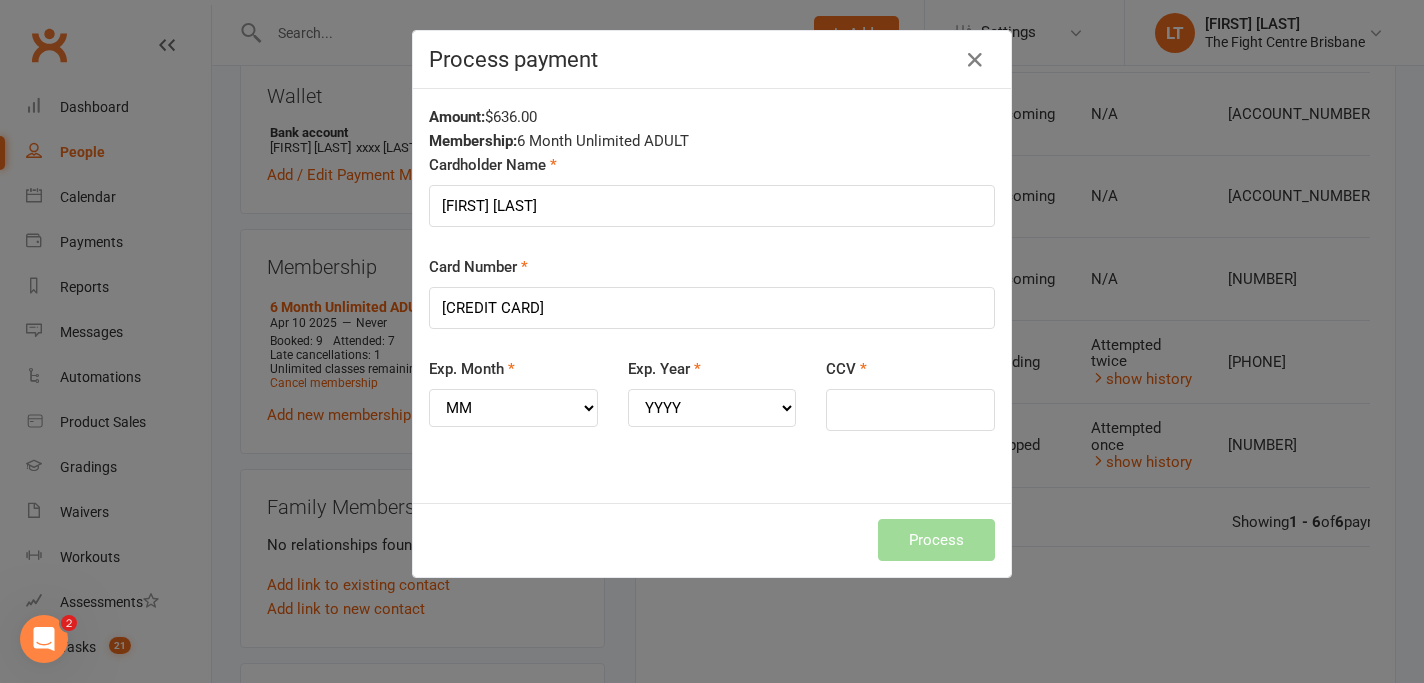 click on "Cardholder Name [FIRST] [LAST]" at bounding box center (712, 204) 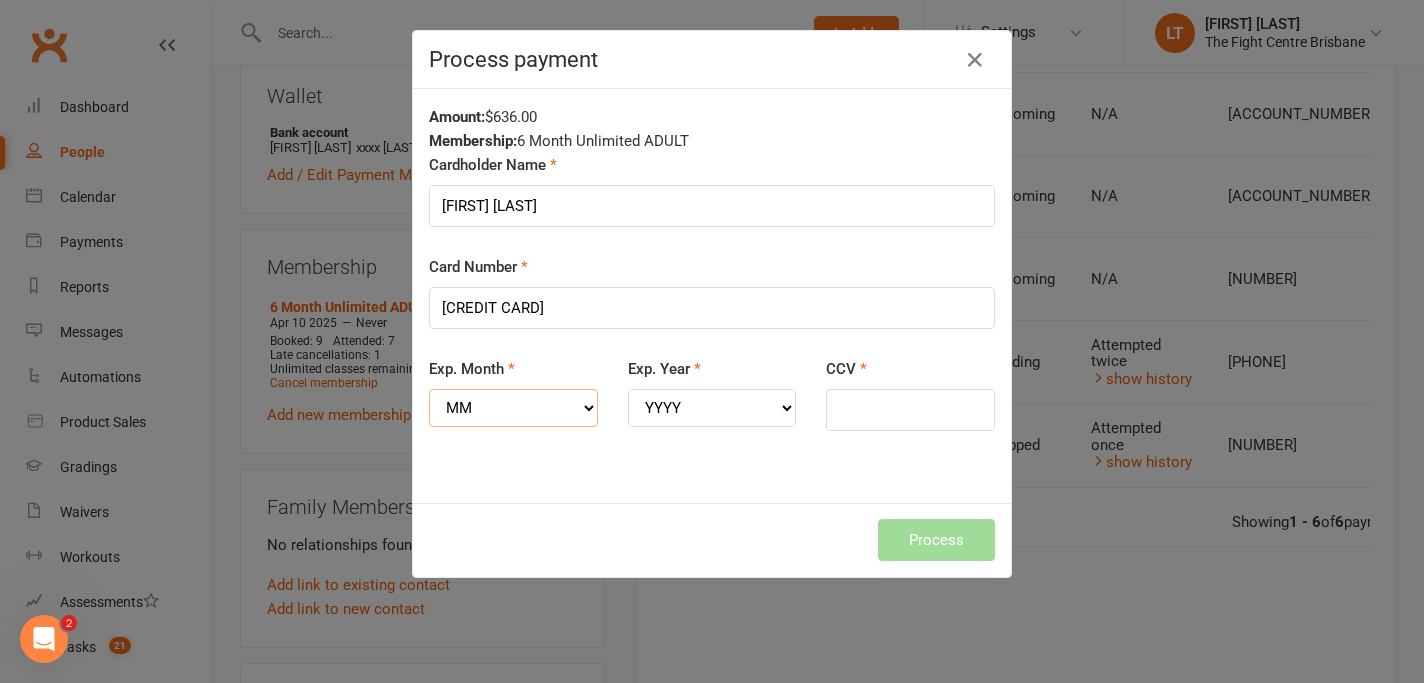 click on "MM 01 02 03 04 05 06 07 08 09 10 11 12" at bounding box center [513, 408] 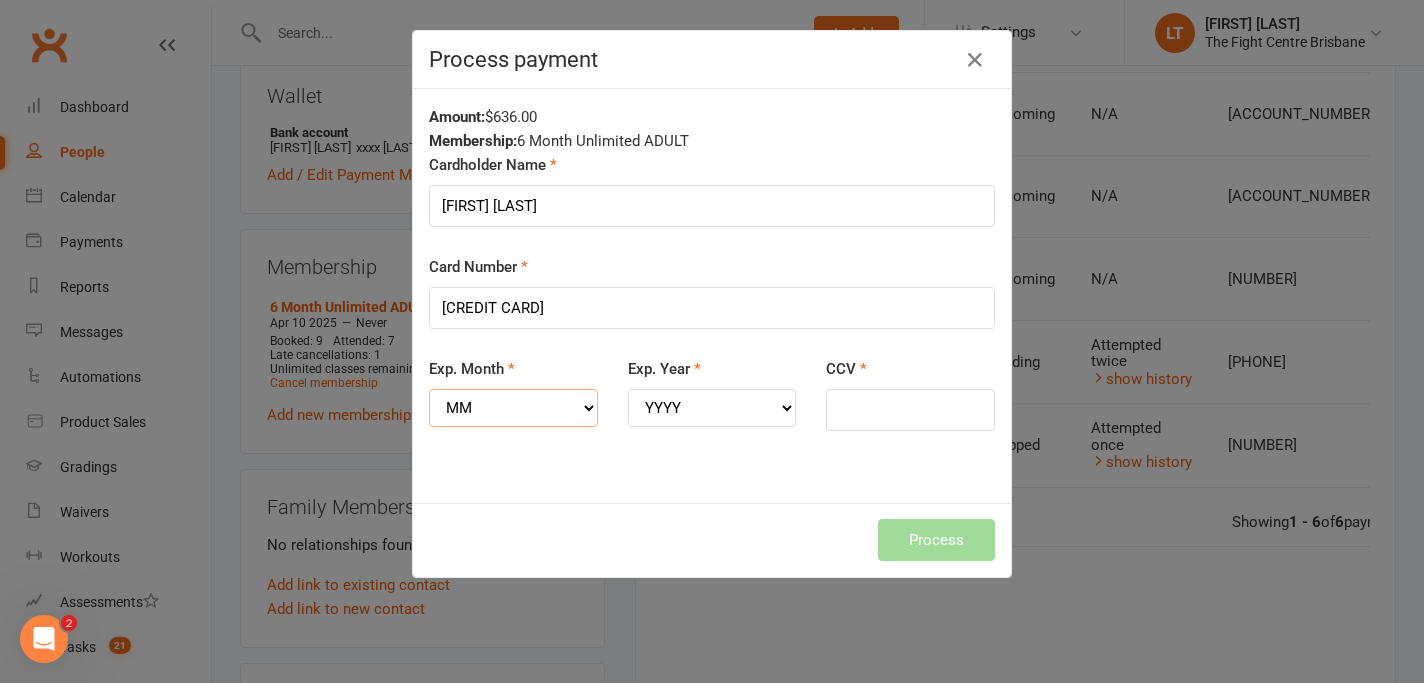 click on "MM 01 02 03 04 05 06 07 08 09 10 11 12" at bounding box center (513, 408) 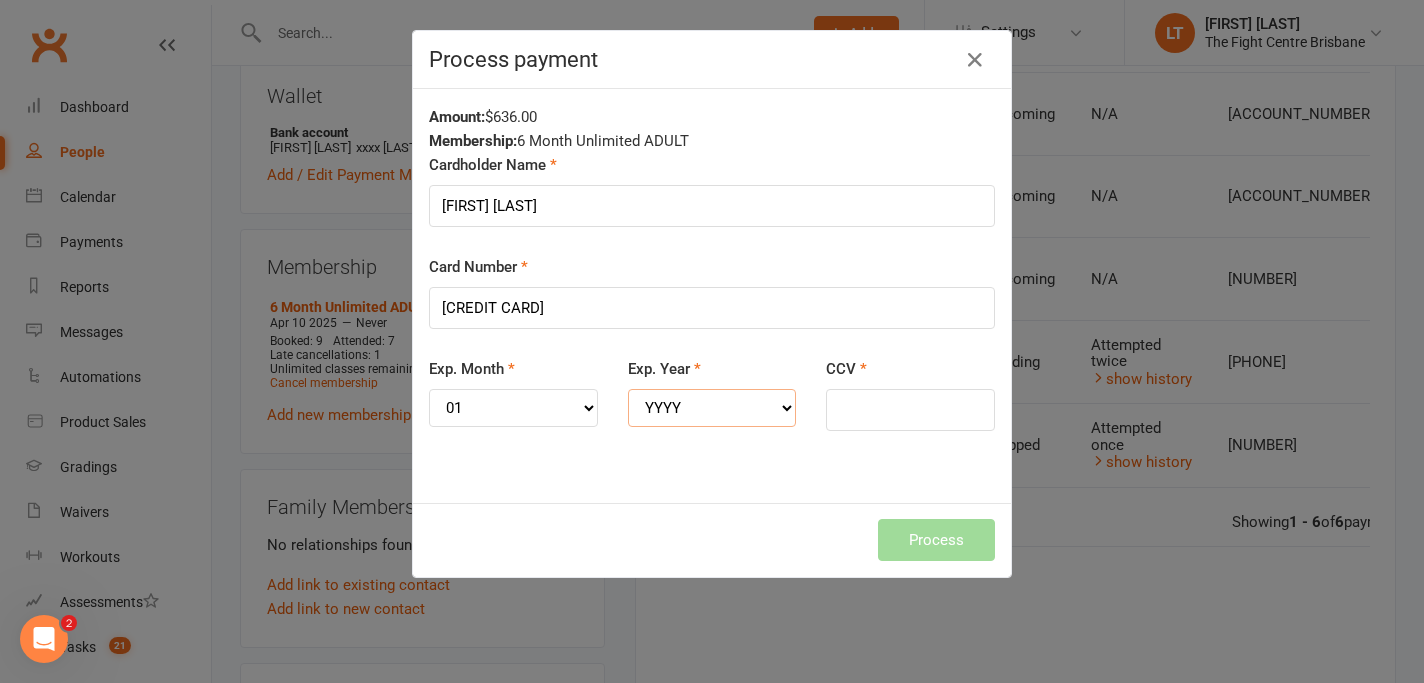click on "YYYY 2025 2026 2027 2028 2029 2030 2031 2032 2033 2034" at bounding box center [712, 408] 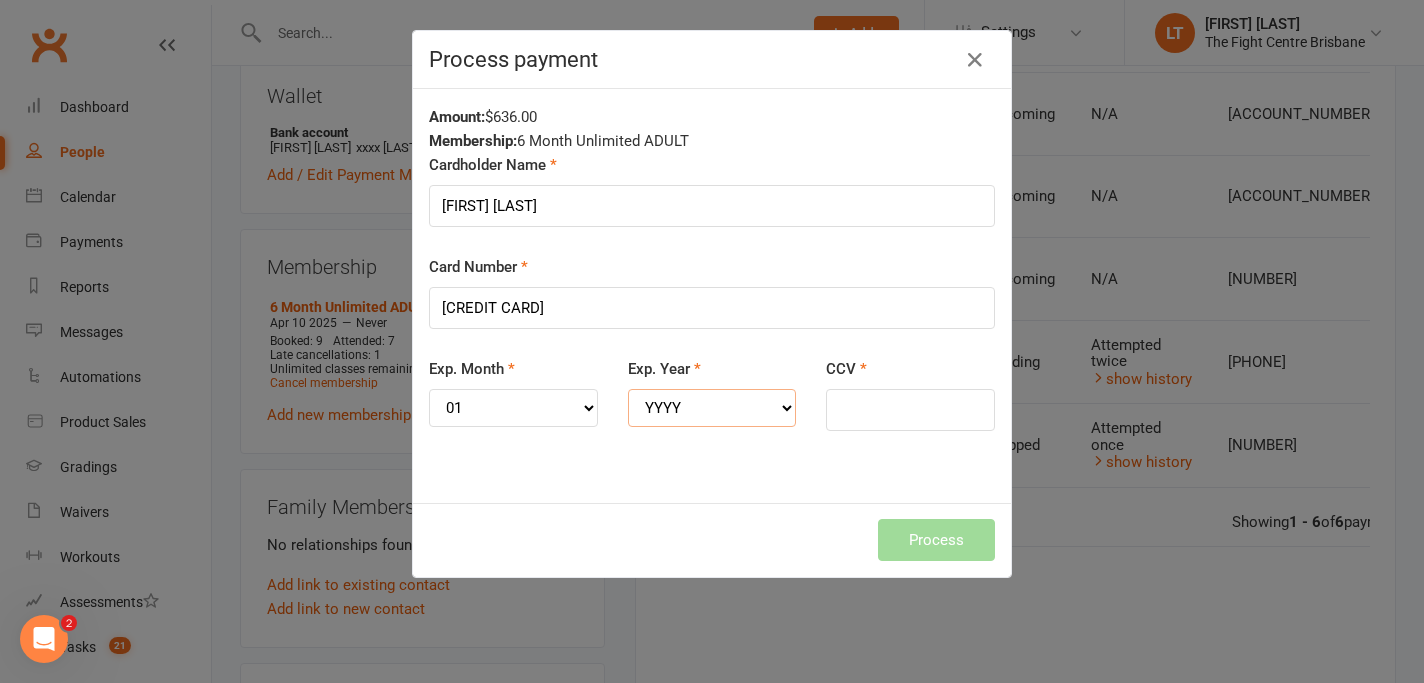 select on "2029" 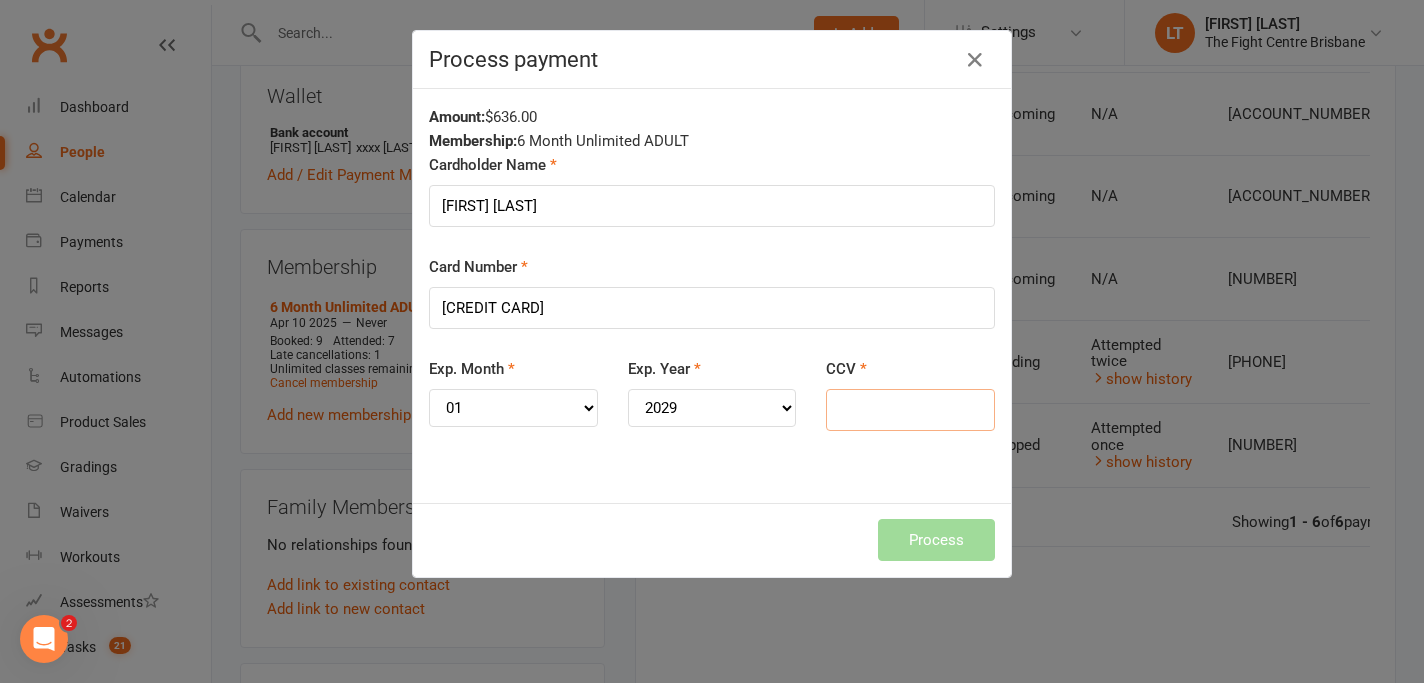 click on "CCV" at bounding box center [910, 410] 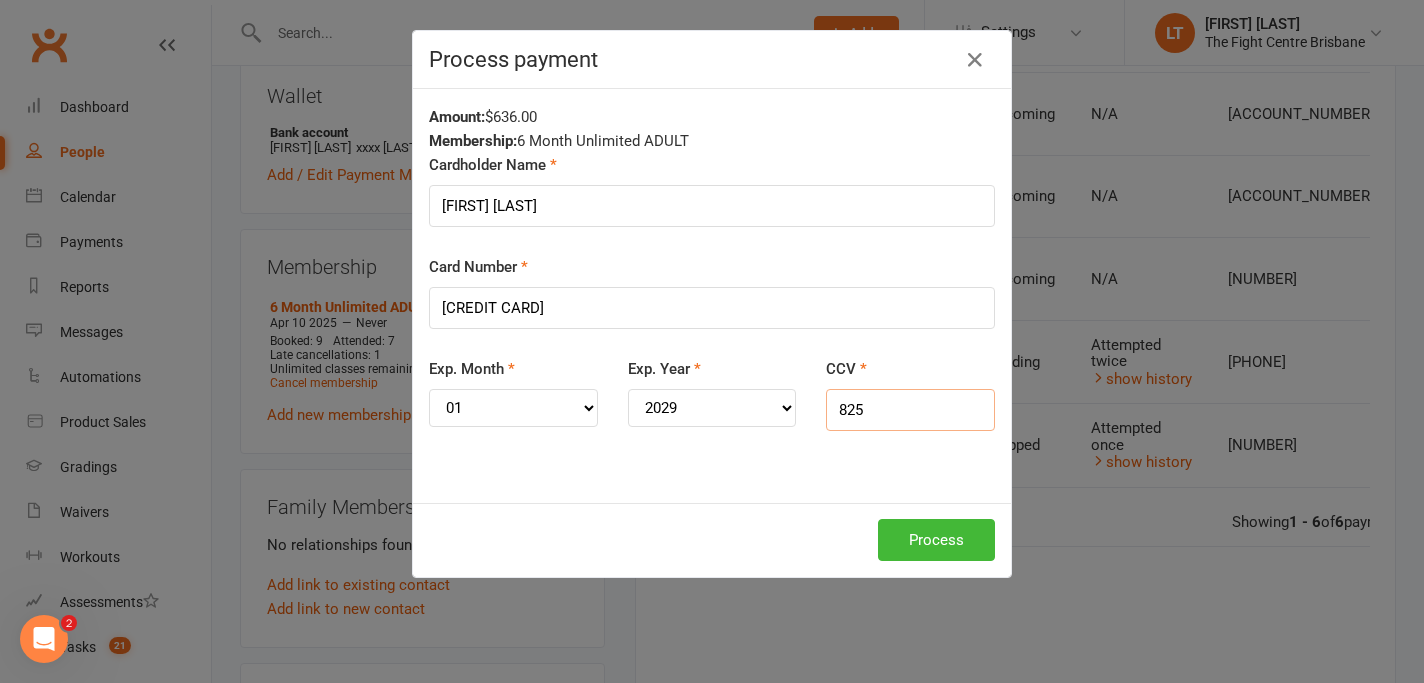 type on "825" 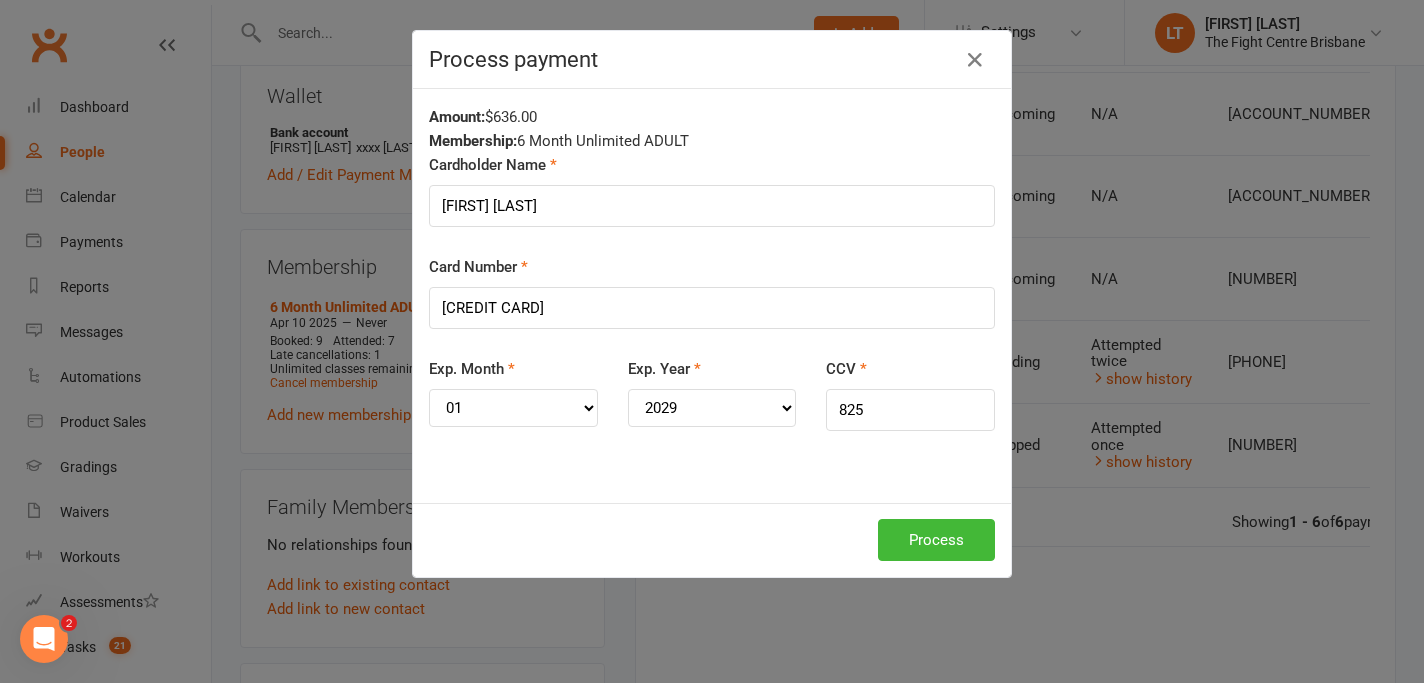 click on "Card Number [CARD NUMBER]" at bounding box center [712, 292] 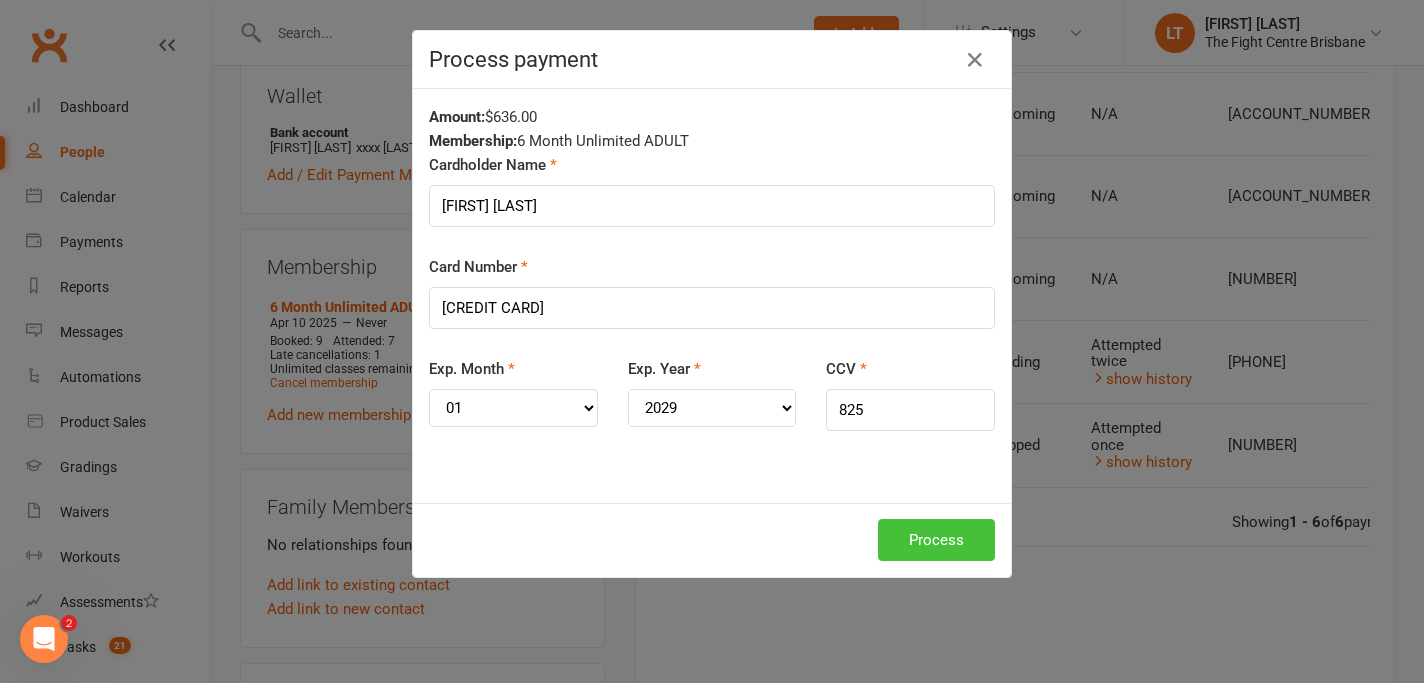 click on "Process" at bounding box center [936, 540] 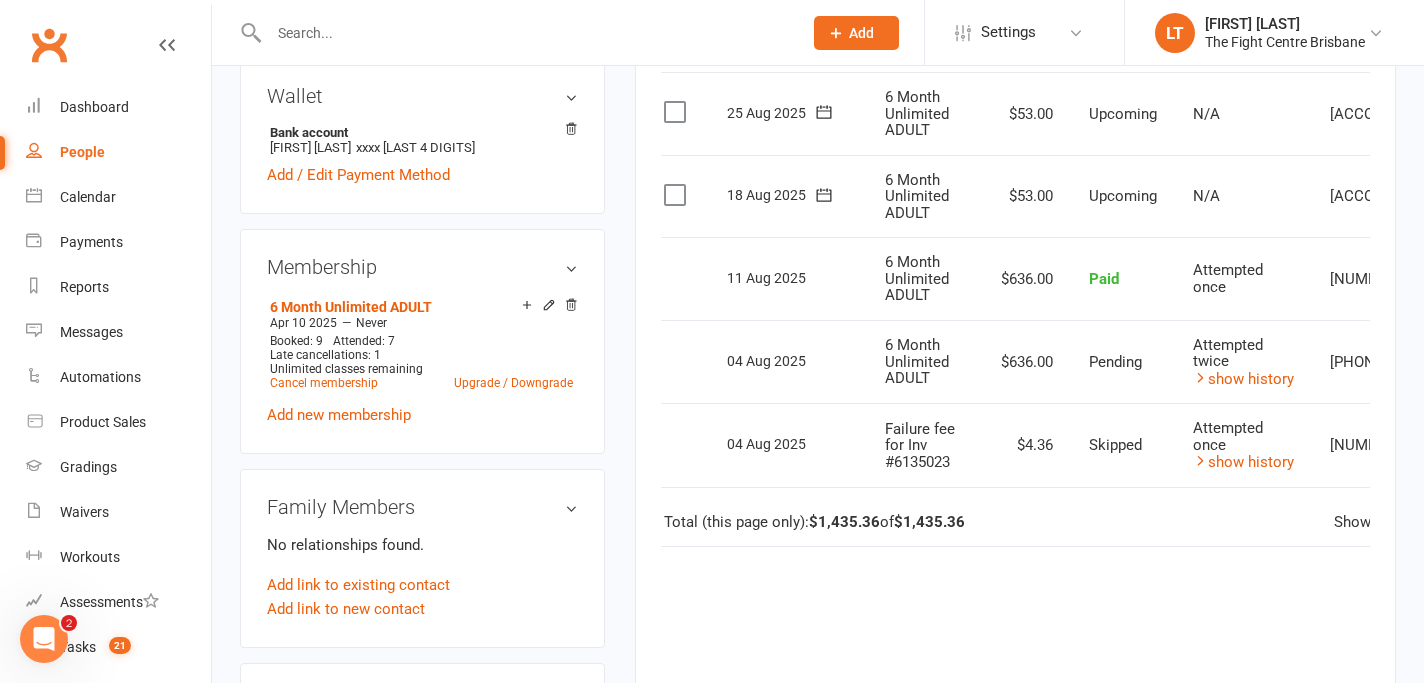 scroll, scrollTop: 0, scrollLeft: 0, axis: both 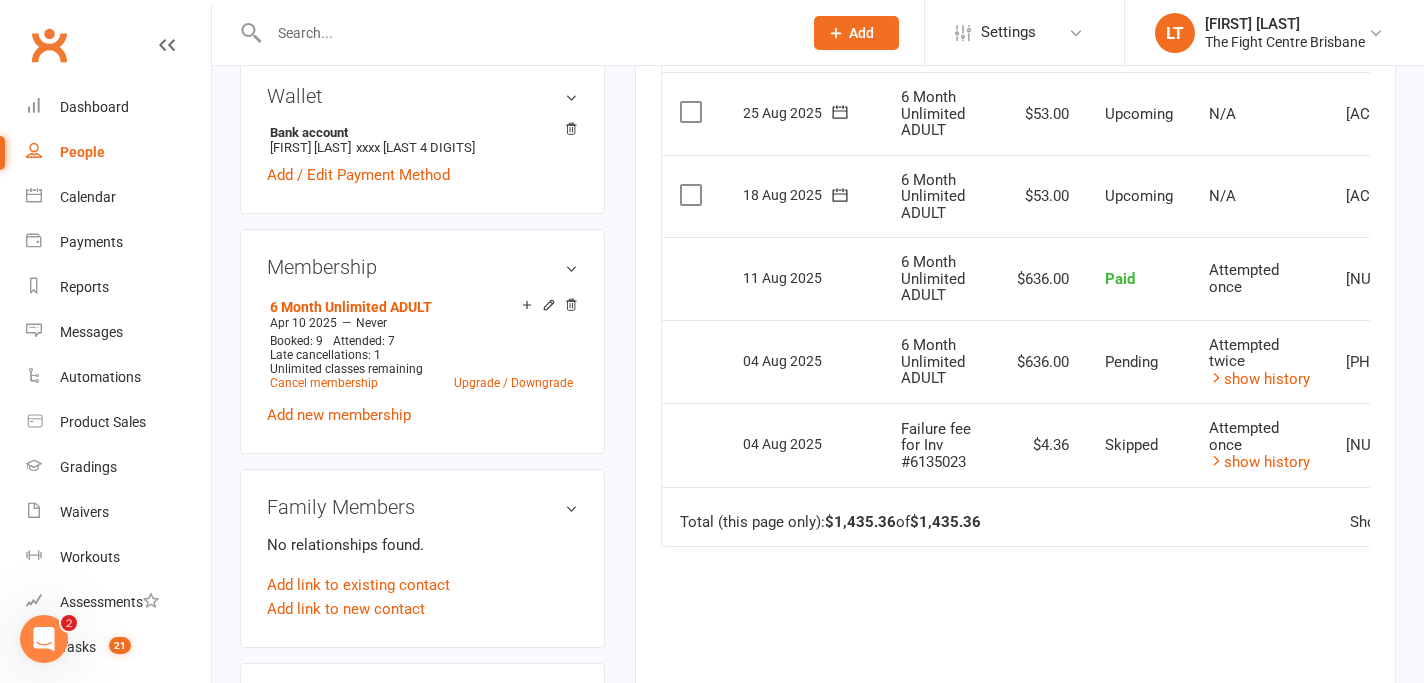 click on "Pending" at bounding box center [1131, 362] 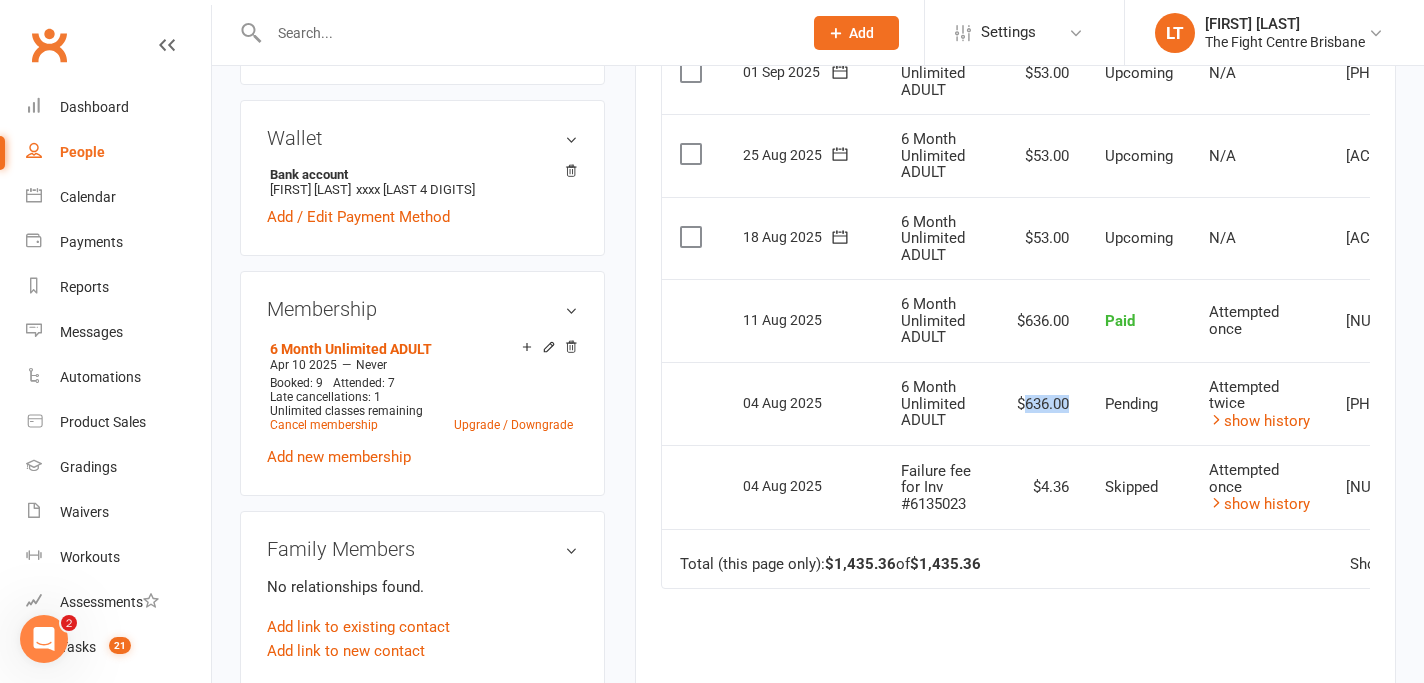 scroll, scrollTop: 561, scrollLeft: 0, axis: vertical 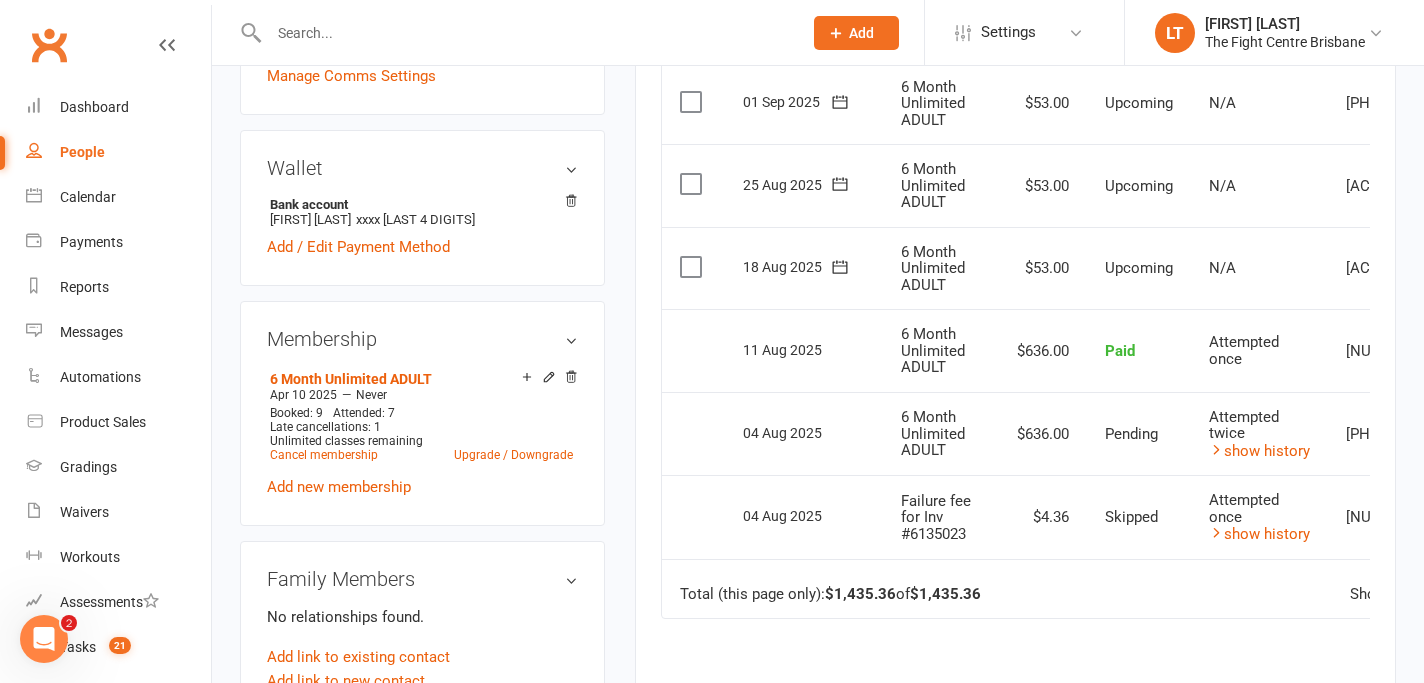 click on "$636.00" at bounding box center [1043, 434] 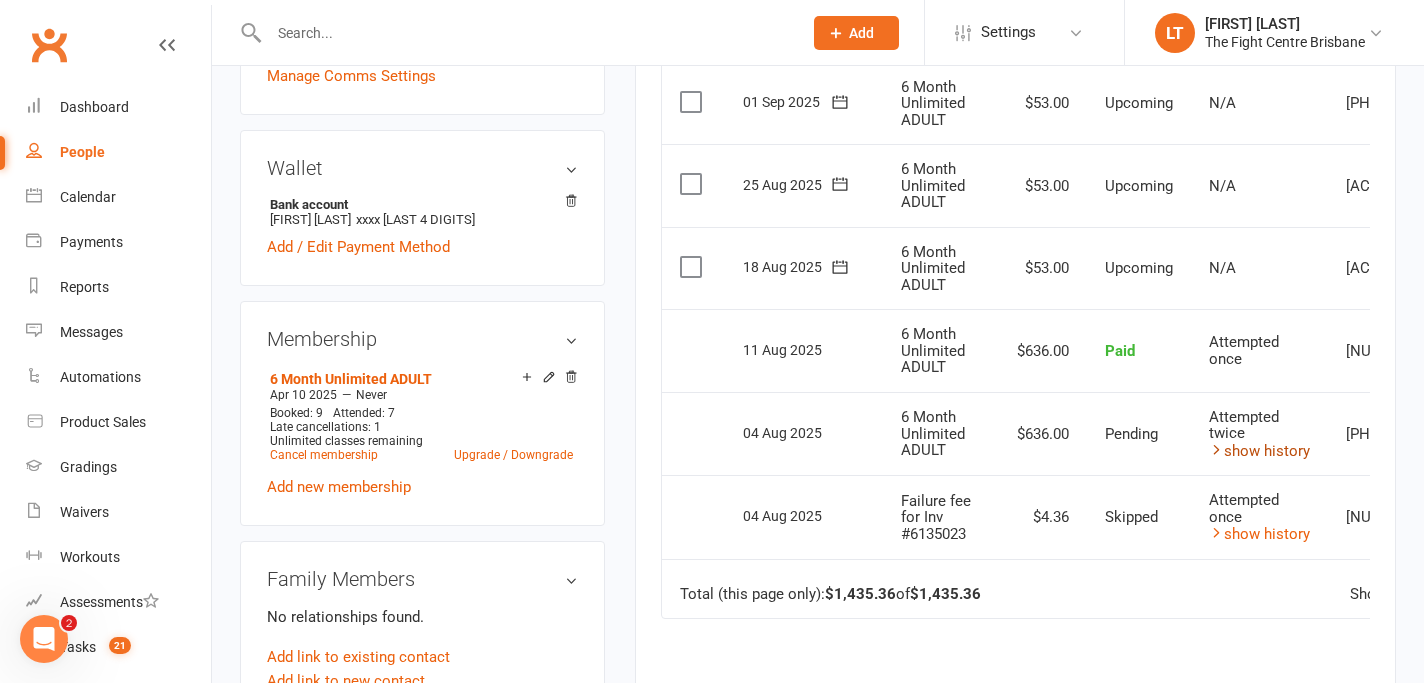 click on "show history" at bounding box center [1259, 451] 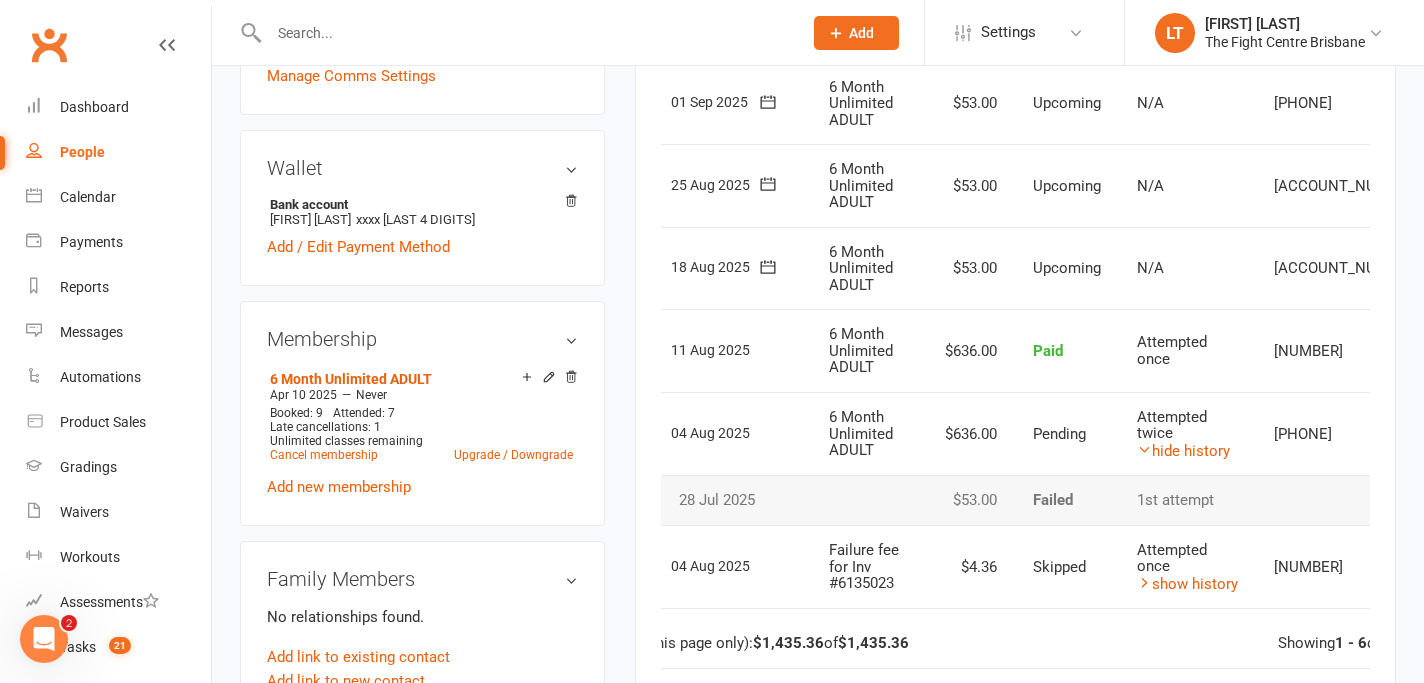 scroll, scrollTop: 0, scrollLeft: 118, axis: horizontal 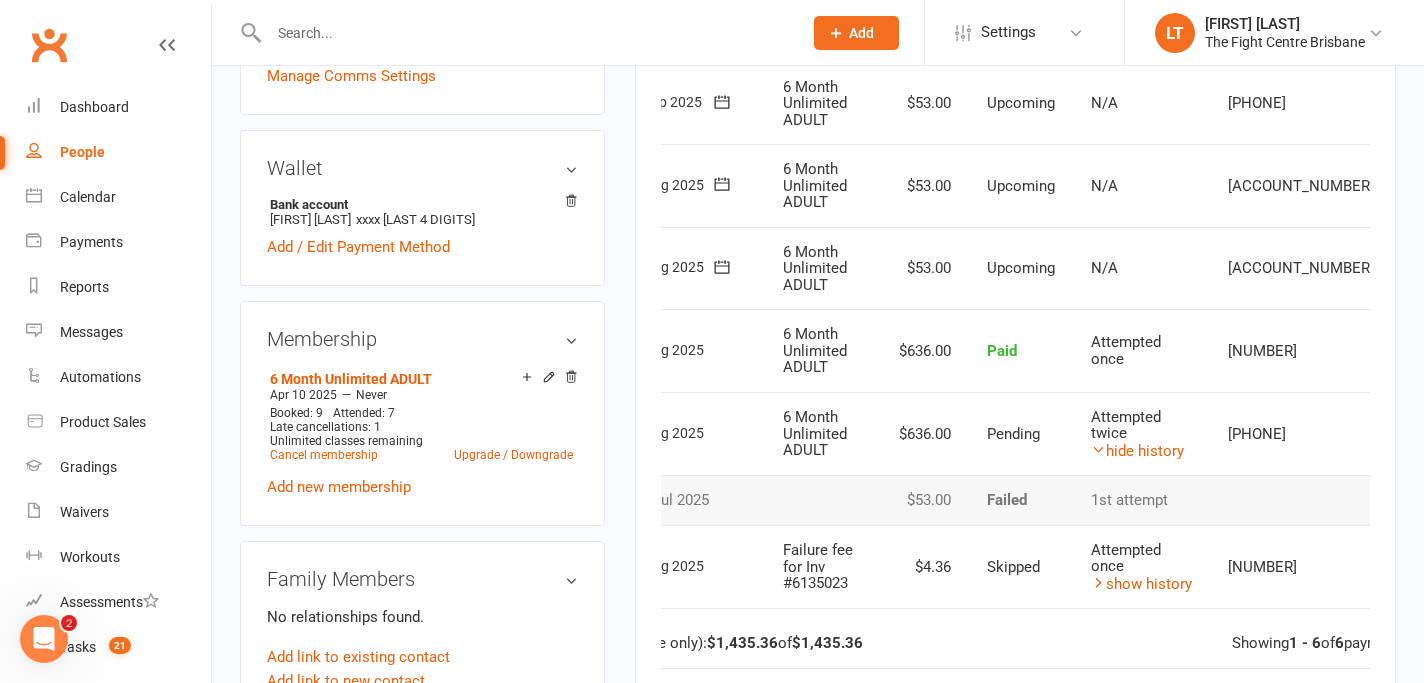 click on "Pending" at bounding box center [1021, 434] 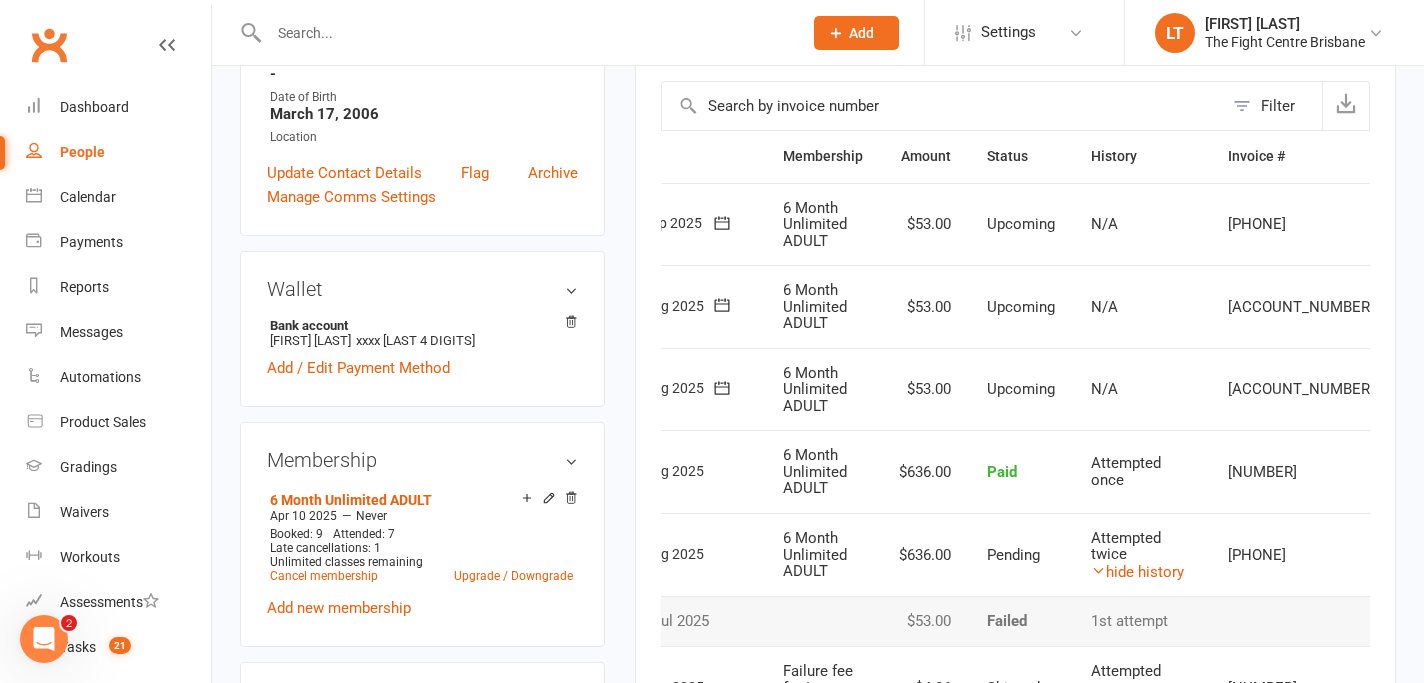 scroll, scrollTop: 75, scrollLeft: 0, axis: vertical 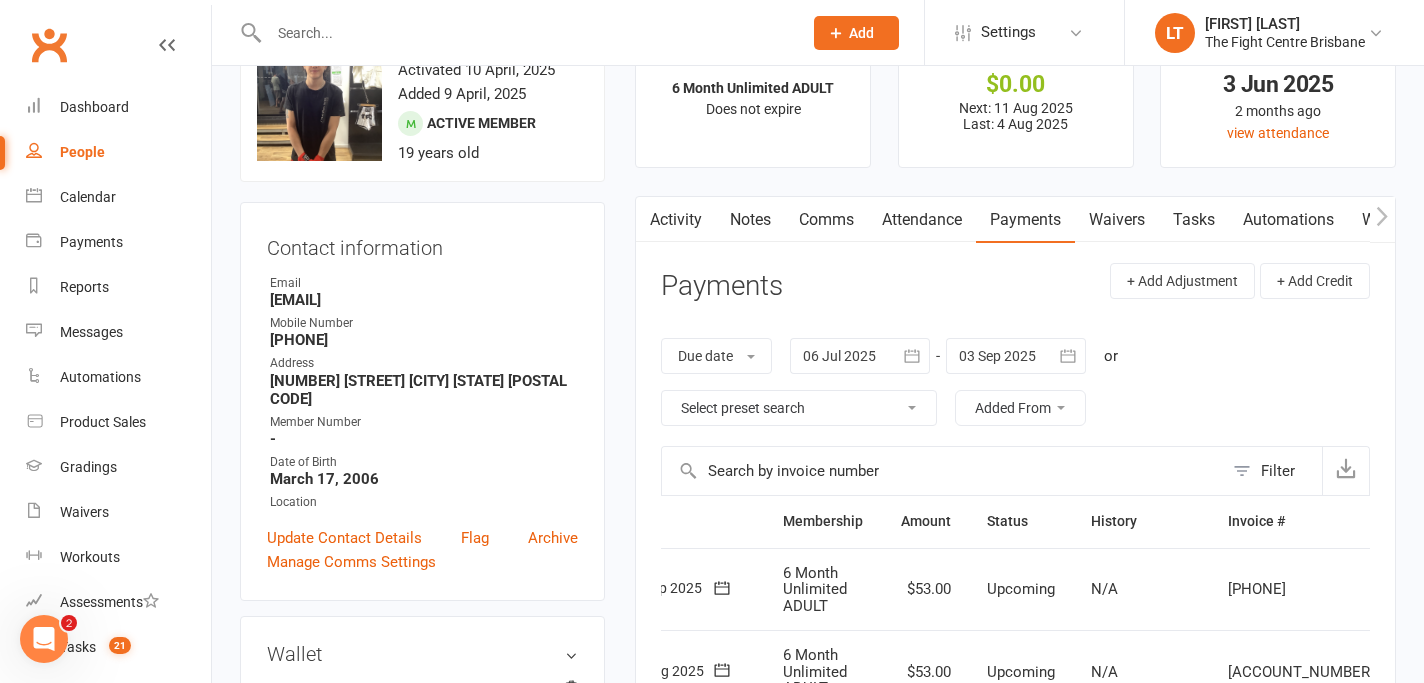 click on "Payments" at bounding box center (722, 286) 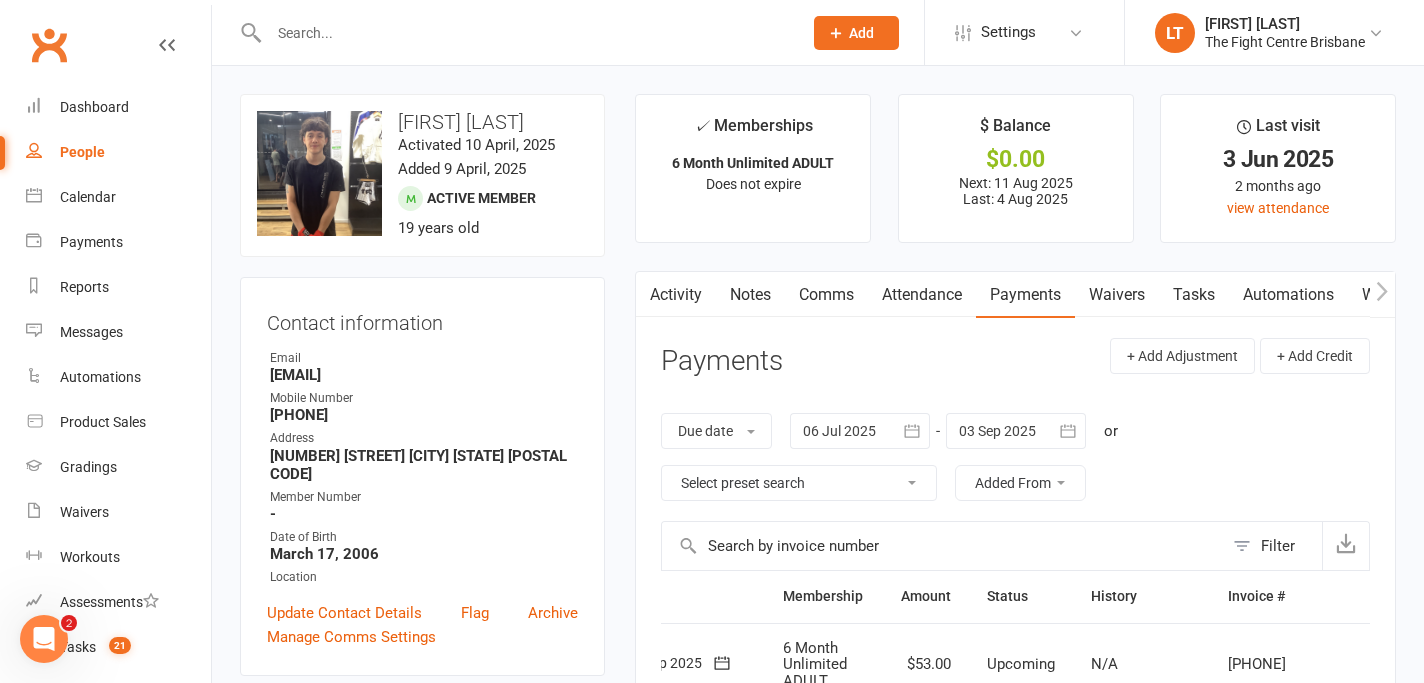 click on "upload photo change photo [FIRST] Activated [DATE], [DATE] Active member [AGE] years old Contact information Owner Email [EMAIL]
Mobile Number [PHONE]
Address [NUMBER] [STREET] [CITY] [STATE] [POSTAL CODE]
Member Number -
Date of Birth [DATE]
Location
Update Contact Details Flag Archive Manage Comms Settings" at bounding box center [422, 385] 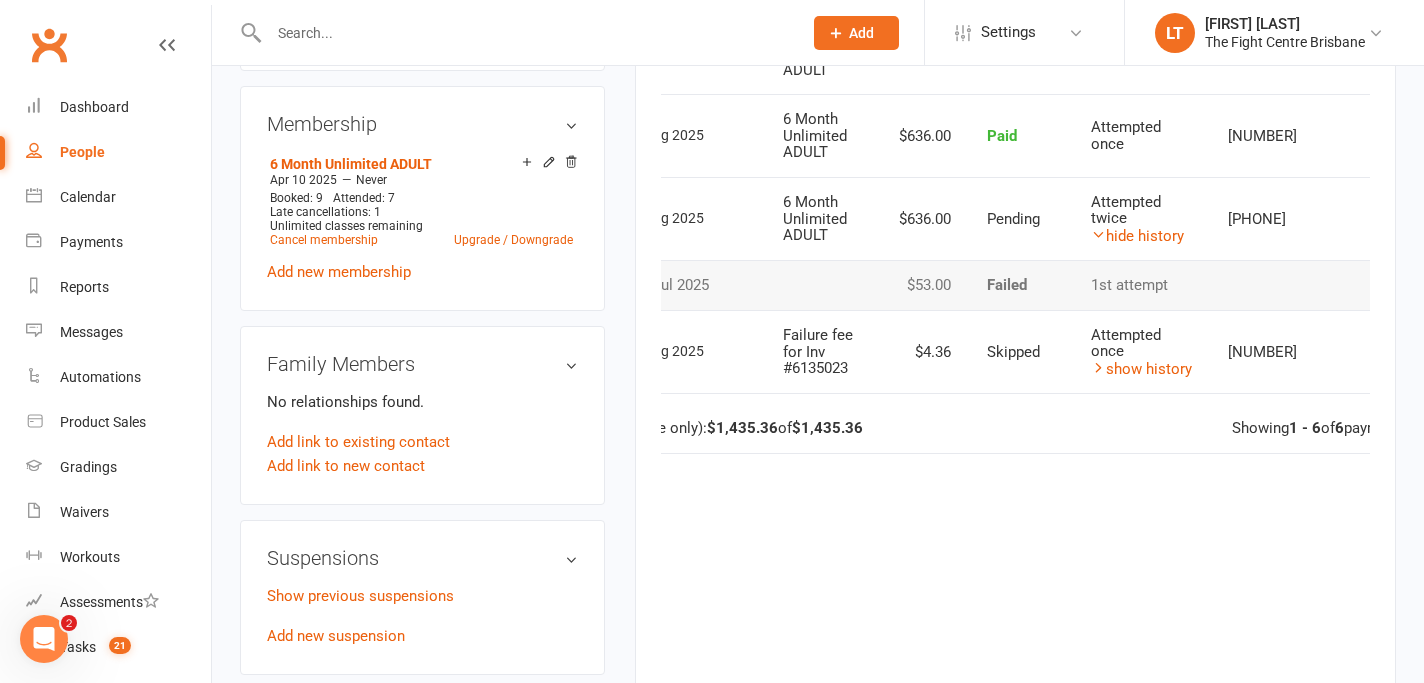 scroll, scrollTop: 600, scrollLeft: 0, axis: vertical 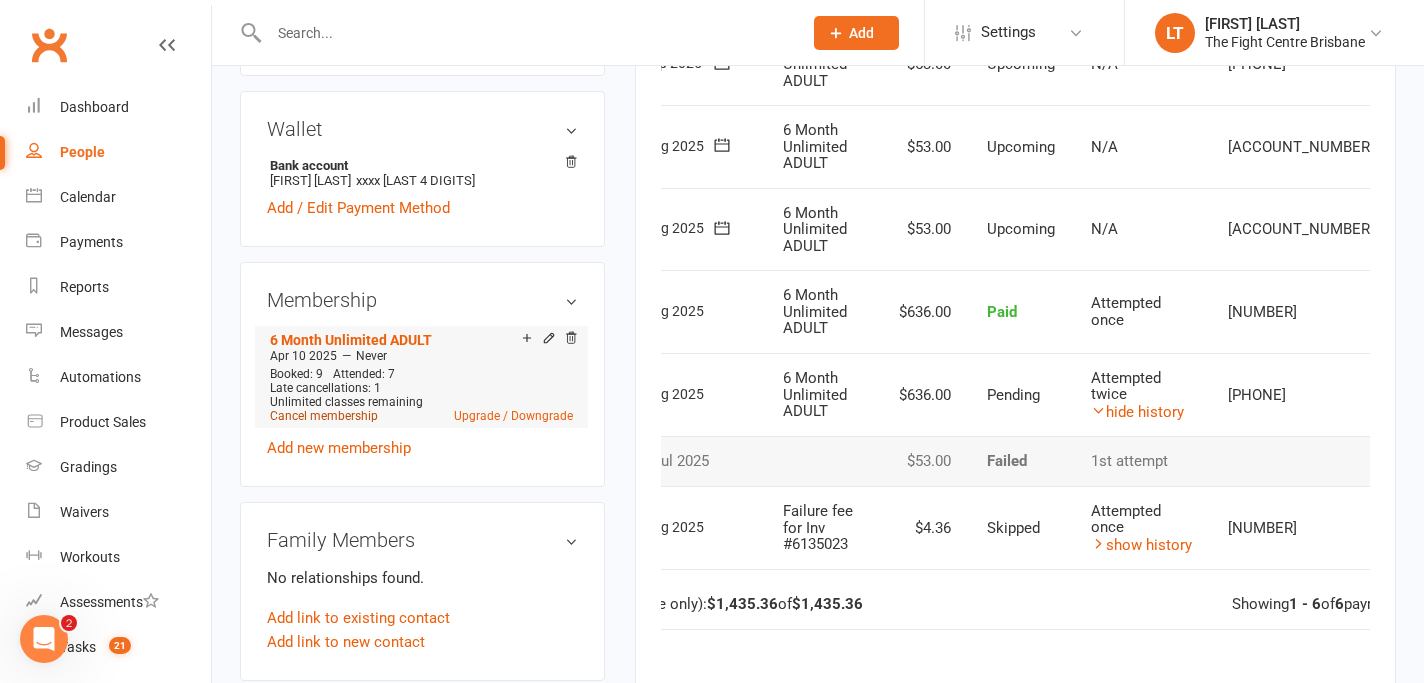 click on "Cancel membership" at bounding box center [324, 416] 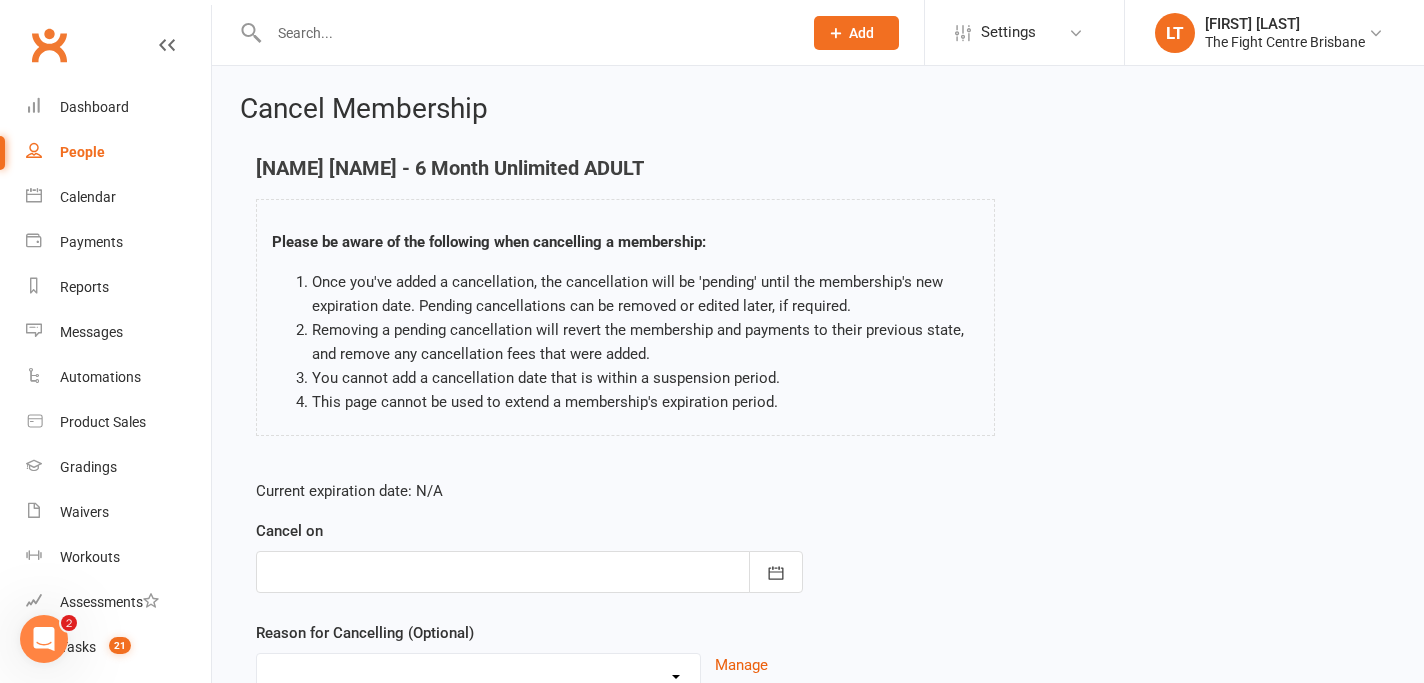 scroll, scrollTop: 181, scrollLeft: 0, axis: vertical 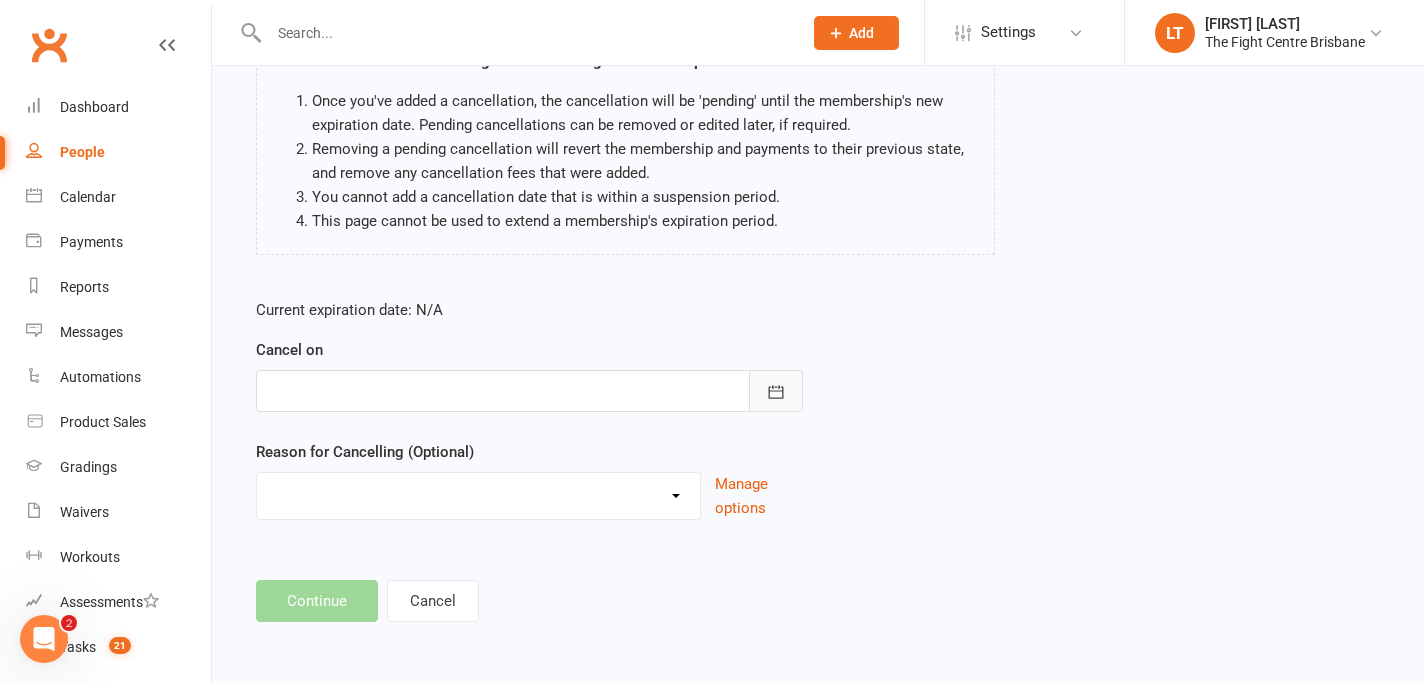 click 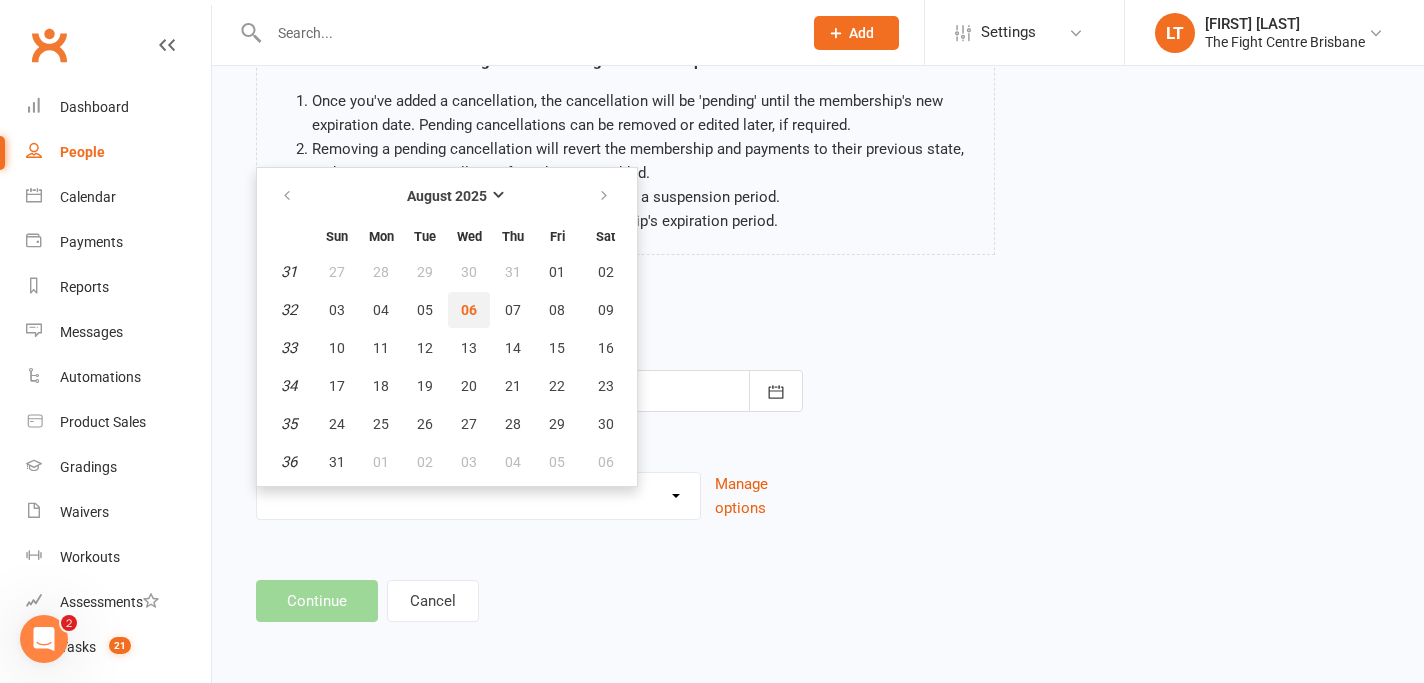 click on "06" at bounding box center [469, 310] 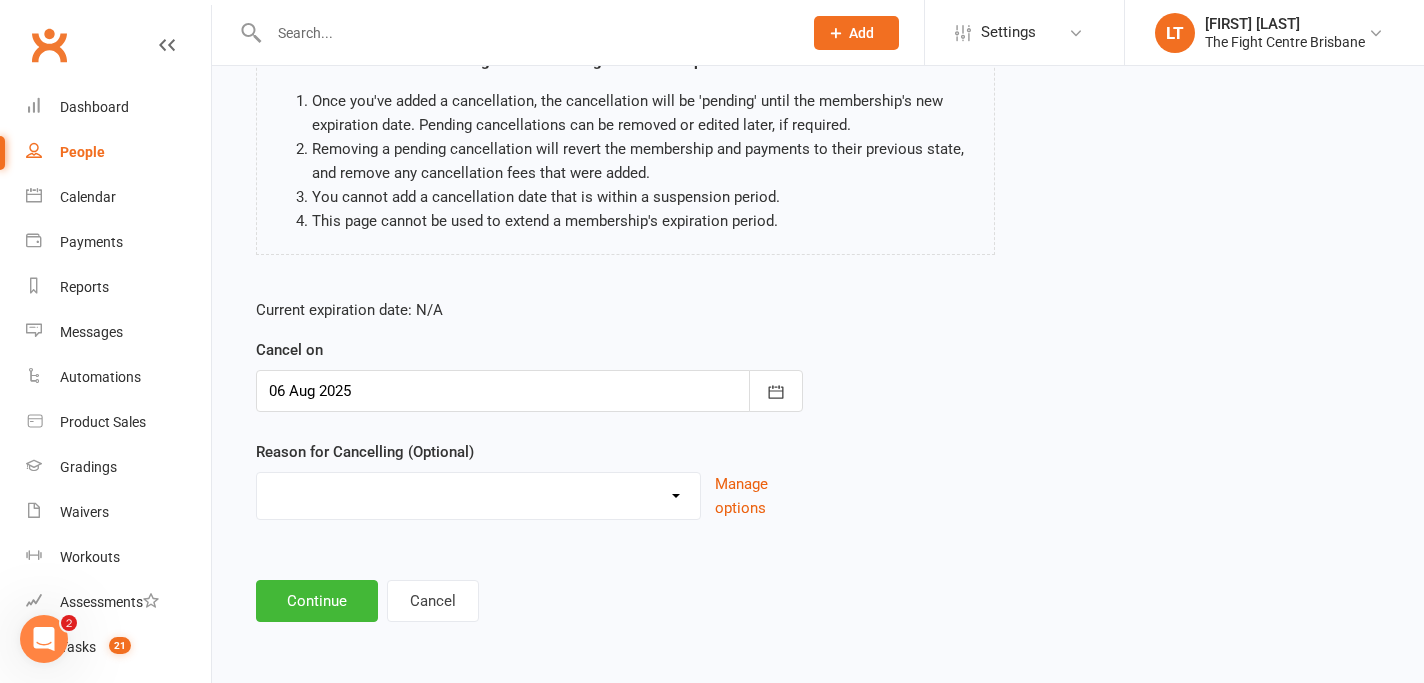 click on "Cancelled in contract- 30kms  Cancelled in contract - dispute Cancelled in contract- hardship  Cancelled in contract- medical/injury  Cancelled in contract- paid out  Cancelled in contract- transferred  Cooling off period Debt Collection Dispute Family issues  I can no longer afford this membership I'm too busy Injury and/or medical I've lost interest I've moved more than 30km from the gym Moved more than 30kms Upgrade / Downgrade Other reason" at bounding box center (478, 493) 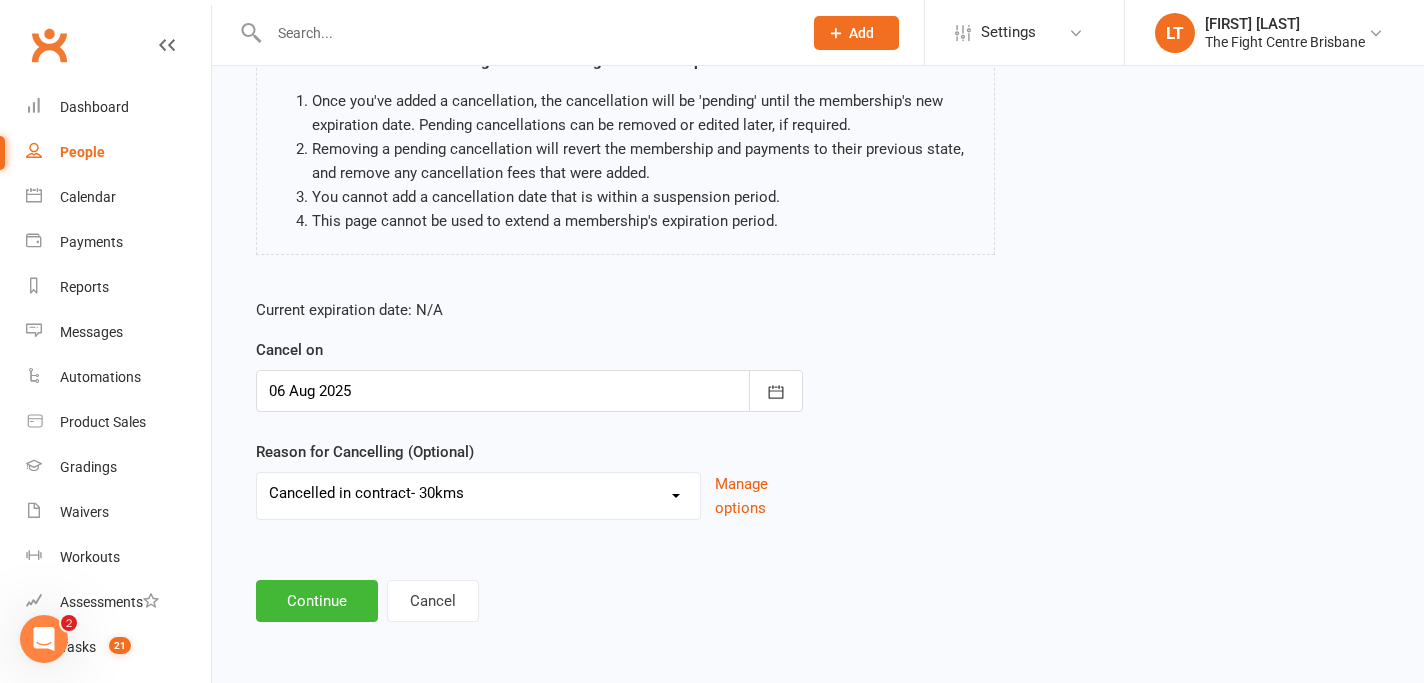click on "Cancelled in contract- 30kms  Cancelled in contract - dispute Cancelled in contract- hardship  Cancelled in contract- medical/injury  Cancelled in contract- paid out  Cancelled in contract- transferred  Cooling off period Debt Collection Dispute Family issues  I can no longer afford this membership I'm too busy Injury and/or medical I've lost interest I've moved more than 30km from the gym Moved more than 30kms Upgrade / Downgrade Other reason" at bounding box center [478, 496] 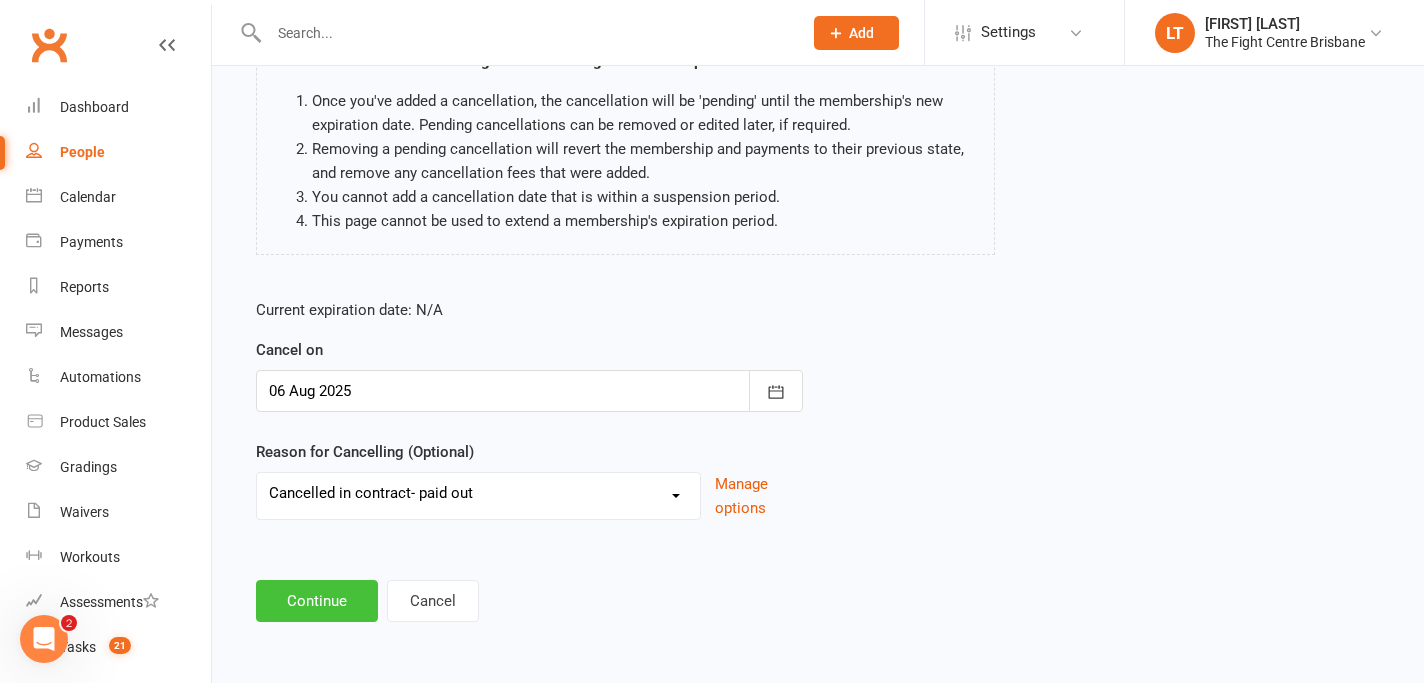 click on "Continue" at bounding box center [317, 601] 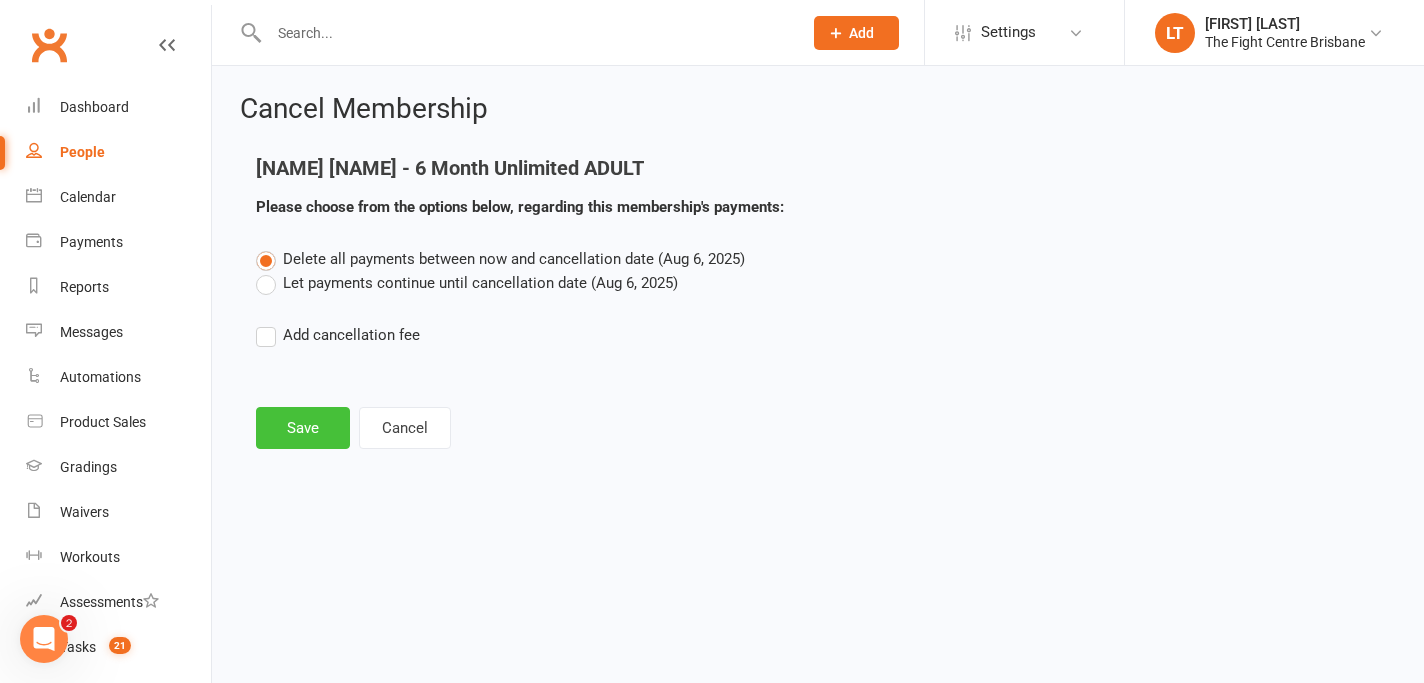 click on "Save" at bounding box center [303, 428] 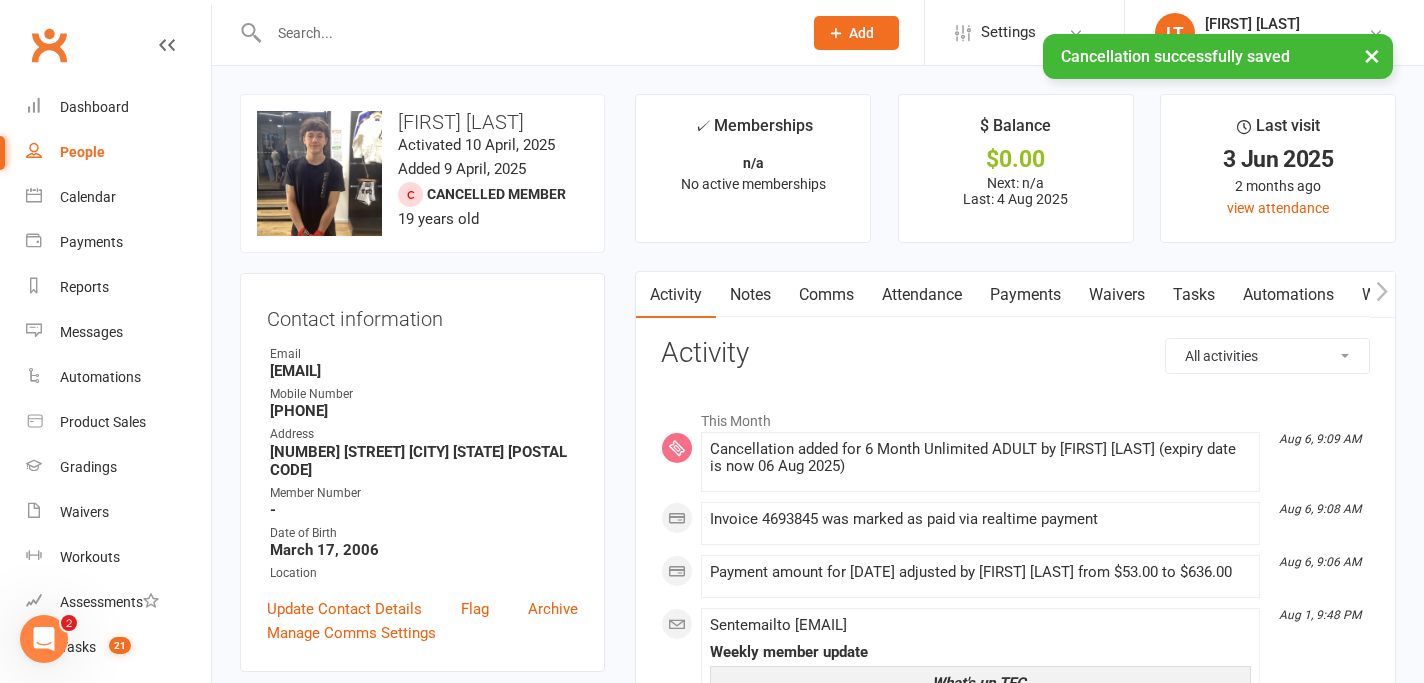 click on "×" at bounding box center (1372, 55) 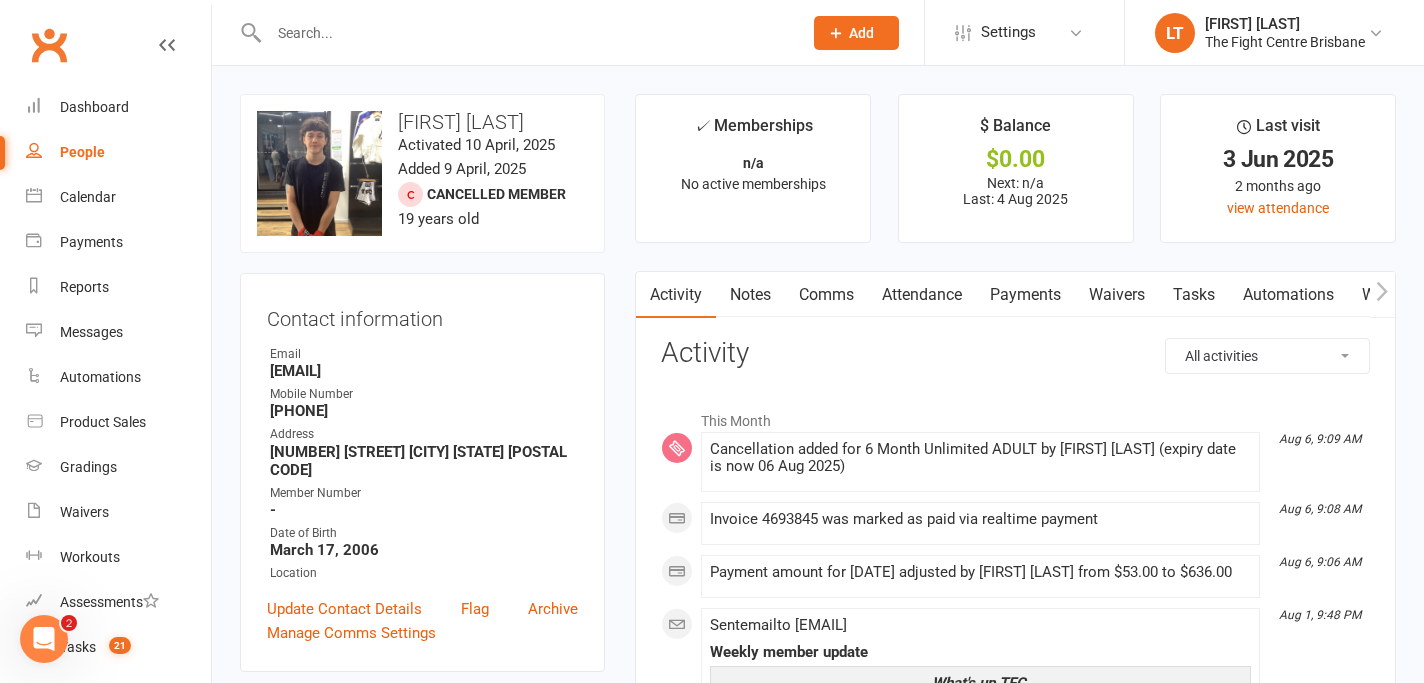 click on "Payments" at bounding box center (1025, 295) 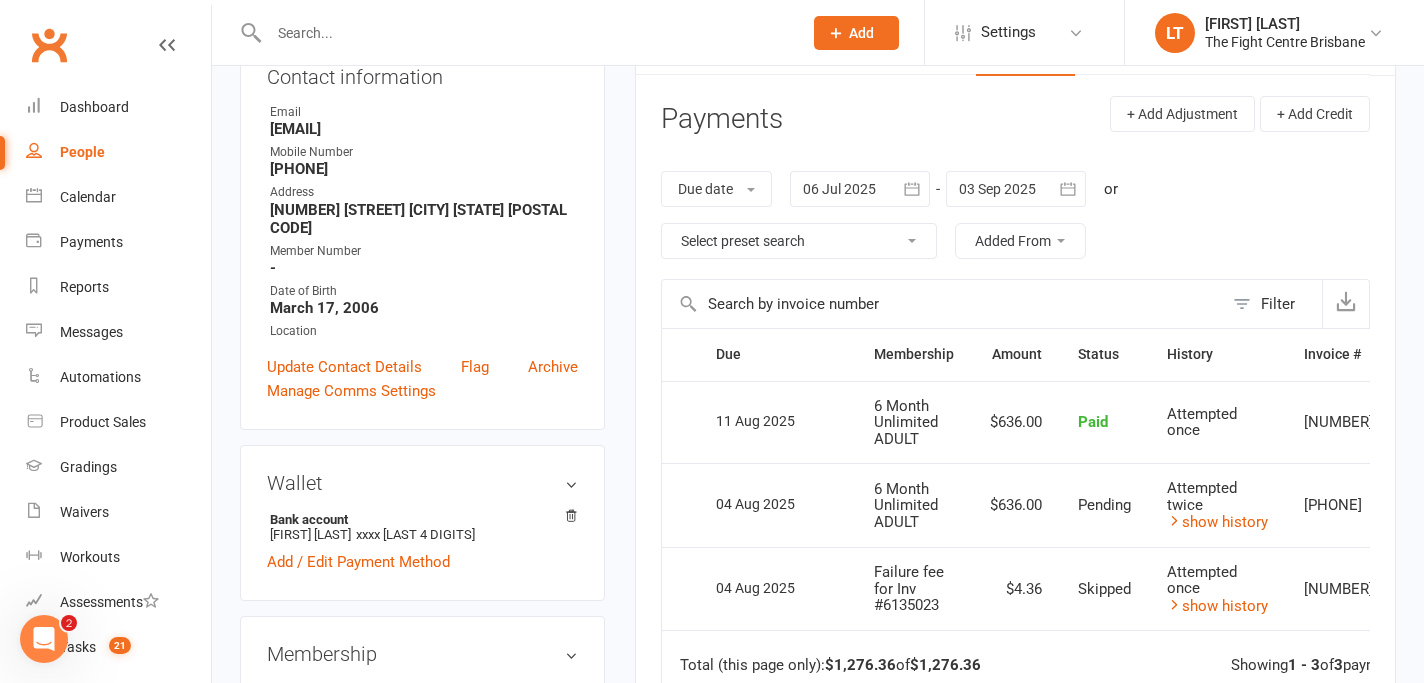 scroll, scrollTop: 0, scrollLeft: 0, axis: both 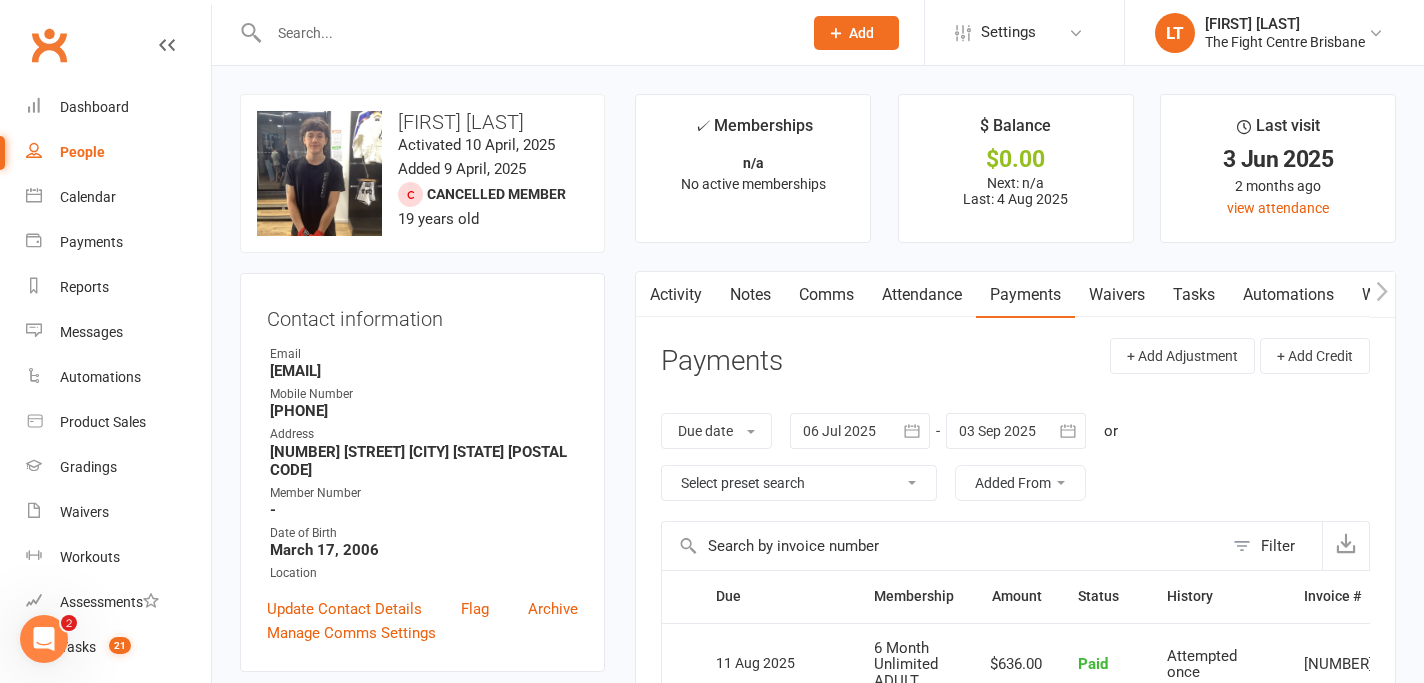 click on "Comms" at bounding box center [826, 295] 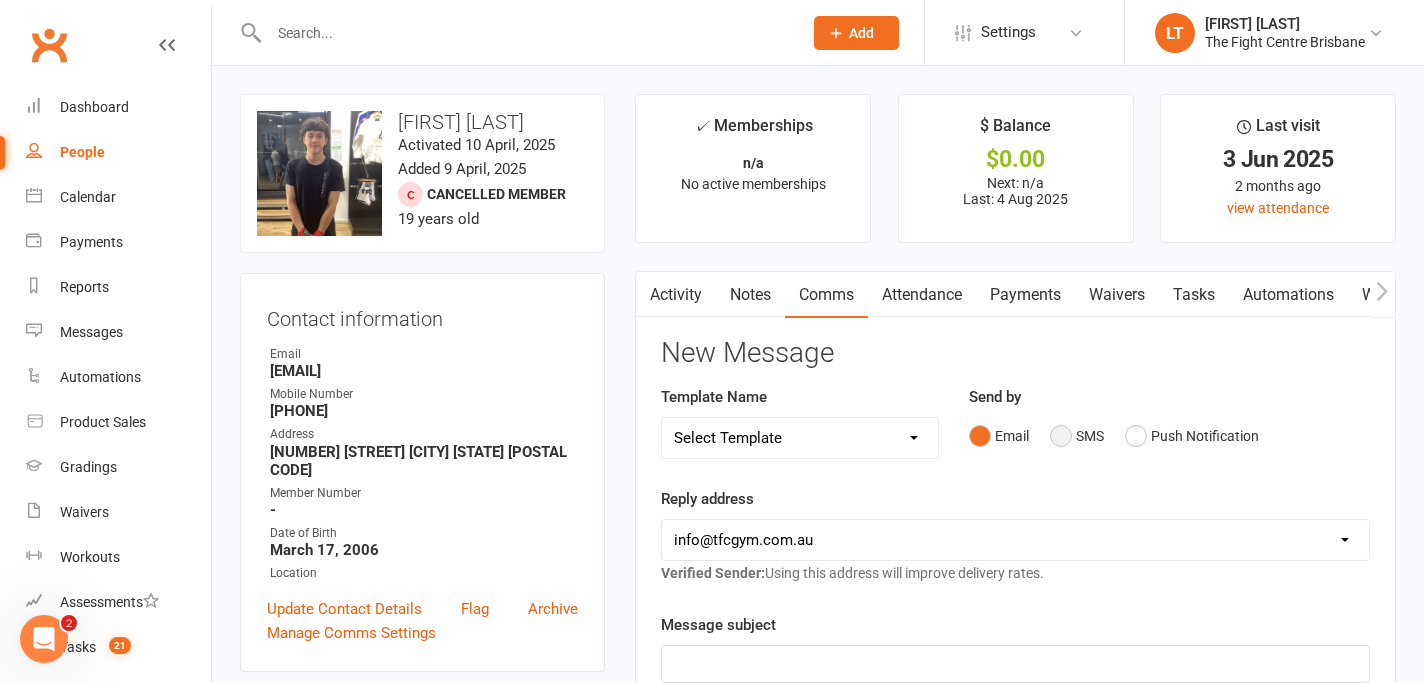 click on "SMS" at bounding box center (1077, 436) 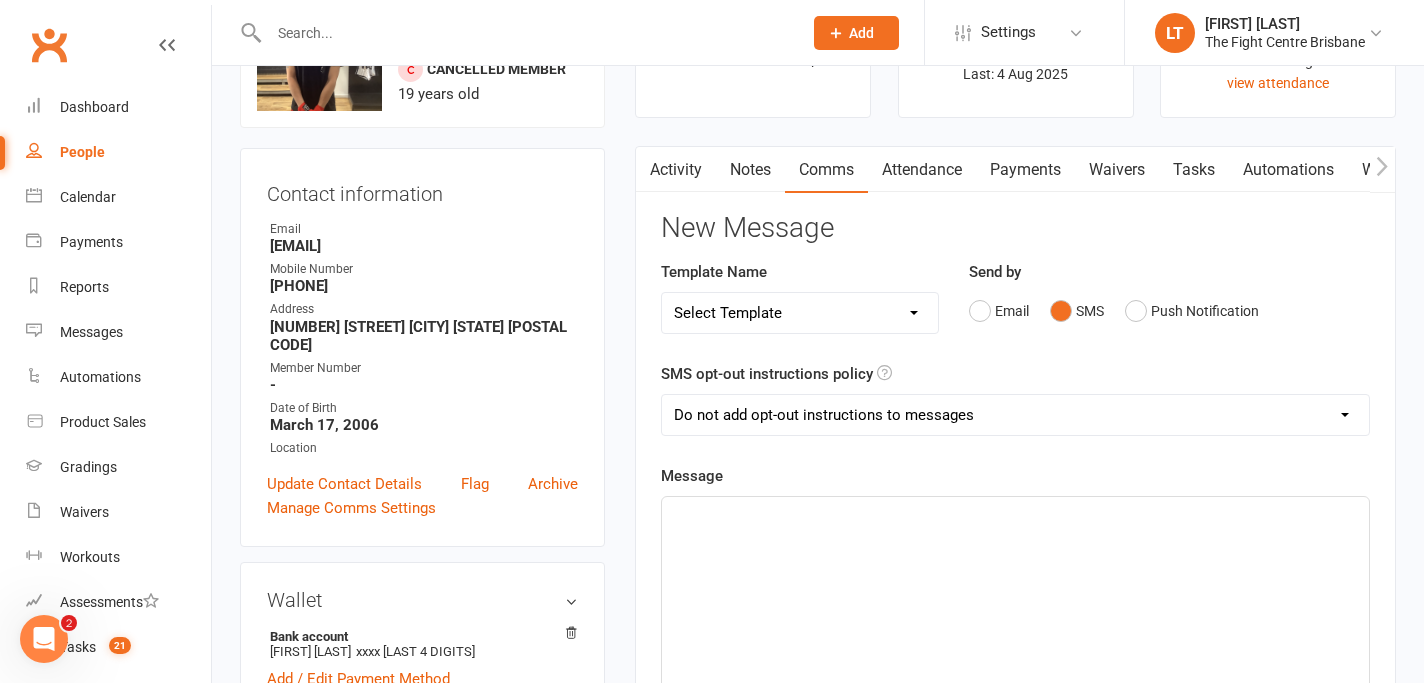 scroll, scrollTop: 128, scrollLeft: 0, axis: vertical 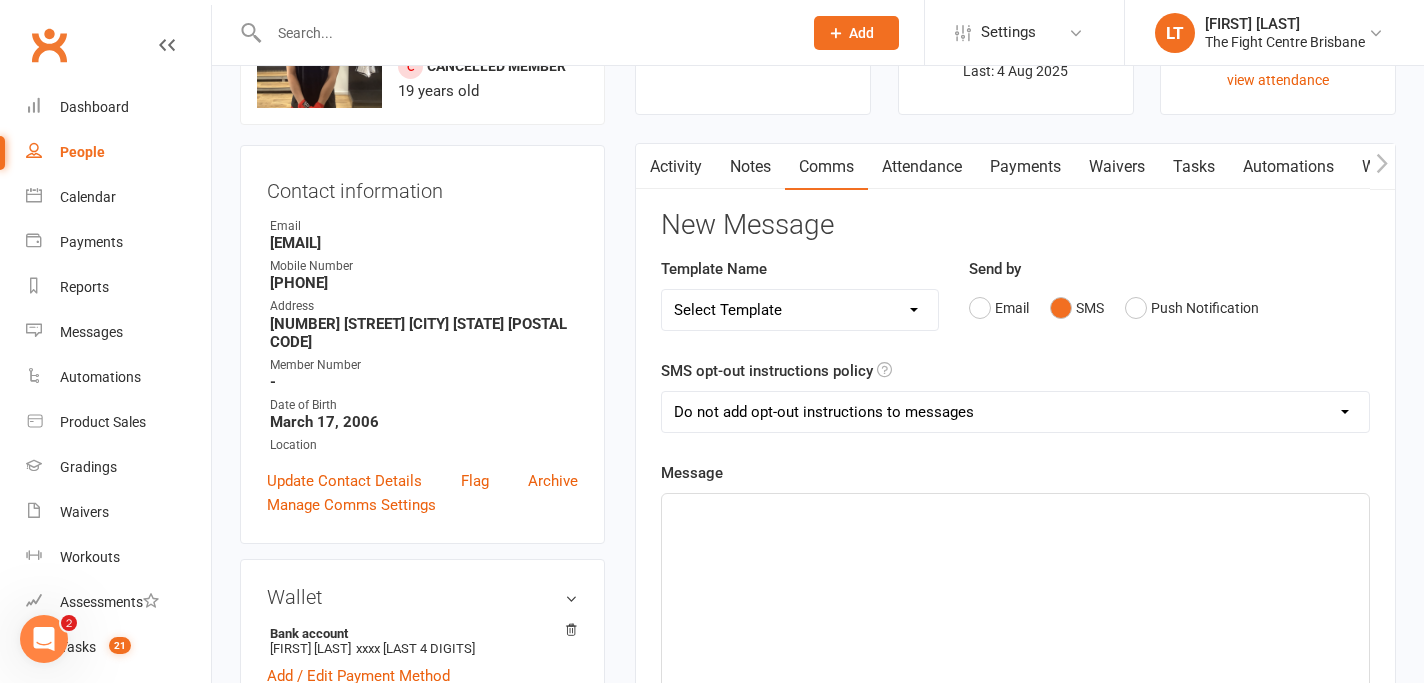 click on "﻿" 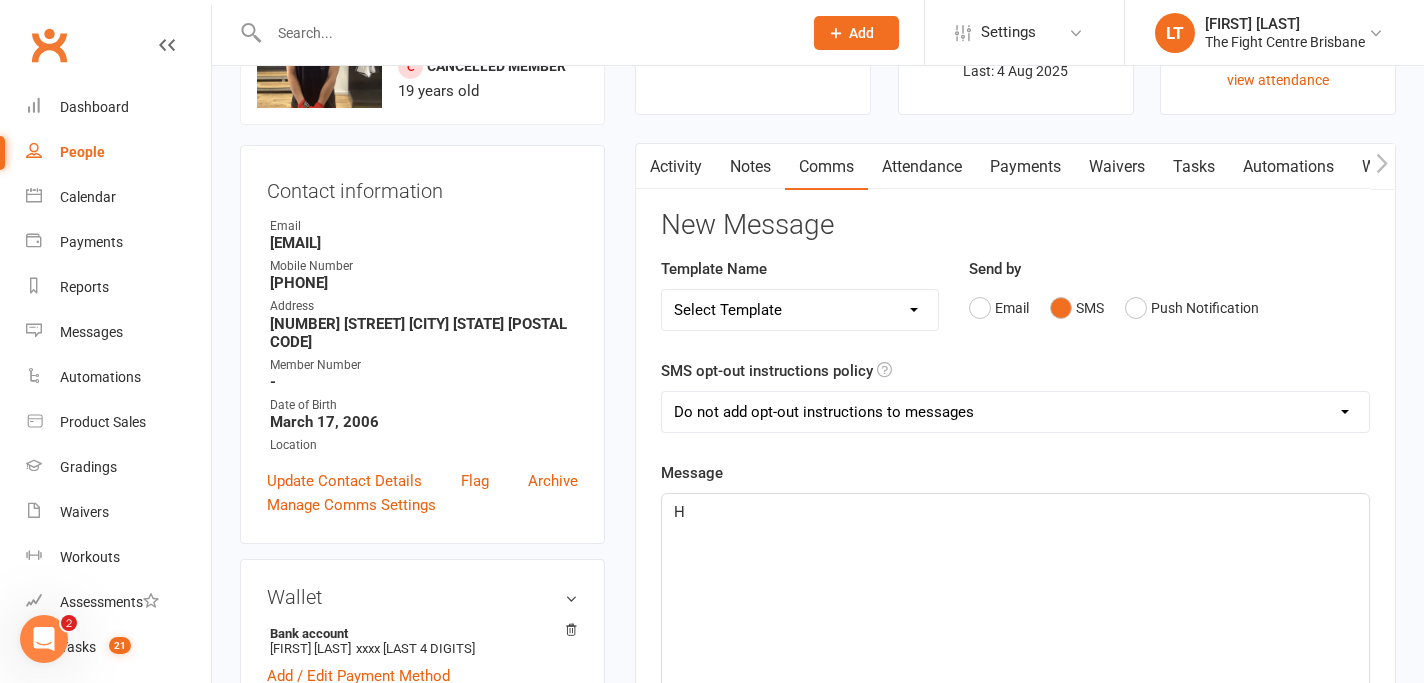 type 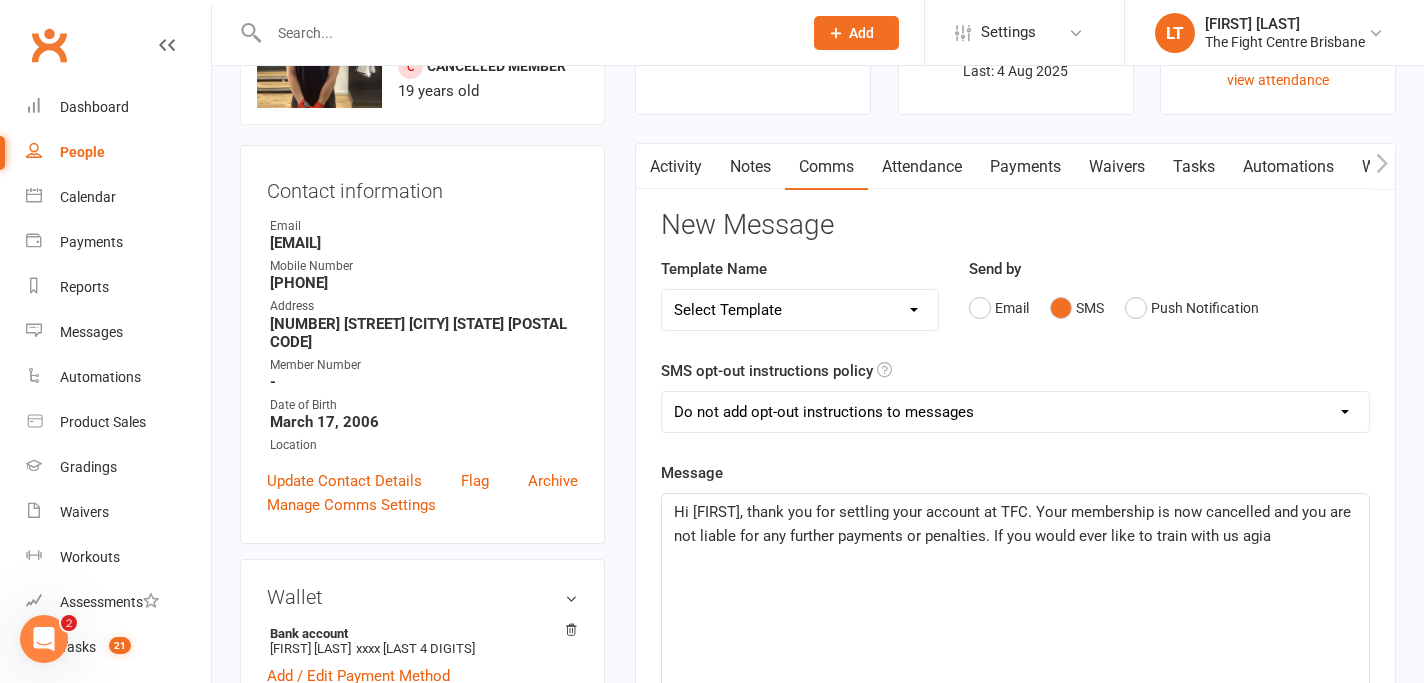 click on "Hi [FIRST], thank you for settling your account at TFC. Your membership is now cancelled and you are not liable for any further payments or penalties. If you would ever like to train with us agia" 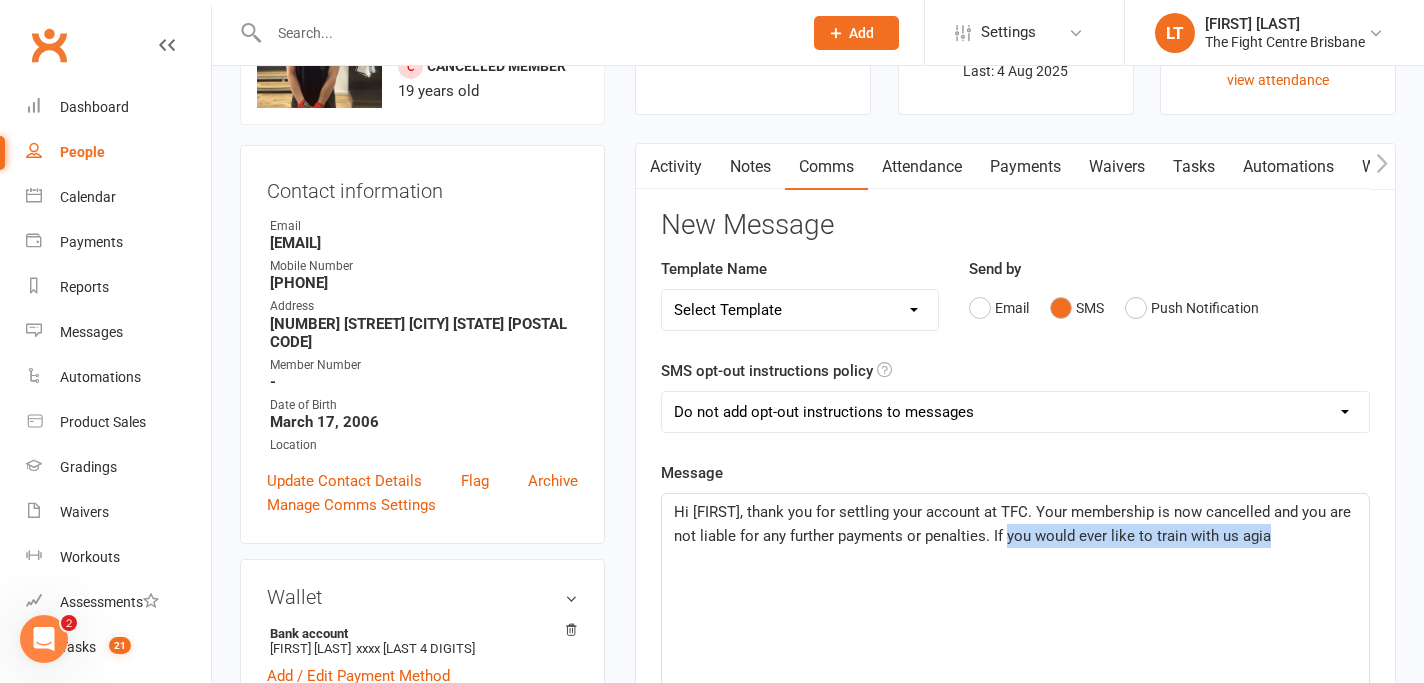 drag, startPoint x: 1323, startPoint y: 535, endPoint x: 1011, endPoint y: 535, distance: 312 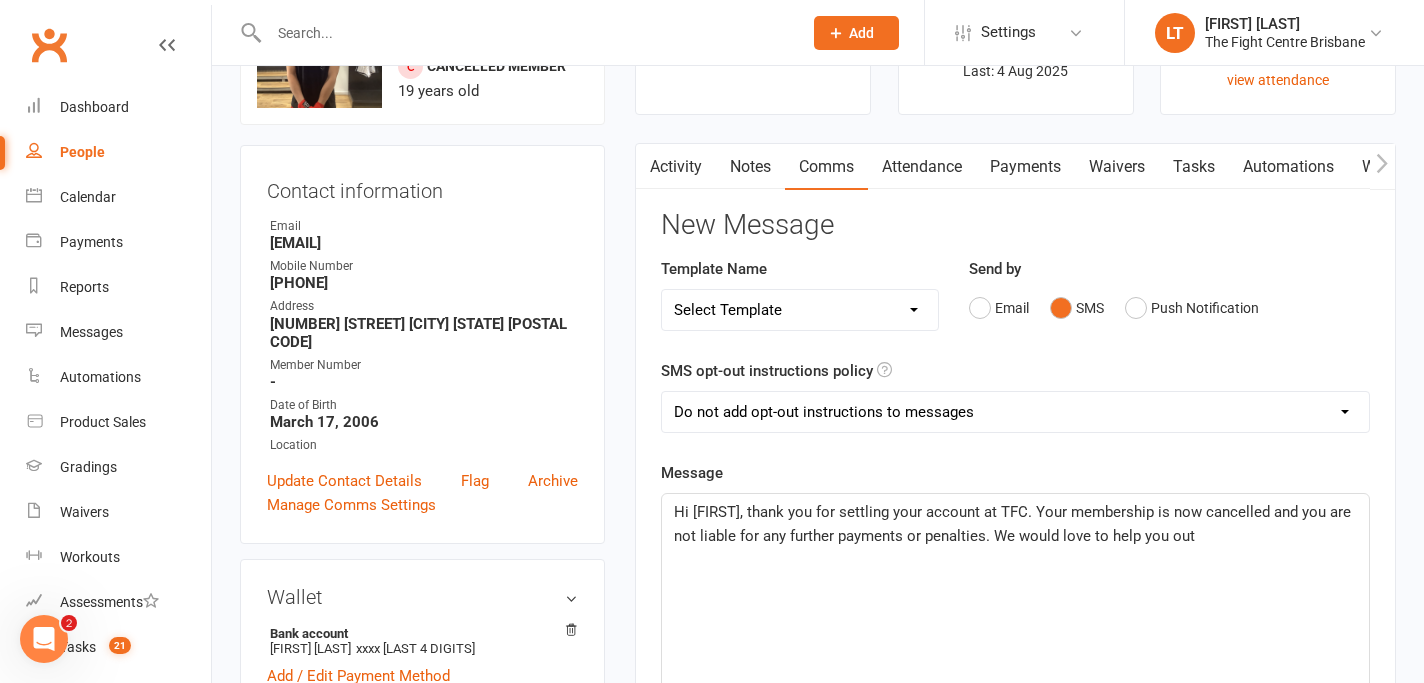 click on "Hi [FIRST], thank you for settling your account at TFC. Your membership is now cancelled and you are not liable for any further payments or penalties. We would love to help you out" 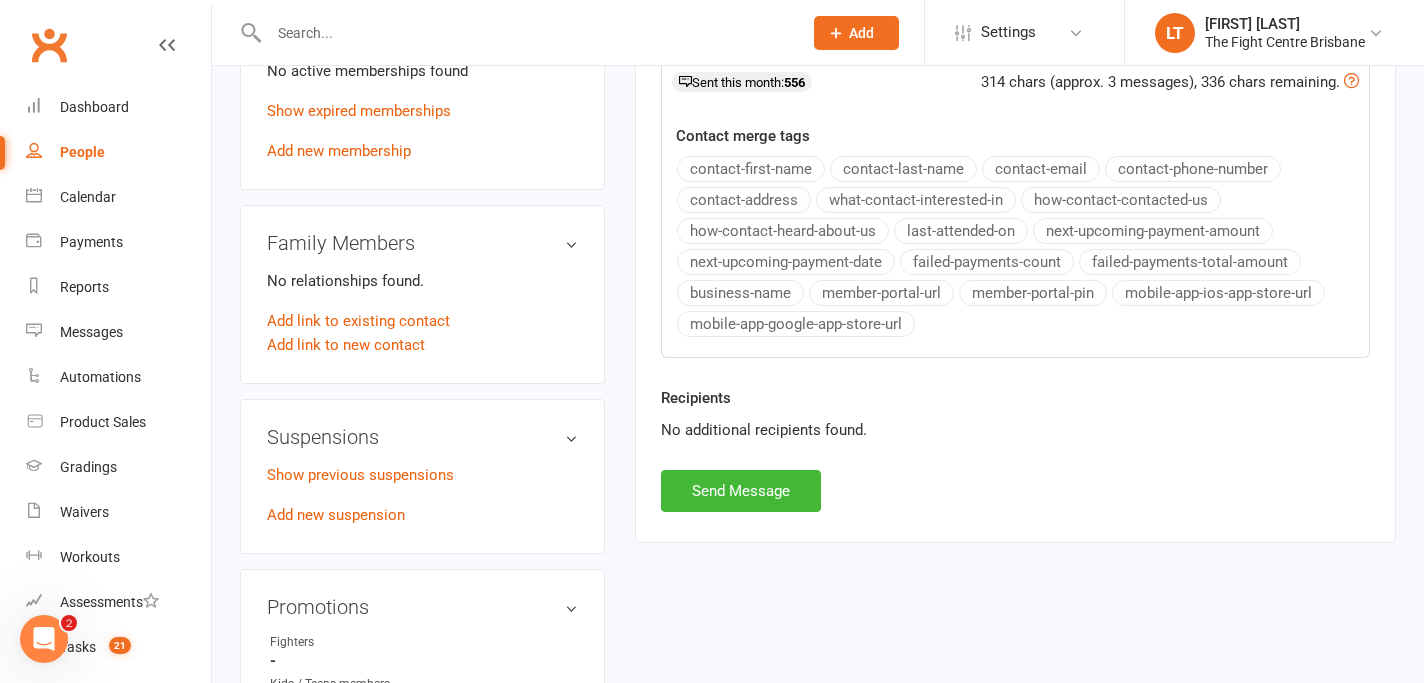 scroll, scrollTop: 1124, scrollLeft: 0, axis: vertical 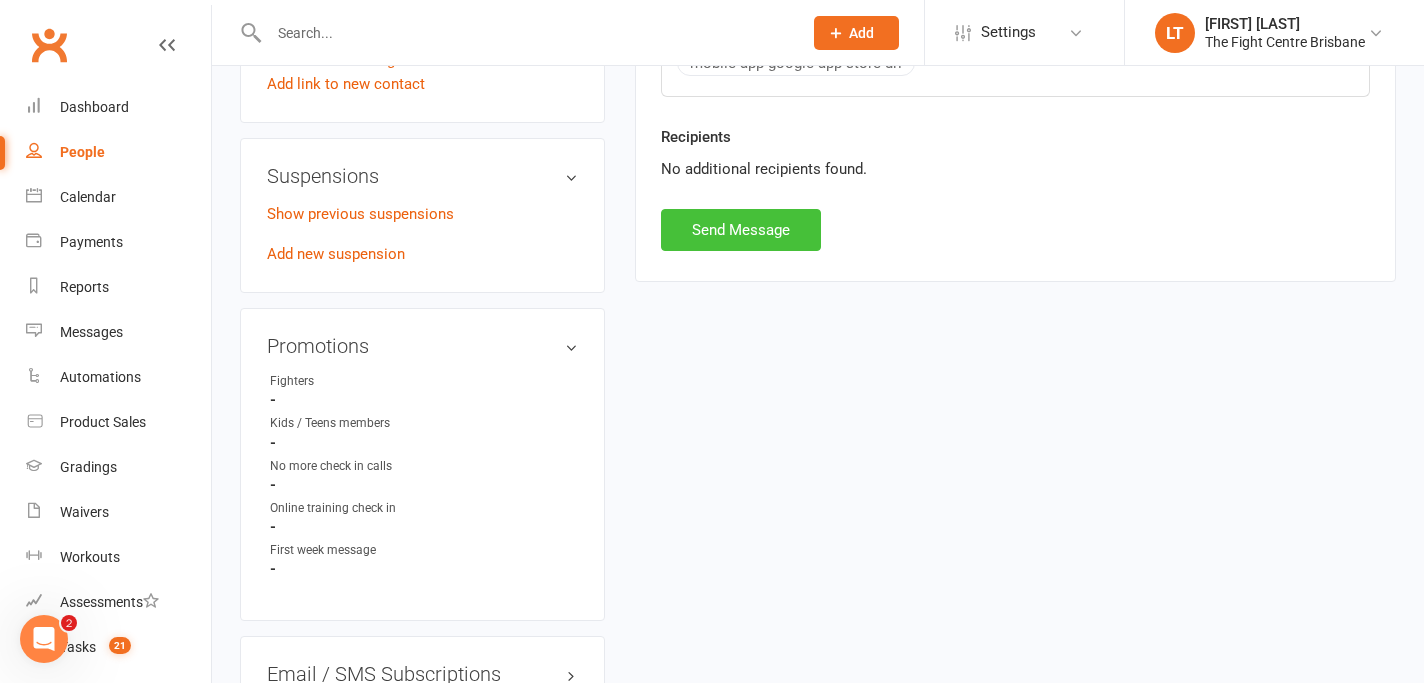 click on "Send Message" at bounding box center [741, 230] 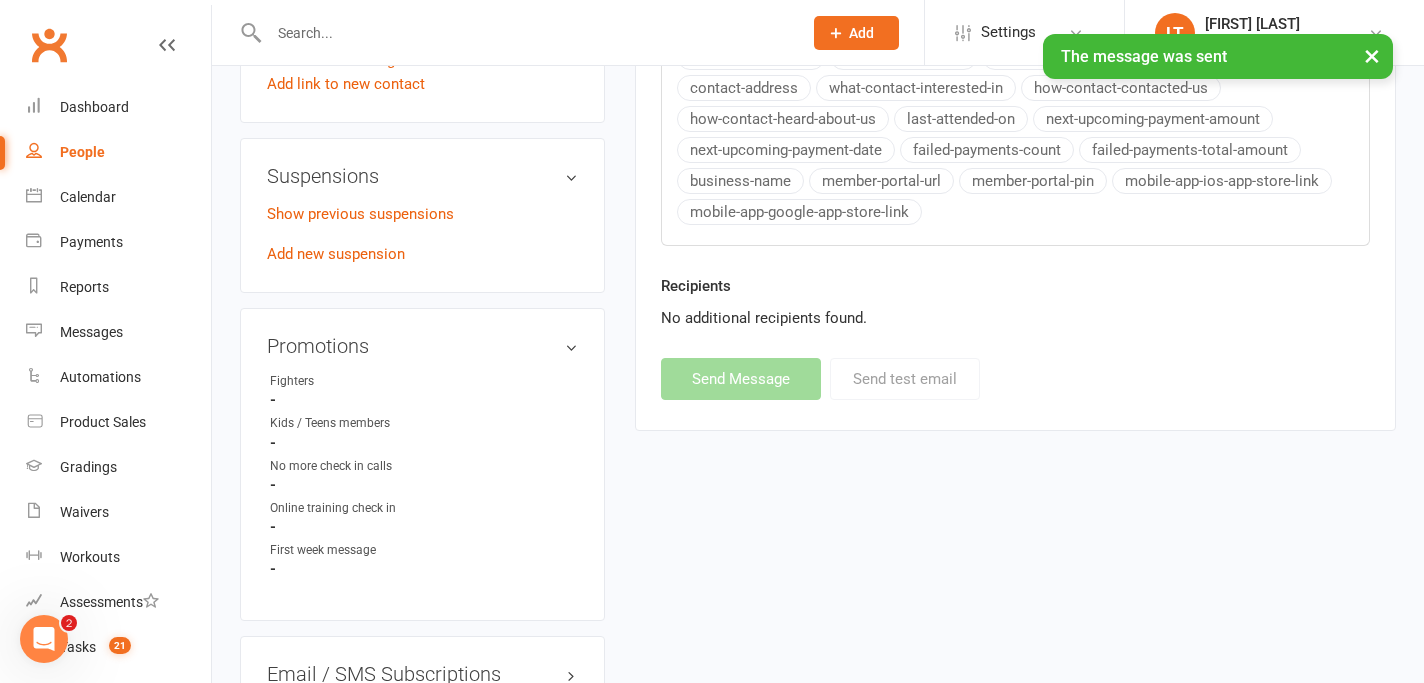 click on "×" at bounding box center [1372, 55] 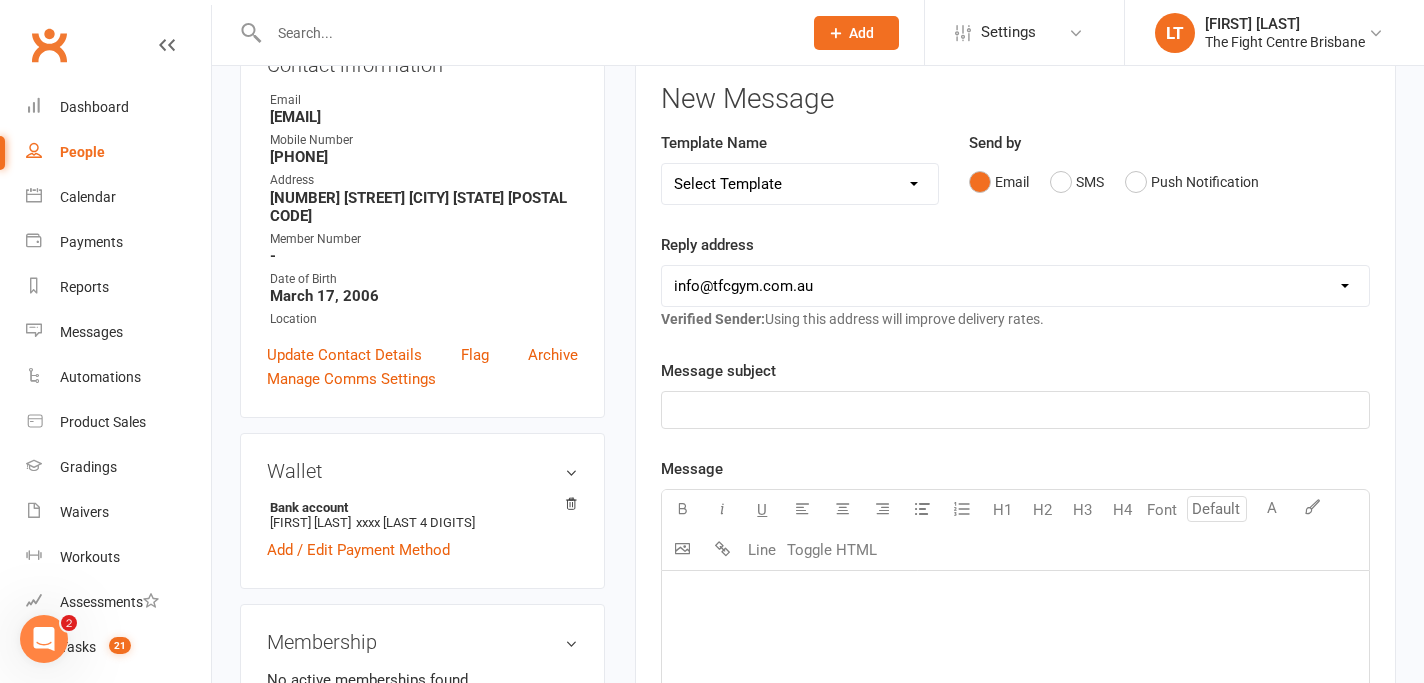 scroll, scrollTop: 35, scrollLeft: 0, axis: vertical 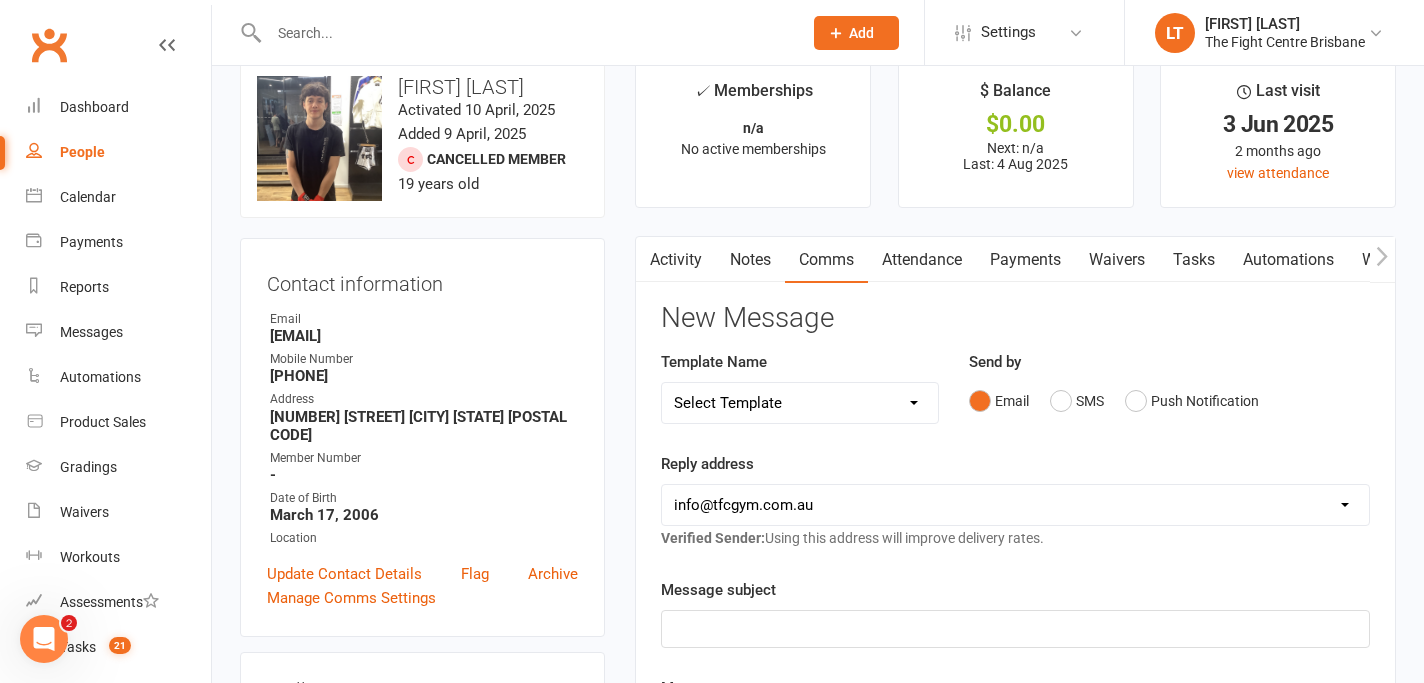 click on "Activity" at bounding box center (676, 260) 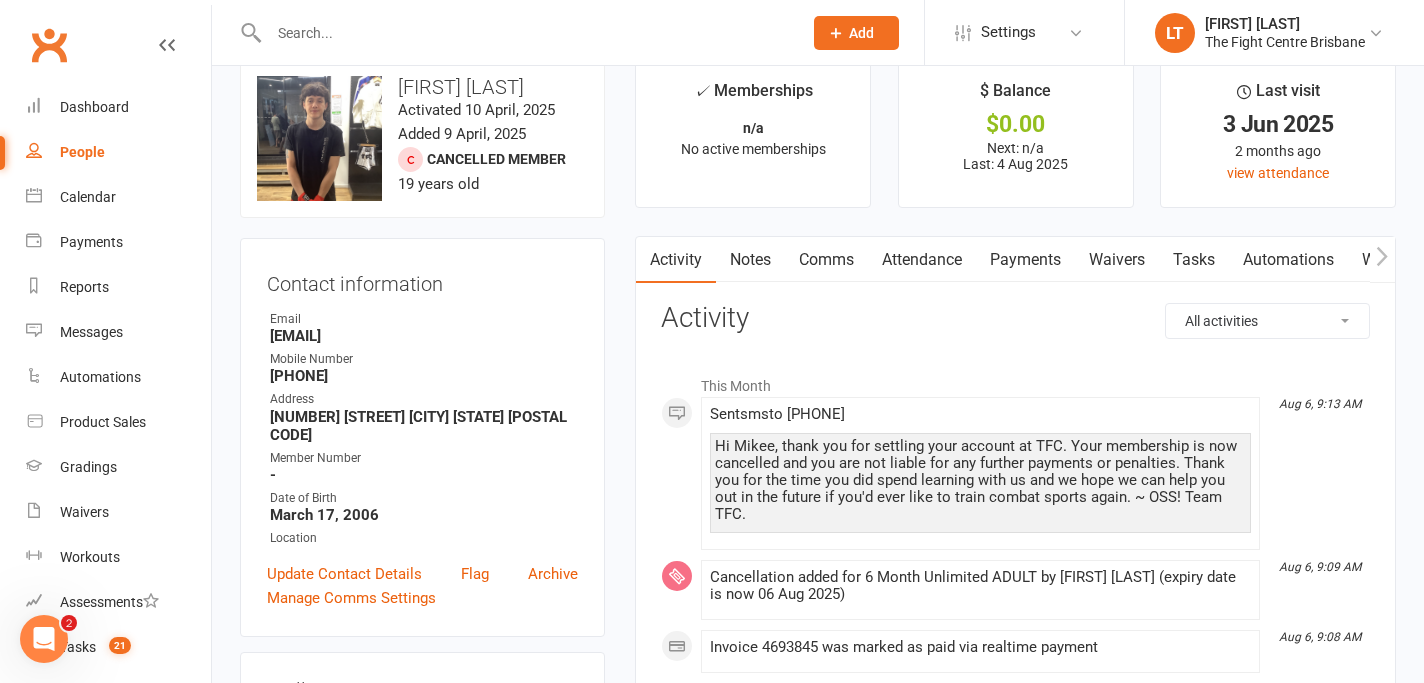 click on "Comms" at bounding box center (826, 260) 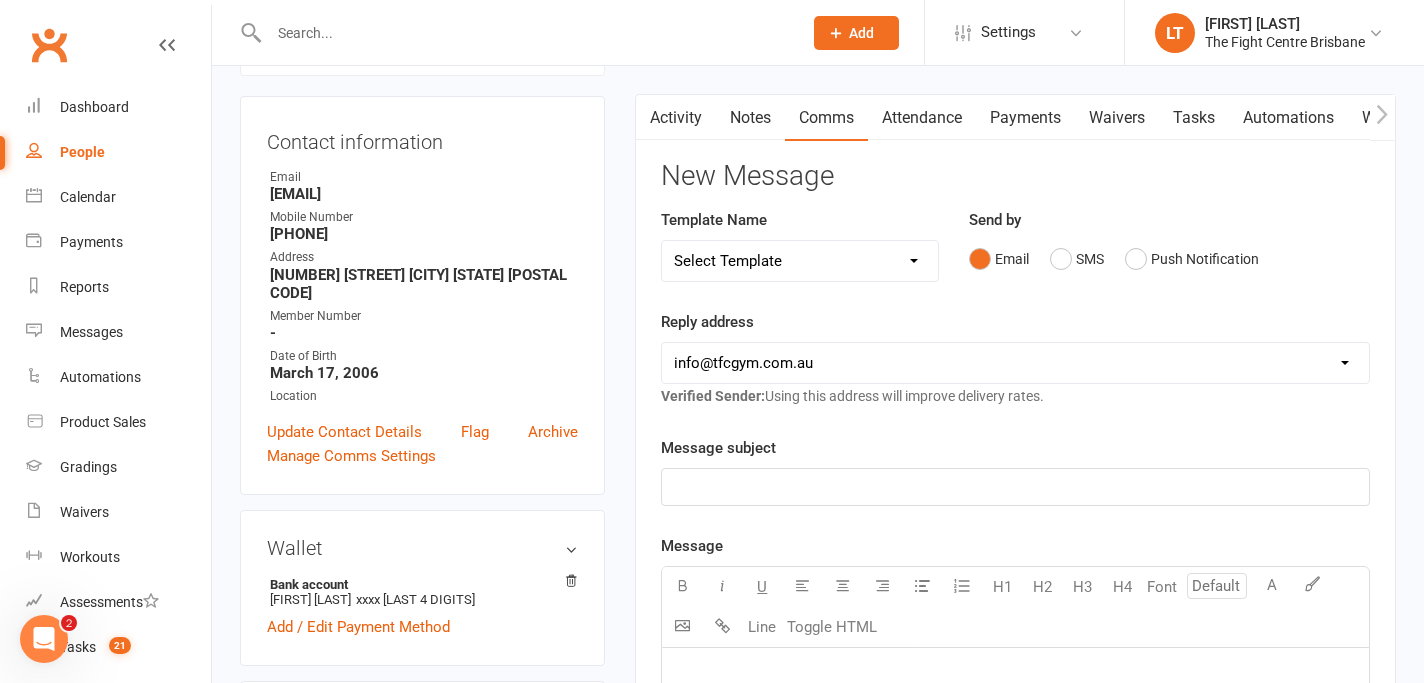 scroll, scrollTop: 217, scrollLeft: 0, axis: vertical 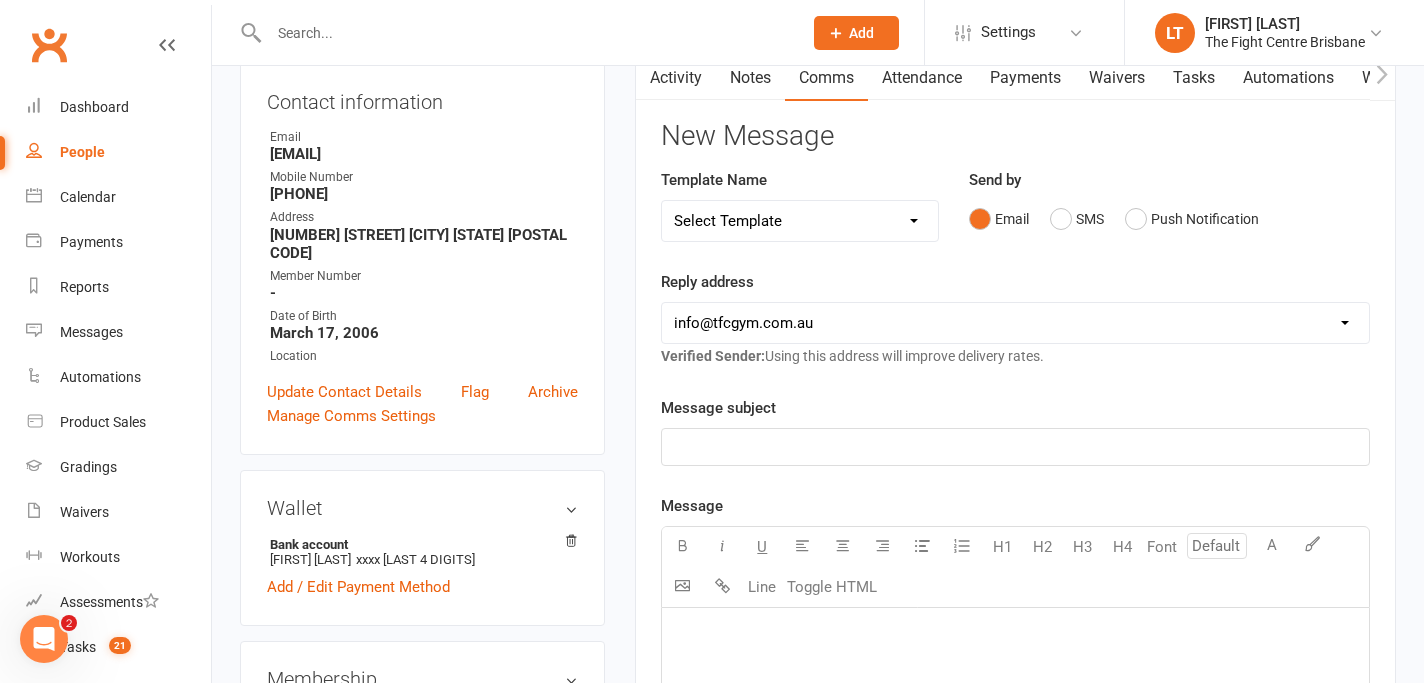 click on "﻿" 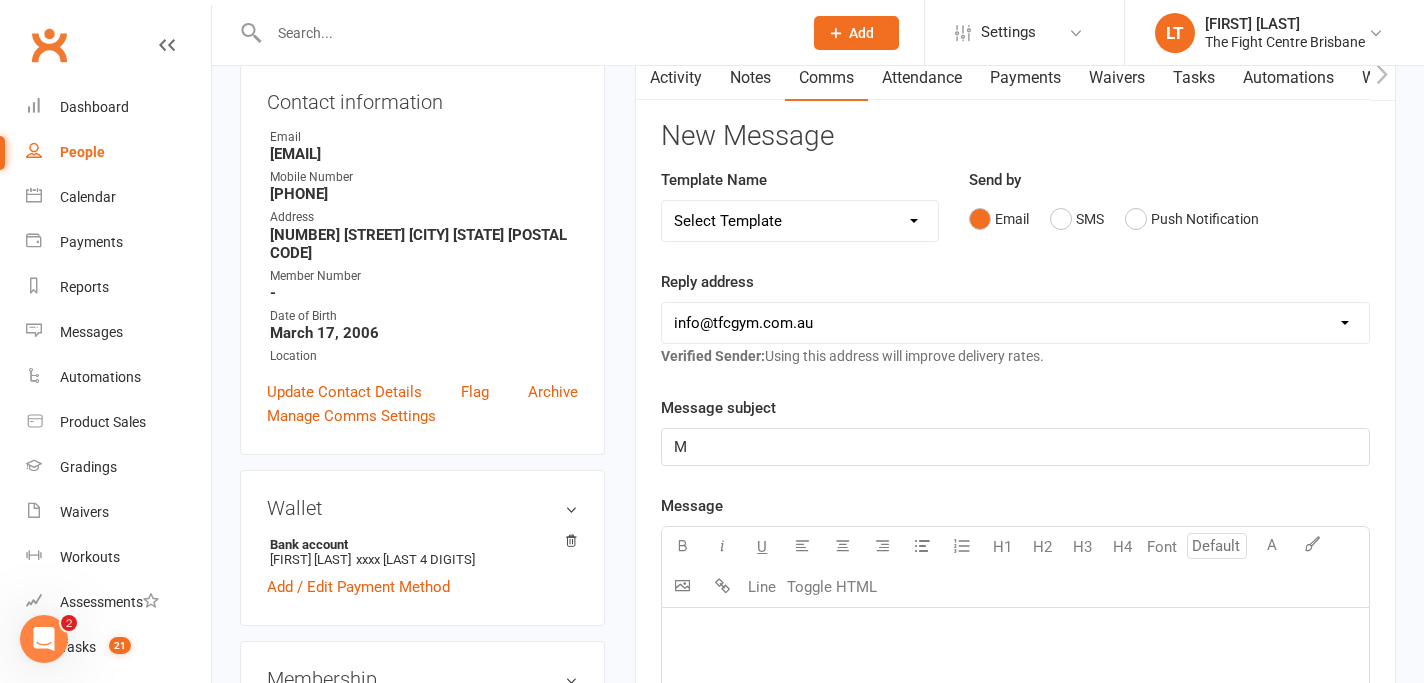 type 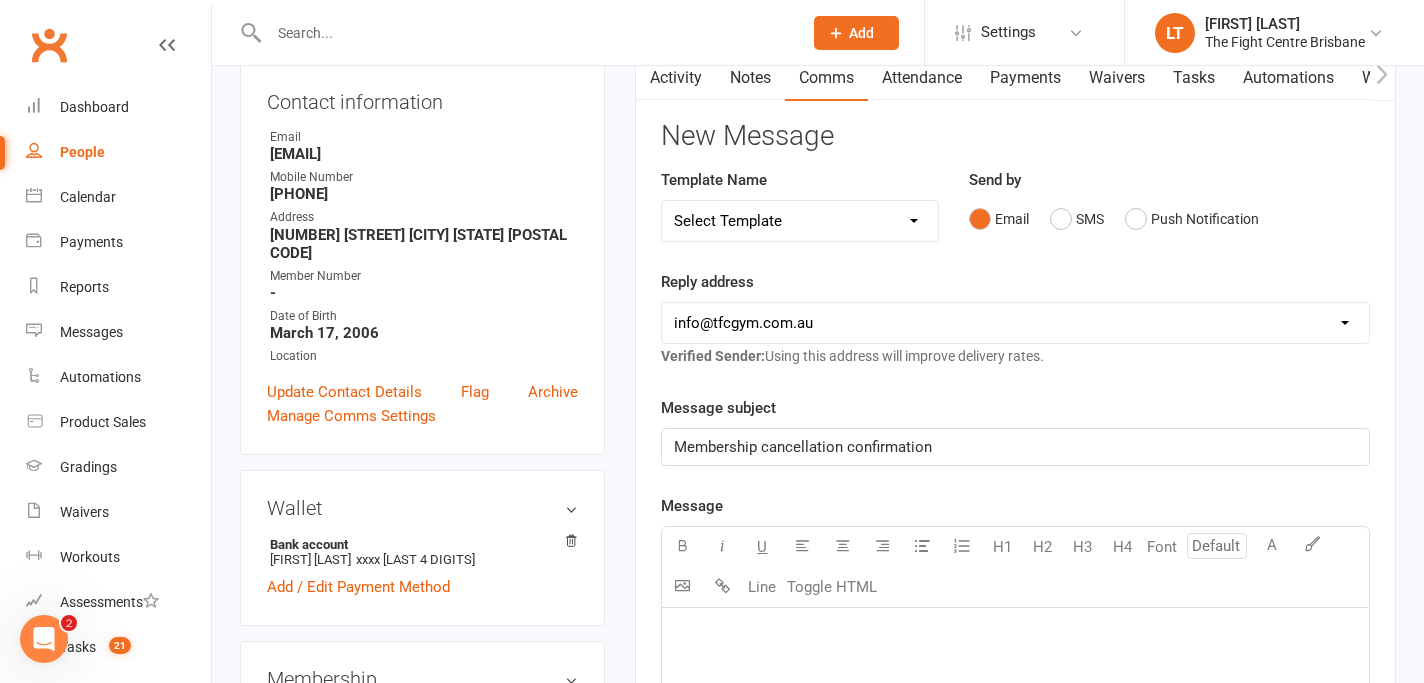type 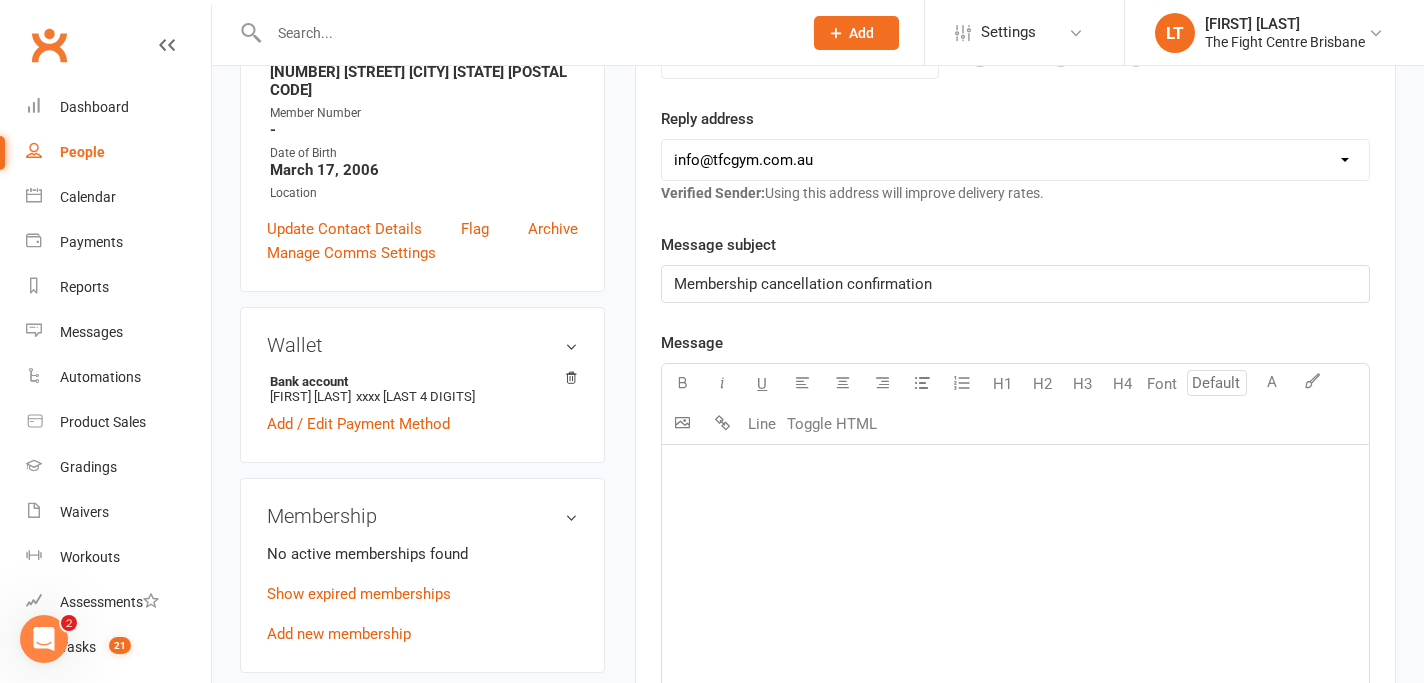scroll, scrollTop: 416, scrollLeft: 0, axis: vertical 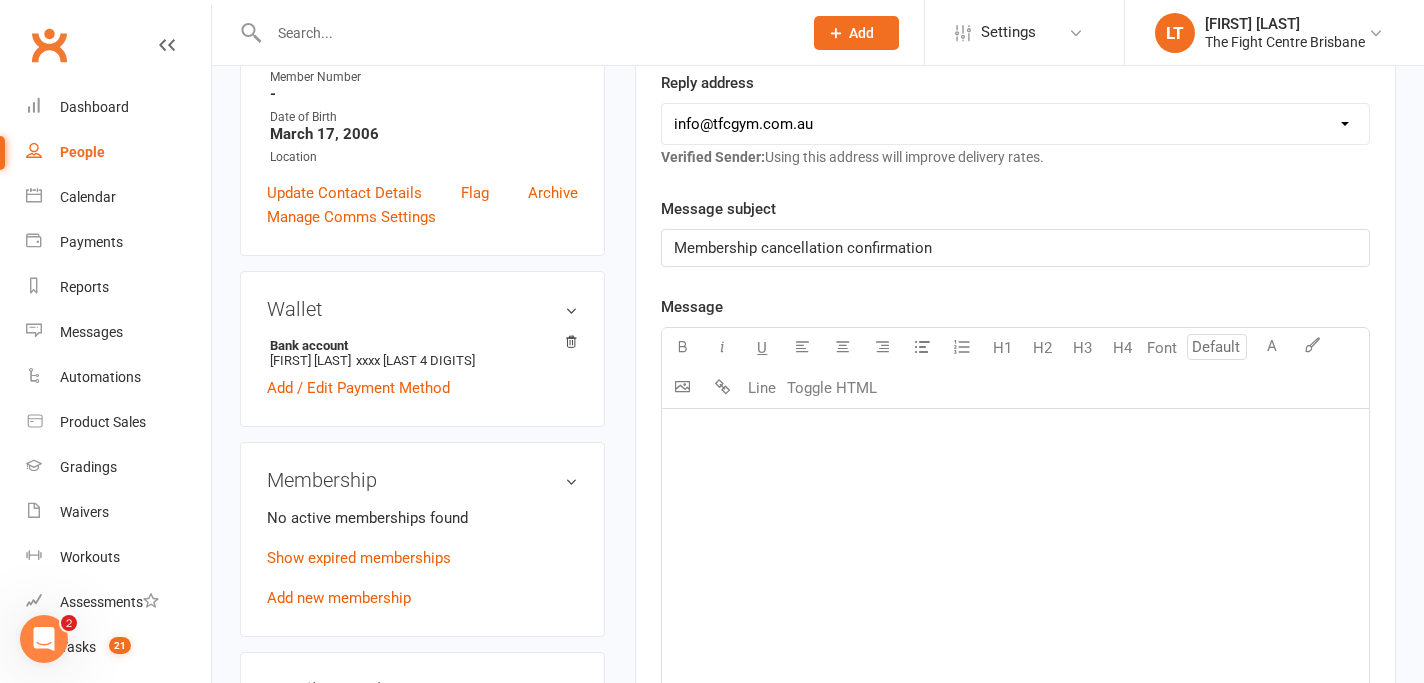 click on "﻿" 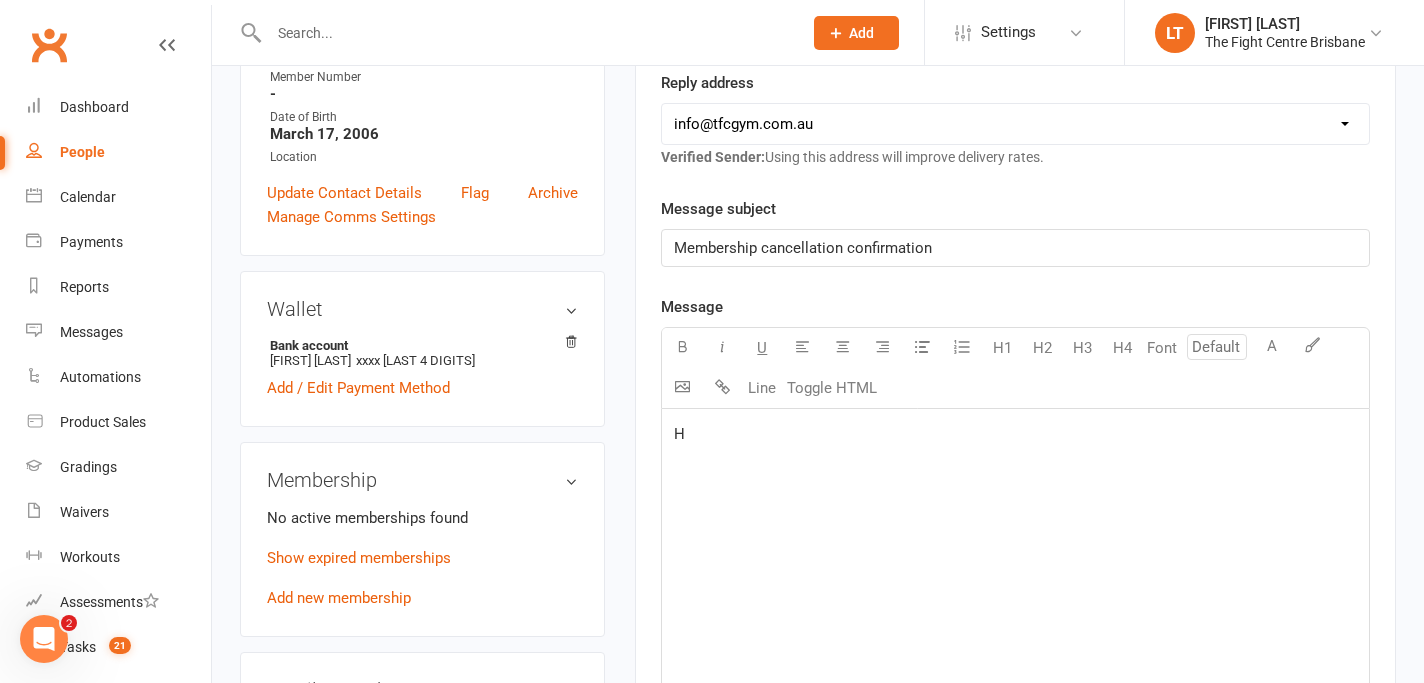 type 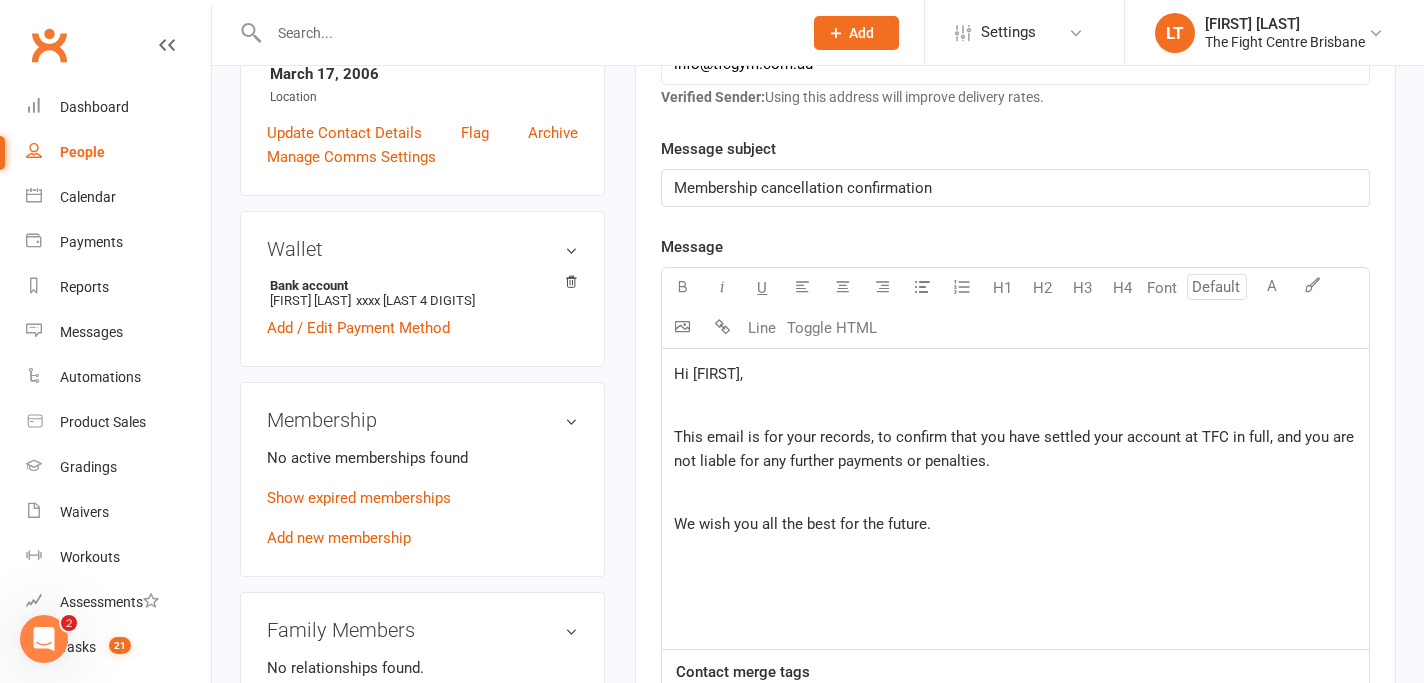 scroll, scrollTop: 506, scrollLeft: 0, axis: vertical 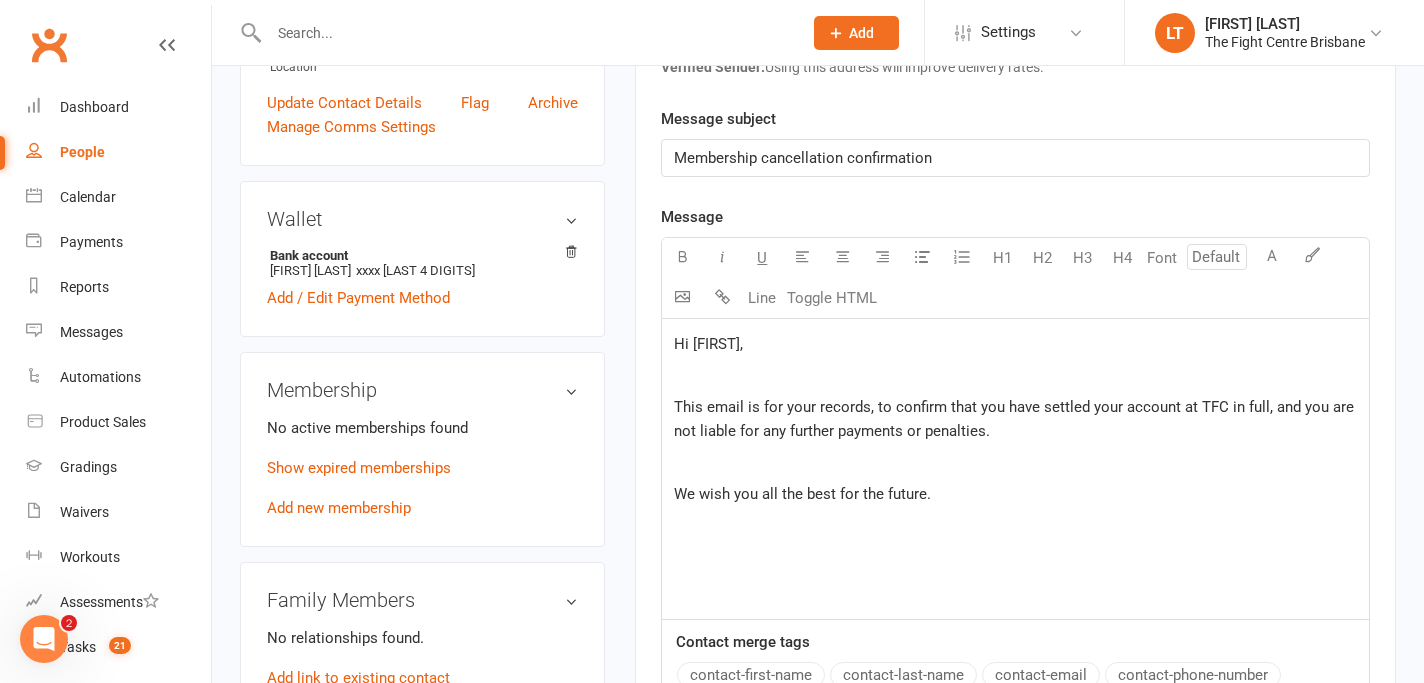 click on "This email is for your records, to confirm that you have settled your account at TFC in full, and you are not liable for any further payments or penalties." 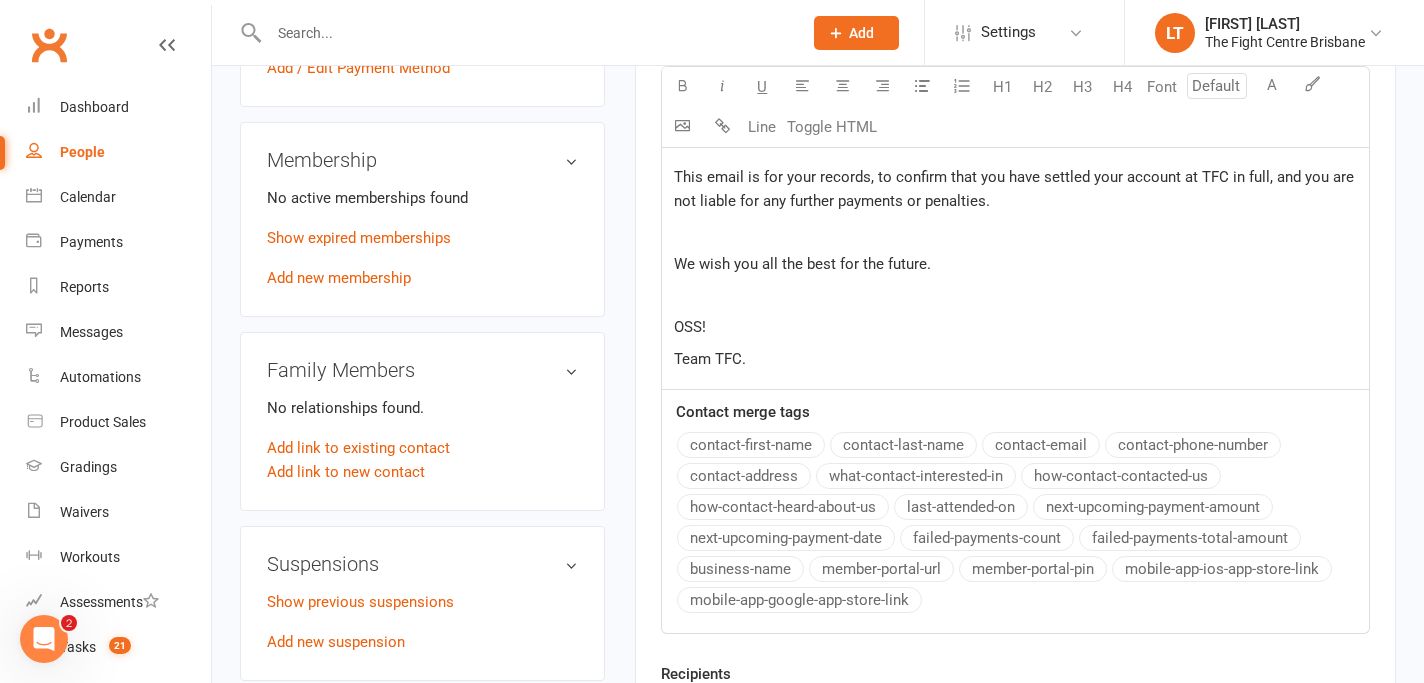 scroll, scrollTop: 833, scrollLeft: 0, axis: vertical 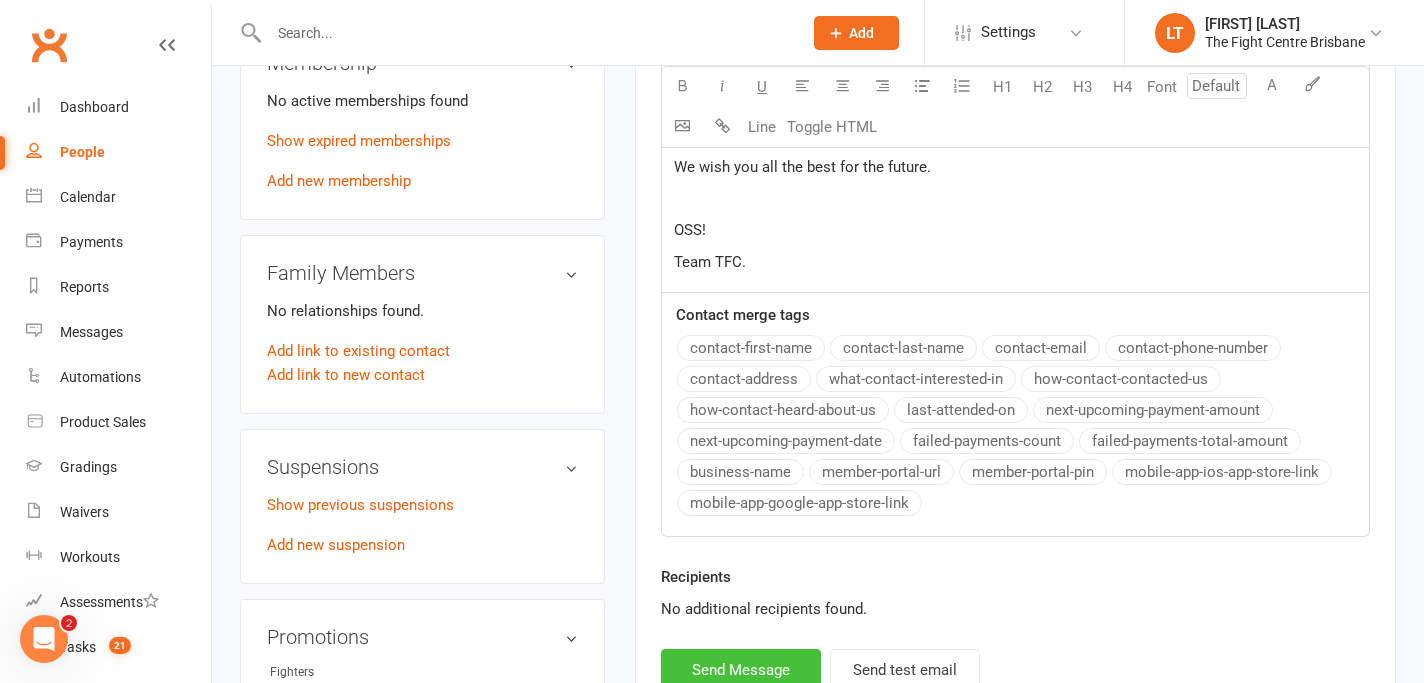click on "Send Message" at bounding box center [741, 670] 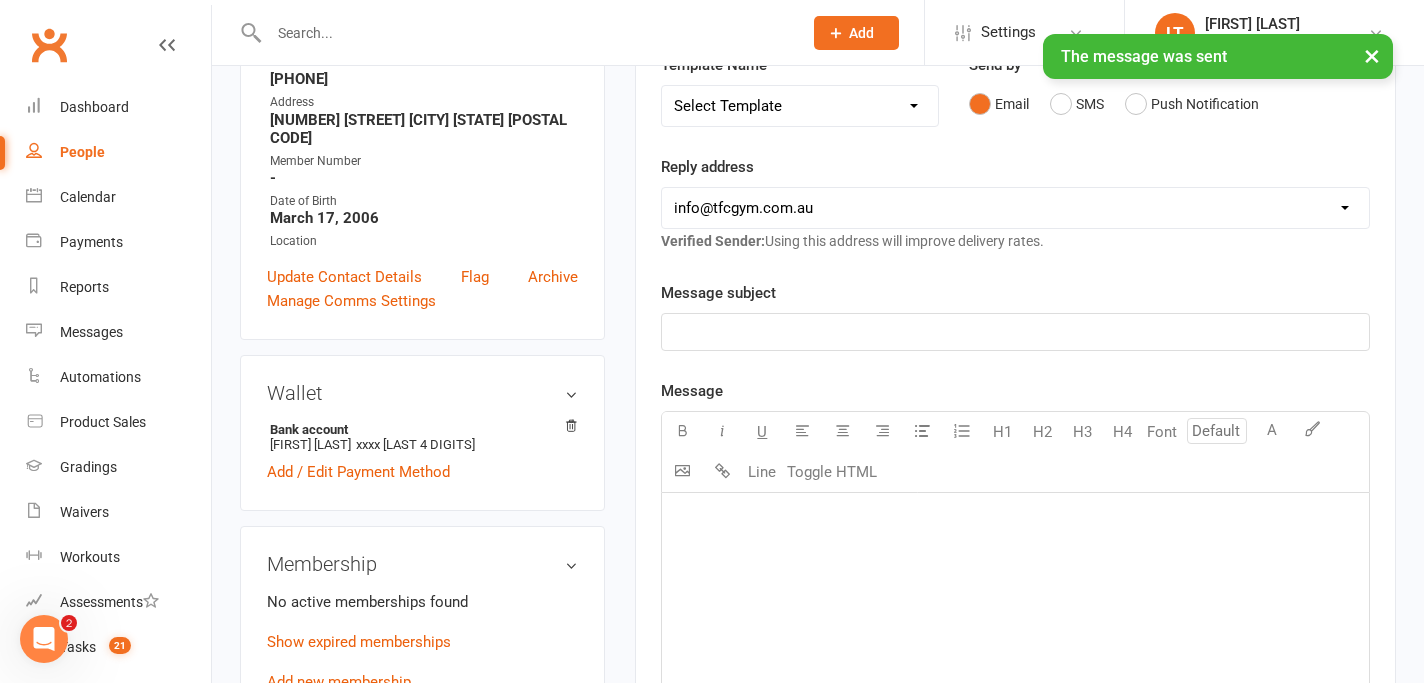 scroll, scrollTop: 0, scrollLeft: 0, axis: both 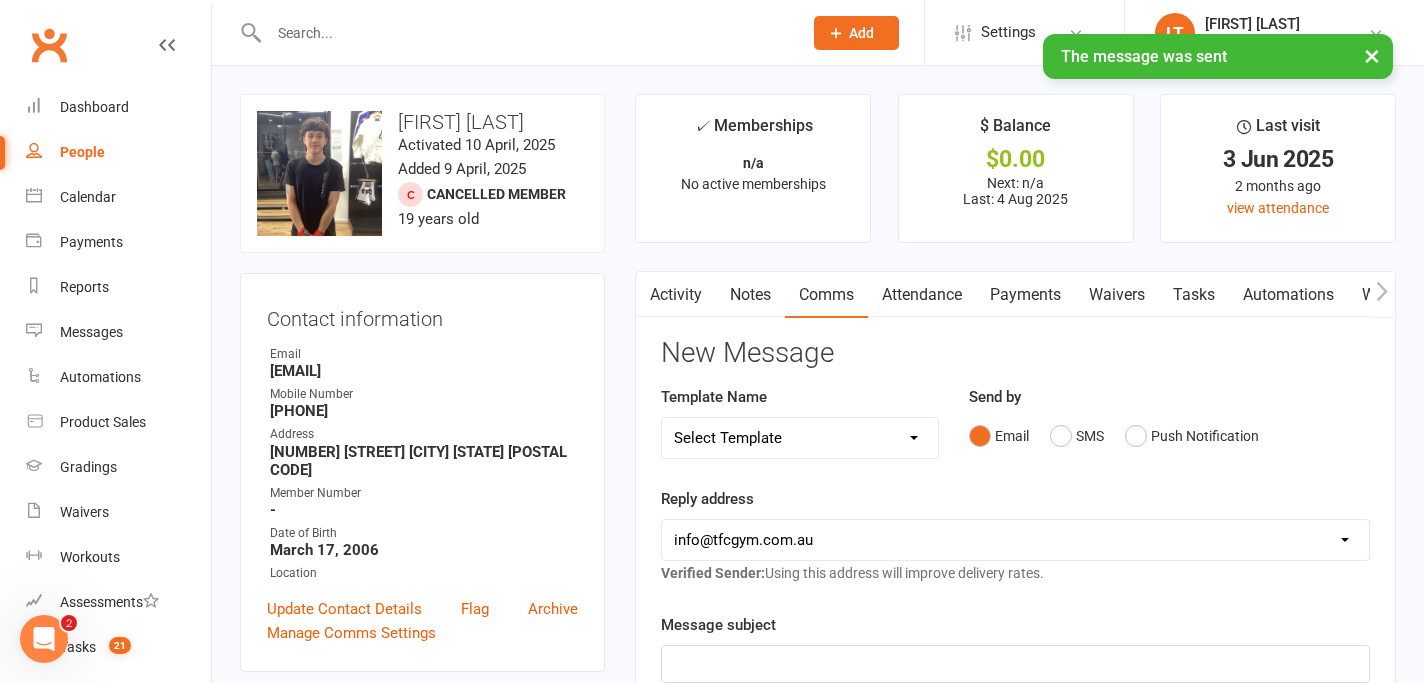 click on "Notes" at bounding box center [750, 295] 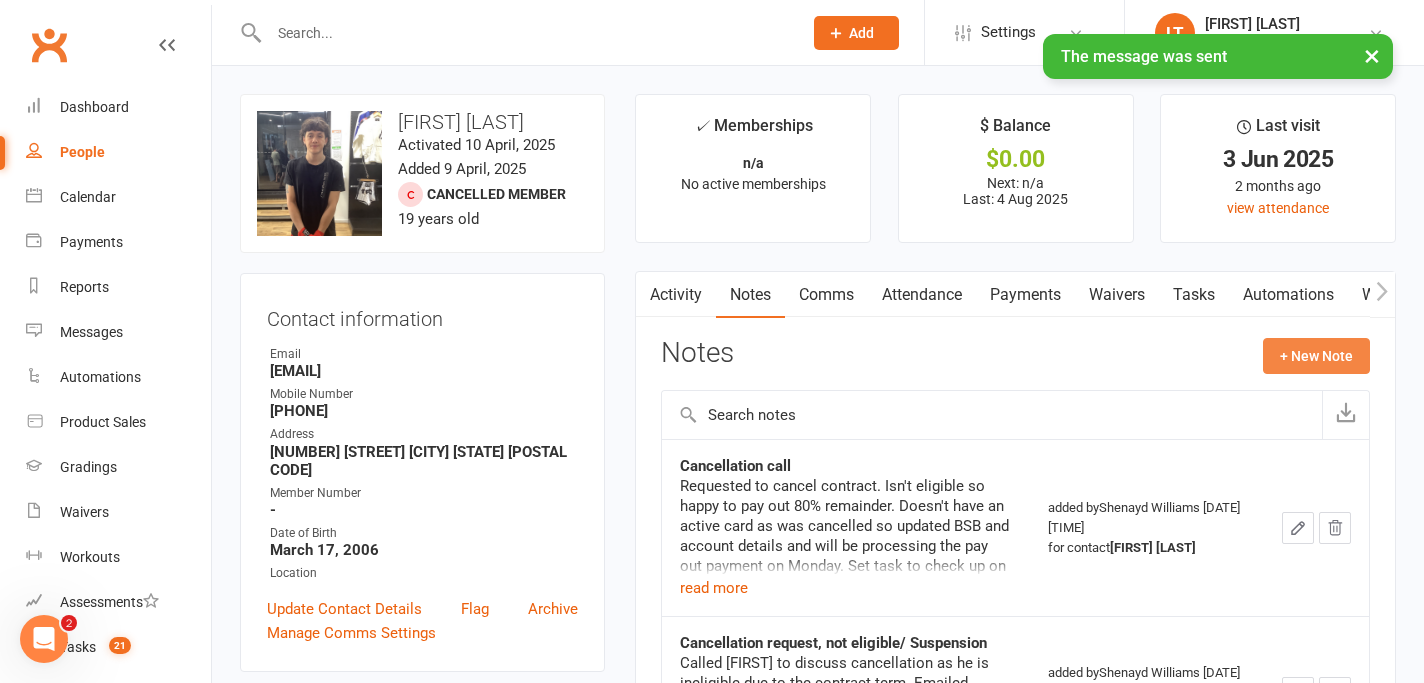 click on "+ New Note" 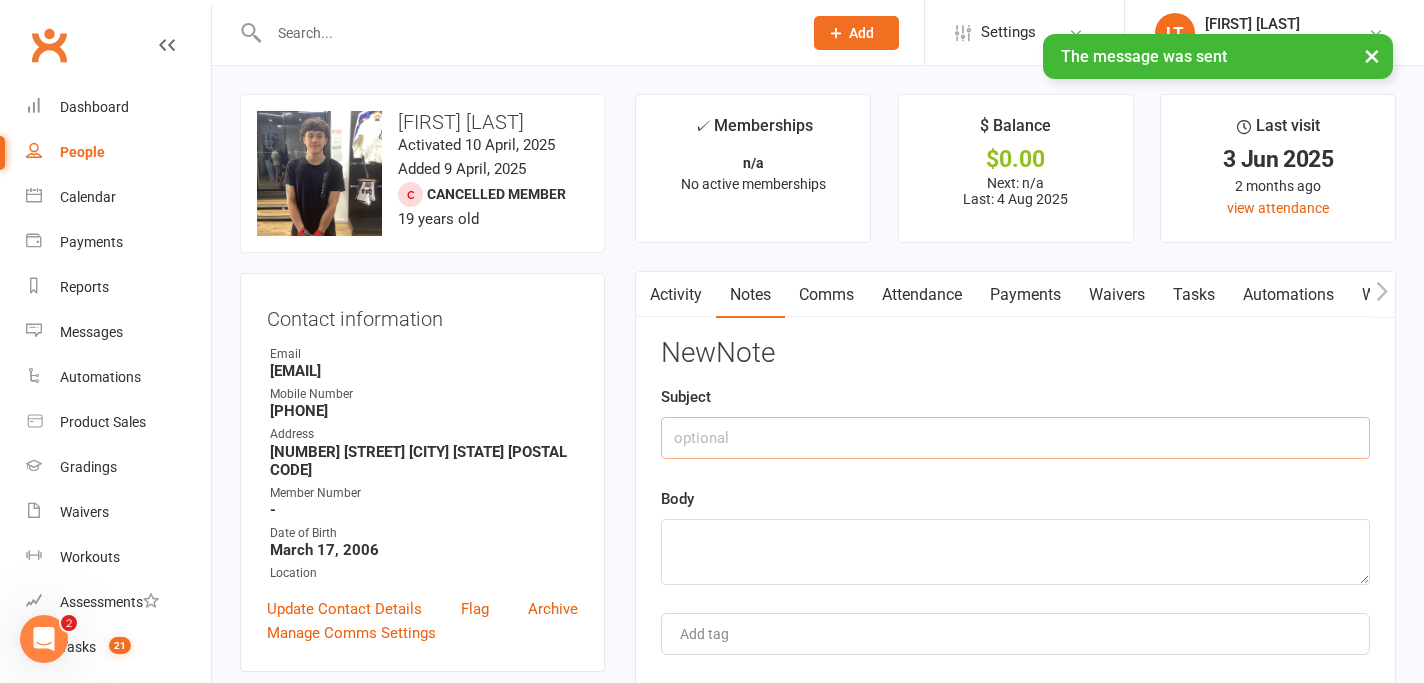 click 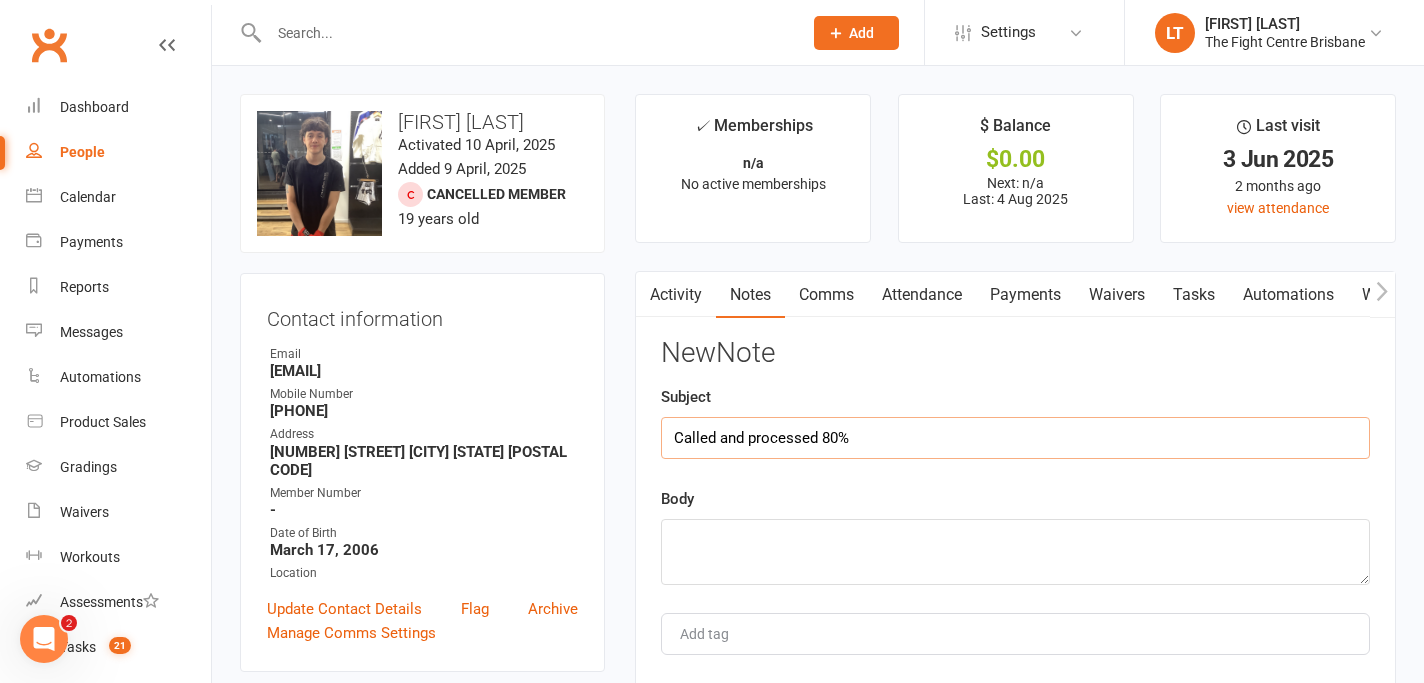 type on "Called and processed 80%" 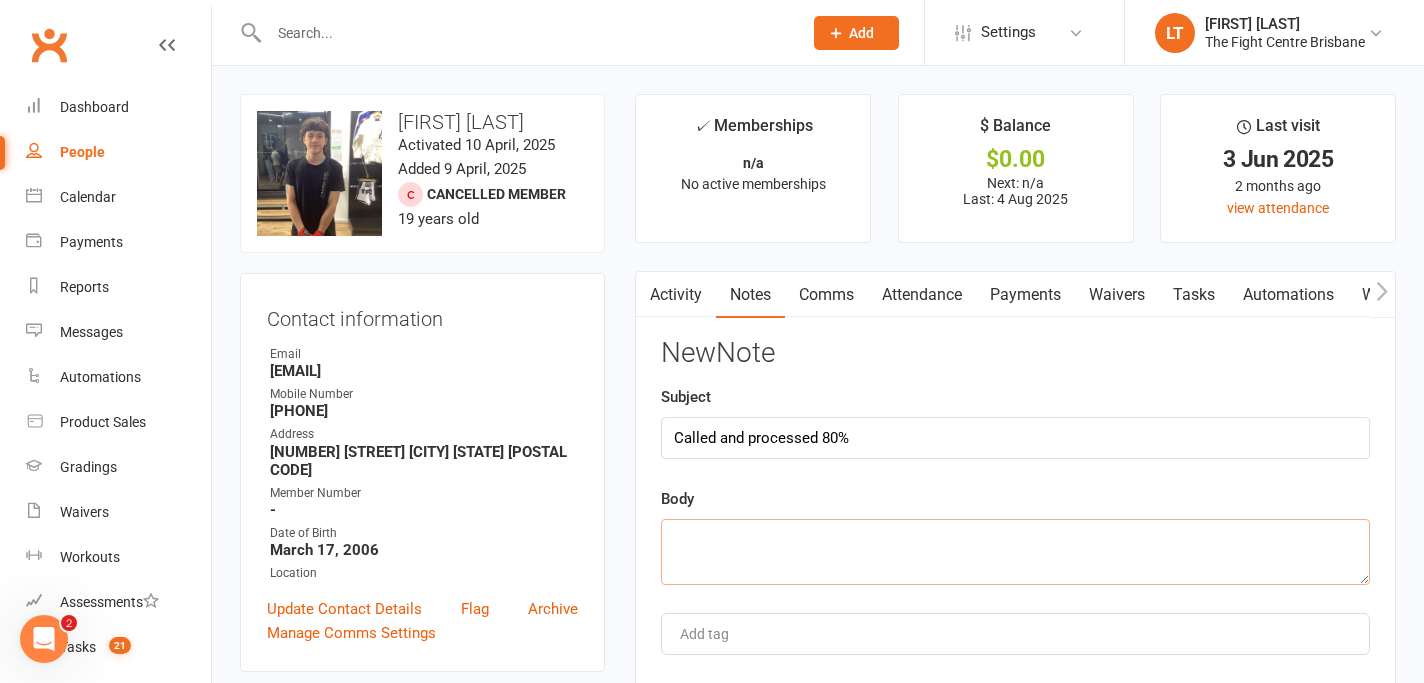 click 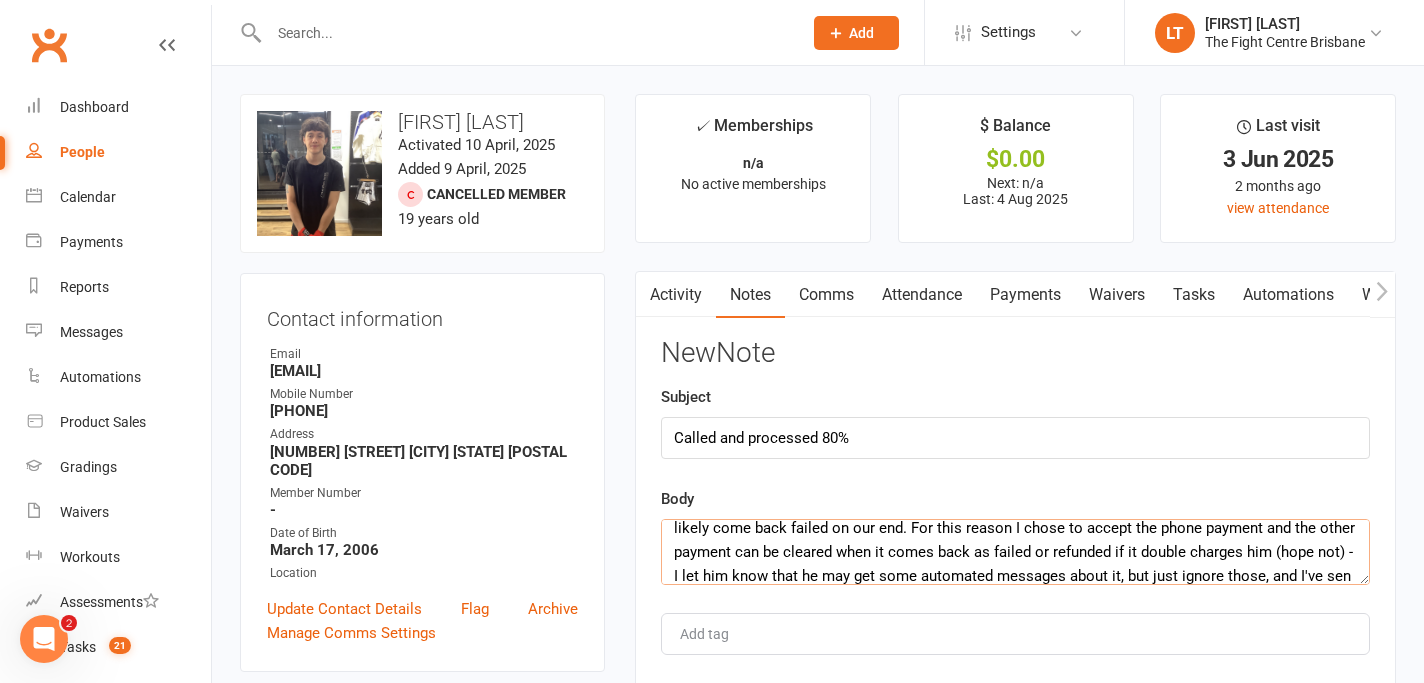 scroll, scrollTop: 84, scrollLeft: 0, axis: vertical 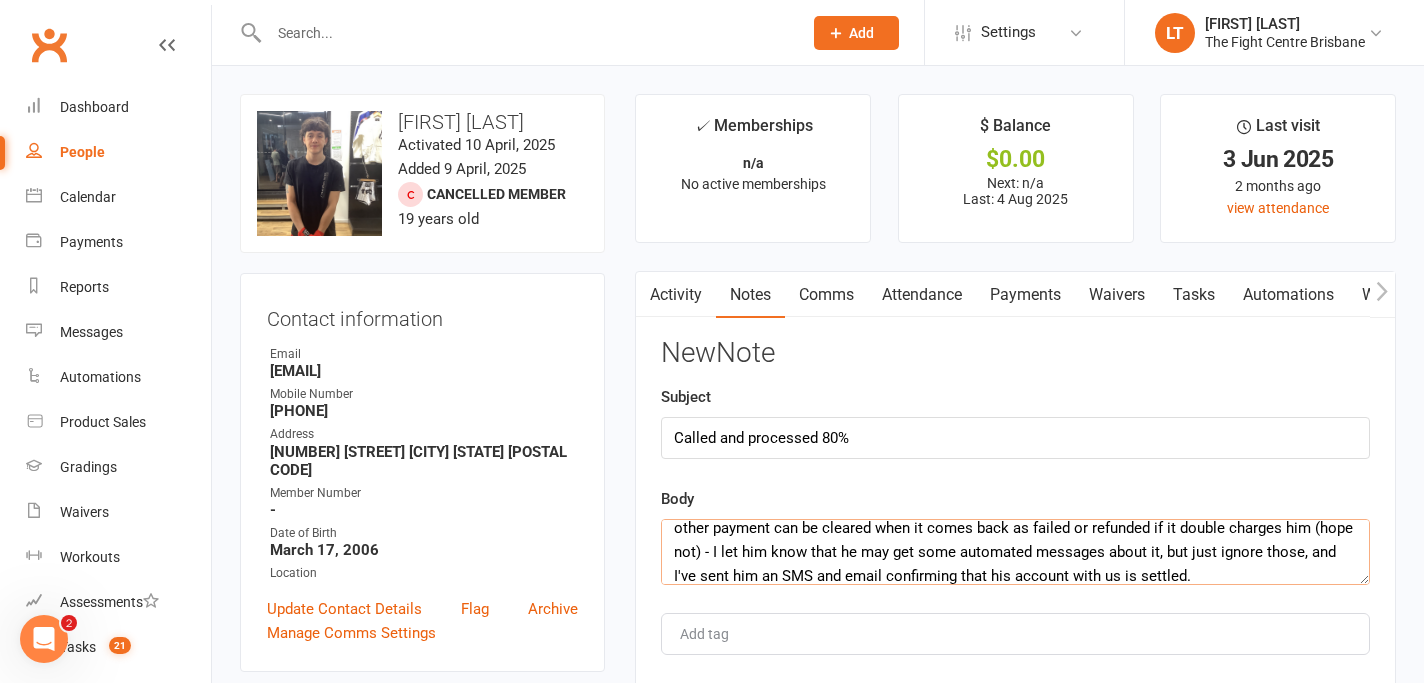 type on "Mikee called and processed 80% of the remaining balance of his membership over the phone with card.  There is still a pending payment on his account but he said that it's failed on his end, so it will likely come back failed on our end.  For this reason I chose to accept the phone payment and the other payment can be cleared when it comes back as failed or refunded if it double charges him (hope not) - I let him know that he may get some automated messages about it, but just ignore those, and I've sent him an SMS and email confirming that his account with us is settled." 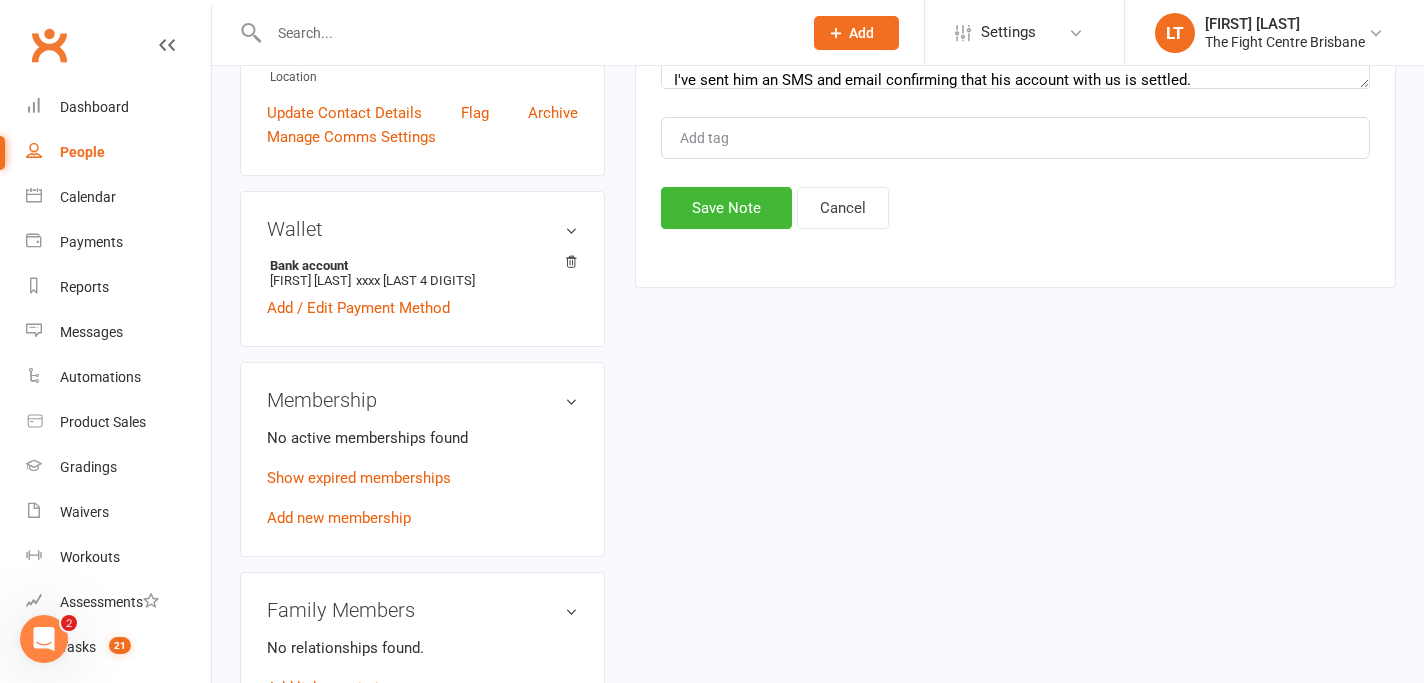 scroll, scrollTop: 163, scrollLeft: 0, axis: vertical 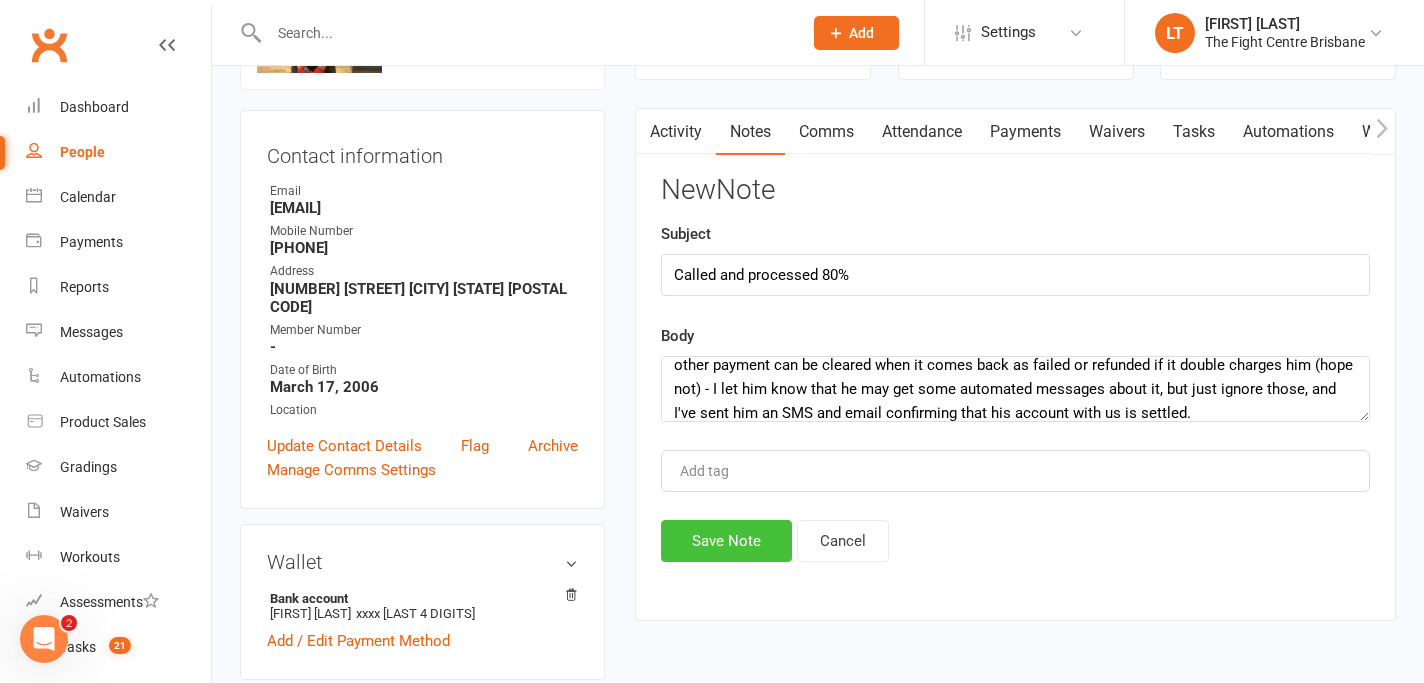 click on "Save Note" 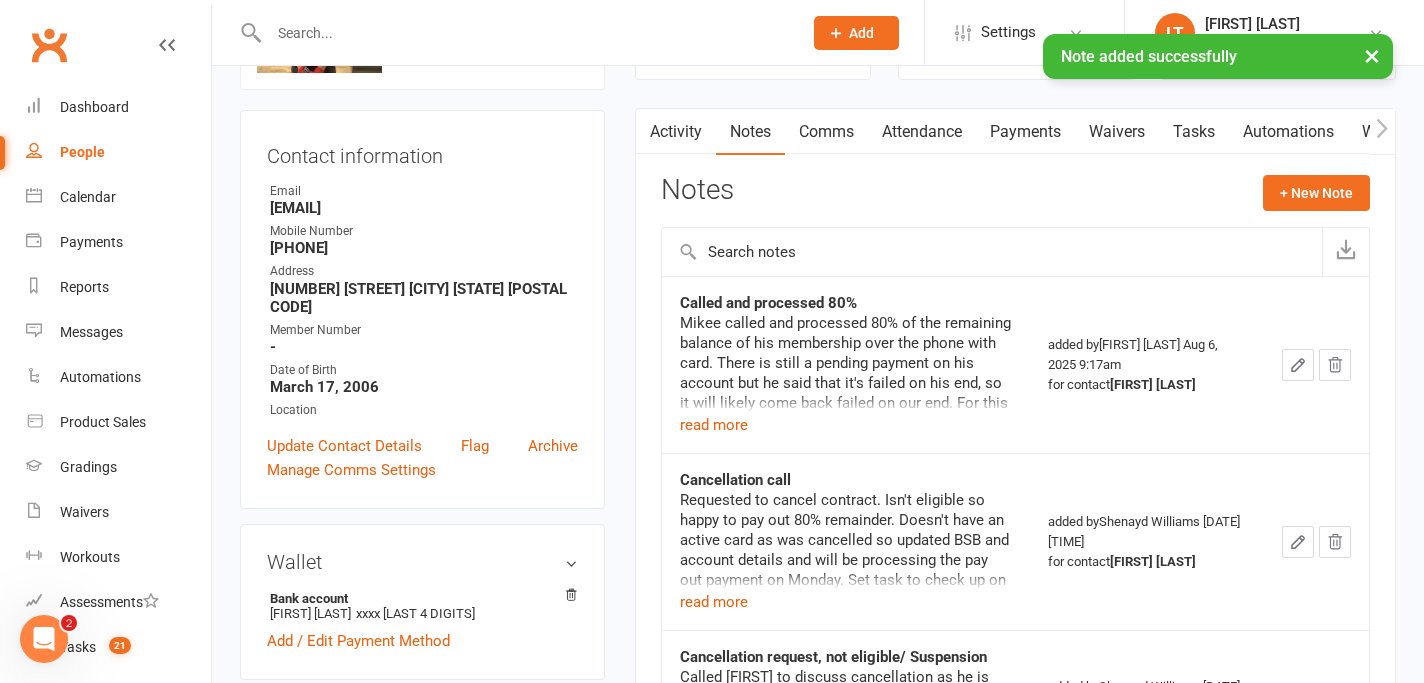 click on "×" at bounding box center [1372, 55] 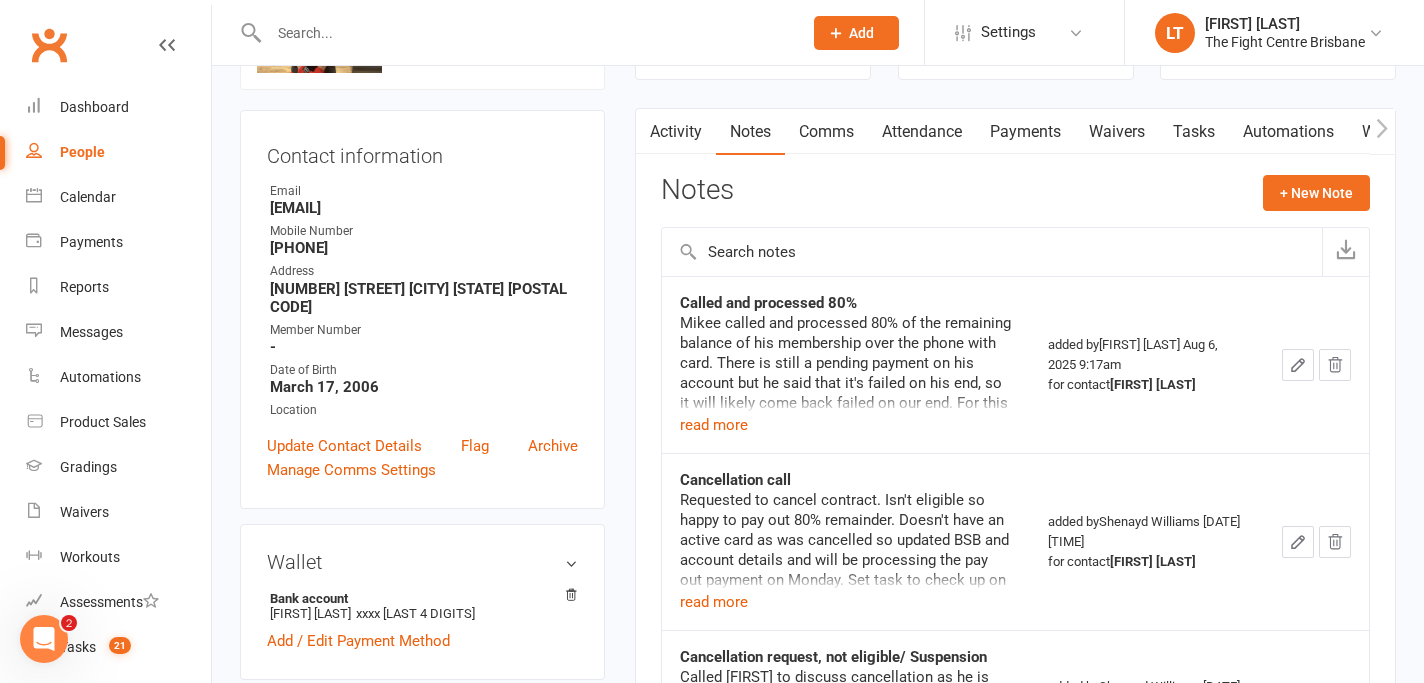 click on "Comms" at bounding box center (826, 132) 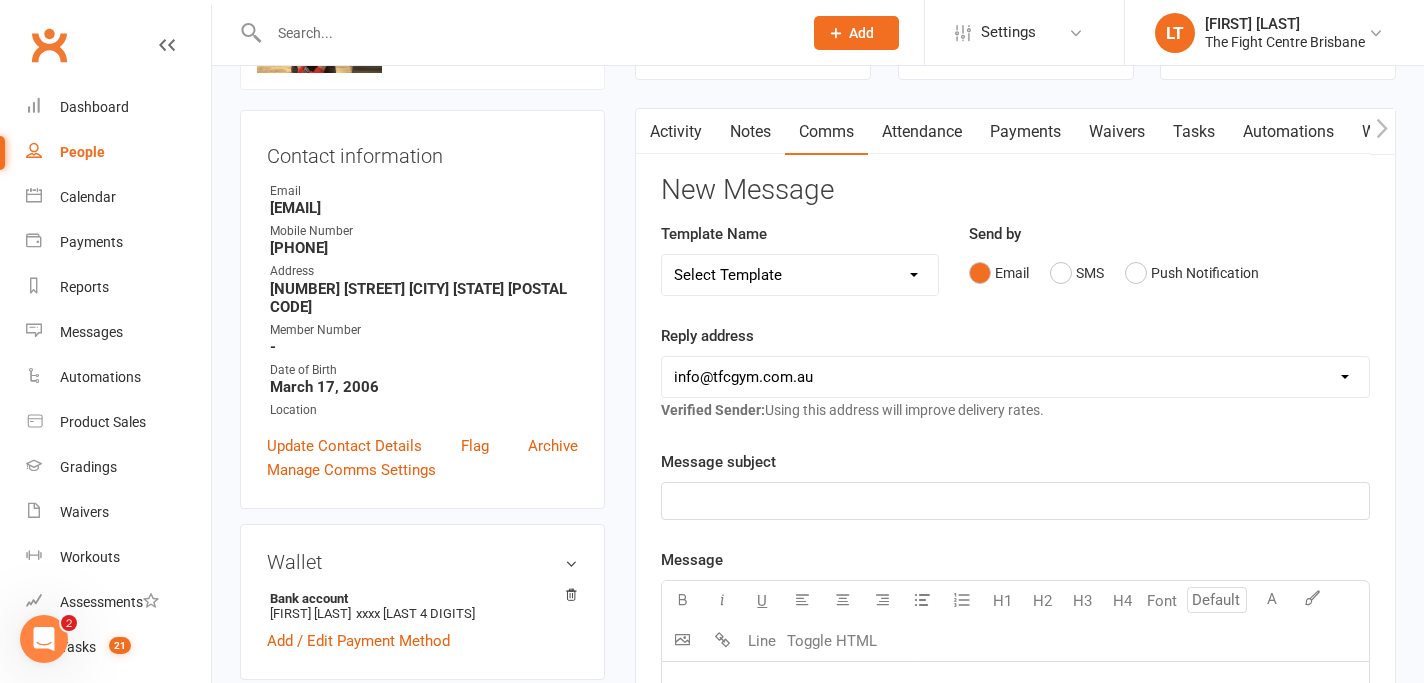 scroll, scrollTop: 165, scrollLeft: 0, axis: vertical 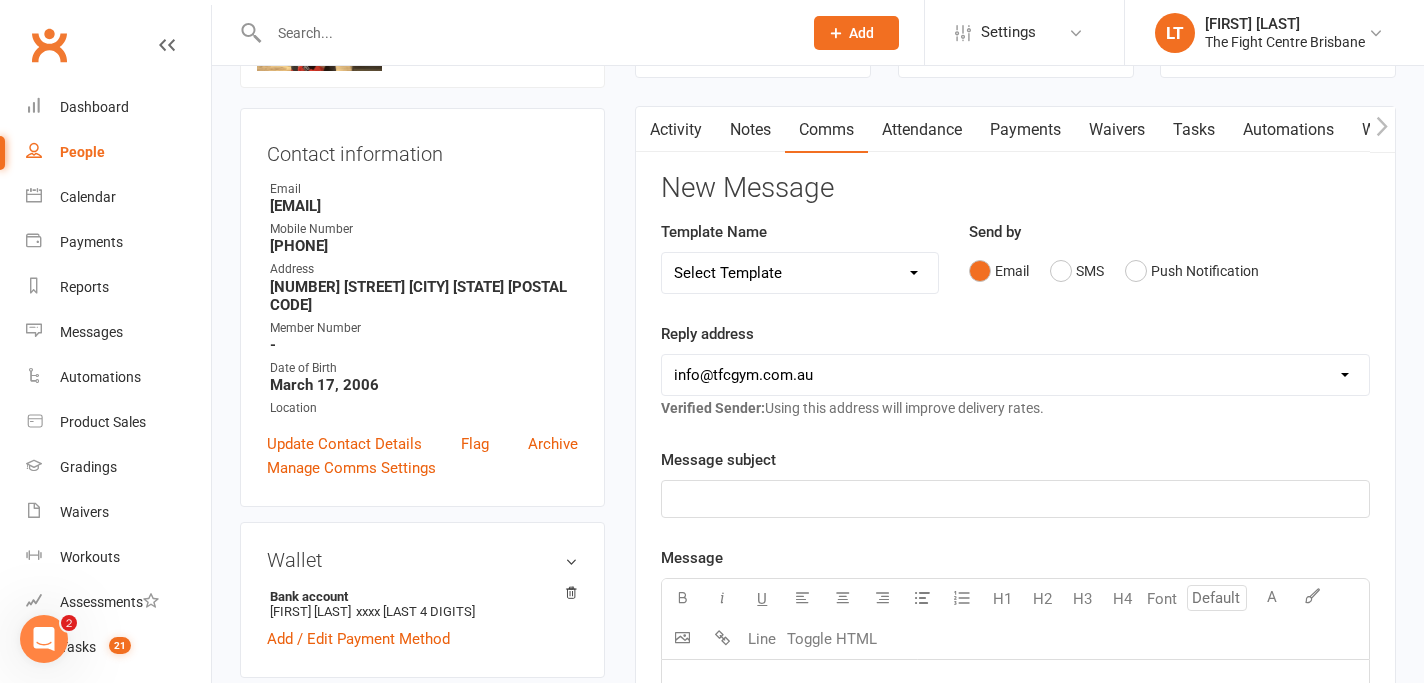 click on "Activity" at bounding box center (676, 130) 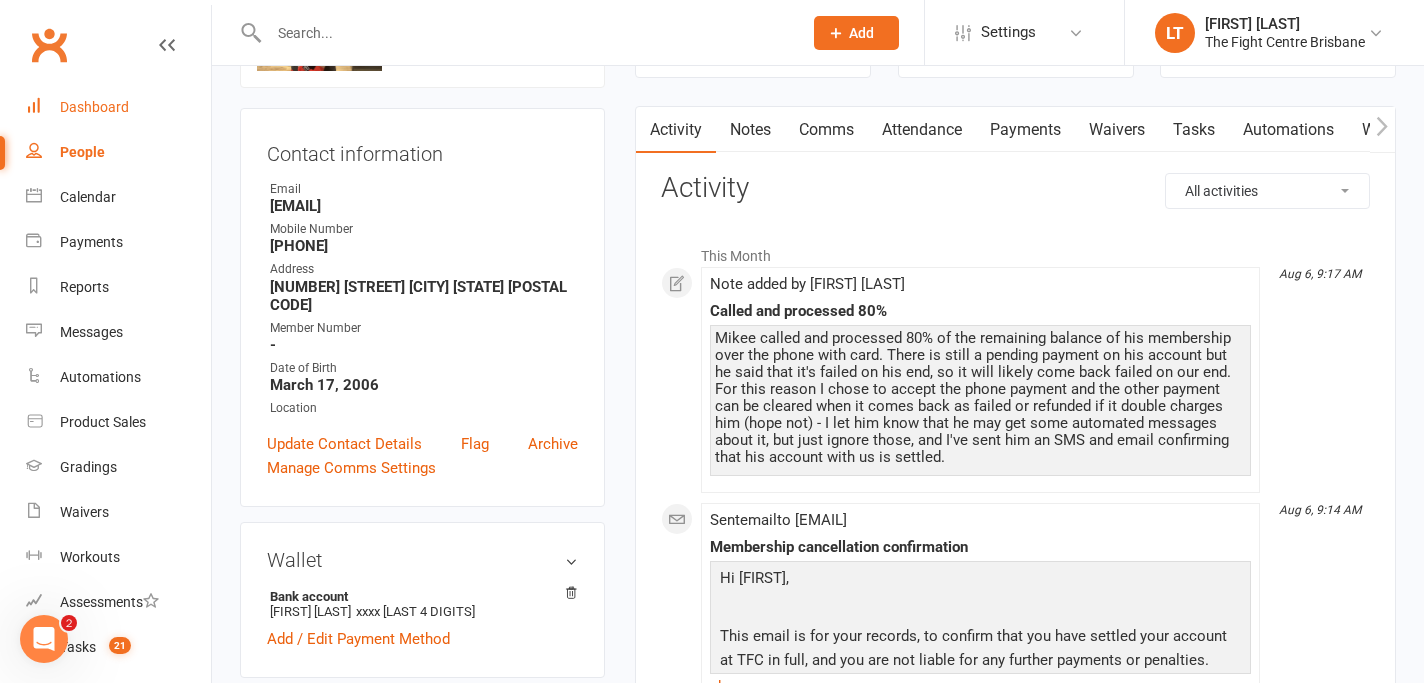 click on "Dashboard" at bounding box center (118, 107) 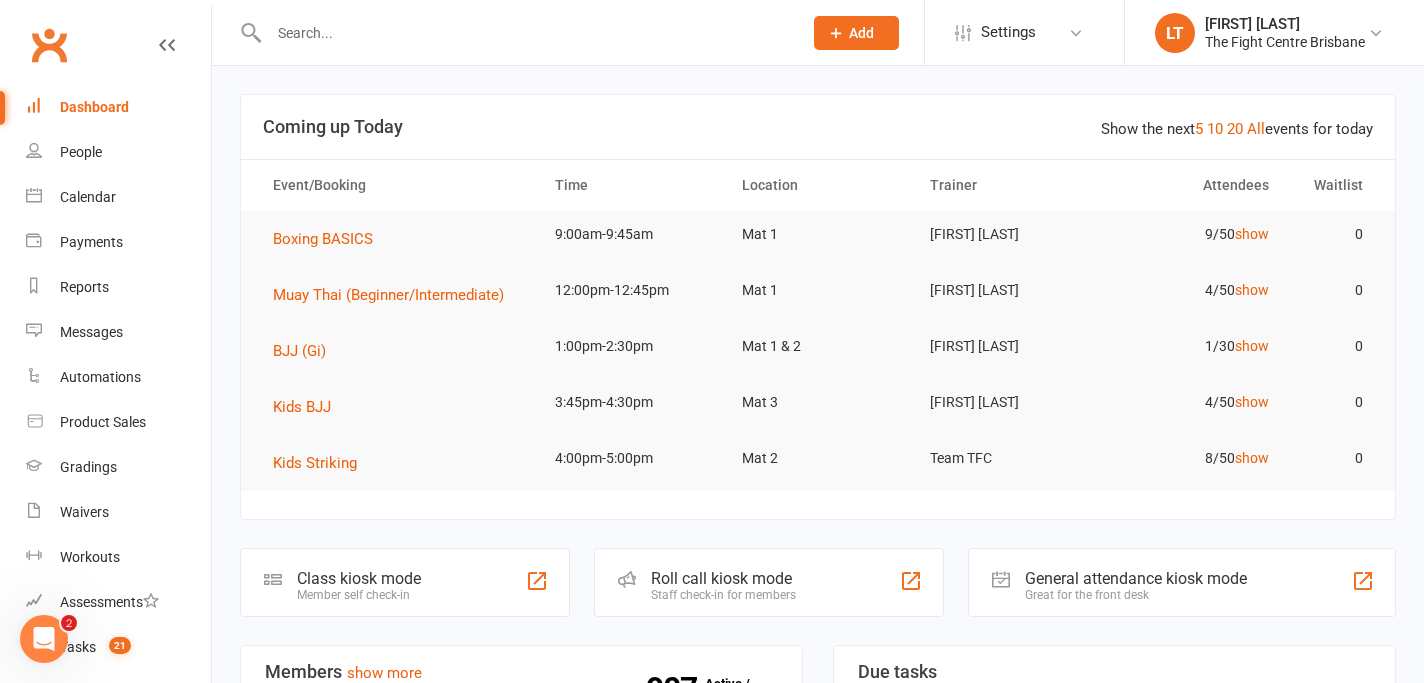 scroll, scrollTop: 411, scrollLeft: 0, axis: vertical 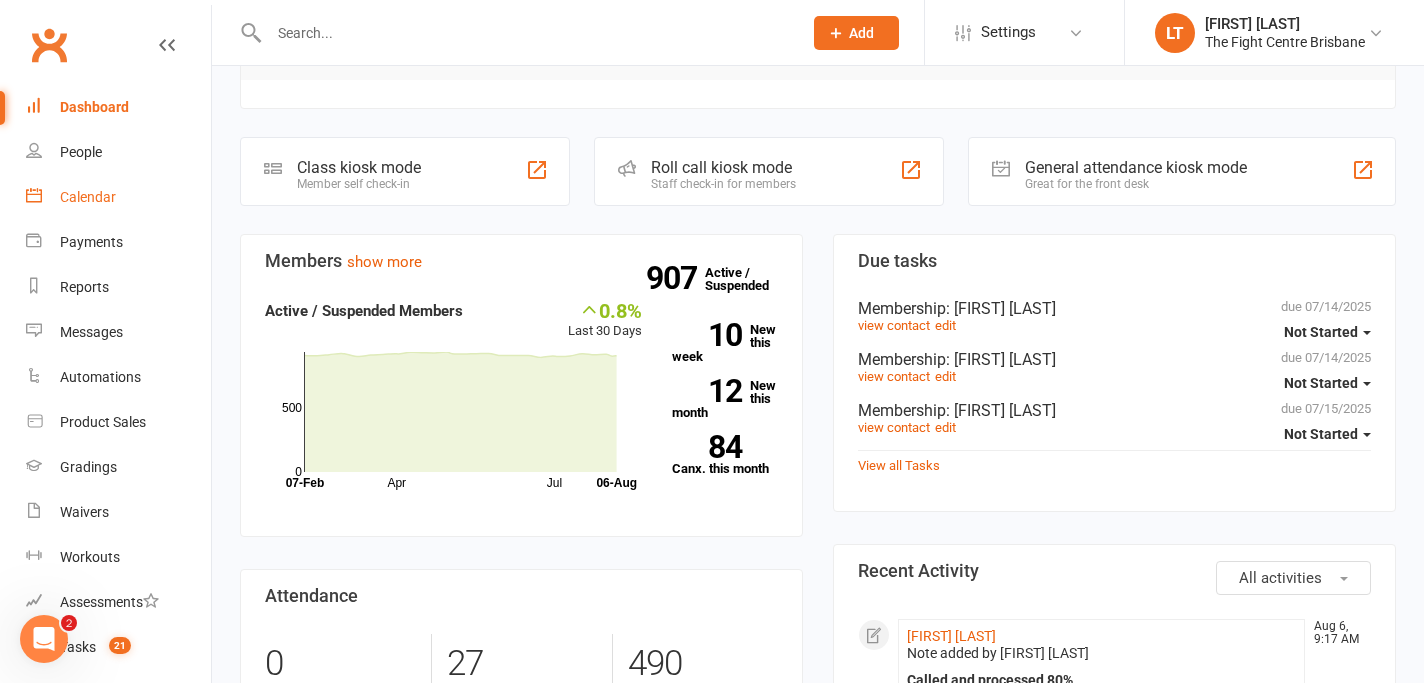 click on "Calendar" at bounding box center [88, 197] 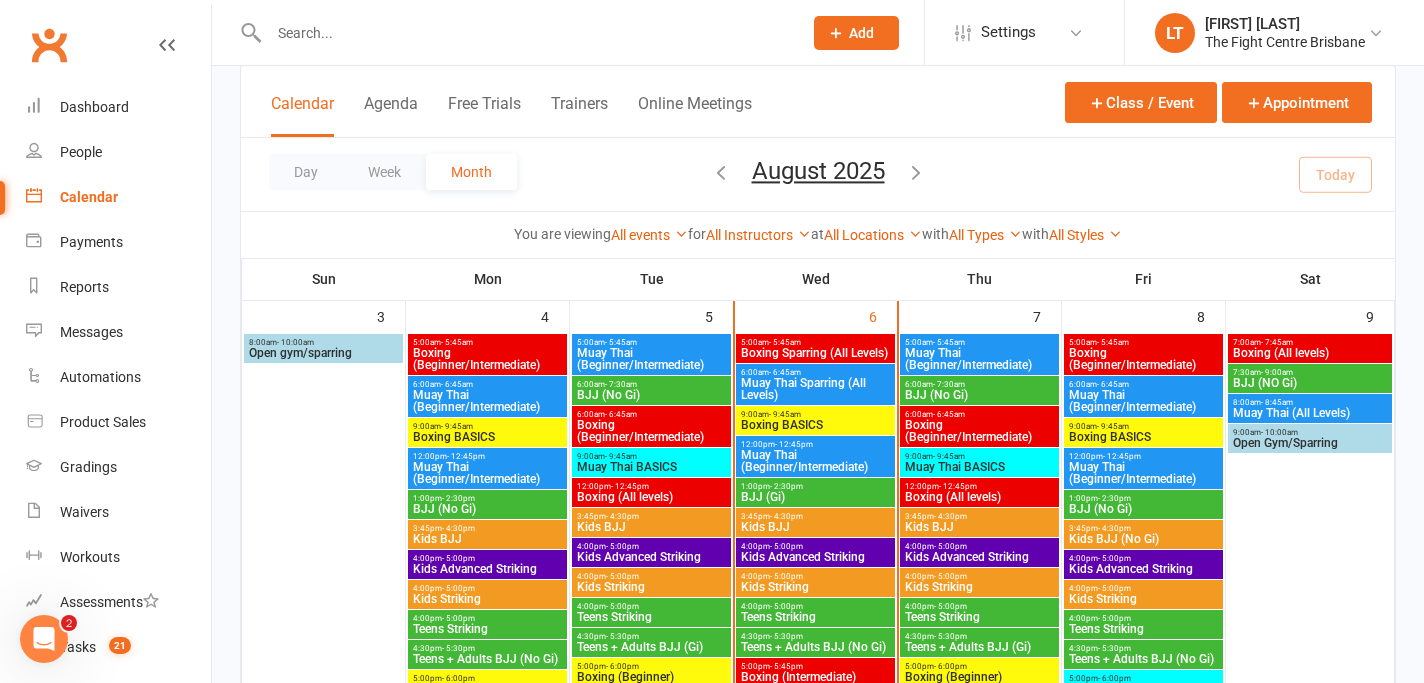 scroll, scrollTop: 733, scrollLeft: 0, axis: vertical 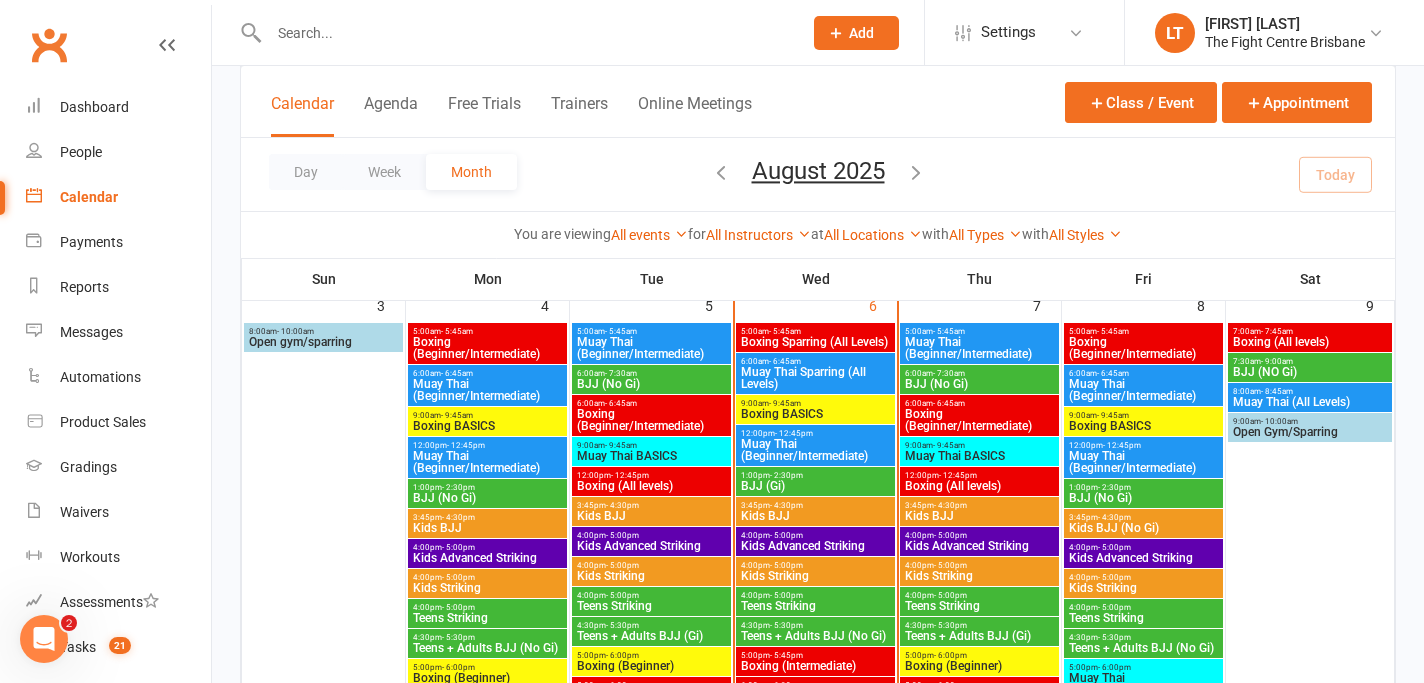 click on "Muay Thai Sparring (All Levels)" at bounding box center (815, 378) 